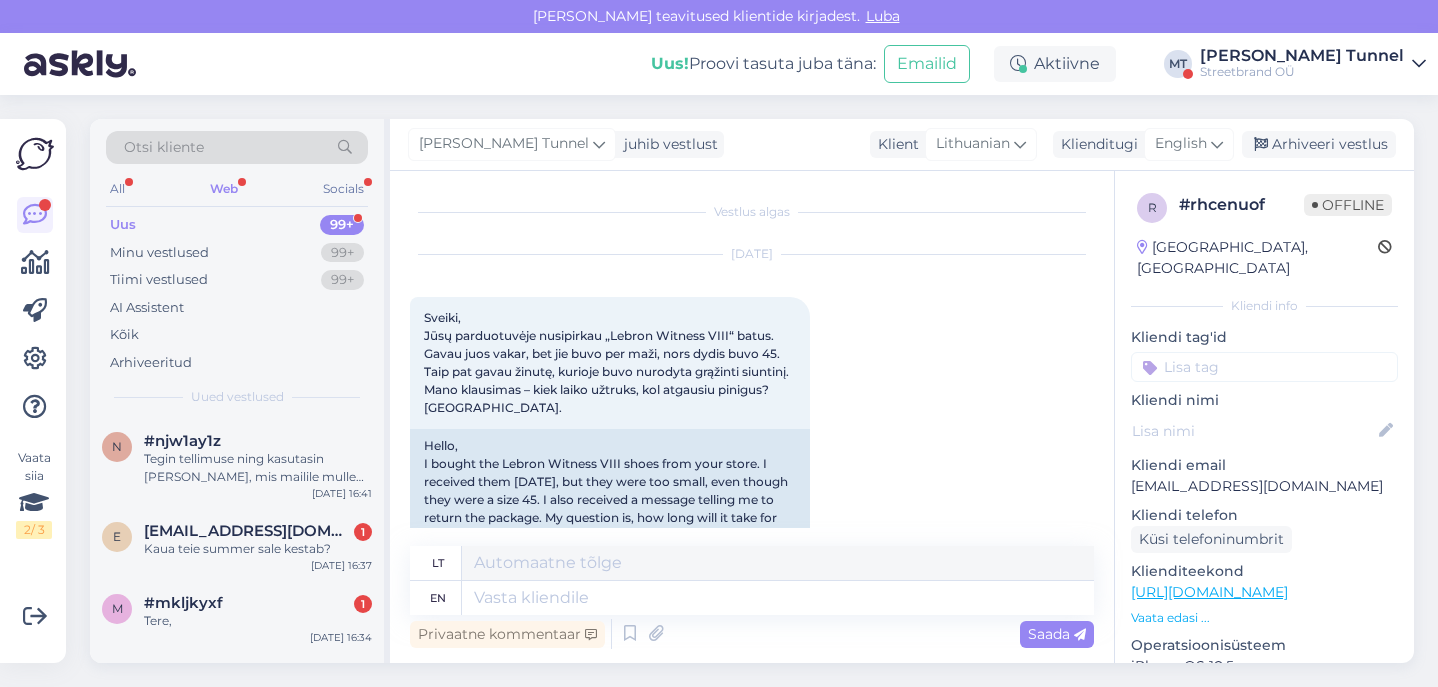 scroll, scrollTop: 0, scrollLeft: 0, axis: both 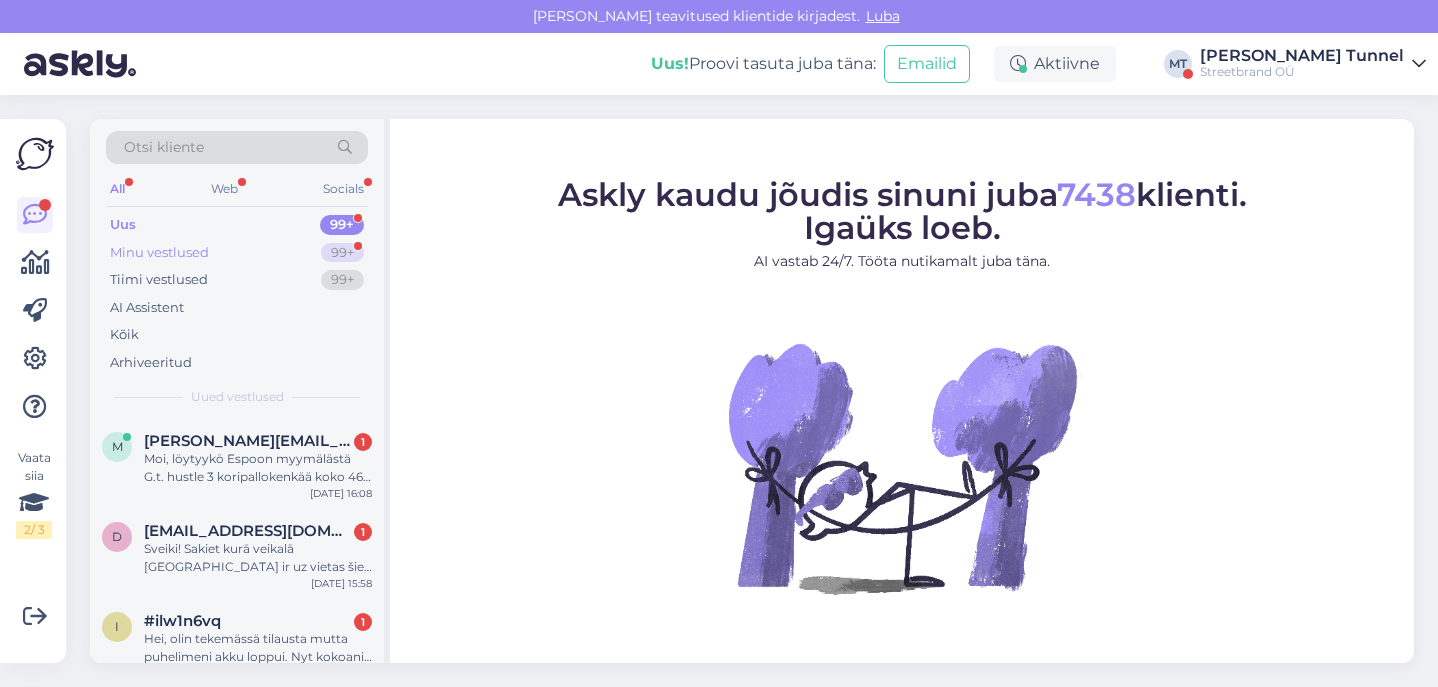 click on "Minu vestlused 99+" at bounding box center [237, 253] 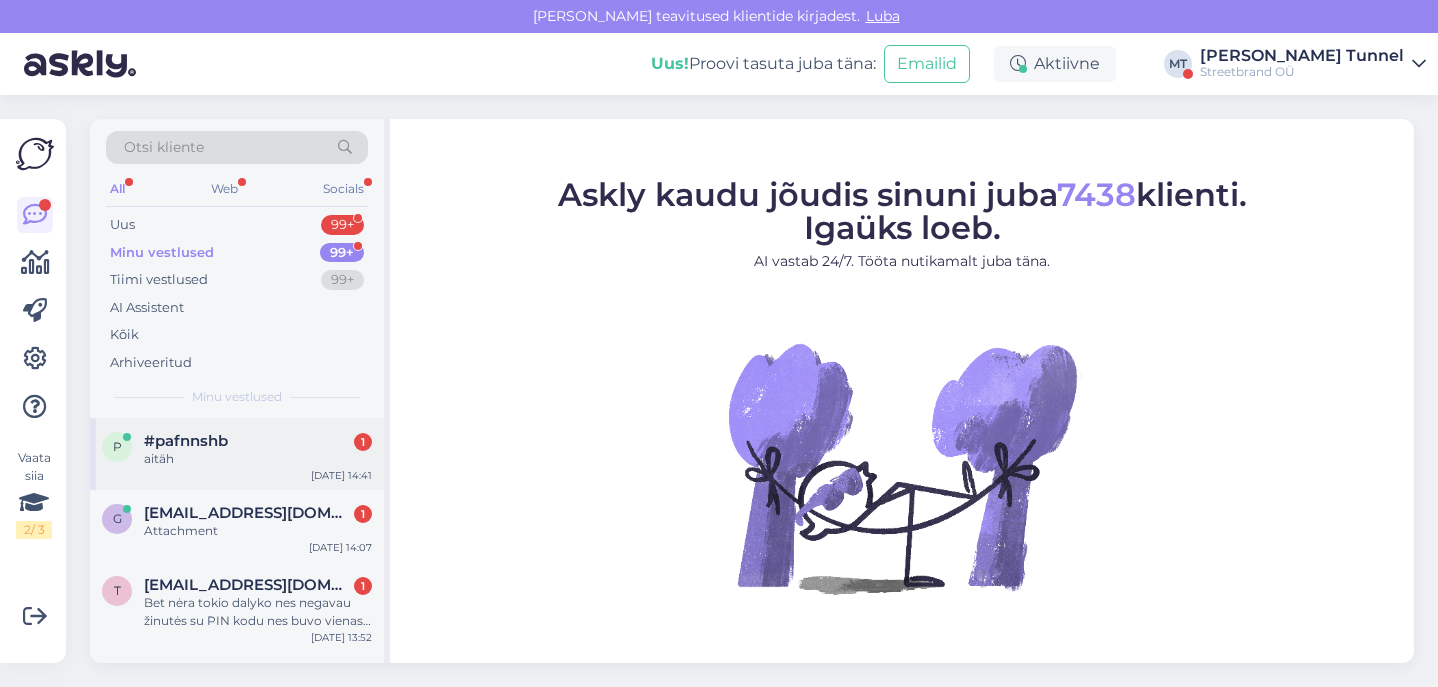 click on "p #pafnnshb 1 aitäh [DATE] 14:41" at bounding box center [237, 454] 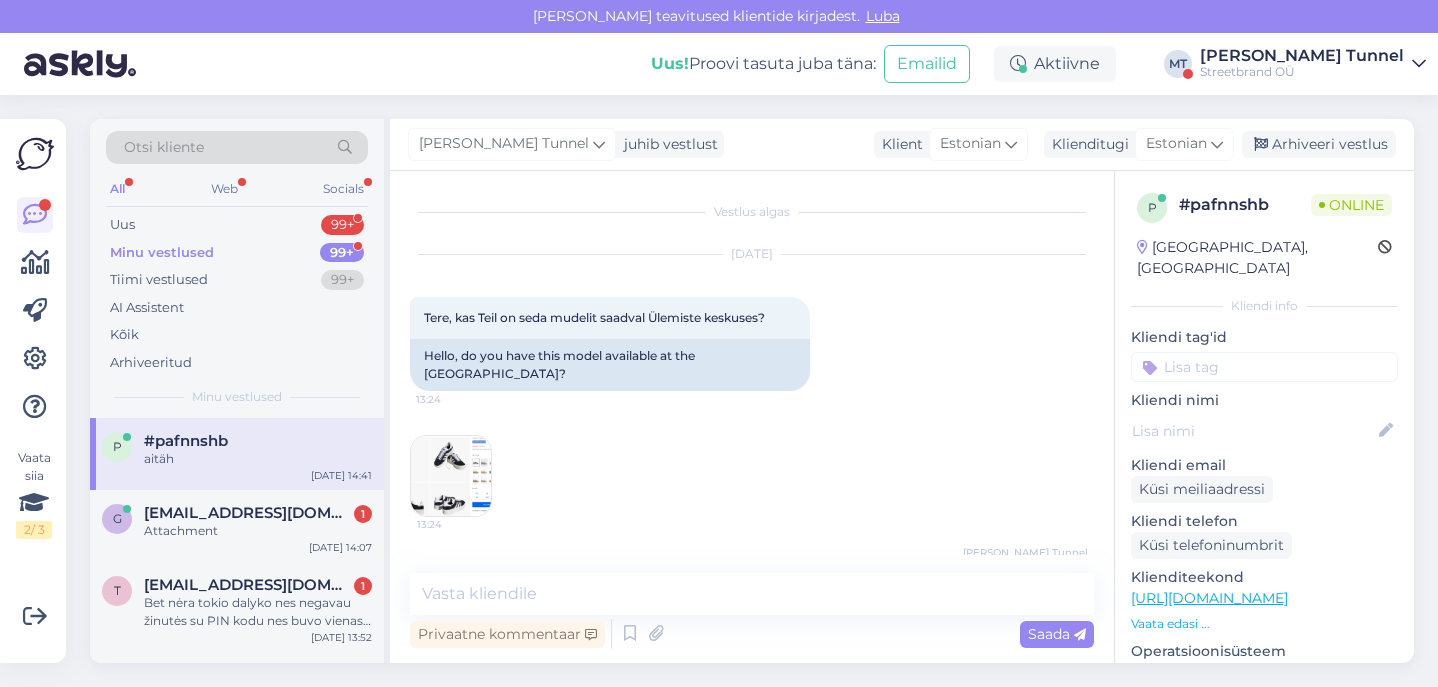 scroll, scrollTop: 156, scrollLeft: 0, axis: vertical 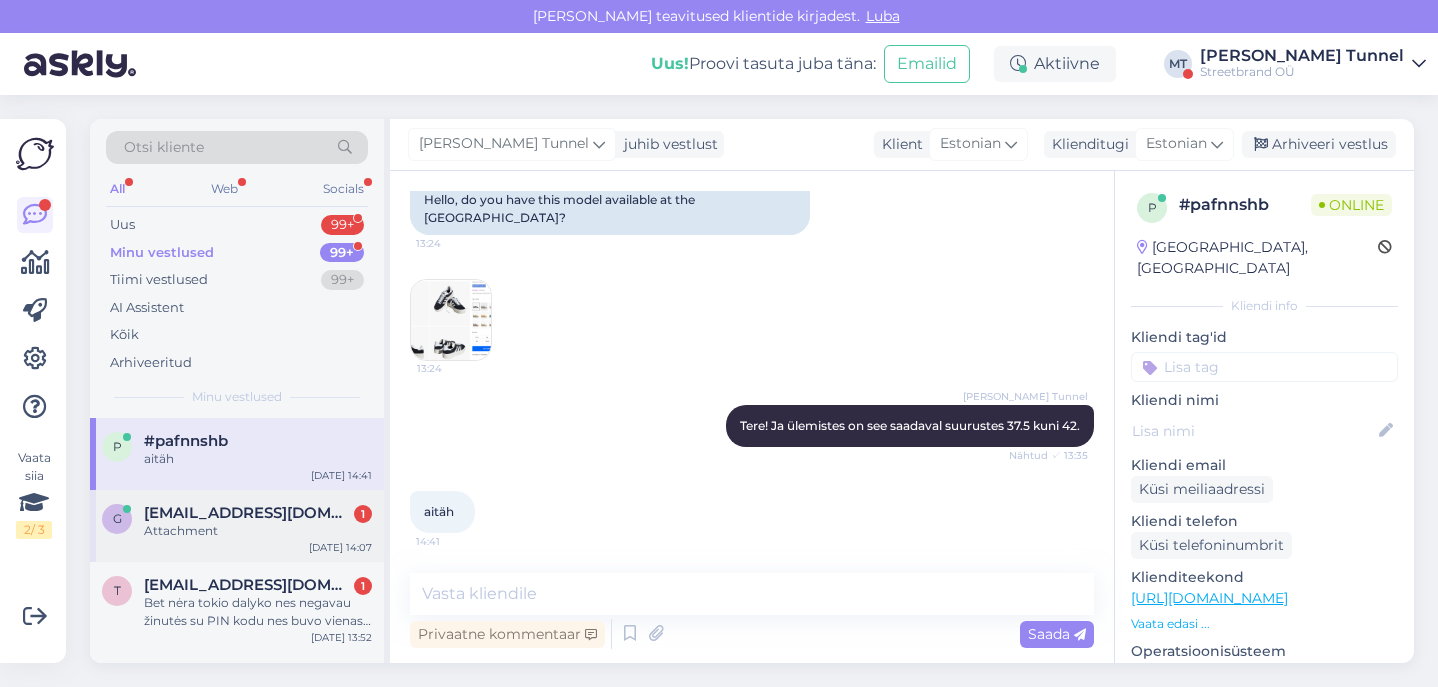 click on "Attachment" at bounding box center [258, 531] 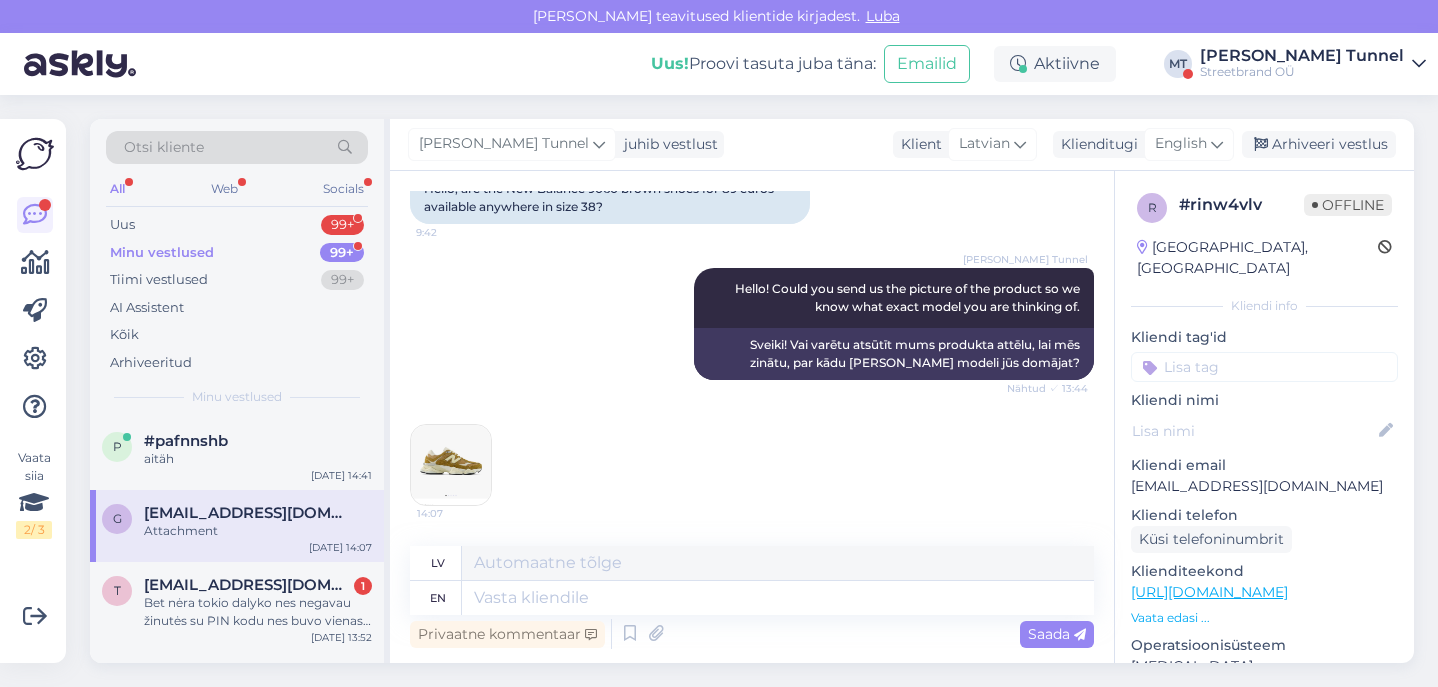 click at bounding box center [451, 465] 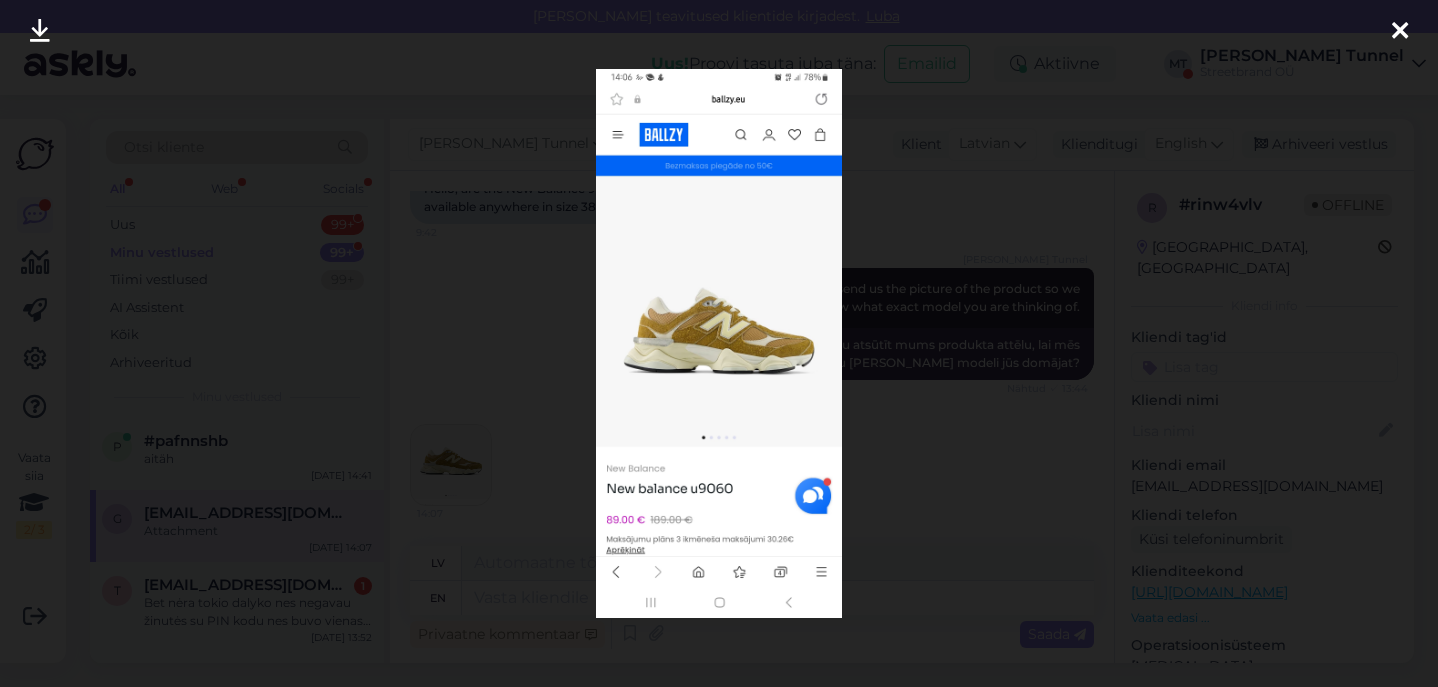 click at bounding box center (719, 343) 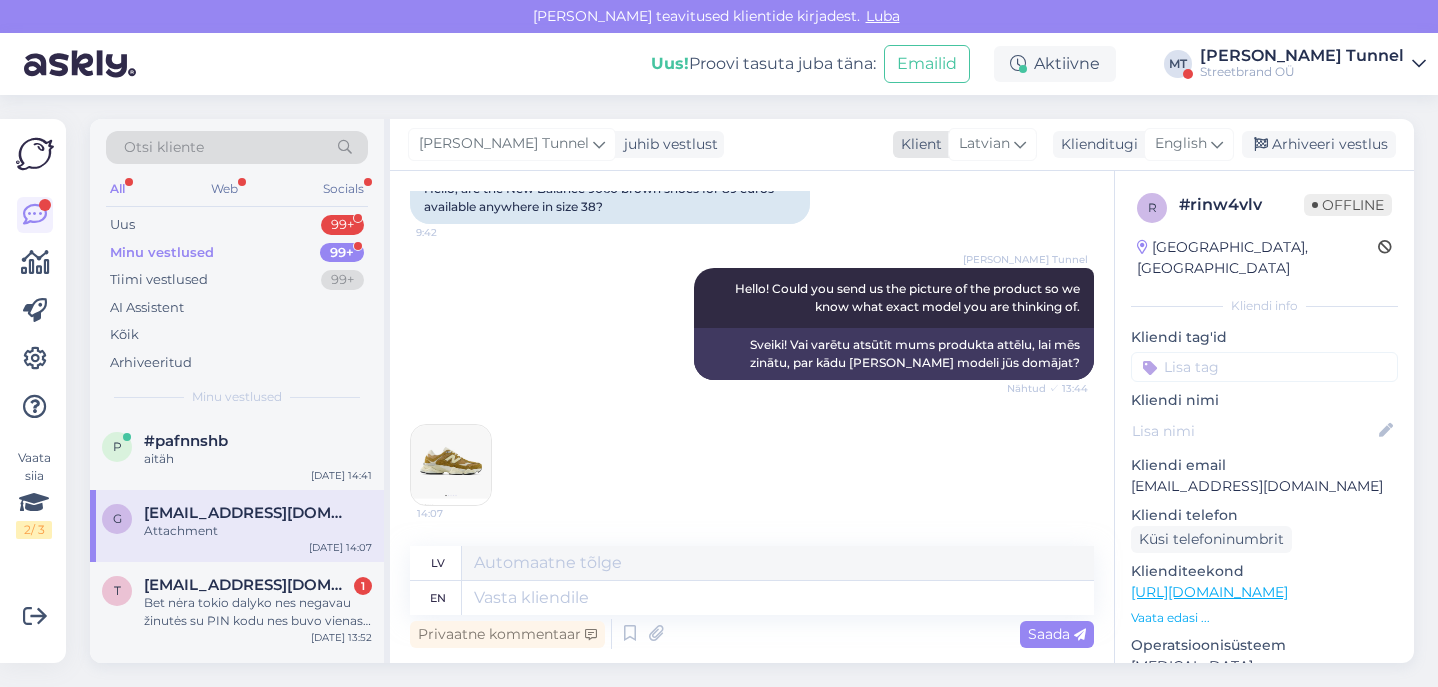 scroll, scrollTop: 185, scrollLeft: 0, axis: vertical 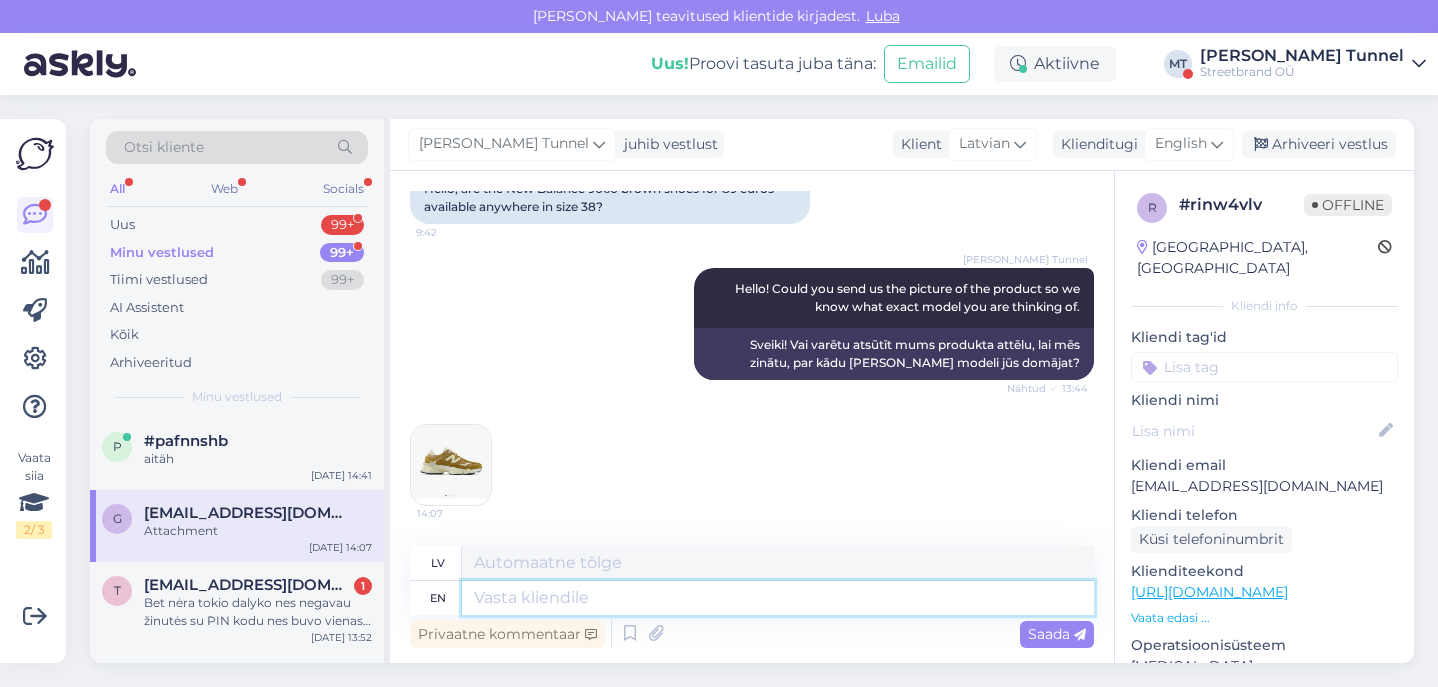 click at bounding box center [778, 598] 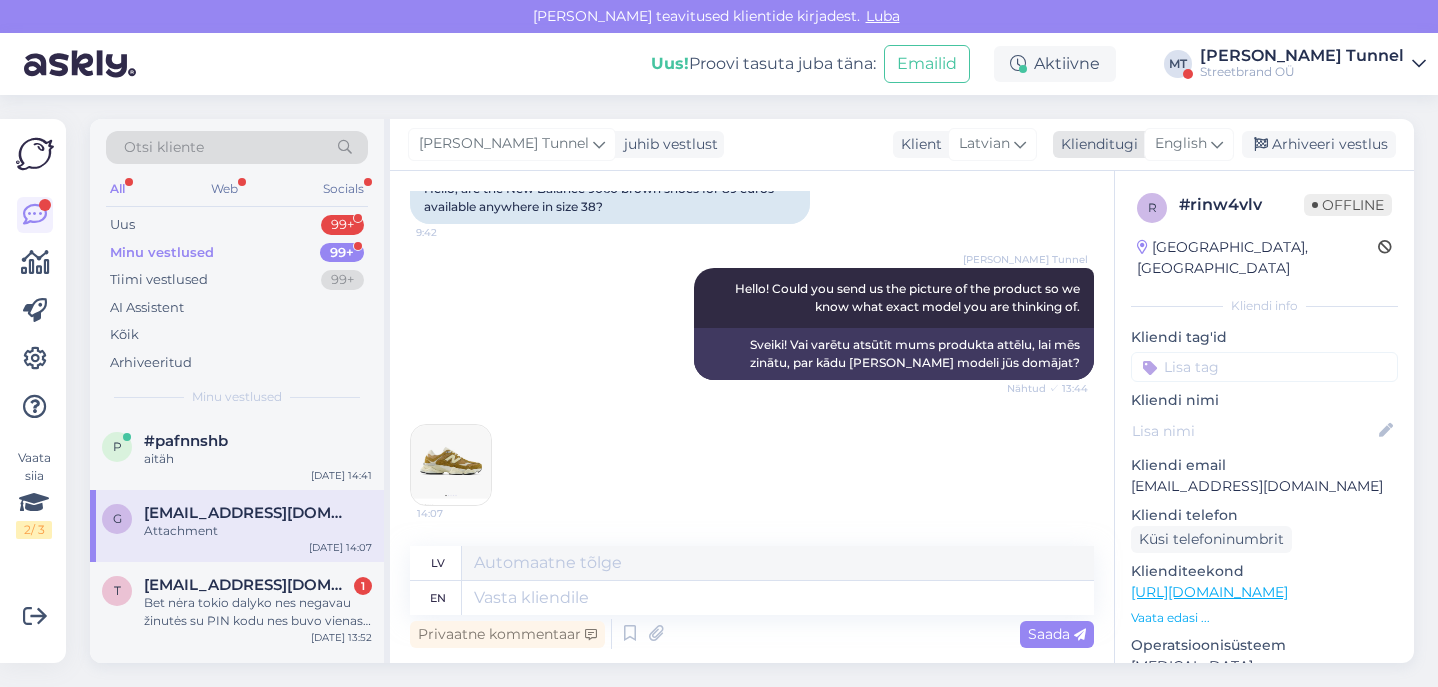 click on "English" at bounding box center [1181, 144] 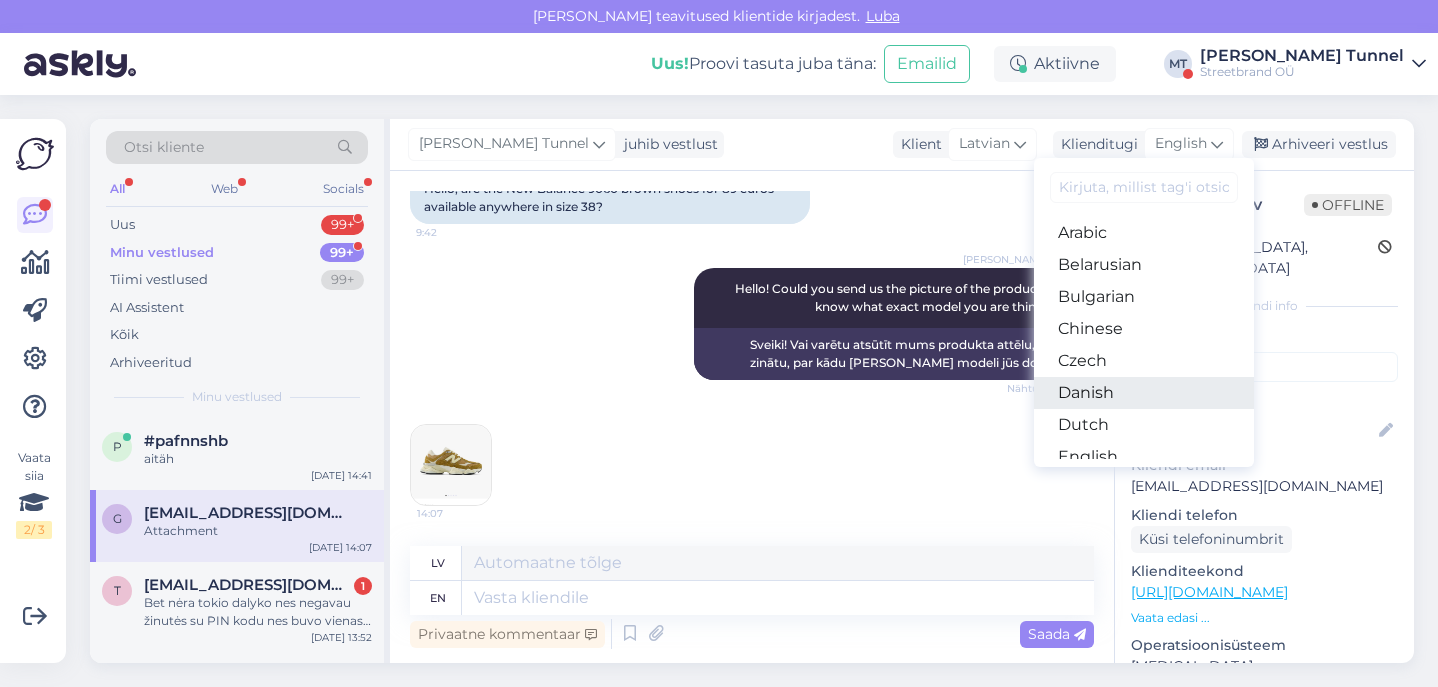 scroll, scrollTop: 88, scrollLeft: 0, axis: vertical 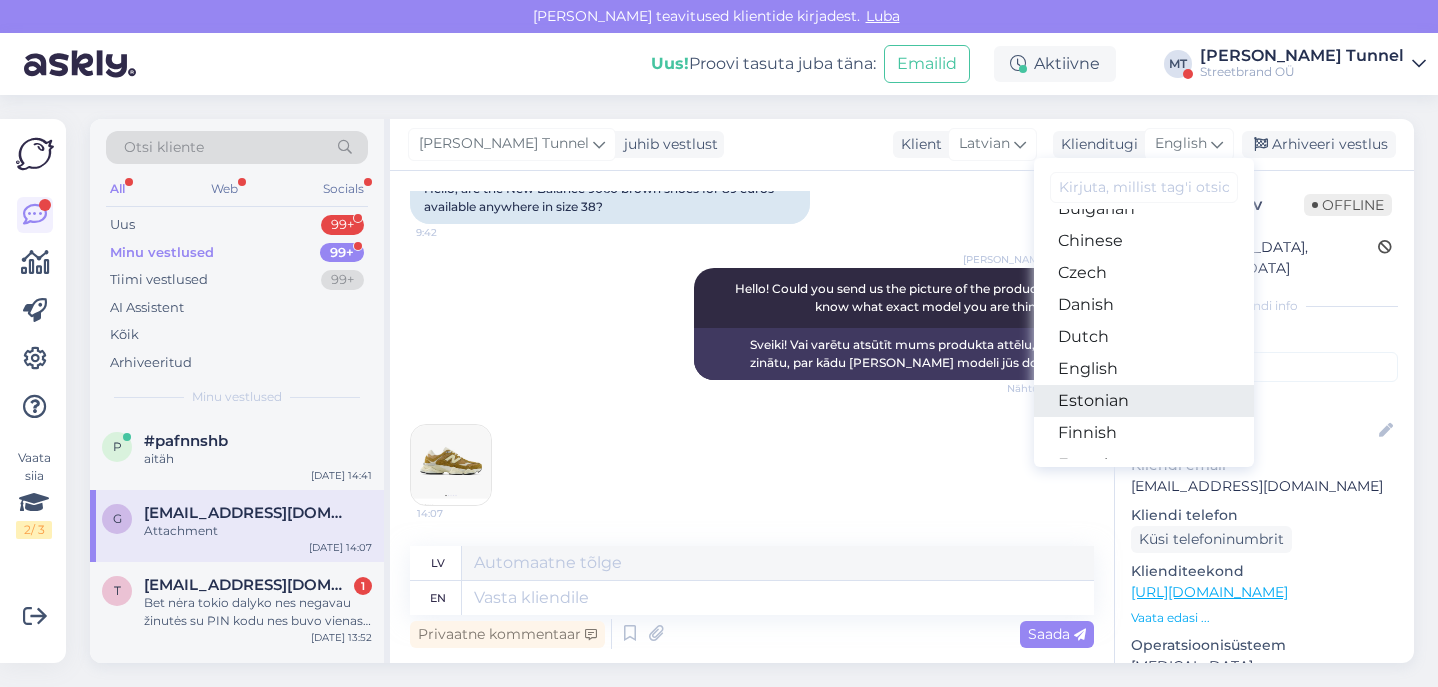click on "Estonian" at bounding box center [1144, 401] 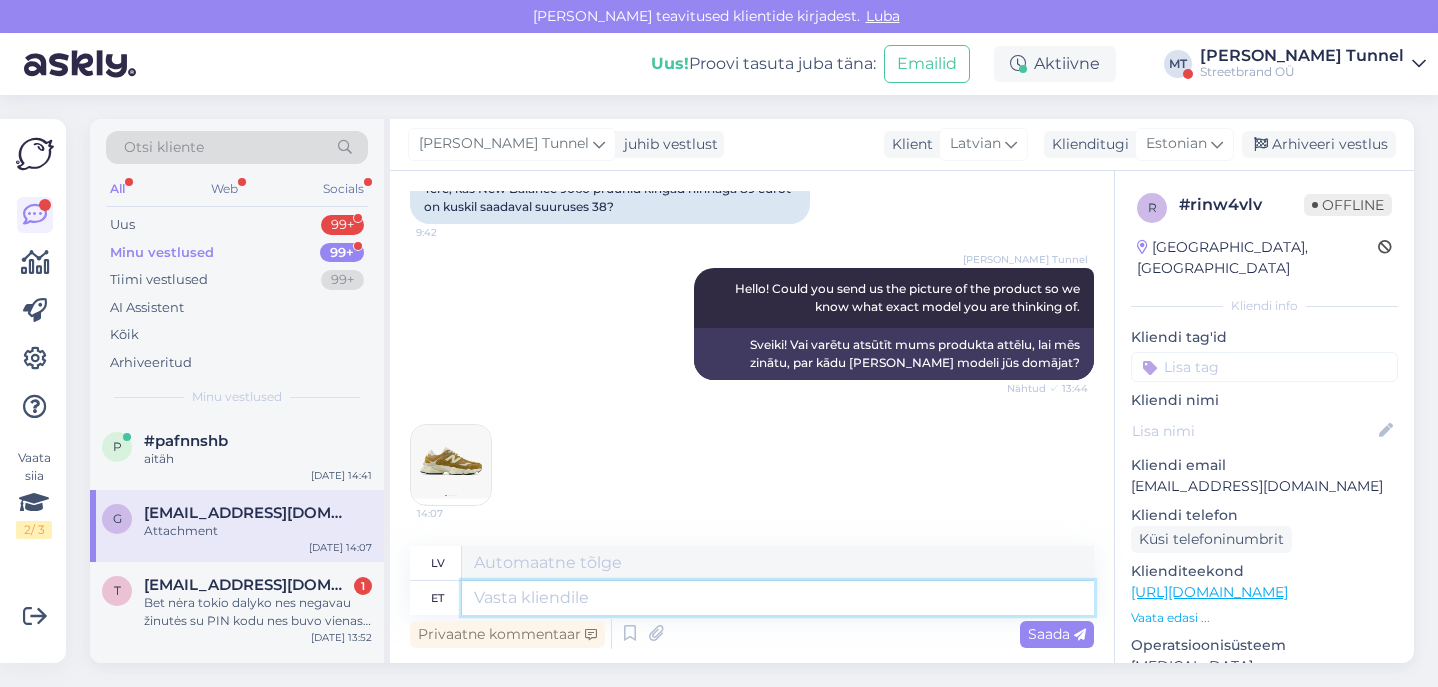 click at bounding box center (778, 598) 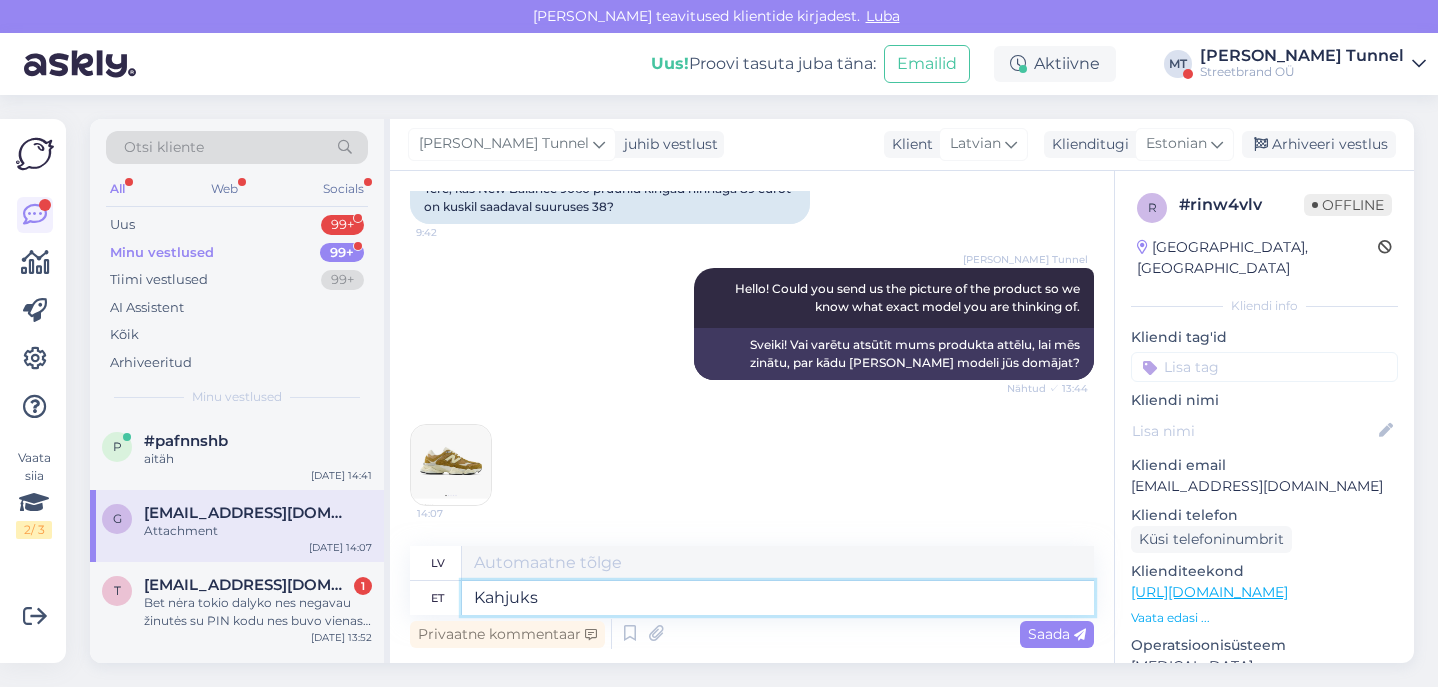 type on "Kahjuks o" 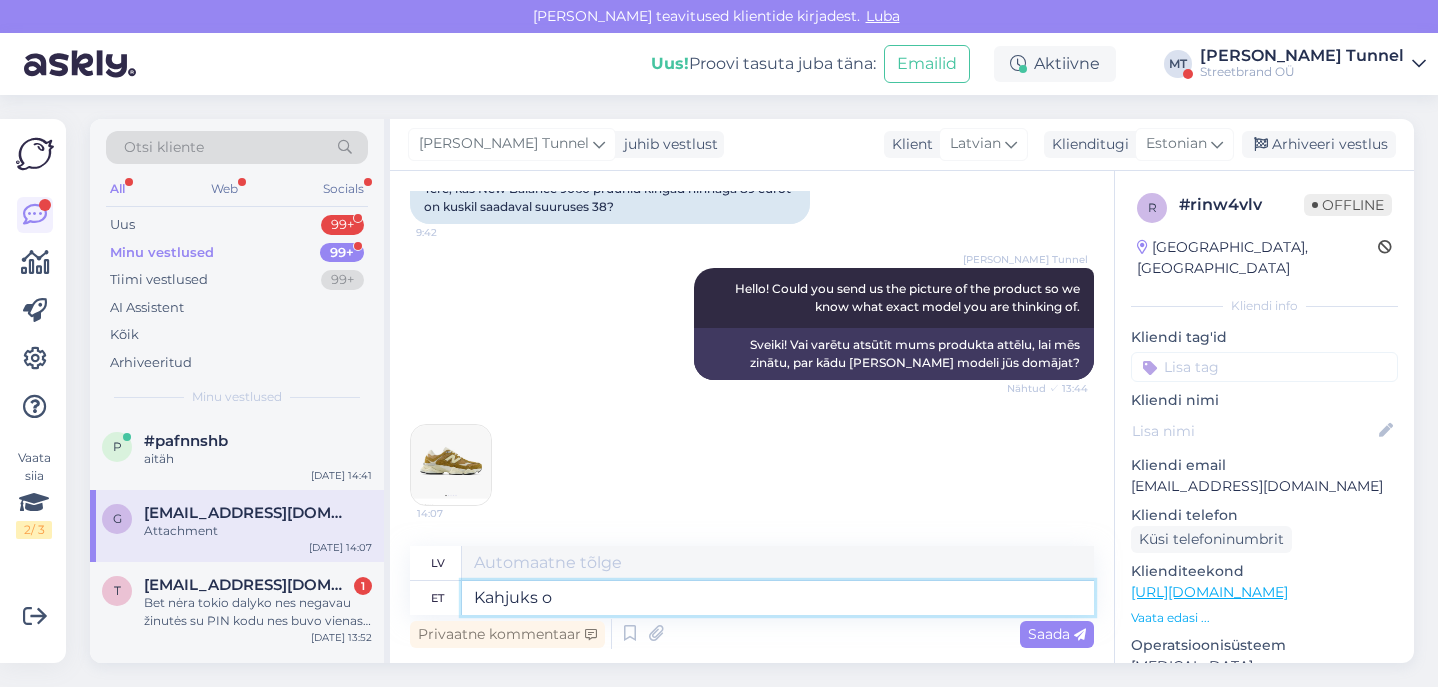 type on "Diemžēl" 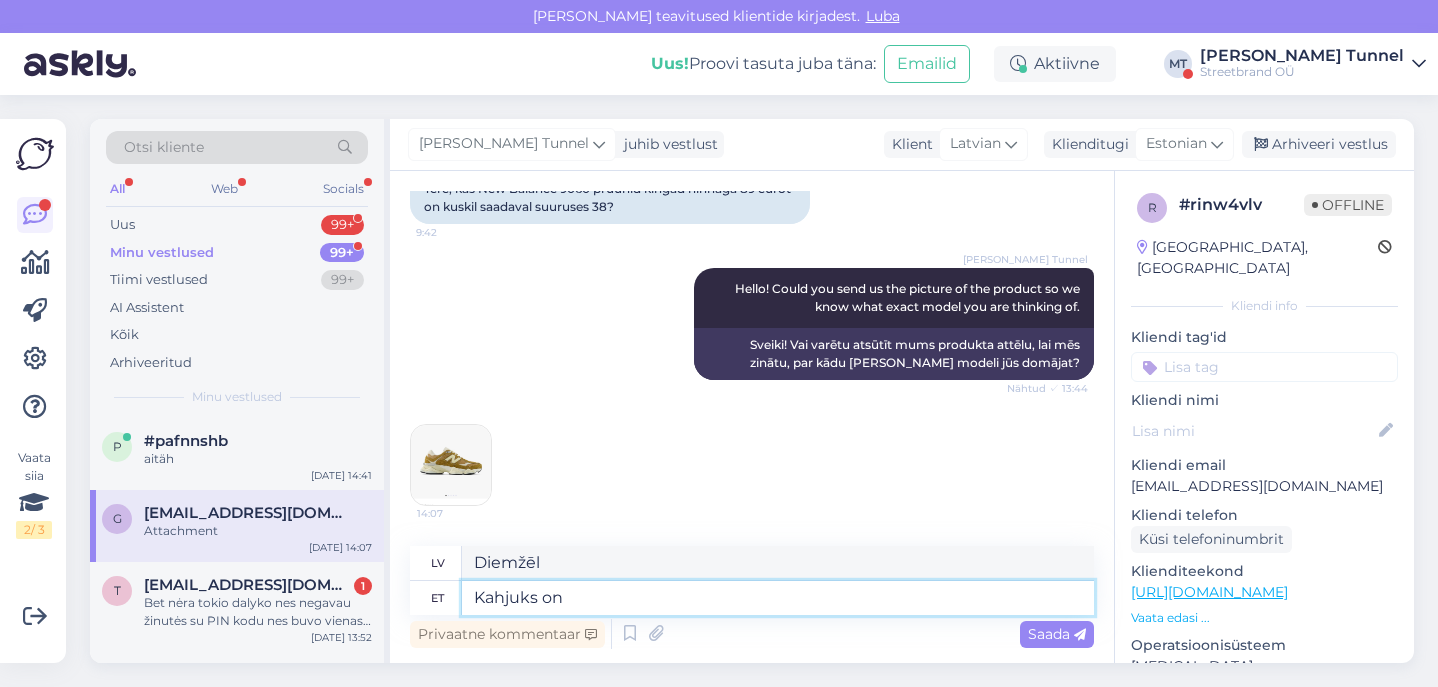 type on "Kahjuks on" 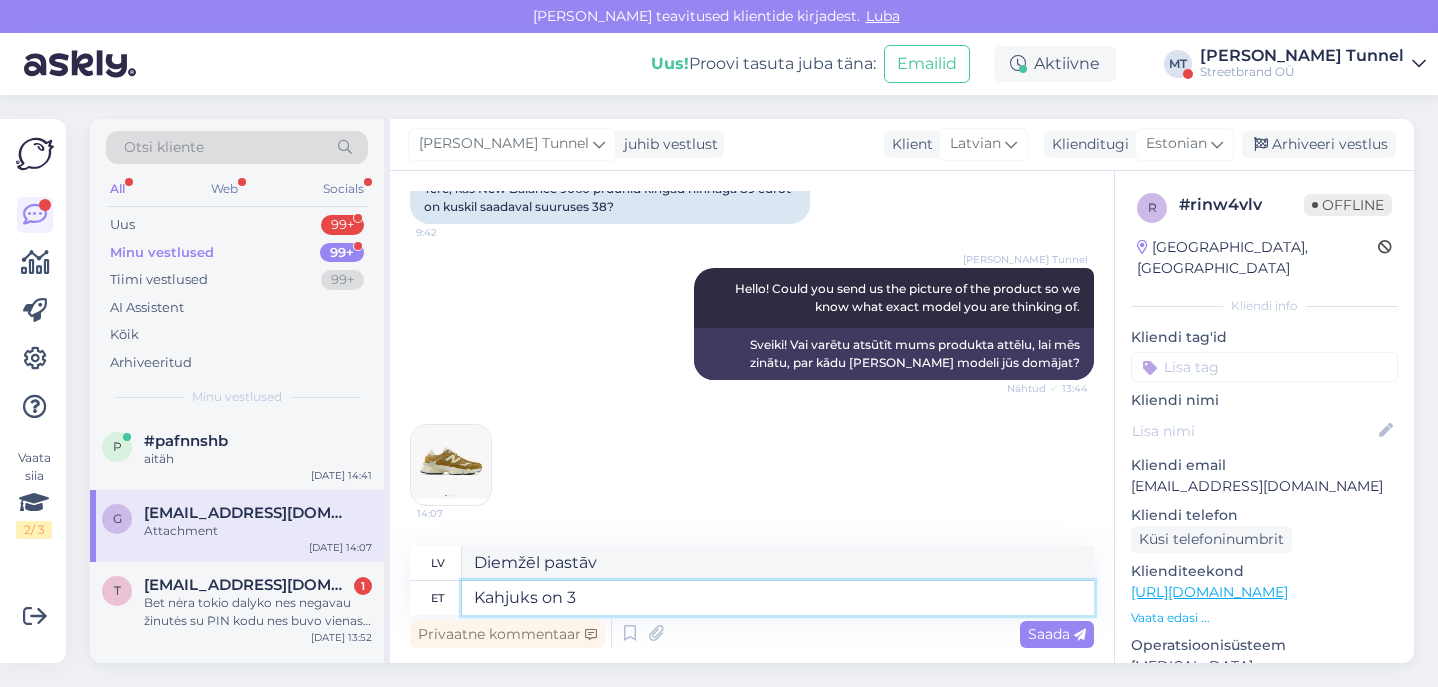 type on "Kahjuks on 38" 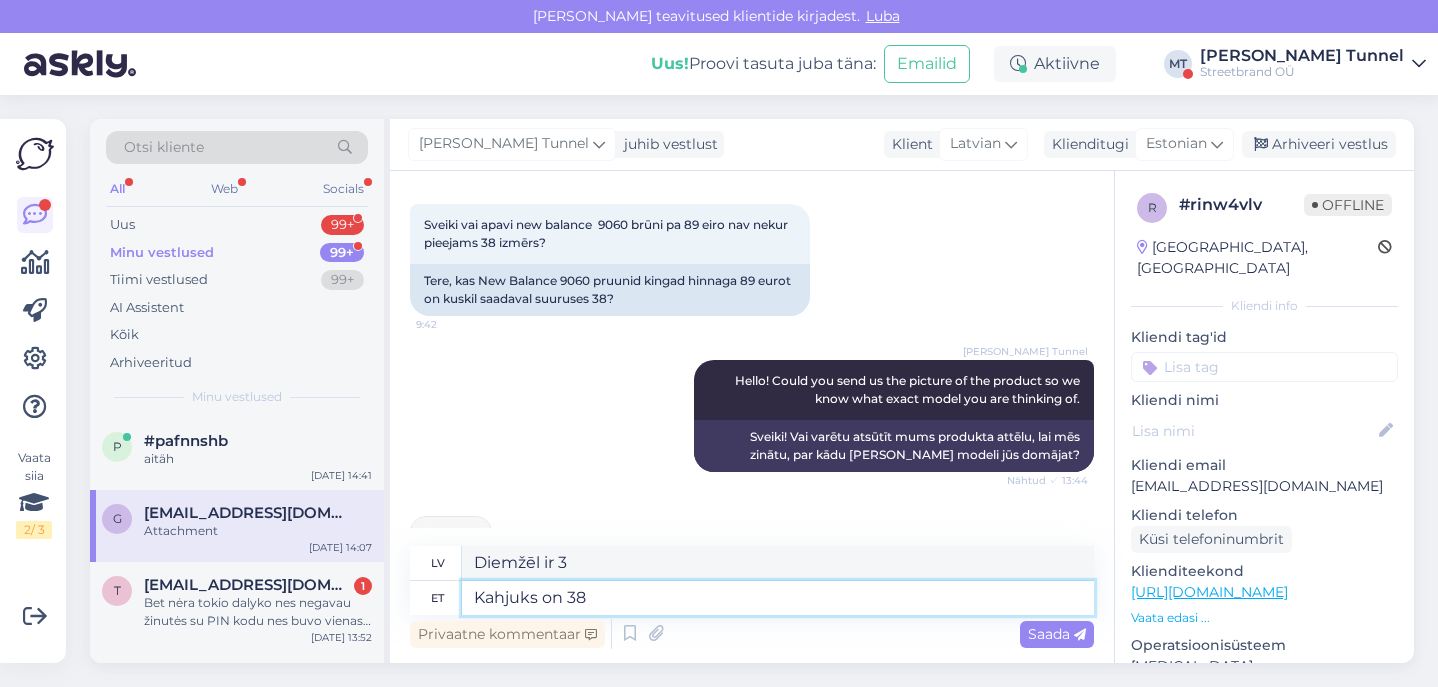 type on "Diemžēl ir 38" 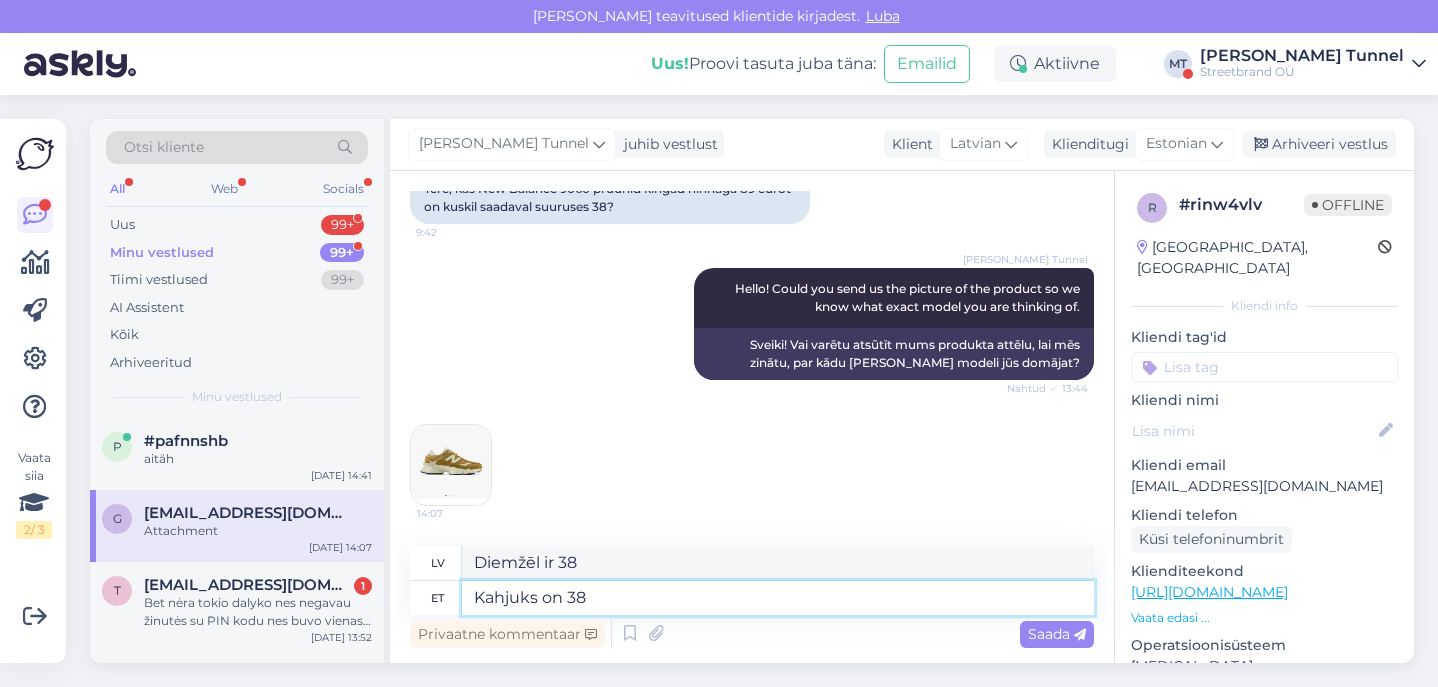scroll, scrollTop: 185, scrollLeft: 0, axis: vertical 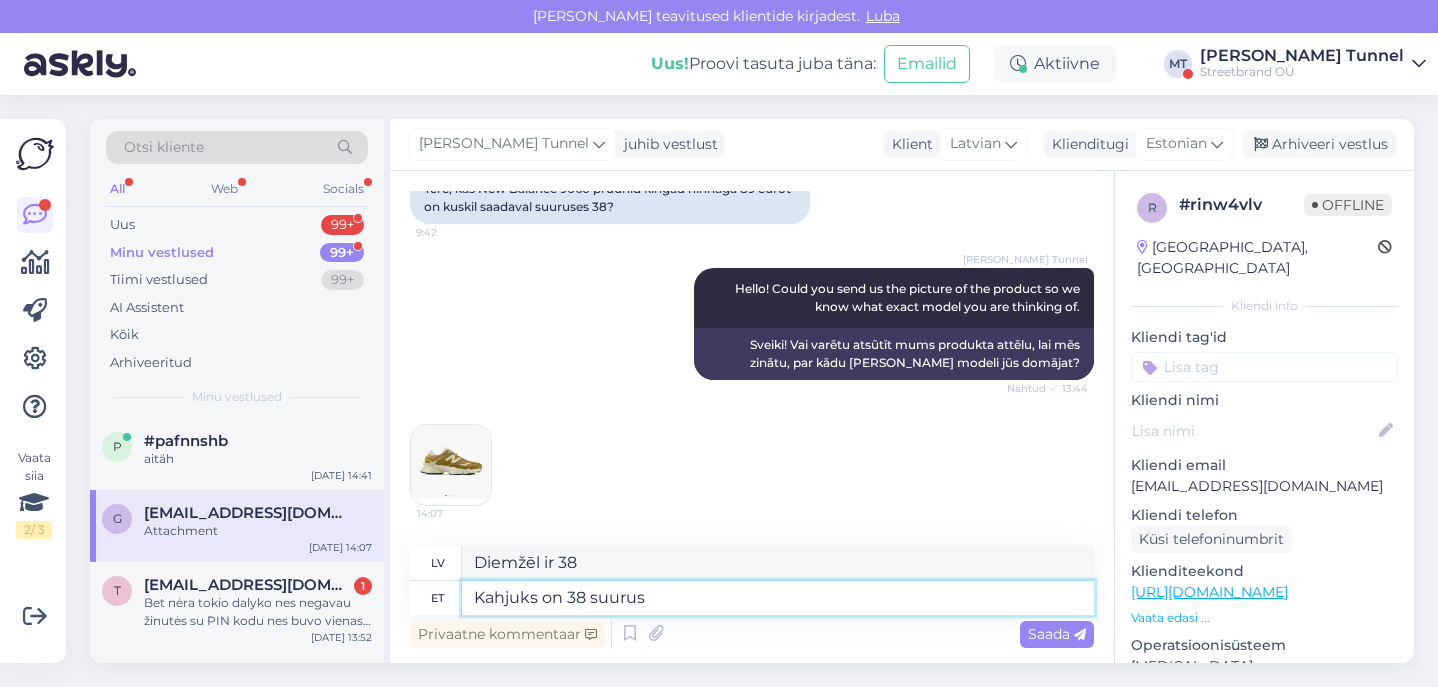 type on "Kahjuks on 38 suurus o" 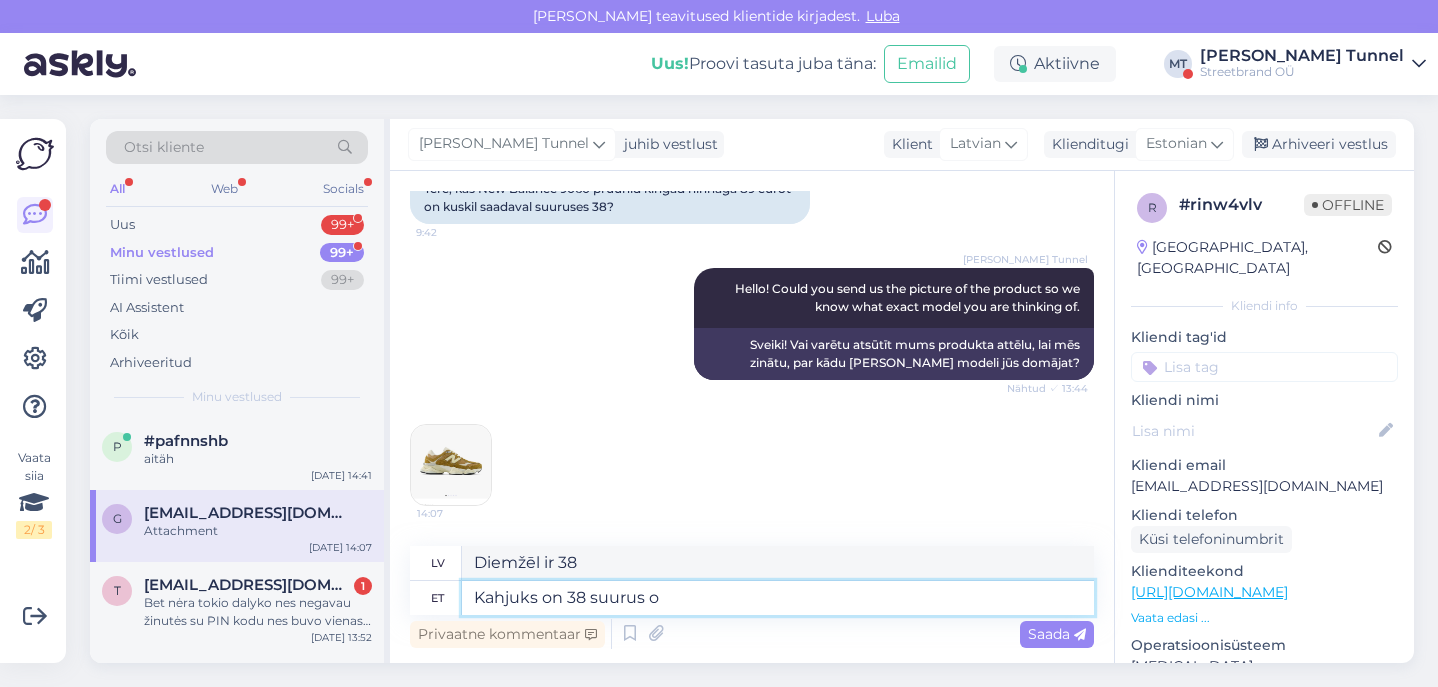 type on "Diemžēl ir pieejams 38. izmērs." 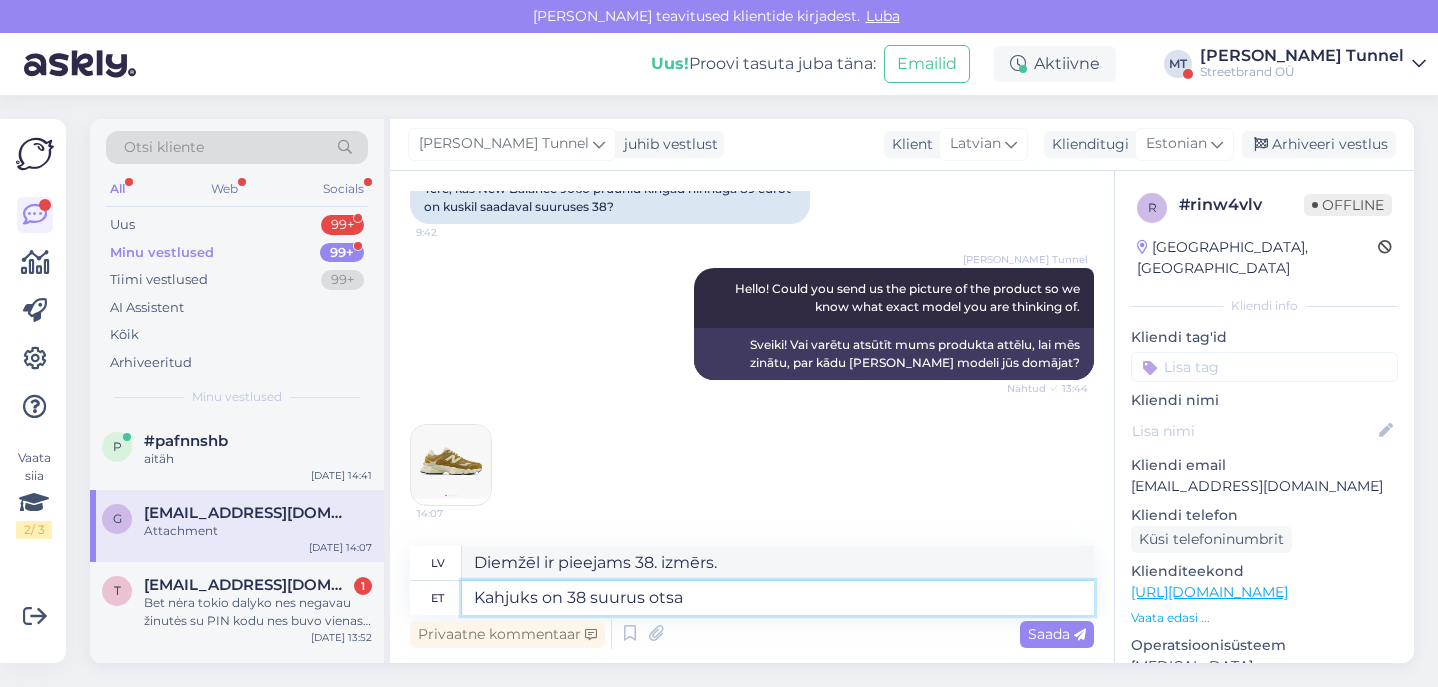 type on "Kahjuks on 38 suurus otsa s" 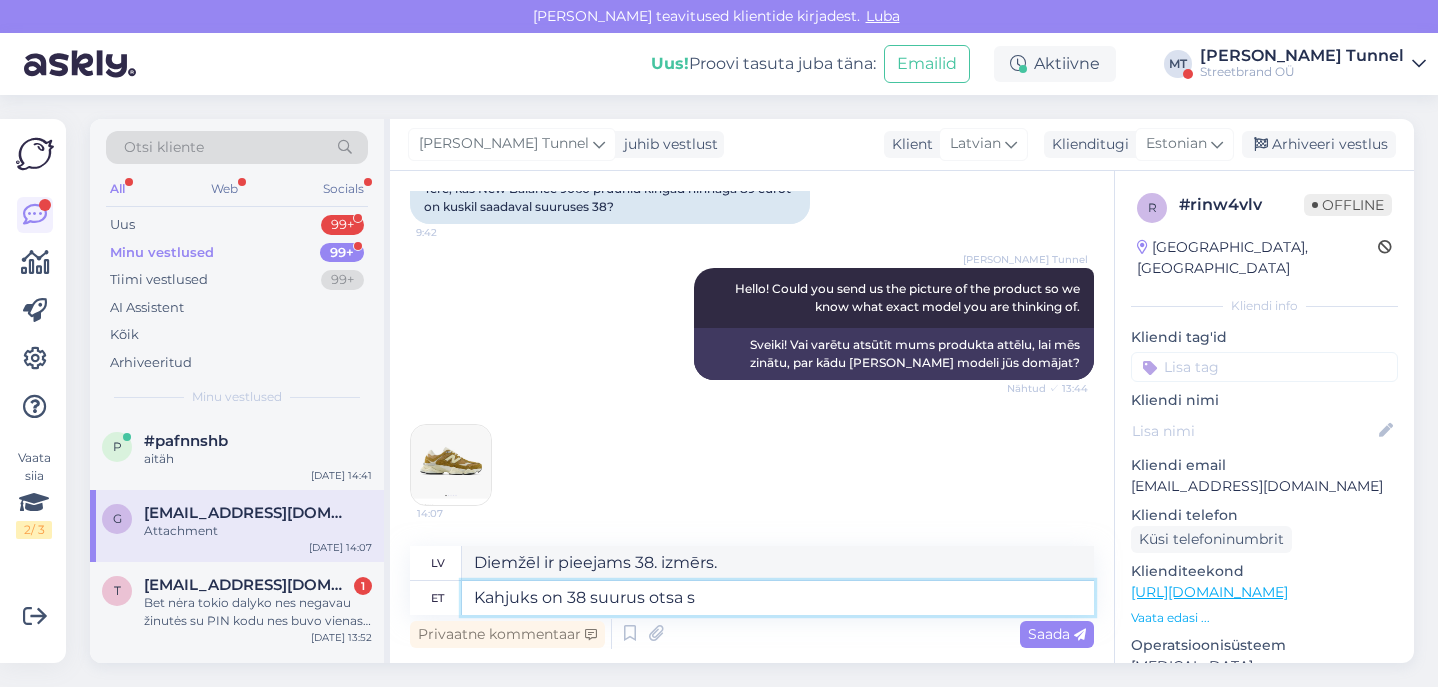type on "Diemžēl 38. izmērs nav pieejams." 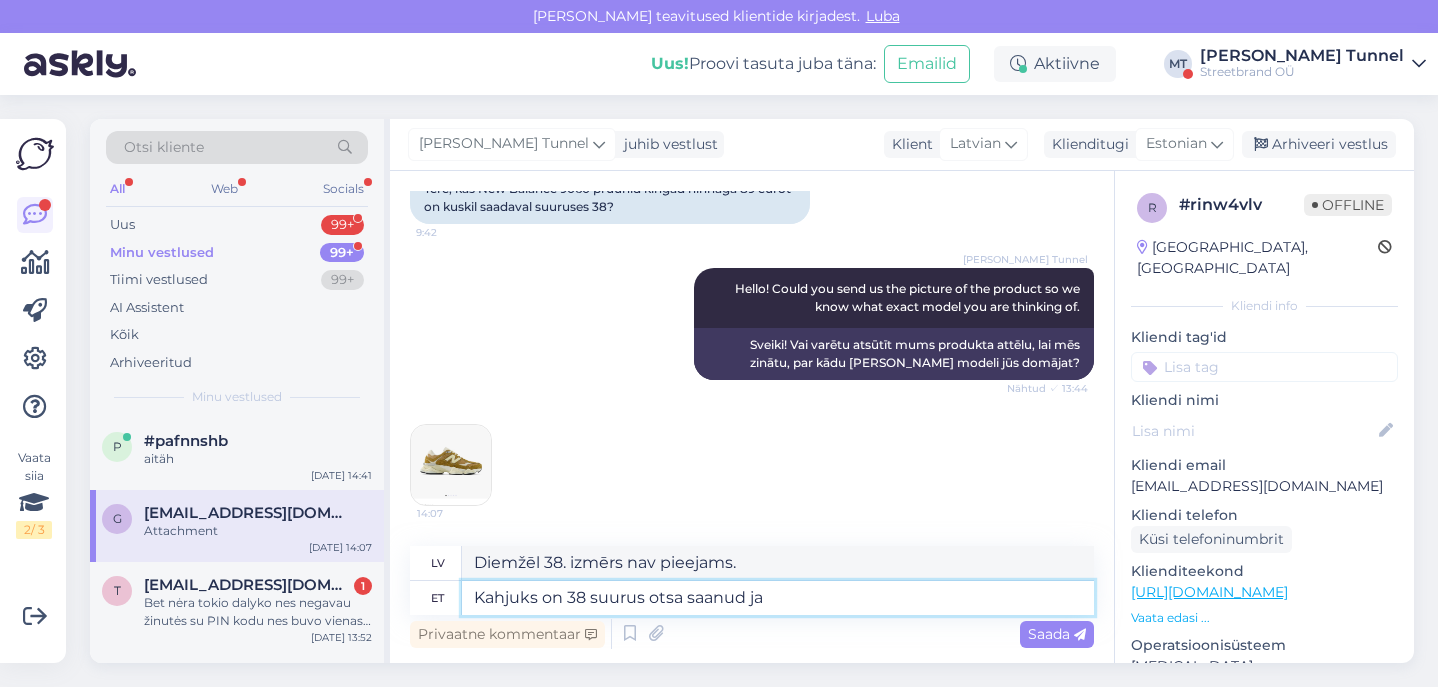 type on "Kahjuks on 38 suurus otsa saanud ja k" 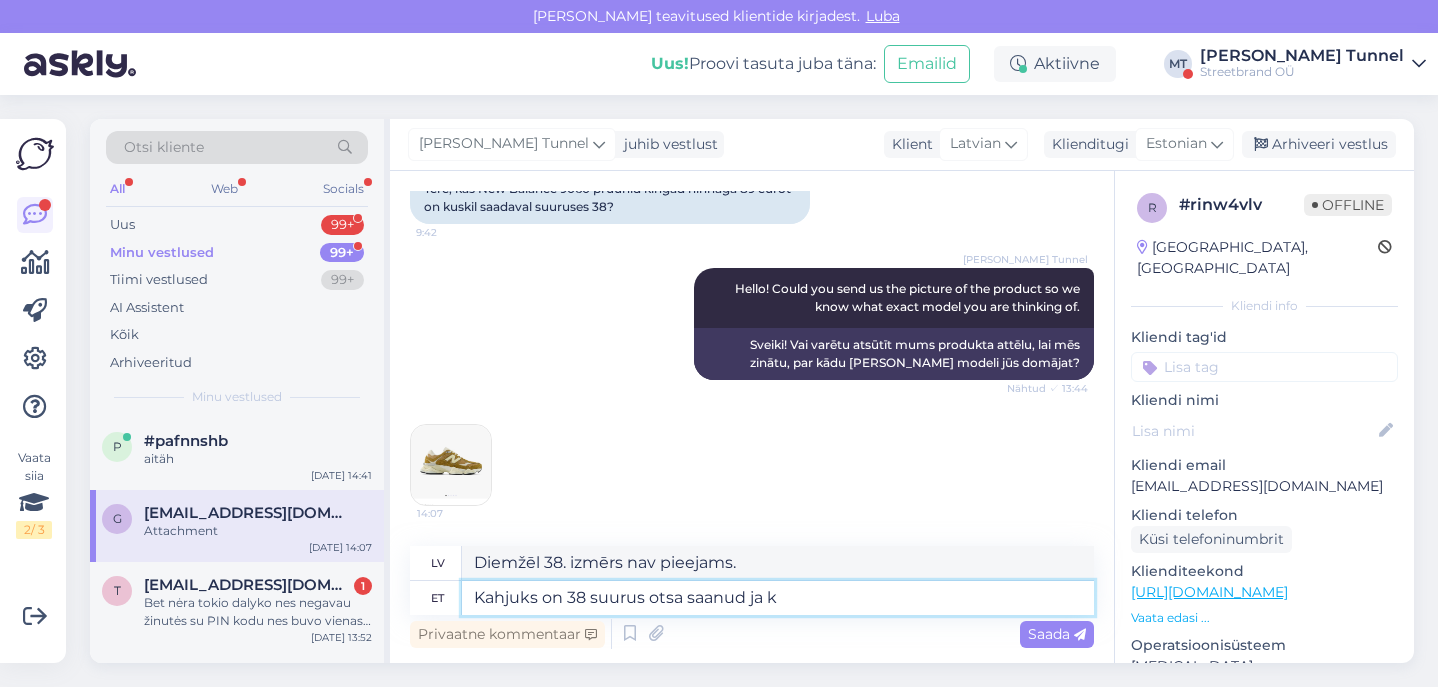 type on "Diemžēl 38. izmērs nav pieejams noliktavā." 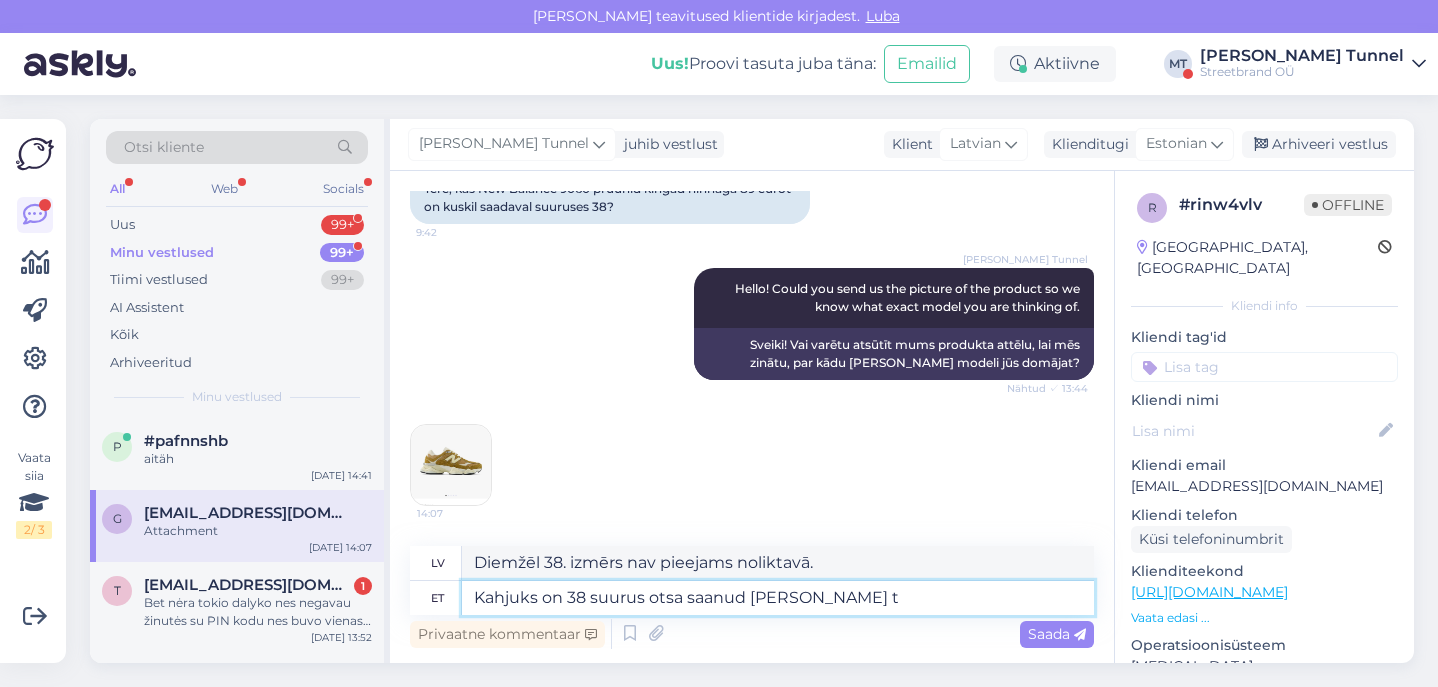 type on "Kahjuks on 38 suurus otsa saanud [PERSON_NAME] te" 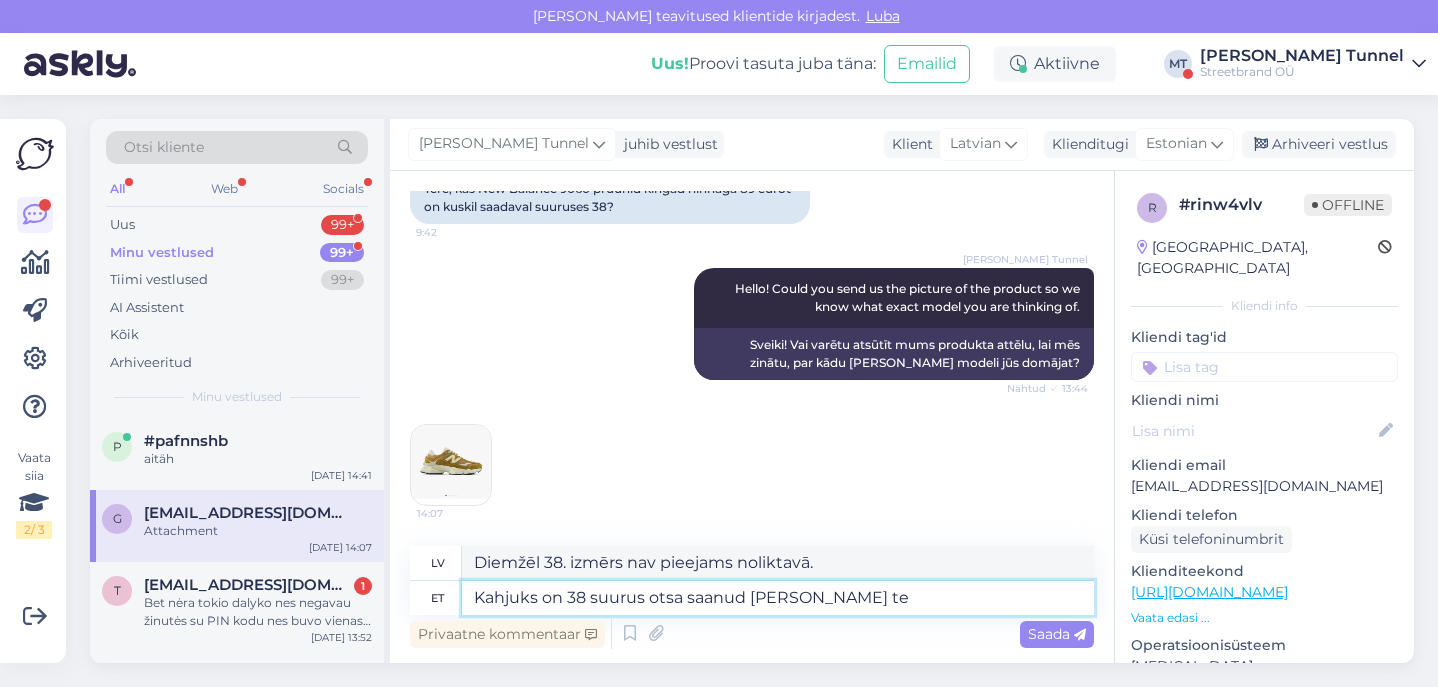 type on "Diemžēl 38. izmērs nav pieejams noliktavā, un [PERSON_NAME]" 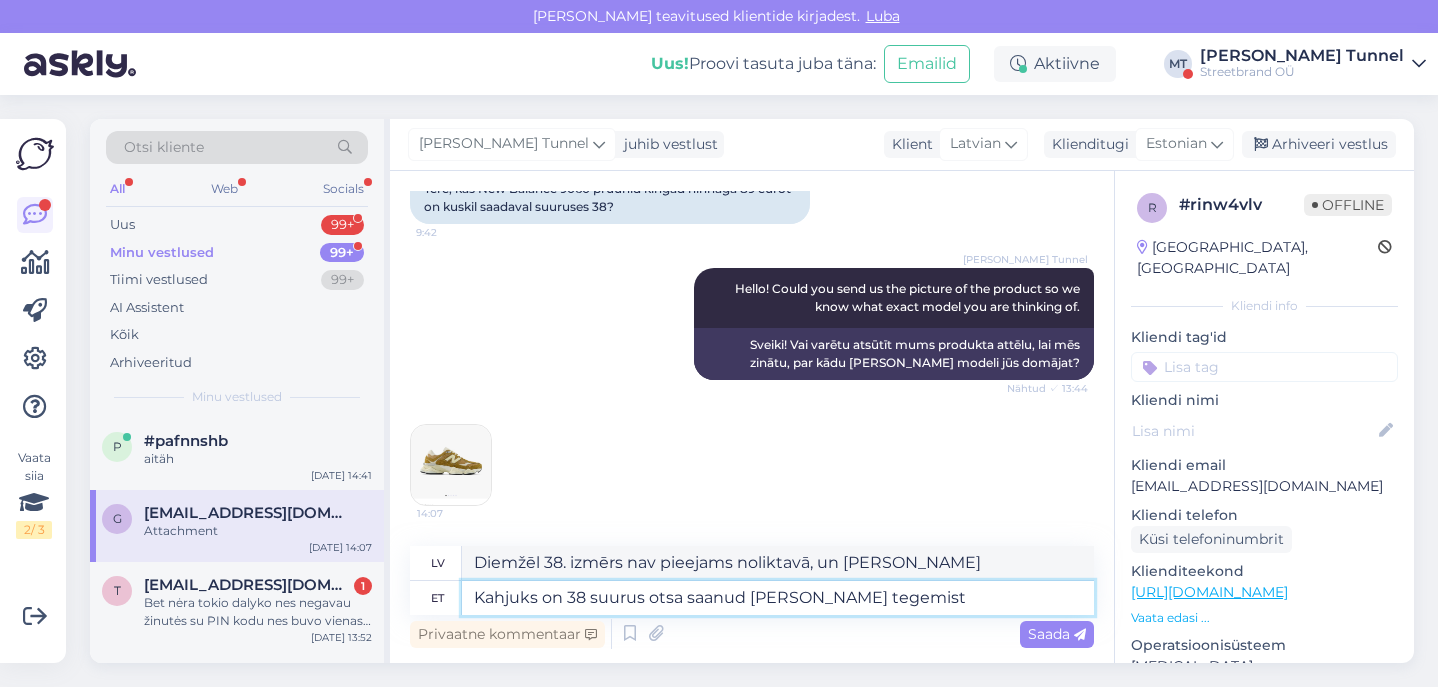 type on "Kahjuks on 38 suurus otsa saanud [PERSON_NAME] tegemist o" 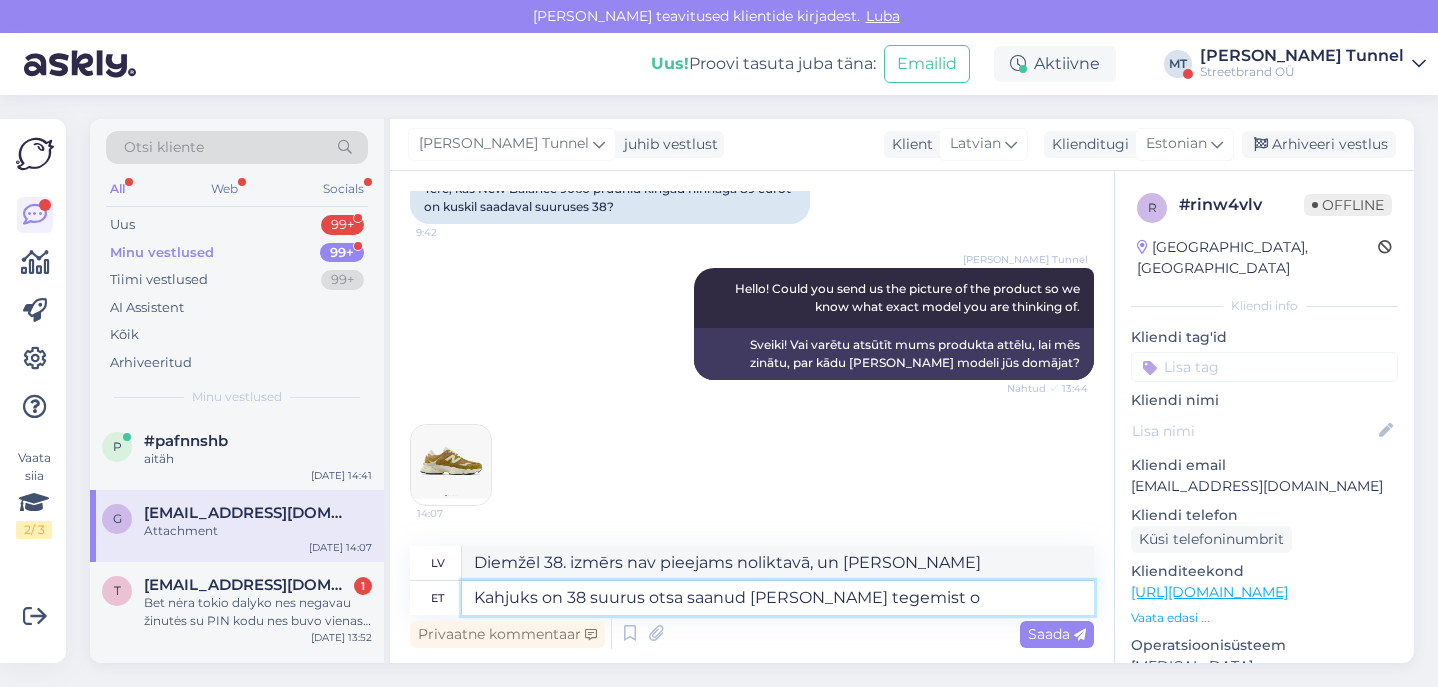 type on "Diemžēl 38. izmērs nav pieejams, un, tā kā tas ir" 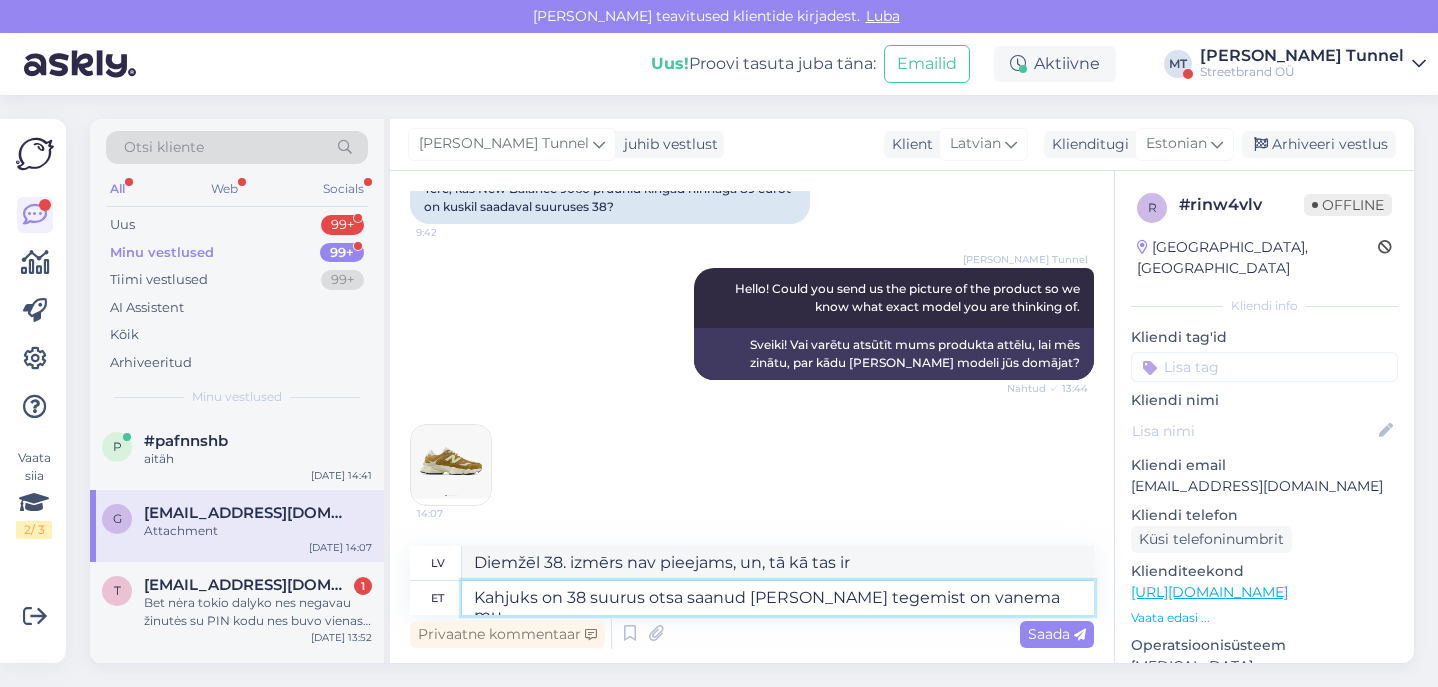 type on "Kahjuks on 38 suurus otsa saanud [PERSON_NAME] tegemist on vanema mud" 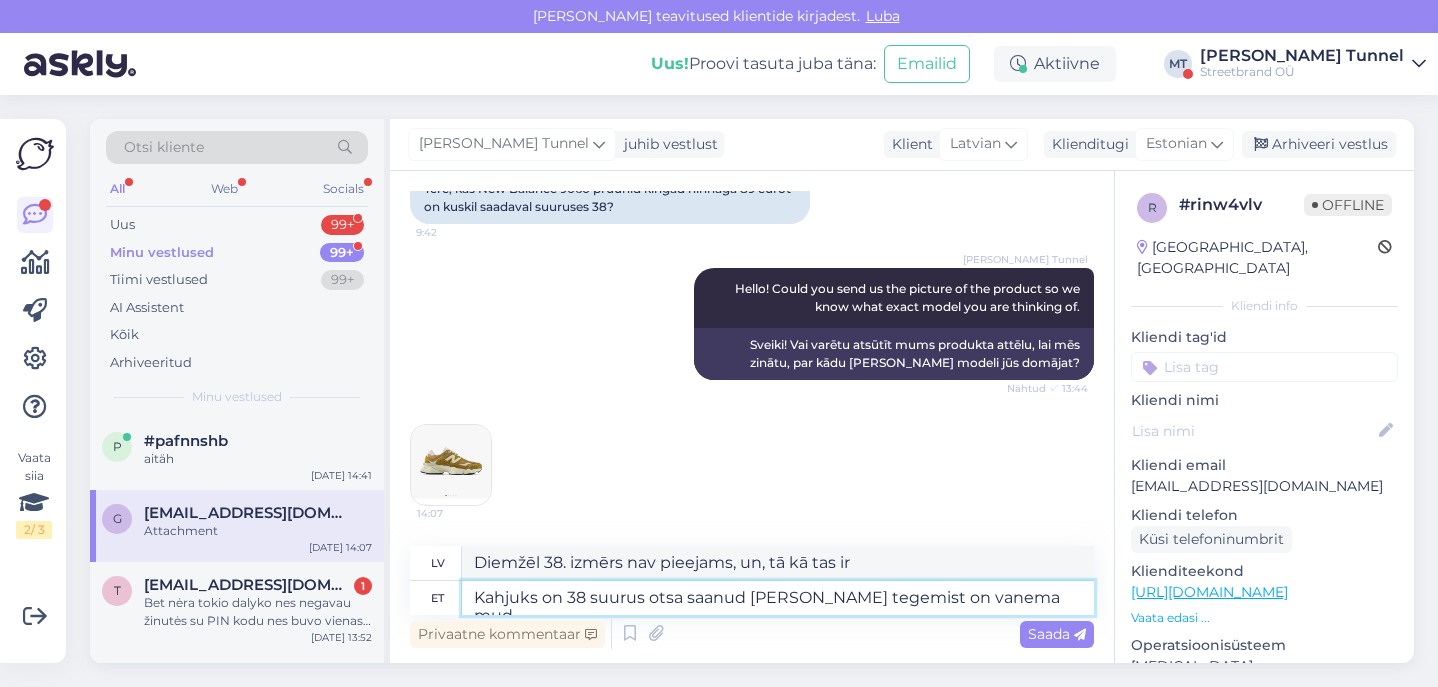 type on "Diemžēl 38. izmērs nav pieejams, un, tā kā tas ir vecāks modelis" 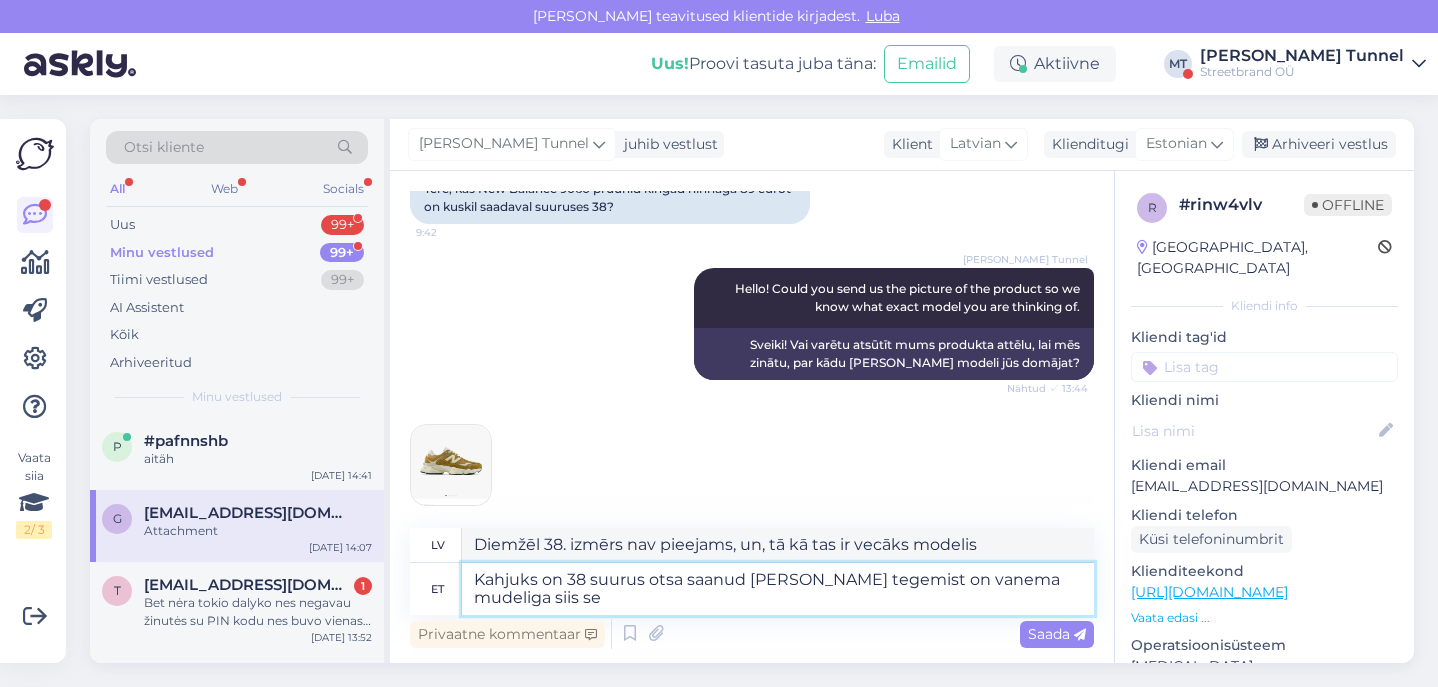 type on "Kahjuks on 38 suurus otsa saanud [PERSON_NAME] tegemist on vanema mudeliga siis sel" 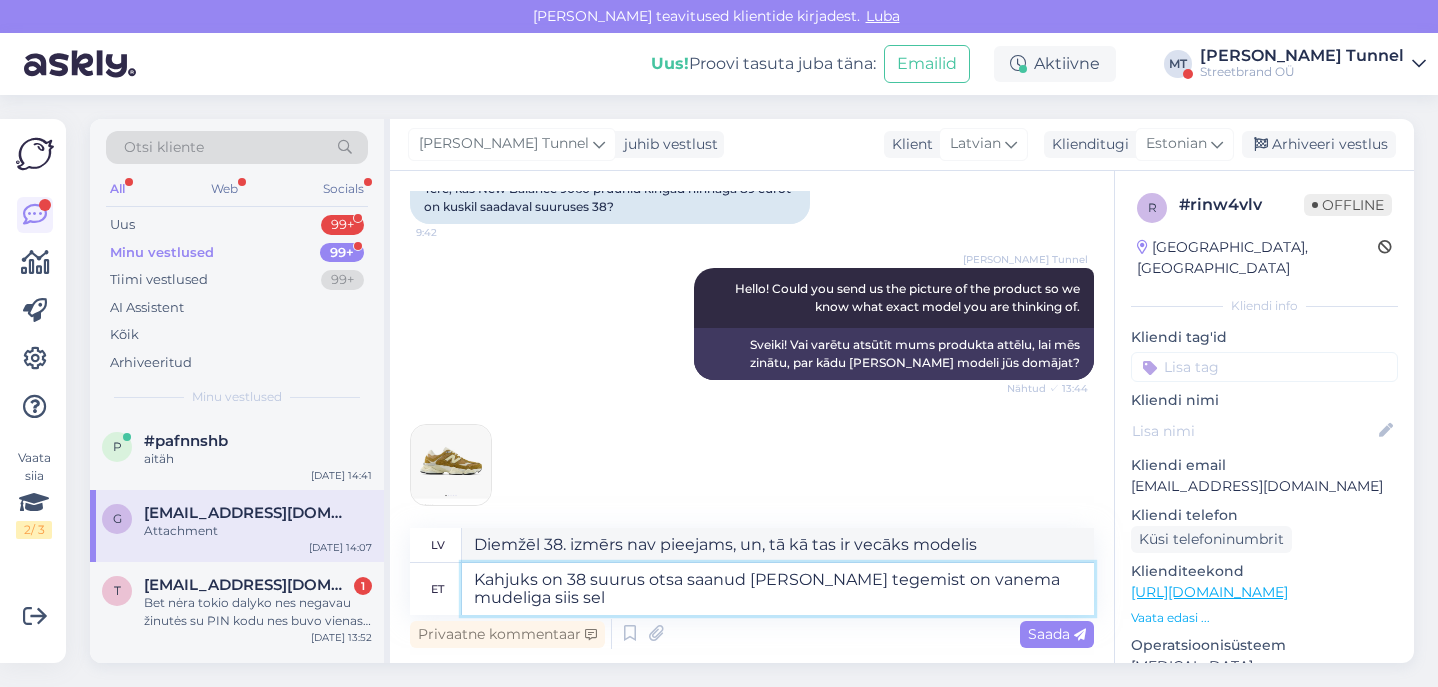 type on "Diemžēl 38. izmērs nav pieejams, un, tā kā tas ir vecāks modelis," 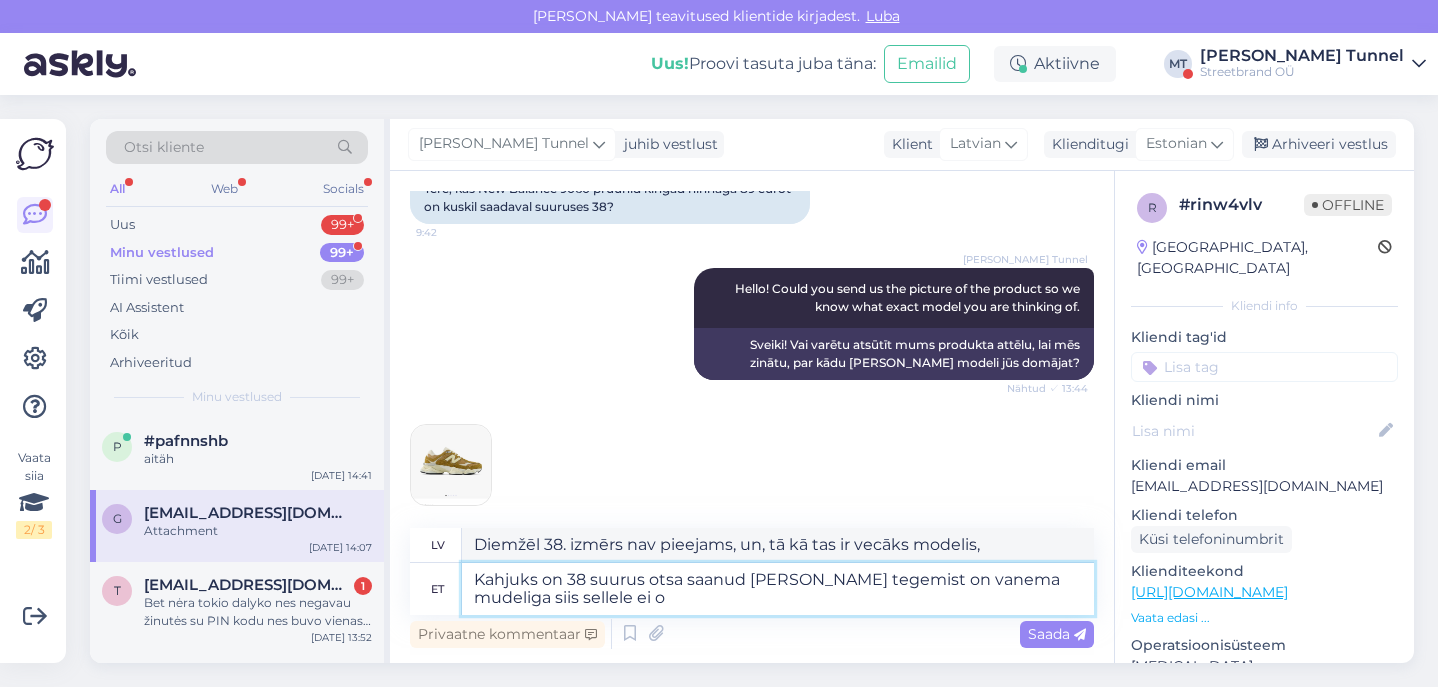 type on "Kahjuks on 38 suurus otsa saanud [PERSON_NAME] tegemist on vanema mudeliga siis sellele ei ol" 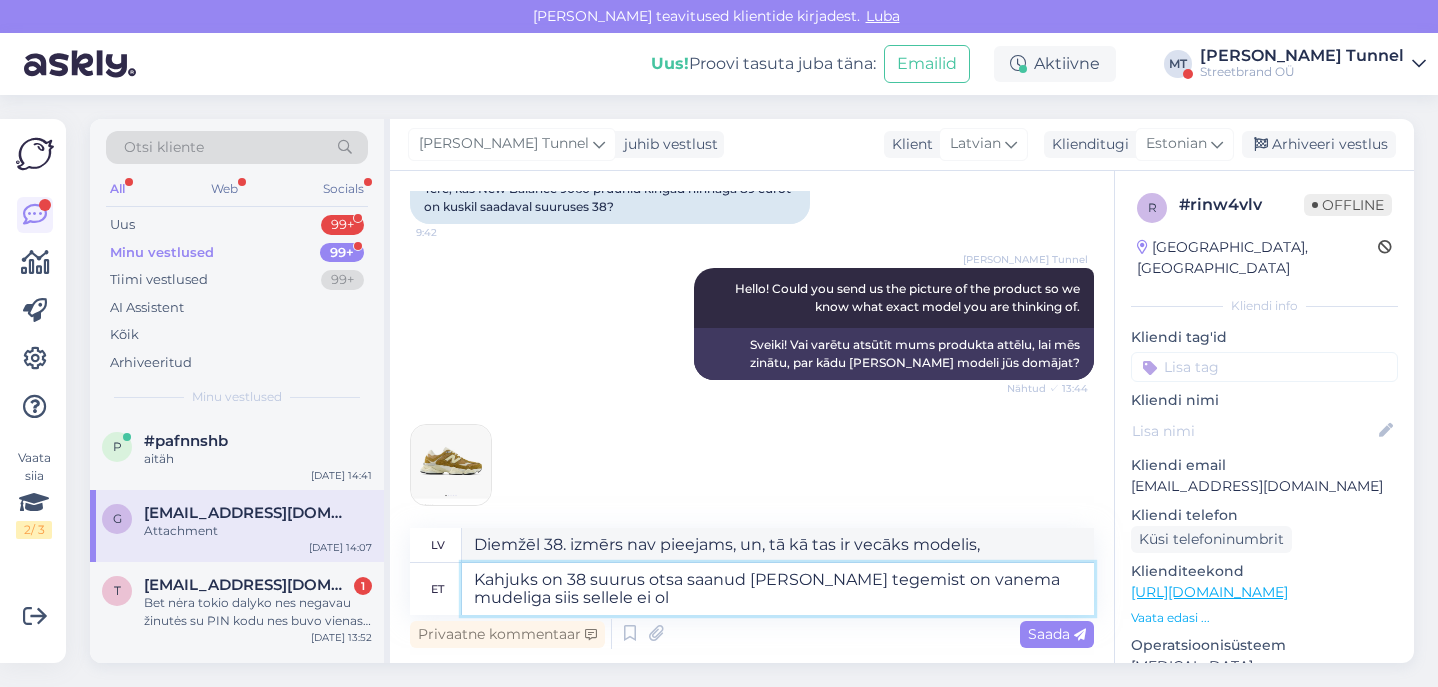 type on "Diemžēl 38. izmērs nav pieejams, un, tā kā tas ir vecāks modelis, tas nav pieejams." 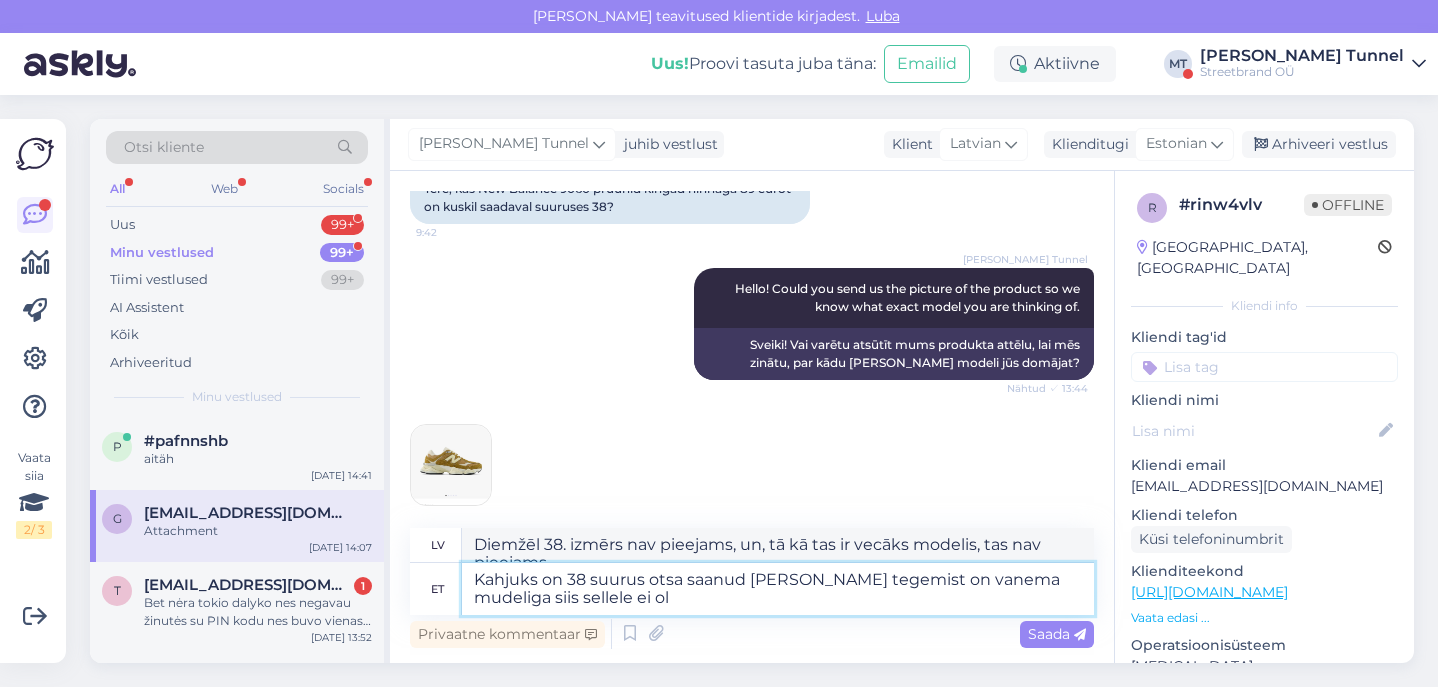 type on "Kahjuks on 38 suurus otsa saanud [PERSON_NAME] tegemist on vanema mudeliga siis sellele ei ole" 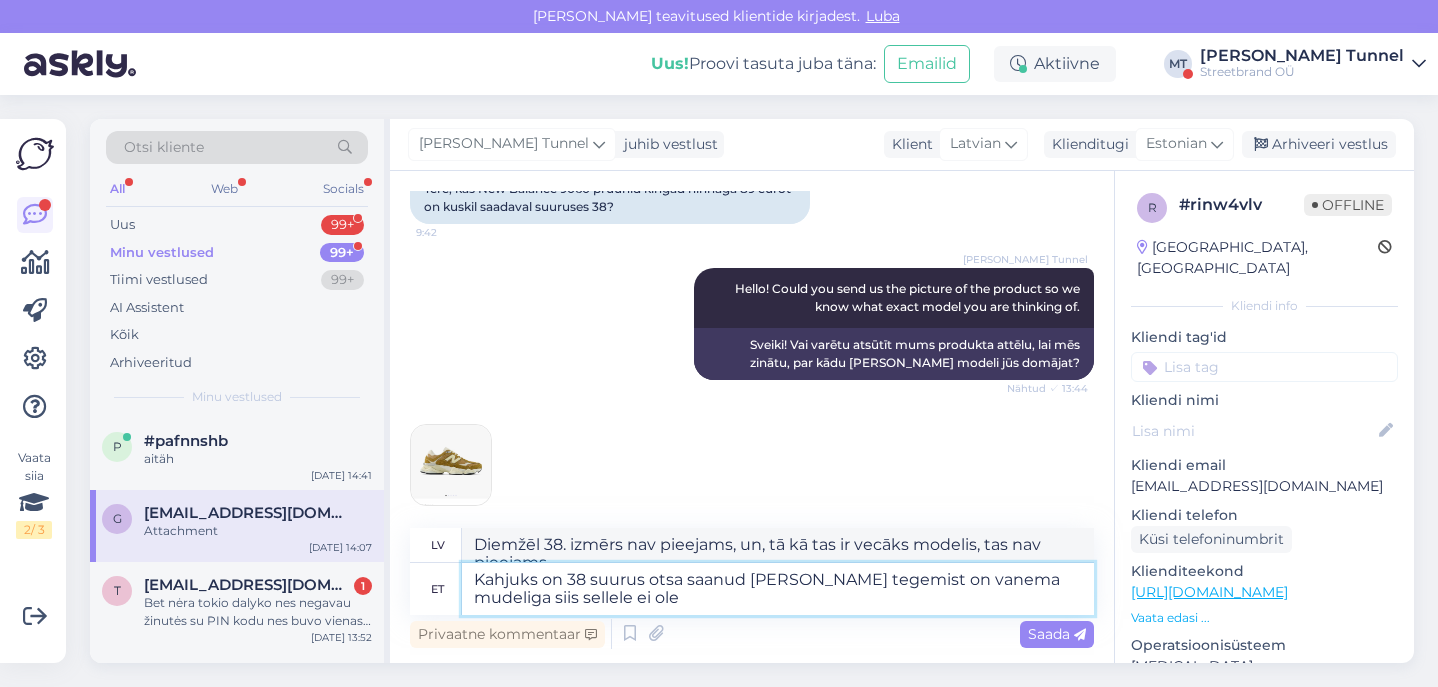 type on "Diemžēl 38. izmērs nav pieejams, un, tā kā tas ir vecāks modelis, tas ir" 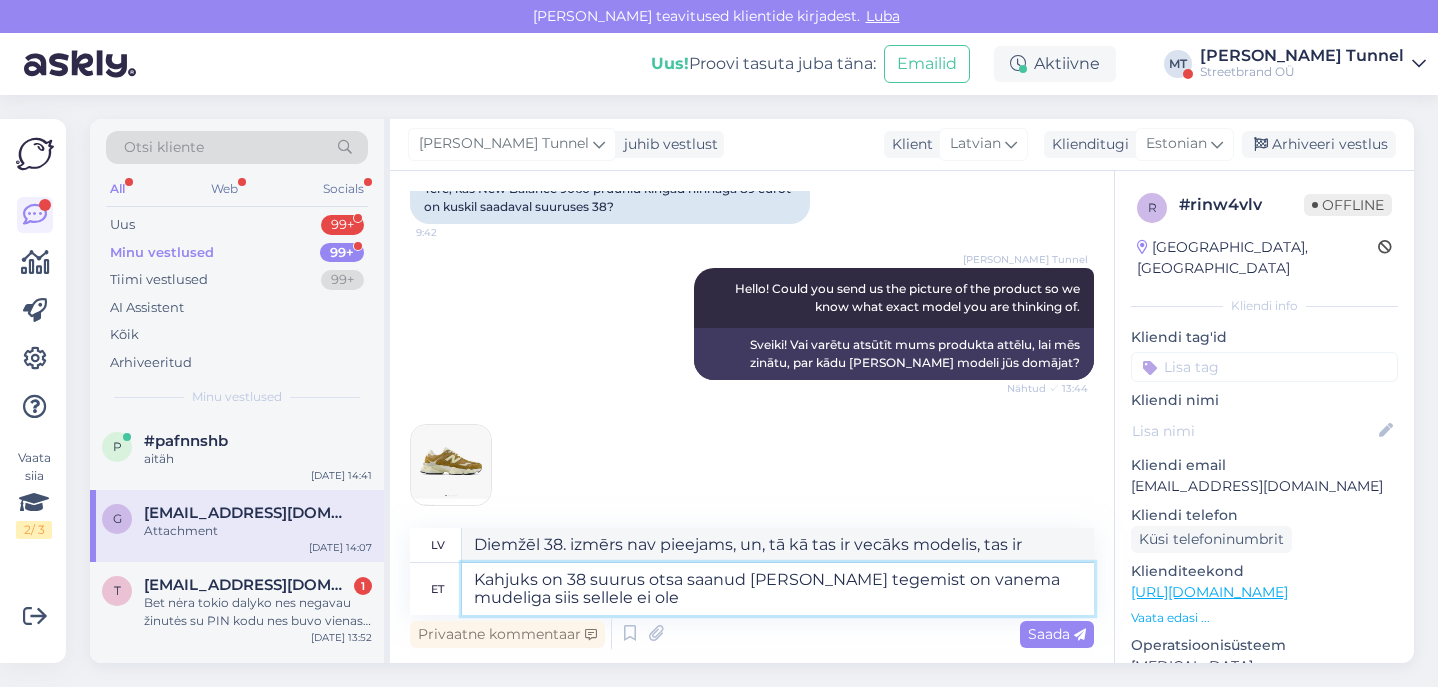 type on "Kahjuks on 38 suurus otsa saanud [PERSON_NAME] tegemist on vanema mudeliga siis sellele ei ole" 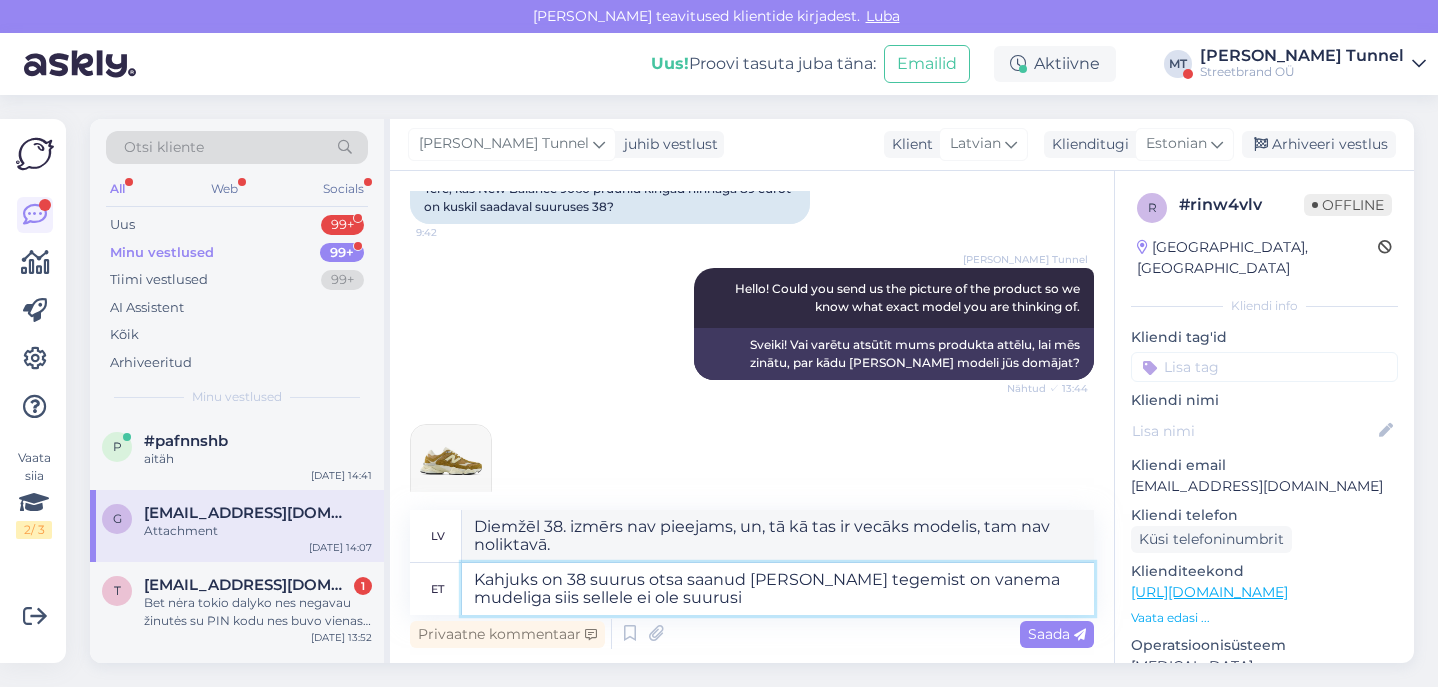 type on "Kahjuks on 38 suurus otsa saanud [PERSON_NAME] tegemist on vanema mudeliga siis sellele ei ole suurusi r" 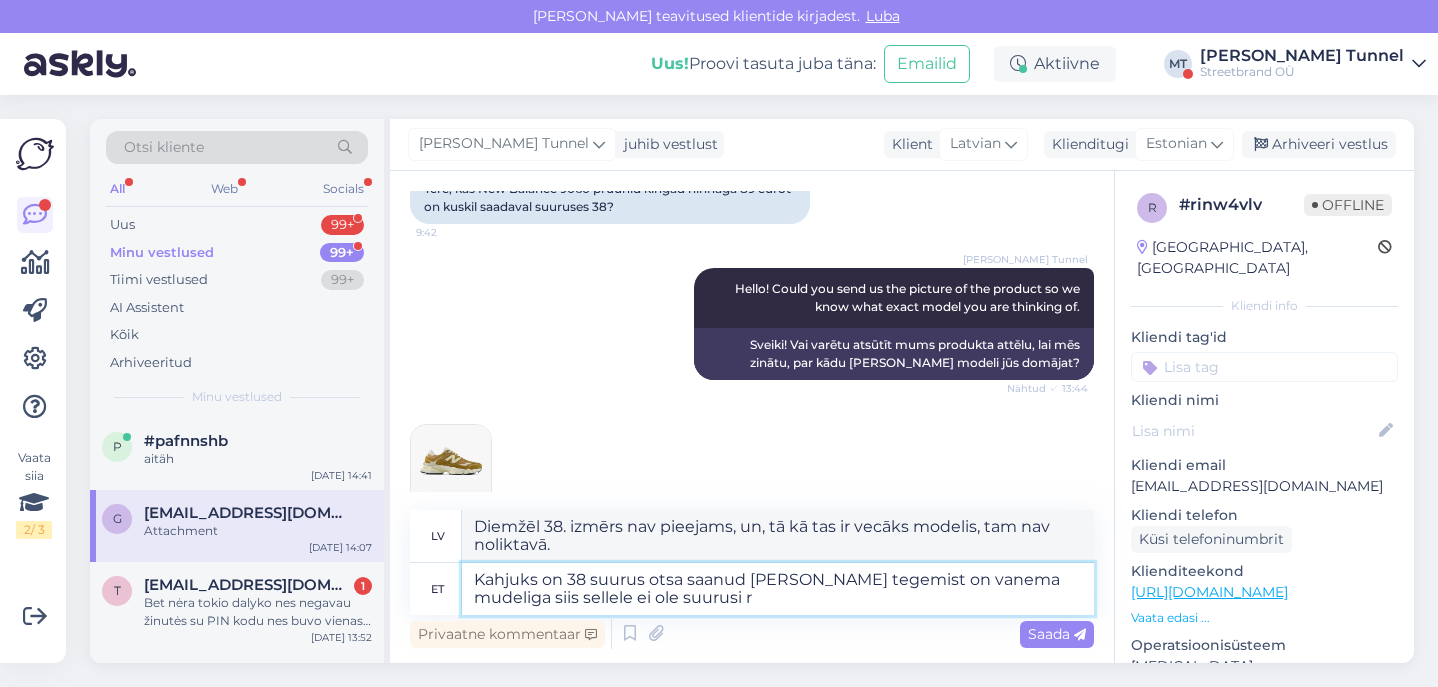 type on "Diemžēl 38. izmērs nav pieejams, un, tā kā tas ir vecāks modelis, tam nav pieejami izmēri." 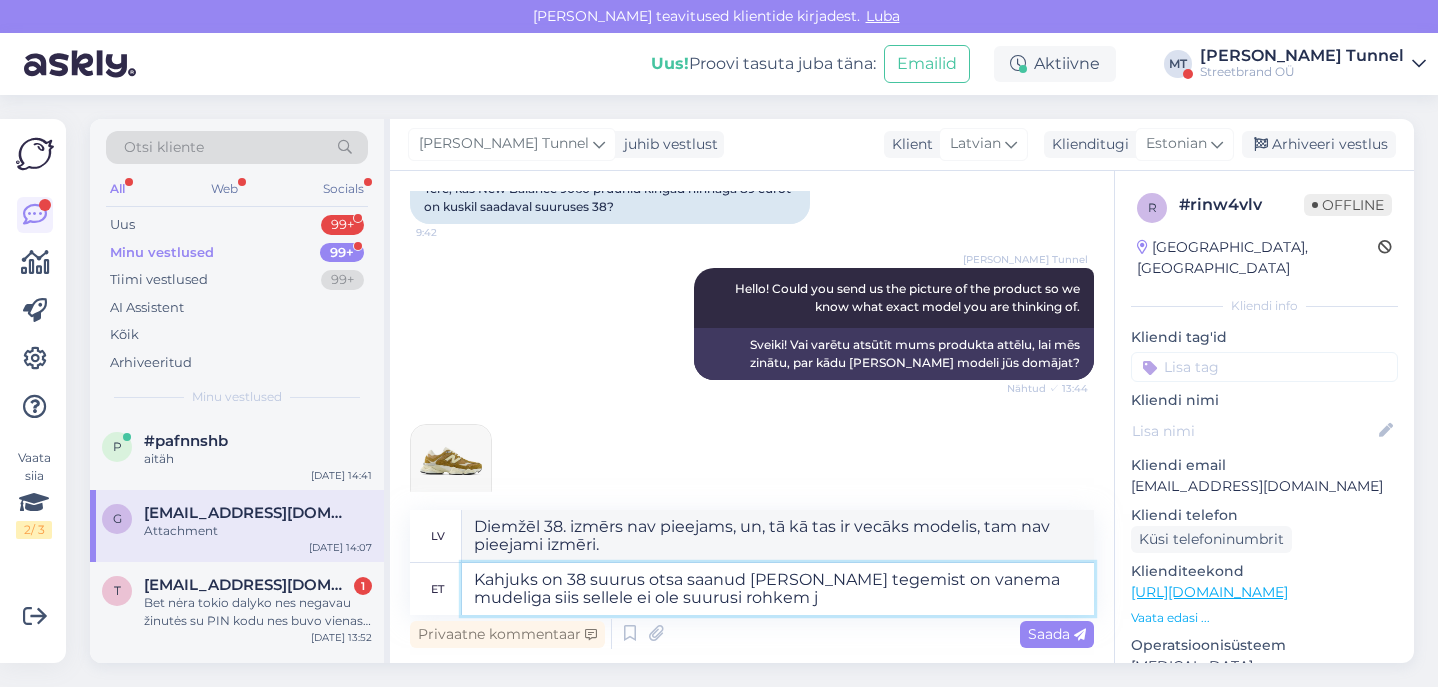 type on "Kahjuks on 38 suurus otsa saanud [PERSON_NAME] tegemist on vanema mudeliga siis sellele ei ole suurusi rohkem ju" 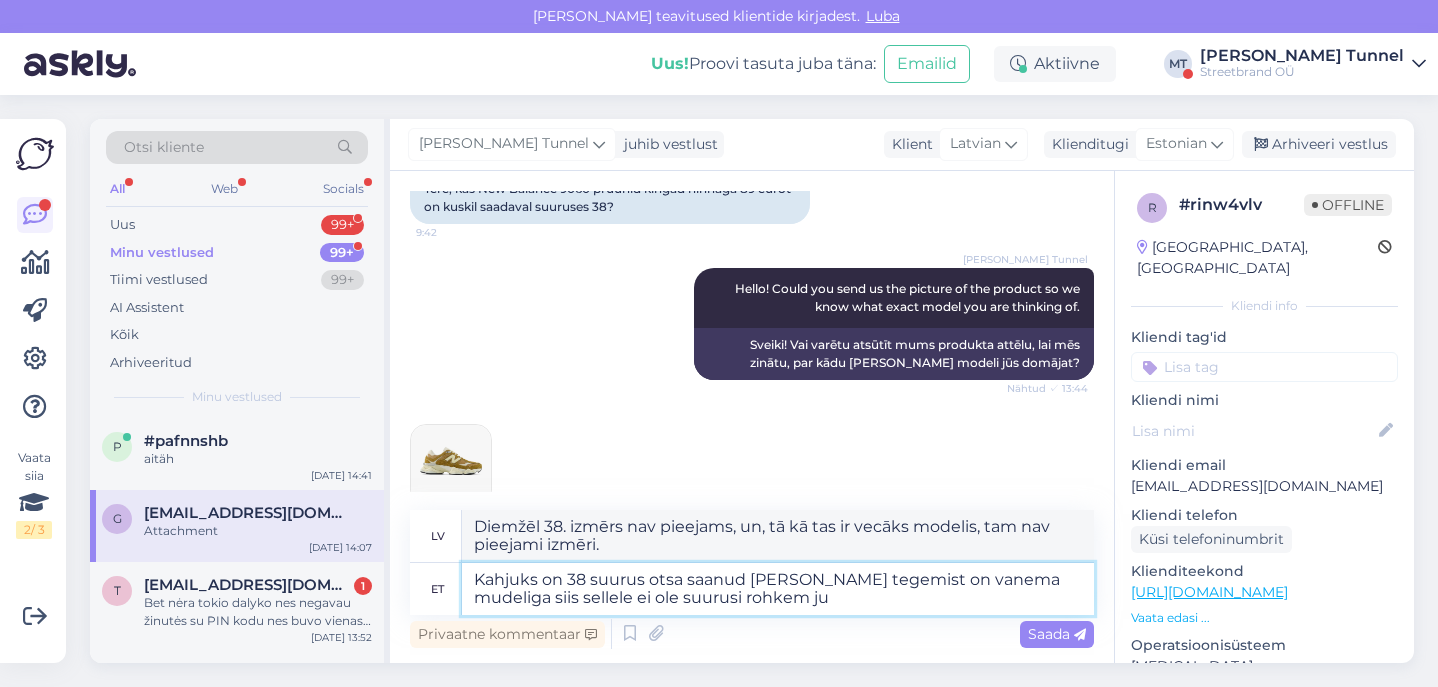 type on "Diemžēl 38. izmērs nav pieejams, un, tā kā tas ir vecāks modelis, citi izmēri nav pieejami." 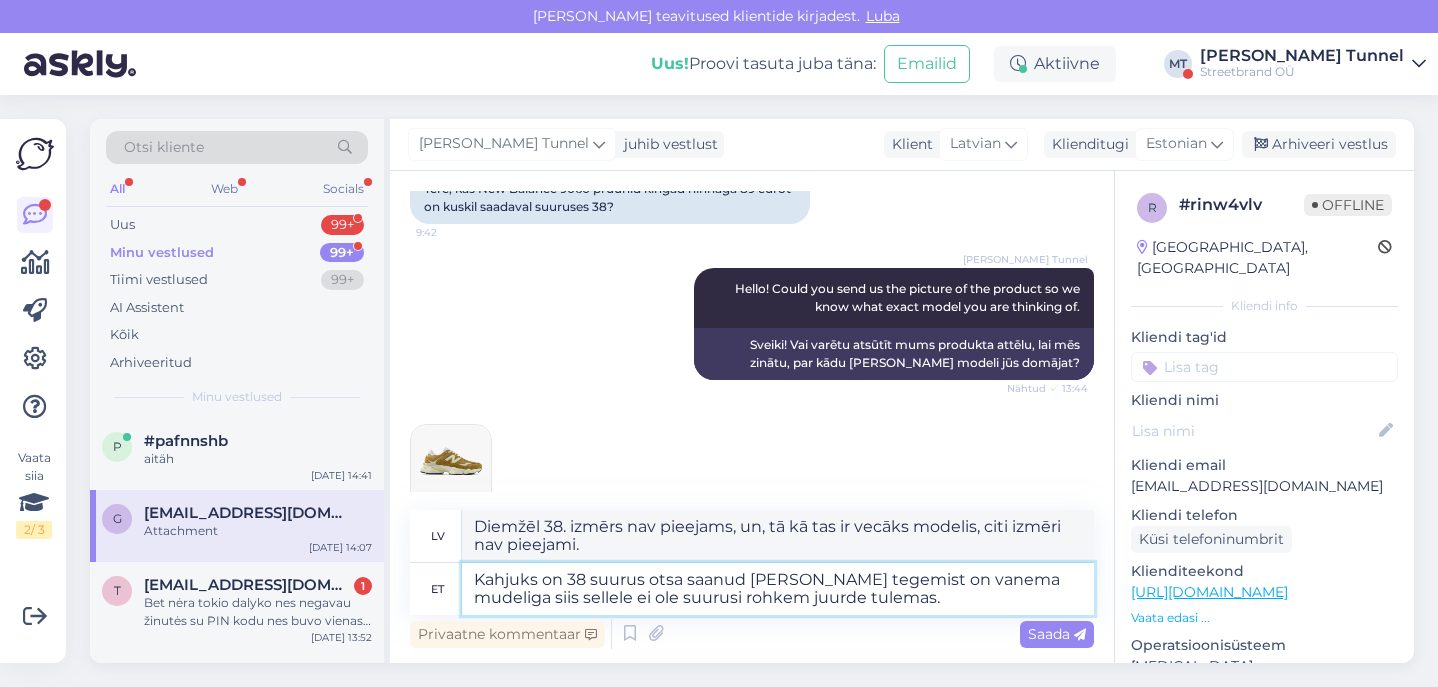 type on "Kahjuks on 38 suurus otsa saanud [PERSON_NAME] tegemist on vanema mudeliga siis sellele ei ole suurusi rohkem juurde tulemas. V" 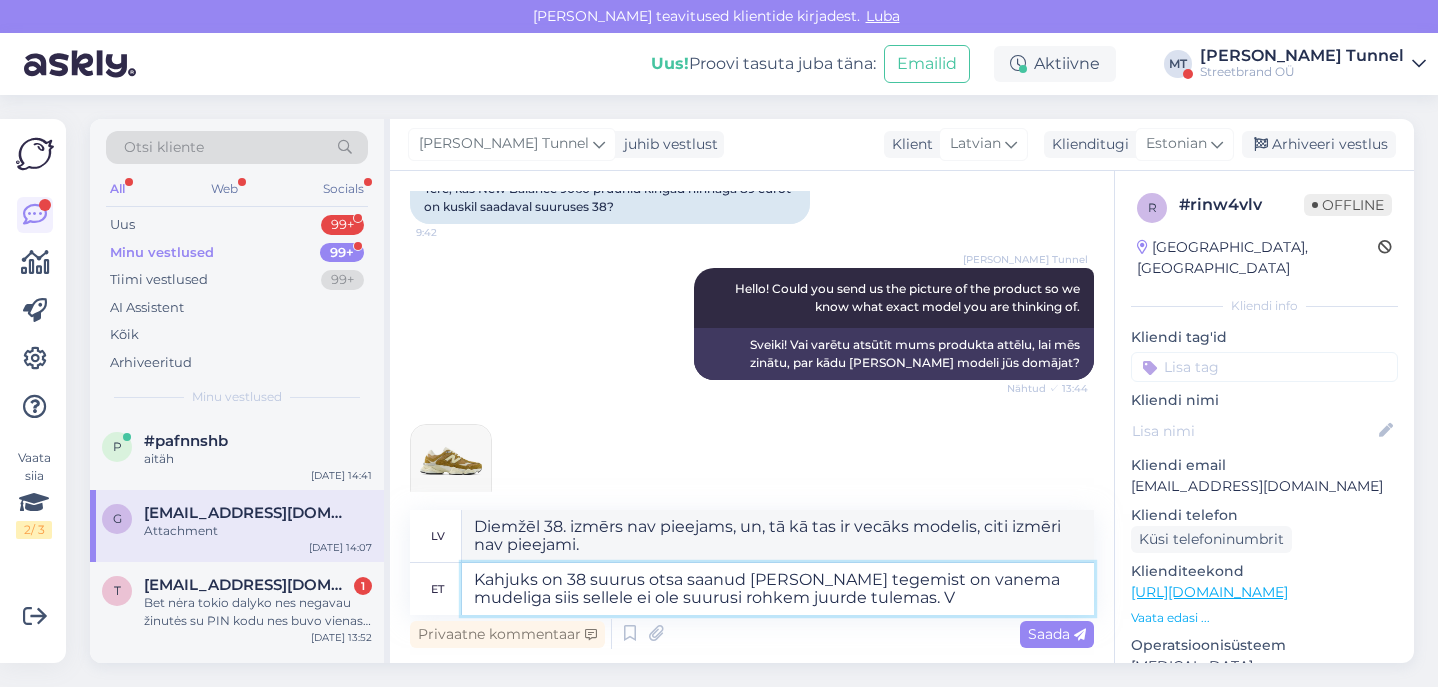 type on "Diemžēl 38. izmērs nav pieejams, un, tā kā tas ir vecāks modelis, citi izmēri netiek piegādāti." 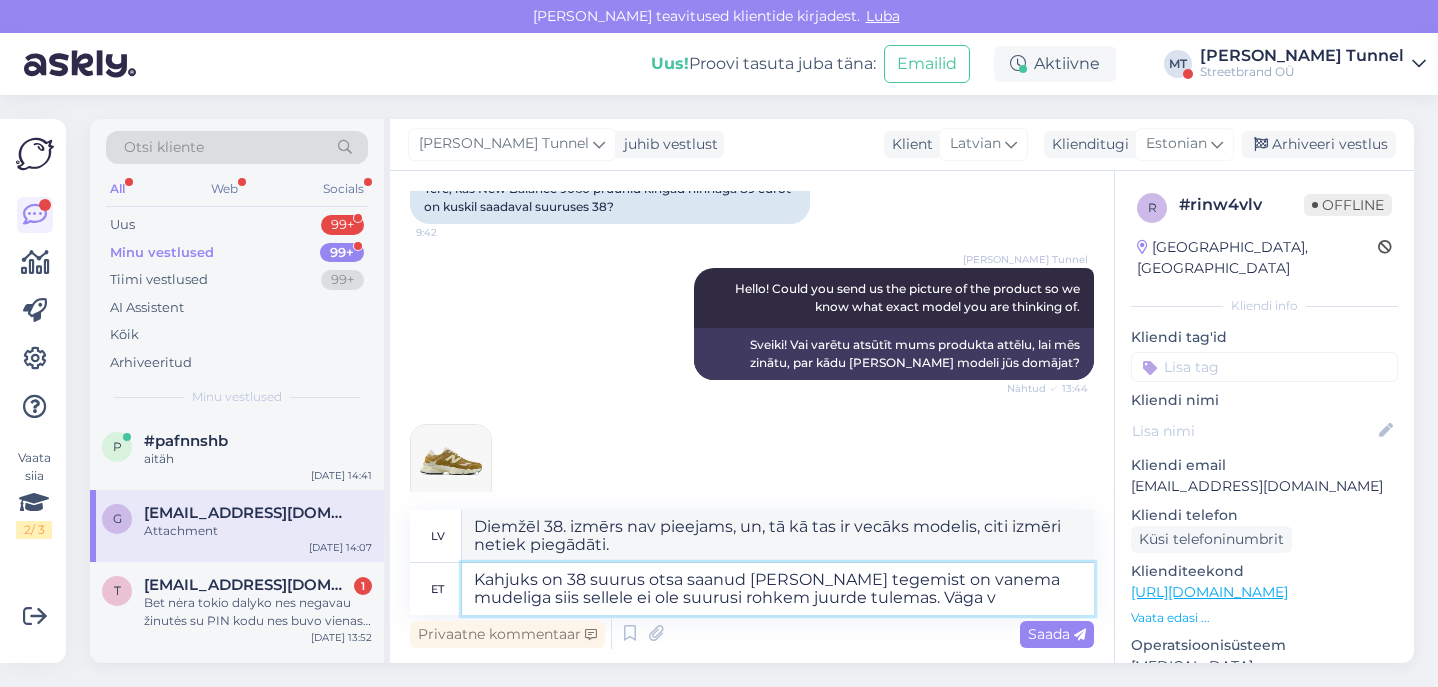type on "Kahjuks on 38 suurus otsa saanud [PERSON_NAME] tegemist on vanema mudeliga siis sellele ei ole suurusi rohkem juurde tulemas. Väga va" 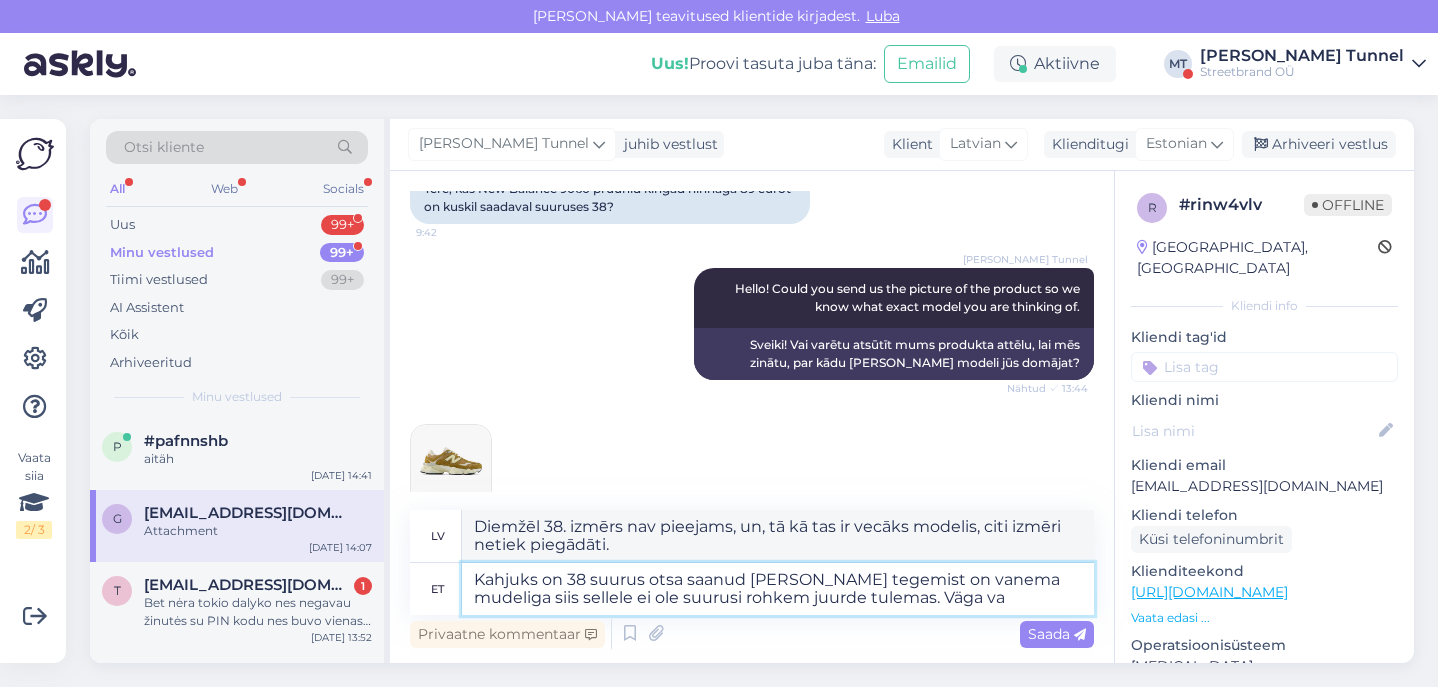 type on "Diemžēl 38. izmērs vairs nav pieejams, un, tā kā tas ir vecāks modelis, citi izmēri vairs netiks piegādāti. Ļoti" 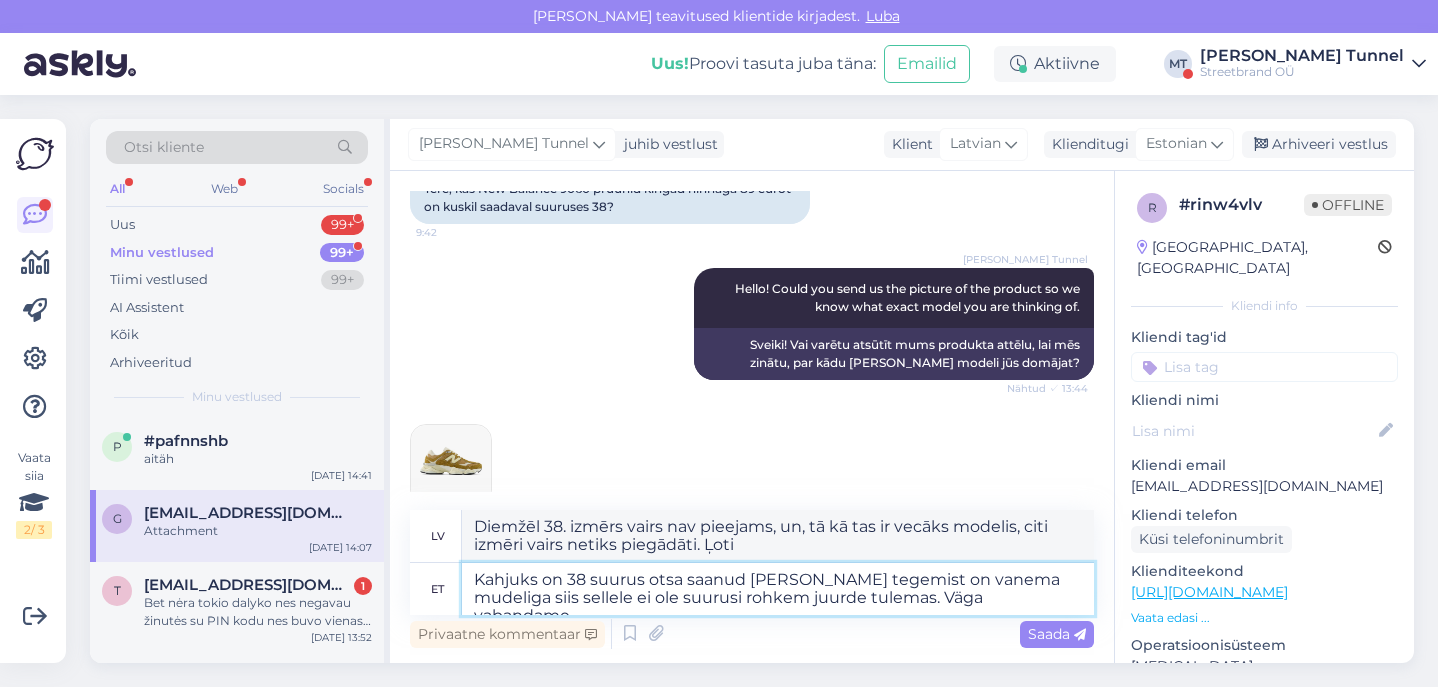 type on "Kahjuks on 38 suurus otsa saanud [PERSON_NAME] tegemist on vanema mudeliga siis sellele ei ole suurusi rohkem juurde tulemas. Väga vabandame." 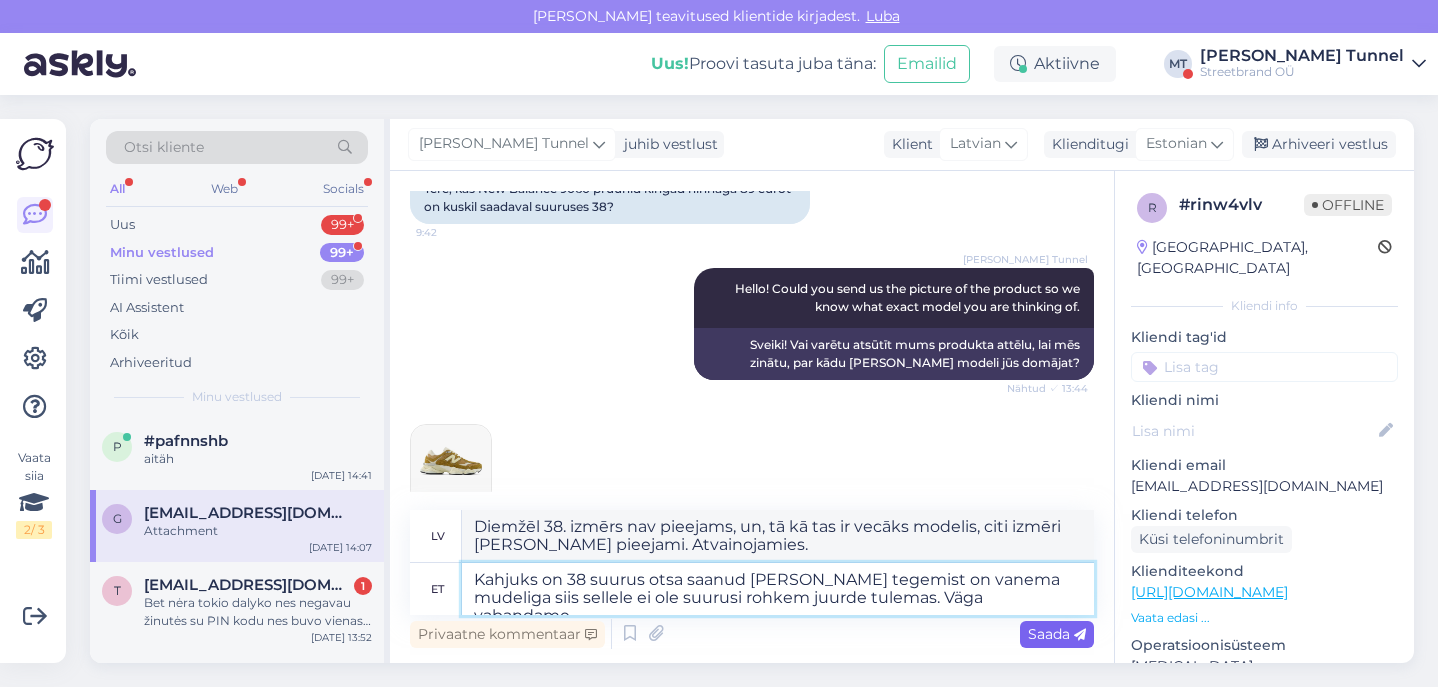 type on "Kahjuks on 38 suurus otsa saanud [PERSON_NAME] tegemist on vanema mudeliga siis sellele ei ole suurusi rohkem juurde tulemas. Väga vabandame." 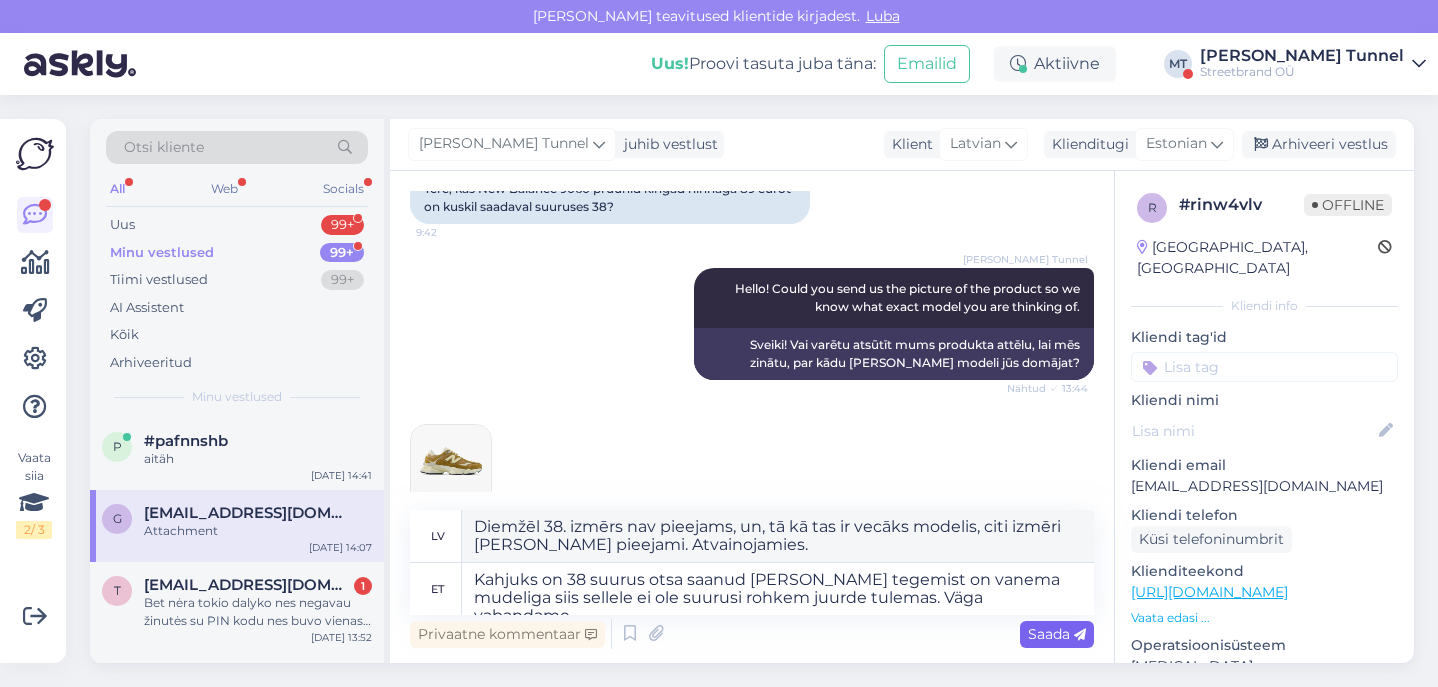 click on "Saada" at bounding box center (1057, 634) 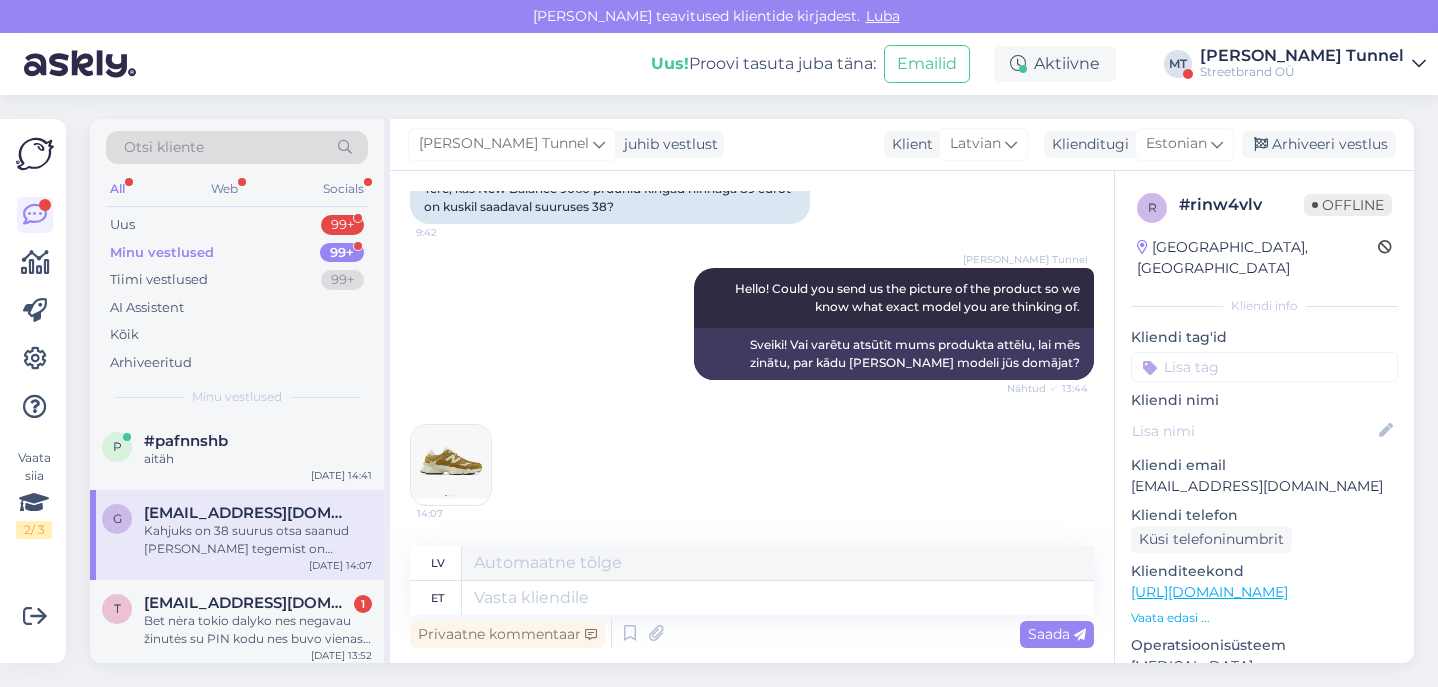 scroll, scrollTop: 359, scrollLeft: 0, axis: vertical 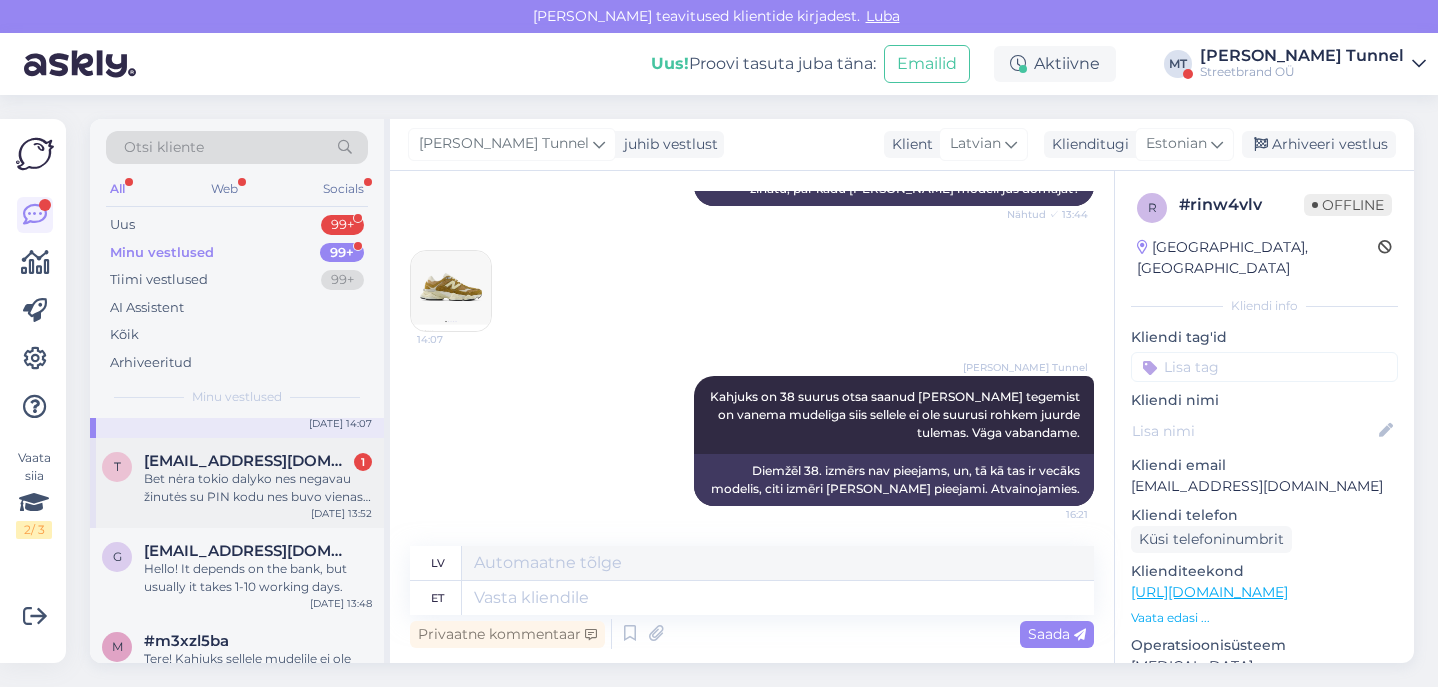 click on "Bet nėra tokio dalyko nes negavau žinutės su PIN kodu nes buvo vienas skaičius praleistas" at bounding box center [258, 488] 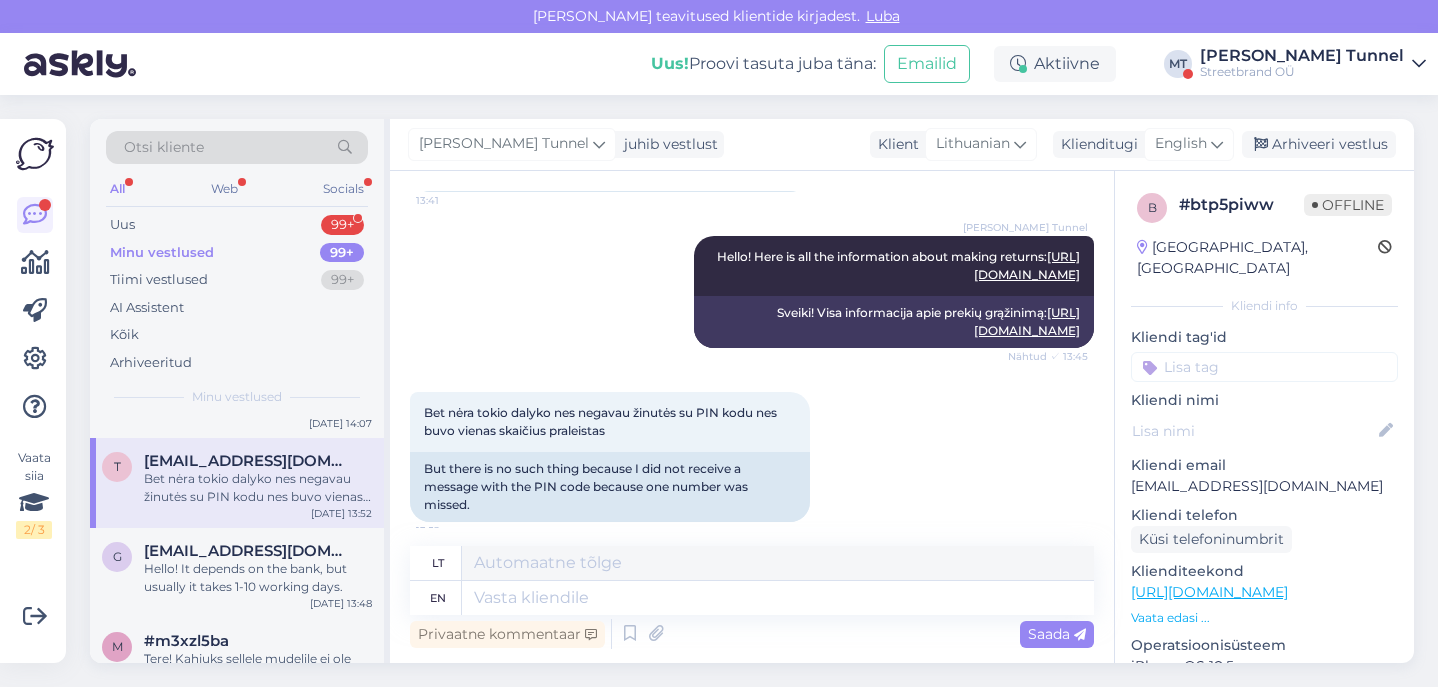 scroll, scrollTop: 443, scrollLeft: 0, axis: vertical 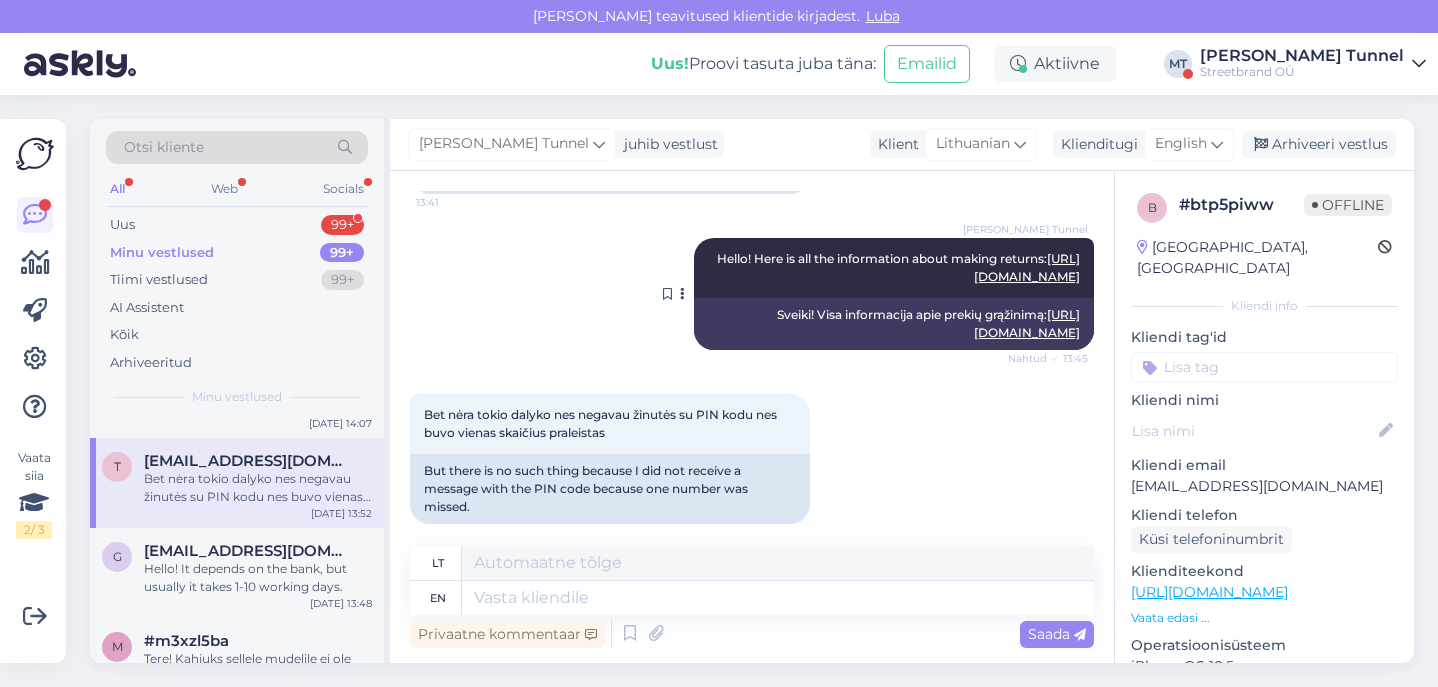 click on "[URL][DOMAIN_NAME]" at bounding box center [1027, 323] 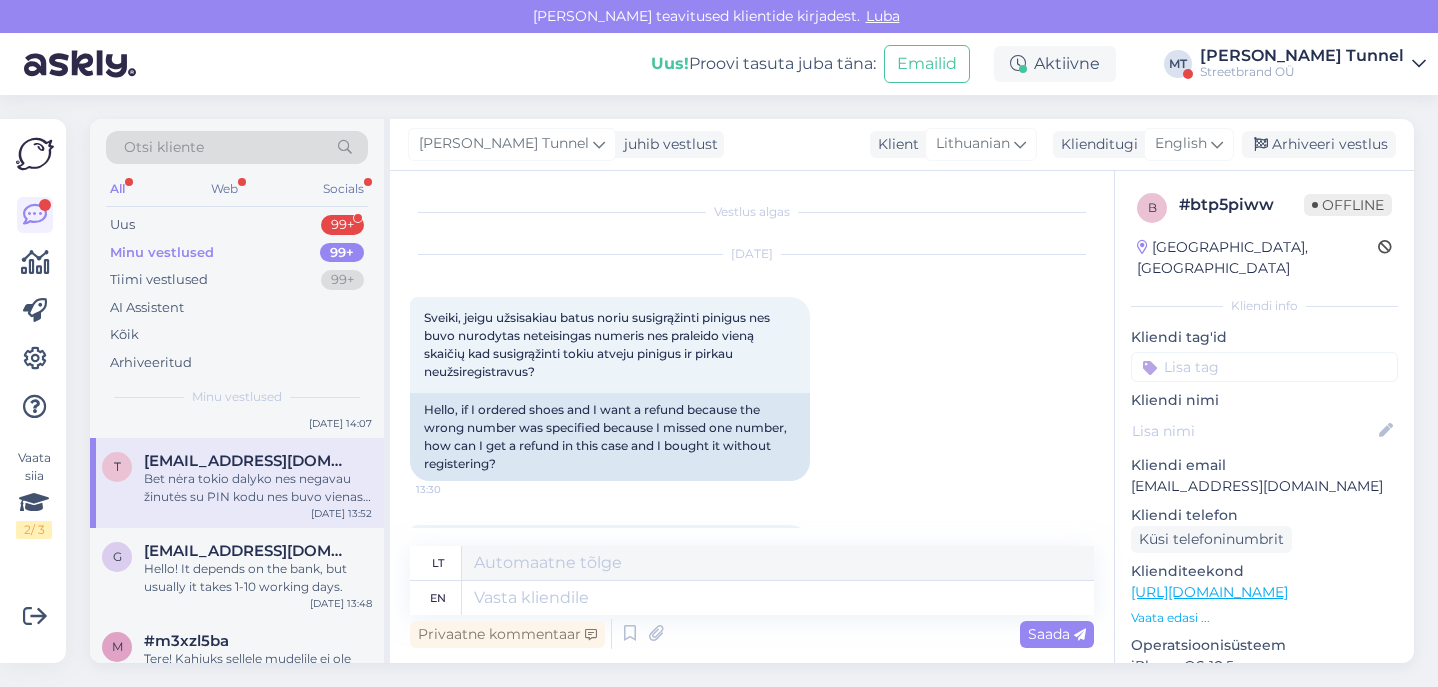 scroll, scrollTop: 0, scrollLeft: 0, axis: both 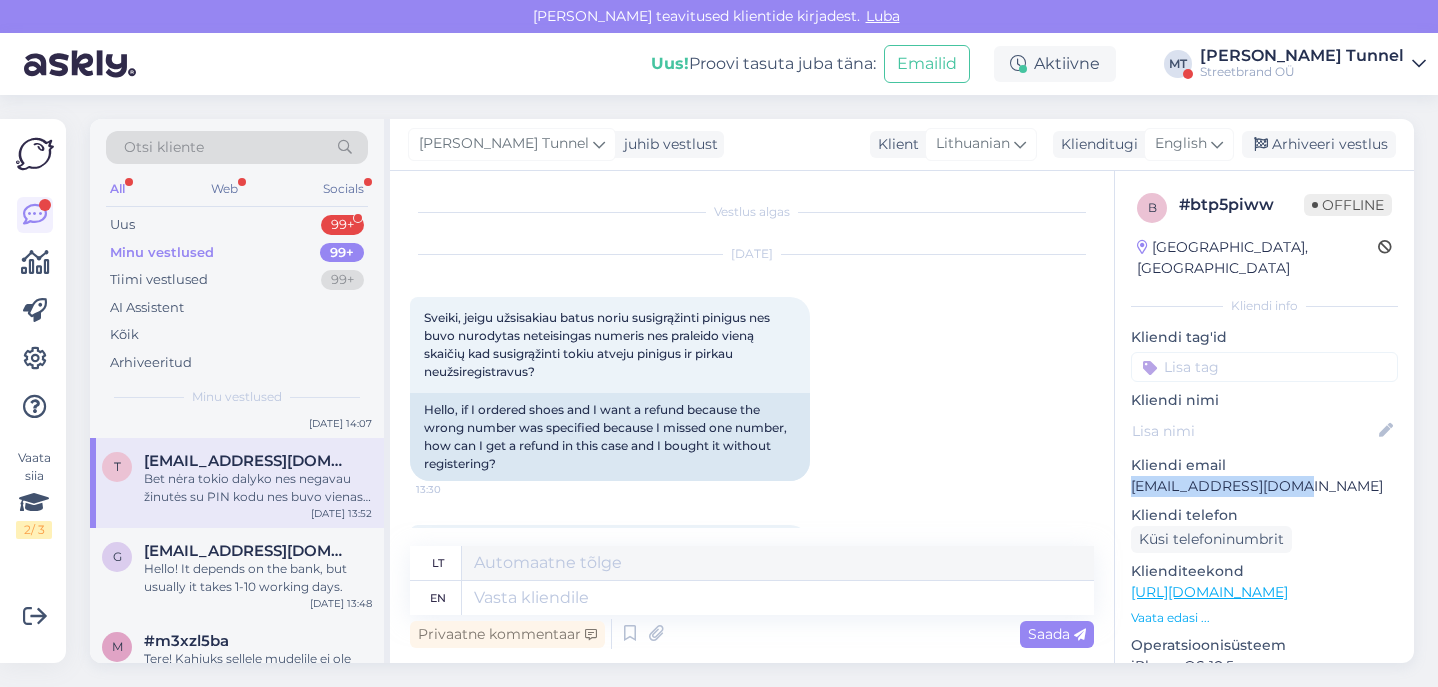 drag, startPoint x: 1303, startPoint y: 471, endPoint x: 1126, endPoint y: 474, distance: 177.02542 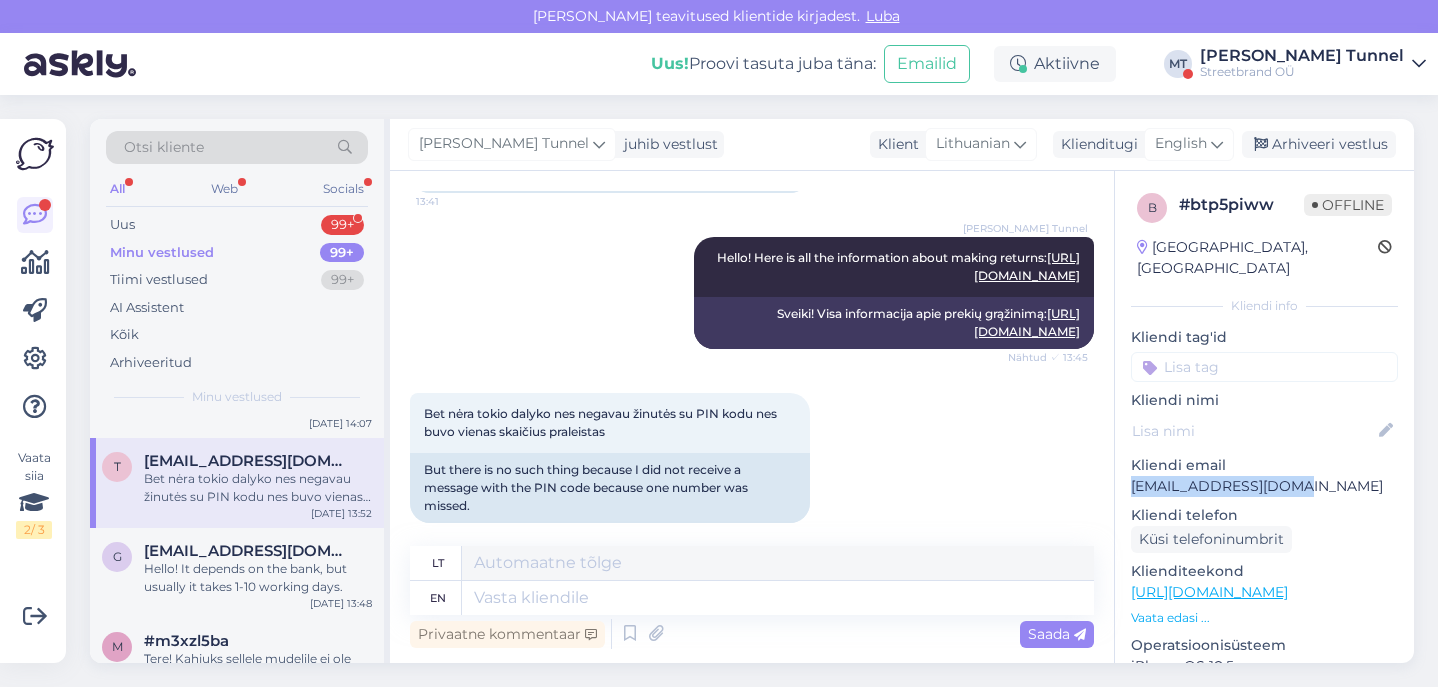 scroll, scrollTop: 443, scrollLeft: 0, axis: vertical 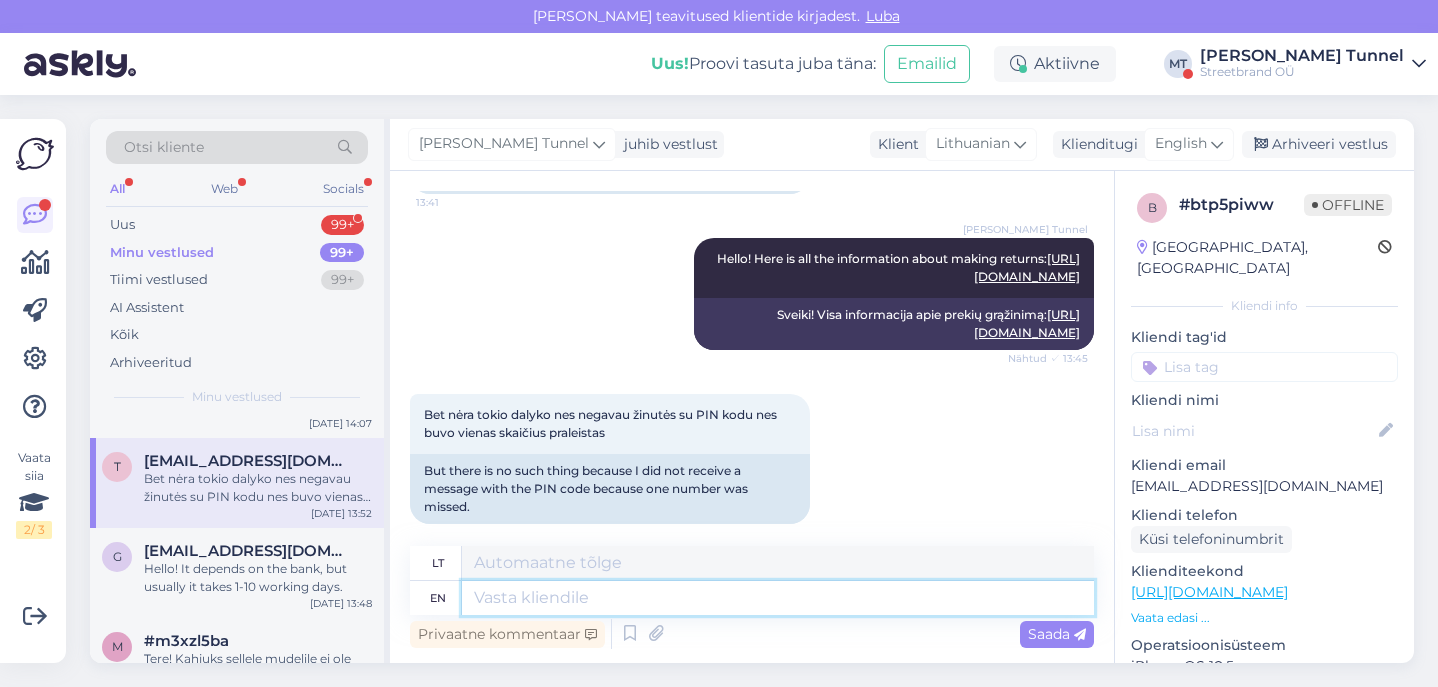 click at bounding box center (778, 598) 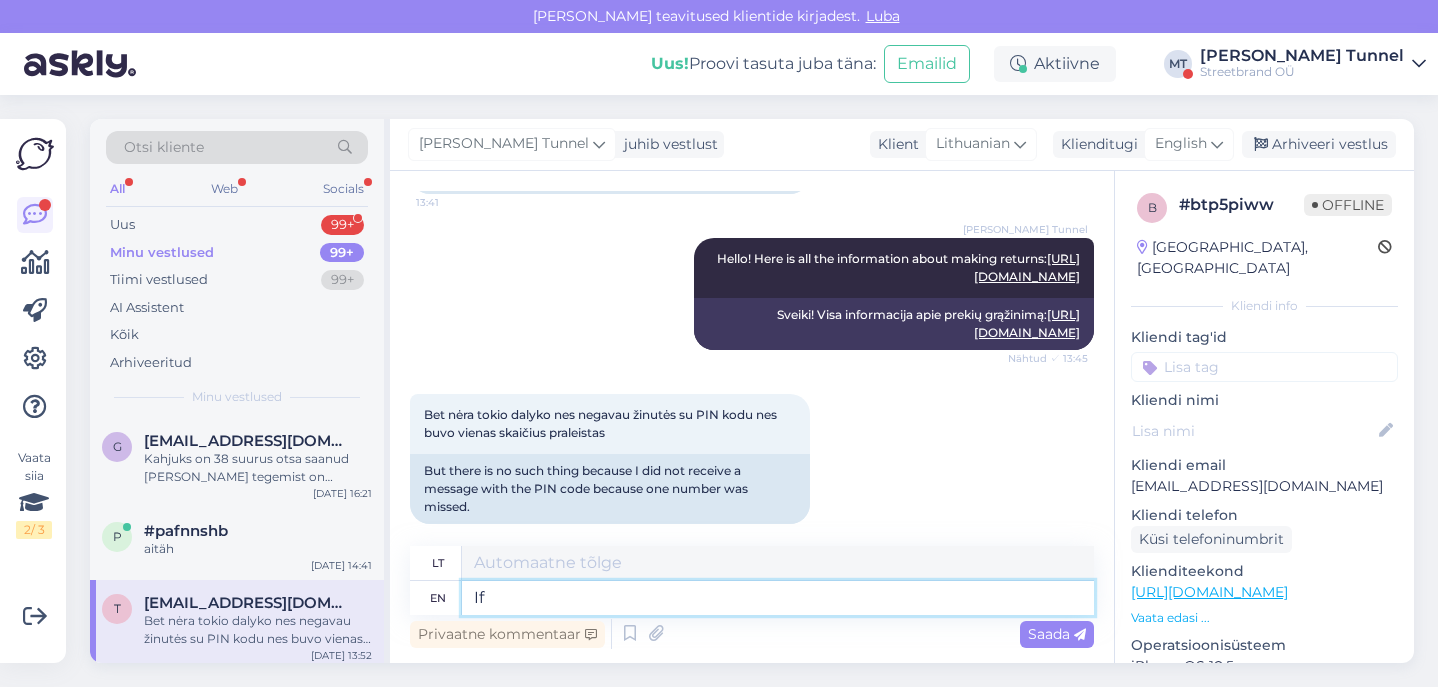 type on "If y" 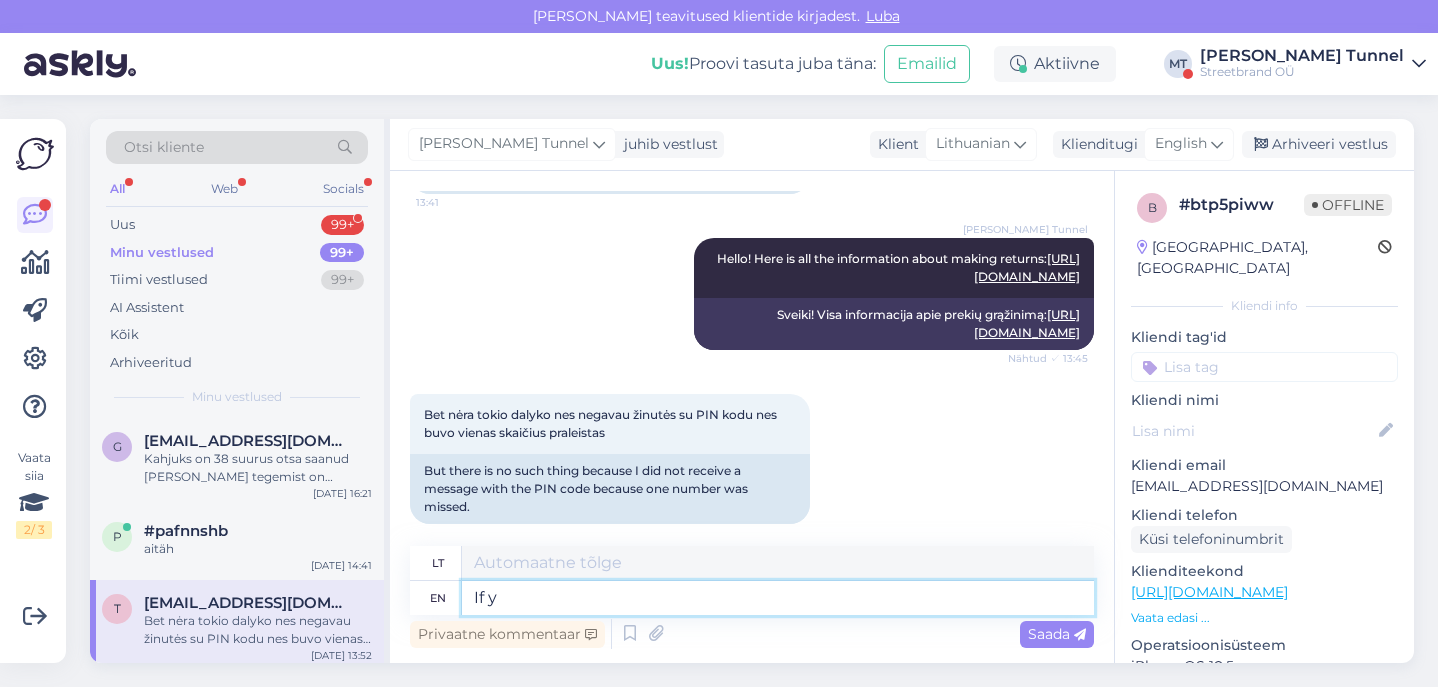 type on "Jei" 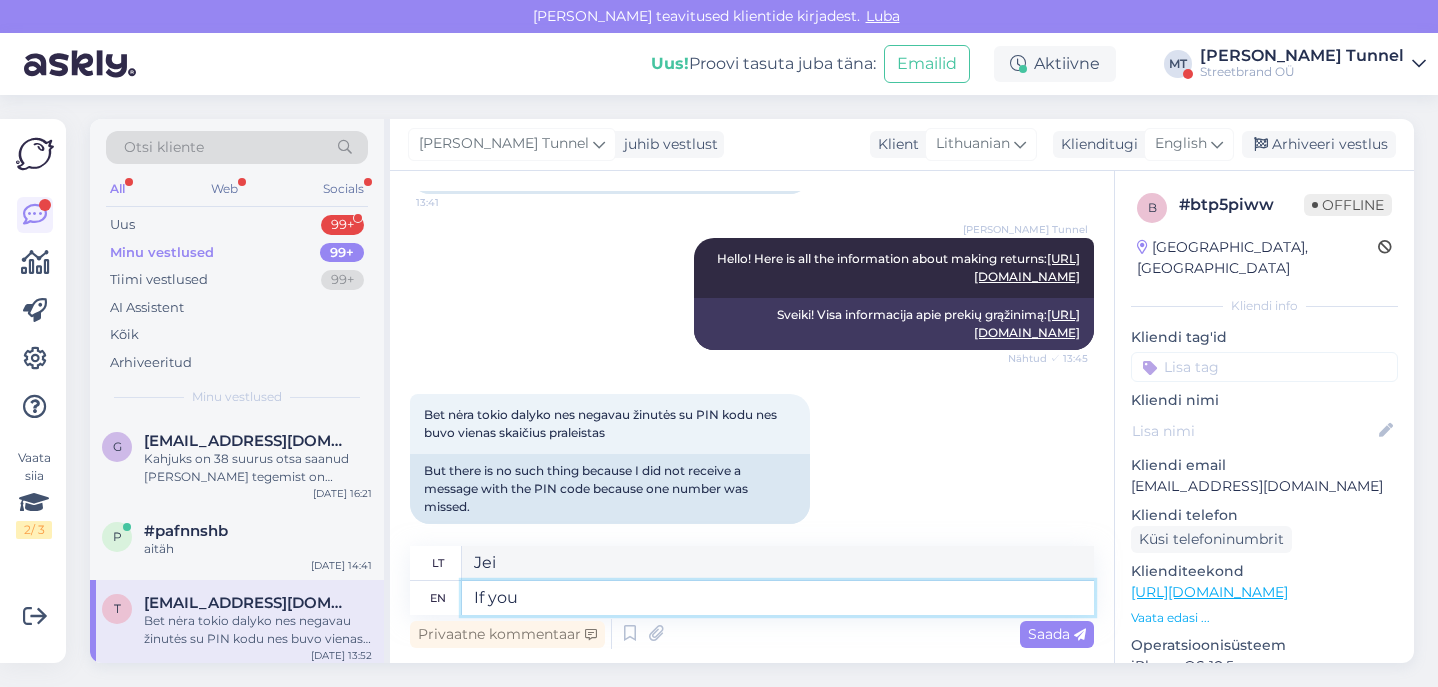 type on "If you" 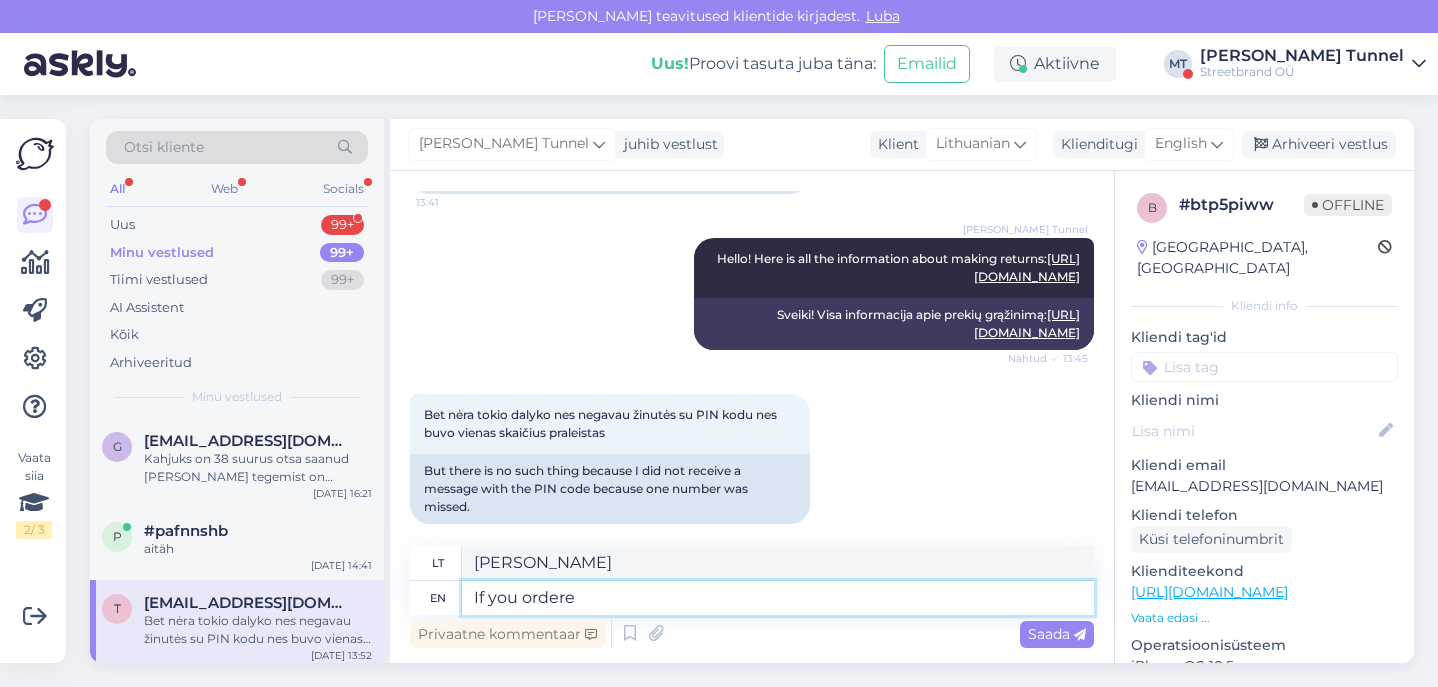 type on "If you ordered" 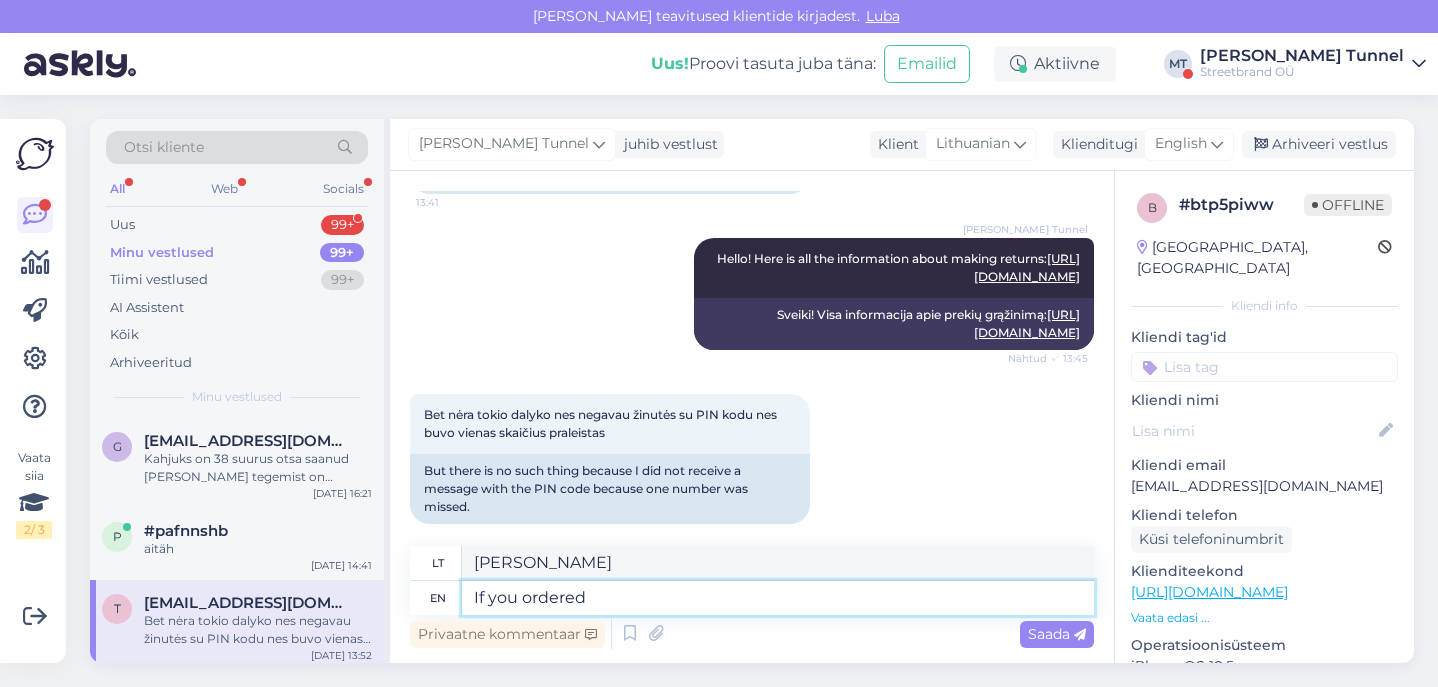 type on "Jei užsisakėte" 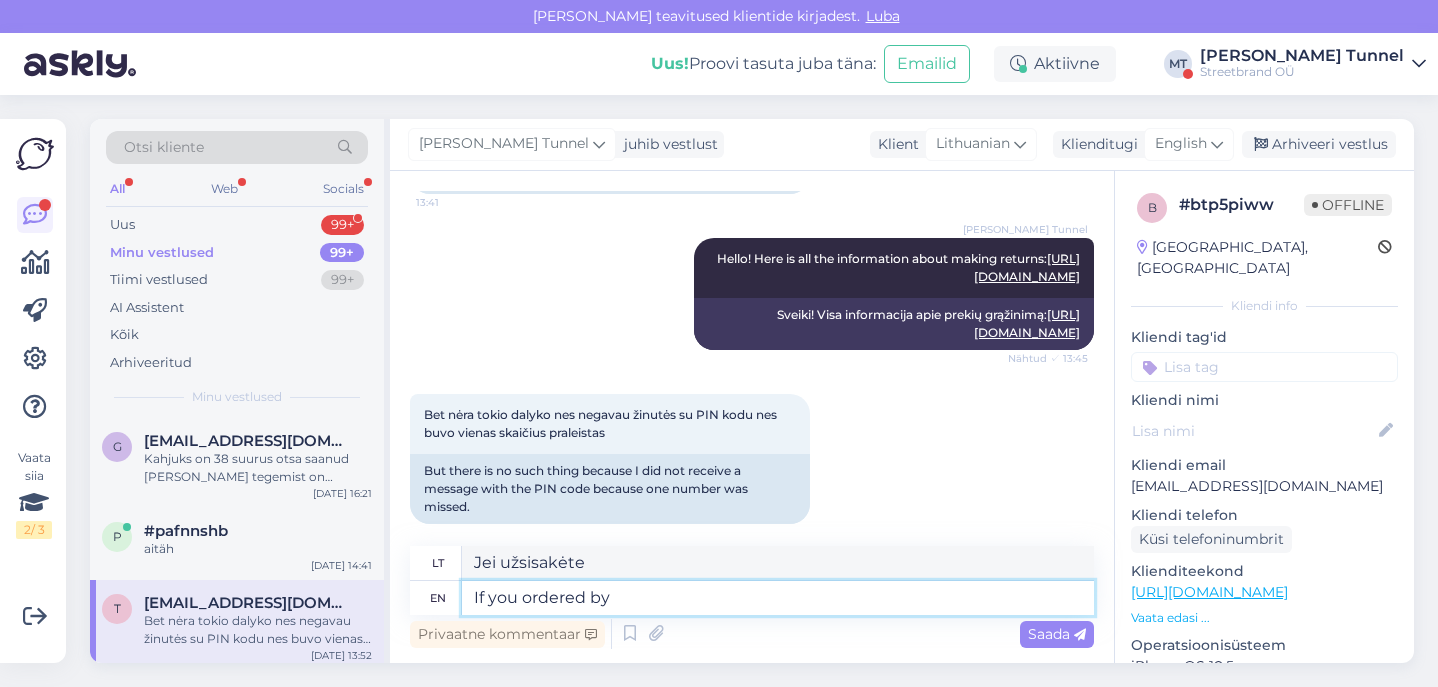 type on "If you ordered by" 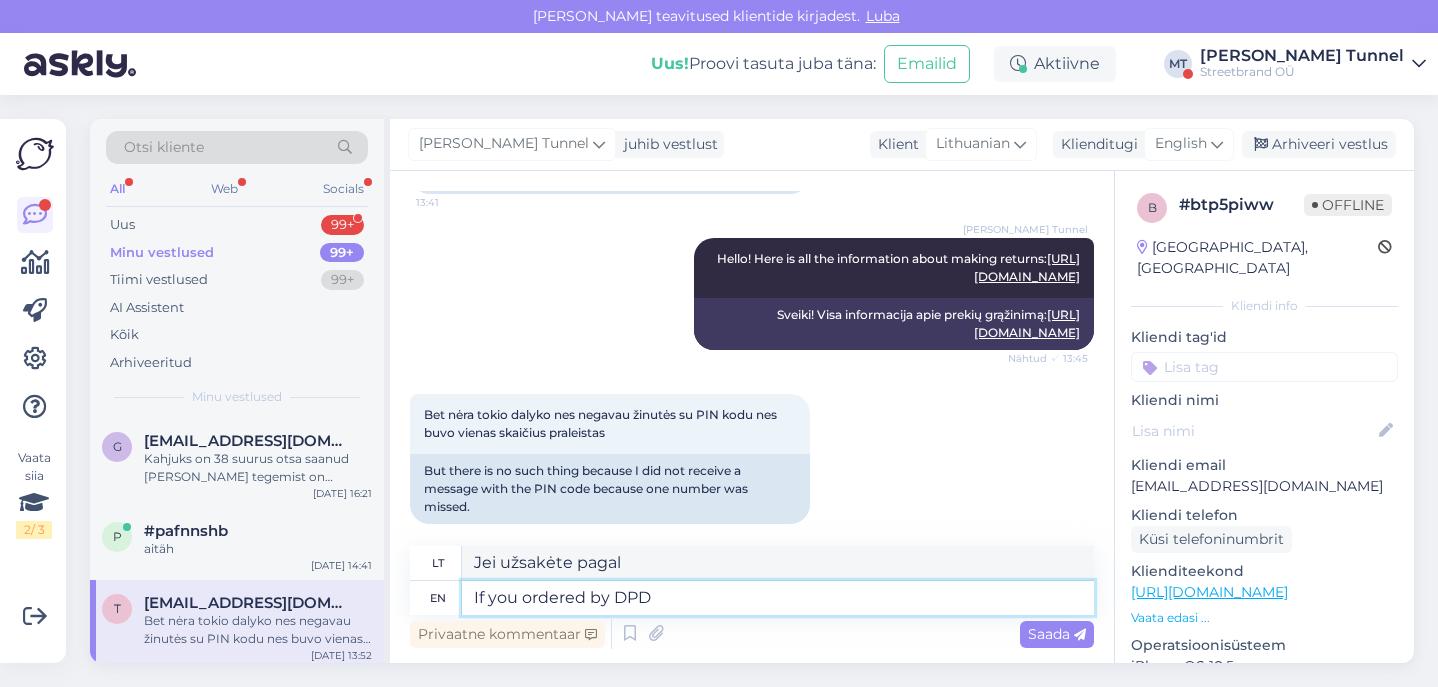 type on "If you ordered by DPD t" 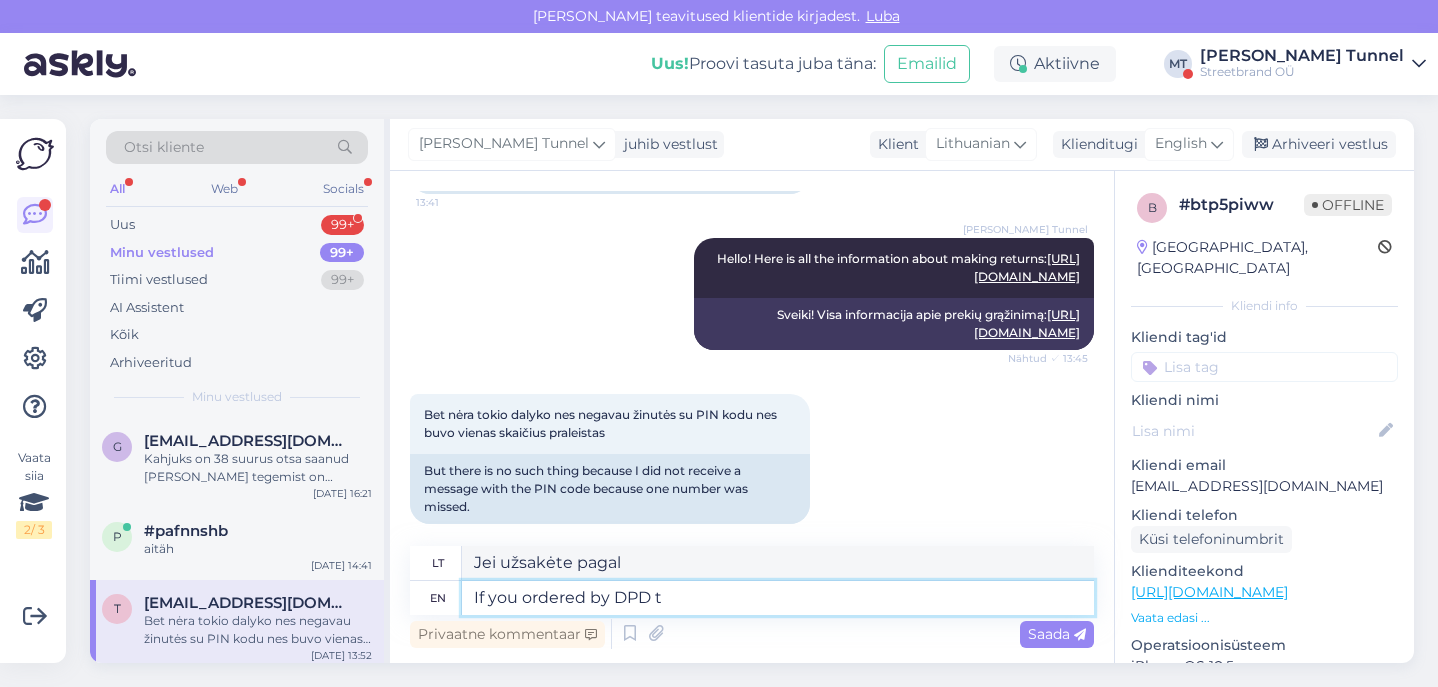 type on "Jei užsakėte per DPD" 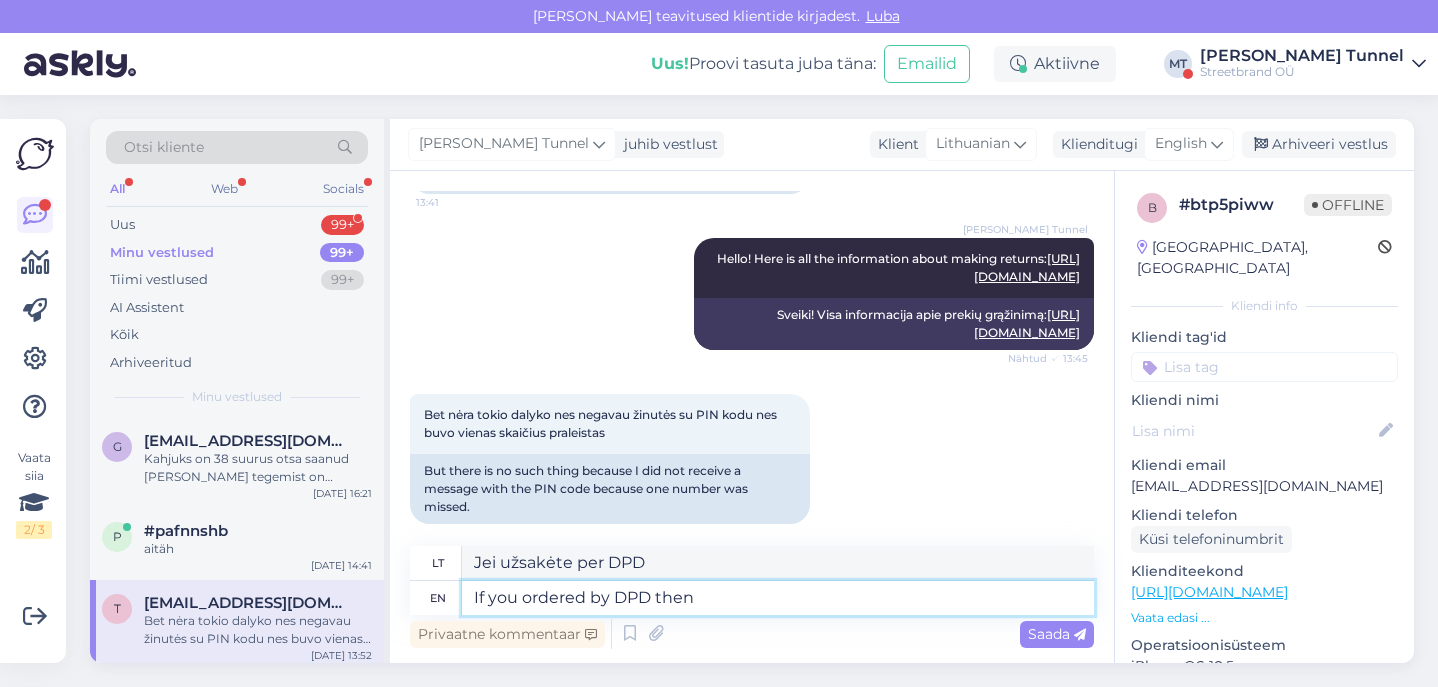 type on "If you ordered by DPD then" 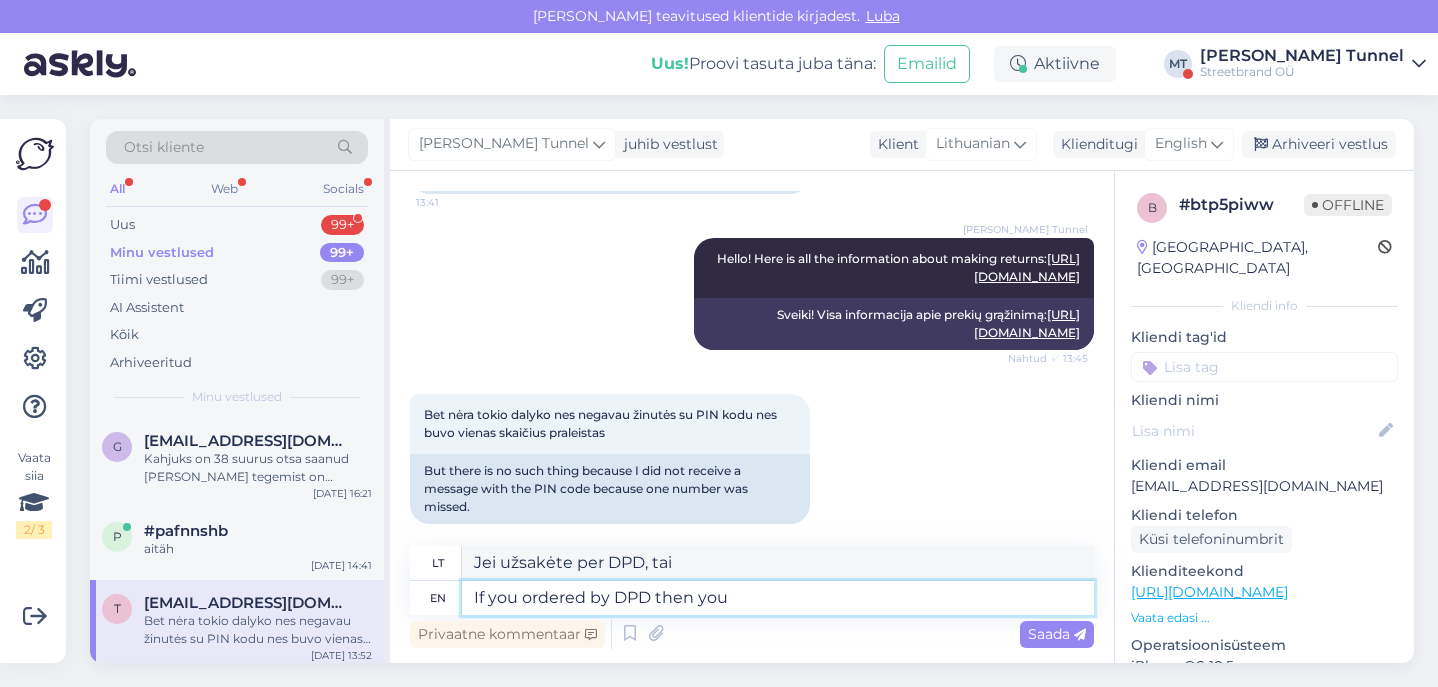type on "If you ordered by DPD then you w" 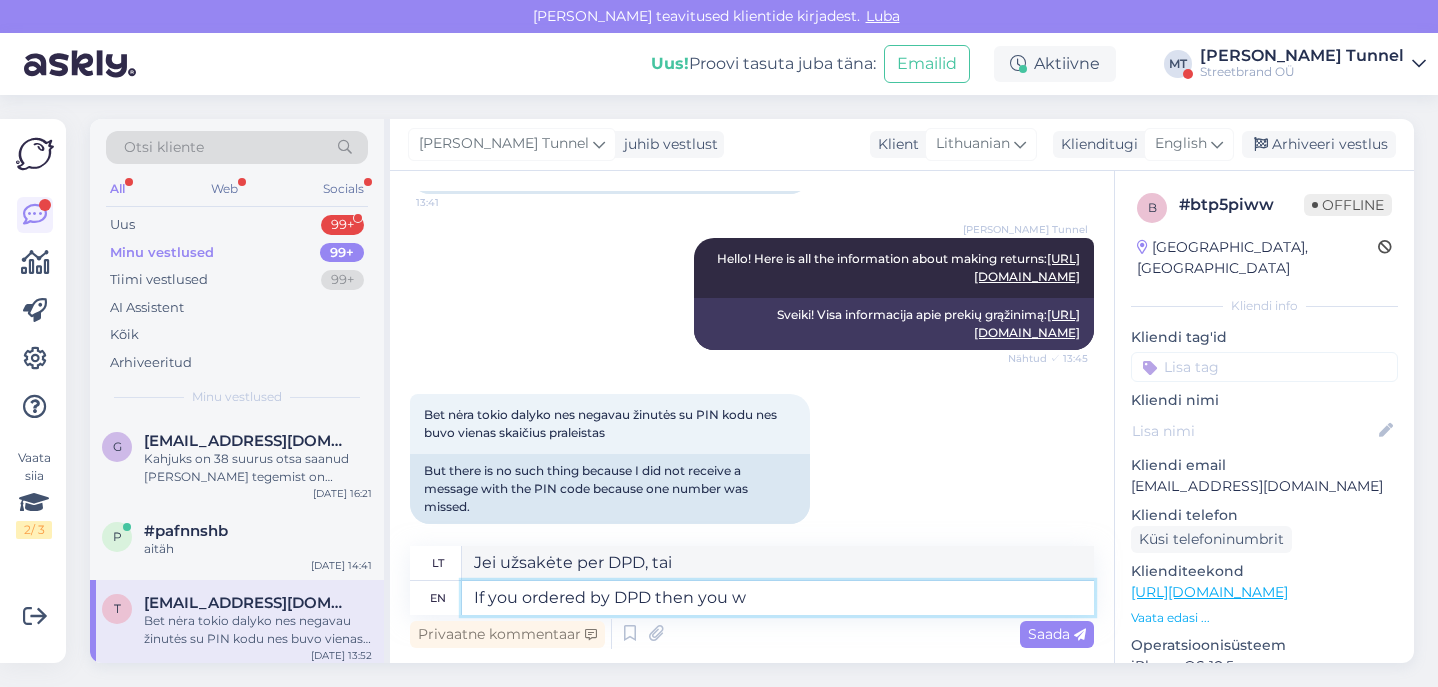 type on "Jei užsakėte per DPD, tuomet" 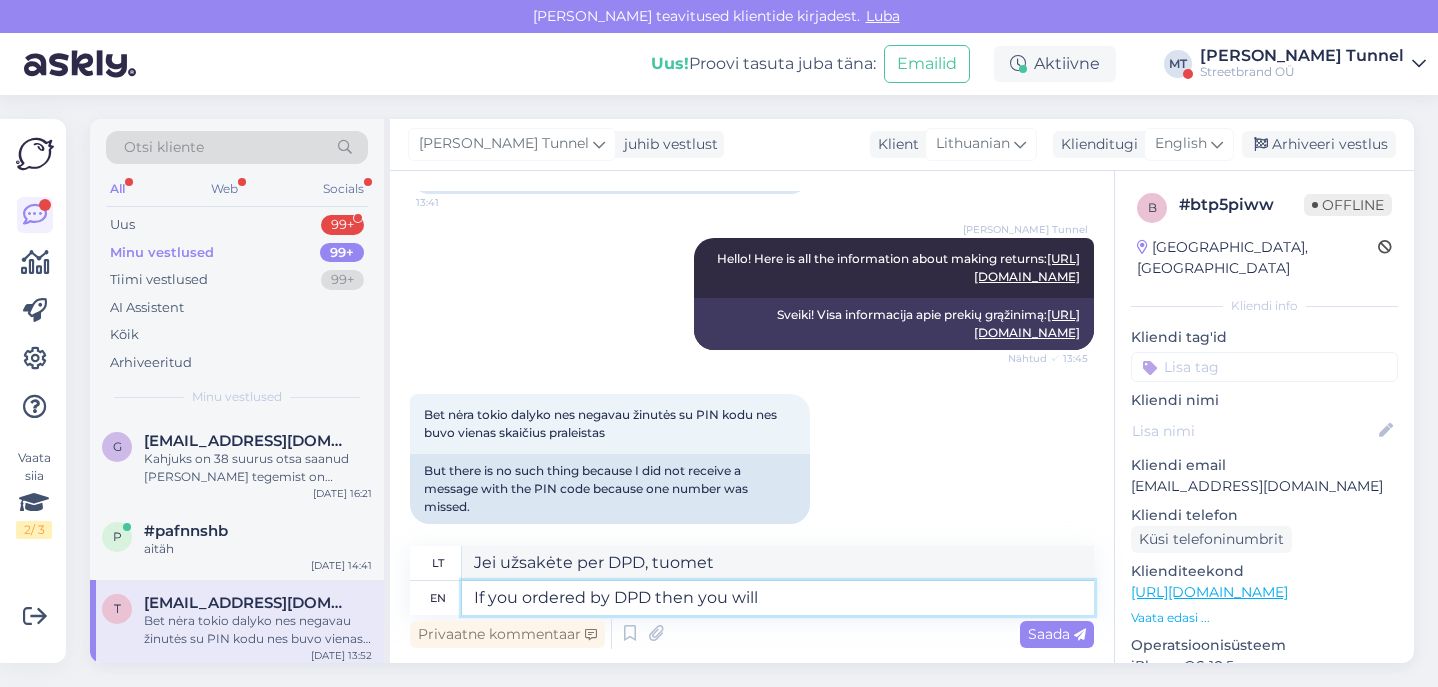type on "If you ordered by DPD then you will" 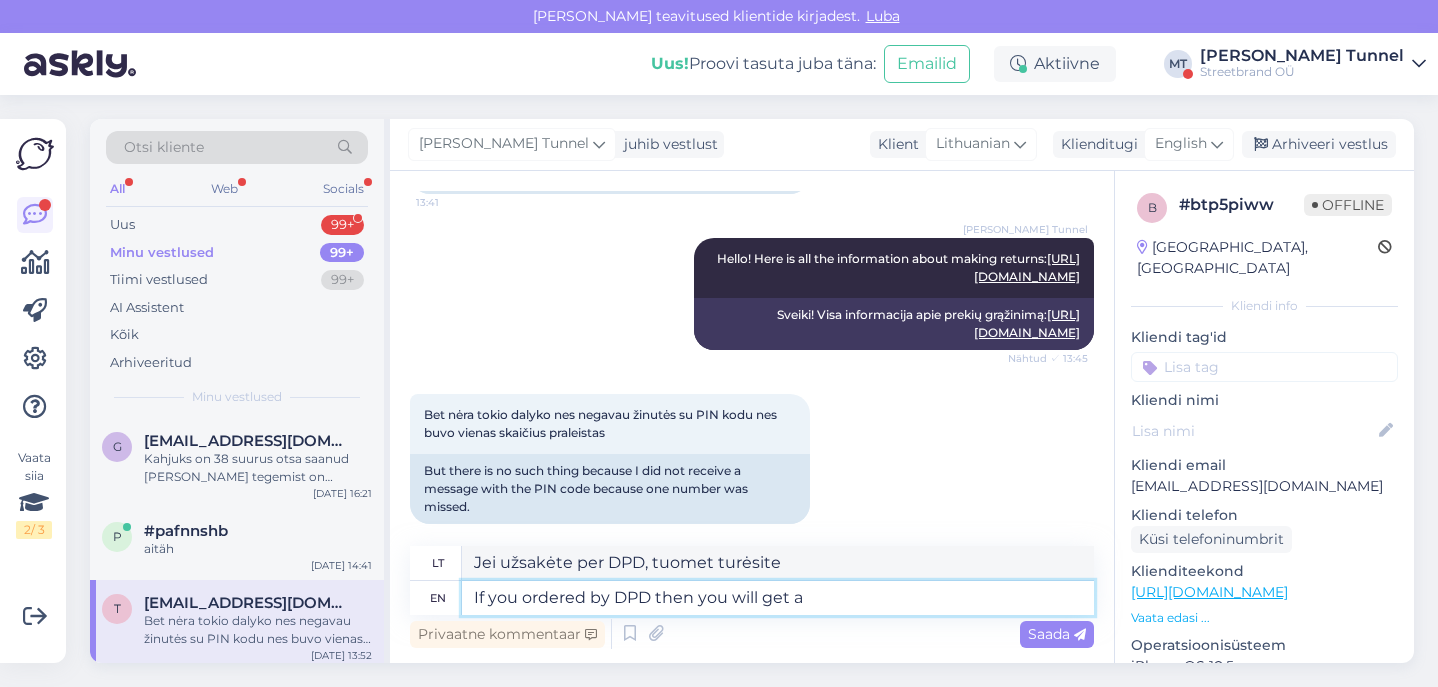 type on "If you ordered by DPD then you will get a" 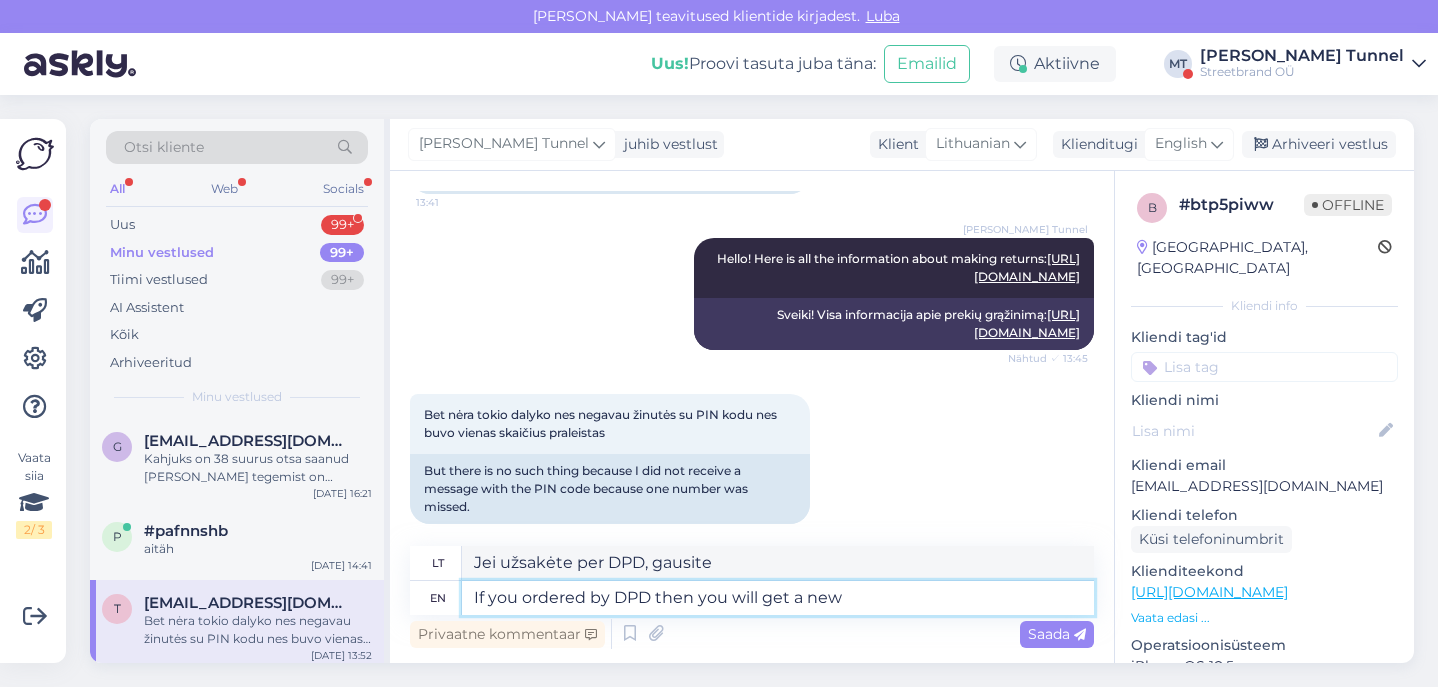 type on "If you ordered by DPD then you will get a new" 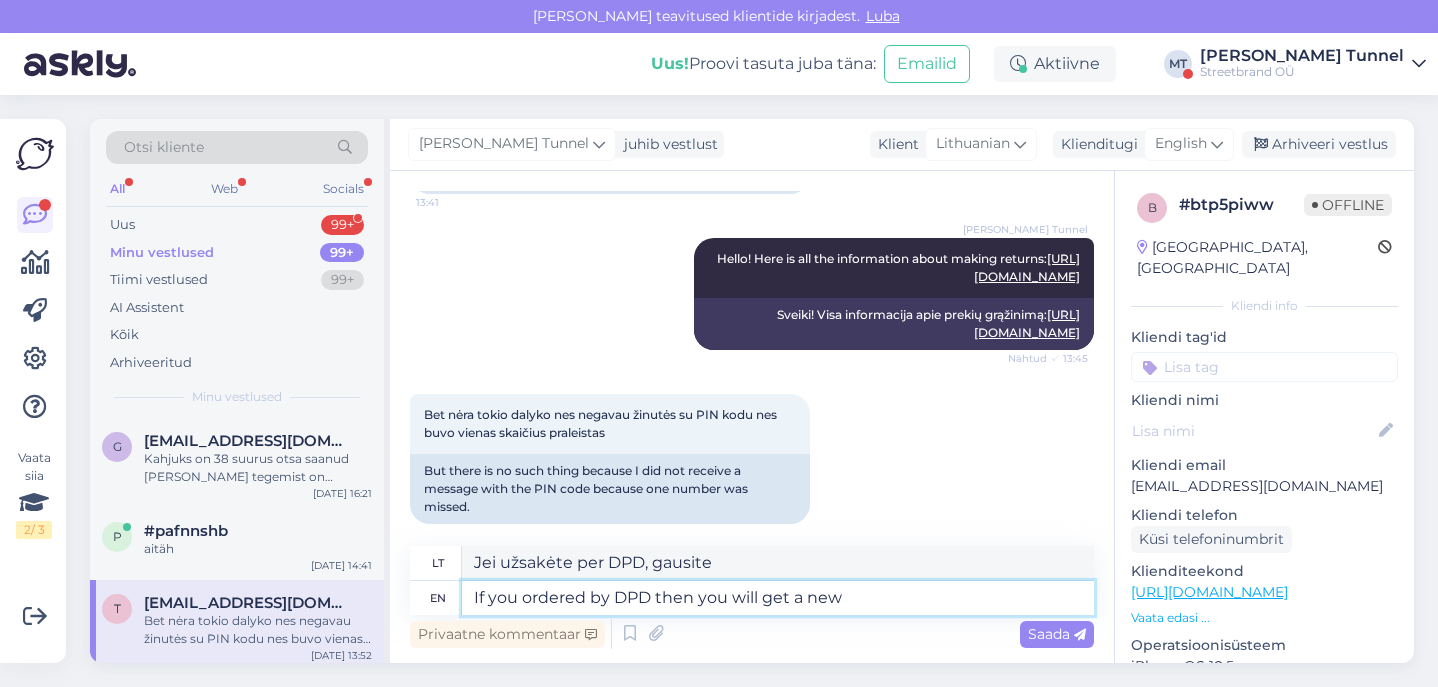 type on "Jei užsakėte per DPD, gausite naują" 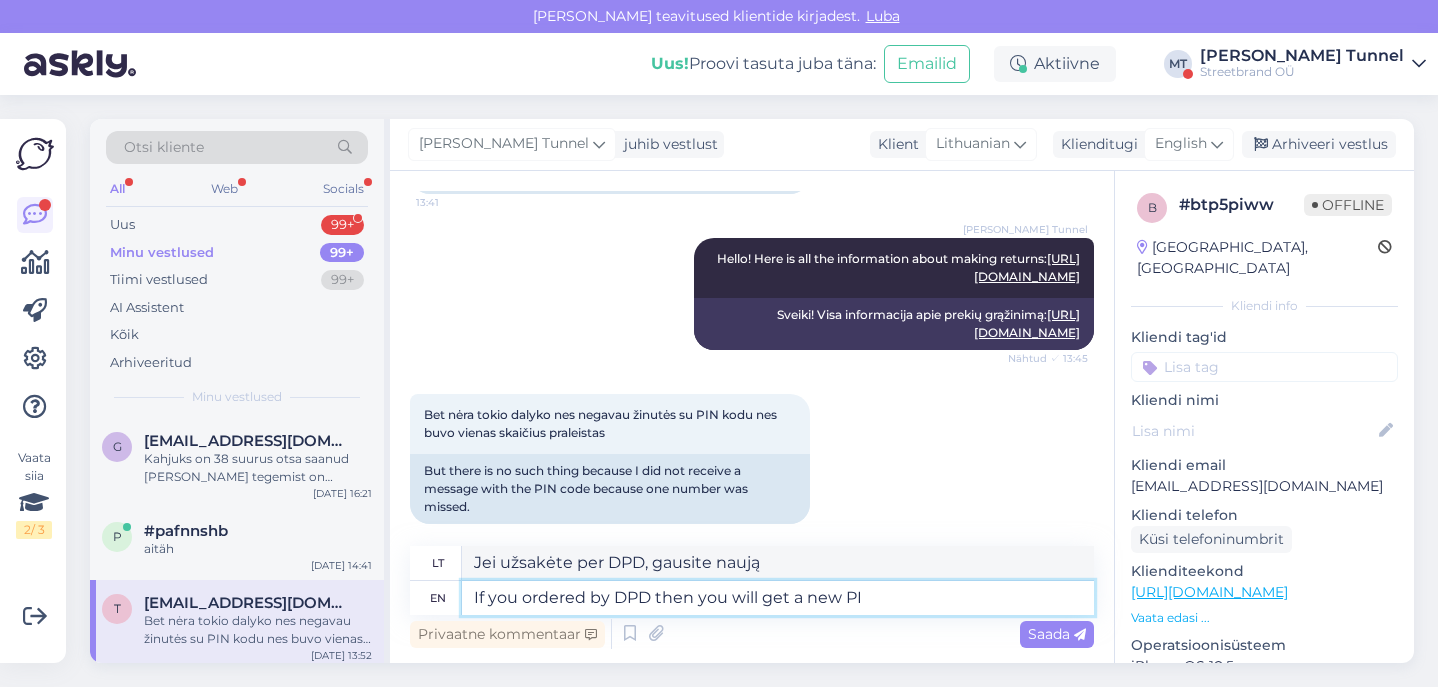 type on "If you ordered by DPD then you will get a new PIN" 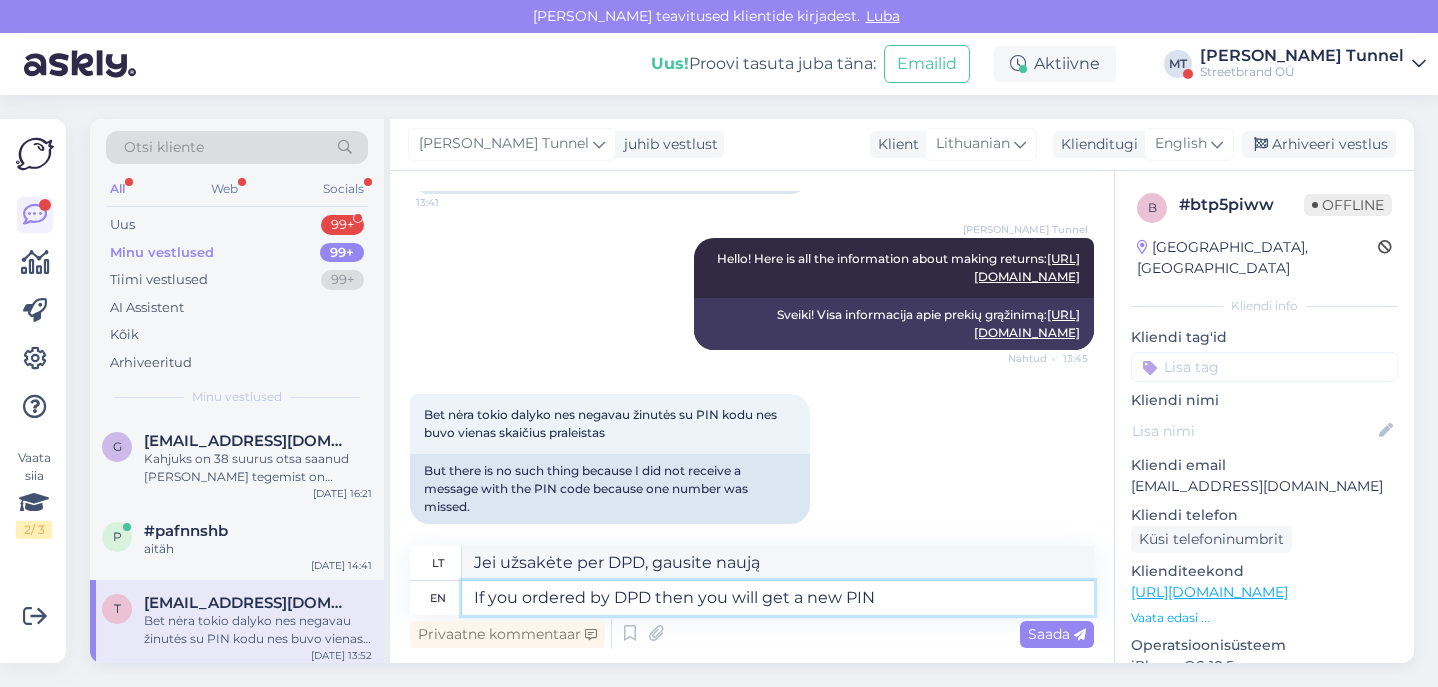 type on "Jei užsakėte per DPD, gausite naują PIN kodą." 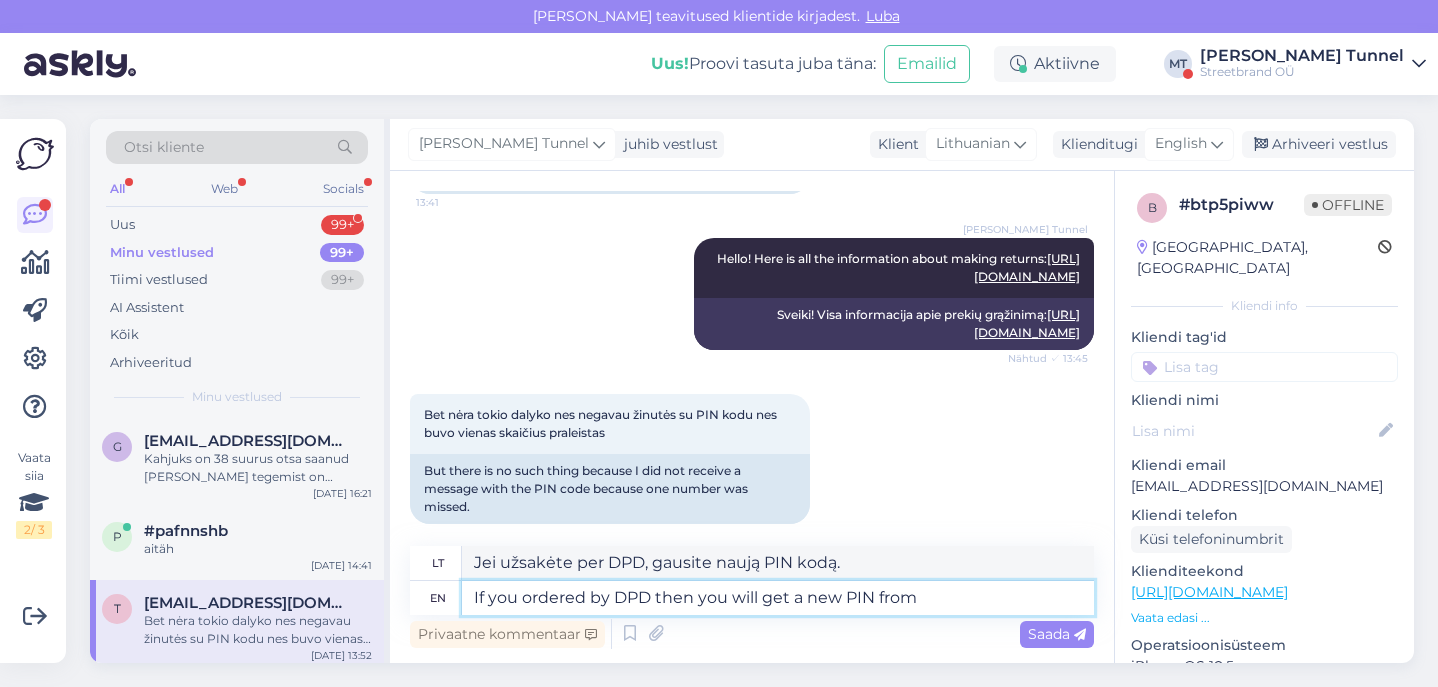type on "If you ordered by DPD then you will get a new PIN from" 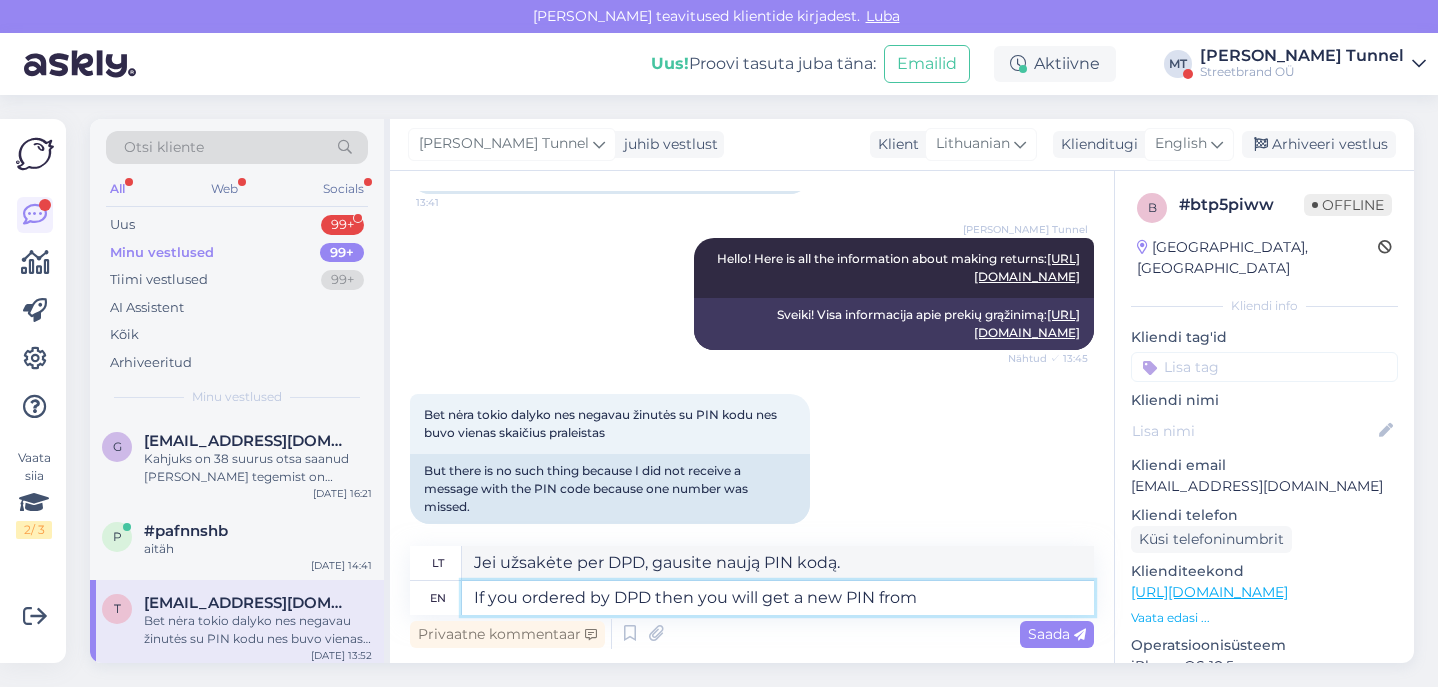 type on "Jei užsakėte per DPD, gausite naują PIN kodą iš" 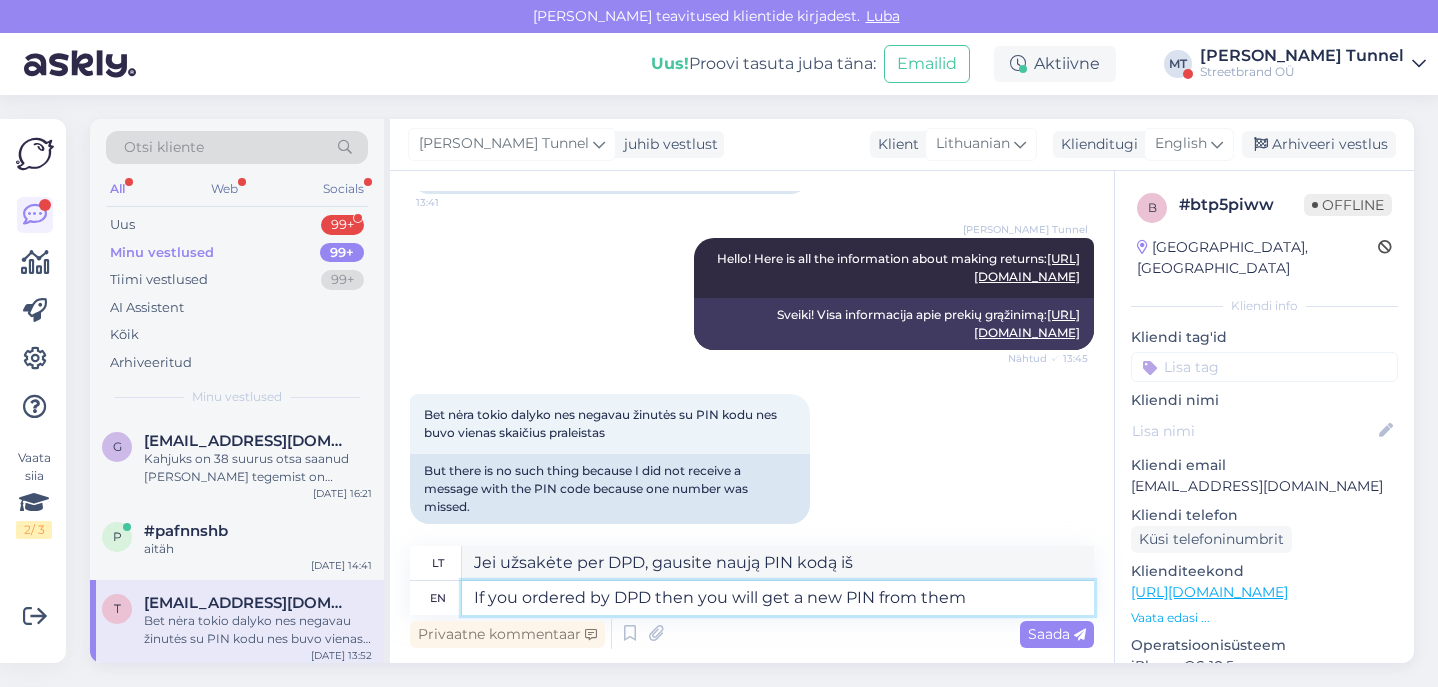 type on "If you ordered by DPD then you will get a new PIN from them" 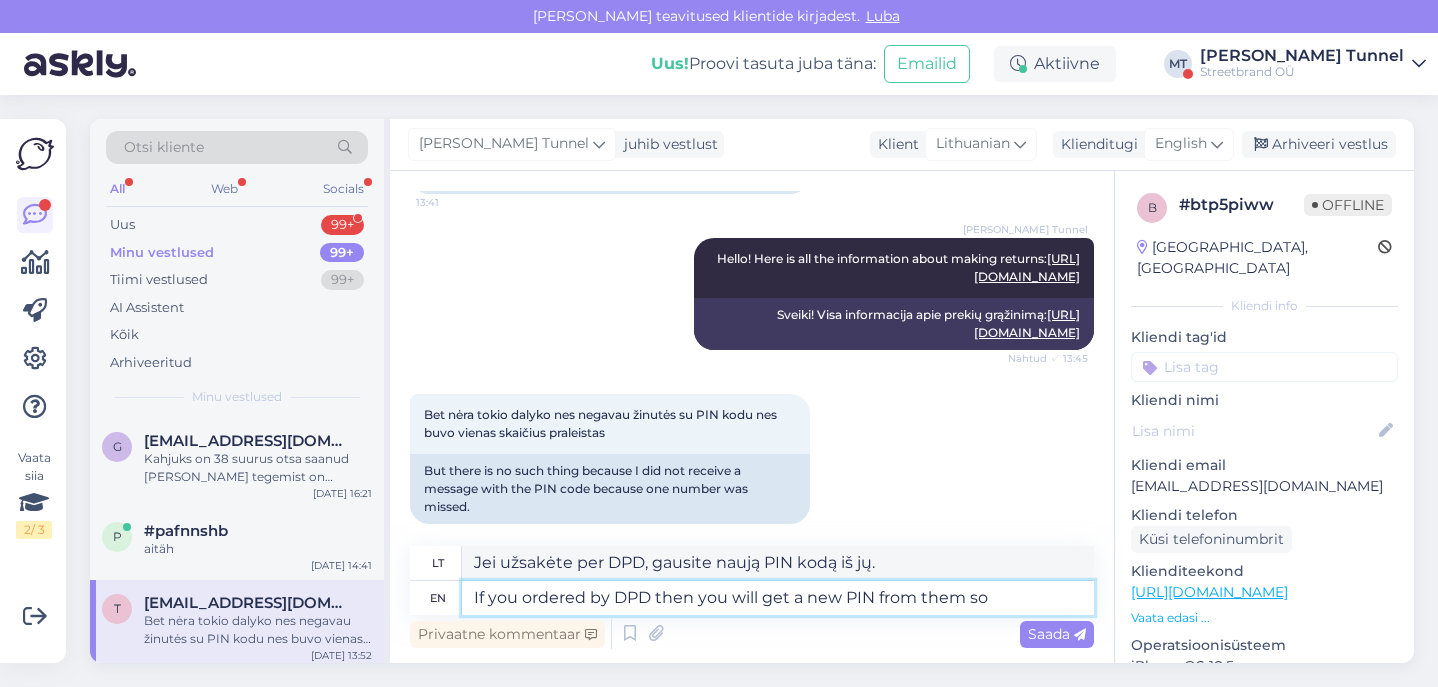 type on "If you ordered by DPD then you will get a new PIN from them so y" 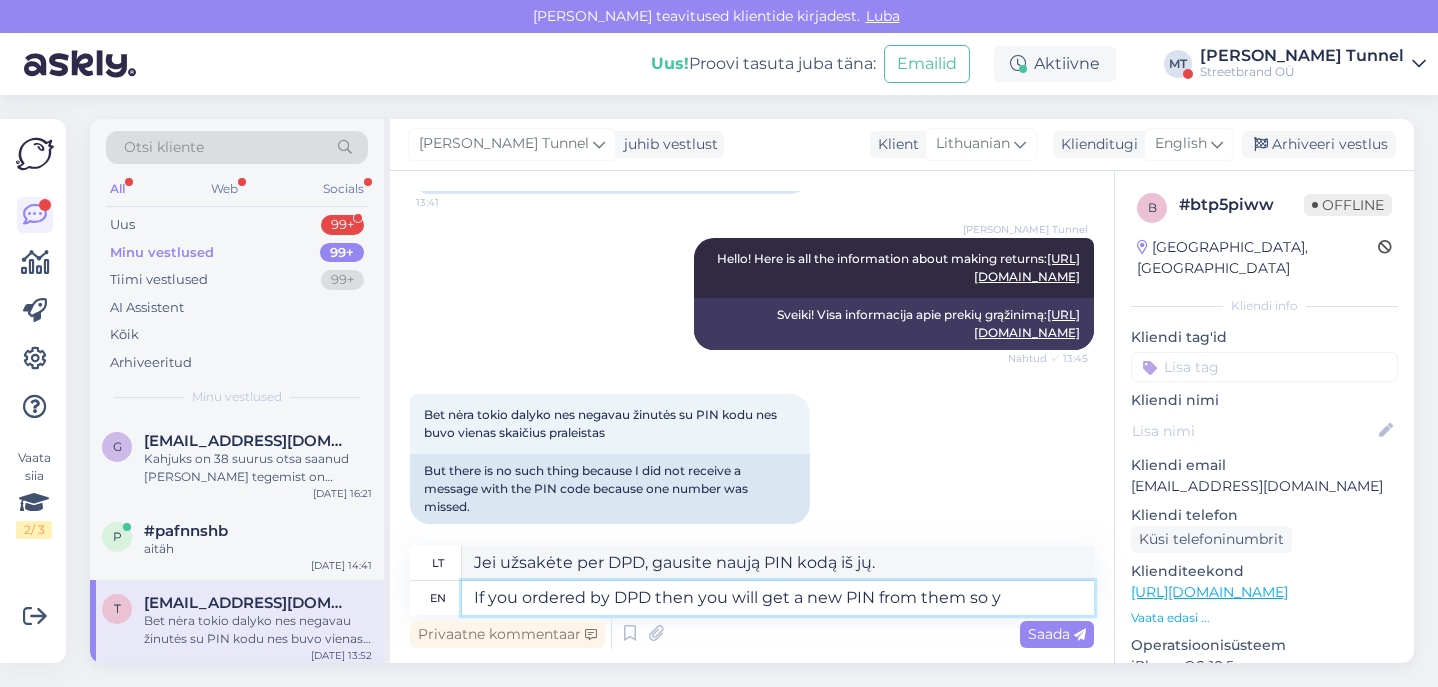 type on "Jei užsakėte per DPD, gausite iš jų naują PIN kodą." 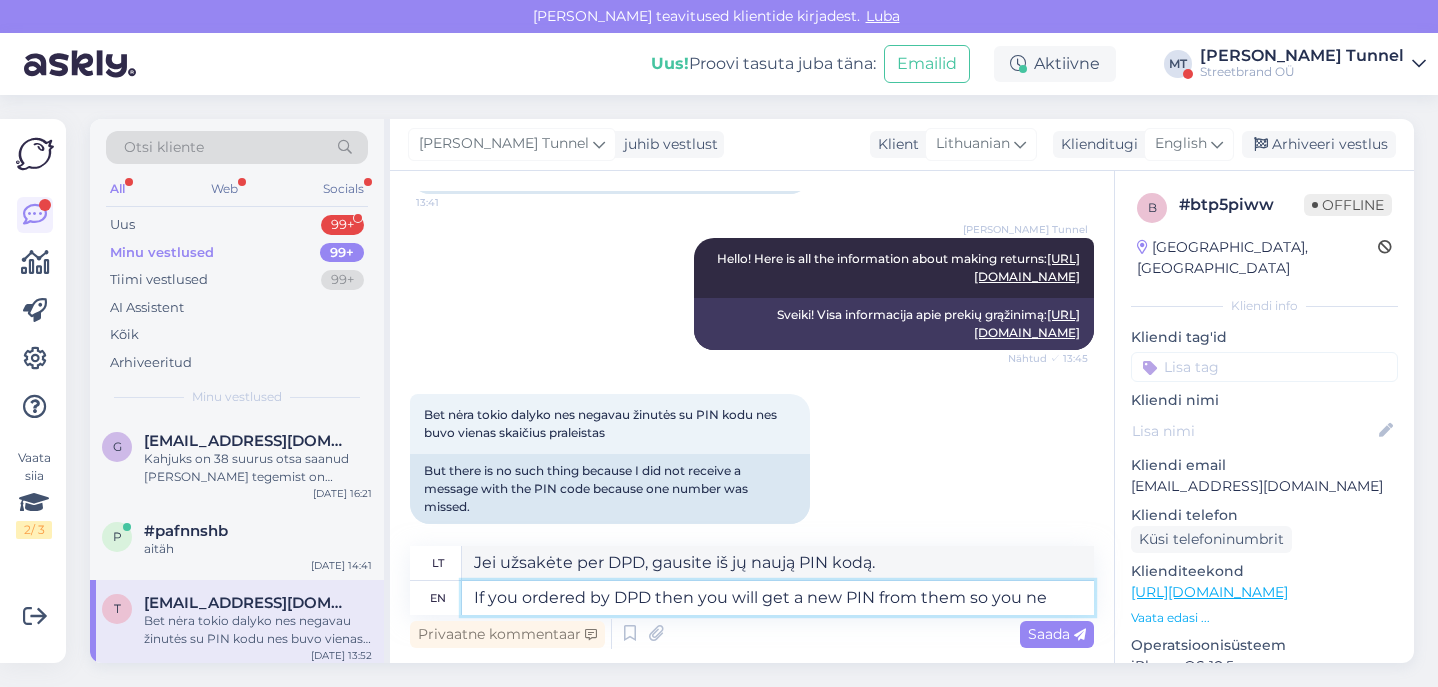type on "If you ordered by DPD then you will get a new PIN from them so you nee" 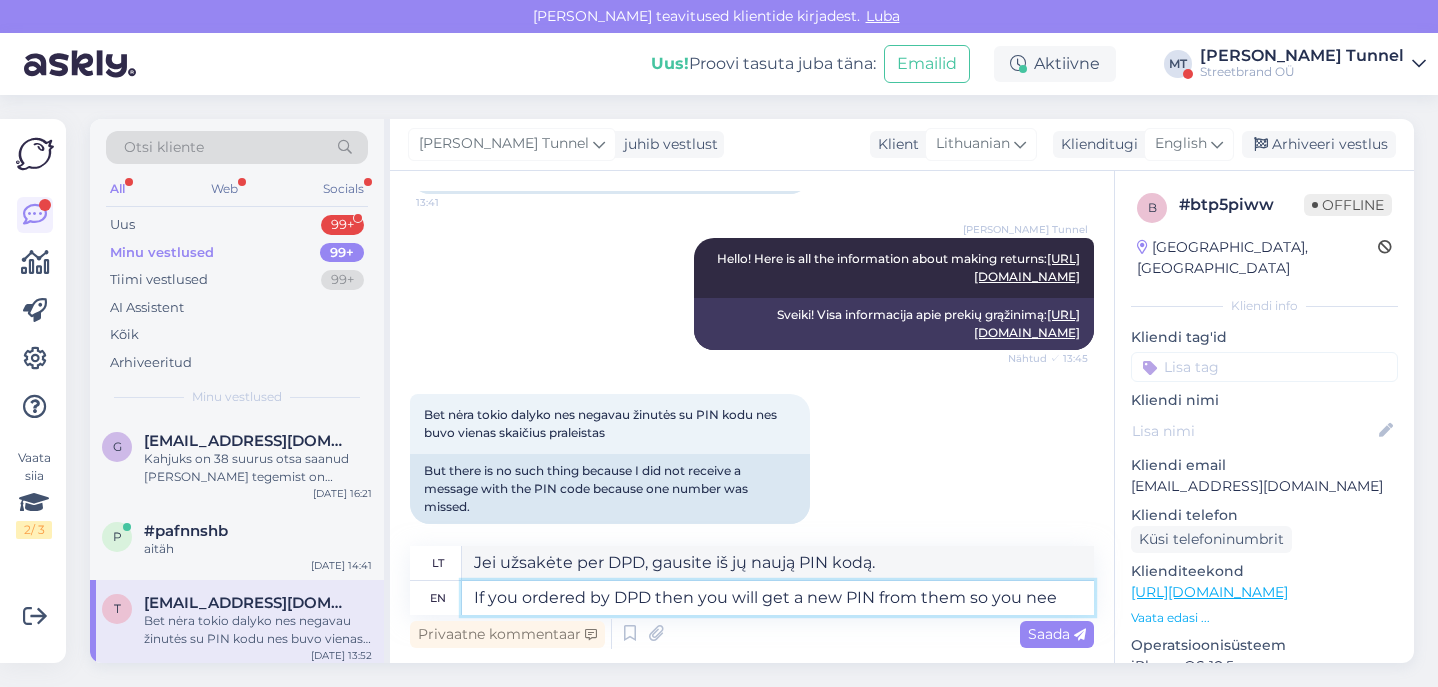 type on "Jei užsakėte per DPD, gausite iš jų naują PIN kodą, kad galėtumėte" 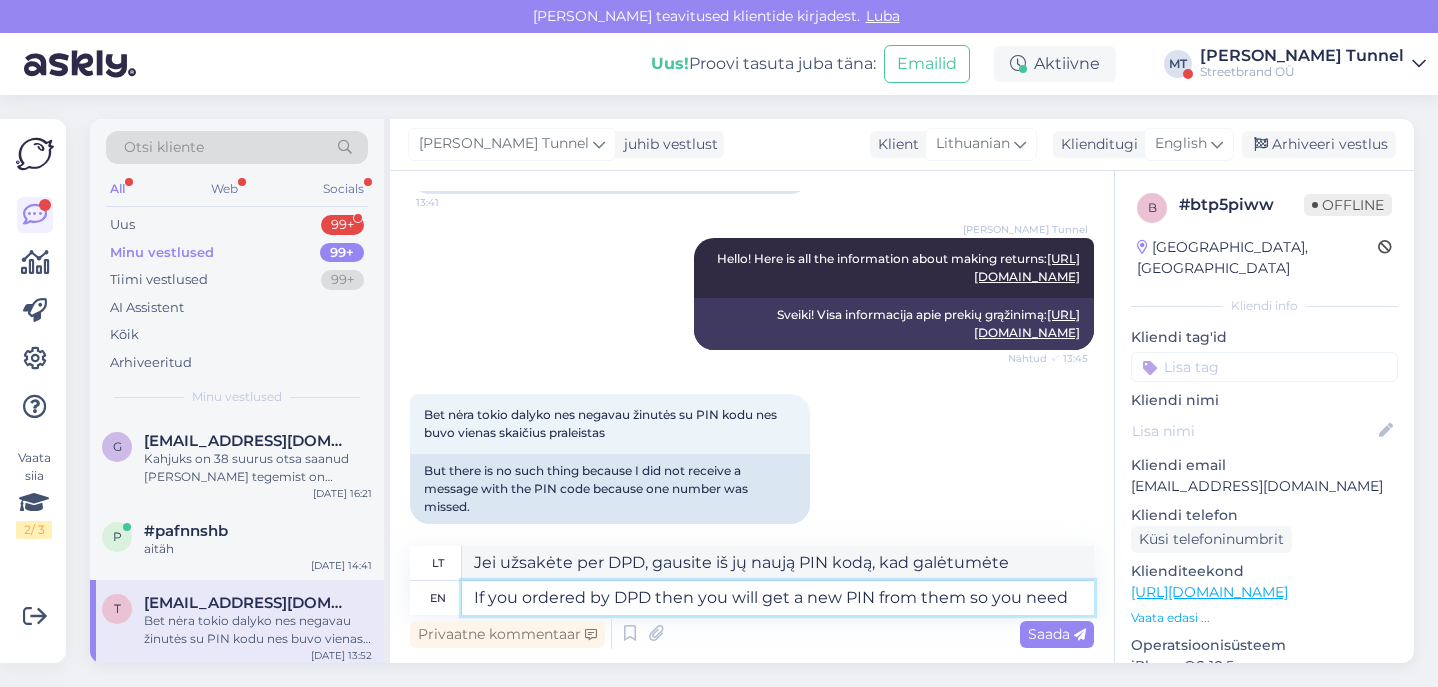 type on "If you ordered by DPD then you will get a new PIN from them so you need t" 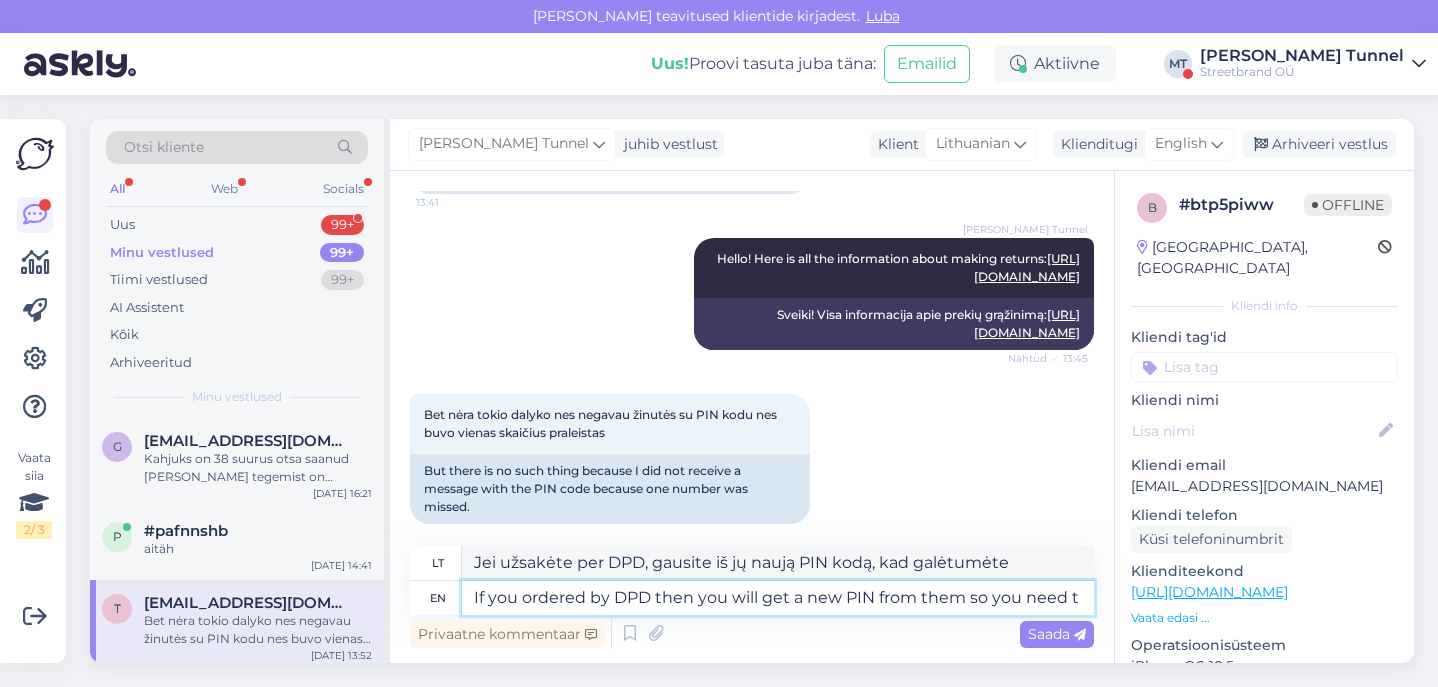 type on "[PERSON_NAME] užsakėte per DPD, gausite iš jų naują PIN kodą, todėl jums [PERSON_NAME]" 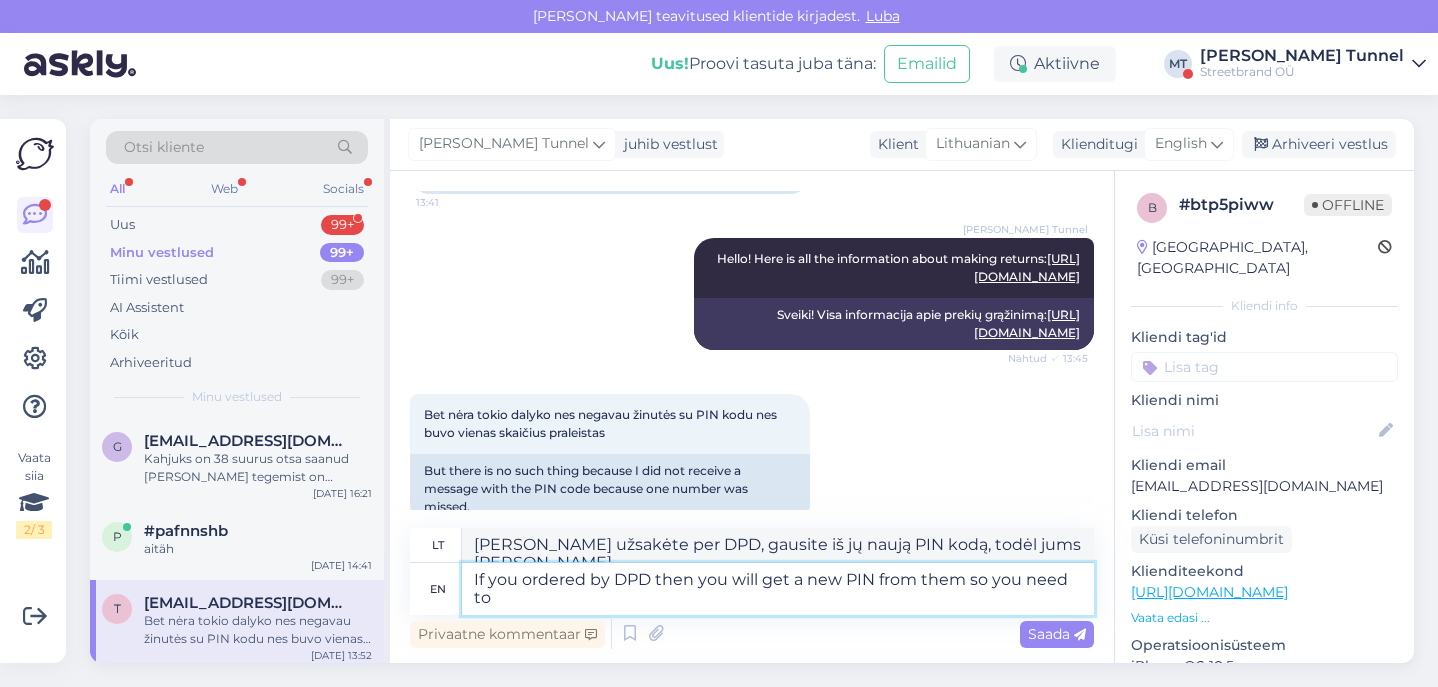 type on "If you ordered by DPD then you will get a new PIN from them so you need to" 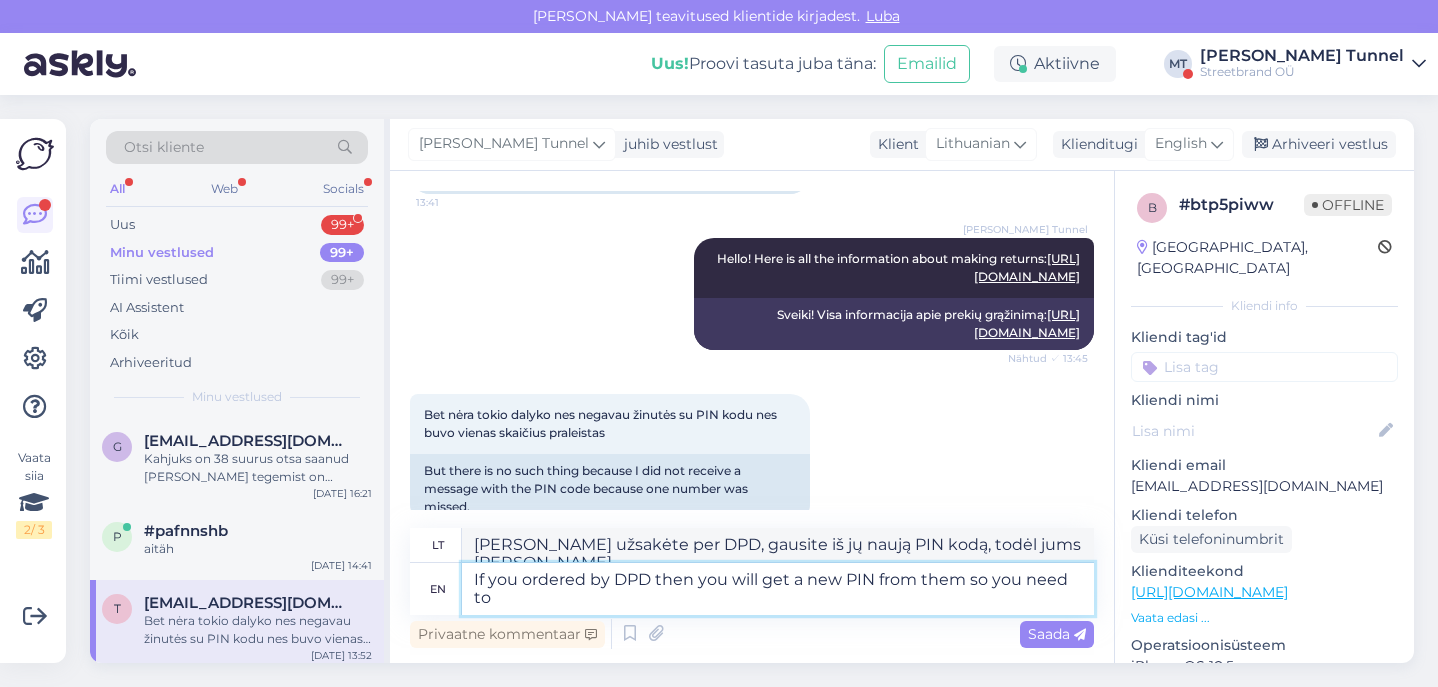 type on "Jei užsakymą pateikėte per DPD, gausite iš jų naują PIN kodą, todėl jums [PERSON_NAME]" 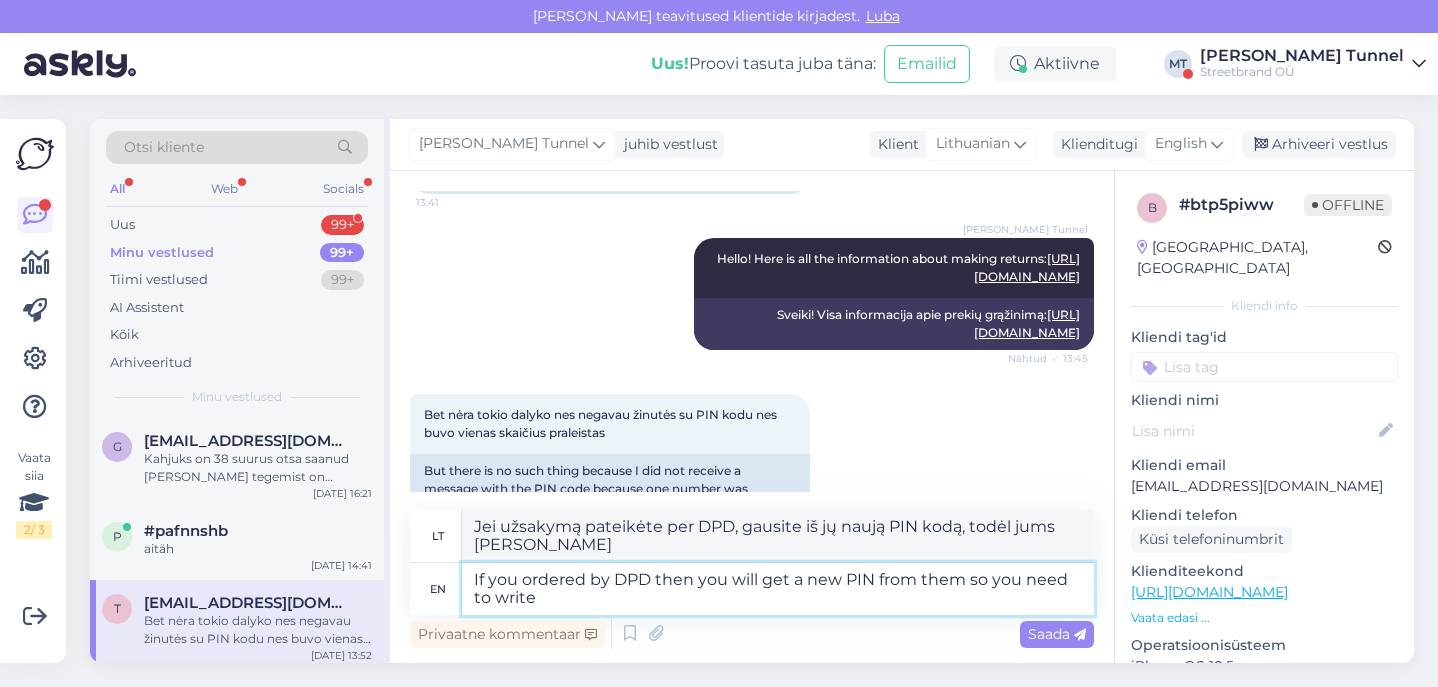 type on "If you ordered by DPD then you will get a new PIN from them so you need to write" 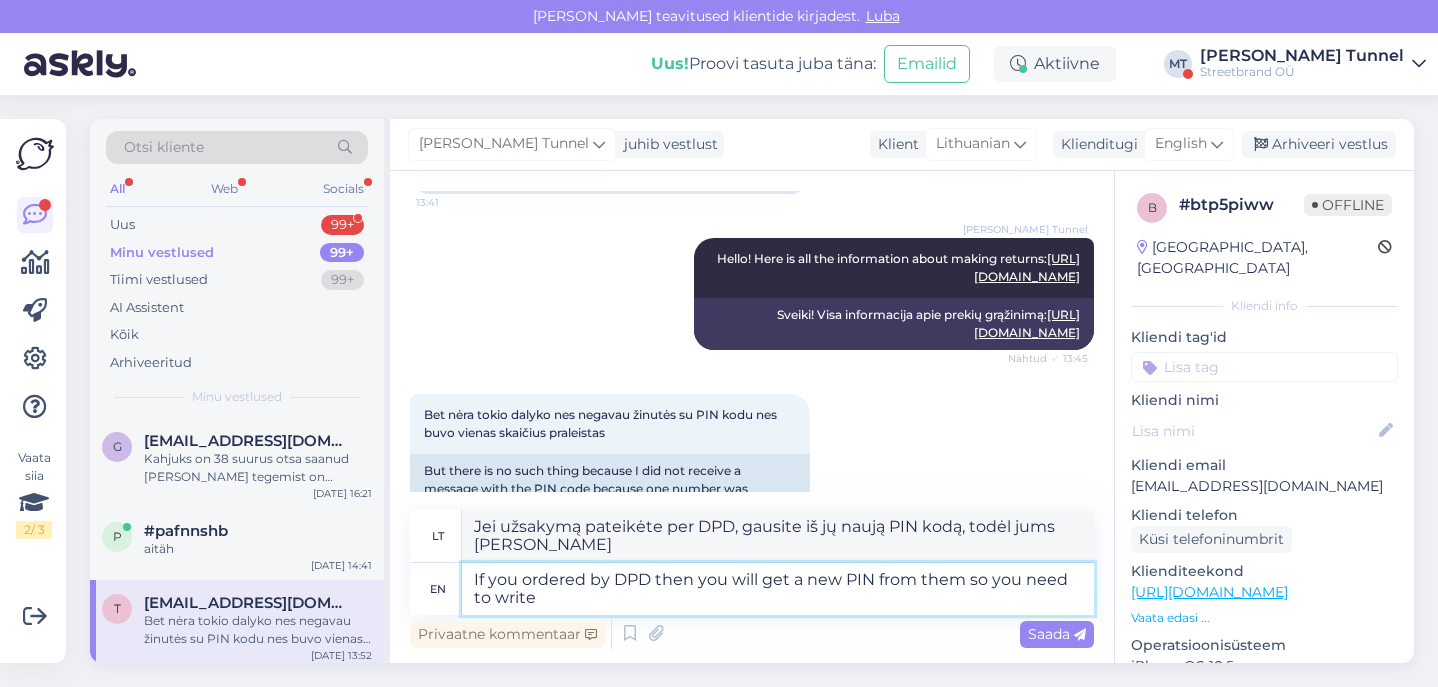 type on "[PERSON_NAME] užsakėte per DPD, gausite iš jų naują PIN kodą, todėl turėsite jį užrašyti." 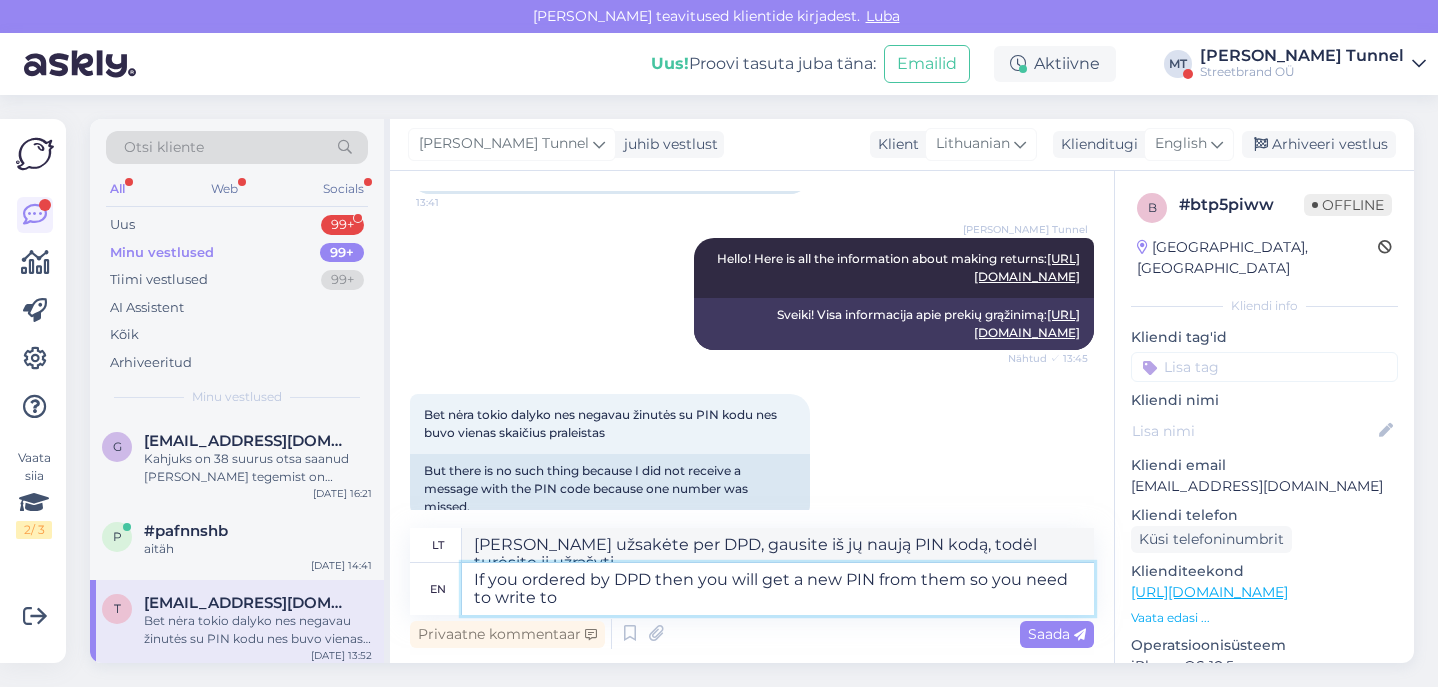 type on "If you ordered by DPD then you will get a new PIN from them so you need to write to t" 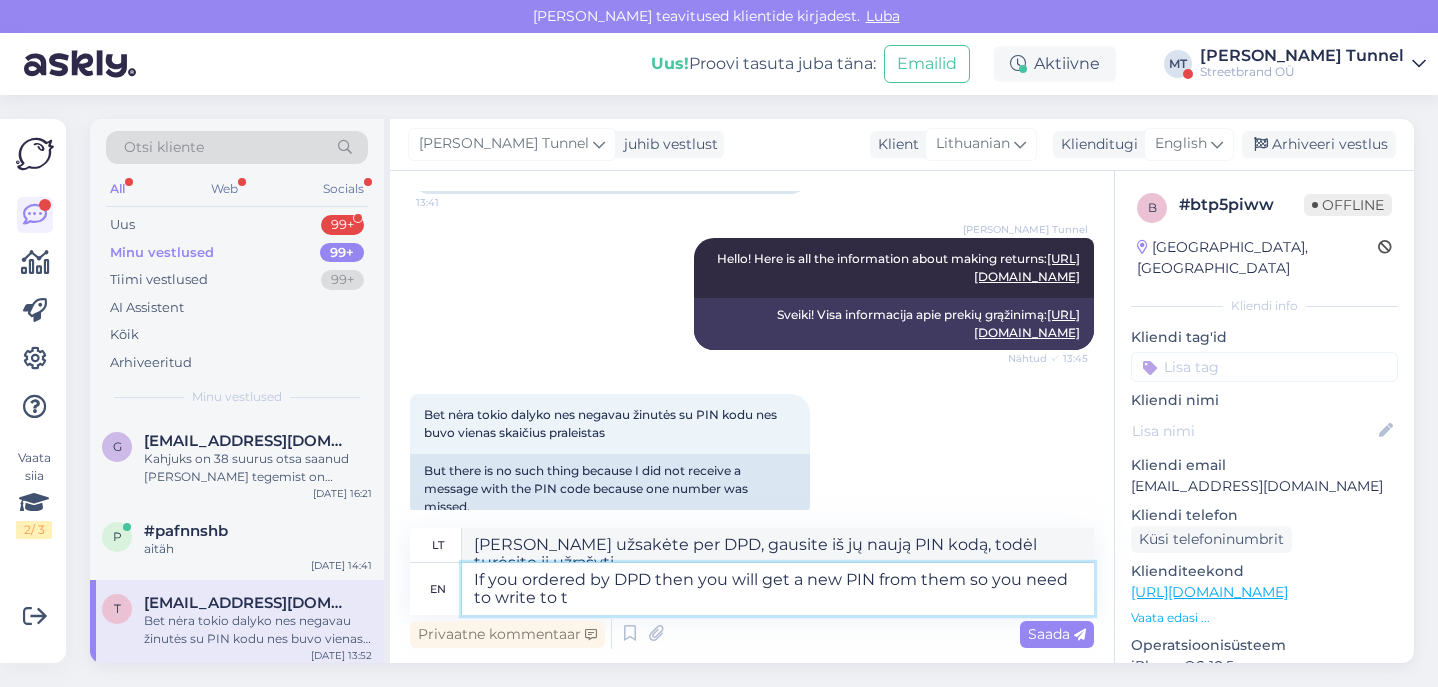 type on "Jei užsakėte per DPD, gausite iš jų naują PIN kodą, todėl turėsite parašyti adresu" 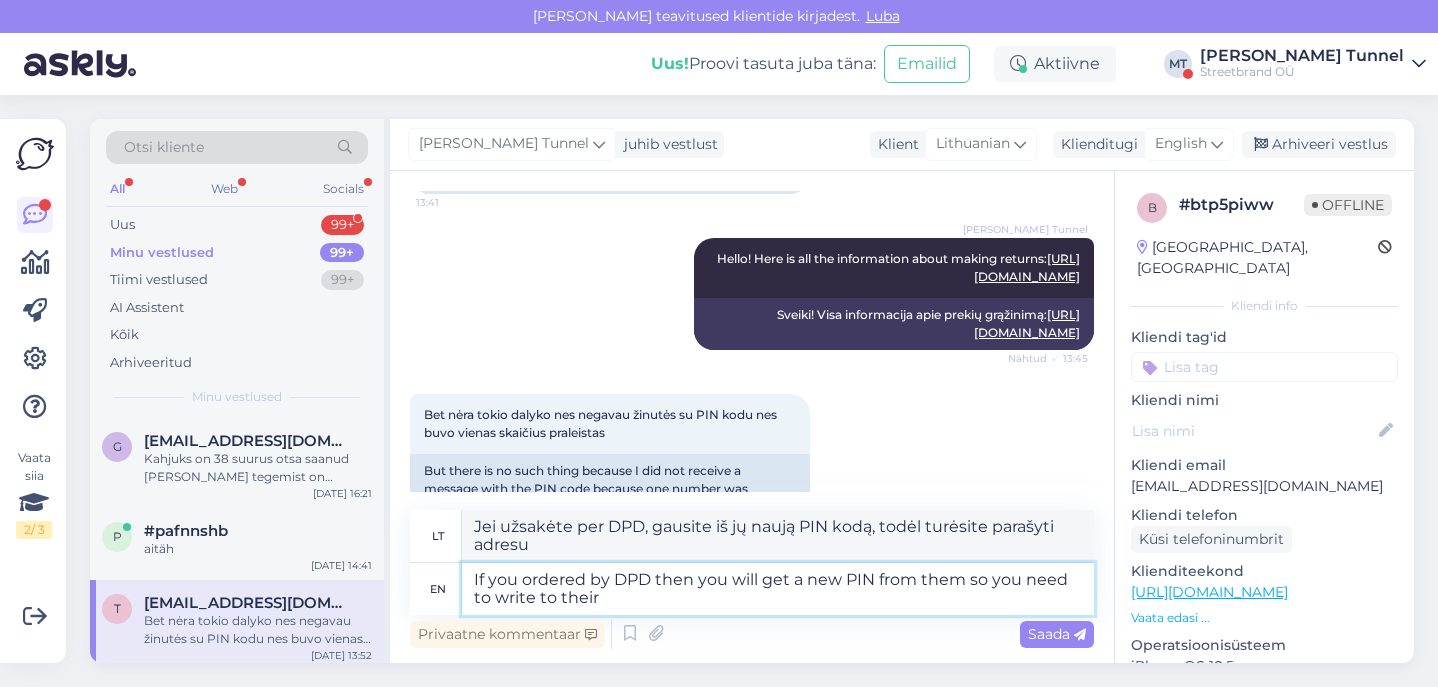 type on "If you ordered by DPD then you will get a new PIN from them so you need to write to their c" 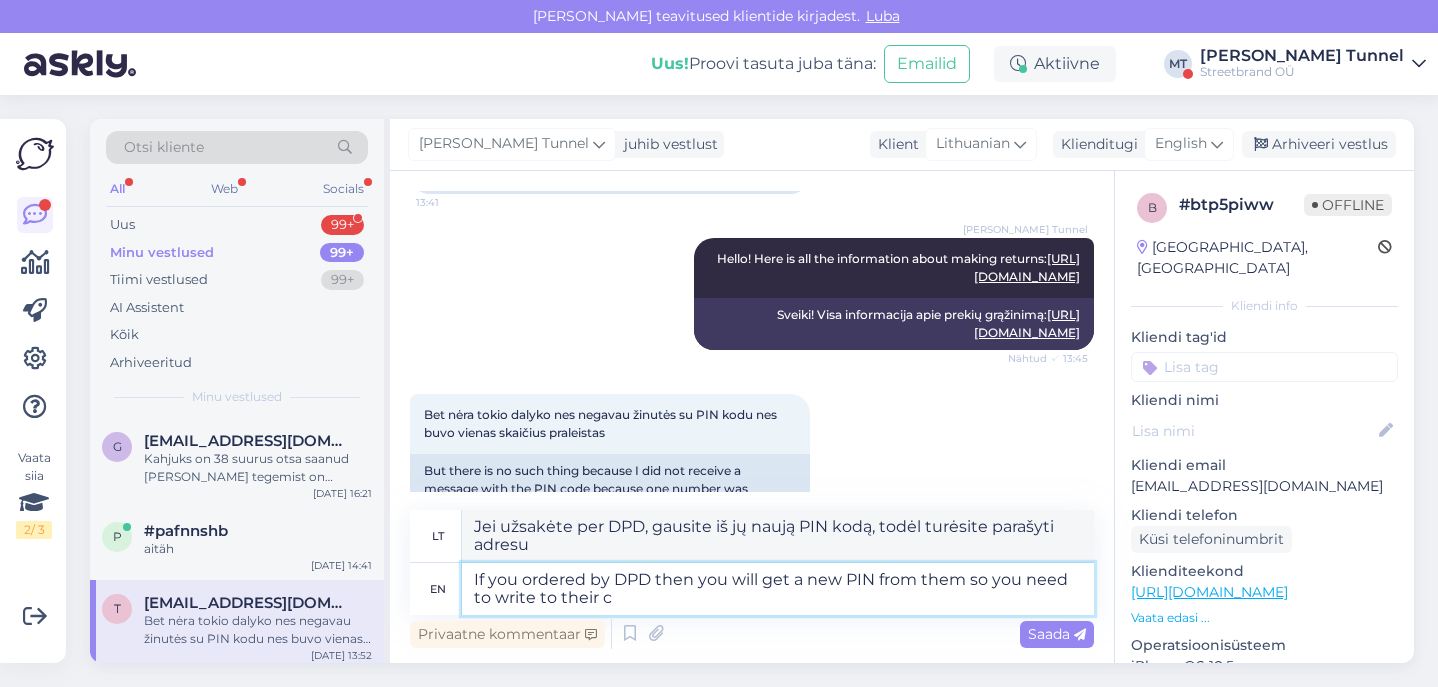 type on "[PERSON_NAME] užsakėte per DPD, gausite iš jų naują PIN kodą, todėl turėsite parašyti jiems adresu" 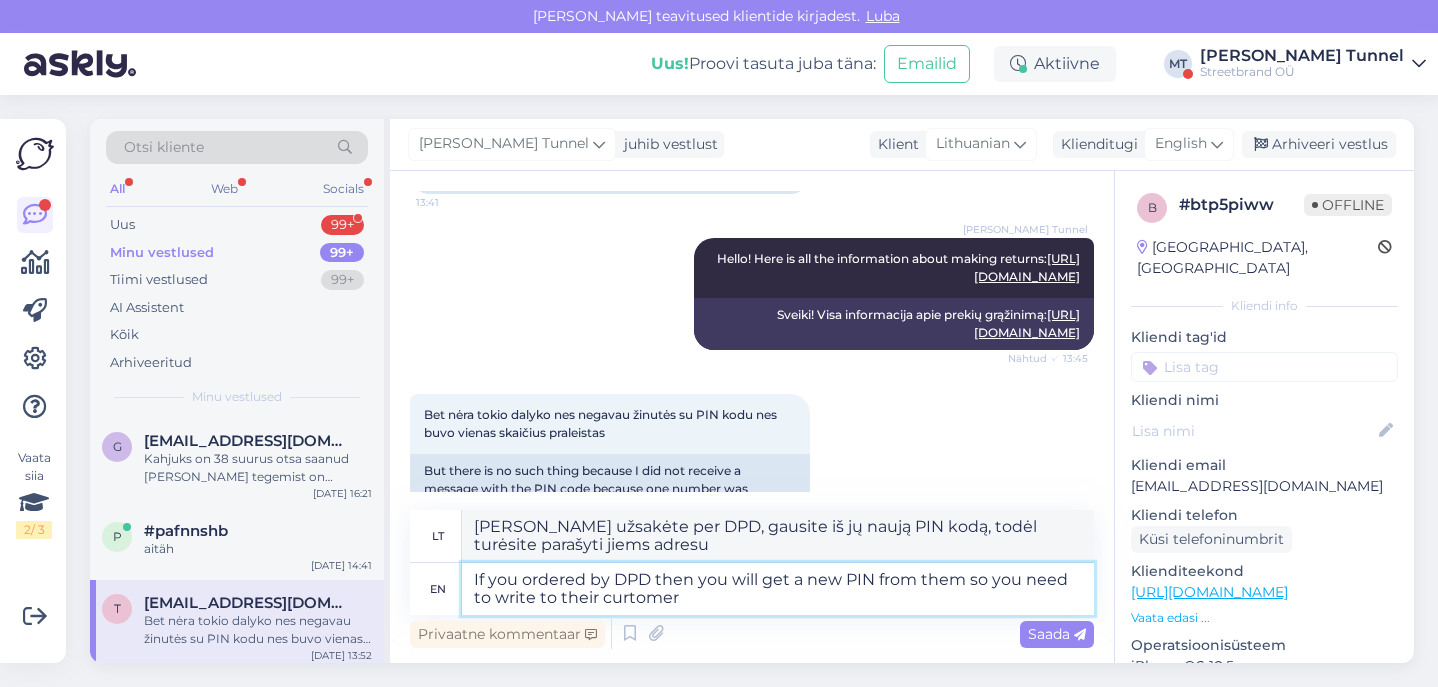type on "If you ordered by DPD then you will get a new PIN from them so you need to write to their curtomer" 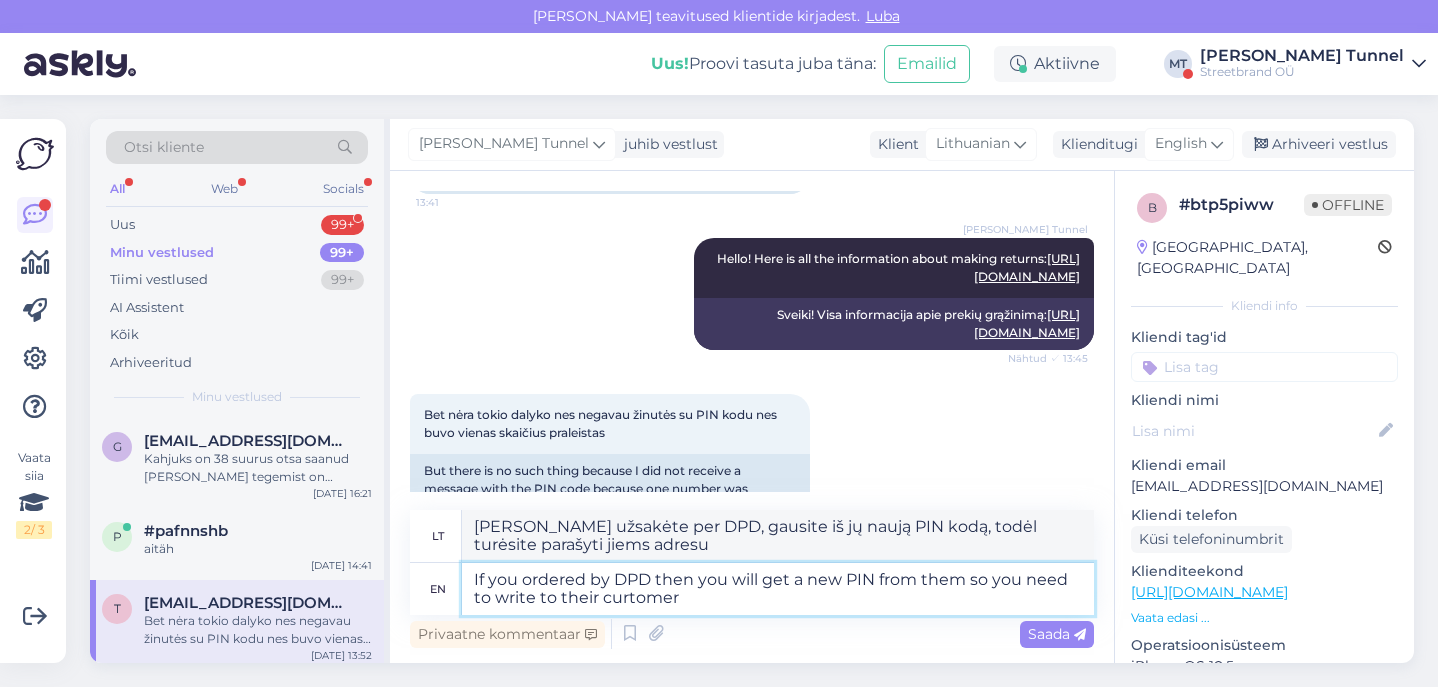 type on "Jei užsakėte per DPD, gausite iš jų naują PIN kodą, todėl turėsite parašyti jų klientui." 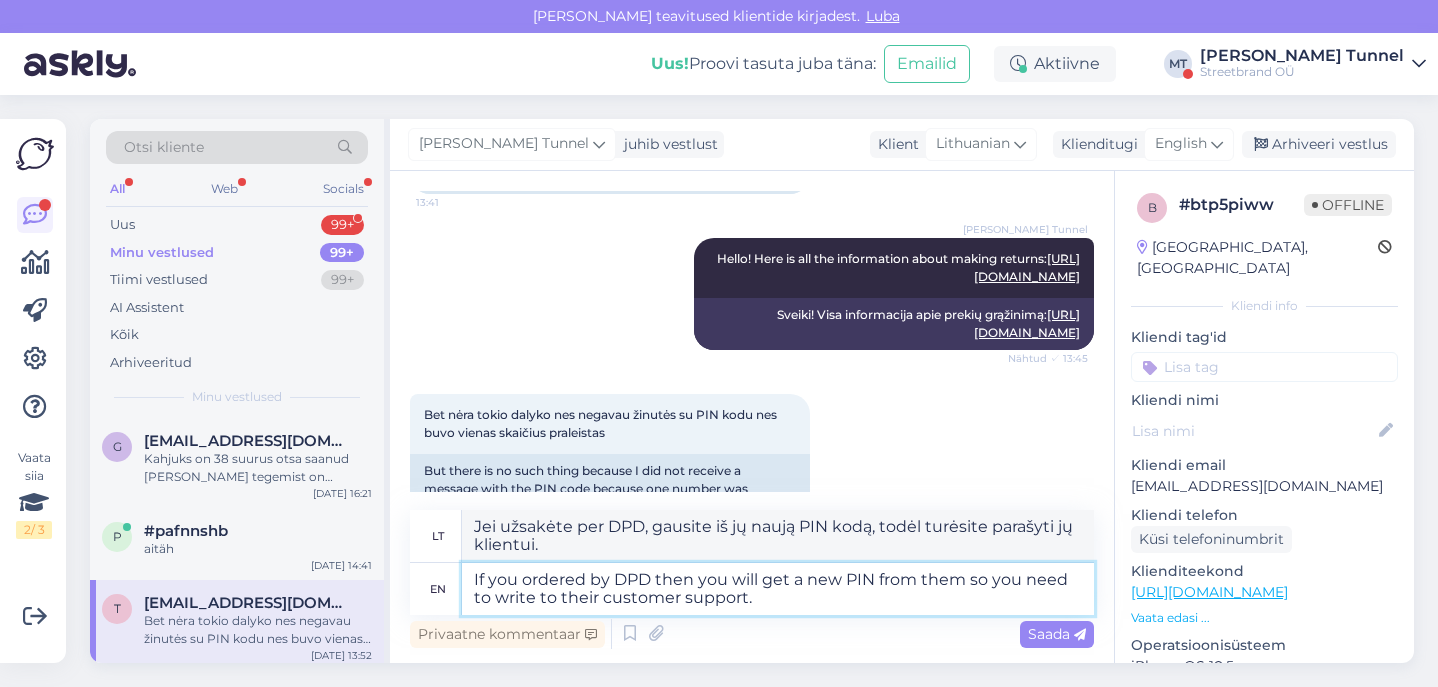 type on "If you ordered by DPD then you will get a new PIN from them so you need to write to their customer support." 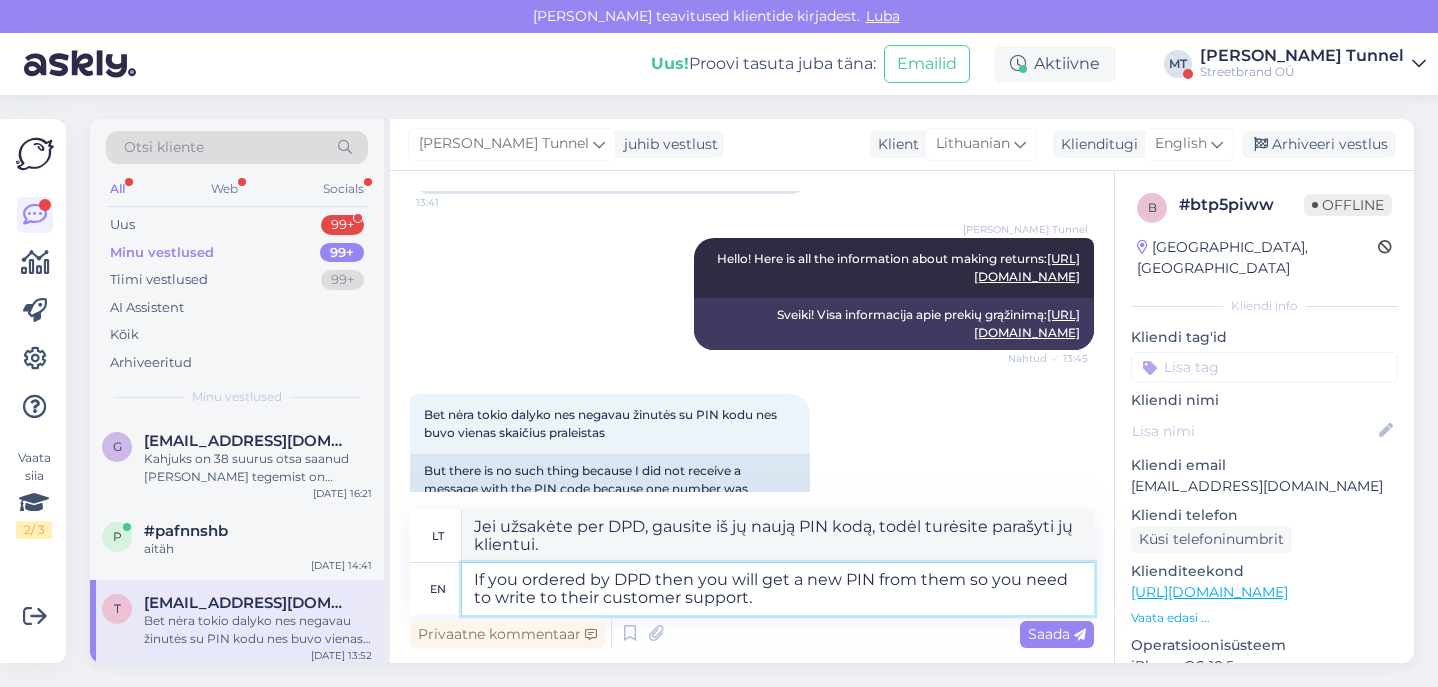 type on "Jei užsakėte per DPD, gausite iš jų naują PIN kodą, todėl turėsite parašyti jų klientų aptarnavimo tarnybai." 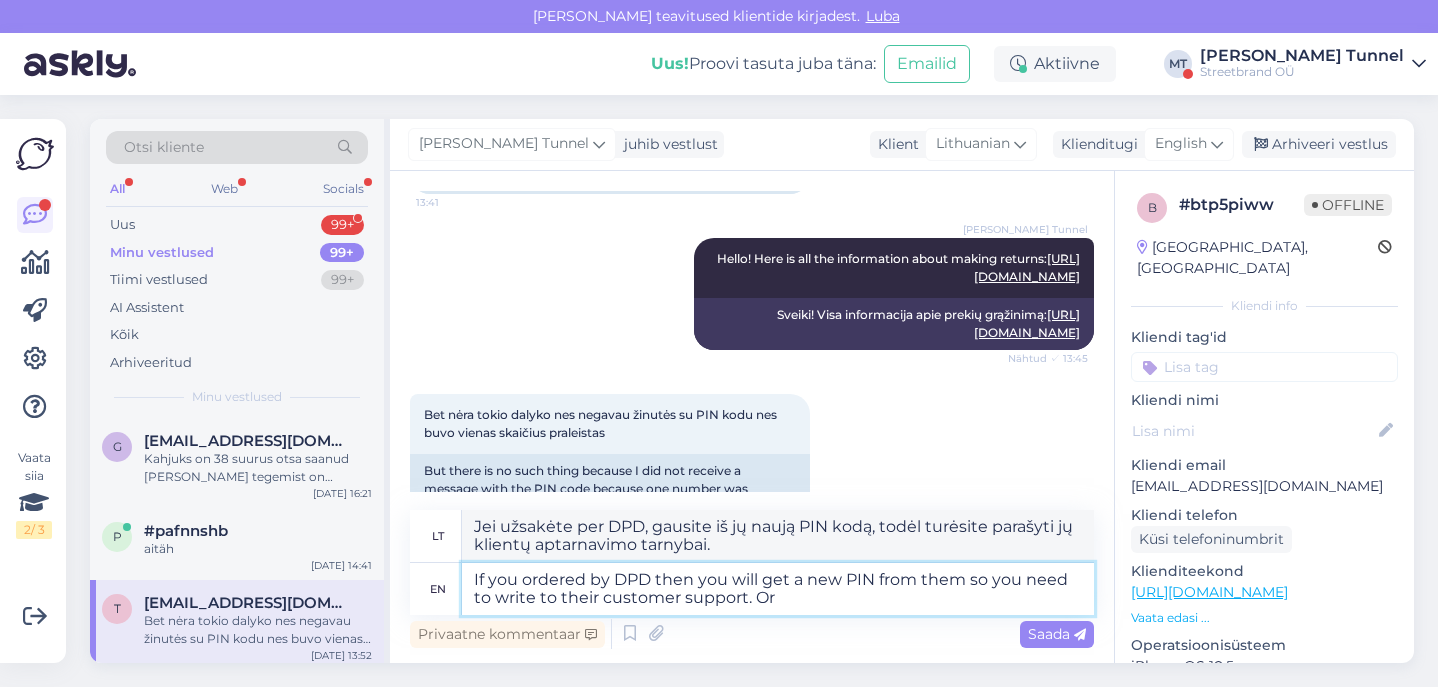 type on "If you ordered by DPD then you will get a new PIN from them so you need to write to their customer support. Or" 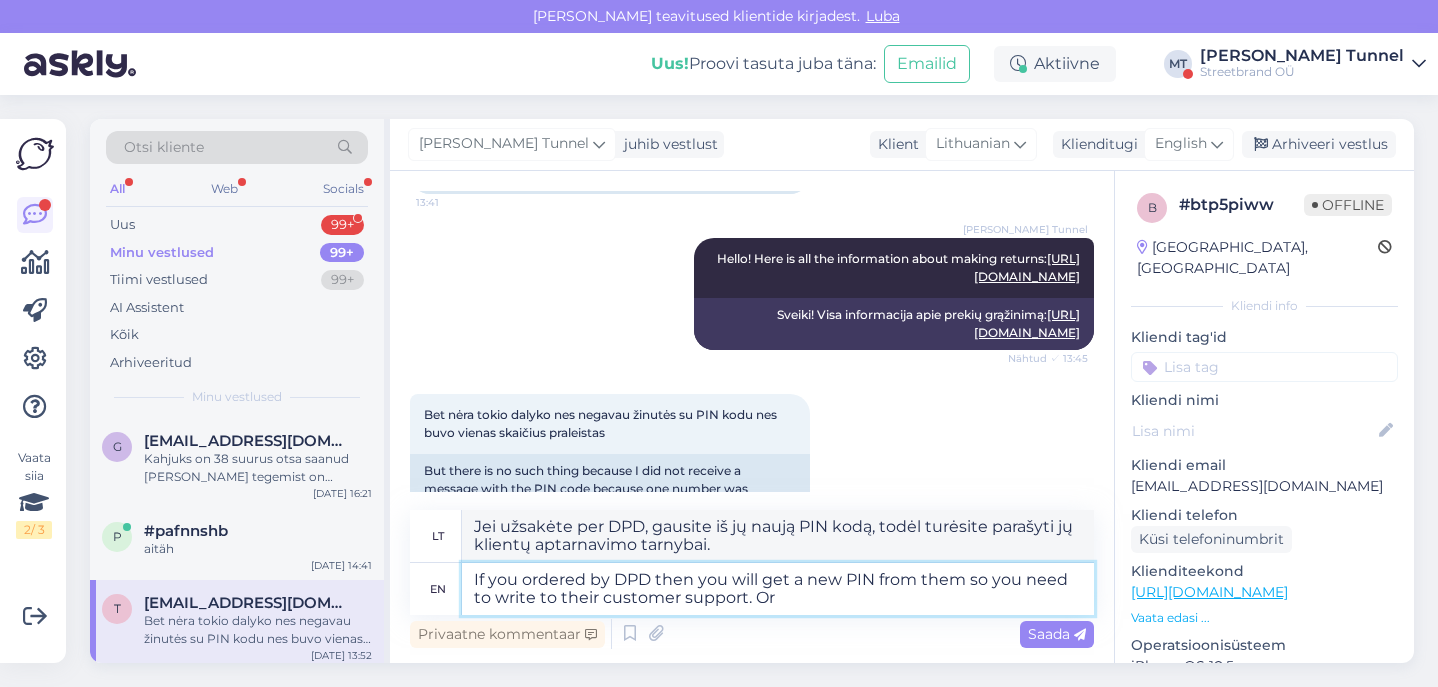 type on "Jei užsakėte per DPD, gausite iš jų naują PIN kodą, todėl turėsite parašyti jų klientų aptarnavimo tarnybai arba" 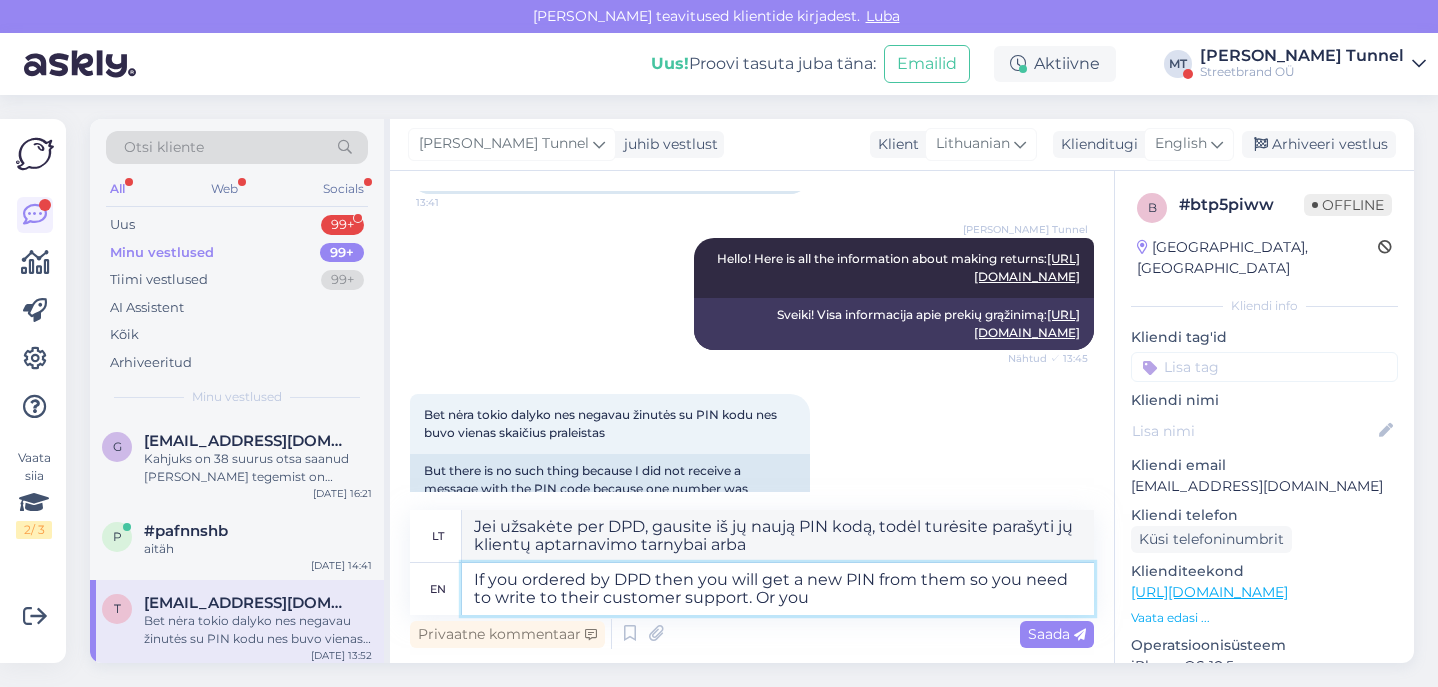 type on "If you ordered by DPD then you will get a new PIN from them so you need to write to their customer support. Or you" 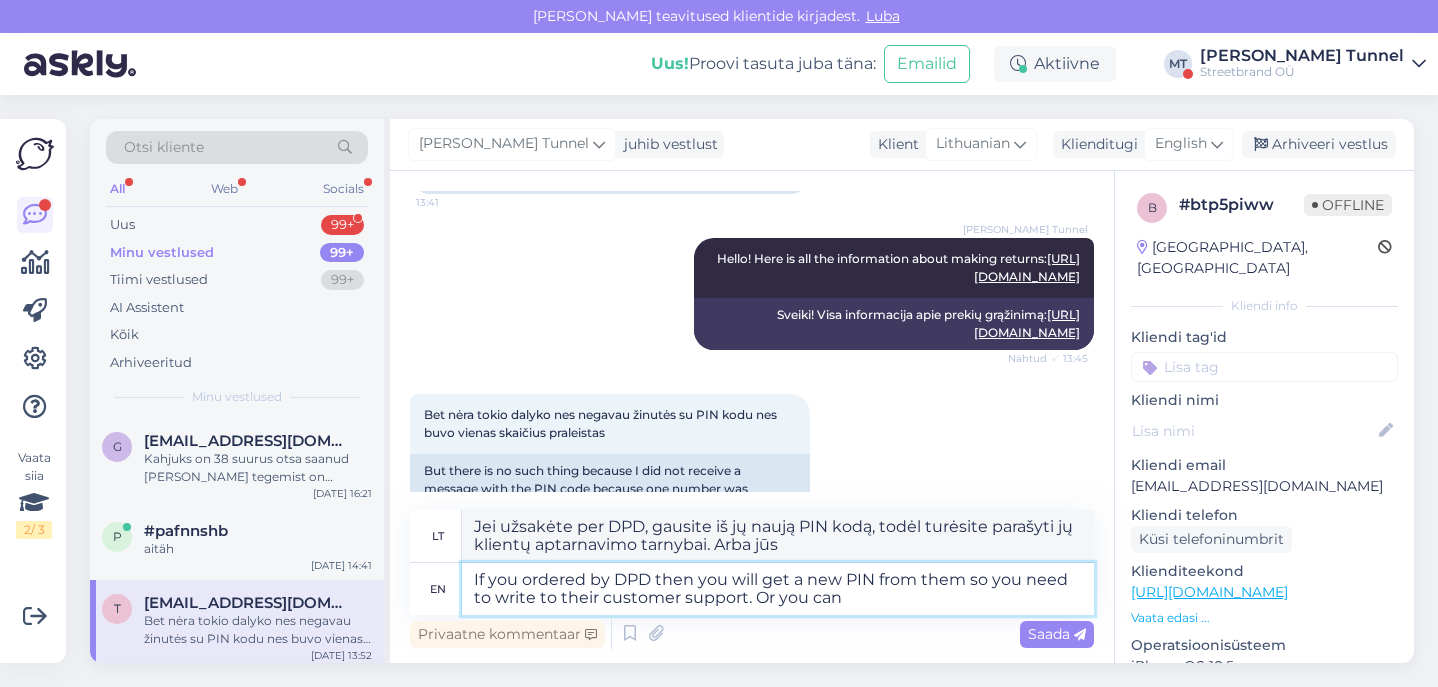 type on "If you ordered by DPD then you will get a new PIN from them so you need to write to their customer support. Or you can" 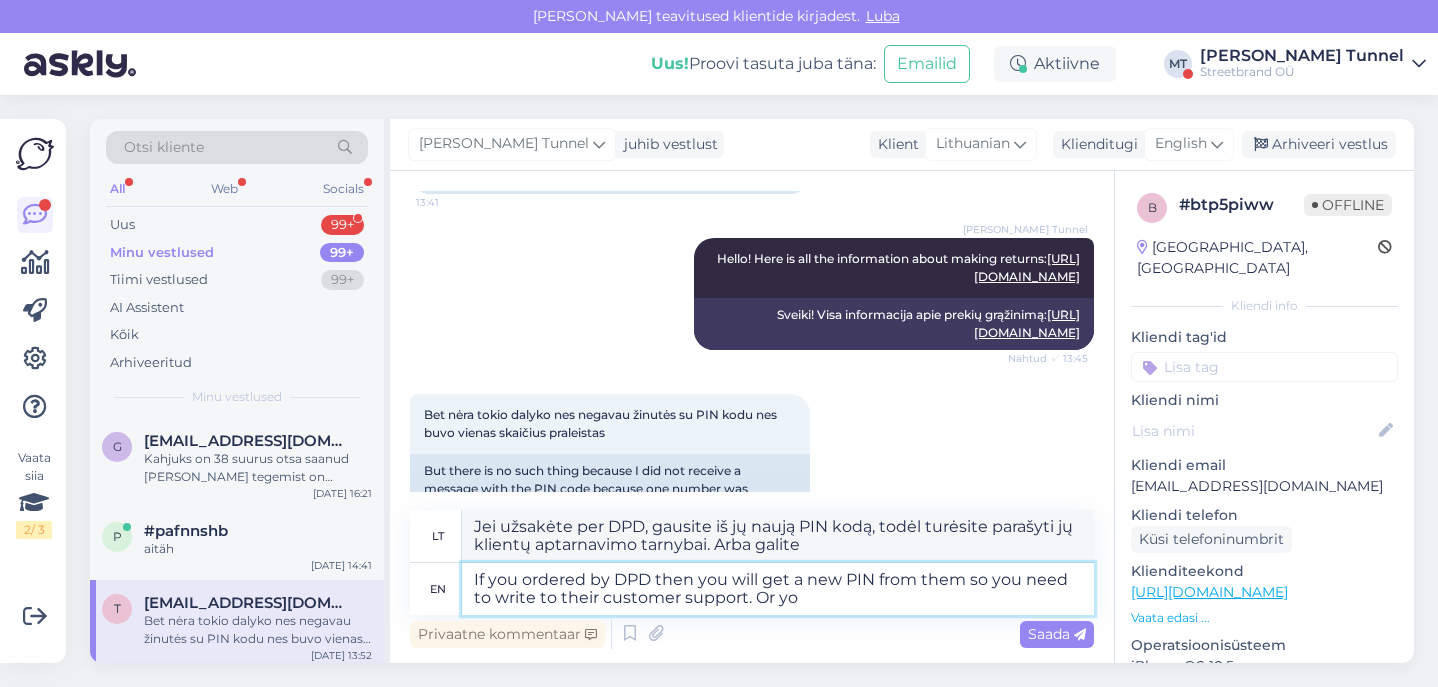 type on "If you ordered by DPD then you will get a new PIN from them so you need to write to their customer support. Or y" 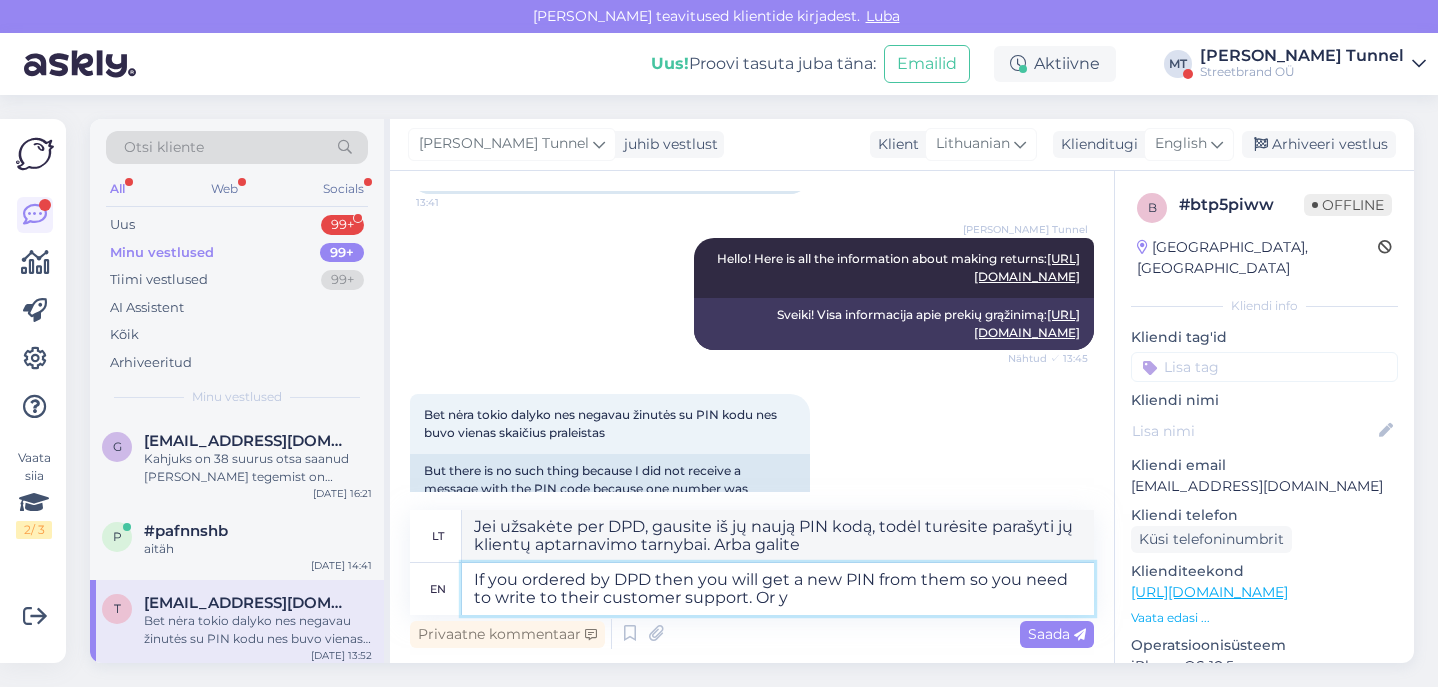 type on "Jei užsakėte per DPD, gausite iš jų naują PIN kodą, todėl turėsite parašyti jų klientų aptarnavimo tarnybai. Arba jūs" 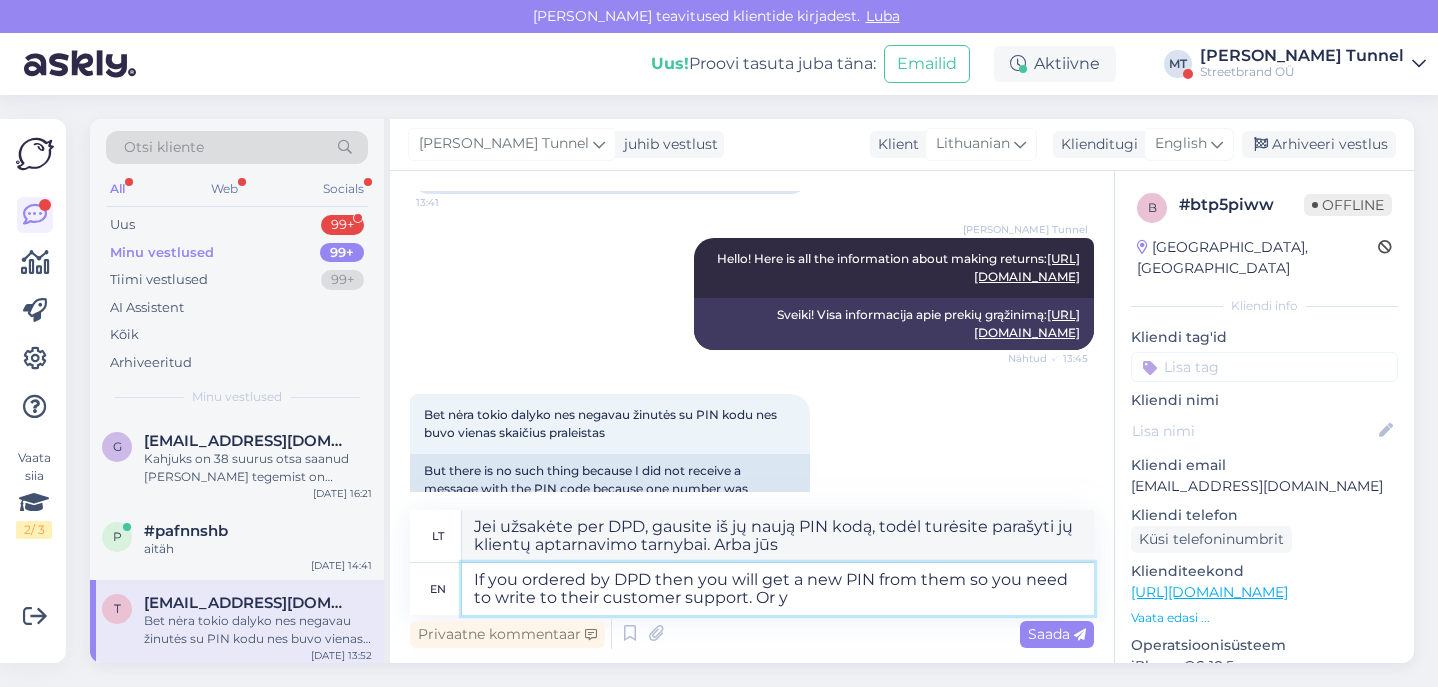 type on "If you ordered by DPD then you will get a new PIN from them so you need to write to their customer support. Or" 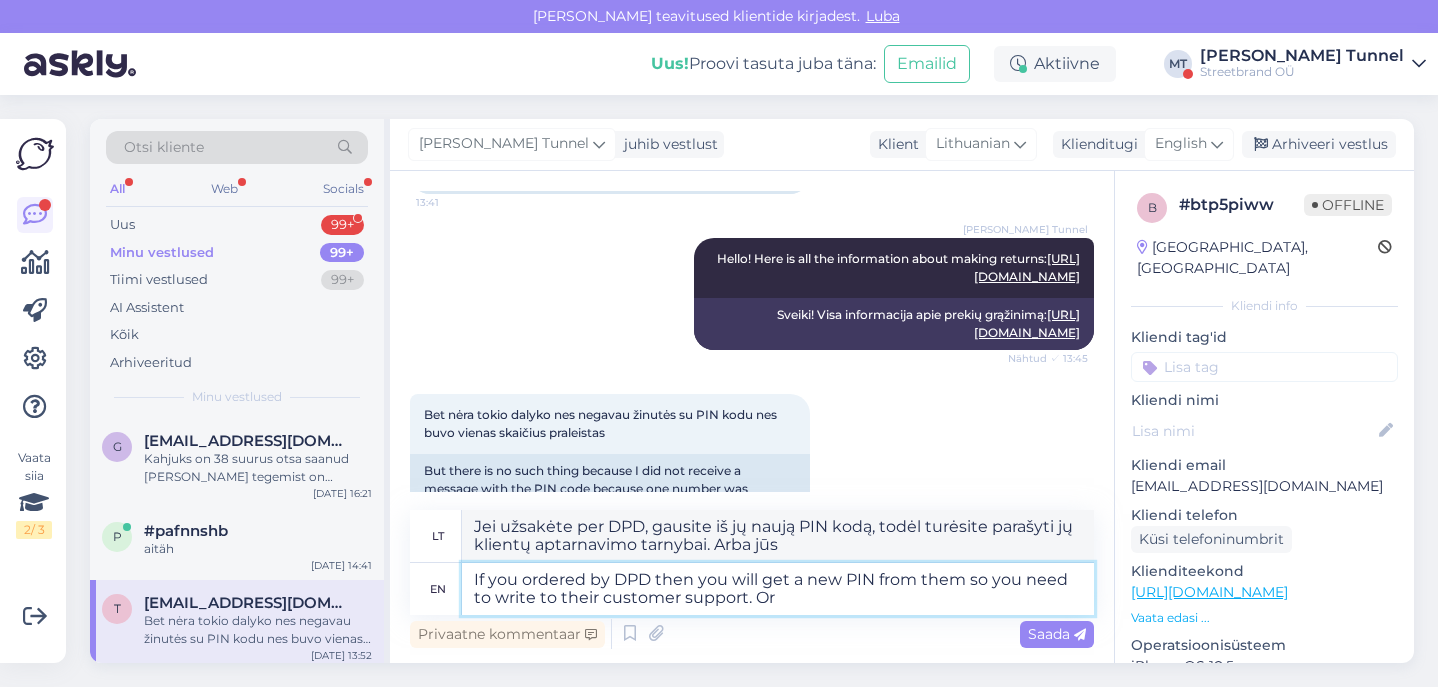 type on "Jei užsakėte per DPD, gausite iš jų naują PIN kodą, todėl turėsite parašyti jų klientų aptarnavimo tarnybai arba" 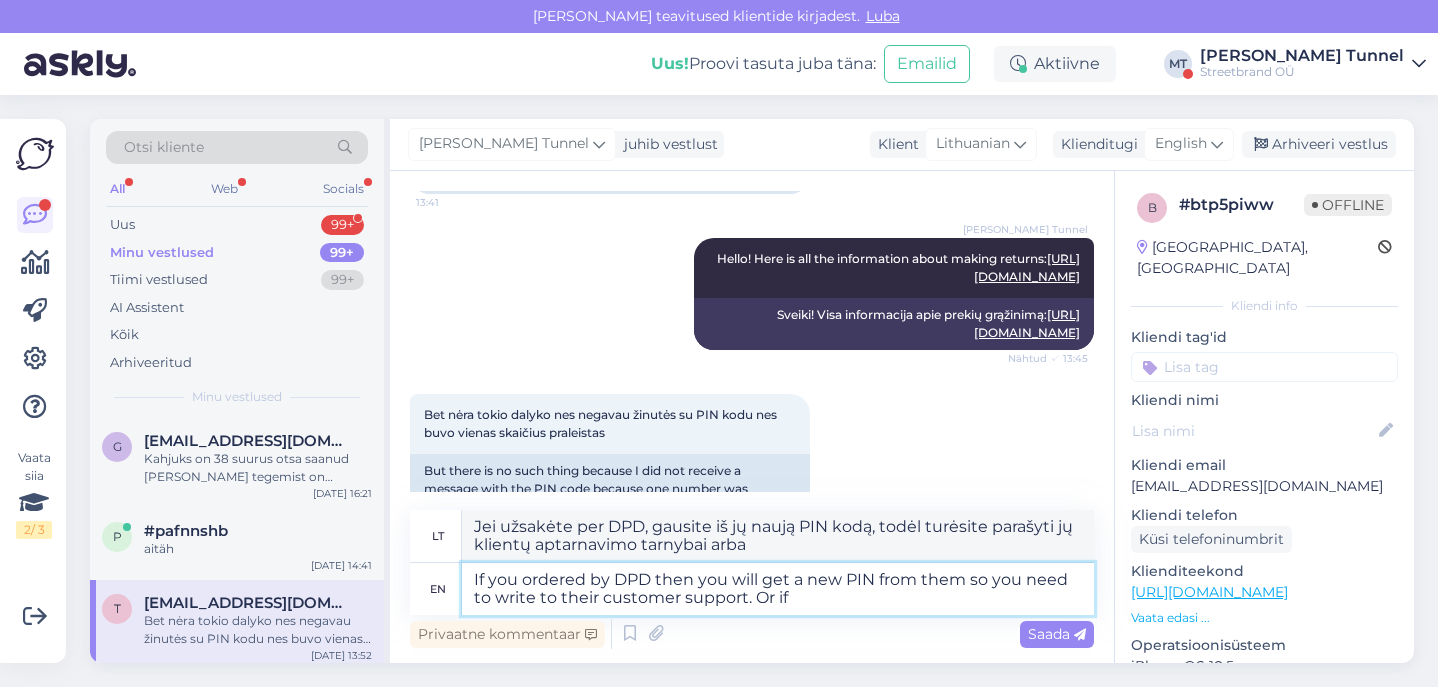 type on "If you ordered by DPD then you will get a new PIN from them so you need to write to their customer support. Or if y" 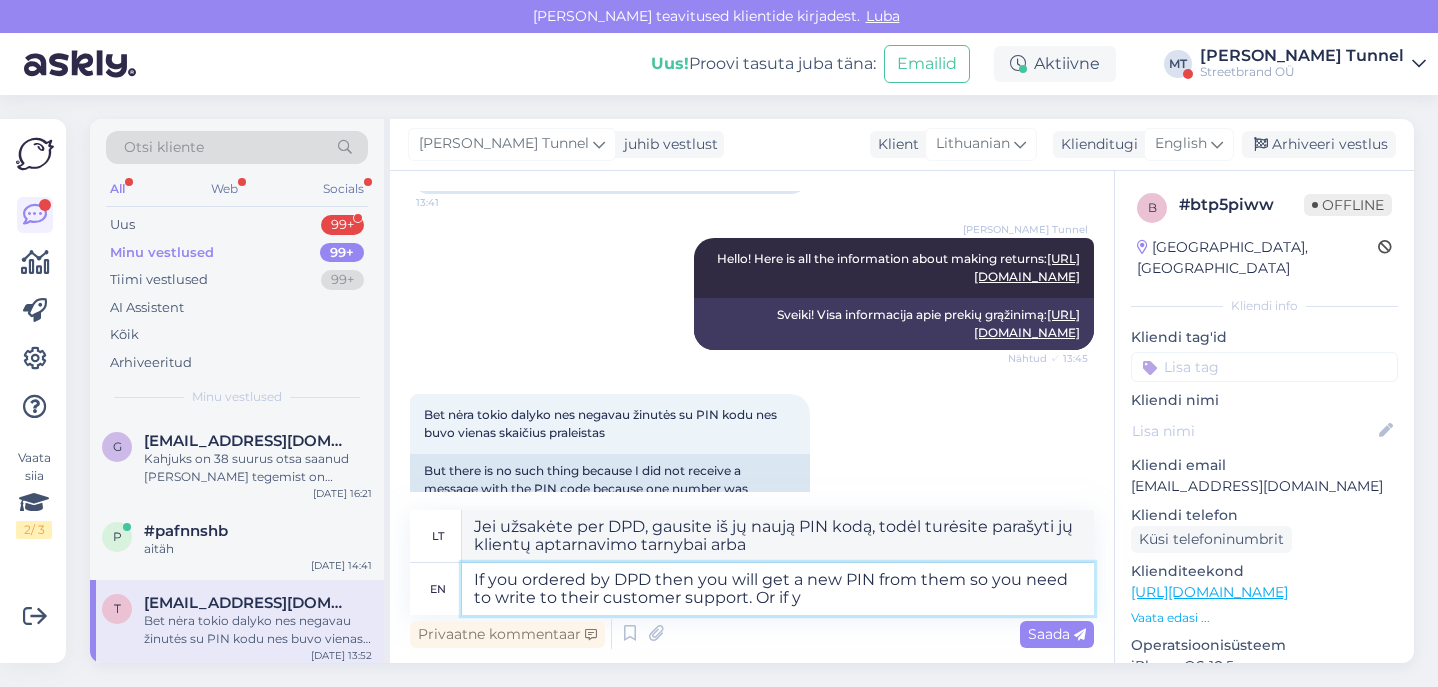 type on "Jei užsakėte per DPD, gausite iš jų naują PIN kodą, todėl turėsite parašyti jų klientų aptarnavimo tarnybai. Arba jei" 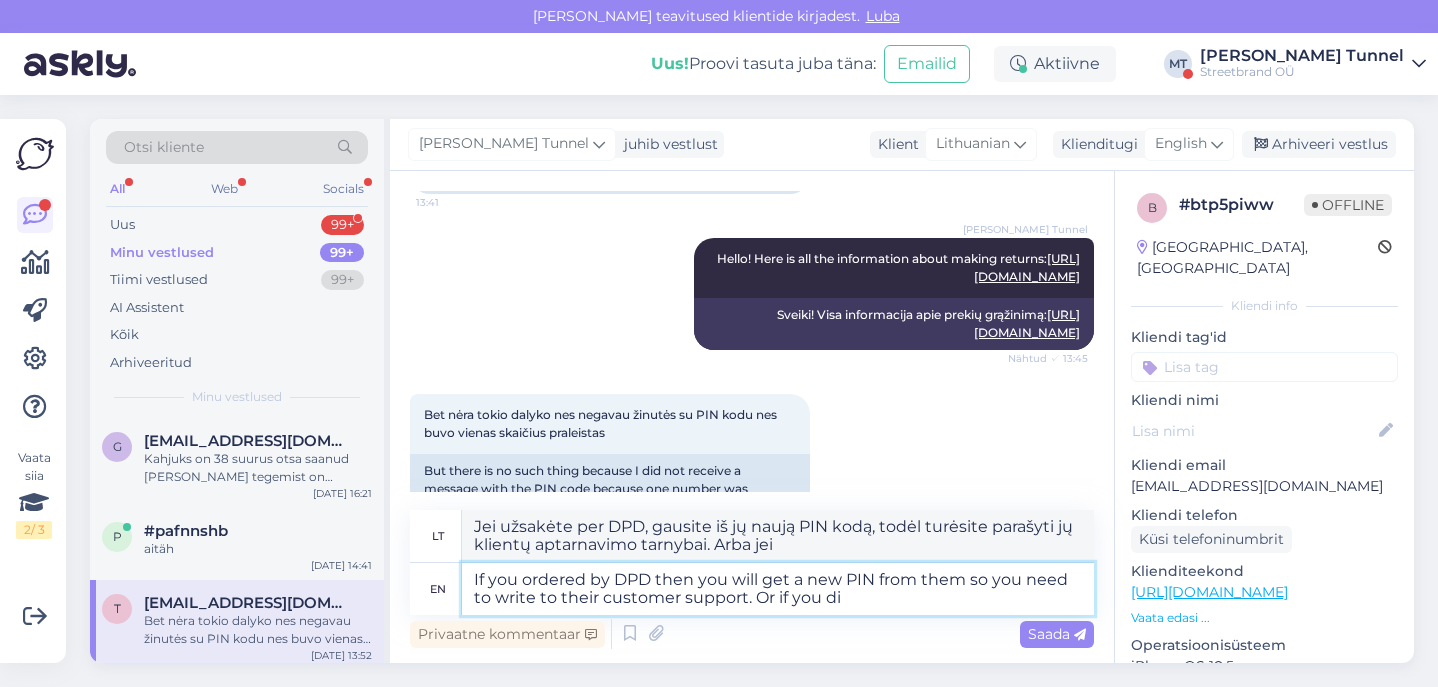 type on "If you ordered by DPD then you will get a new PIN from them so you need to write to their customer support. Or if you did" 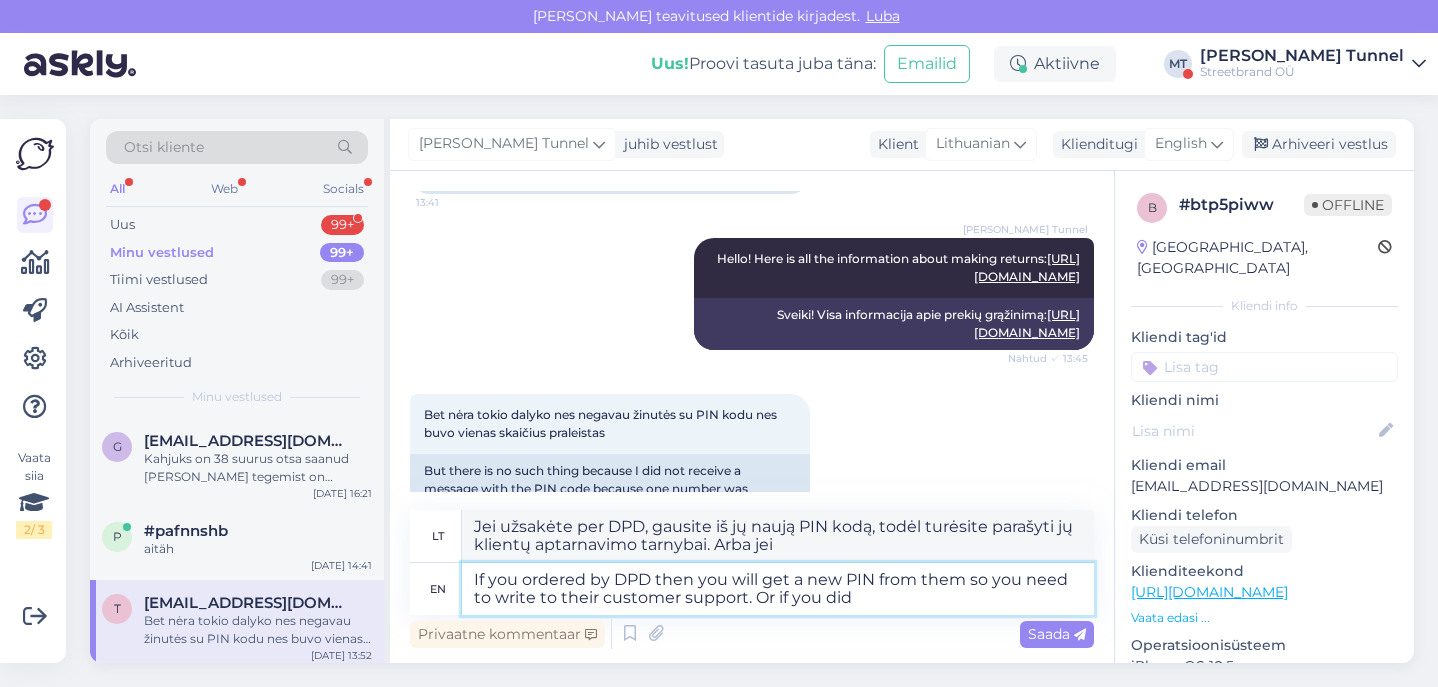 type on "Jei užsakėte per DPD, gausite iš jų naują PIN kodą, todėl turėsite parašyti jų klientų aptarnavimo tarnybai. Arba, jei..." 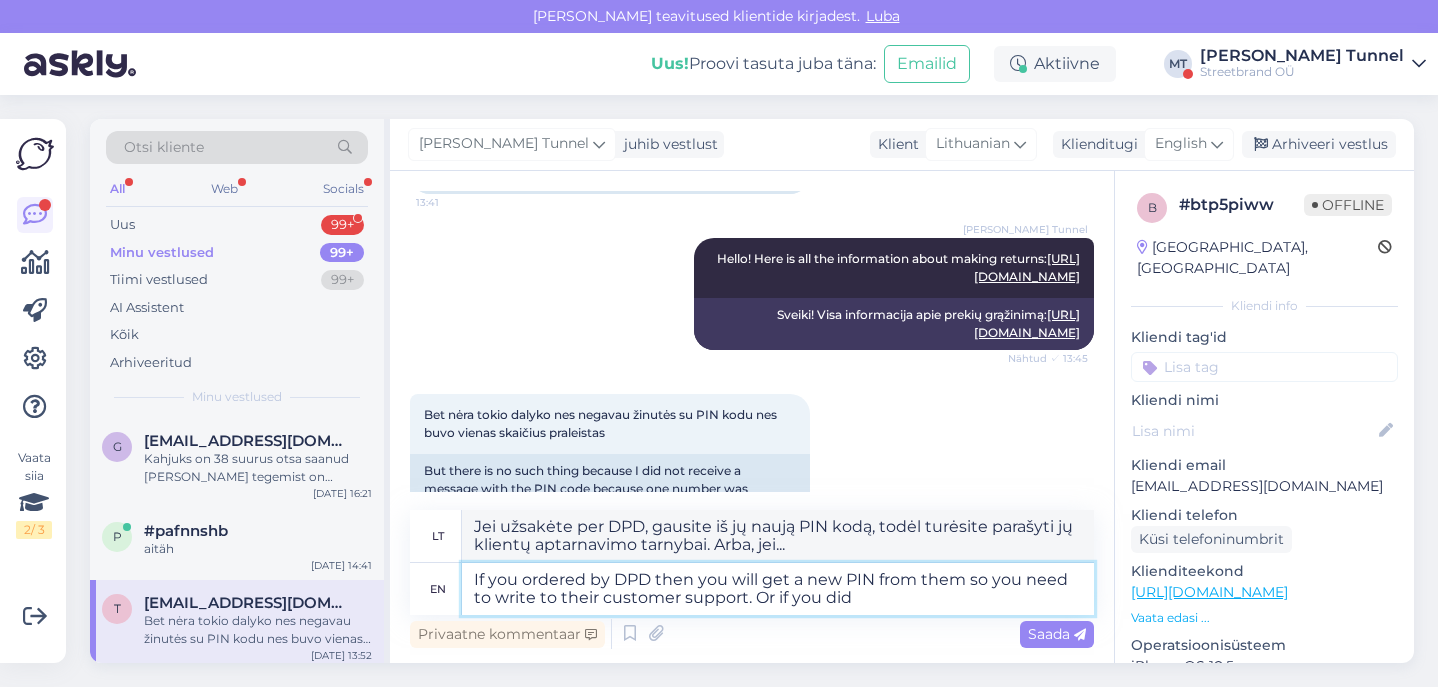 type on "If you ordered by DPD then you will get a new PIN from them so you need to write to their customer support. Or if you did" 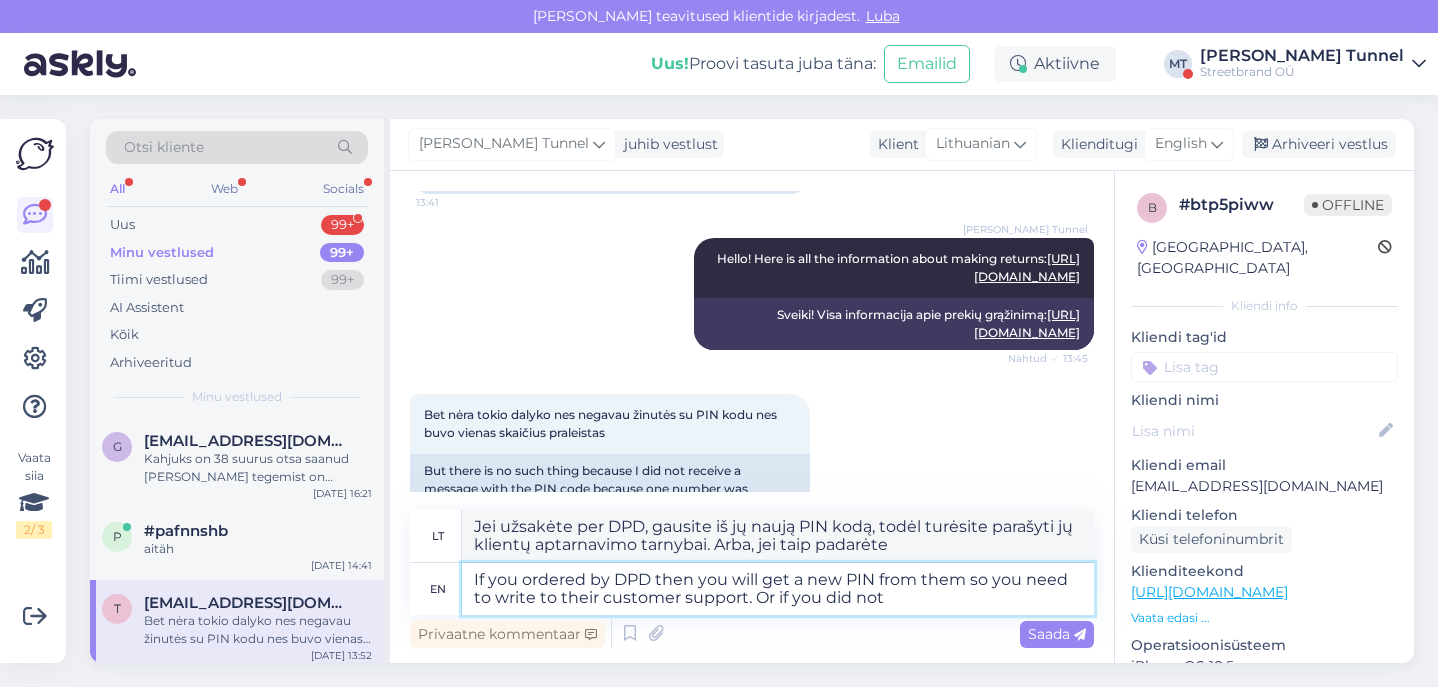 type on "If you ordered by DPD then you will get a new PIN from them so you need to write to their customer support. Or if you did not o" 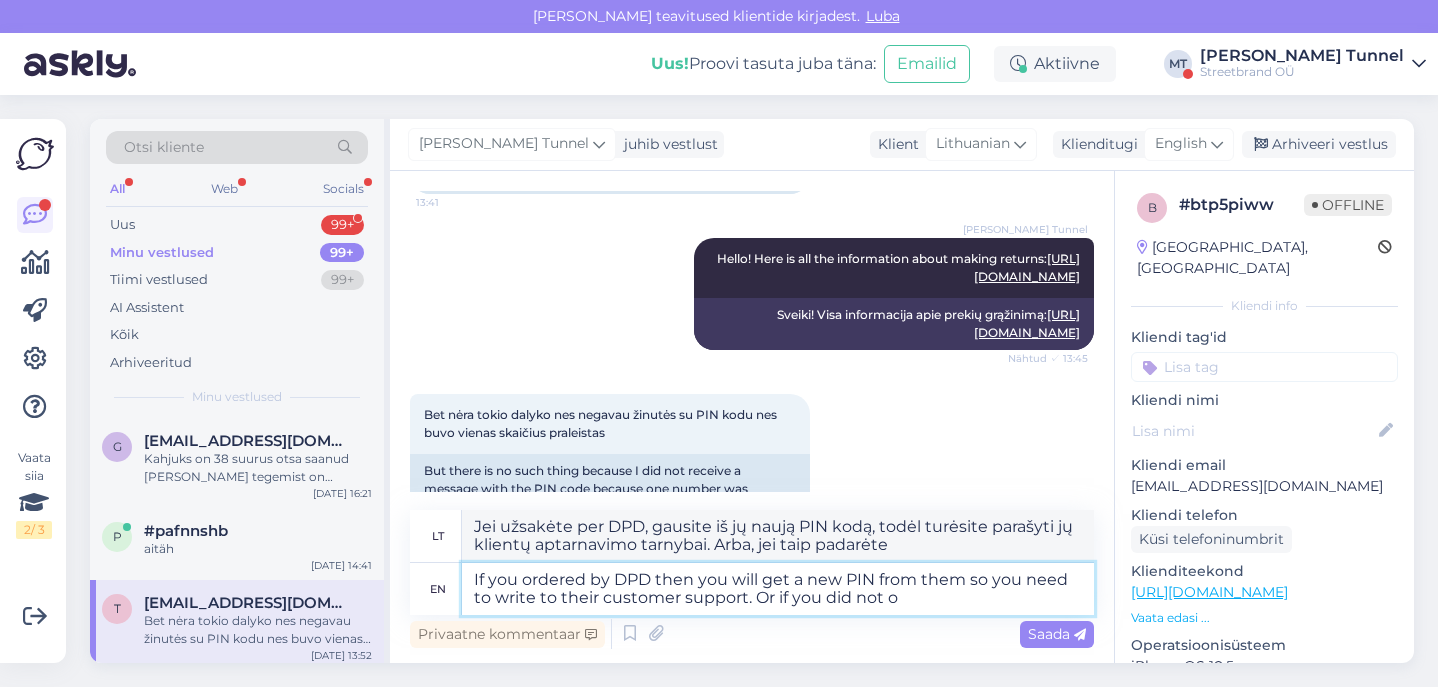 type on "Jei užsakėte per DPD, gausite iš jų naują PIN kodą, todėl turėsite parašyti jų klientų aptarnavimo tarnybai. Arba, jei negavote" 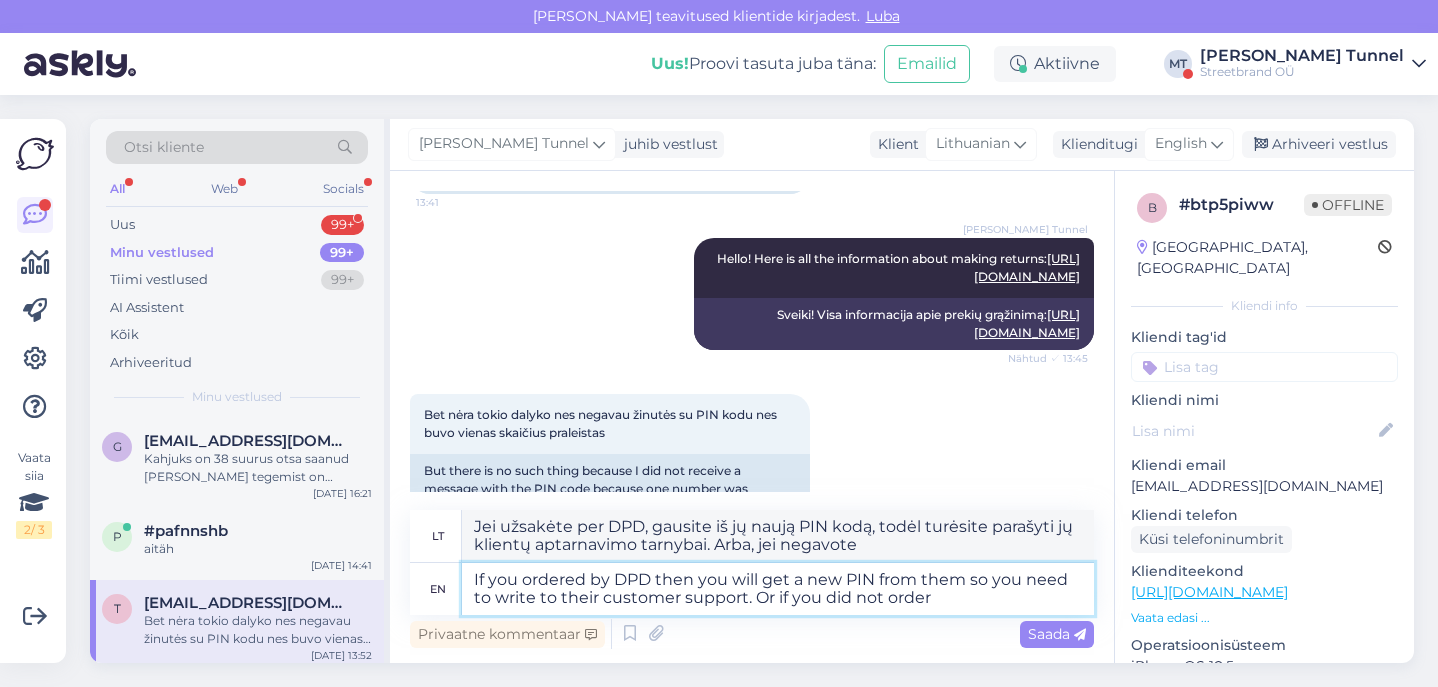 type on "If you ordered by DPD then you will get a new PIN from them so you need to write to their customer support. Or if you did not order" 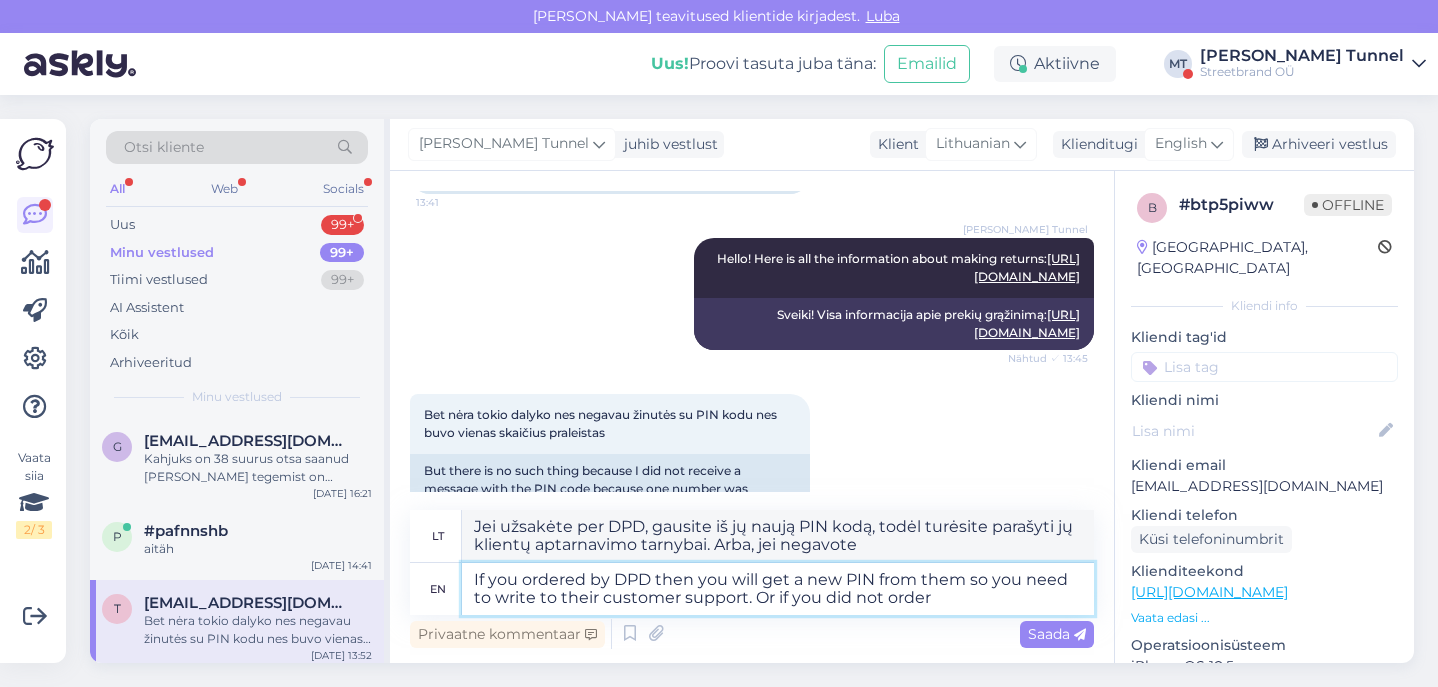 type on "Jei užsakėte per DPD, gausite iš jų naują PIN kodą, todėl turėsite parašyti jų klientų aptarnavimo tarnybai. [PERSON_NAME], jei neužsisakėte..." 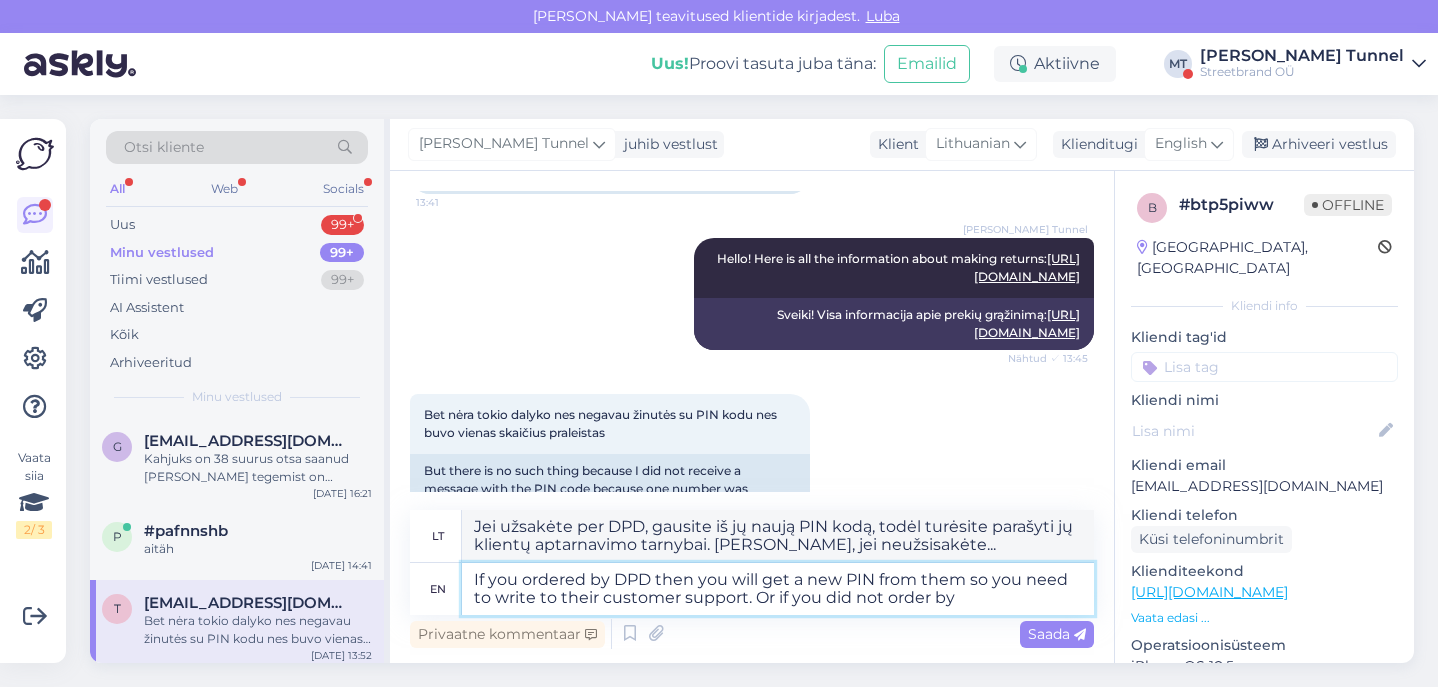 type on "If you ordered by DPD then you will get a new PIN from them so you need to write to their customer support. Or if you did not order by" 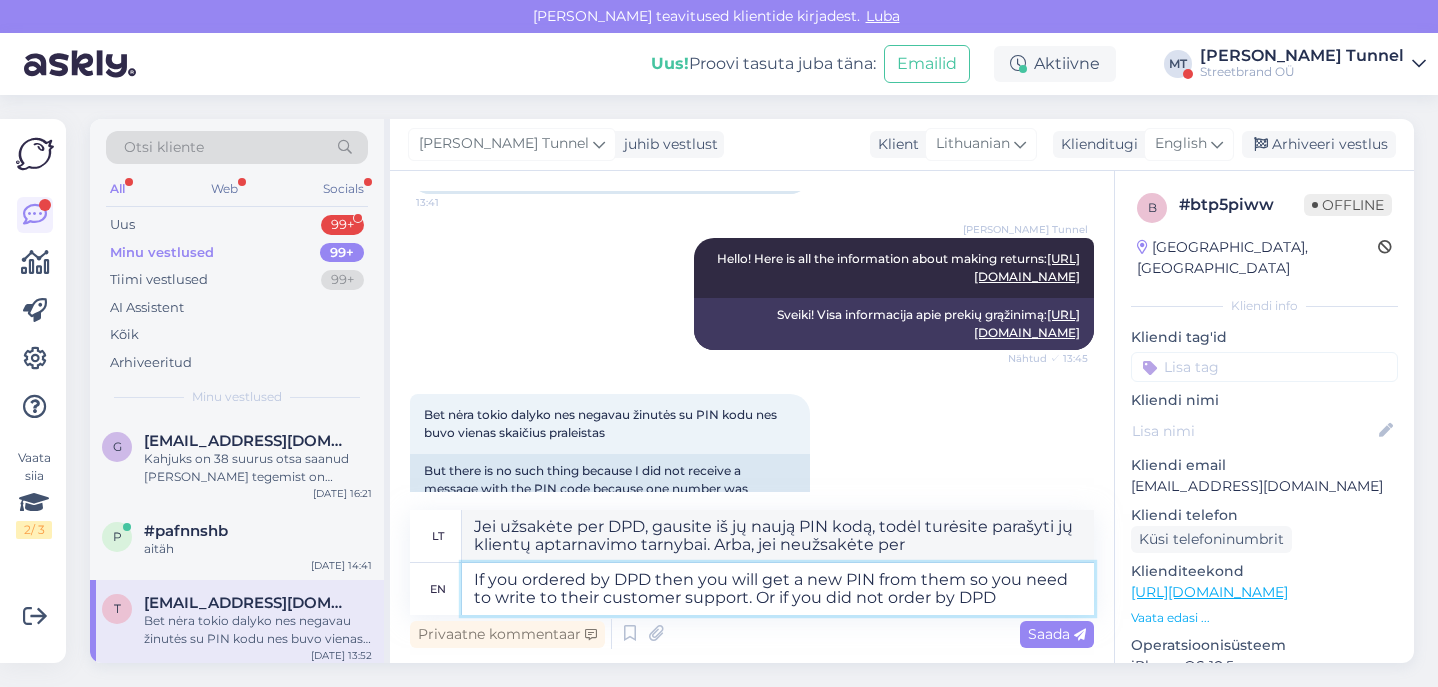 type on "If you ordered by DPD then you will get a new PIN from them so you need to write to their customer support. Or if you did not order by DPD t" 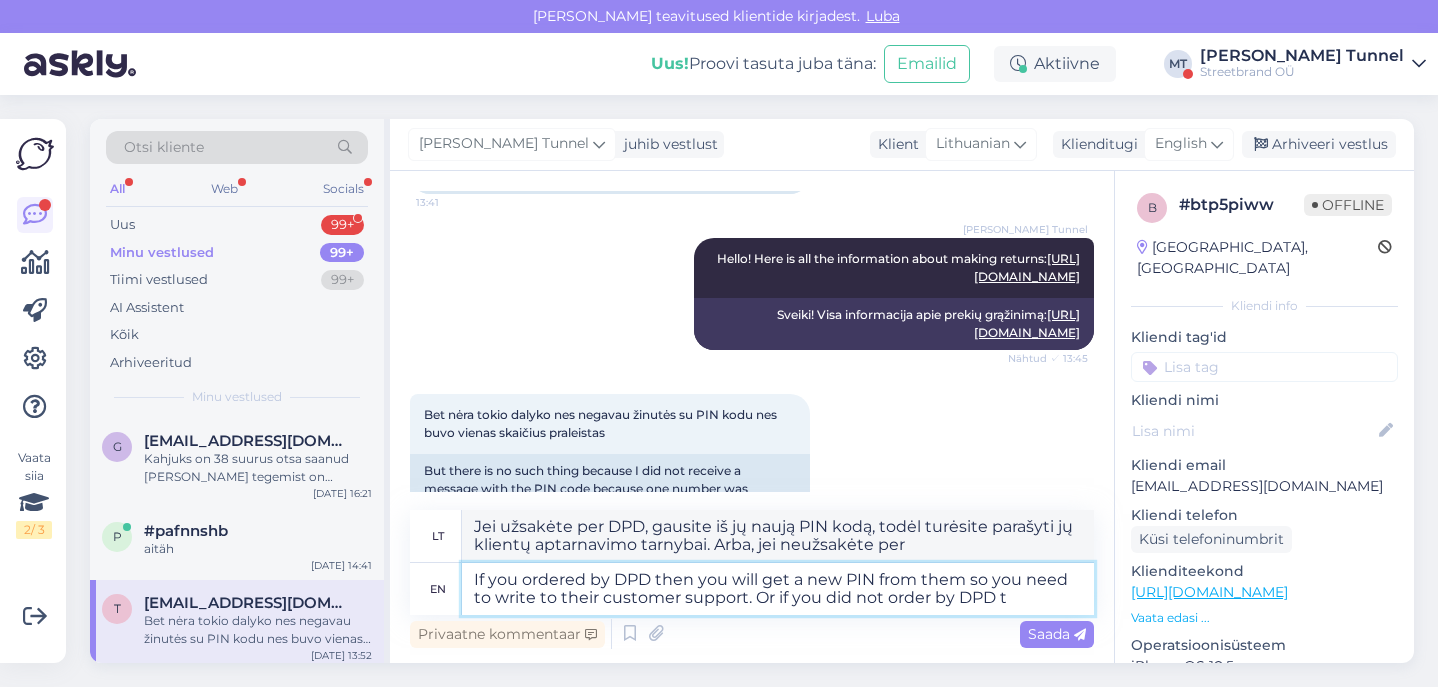 type on "Jei užsakėte per DPD, gausite iš jų naują PIN kodą, todėl turėsite parašyti jų klientų aptarnavimo tarnybai. Arba, jei neužsakėte per DPD" 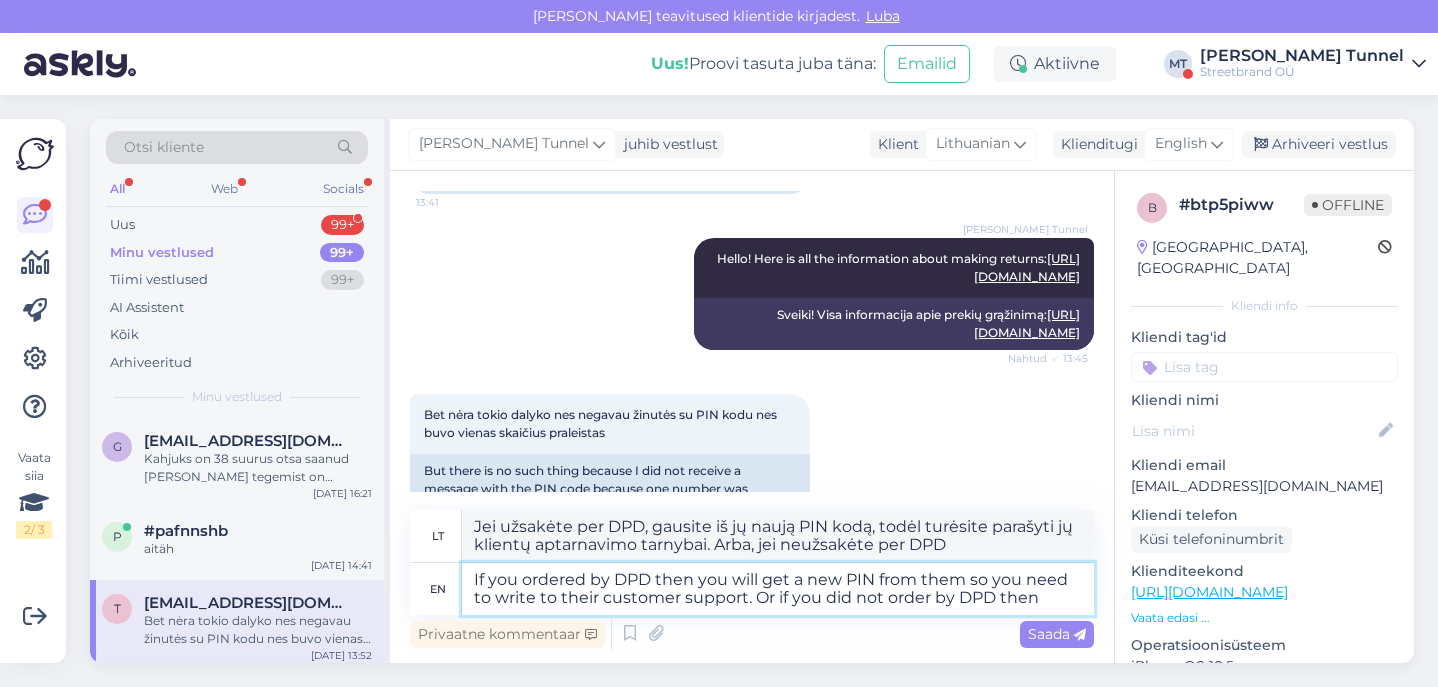 type on "If you ordered by DPD then you will get a new PIN from them so you need to write to their customer support. Or if you did not order by DPD then y" 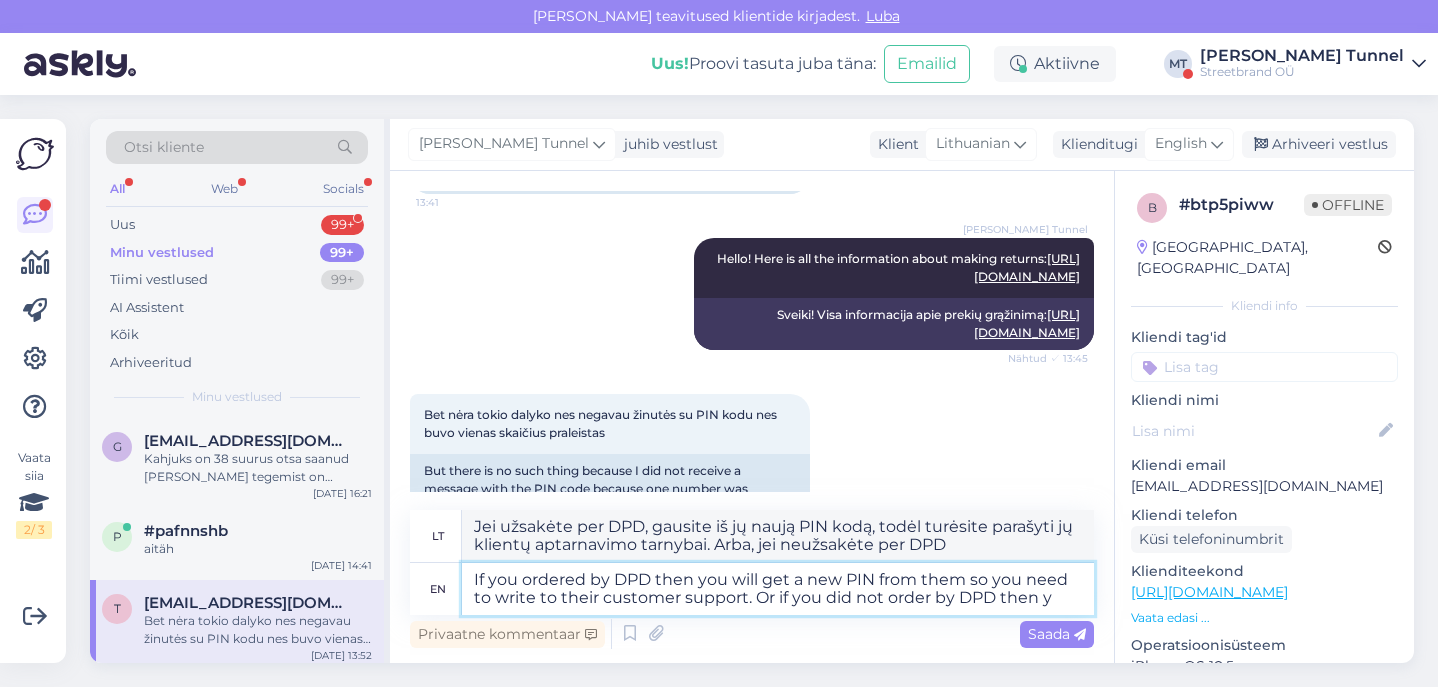 type on "Jei užsakėte per DPD, gausite iš jų naują PIN kodą, todėl turėsite parašyti jų klientų aptarnavimo tarnybai. [PERSON_NAME], jei neužsakėte per DPD, tada..." 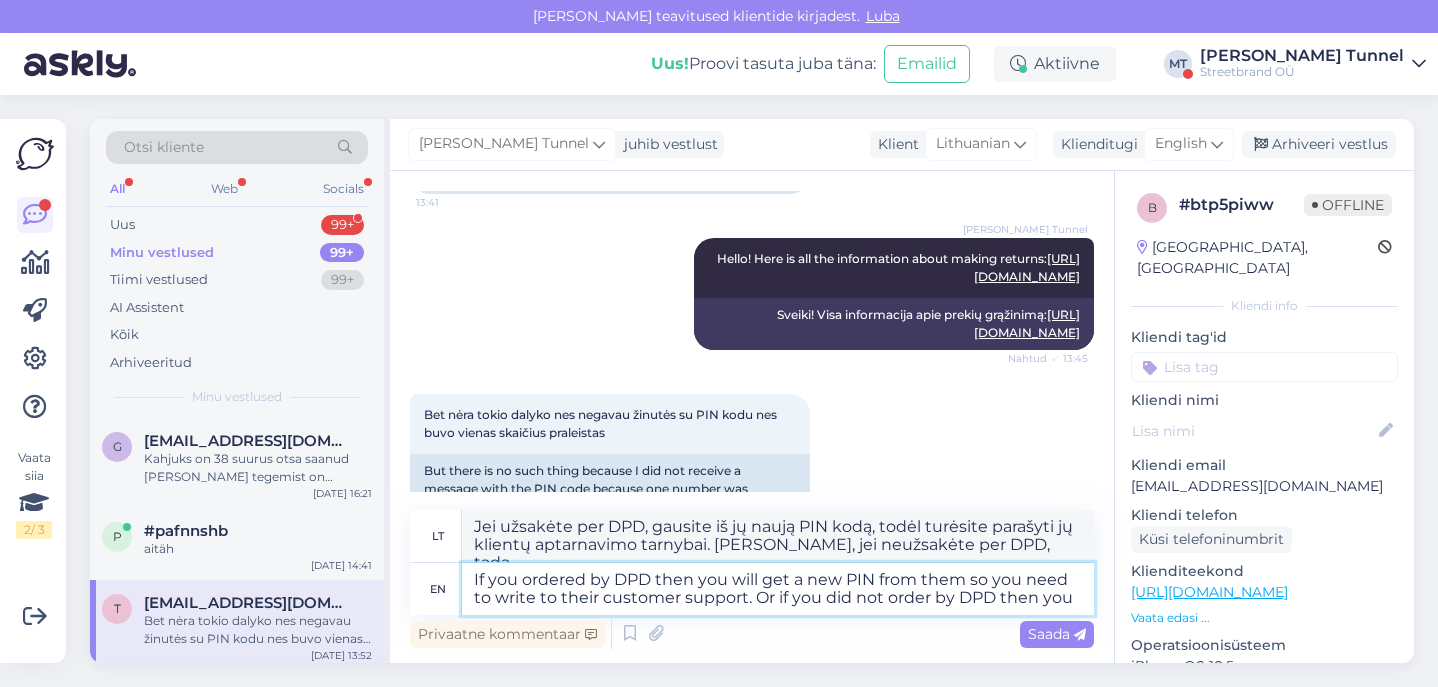type on "If you ordered by DPD then you will get a new PIN from them so you need to write to their customer support. Or if you did not order by DPD then you" 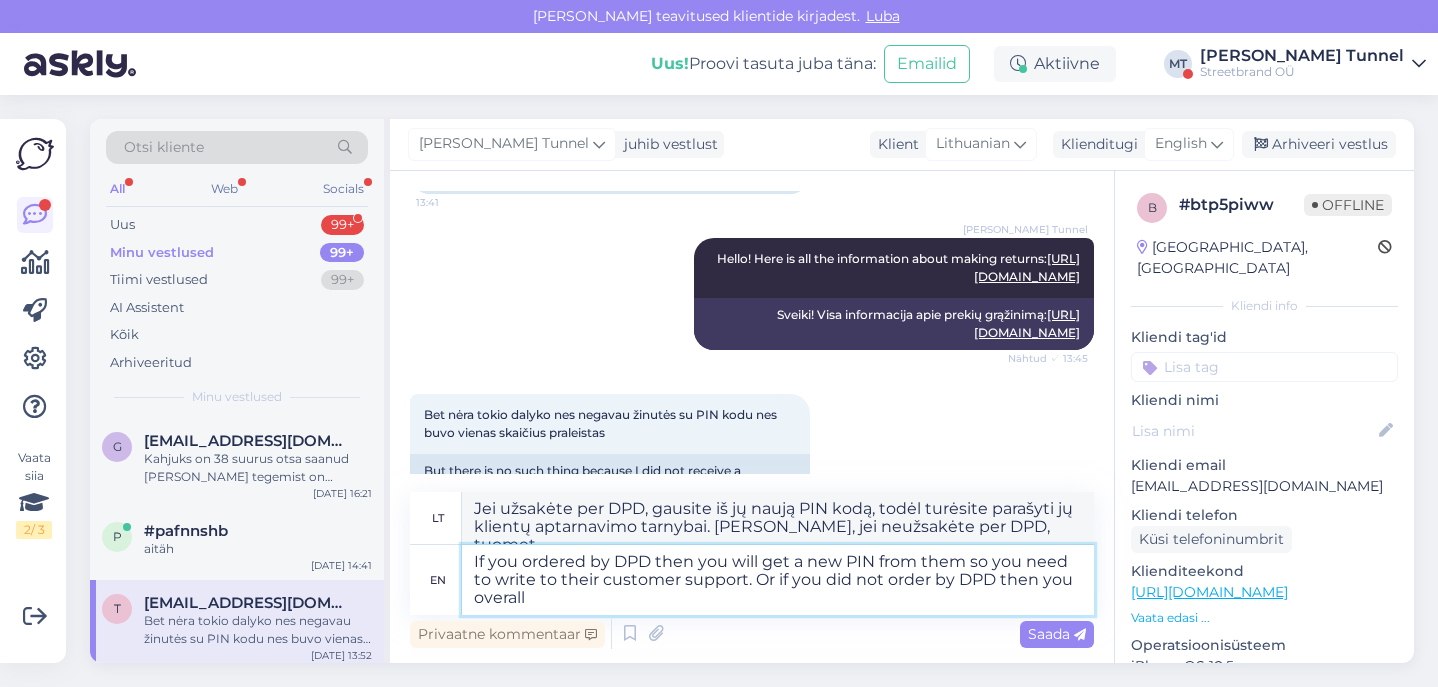 type on "If you ordered by DPD then you will get a new PIN from them so you need to write to their customer support. Or if you did not order by DPD then you overall" 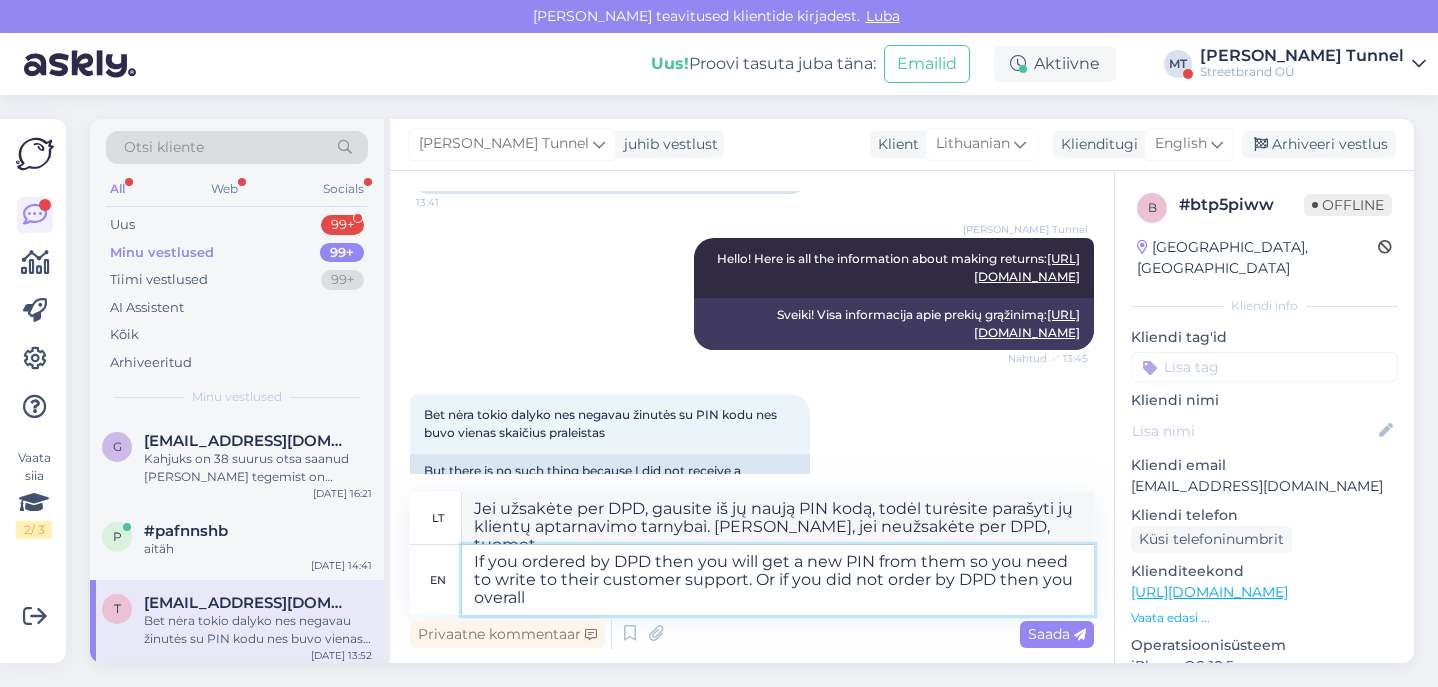 type on "Jei užsakėte per DPD, gausite iš jų naują PIN kodą, todėl turėsite parašyti jų klientų aptarnavimo tarnybai. Arba, jei neužsakėte per DPD, tuomet apskritai..." 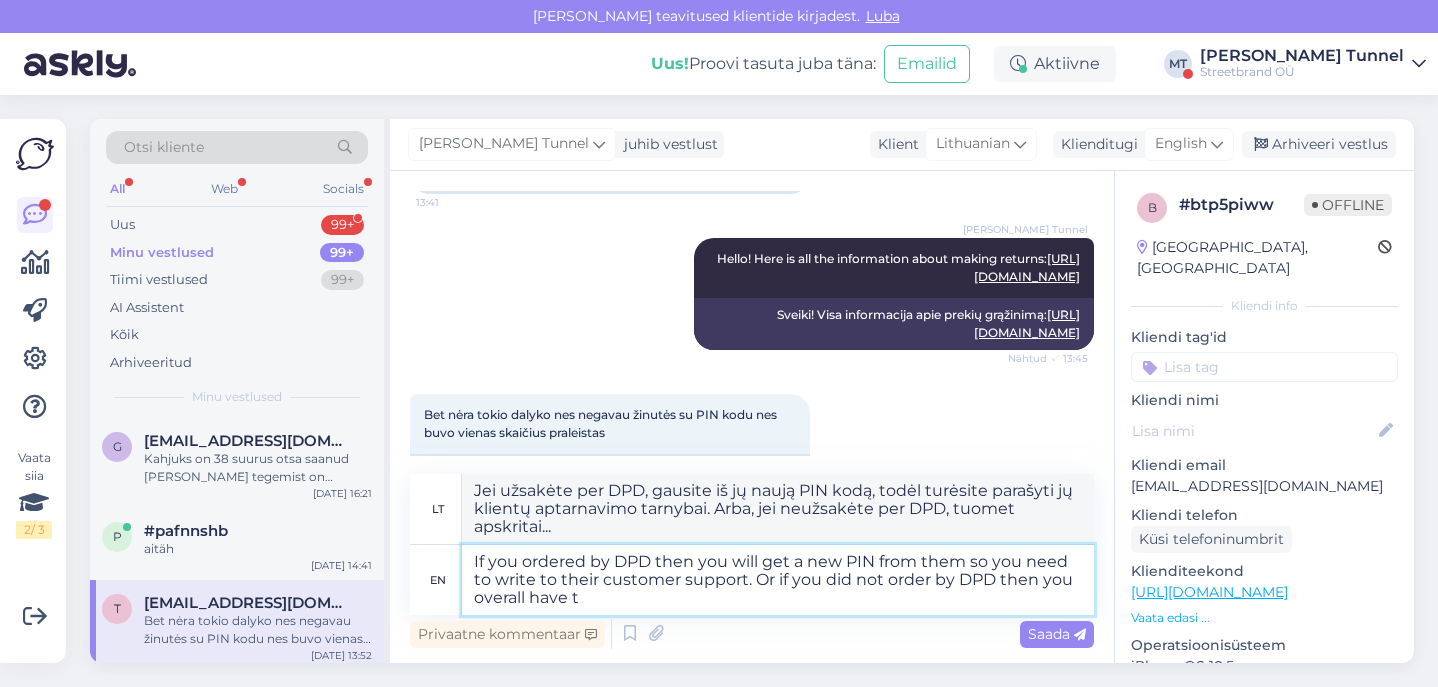 type on "If you ordered by DPD then you will get a new PIN from them so you need to write to their customer support. Or if you did not order by DPD then you overall have to" 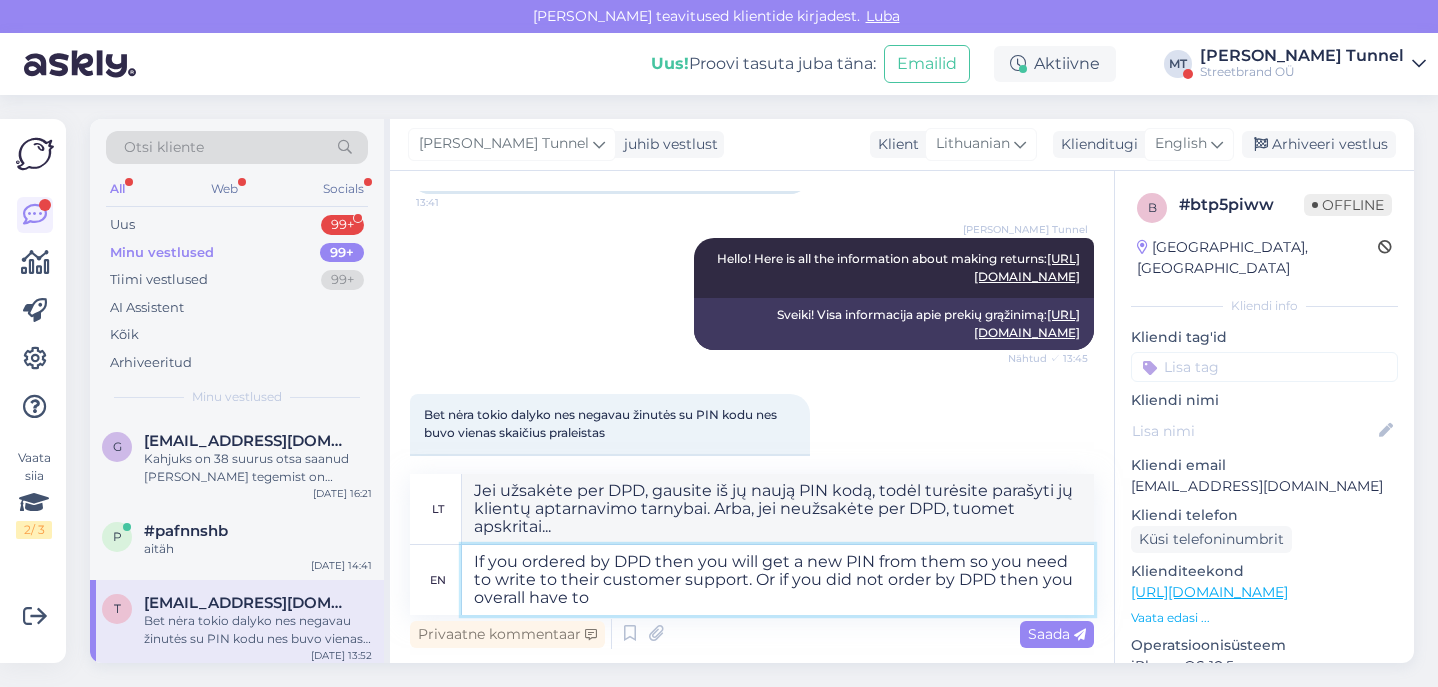 type on "Jei užsakėte per DPD, gausite iš jų naują PIN kodą, todėl turėsite parašyti jų klientų aptarnavimo tarnybai. Arba, jei neužsakėte per DPD, tuomet turite" 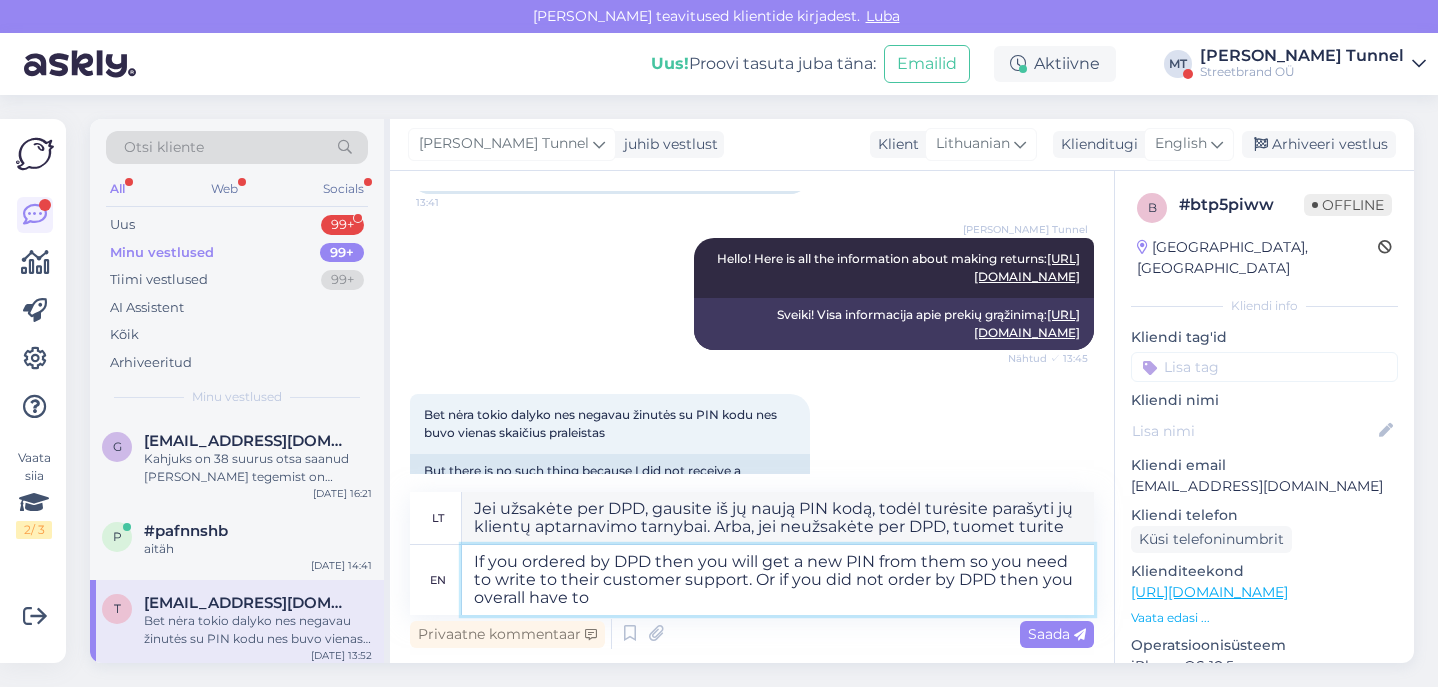 type on "If you ordered by DPD then you will get a new PIN from them so you need to write to their customer support. Or if you did not order by DPD then you overall have to w" 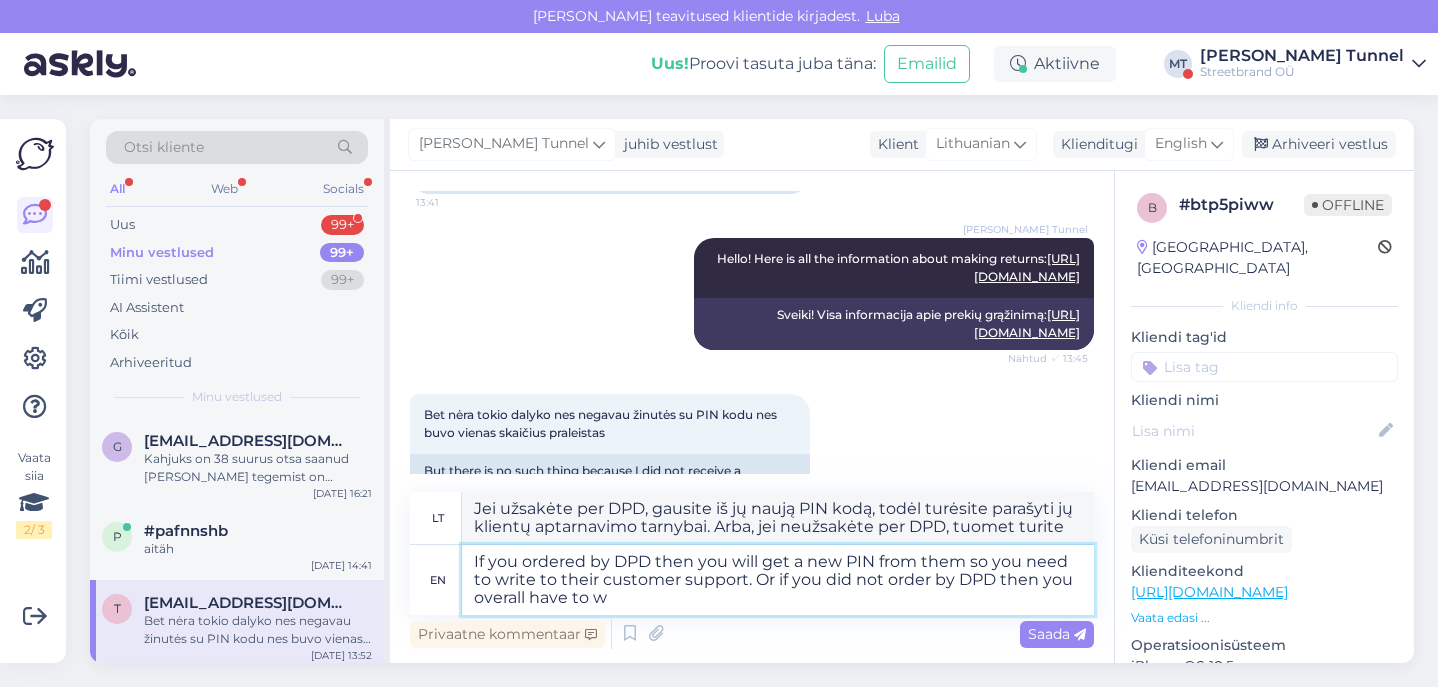 type on "Jei užsakėte per DPD, gausite iš jų naują PIN kodą, todėl turėsite parašyti jų klientų aptarnavimo tarnybai. Arba, jei neužsakėte per DPD, tuomet turėsite..." 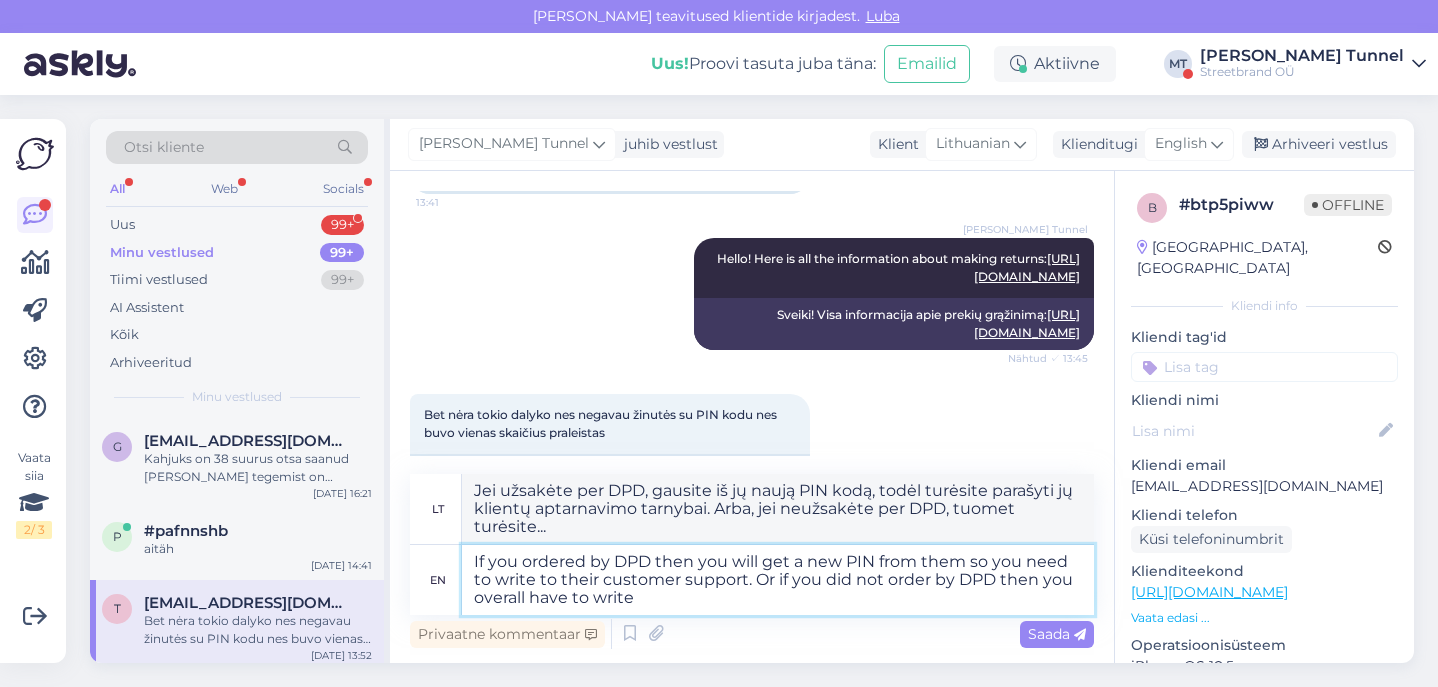 type on "If you ordered by DPD then you will get a new PIN from them so you need to write to their customer support. Or if you did not order by DPD then you overall have to write" 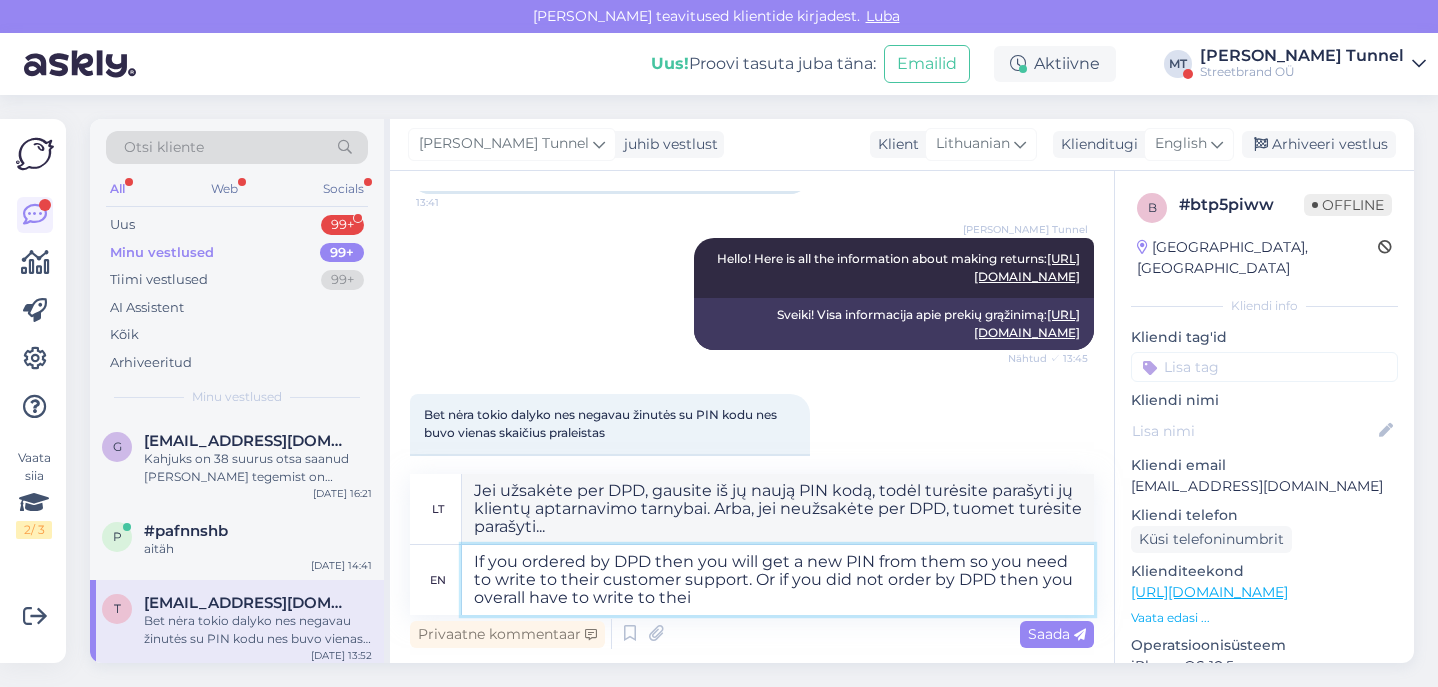 type on "If you ordered by DPD then you will get a new PIN from them so you need to write to their customer support. Or if you did not order by DPD then you overall have to write to their" 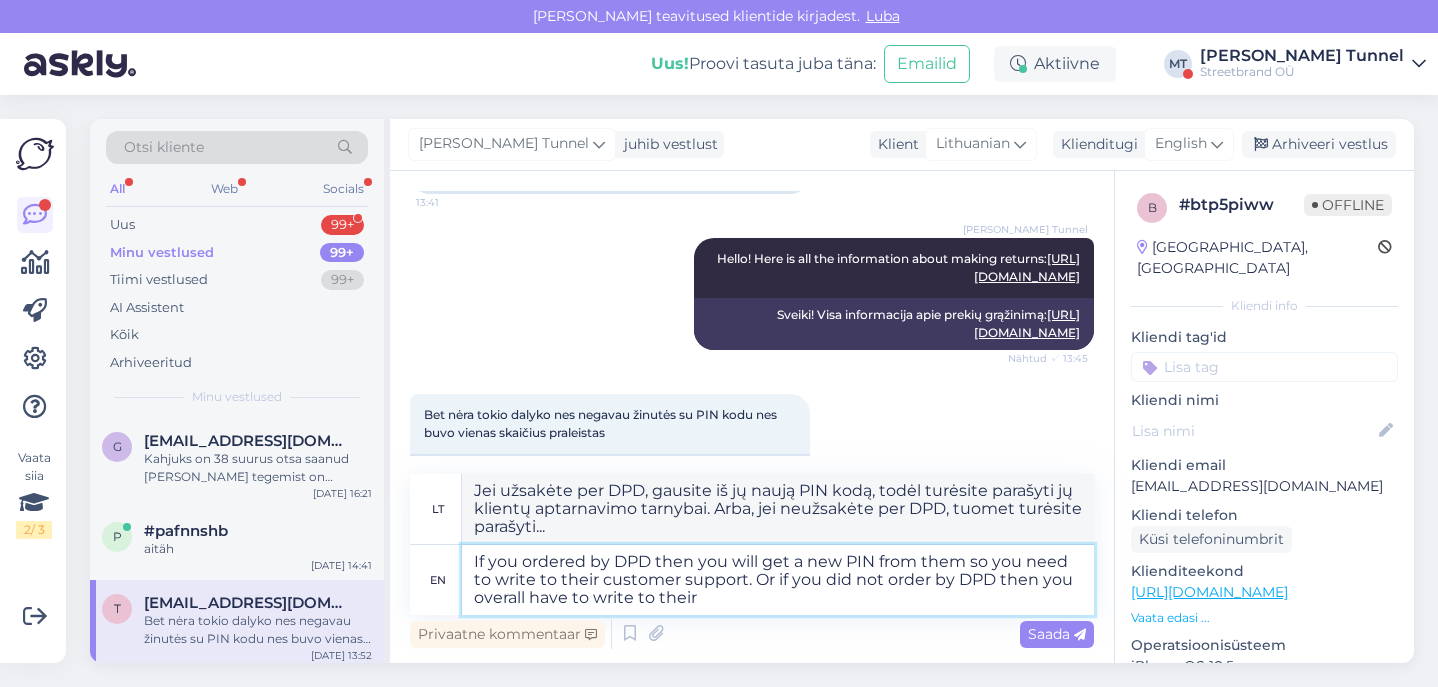 type on "Jei užsakėte per DPD, gausite iš jų naują PIN kodą, todėl turėsite parašyti jų klientų aptarnavimo tarnybai. [PERSON_NAME], jei neužsakėte per DPD, tuomet turėsite parašyti jiems." 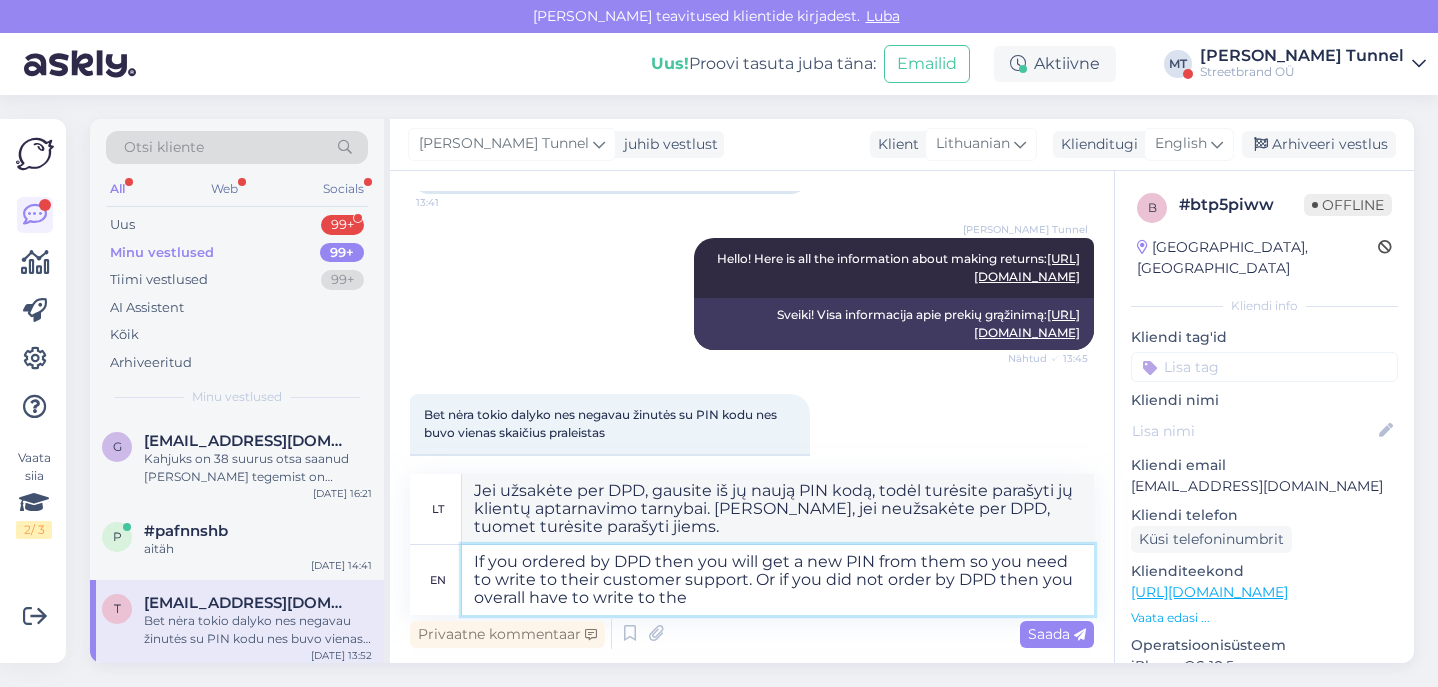 type on "If you ordered by DPD then you will get a new PIN from them so you need to write to their customer support. Or if you did not order by DPD then you overall have to write to the" 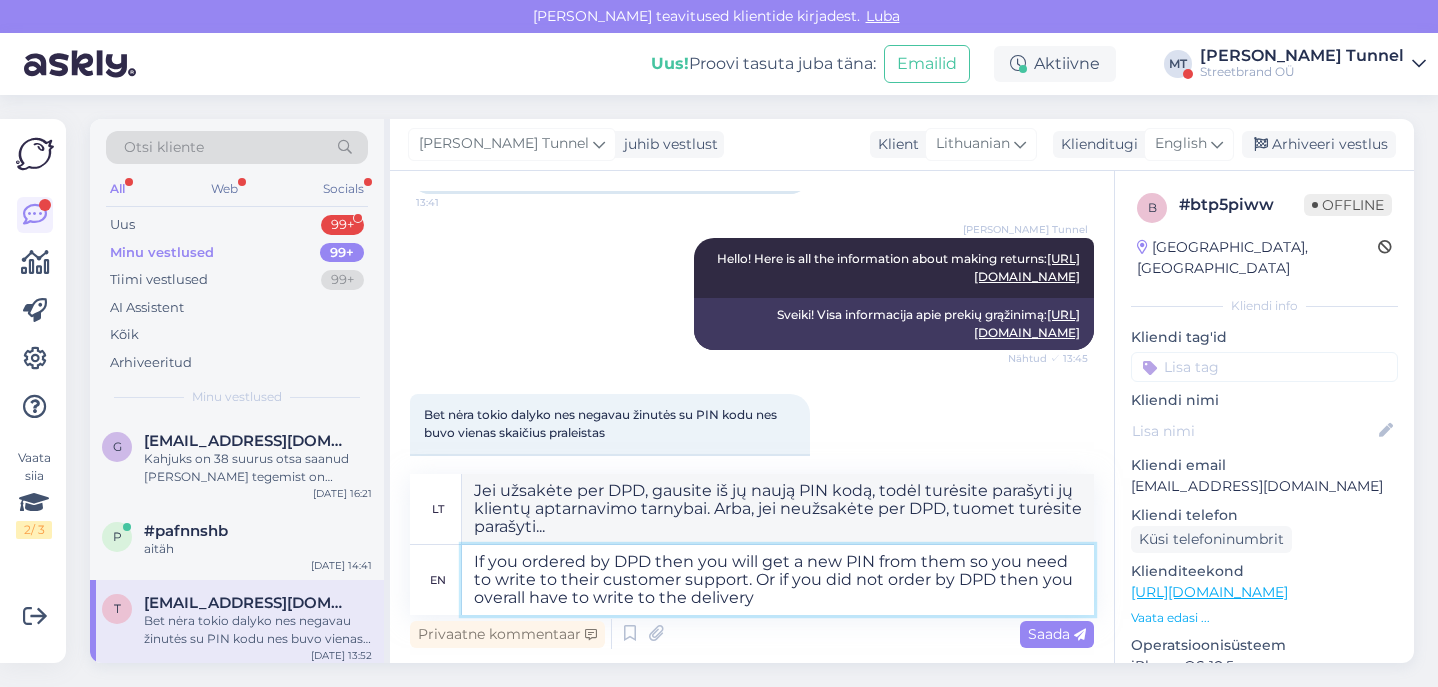 type on "If you ordered by DPD then you will get a new PIN from them so you need to write to their customer support. Or if you did not order by DPD then you overall have to write to the delivery c" 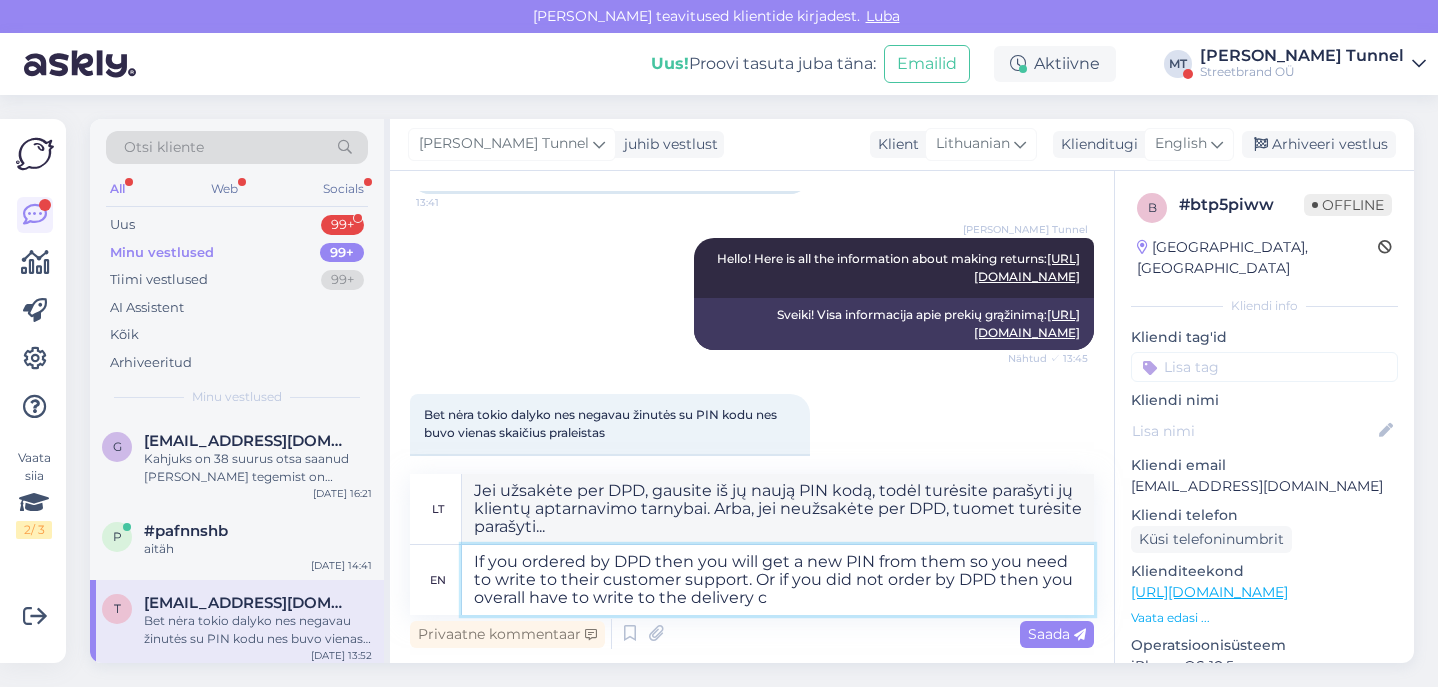 type on "Jei užsakėte per DPD, gausite iš jų naują PIN kodą, todėl turėsite parašyti jų klientų aptarnavimo skyriui. [PERSON_NAME], jei neužsakėte per DPD, turėsite parašyti pristatymo skyriui." 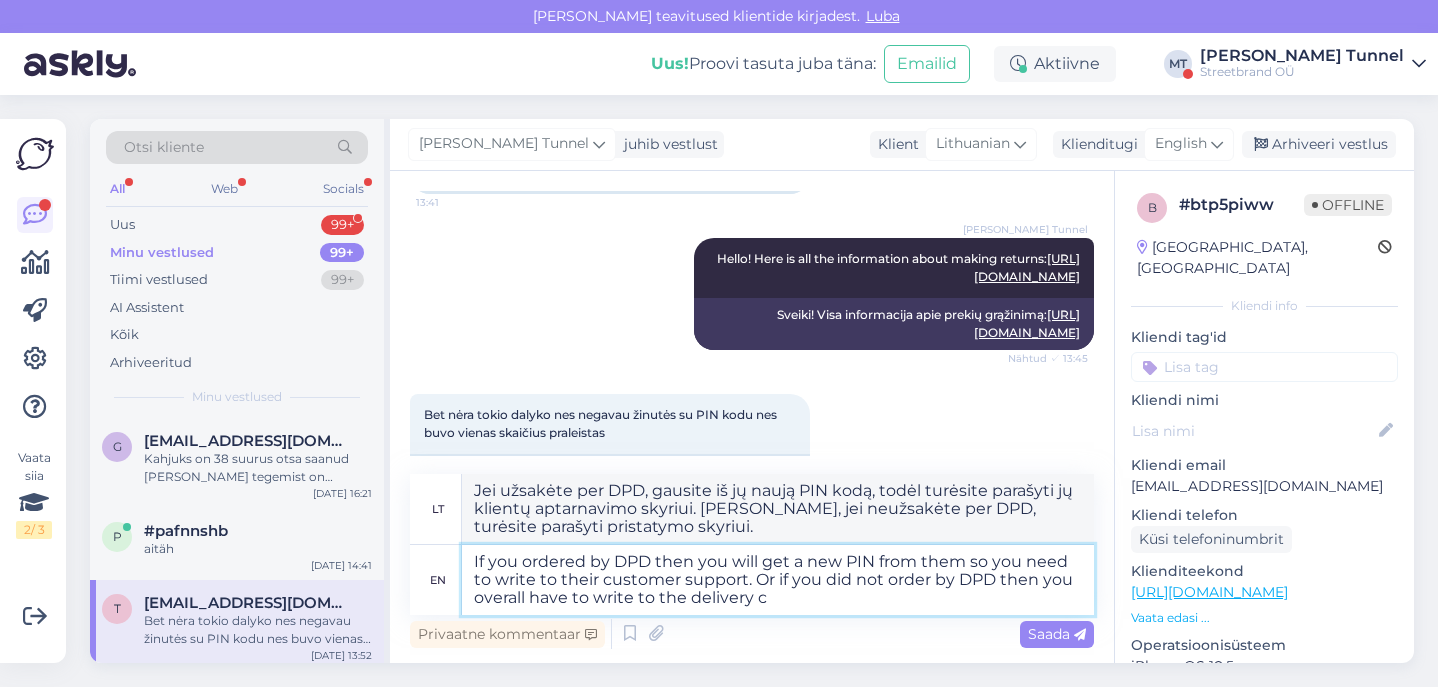 type on "If you ordered by DPD then you will get a new PIN from them so you need to write to their customer support. Or if you did not order by DPD then you overall have to write to the delivery co" 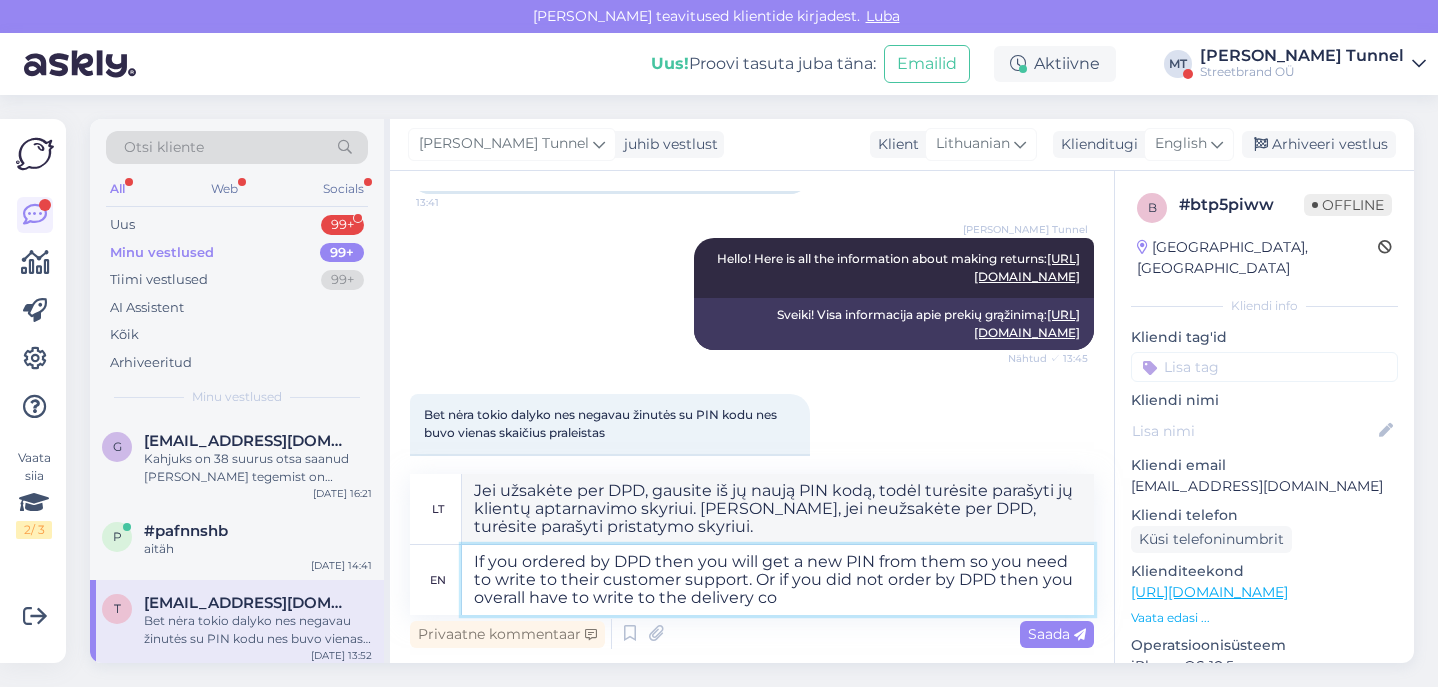 type on "Jei užsakėte per DPD, gausite iš jų naują PIN kodą, todėl turėsite parašyti jų klientų aptarnavimo tarnybai. Arba, jei neužsakėte per DPD, tuomet turėsite parašyti pristatymo tarnybai." 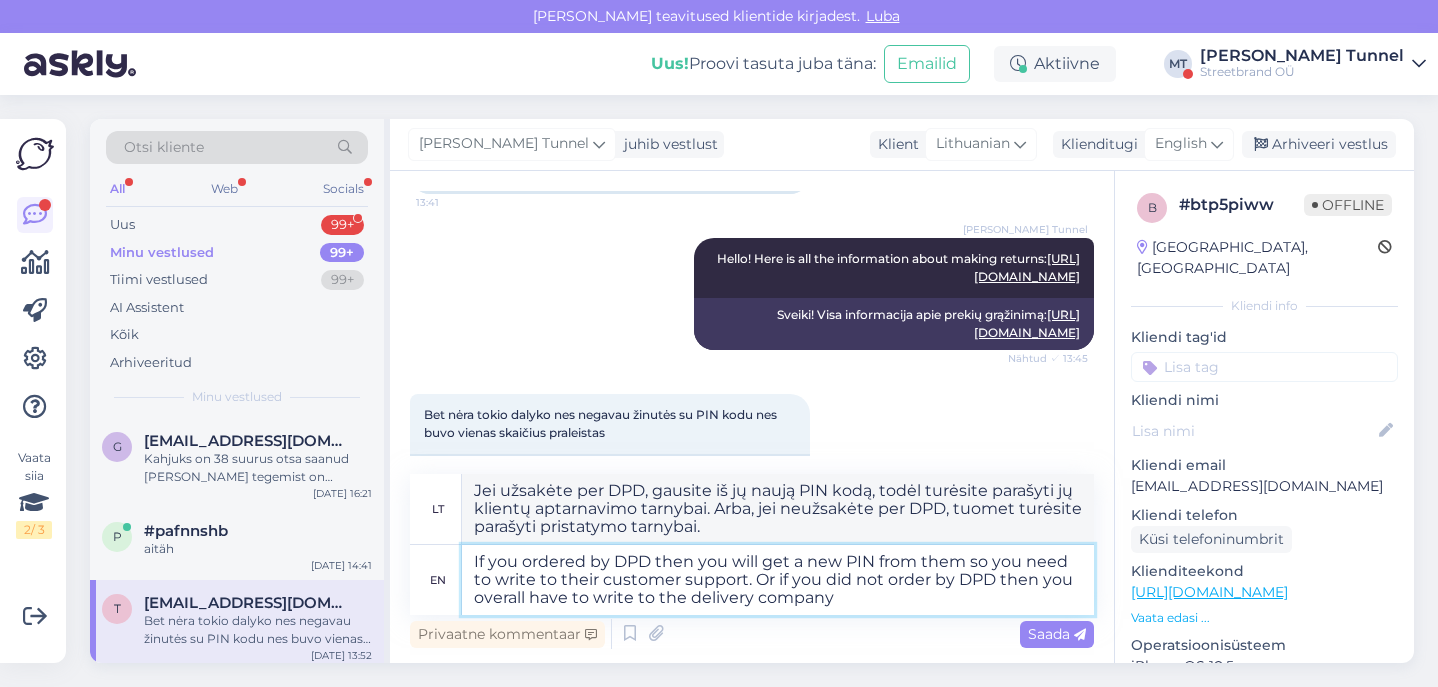 type on "If you ordered by DPD then you will get a new PIN from them so you need to write to their customer support. Or if you did not order by DPD then you overall have to write to the delivery company" 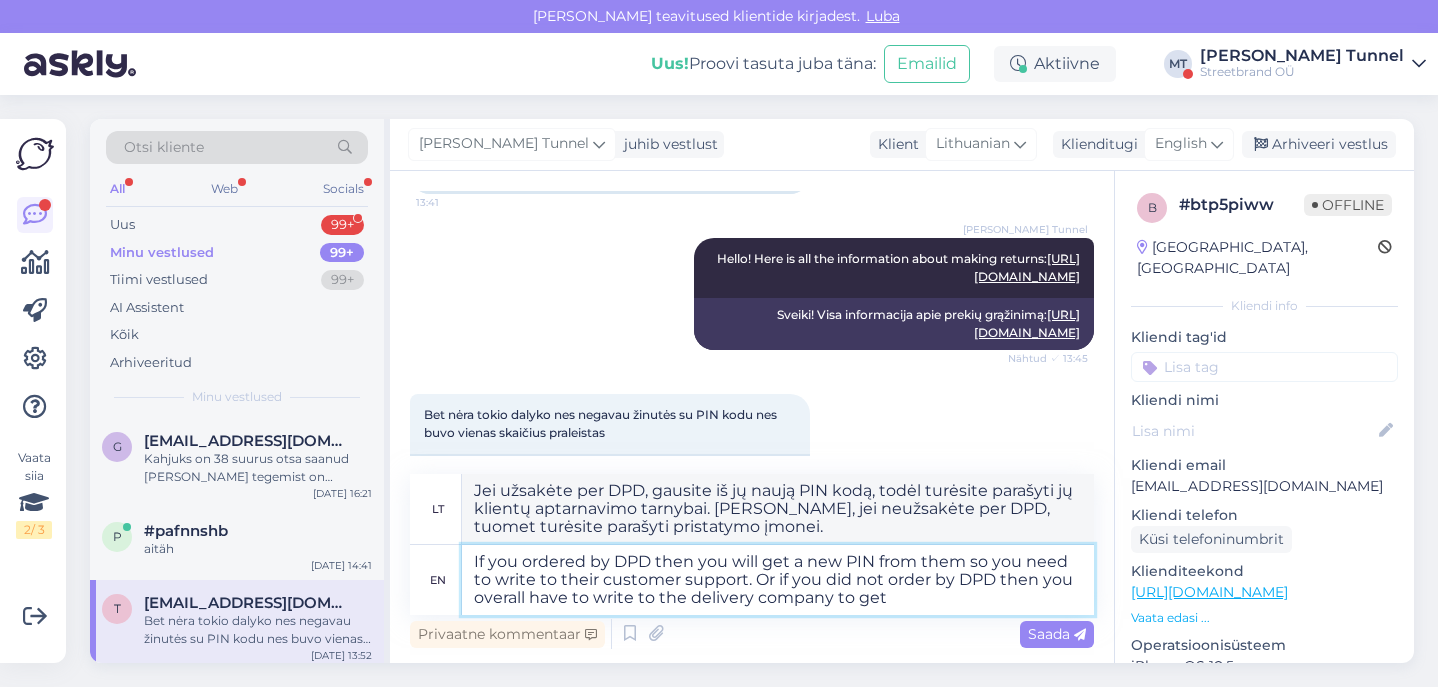 type on "If you ordered by DPD then you will get a new PIN from them so you need to write to their customer support. Or if you did not order by DPD then you overall have to write to the delivery company to get" 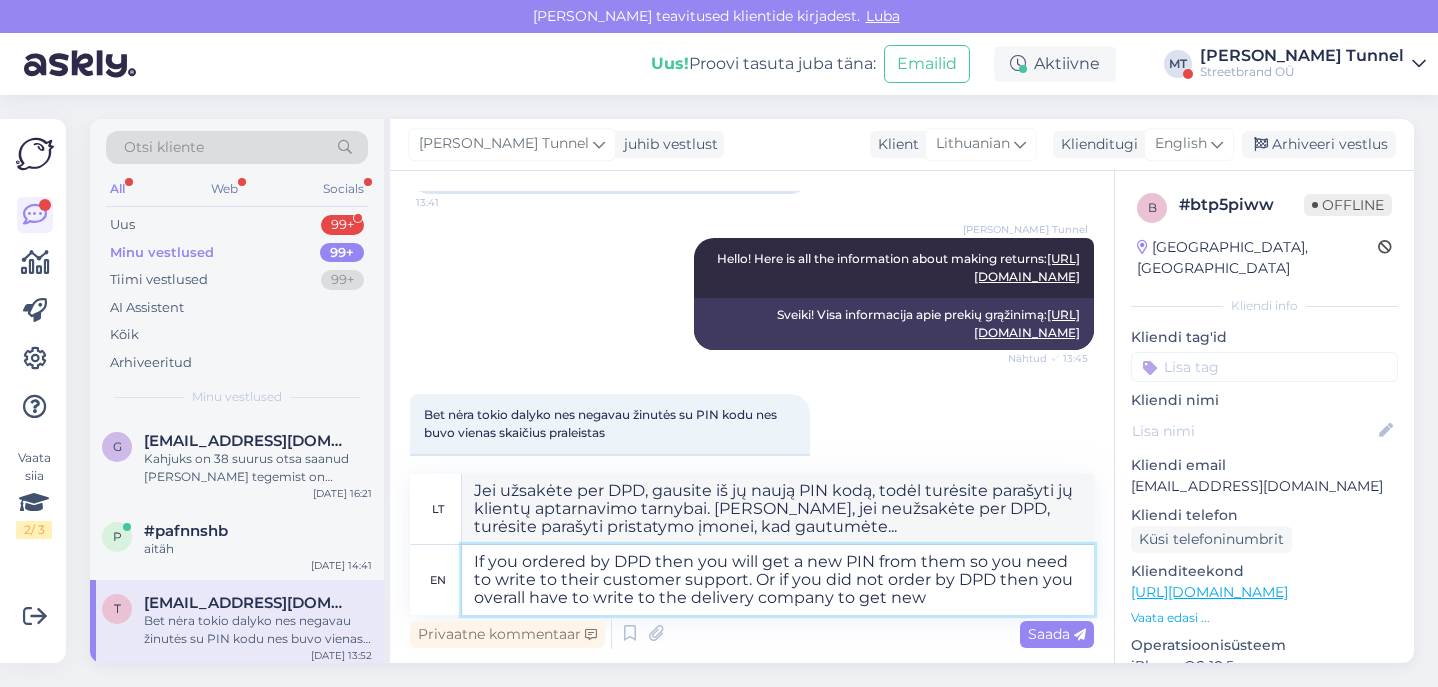 type on "If you ordered by DPD then you will get a new PIN from them so you need to write to their customer support. Or if you did not order by DPD then you overall have to write to the delivery company to get new r" 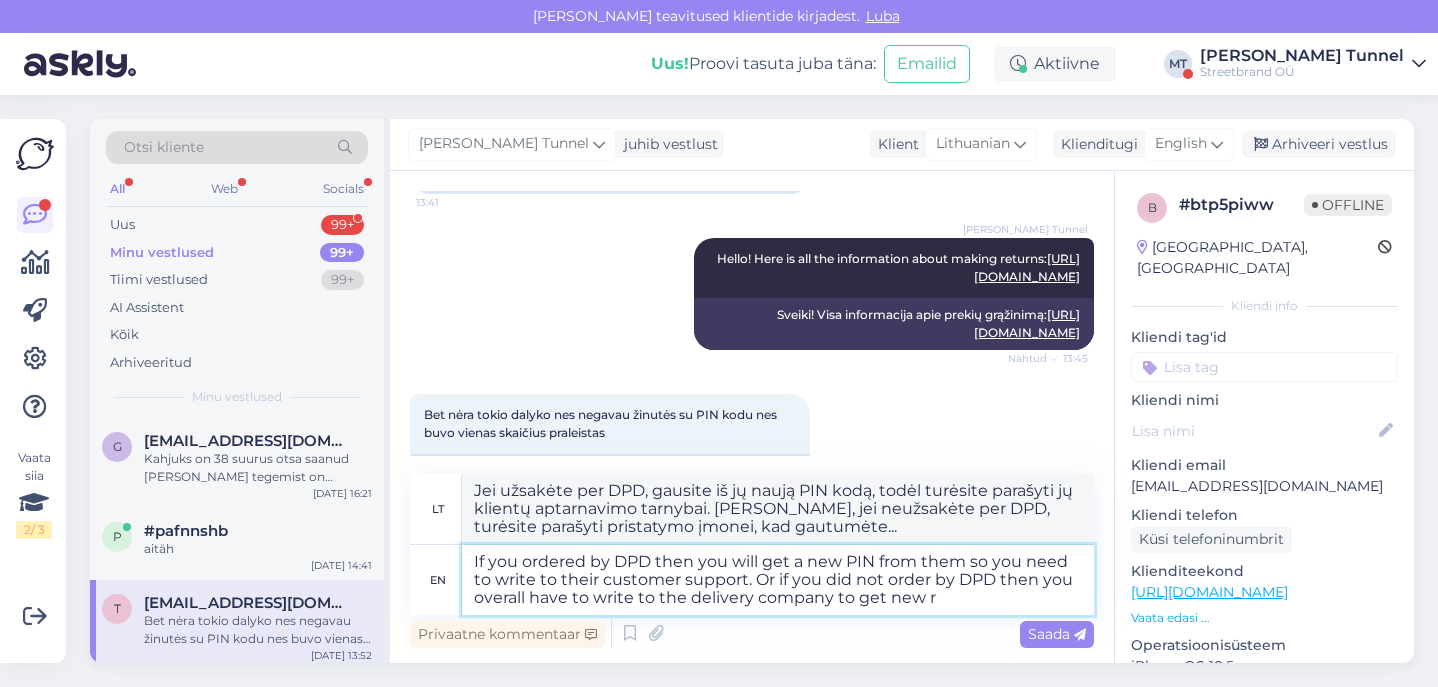type on "Jei užsakėte per DPD, gausite iš jų naują PIN kodą, todėl turėsite parašyti jų klientų aptarnavimo tarnybai. [PERSON_NAME], jei neužsakėte per DPD, turėsite parašyti pristatymo įmonei, kad gautumėte naują." 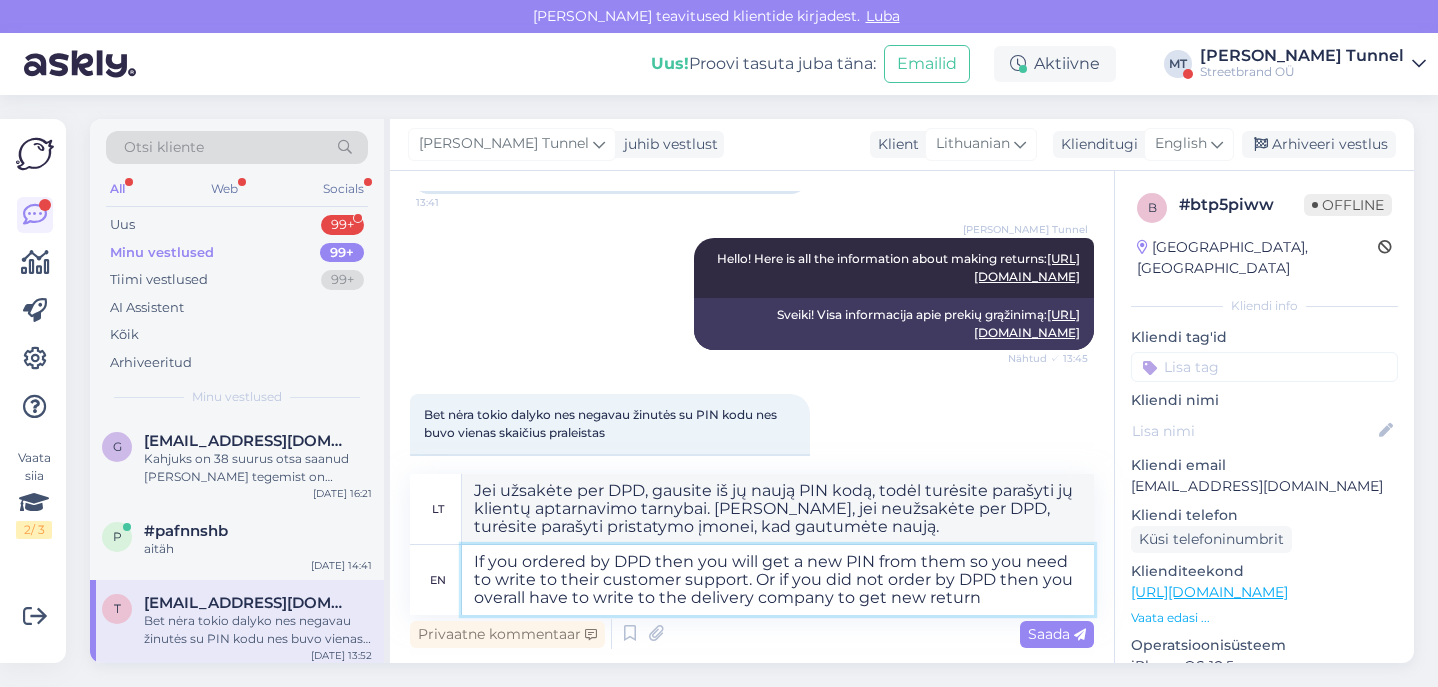 type on "If you ordered by DPD then you will get a new PIN from them so you need to write to their customer support. Or if you did not order by DPD then you overall have to write to the delivery company to get new return" 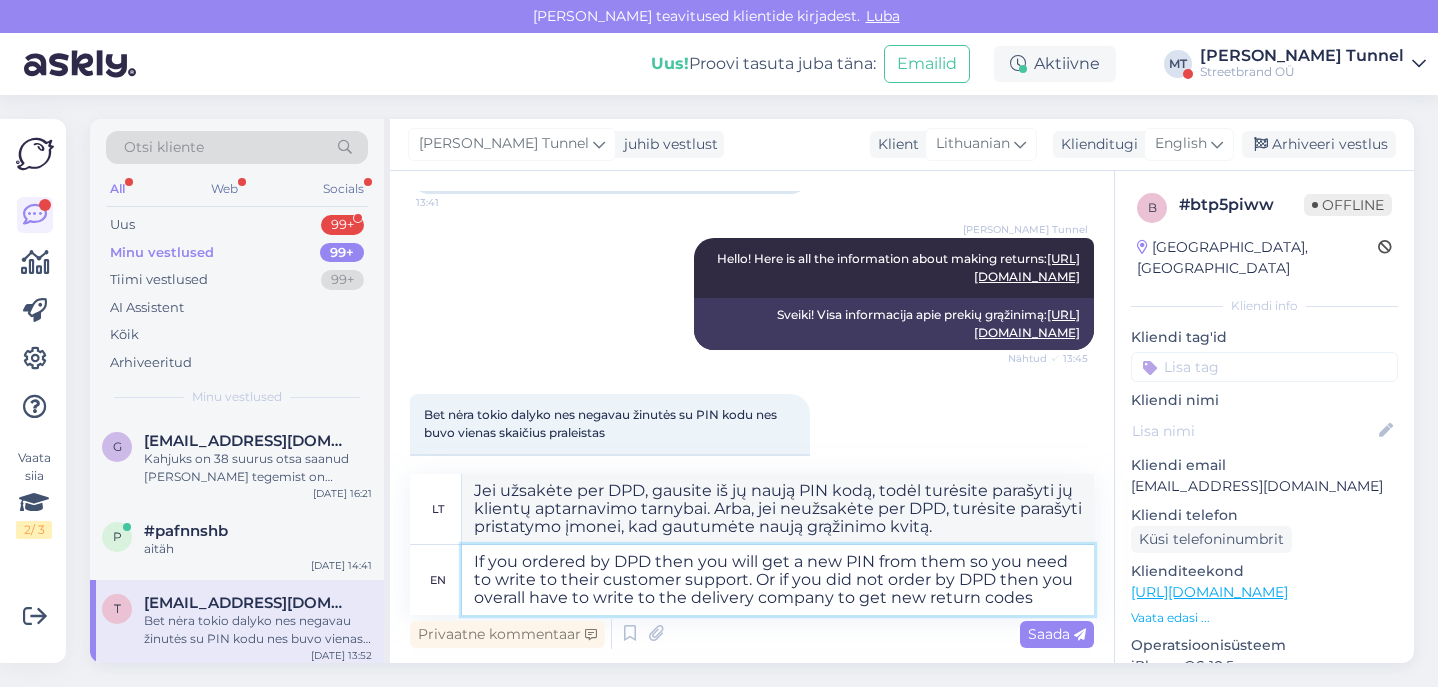 type on "If you ordered by DPD then you will get a new PIN from them so you need to write to their customer support. Or if you did not order by DPD then you overall have to write to the delivery company to get new return codes." 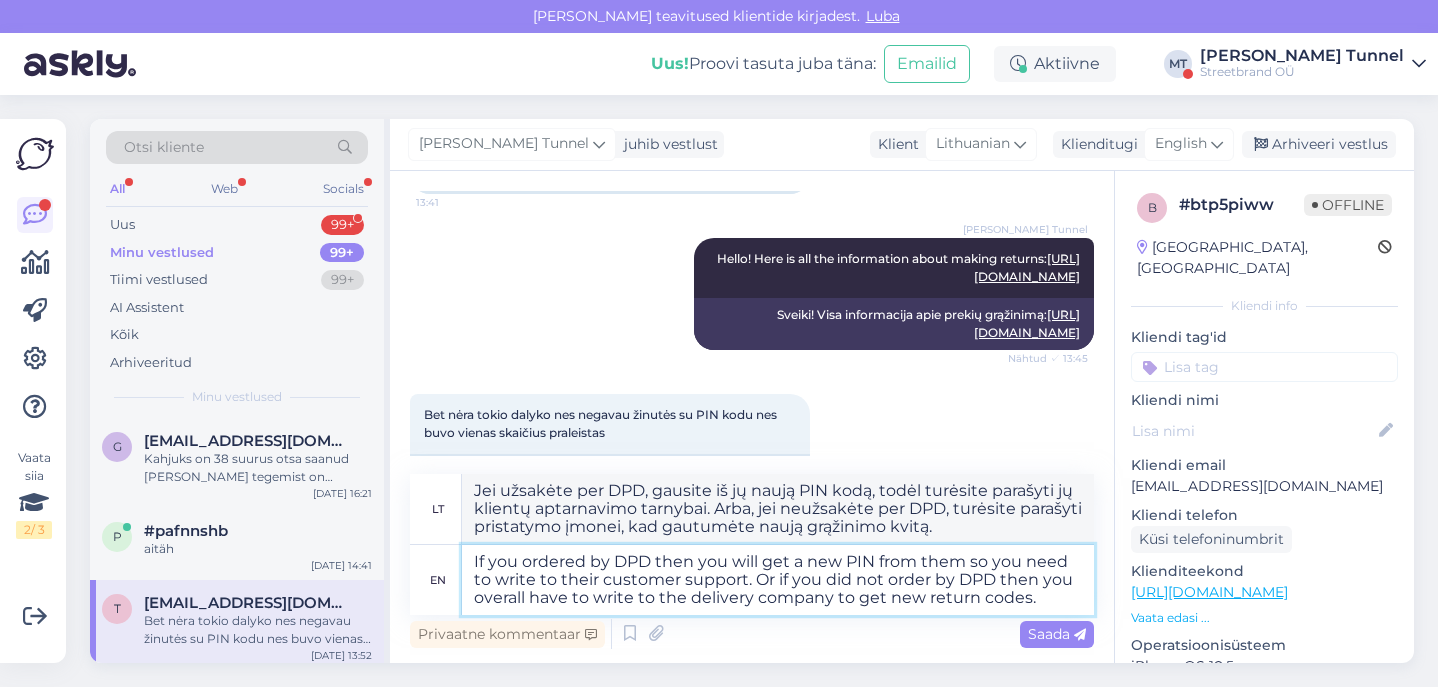 type on "Jei užsakėte per DPD, gausite iš jų naują PIN kodą, todėl turėsite parašyti jų klientų aptarnavimo tarnybai. Arba, jei neužsakėte per DPD, turėsite parašyti pristatymo įmonei, kad gautumėte naujus grąžinimo kodus." 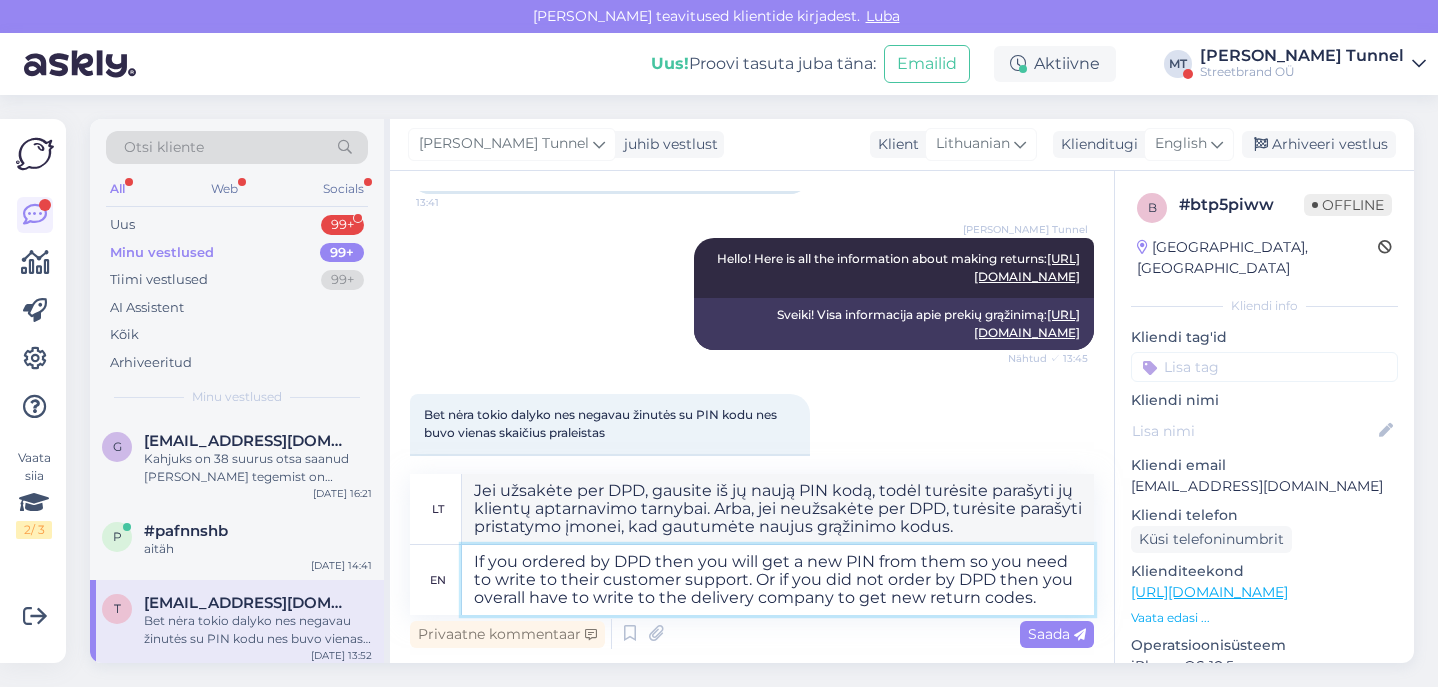 click on "If you ordered by DPD then you will get a new PIN from them so you need to write to their customer support. Or if you did not order by DPD then you overall have to write to the delivery company to get new return codes." at bounding box center [778, 580] 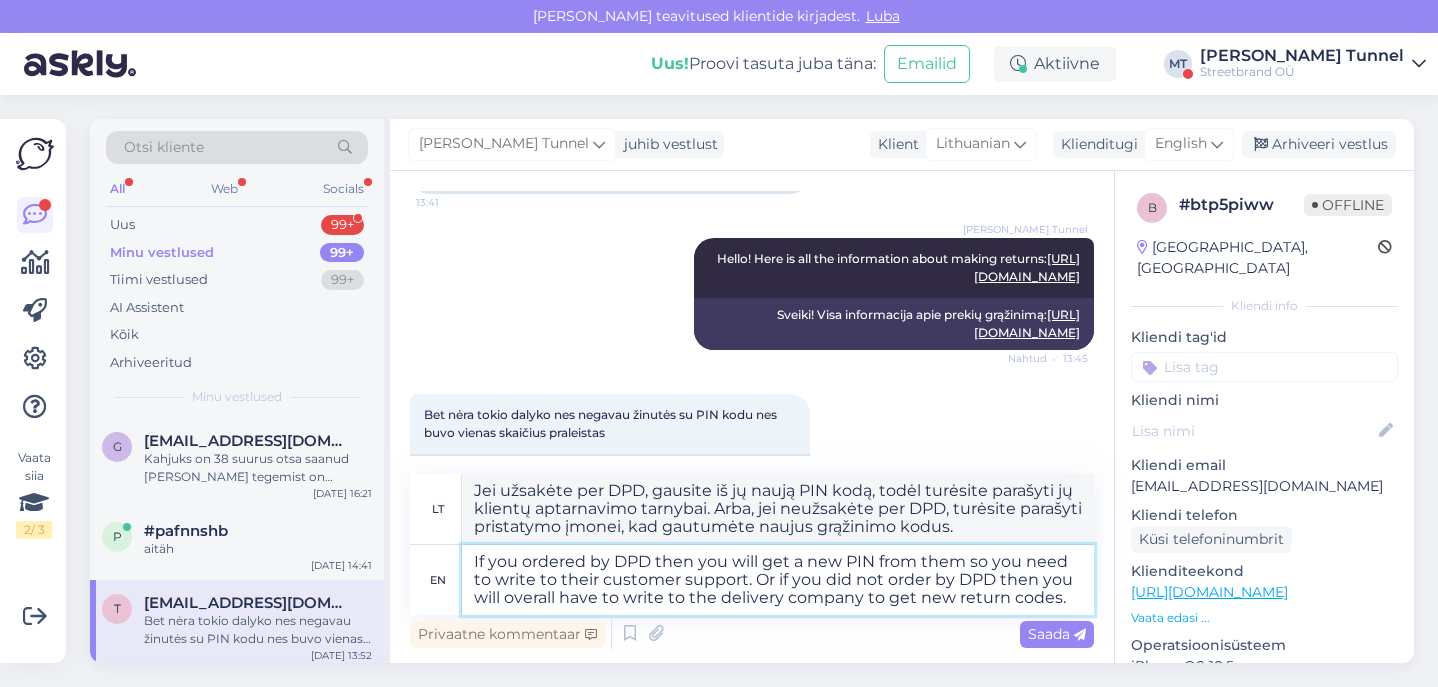 click on "If you ordered by DPD then you will get a new PIN from them so you need to write to their customer support. Or if you did not order by DPD then you will overall have to write to the delivery company to get new return codes." at bounding box center (778, 580) 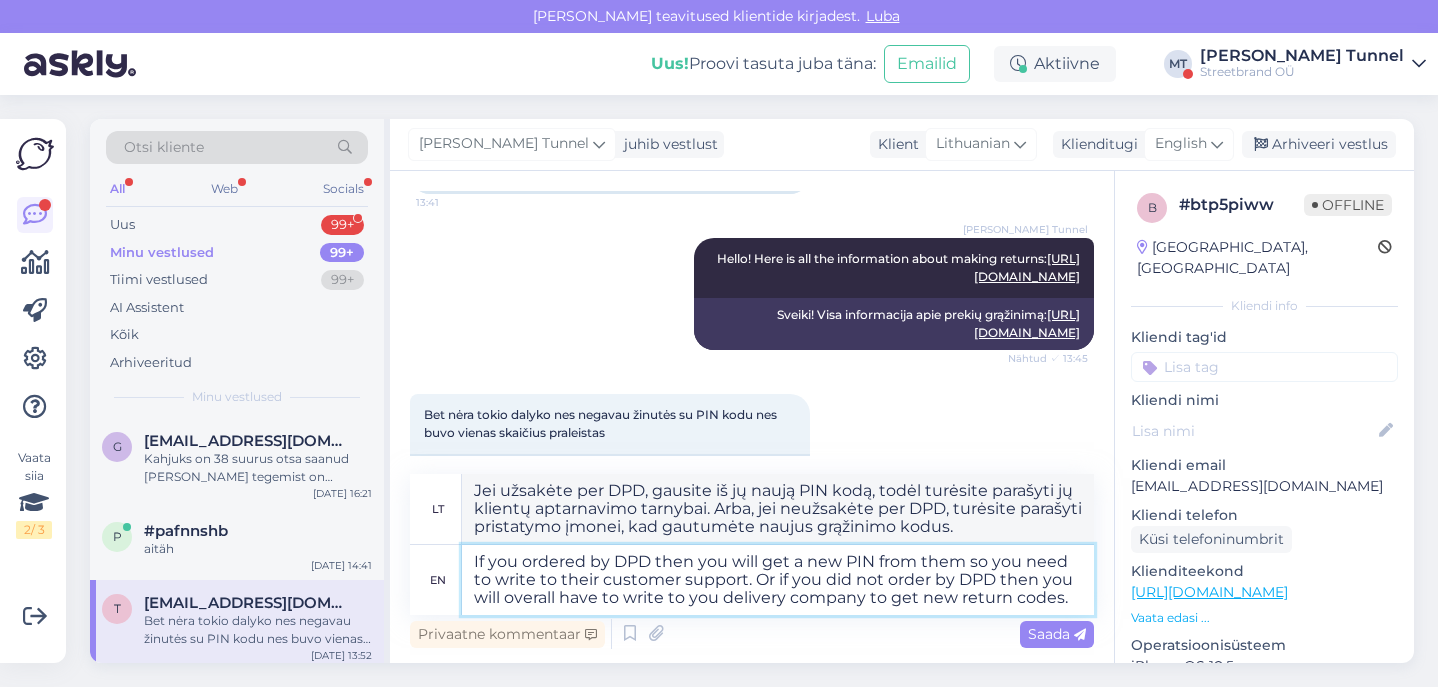 type on "If you ordered by DPD then you will get a new PIN from them so you need to write to their customer support. Or if you did not order by DPD then you will overall have to write to your delivery company to get new return codes." 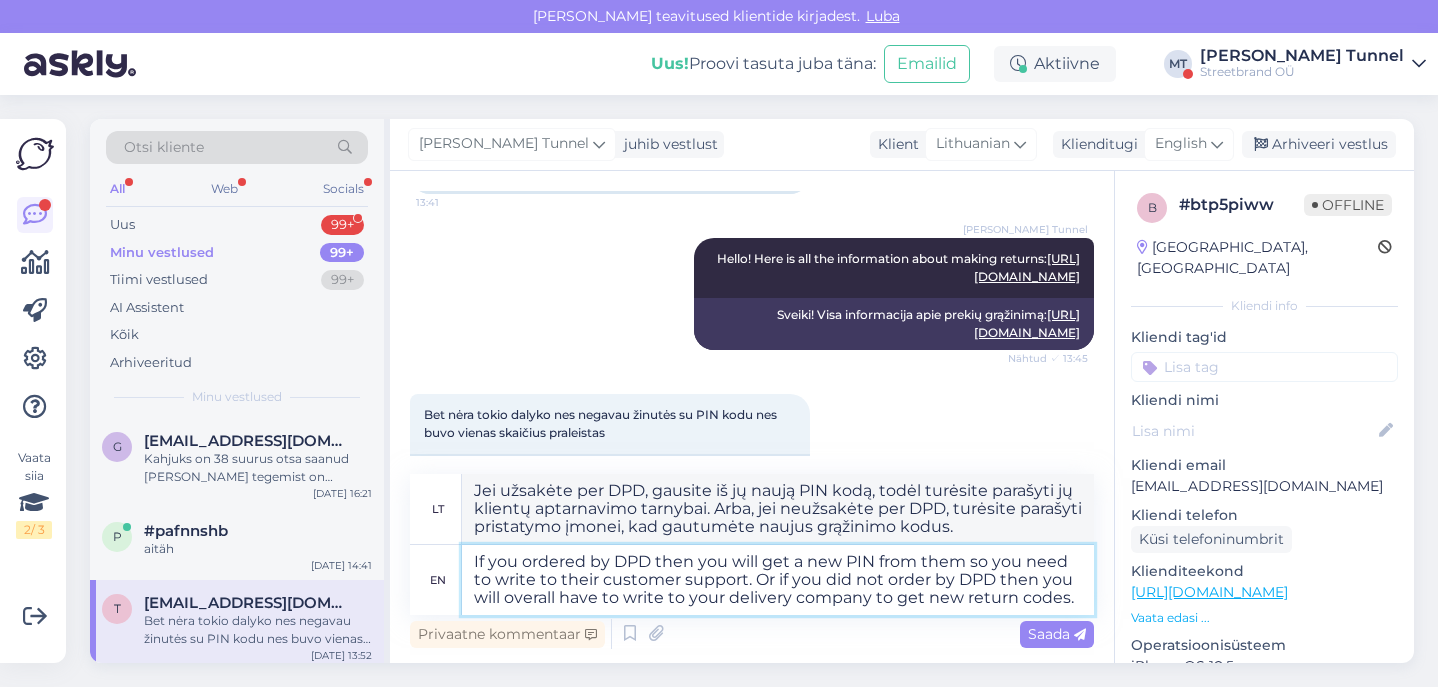 type on "Jei užsakėte per DPD, gausite iš jų naują PIN kodą, todėl turėsite parašyti jų klientų aptarnavimo tarnybai. [PERSON_NAME], jei neužsakėte per DPD, turėsite parašyti [PERSON_NAME] pristatymo įmonei, kad gautumėte naujus grąžinimo kodus." 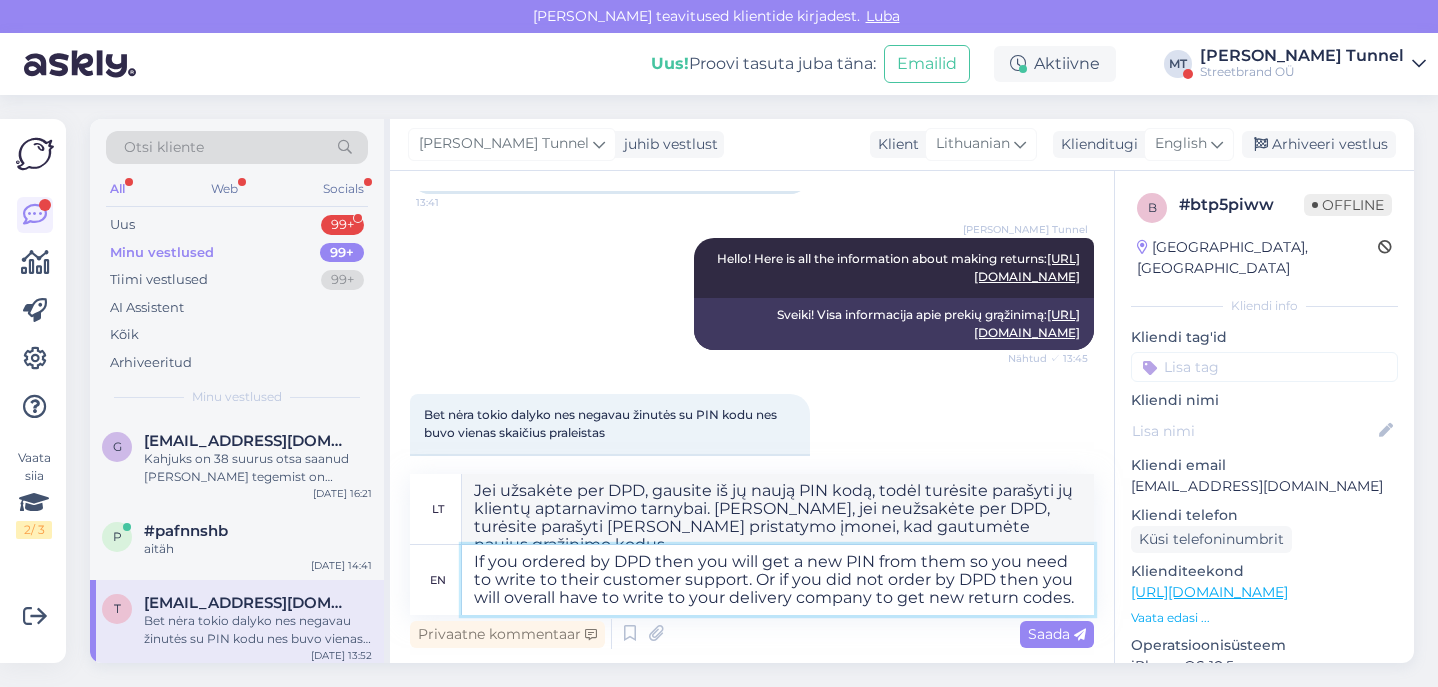 click on "If you ordered by DPD then you will get a new PIN from them so you need to write to their customer support. Or if you did not order by DPD then you will overall have to write to your delivery company to get new return codes." at bounding box center (778, 580) 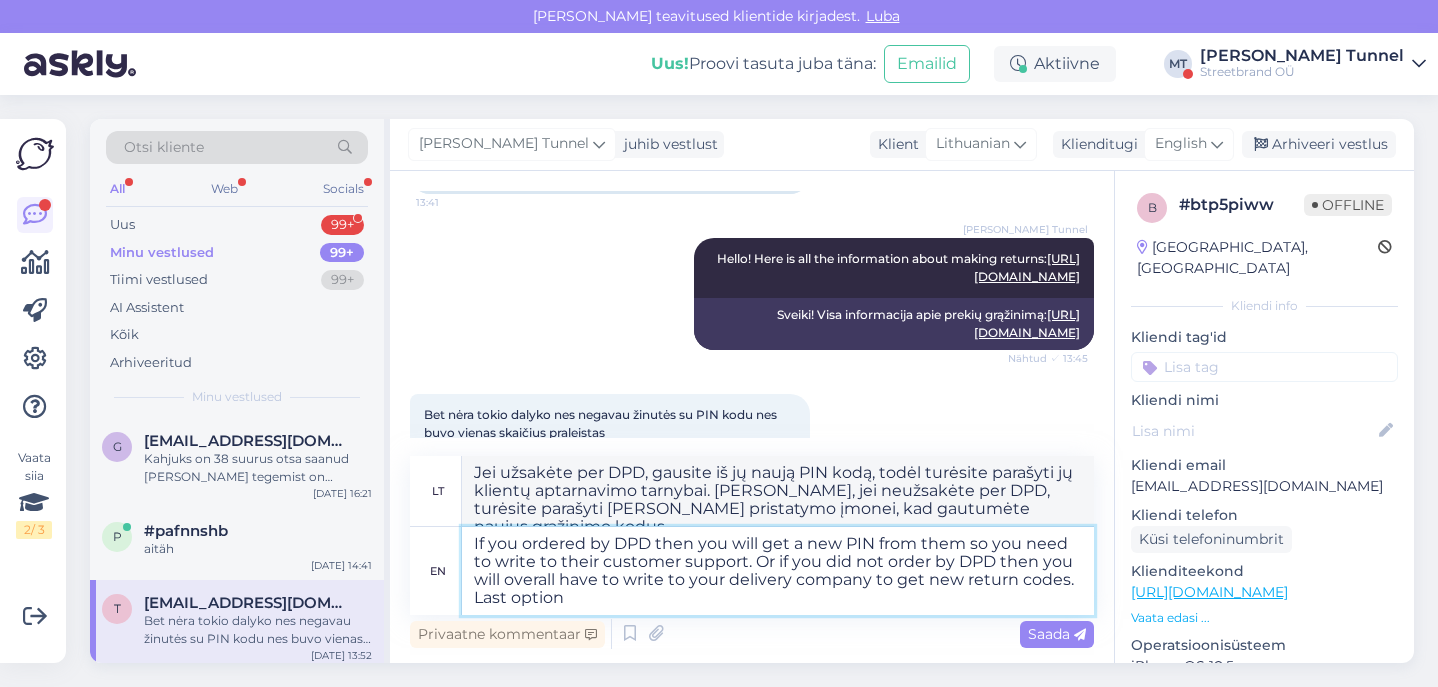 type on "If you ordered by DPD then you will get a new PIN from them so you need to write to their customer support. Or if you did not order by DPD then you will overall have to write to your delivery company to get new return codes. Last option i" 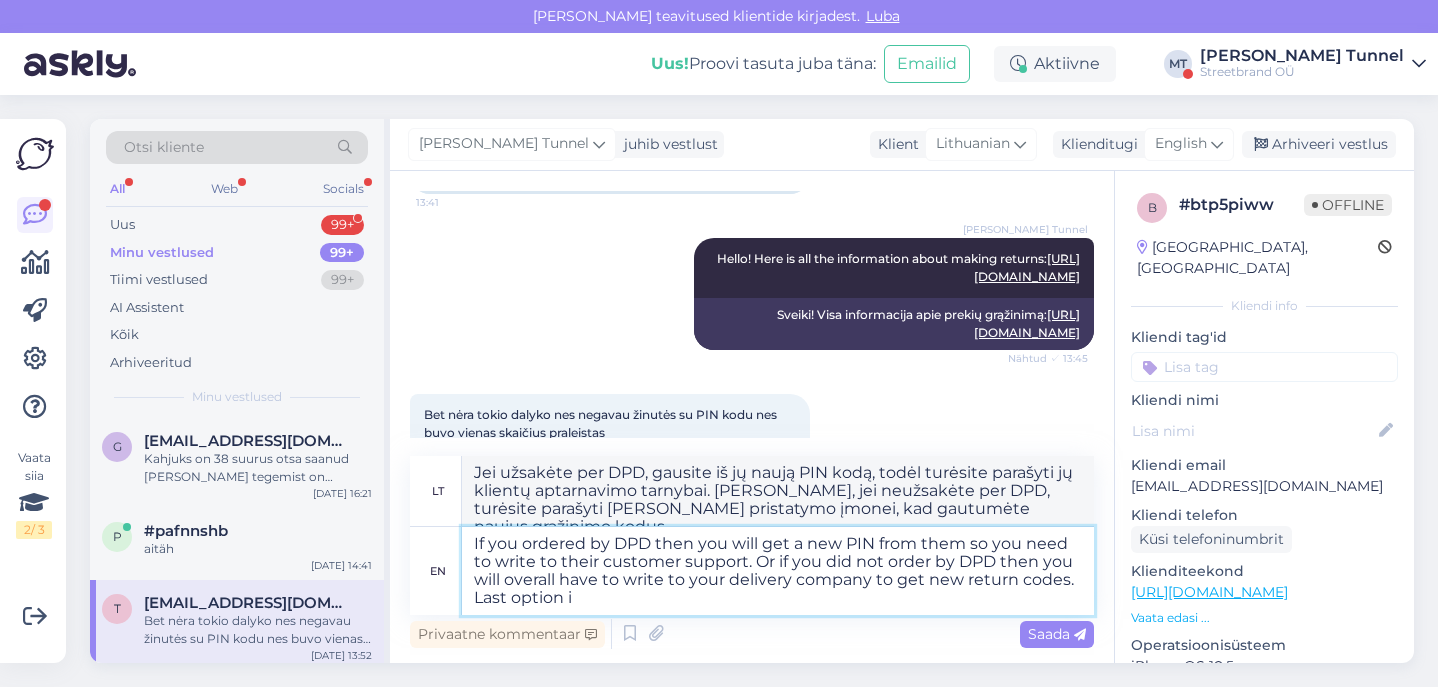 type on "Jei užsakėte per DPD, gausite iš jų naują PIN kodą, todėl turėsite parašyti jų klientų aptarnavimo tarnybai. [PERSON_NAME], jei neužsakėte per DPD, turėsite parašyti [PERSON_NAME] pristatymo įmonei, kad gautumėte naujus grąžinimo kodus. Paskutinis variantas" 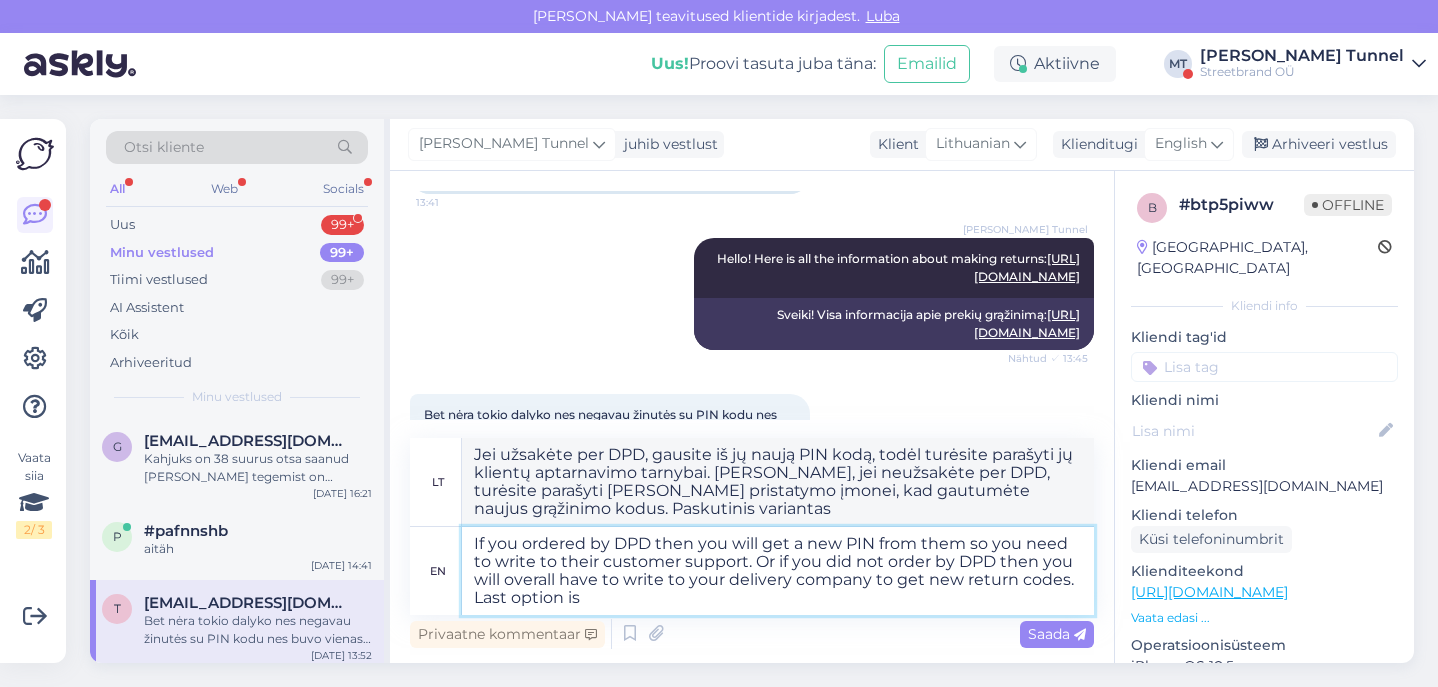 type on "If you ordered by DPD then you will get a new PIN from them so you need to write to their customer support. Or if you did not order by DPD then you will overall have to write to your delivery company to get new return codes. Last option is t" 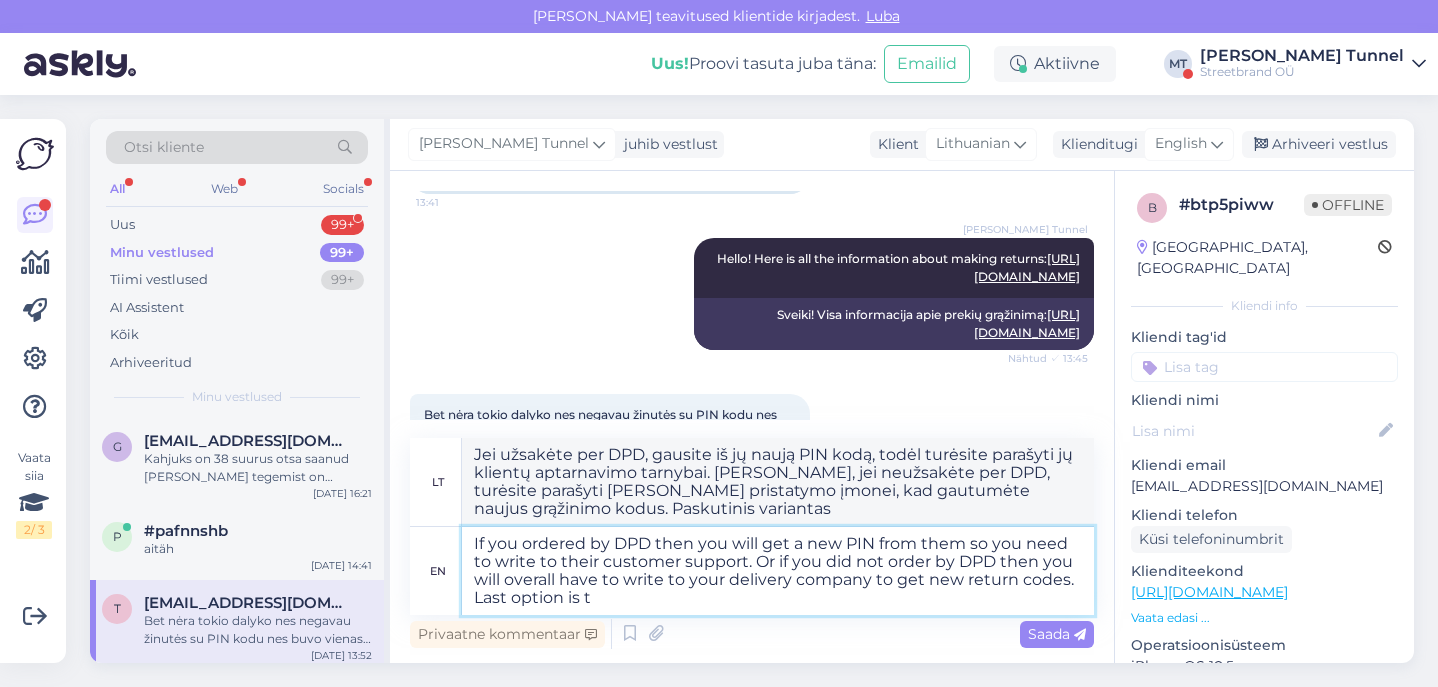 type on "Jei užsakėte per DPD, gausite iš jų naują PIN kodą, todėl turėsite parašyti jų klientų aptarnavimo tarnybai. [PERSON_NAME], jei neužsakėte per DPD, turėsite parašyti [PERSON_NAME] pristatymo įmonei, kad gautumėte naujus grąžinimo kodus. Paskutinis variantas yra..." 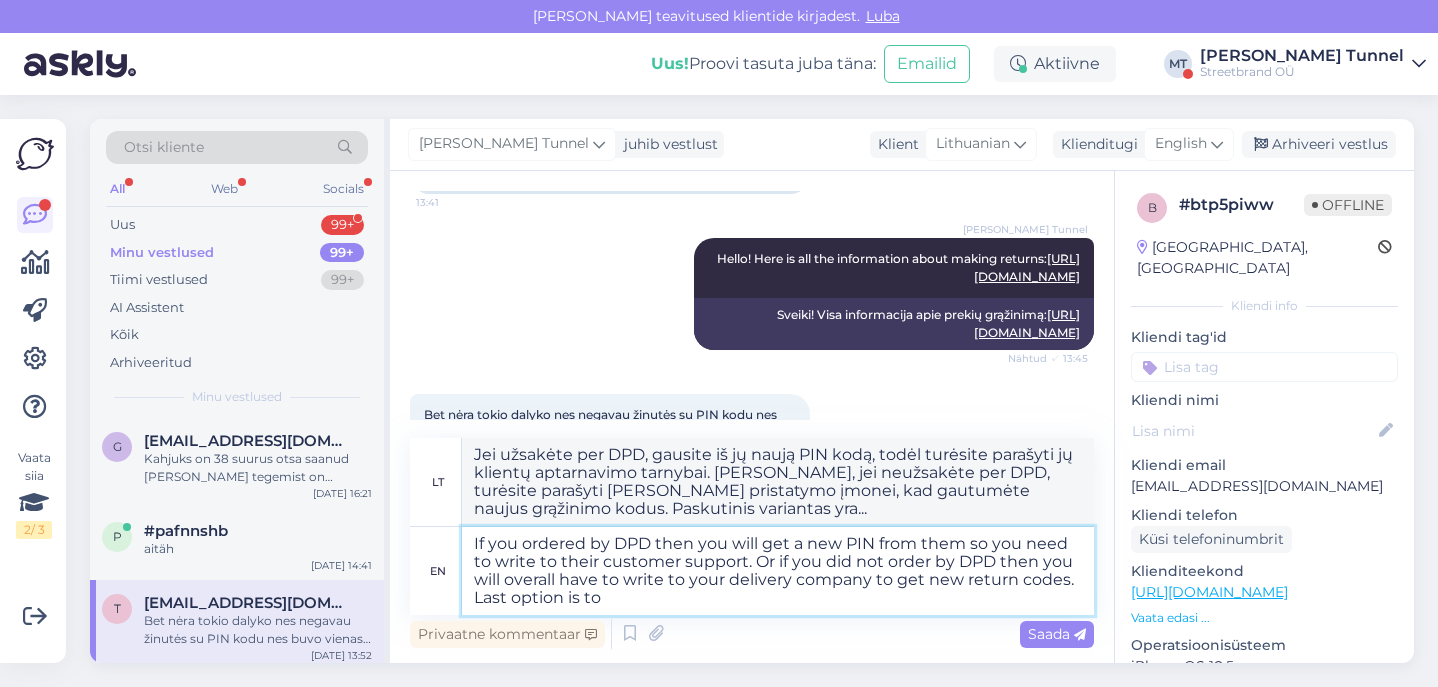 type on "If you ordered by DPD then you will get a new PIN from them so you need to write to their customer support. Or if you did not order by DPD then you will overall have to write to your delivery company to get new return codes. Last option is to" 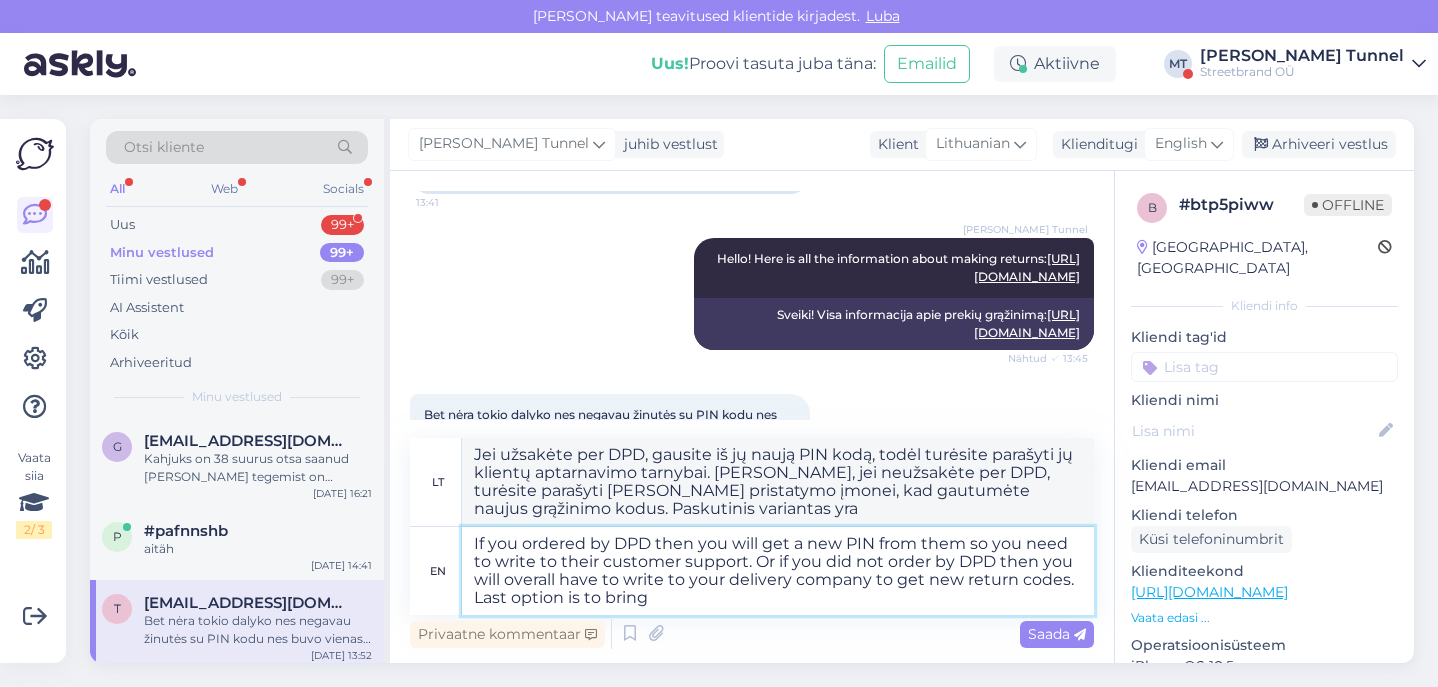 type on "If you ordered by DPD then you will get a new PIN from them so you need to write to their customer support. Or if you did not order by DPD then you will overall have to write to your delivery company to get new return codes. Last option is to bring t" 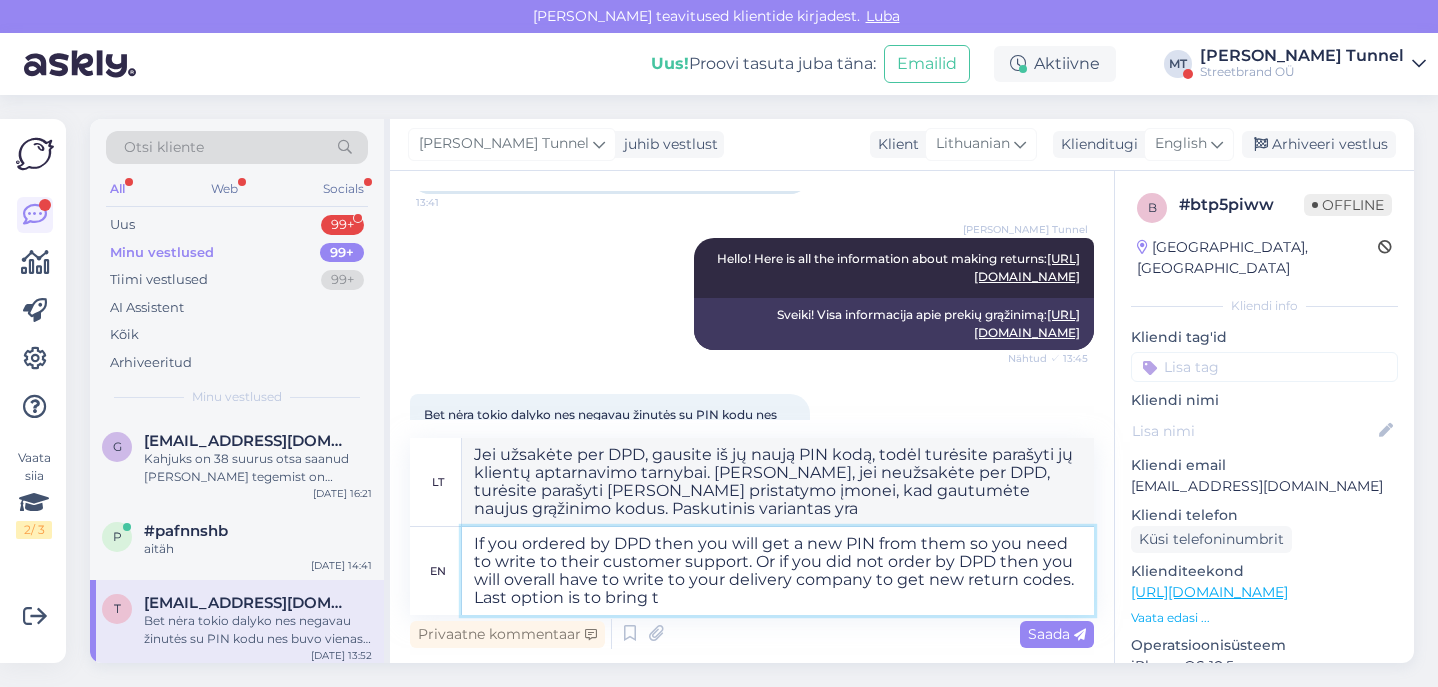 type on "Jei užsakėte per DPD, gausite iš jų naują PIN kodą, todėl turėsite parašyti jų klientų aptarnavimo tarnybai. [PERSON_NAME], jei neužsakėte per DPD, turėsite parašyti [PERSON_NAME] pristatymo įmonei, kad gautumėte naujus grąžinimo kodus. Paskutinis variantas – atsinešti" 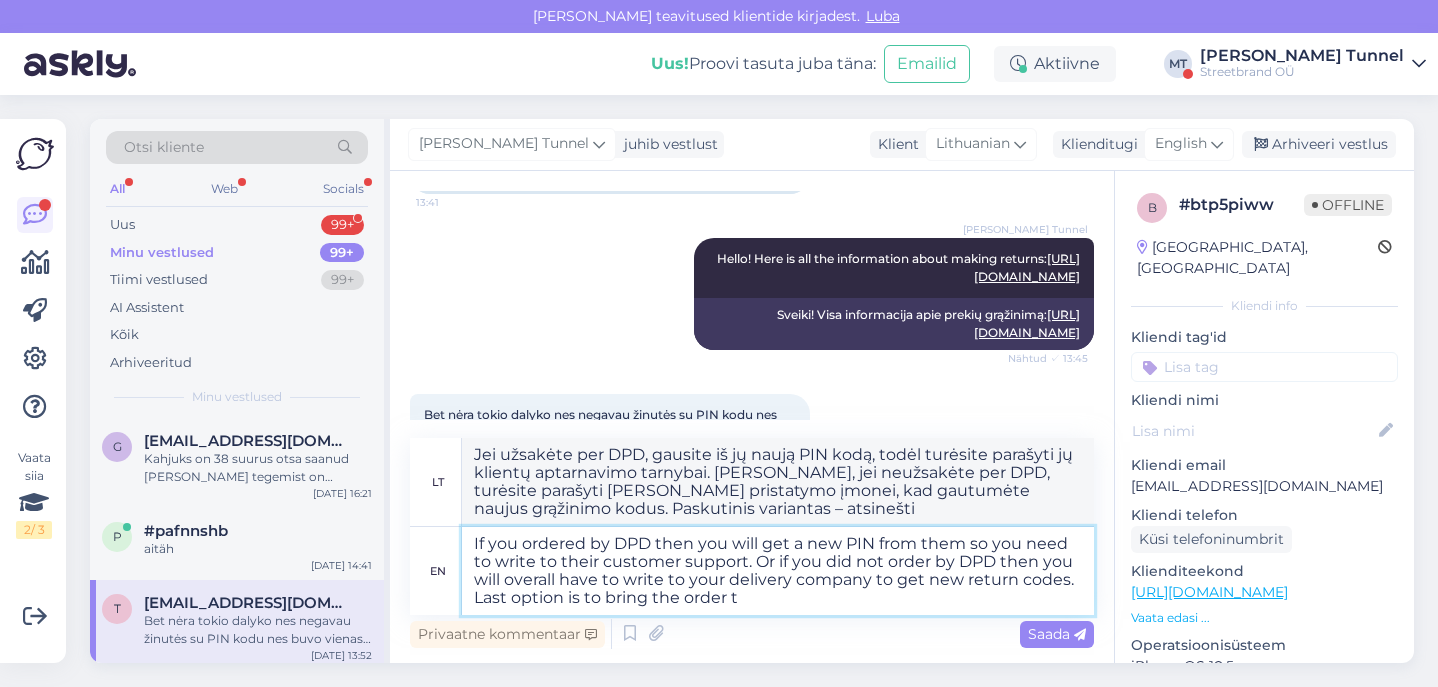 type on "If you ordered by DPD then you will get a new PIN from them so you need to write to their customer support. Or if you did not order by DPD then you will overall have to write to your delivery company to get new return codes. Last option is to bring the order to" 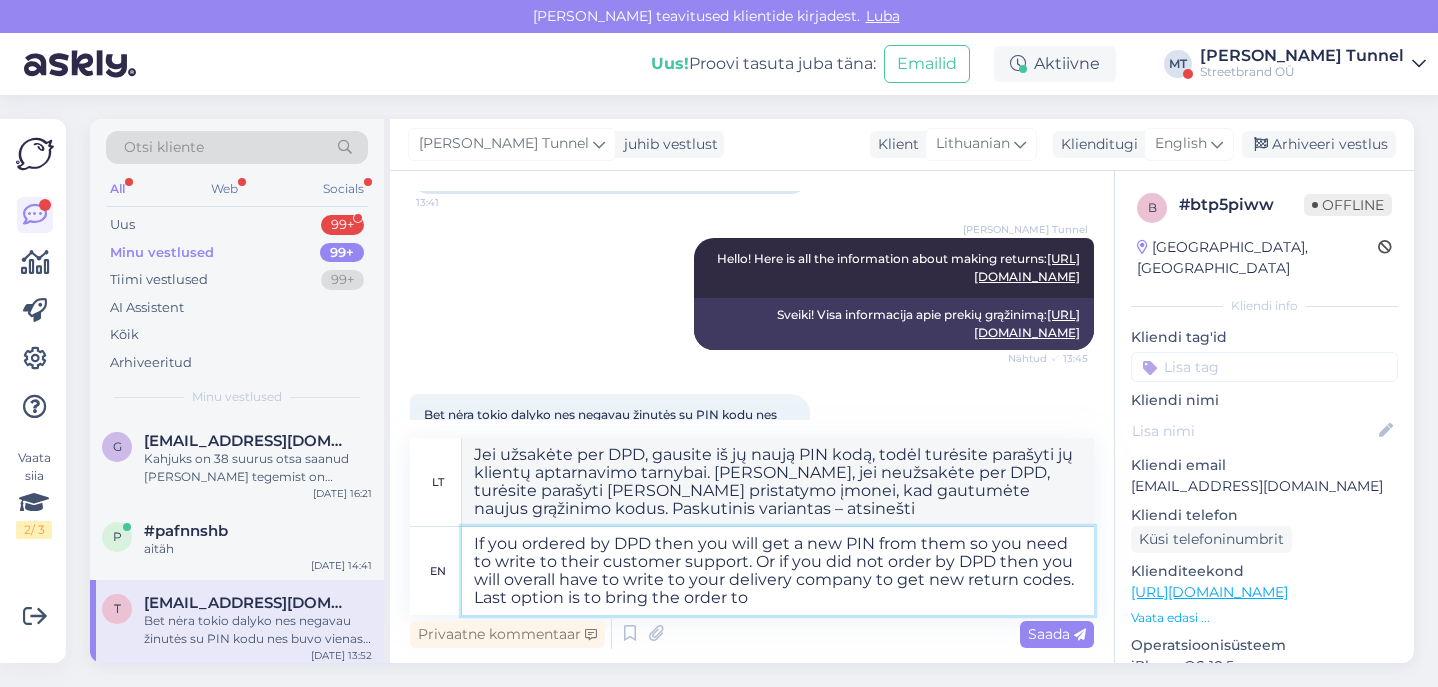 type on "Jei užsakėte per DPD, gausite iš jų naują PIN kodą, todėl turėsite parašyti jų klientų aptarnavimo tarnybai. [PERSON_NAME], jei neužsakėte per DPD, turėsite parašyti [PERSON_NAME] pristatymo įmonei, kad gautumėte naujus grąžinimo kodus. Paskutinis variantas – pristatyti užsakymą." 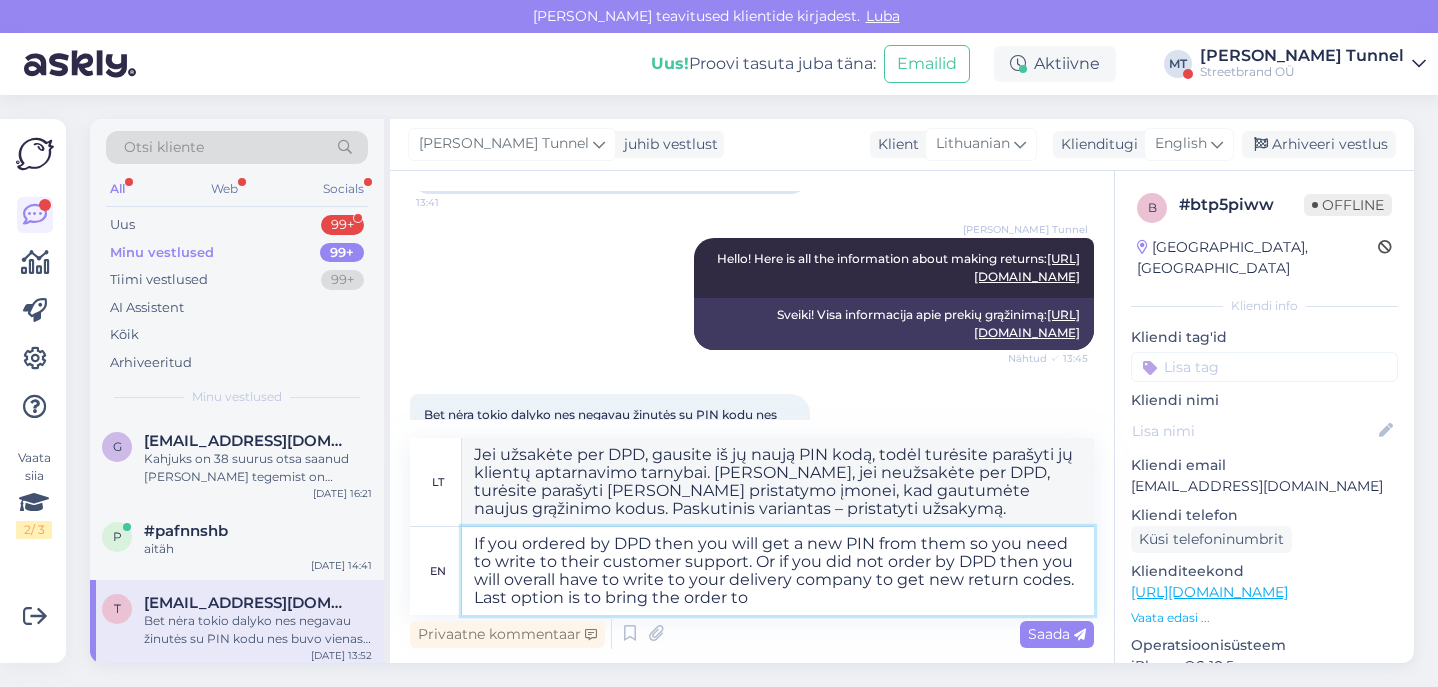 type on "If you ordered by DPD then you will get a new PIN from them so you need to write to their customer support. Or if you did not order by DPD then you will overall have to write to your delivery company to get new return codes. Last option is to bring the order to a" 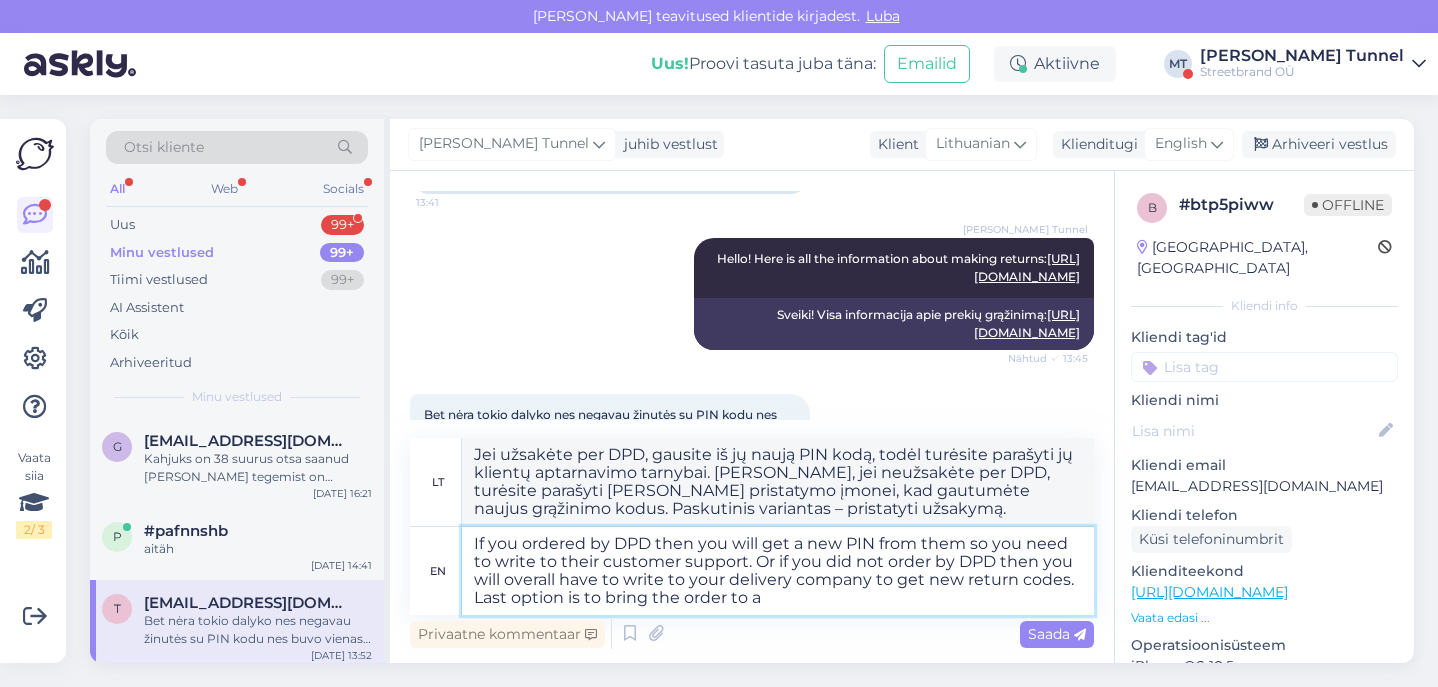 type on "Jei užsakėte per DPD, gausite iš jų naują PIN kodą, todėl turėsite parašyti jų klientų aptarnavimo tarnybai. [PERSON_NAME], jei neužsakėte per DPD, turėsite parašyti [PERSON_NAME] pristatymo įmonei, kad gautumėte naujus grąžinimo kodus. Paskutinis variantas – pristatyti užsakymą į" 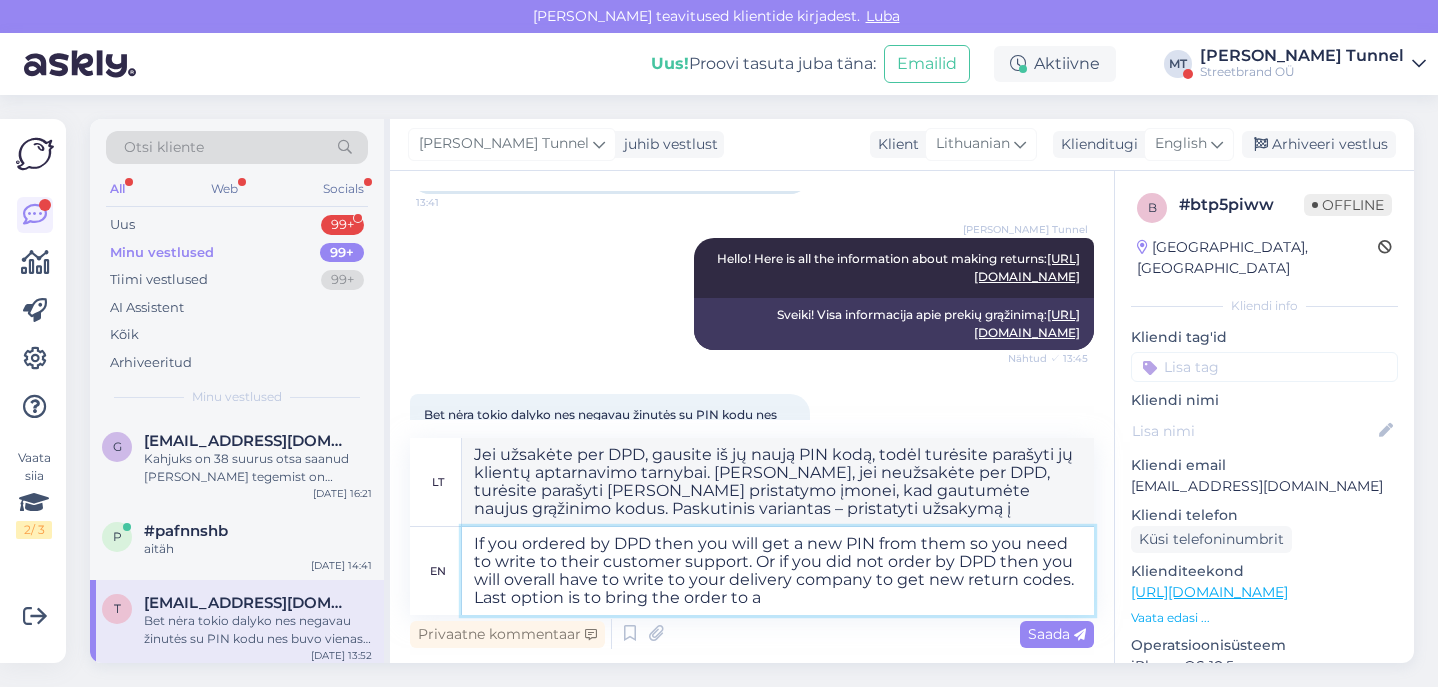 type on "If you ordered by DPD then you will get a new PIN from them so you need to write to their customer support. Or if you did not order by DPD then you will overall have to write to your delivery company to get new return codes. Last option is to bring the order to a" 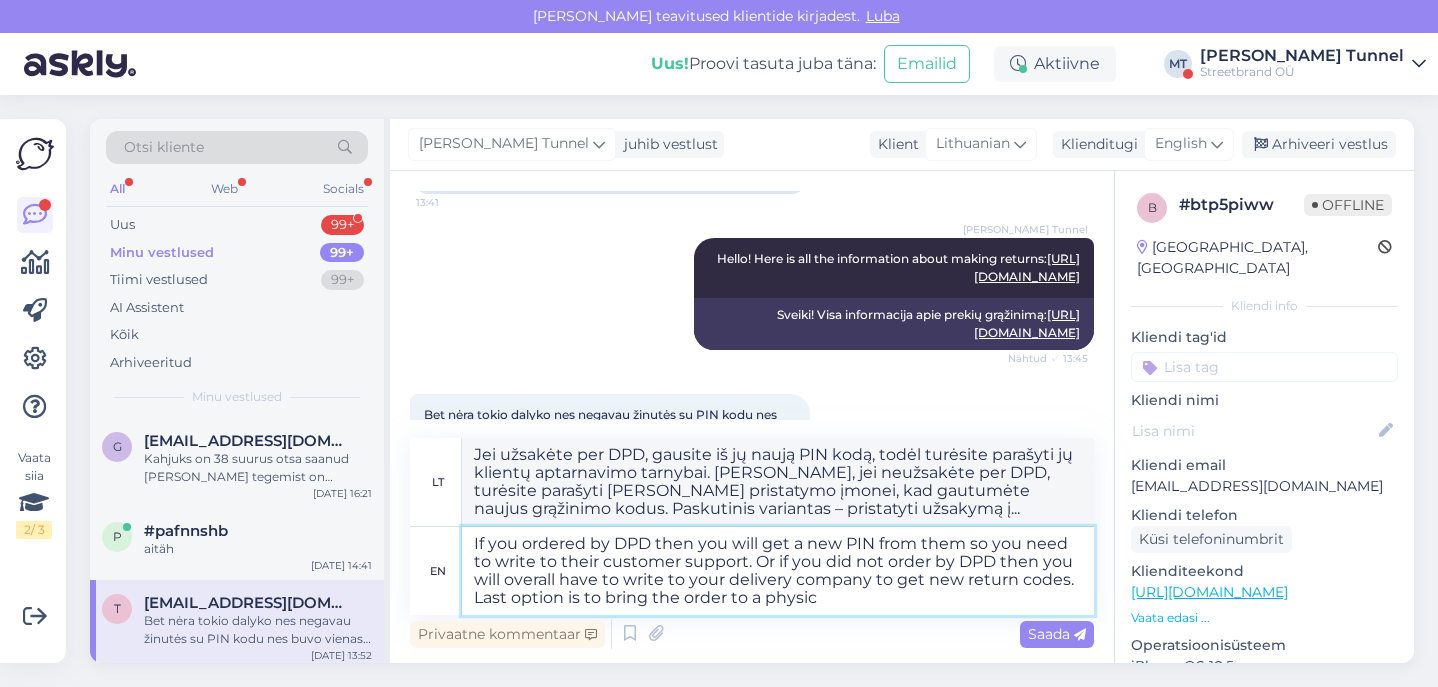 type on "If you ordered by DPD then you will get a new PIN from them so you need to write to their customer support. Or if you did not order by DPD then you will overall have to write to your delivery company to get new return codes. Last option is to bring the order to a physica" 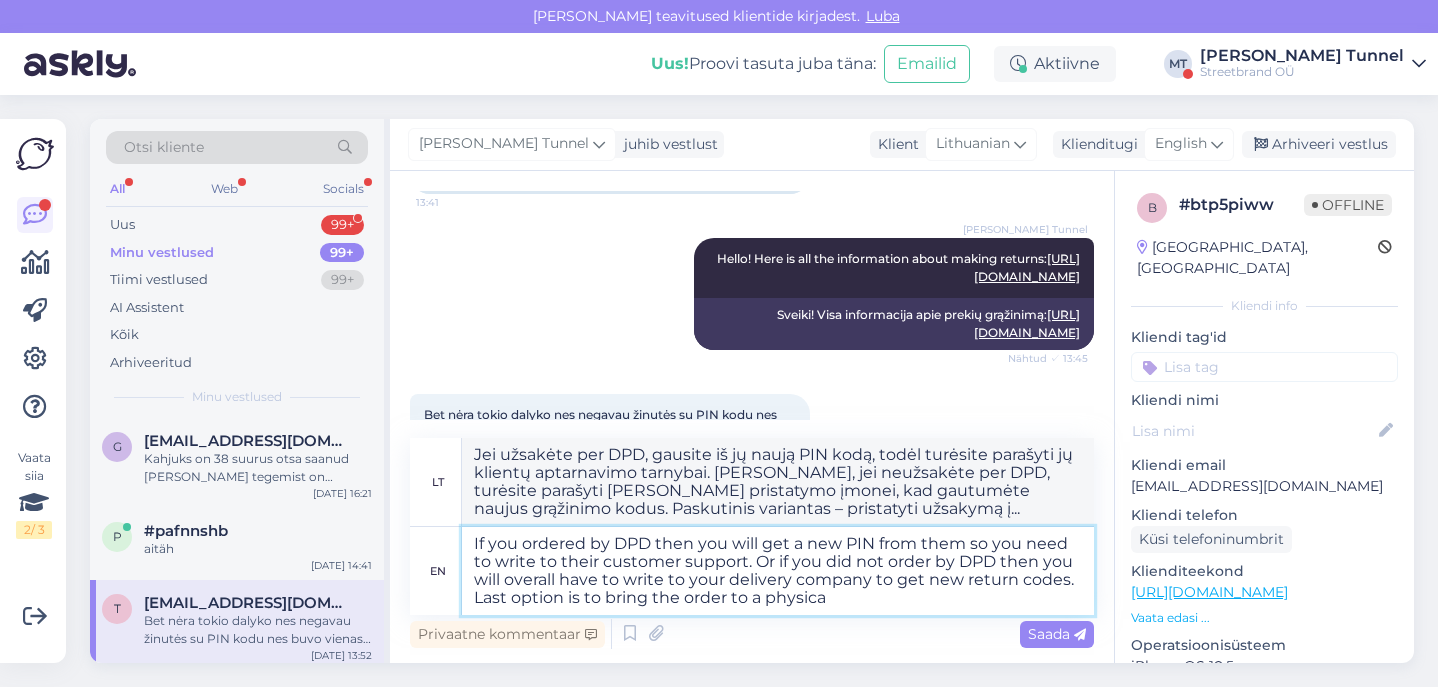 type on "Jei užsakėte per DPD, gausite iš jų naują PIN kodą, todėl turėsite parašyti jų klientų aptarnavimo tarnybai. [PERSON_NAME], jei neužsakėte per DPD, turėsite parašyti [PERSON_NAME] pristatymo įmonei, kad gautumėte naujus grąžinimo kodus. Paskutinis variantas – nunešti užsakymą į fizinį skyrių." 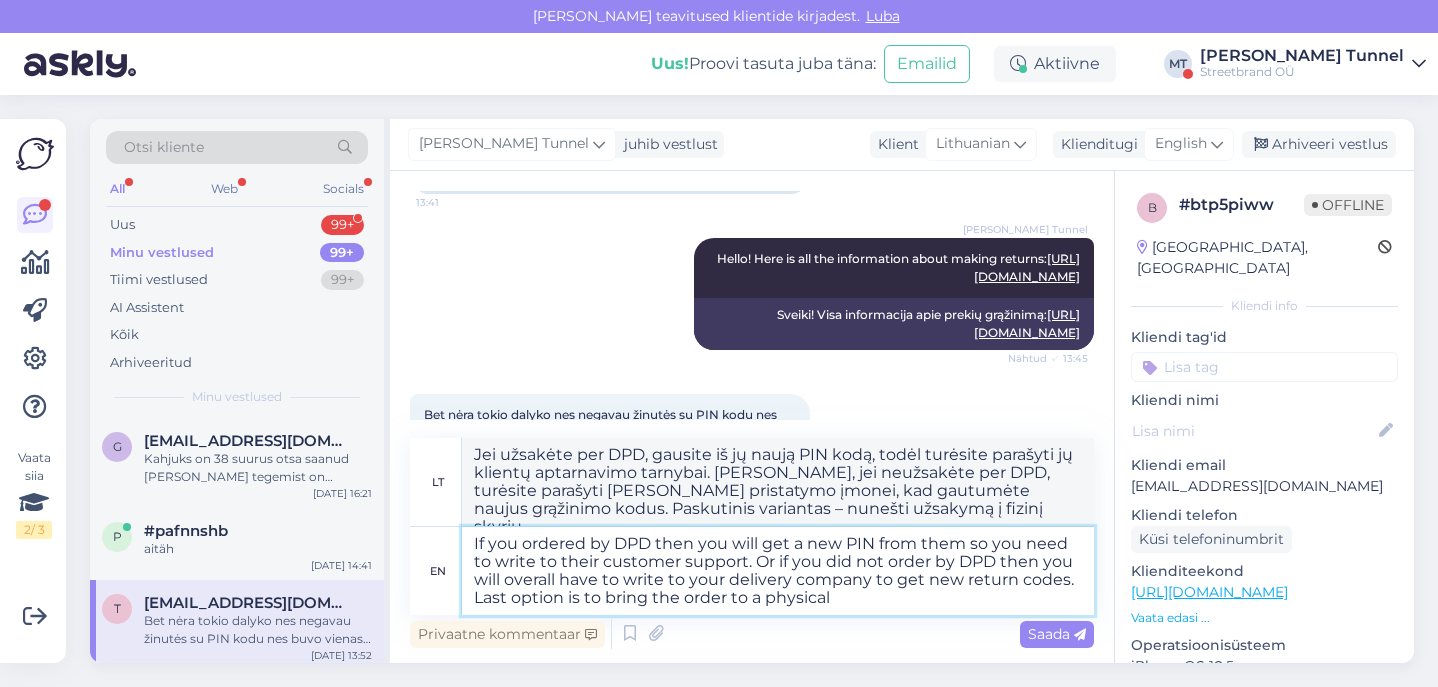 type on "If you ordered by DPD then you will get a new PIN from them so you need to write to their customer support. Or if you did not order by DPD then you will overall have to write to your delivery company to get new return codes. Last option is to bring the order to a physical" 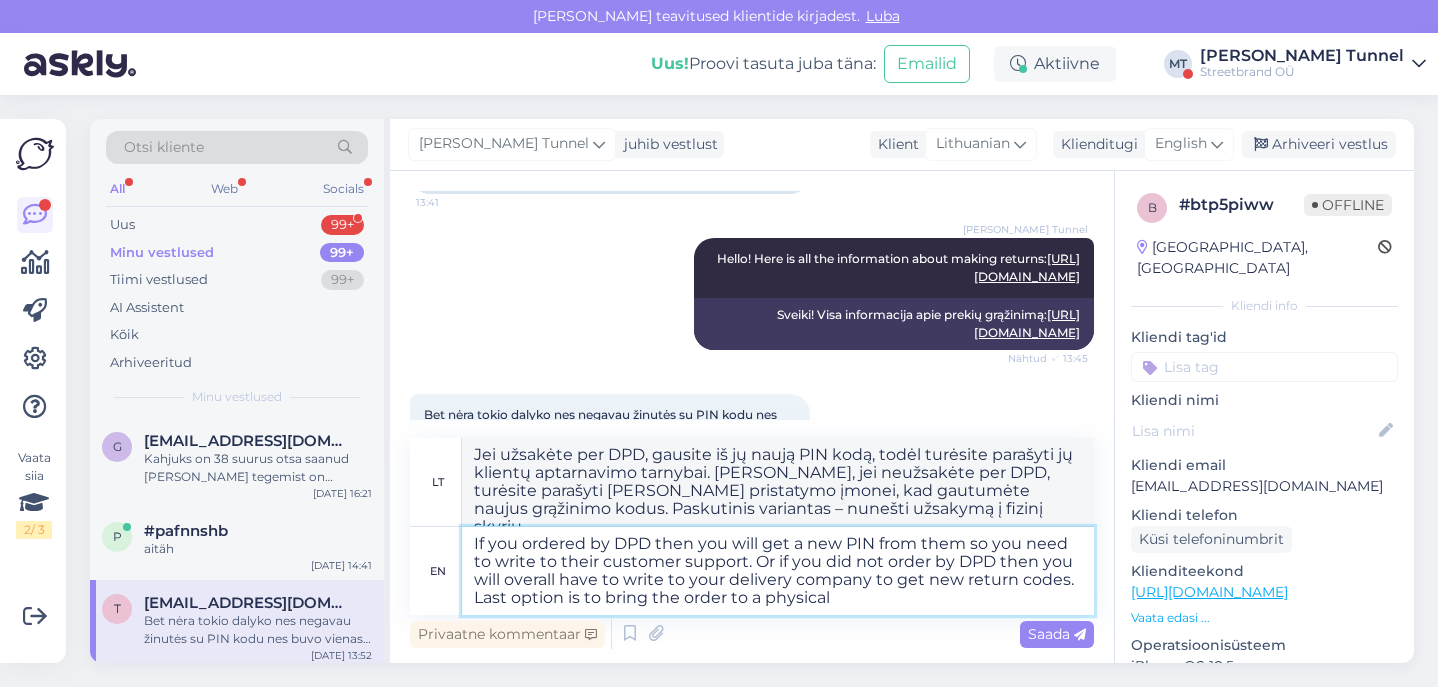 type on "Jei užsakėte per DPD, gausite iš jų naują PIN kodą, todėl turėsite parašyti jų klientų aptarnavimo tarnybai. [PERSON_NAME], jei neužsakėte per DPD, turėsite parašyti [PERSON_NAME] pristatymo įmonei, kad gautumėte naujus grąžinimo kodus. Paskutinis variantas – pristatyti užsakymą į fizinį kurjerį." 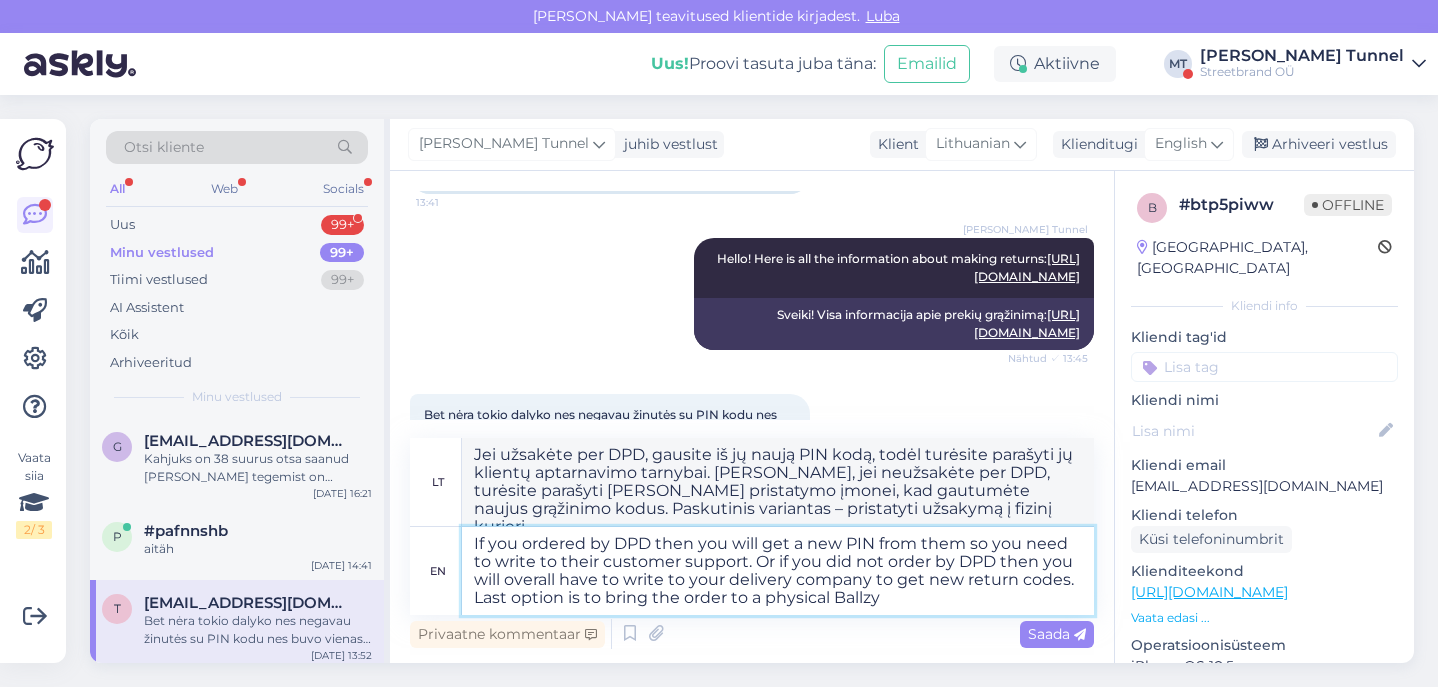 type on "If you ordered by DPD then you will get a new PIN from them so you need to write to their customer support. Or if you did not order by DPD then you will overall have to write to your delivery company to get new return codes. Last option is to bring the order to a physical Ballzy s" 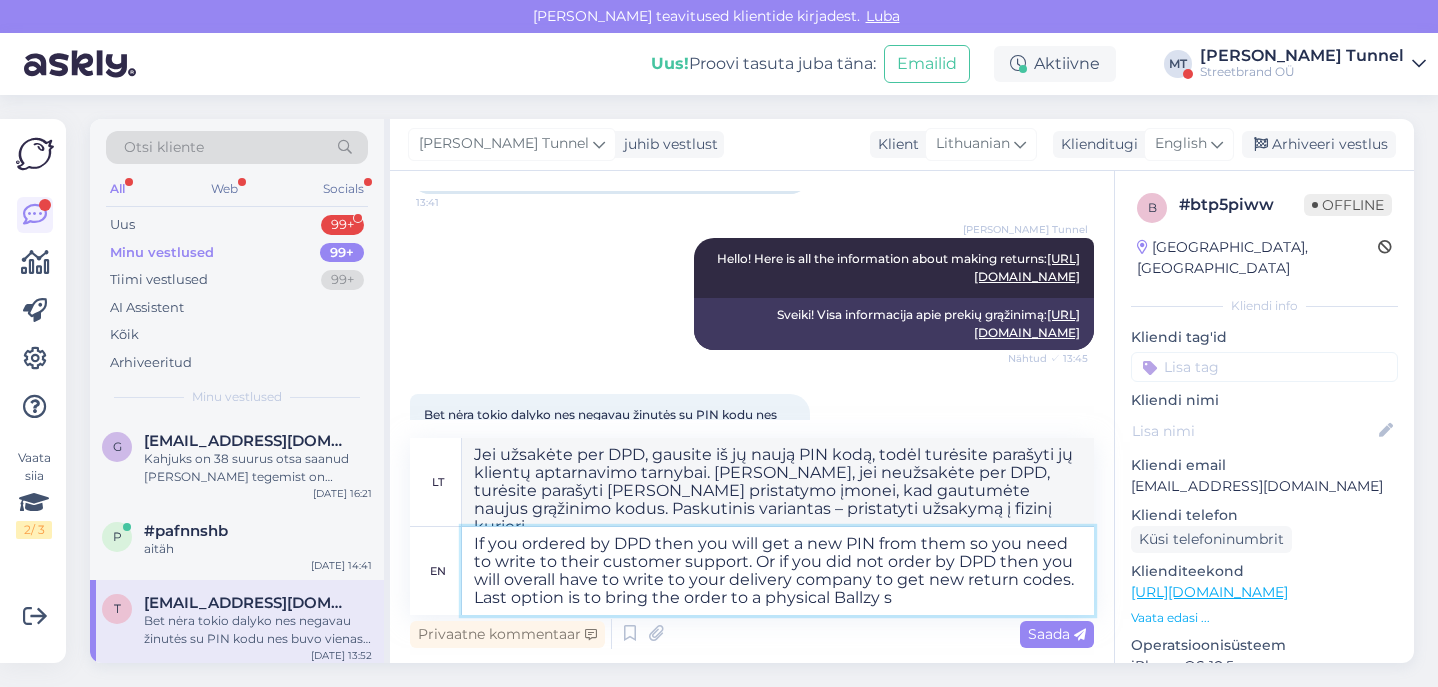 type on "Jei užsakėte per DPD, gausite iš jų naują PIN kodą, todėl turėsite parašyti jų klientų aptarnavimo tarnybai. [PERSON_NAME], jei neužsakėte per DPD, turėsite parašyti [PERSON_NAME] pristatymo įmonei, kad gautumėte naujus grąžinimo kodus. Paskutinis variantas – pristatyti užsakymą į fizinę „Ballzy“ parduotuvę." 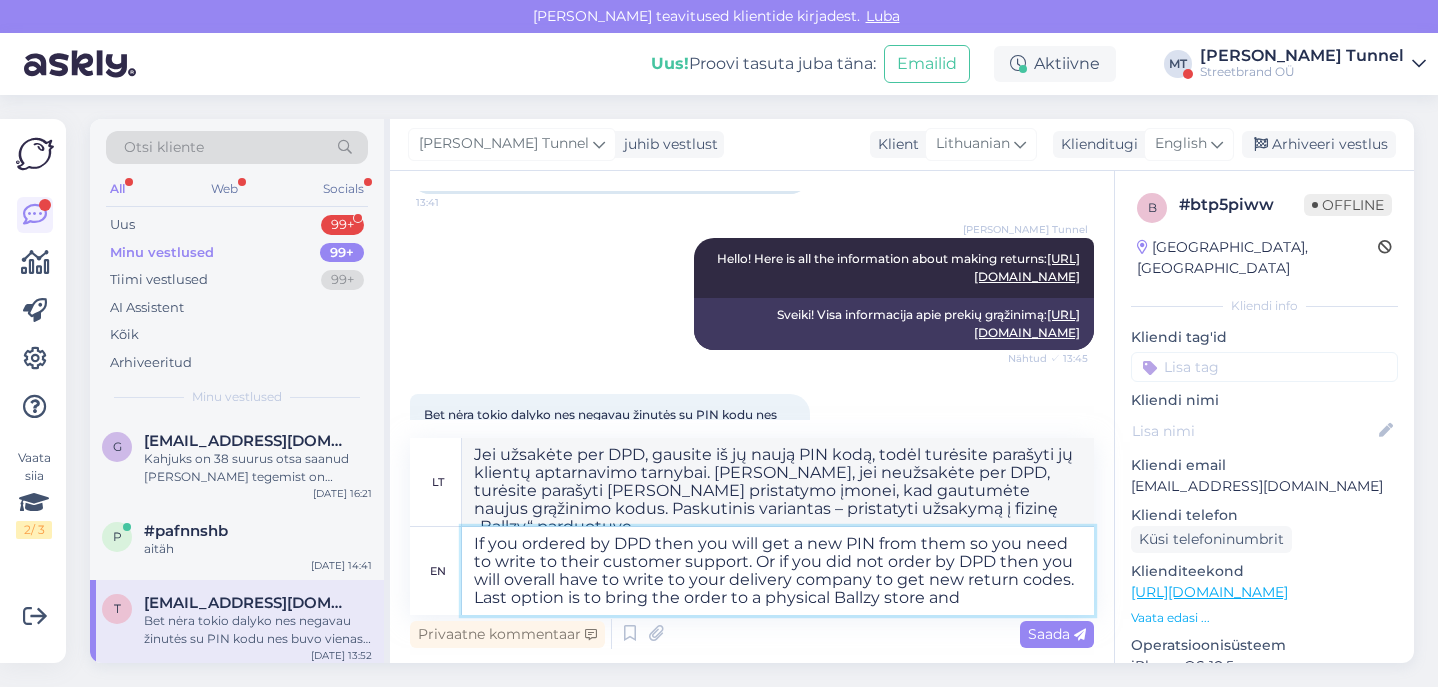 type on "If you ordered by DPD then you will get a new PIN from them so you need to write to their customer support. Or if you did not order by DPD then you will overall have to write to your delivery company to get new return codes. Last option is to bring the order to a physical Ballzy store and t" 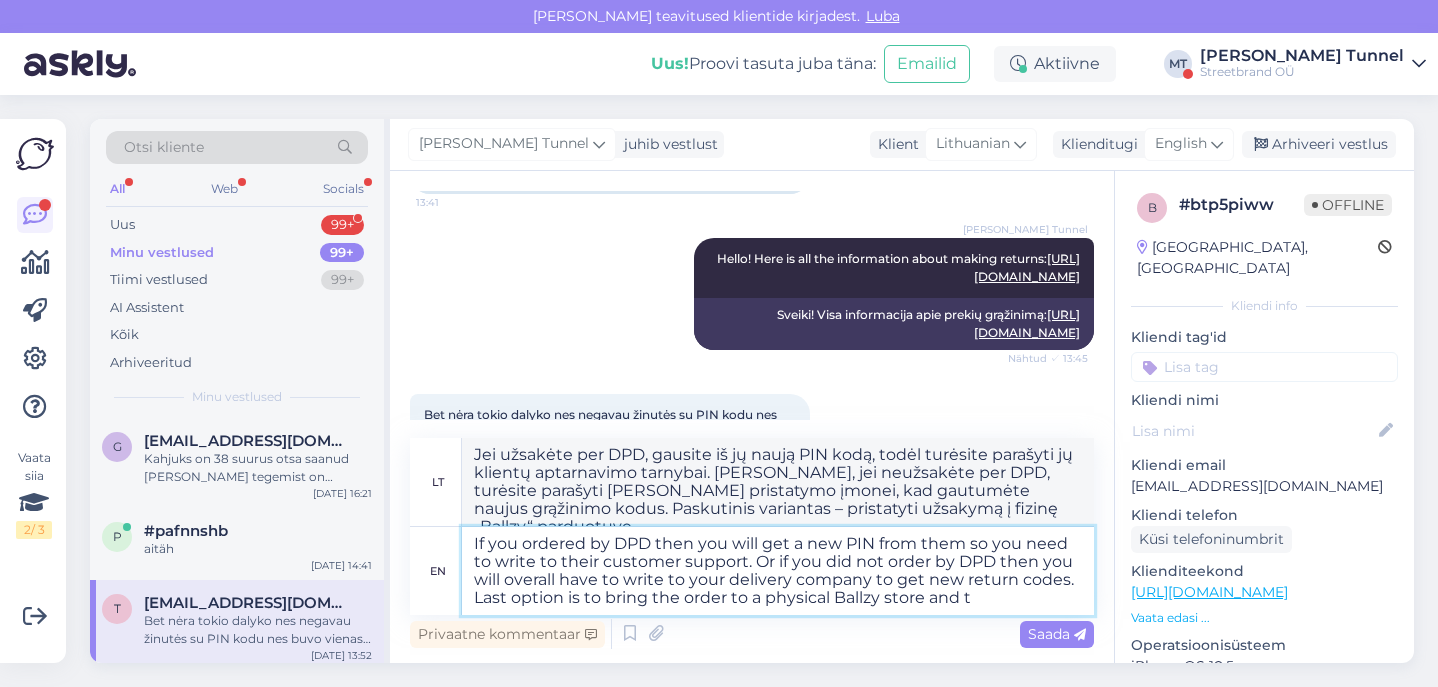type on "Jei užsakėte per DPD, gausite iš jų naują PIN kodą, todėl turėsite parašyti jų klientų aptarnavimo tarnybai. [PERSON_NAME], jei neužsakėte per DPD, turėsite parašyti [PERSON_NAME] pristatymo įmonei, kad gautumėte naujus grąžinimo kodus. Paskutinis variantas – pristatyti užsakymą į fizinę „Ballzy“ parduotuvę ir..." 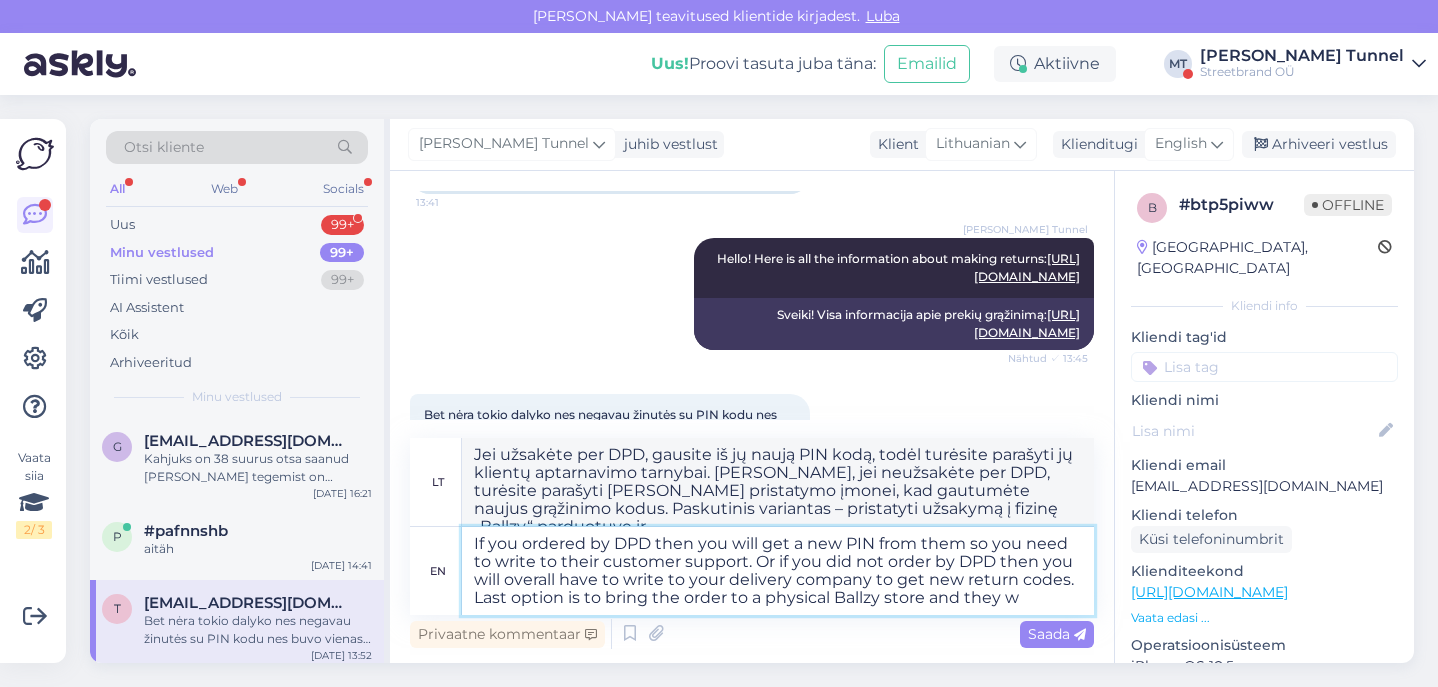 type on "If you ordered by DPD then you will get a new PIN from them so you need to write to their customer support. Or if you did not order by DPD then you will overall have to write to your delivery company to get new return codes. Last option is to bring the order to a physical Ballzy store and they wi" 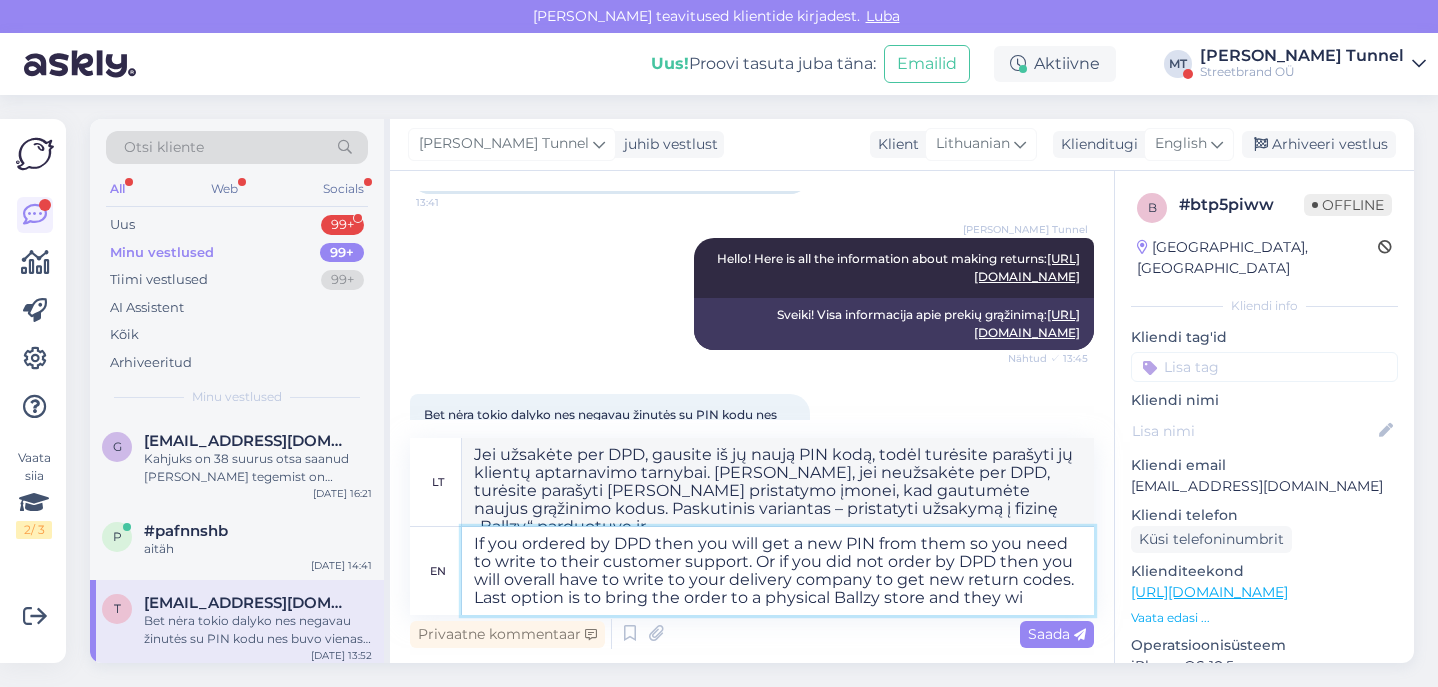 type on "Jei užsakėte per DPD, gausite iš jų naują PIN kodą, todėl turėsite parašyti jų klientų aptarnavimo tarnybai. [PERSON_NAME], jei neužsakėte per DPD, turėsite parašyti [PERSON_NAME] pristatymo įmonei, kad gautumėte naujus grąžinimo kodus. Paskutinis variantas – pristatyti užsakymą į fizinę „Ballzy“ parduotuvę, ir jie..." 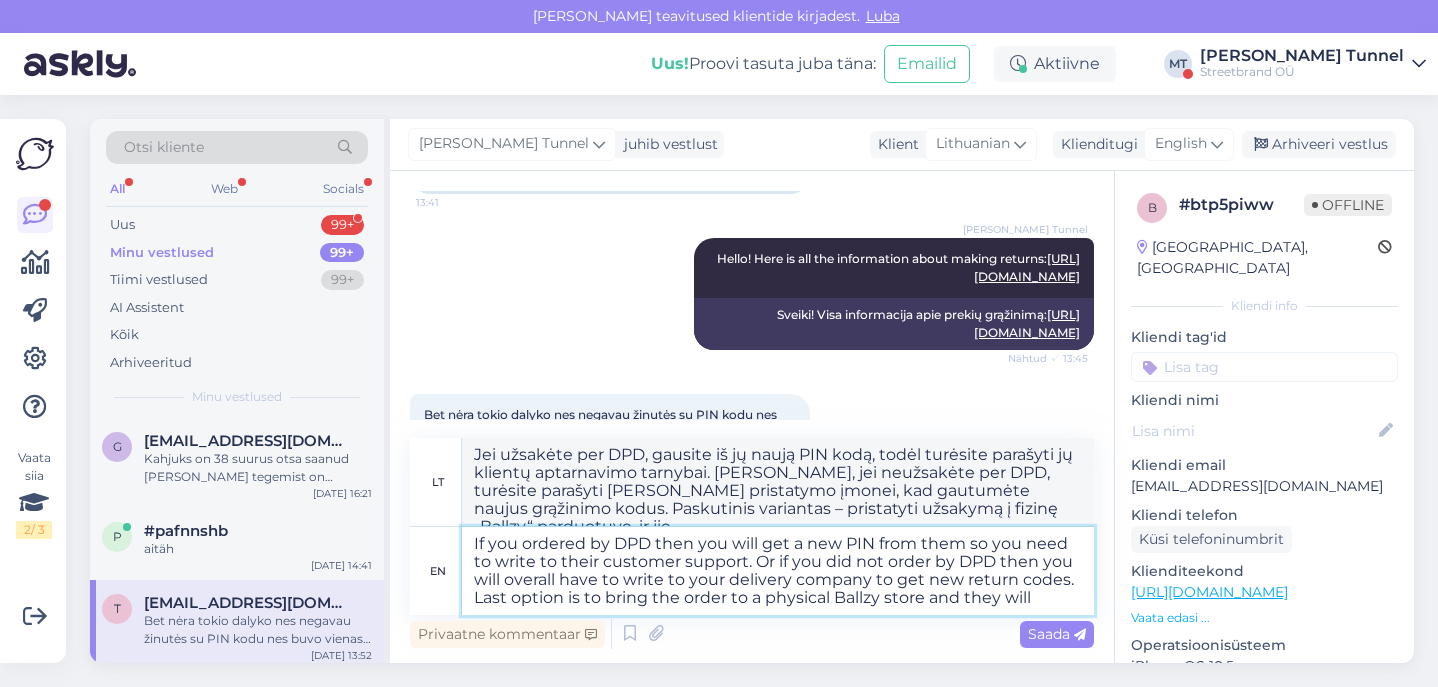 type on "If you ordered by DPD then you will get a new PIN from them so you need to write to their customer support. Or if you did not order by DPD then you will overall have to write to your delivery company to get new return codes. Last option is to bring the order to a physical Ballzy store and they will r" 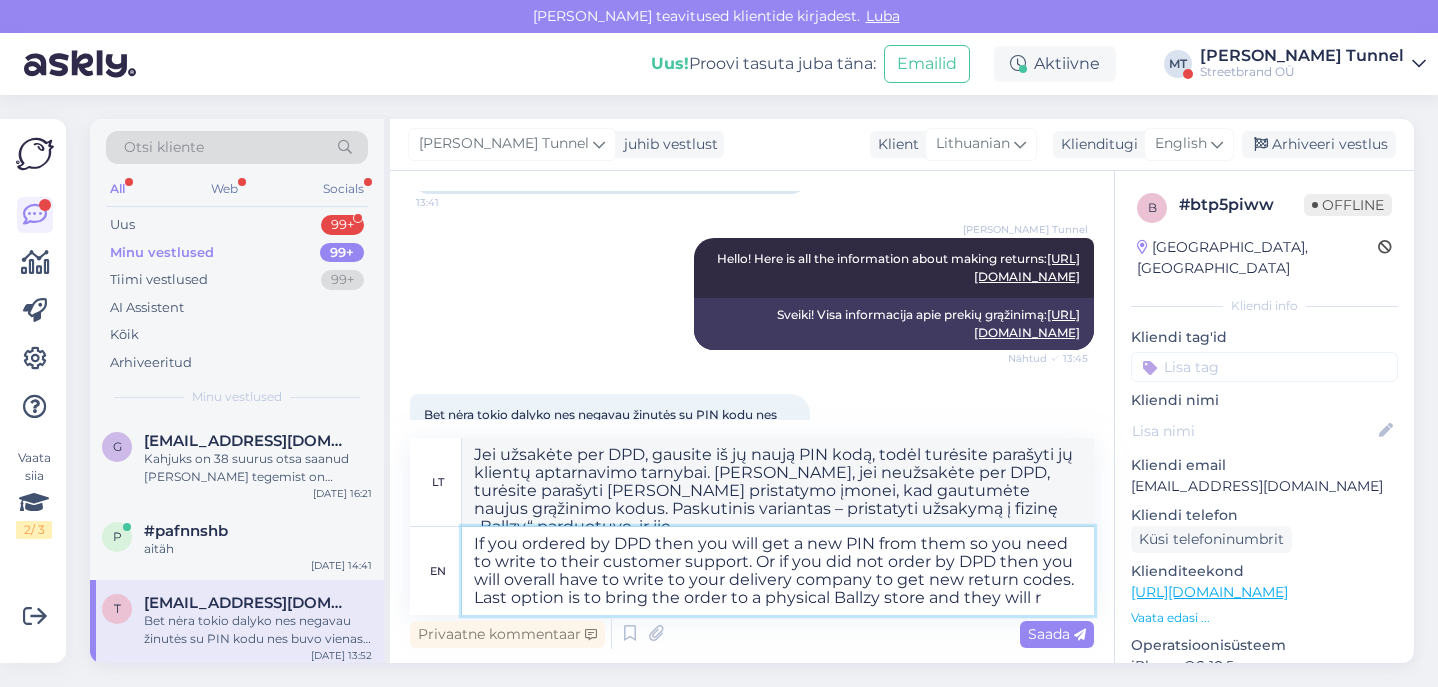 type on "Jei užsakėte per DPD, gausite iš jų naują PIN kodą, todėl turėsite parašyti jų klientų aptarnavimo tarnybai. [PERSON_NAME], jei neužsakėte per DPD, turėsite parašyti [PERSON_NAME] pristatymo įmonei, kad gautumėte naujus grąžinimo kodus. Paskutinis variantas – nunešti užsakymą į fizinę „Ballzy“ parduotuvę, ir jie..." 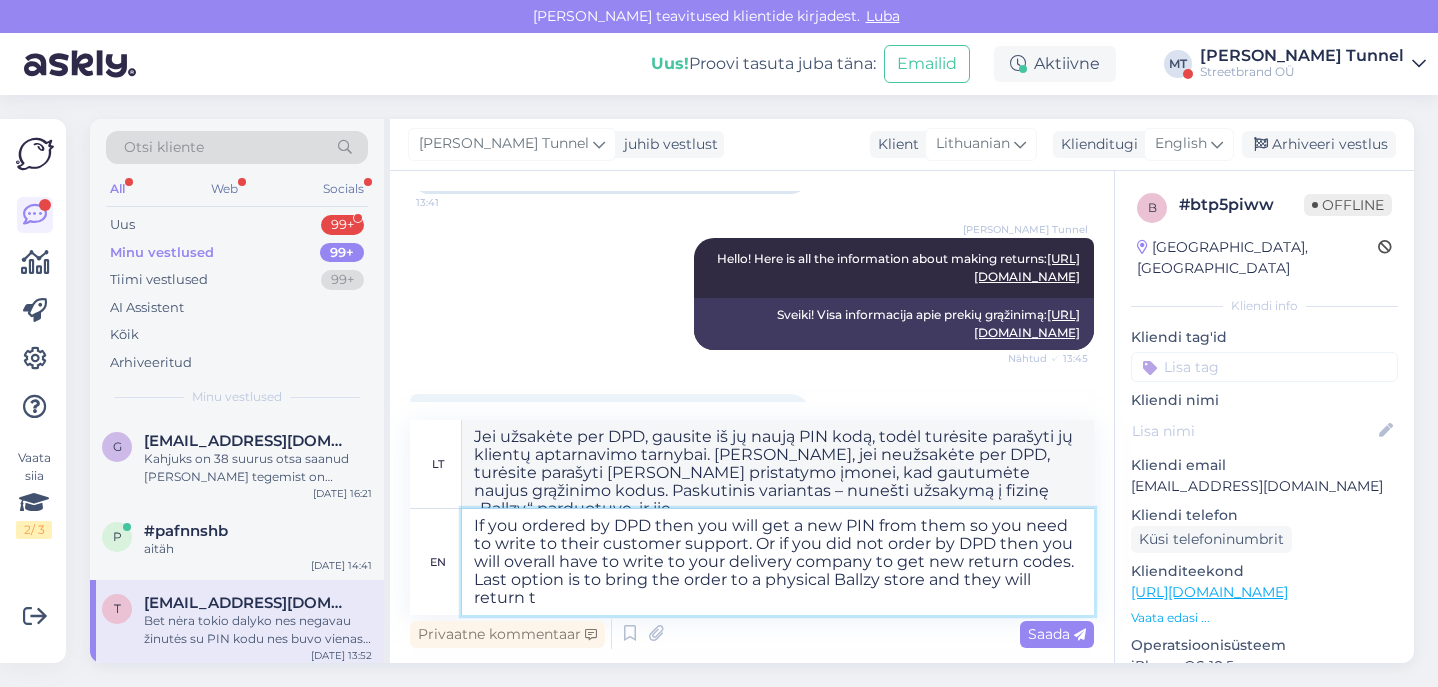 type on "If you ordered by DPD then you will get a new PIN from them so you need to write to their customer support. Or if you did not order by DPD then you will overall have to write to your delivery company to get new return codes. Last option is to bring the order to a physical Ballzy store and they will return th" 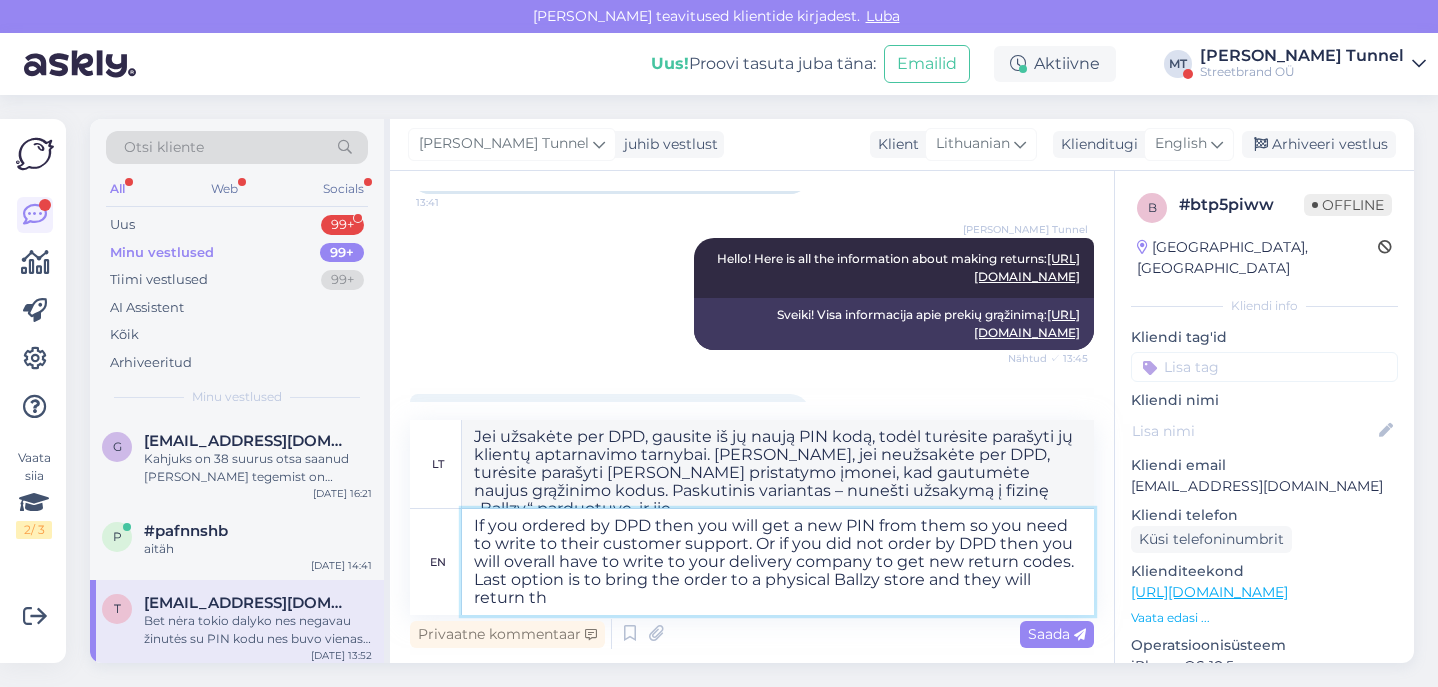type on "Jei užsakėte per DPD, gausite iš jų naują PIN kodą, todėl turėsite parašyti jų klientų aptarnavimo tarnybai. [PERSON_NAME], jei neužsakėte per DPD, turėsite parašyti [PERSON_NAME] pristatymo įmonei, kad gautumėte naujus grąžinimo kodus. Paskutinis variantas – nunešti užsakymą į fizinę „Ballzy“ parduotuvę, ir jie grąžins prekę." 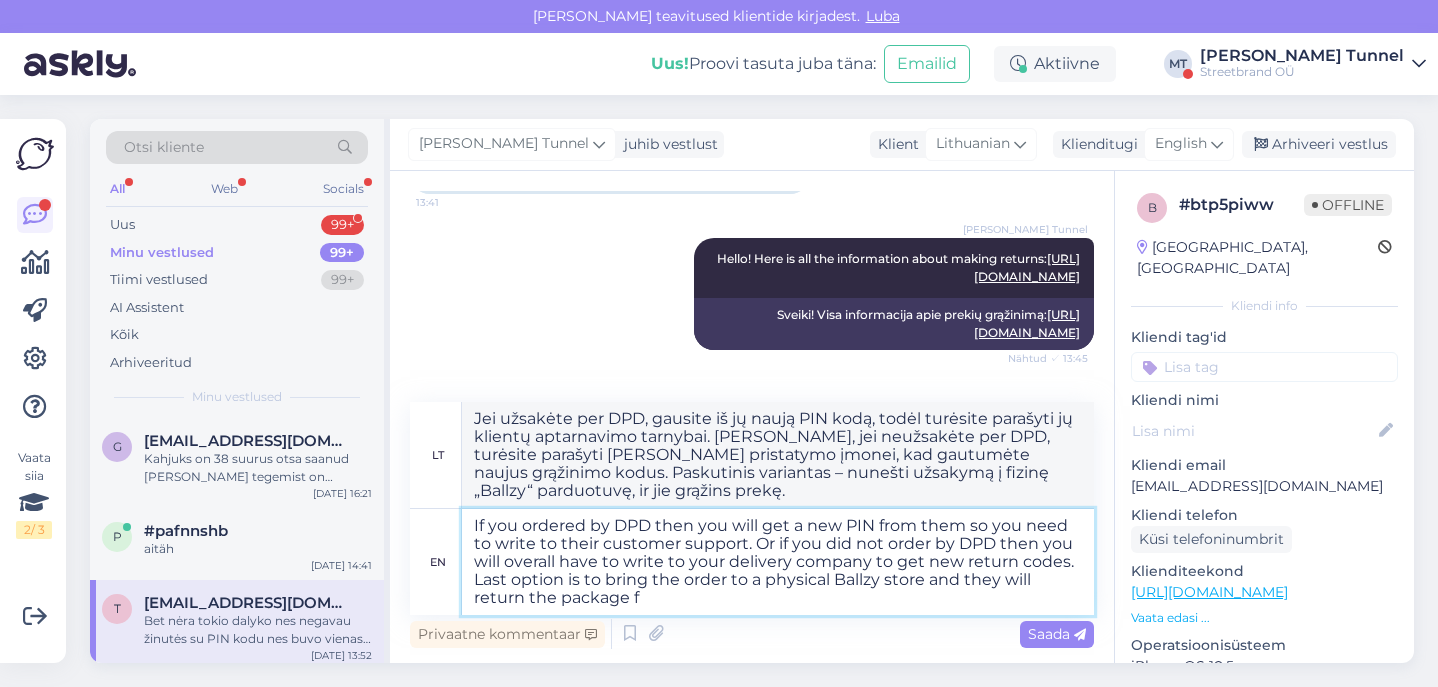 type on "If you ordered by DPD then you will get a new PIN from them so you need to write to their customer support. Or if you did not order by DPD then you will overall have to write to your delivery company to get new return codes. Last option is to bring the order to a physical Ballzy store and they will return the package fo" 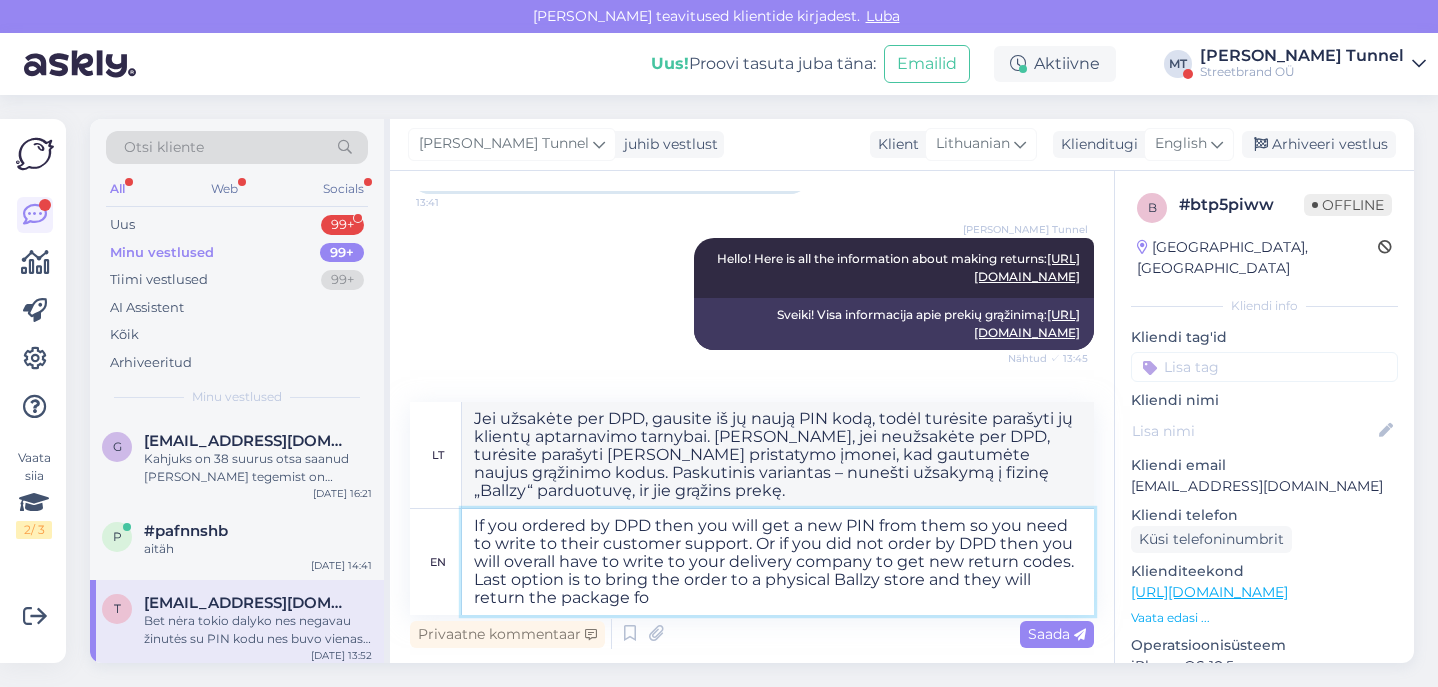type on "Jei užsakėte per DPD, gausite iš jų naują PIN kodą, todėl turėsite parašyti jų klientų aptarnavimo tarnybai. [PERSON_NAME], jei neužsakėte per DPD, turėsite parašyti [PERSON_NAME] pristatymo įmonei, kad gautumėte naujus grąžinimo kodus. Paskutinis variantas – nunešti užsakymą į fizinę „Ballzy“ parduotuvę, ir jie grąžins siuntinį." 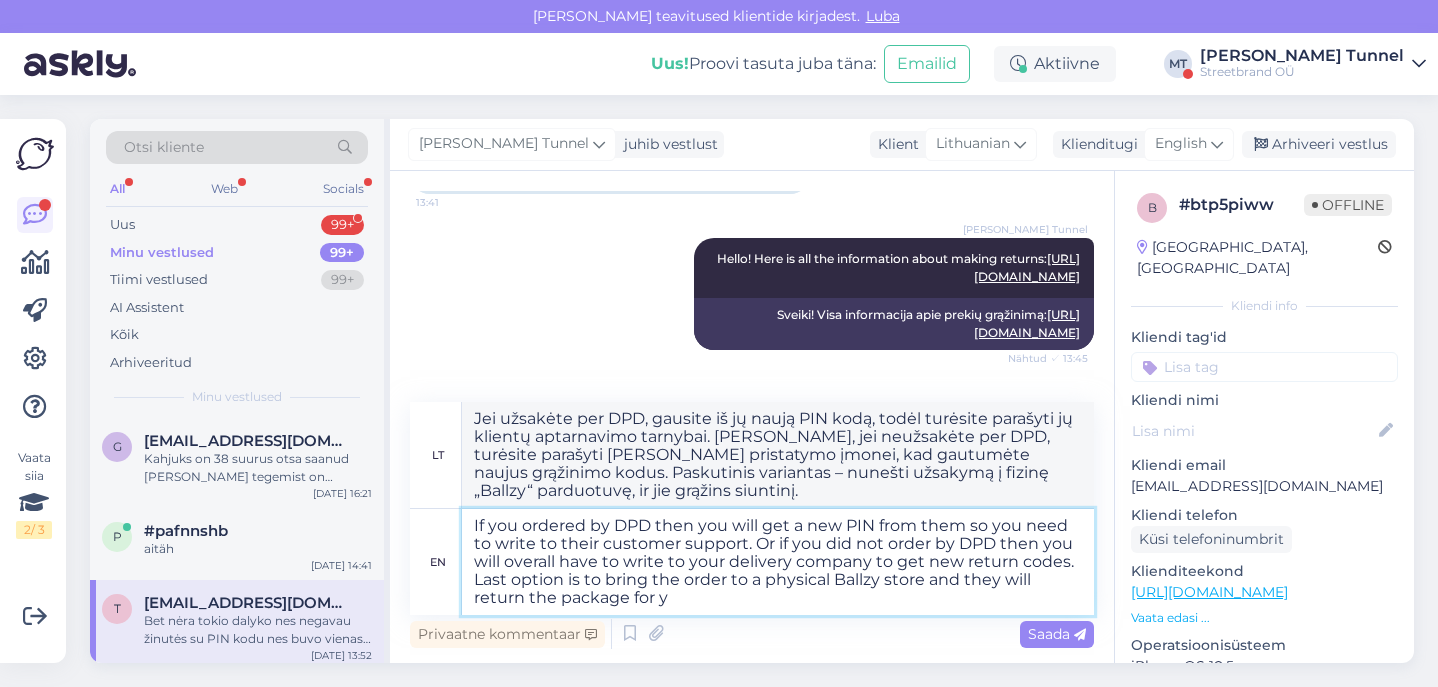 type on "If you ordered by DPD then you will get a new PIN from them so you need to write to their customer support. Or if you did not order by DPD then you will overall have to write to your delivery company to get new return codes. Last option is to bring the order to a physical Ballzy store and they will return the package for yo" 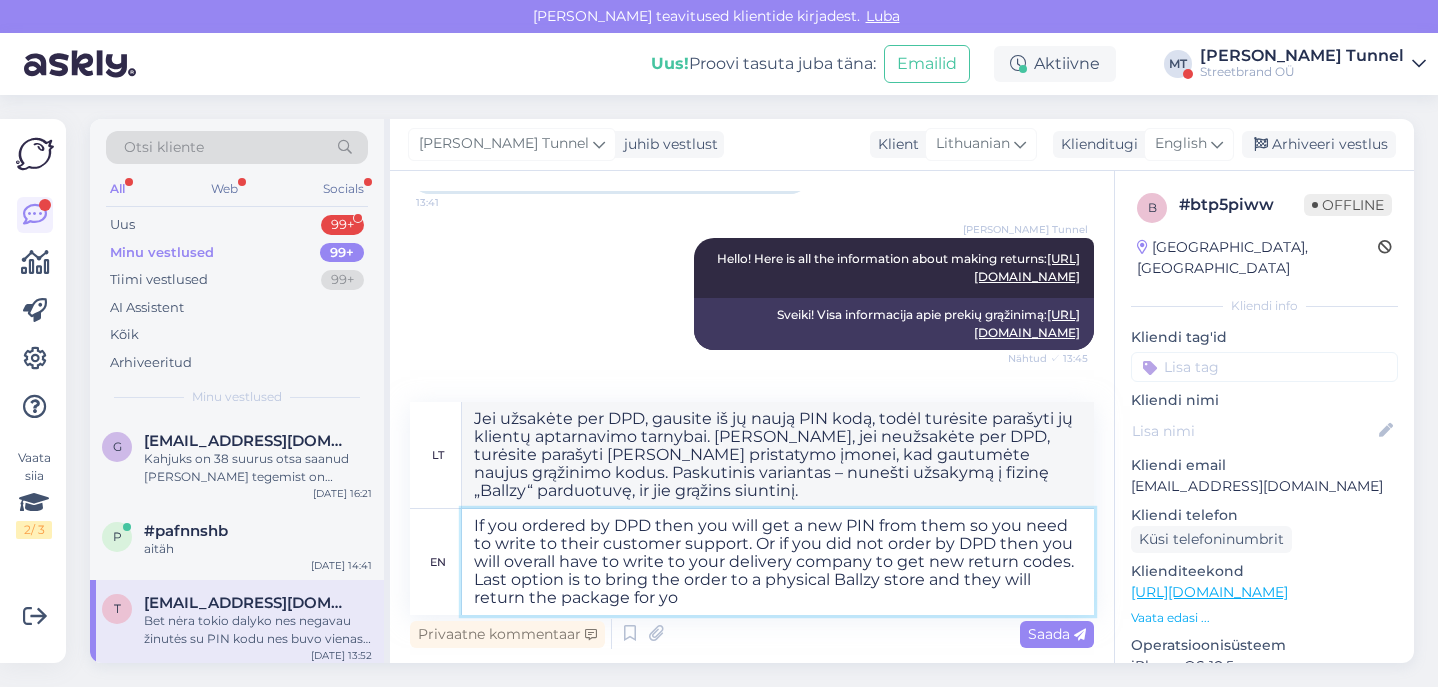 type on "Jei užsakėte per DPD, gausite iš jų naują PIN kodą, todėl turėsite parašyti jų klientų aptarnavimo tarnybai. [PERSON_NAME], jei neužsakėte per DPD, turėsite parašyti [PERSON_NAME] pristatymo įmonei, kad gautumėte naujus grąžinimo kodus. Paskutinis variantas – nunešti užsakymą į fizinę „Ballzy“ parduotuvę, ir jie grąžins siuntinį už" 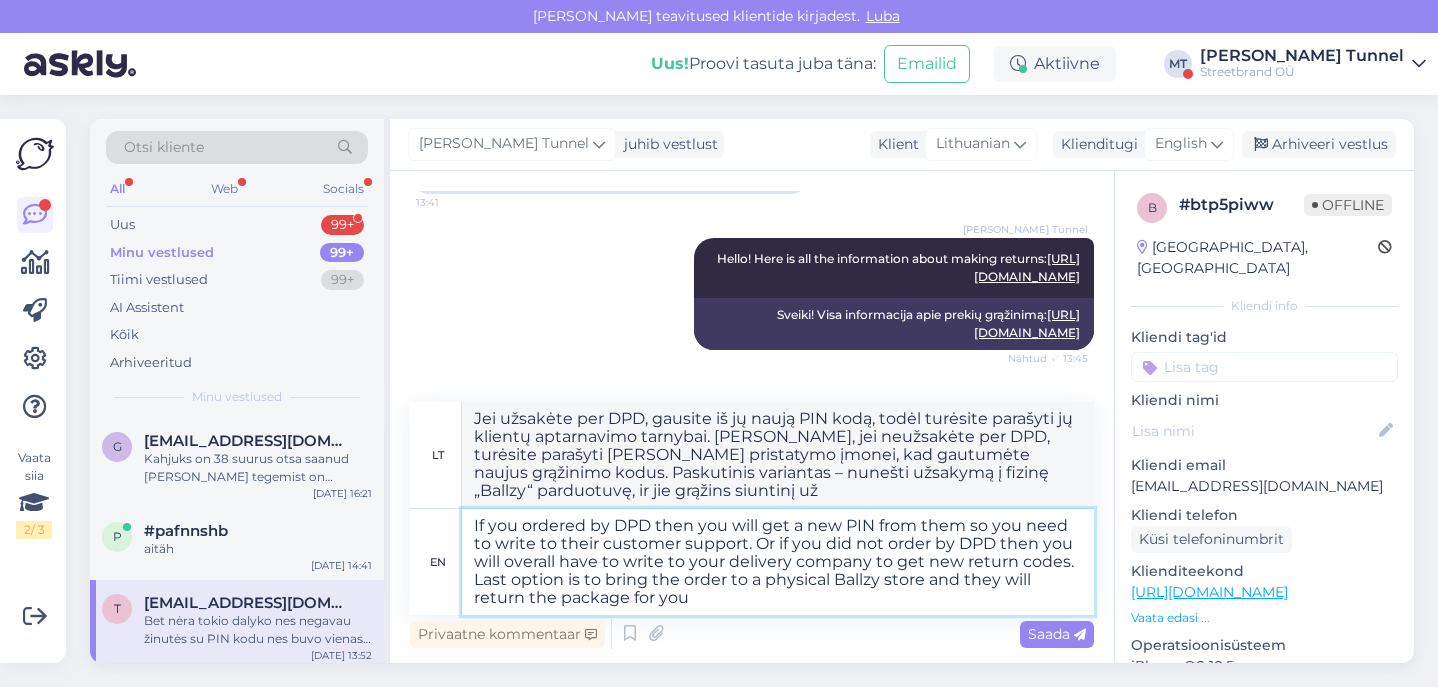 type on "If you ordered by DPD then you will get a new PIN from them so you need to write to their customer support. Or if you did not order by DPD then you will overall have to write to your delivery company to get new return codes. Last option is to bring the order to a physical Ballzy store and they will return the package for you." 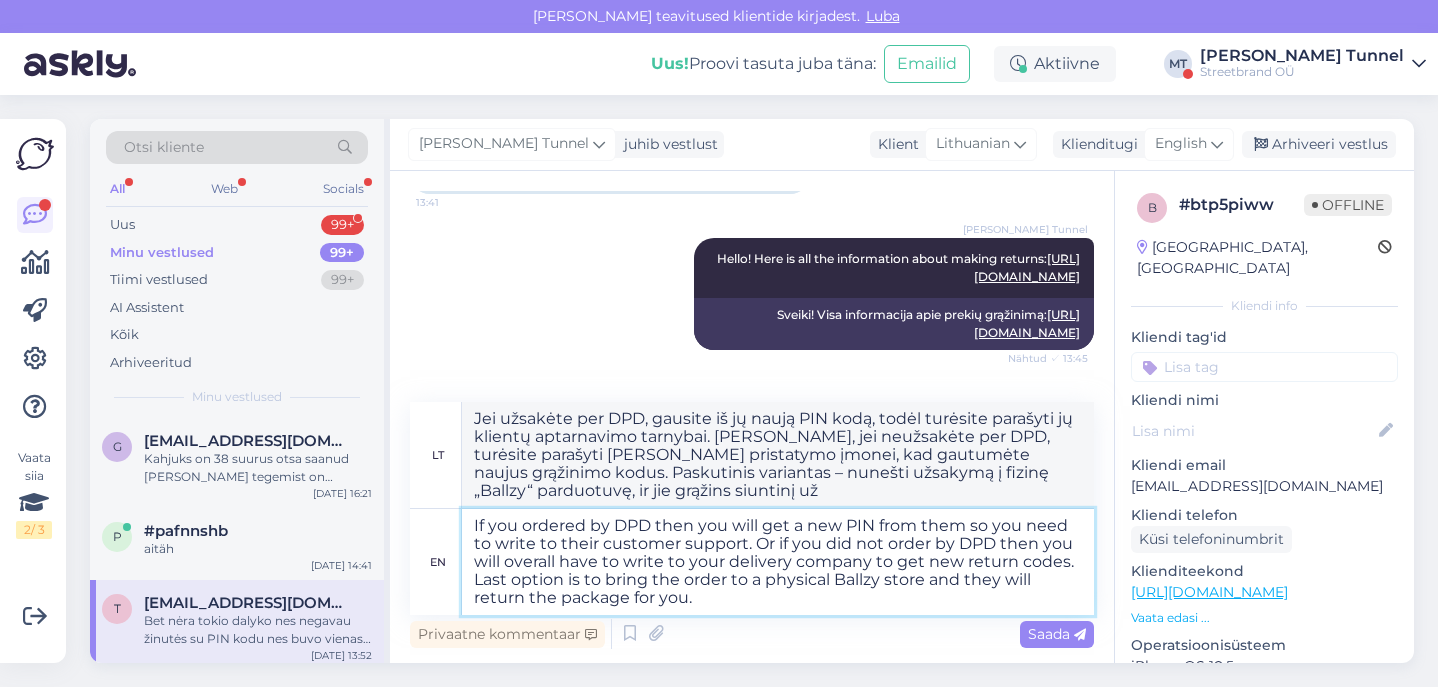 type on "Jei užsakėte per DPD, gausite iš jų naują PIN kodą, todėl turėsite parašyti jų klientų aptarnavimo tarnybai. [PERSON_NAME], jei neužsakėte per DPD, turėsite parašyti [PERSON_NAME] pristatymo įmonei, kad gautumėte naujus grąžinimo kodus. Paskutinis variantas – nunešti užsakymą į fizinę „Ballzy“ parduotuvę, ir jie grąžins jums siuntinį." 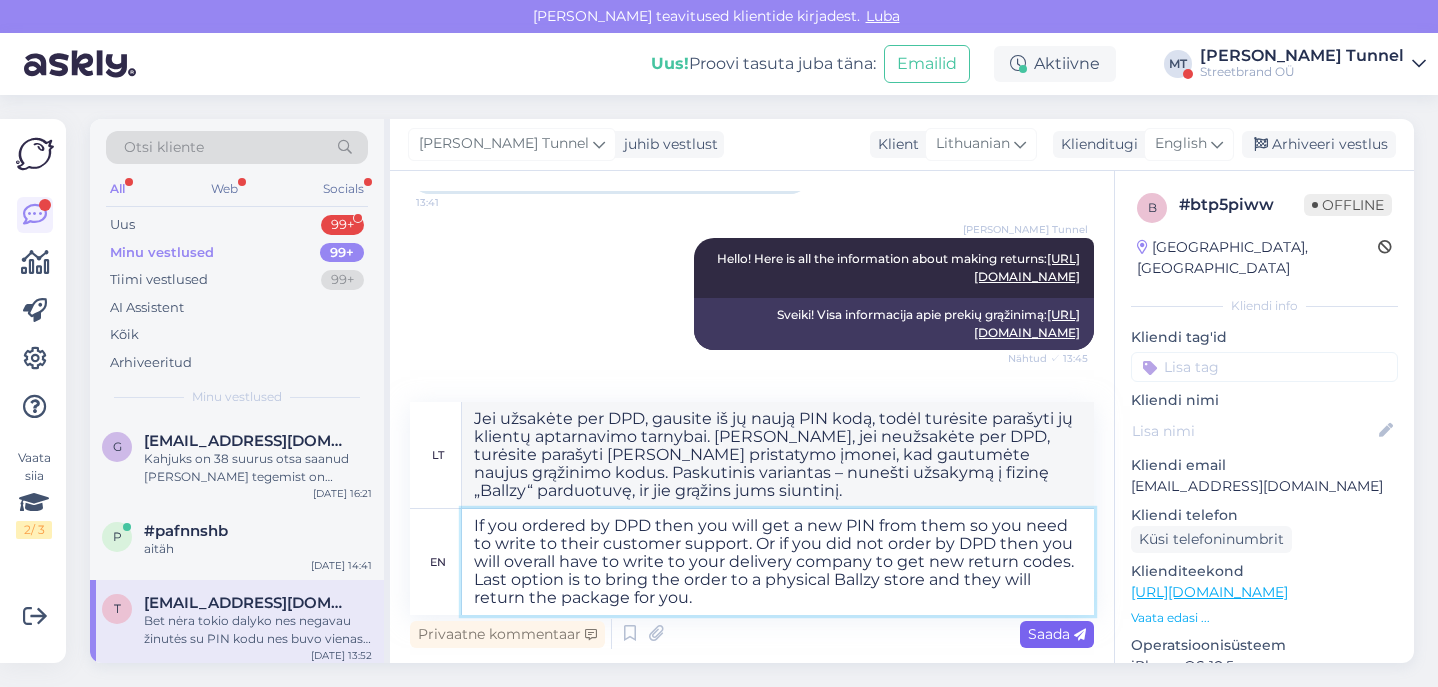 type on "If you ordered by DPD then you will get a new PIN from them so you need to write to their customer support. Or if you did not order by DPD then you will overall have to write to your delivery company to get new return codes. Last option is to bring the order to a physical Ballzy store and they will return the package for you." 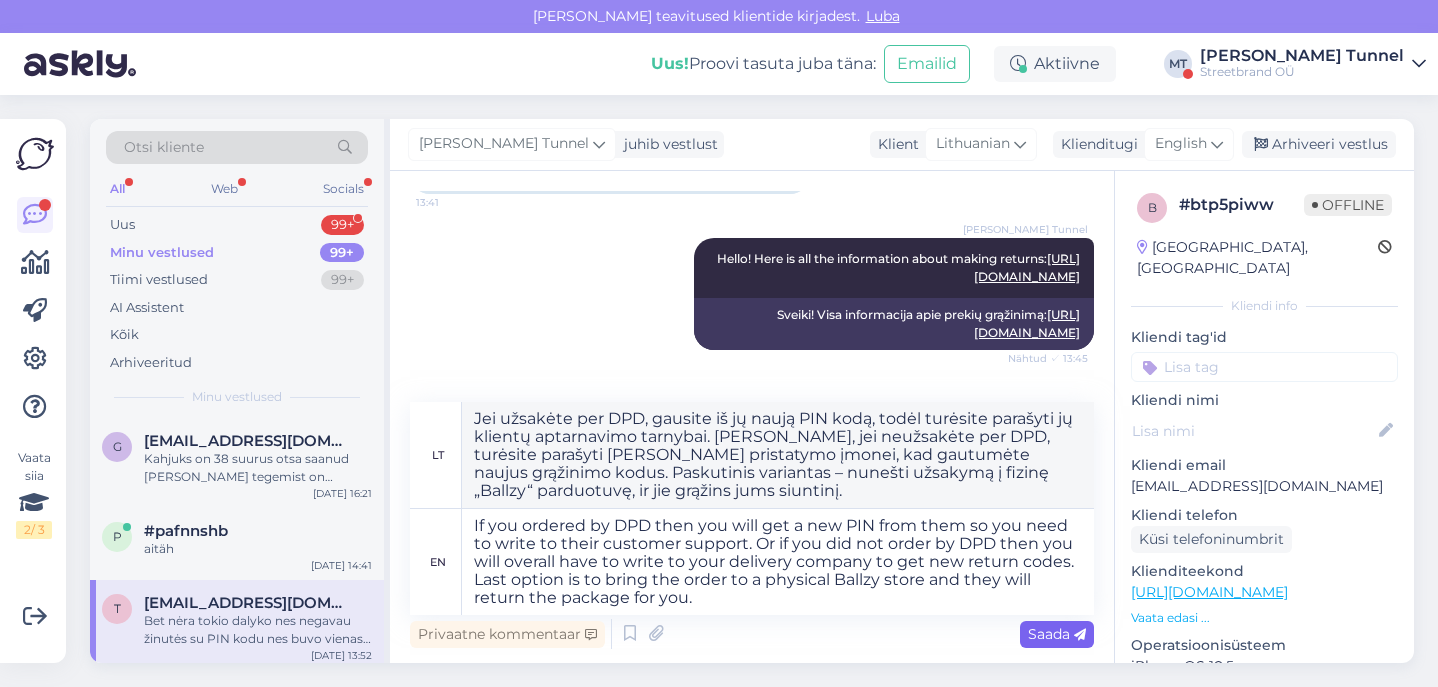 click on "Saada" at bounding box center [1057, 634] 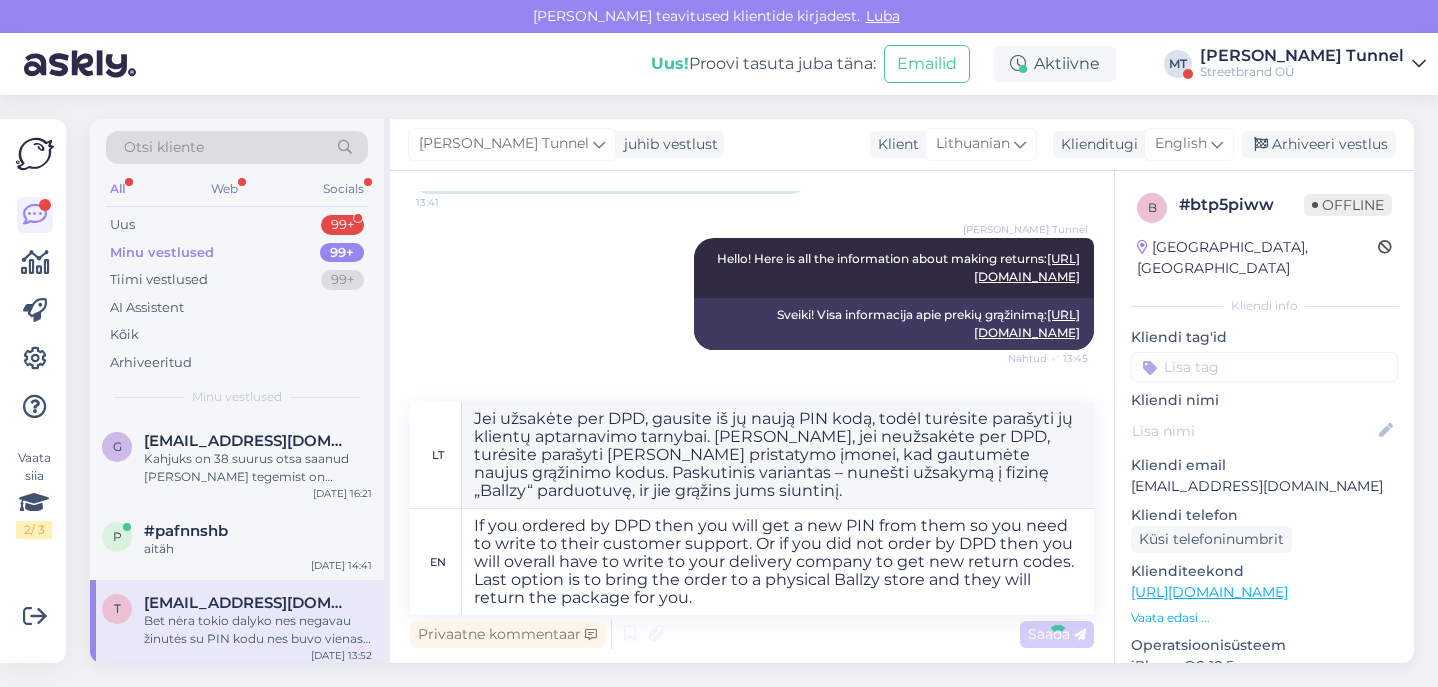 type 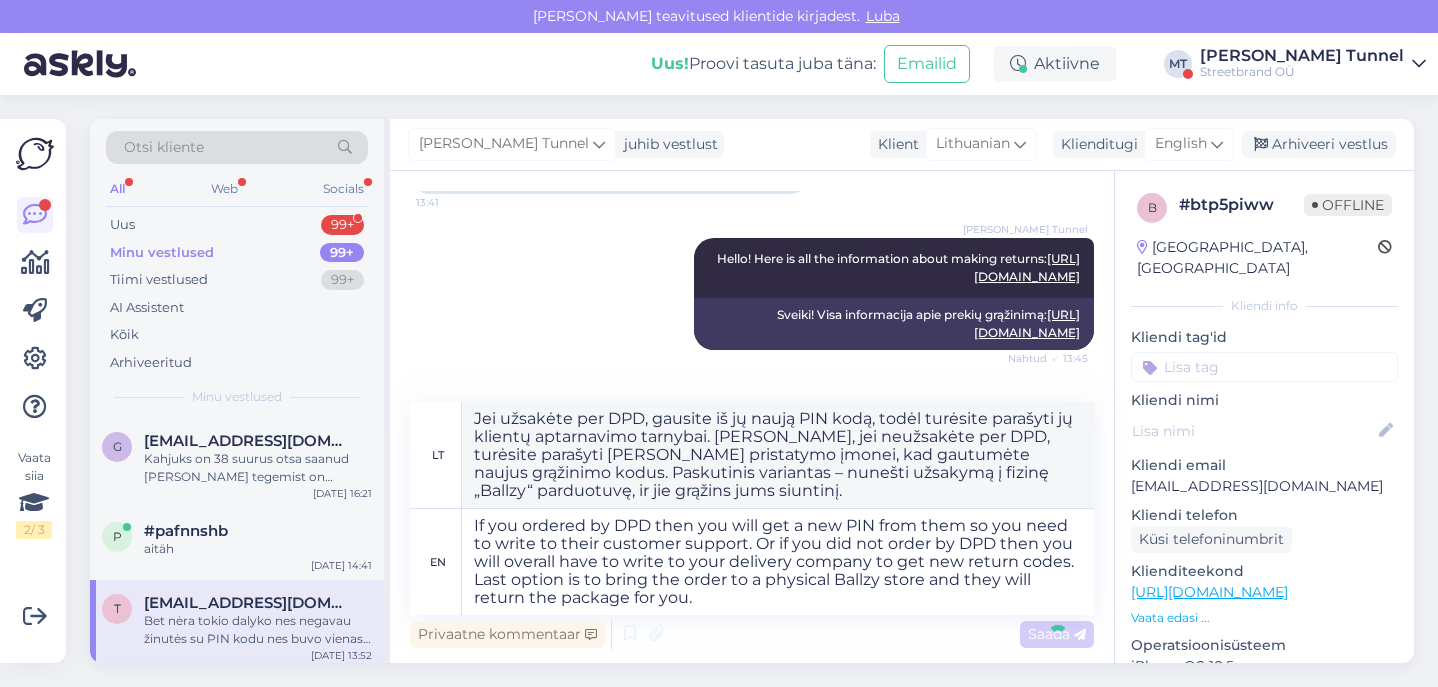 type 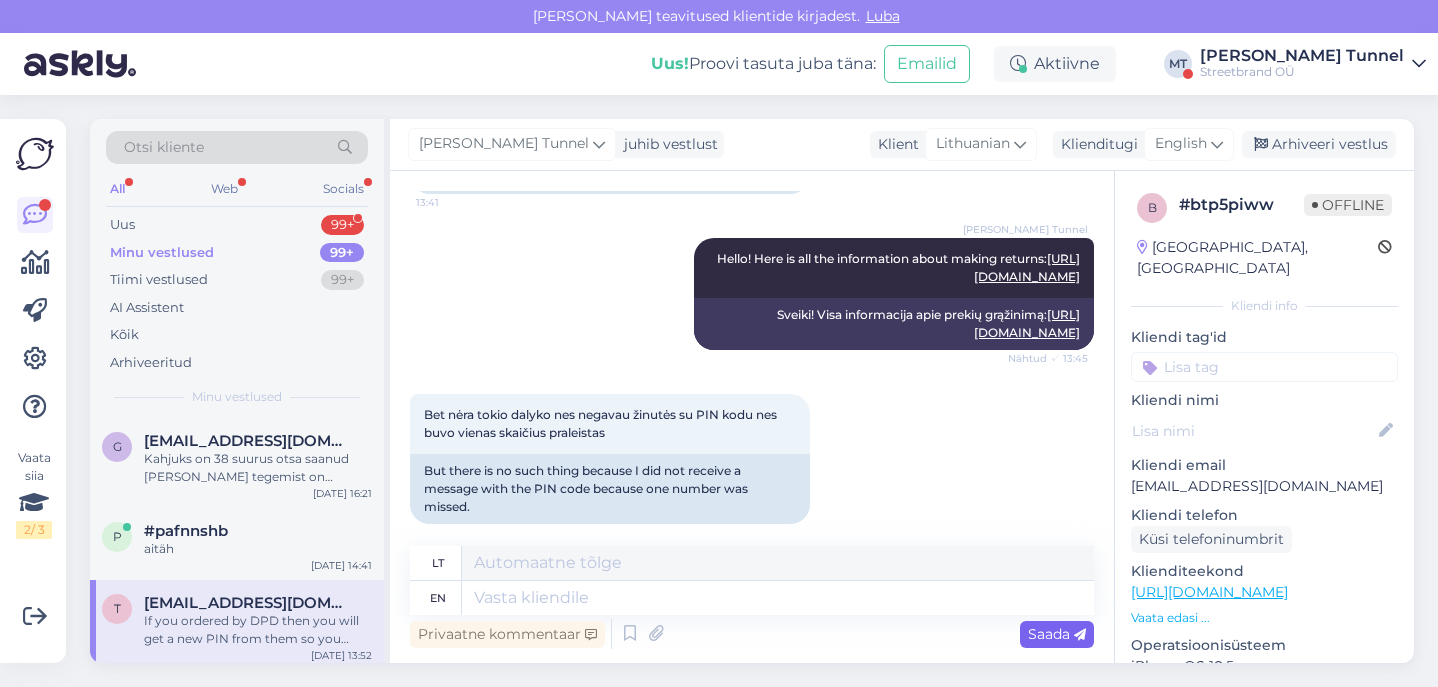 scroll, scrollTop: 743, scrollLeft: 0, axis: vertical 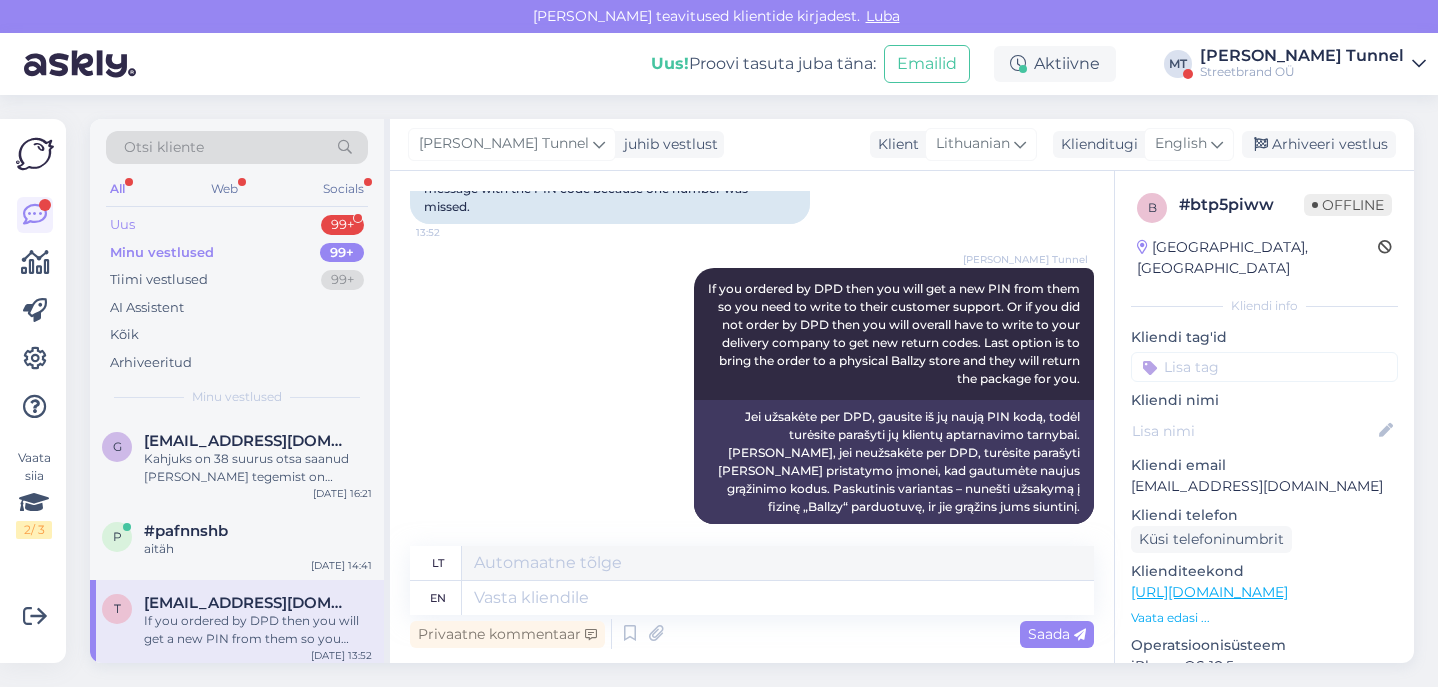 click on "Uus 99+" at bounding box center [237, 225] 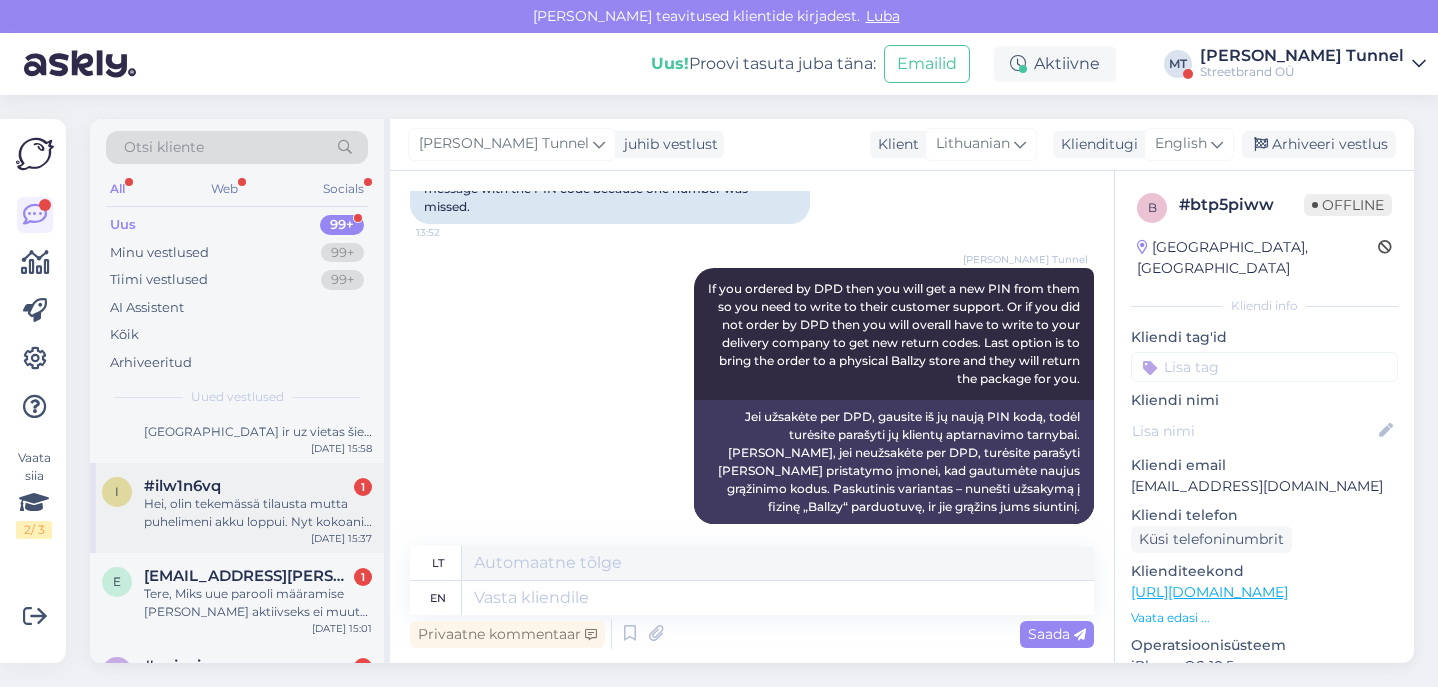 scroll, scrollTop: 232, scrollLeft: 0, axis: vertical 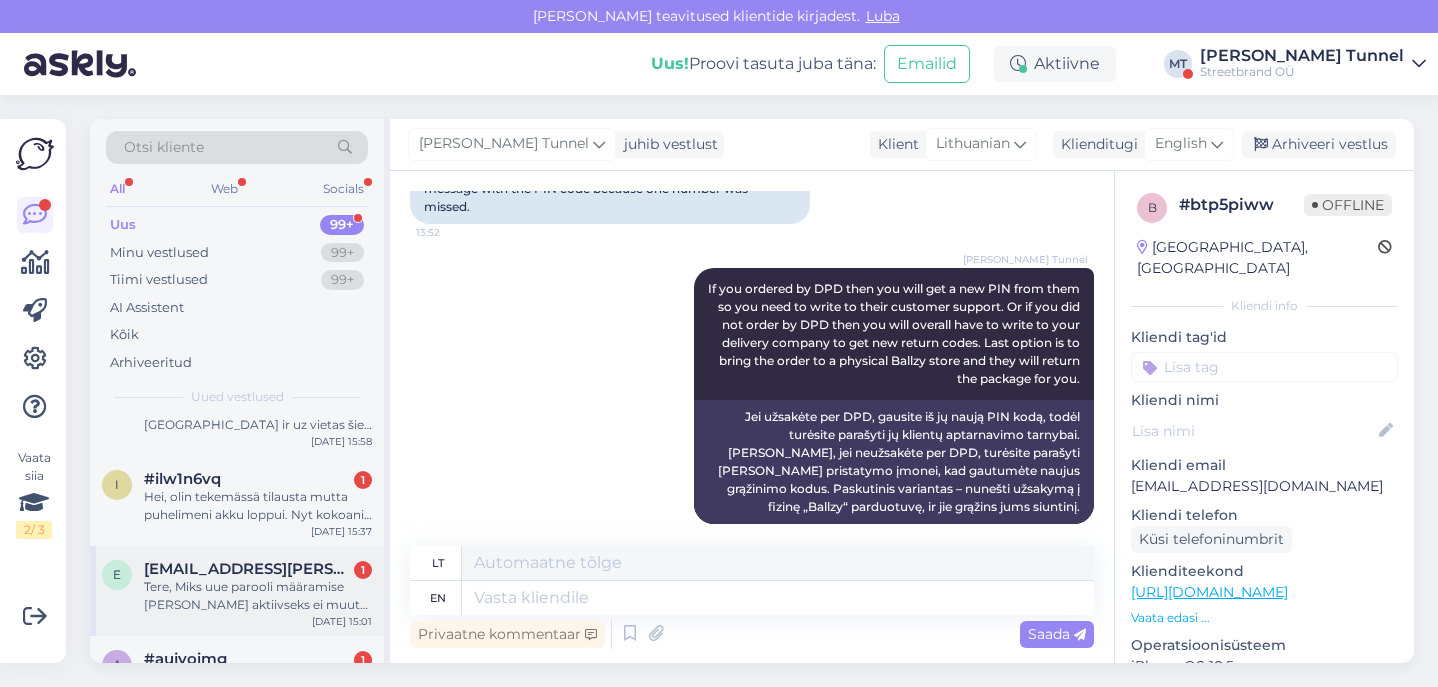 click on "Tere, Miks uue parooli määramise [PERSON_NAME] aktiivseks ei muutu kui mõlemad andmeväljad on täidetud?" at bounding box center [258, 596] 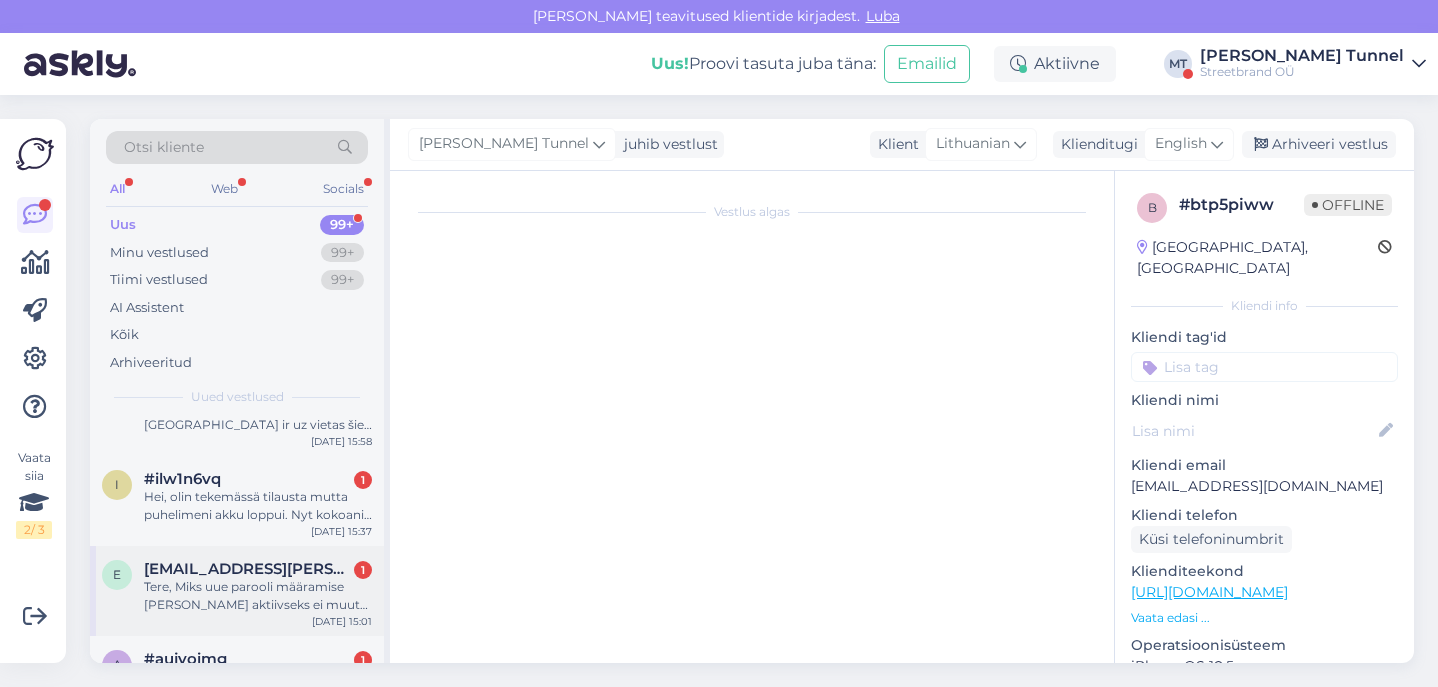 scroll, scrollTop: 0, scrollLeft: 0, axis: both 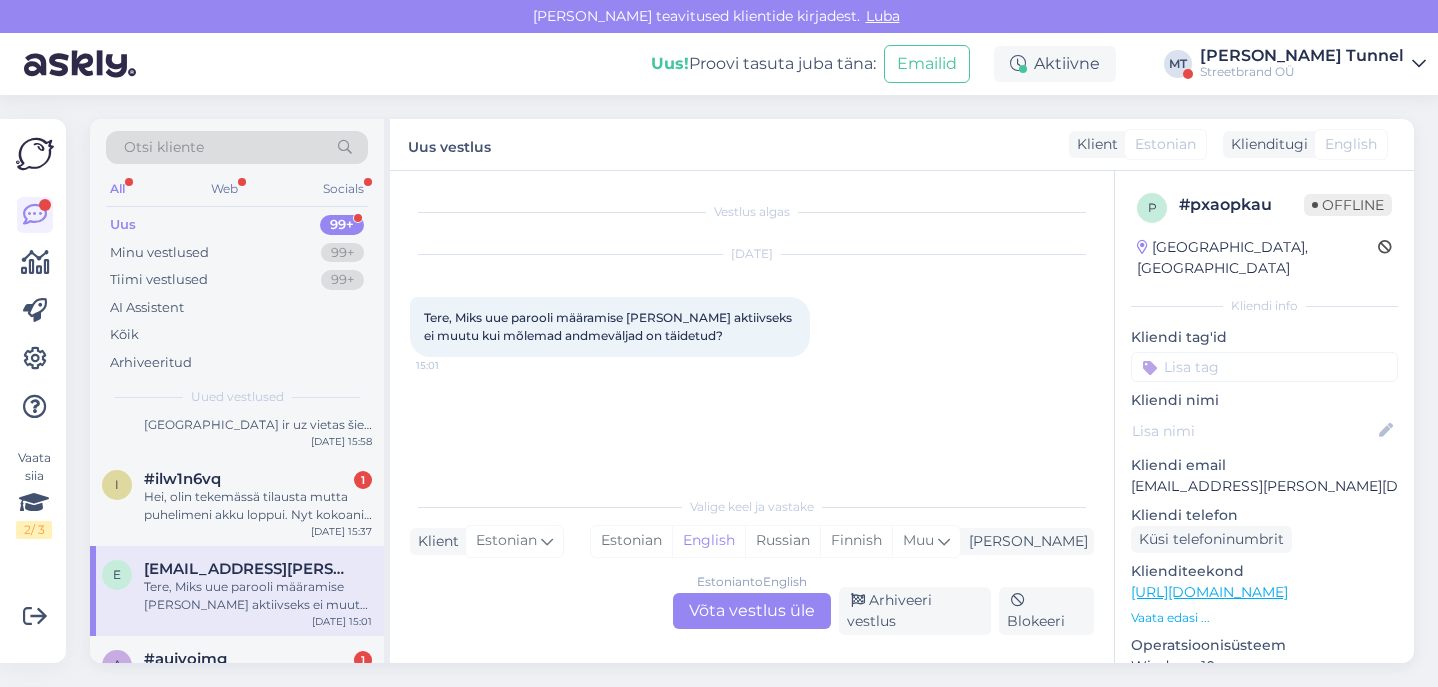 click on "Estonian  to  English Võta vestlus üle" at bounding box center [752, 611] 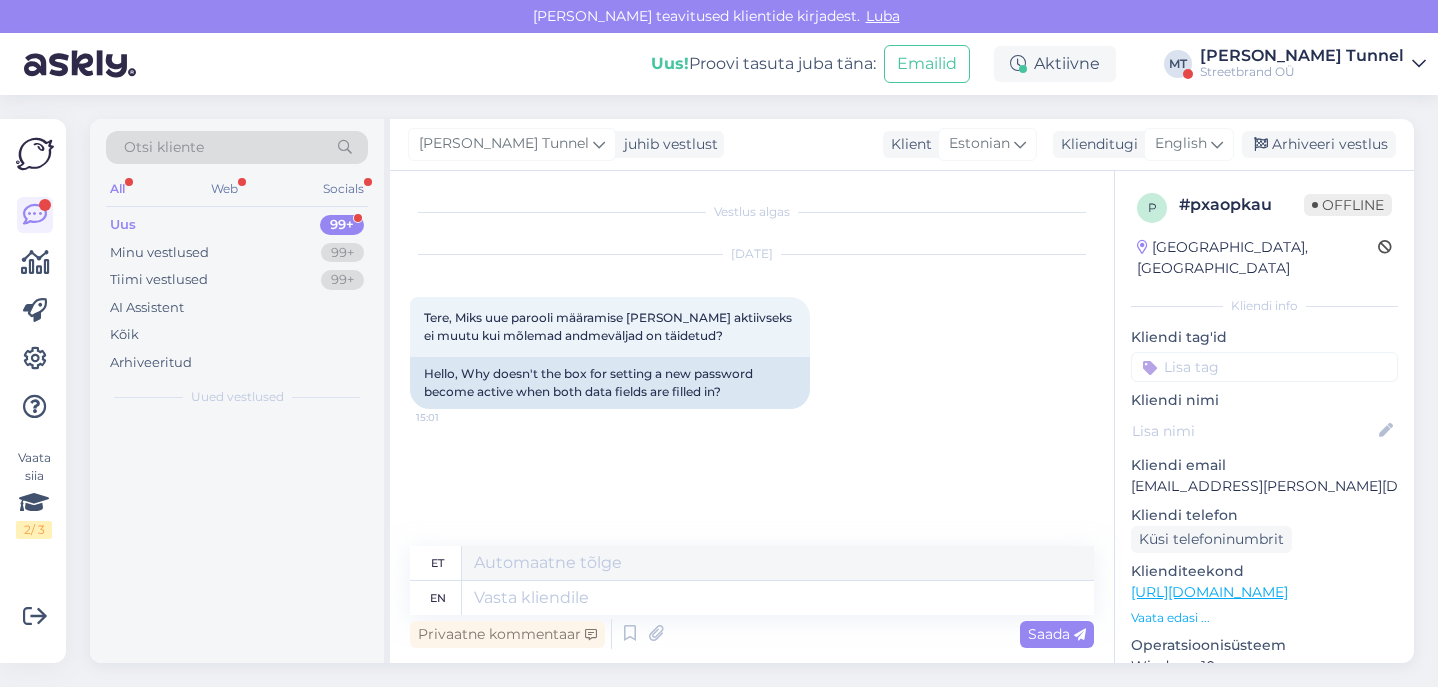 scroll, scrollTop: 0, scrollLeft: 0, axis: both 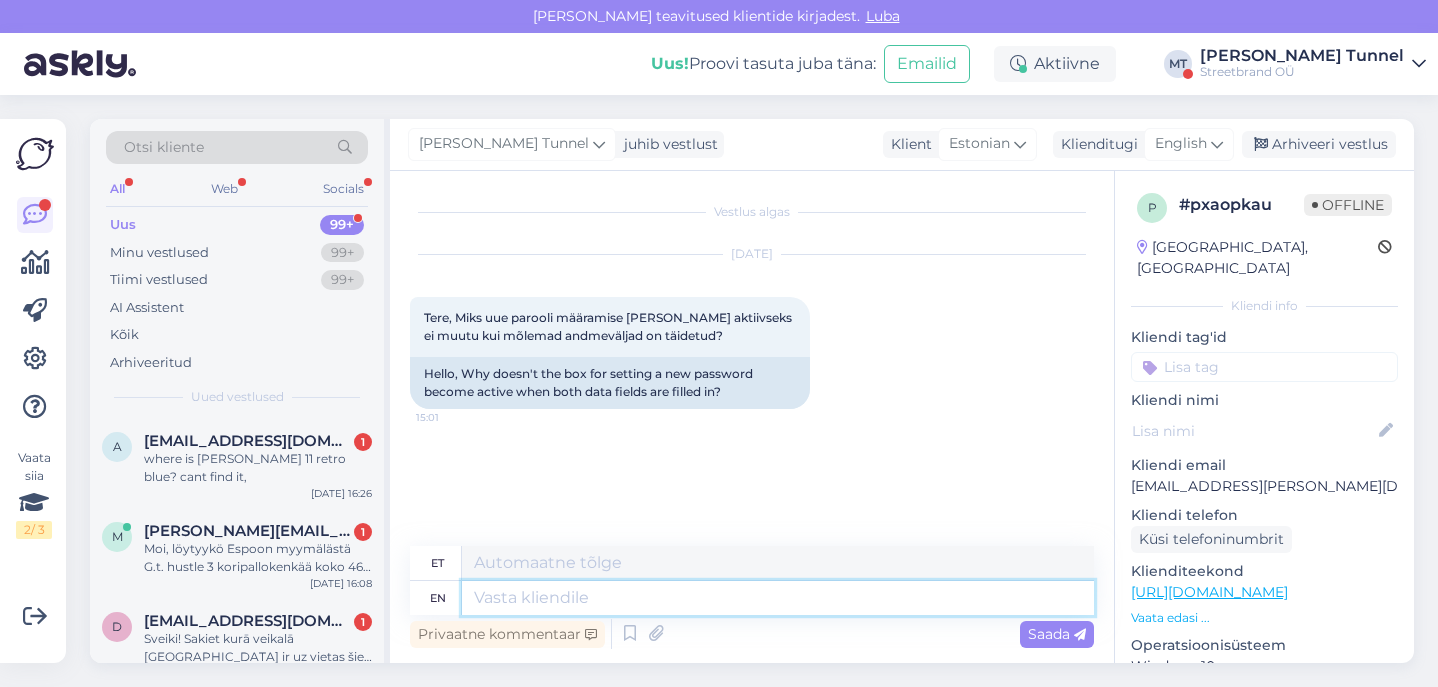 click at bounding box center [778, 598] 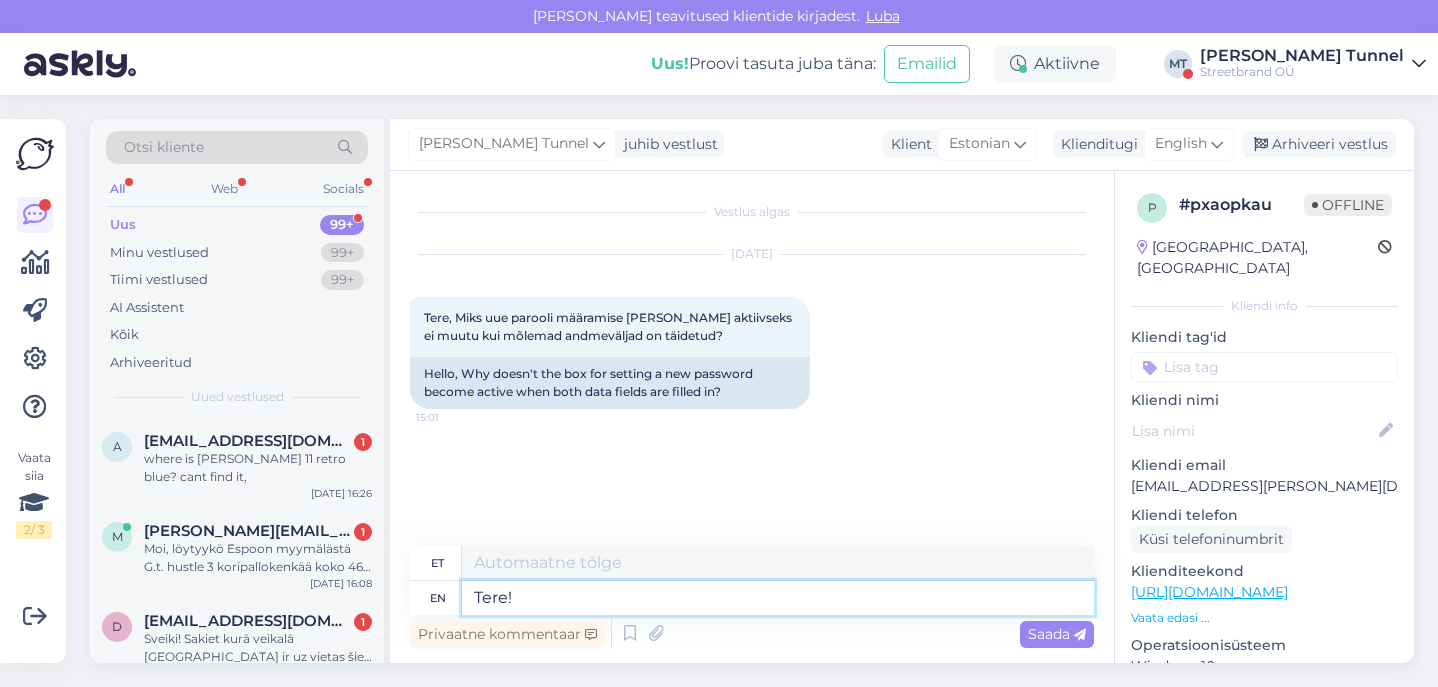 type on "Tere!" 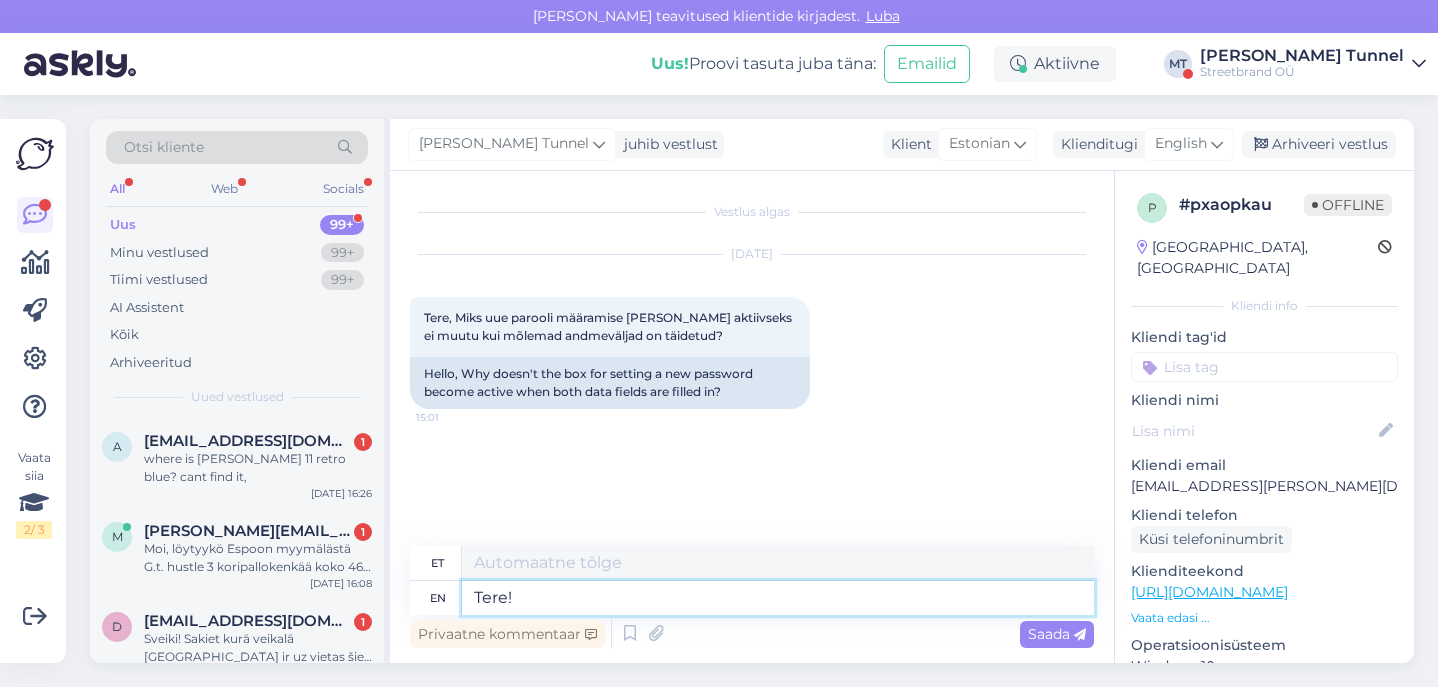 type on "Tere!" 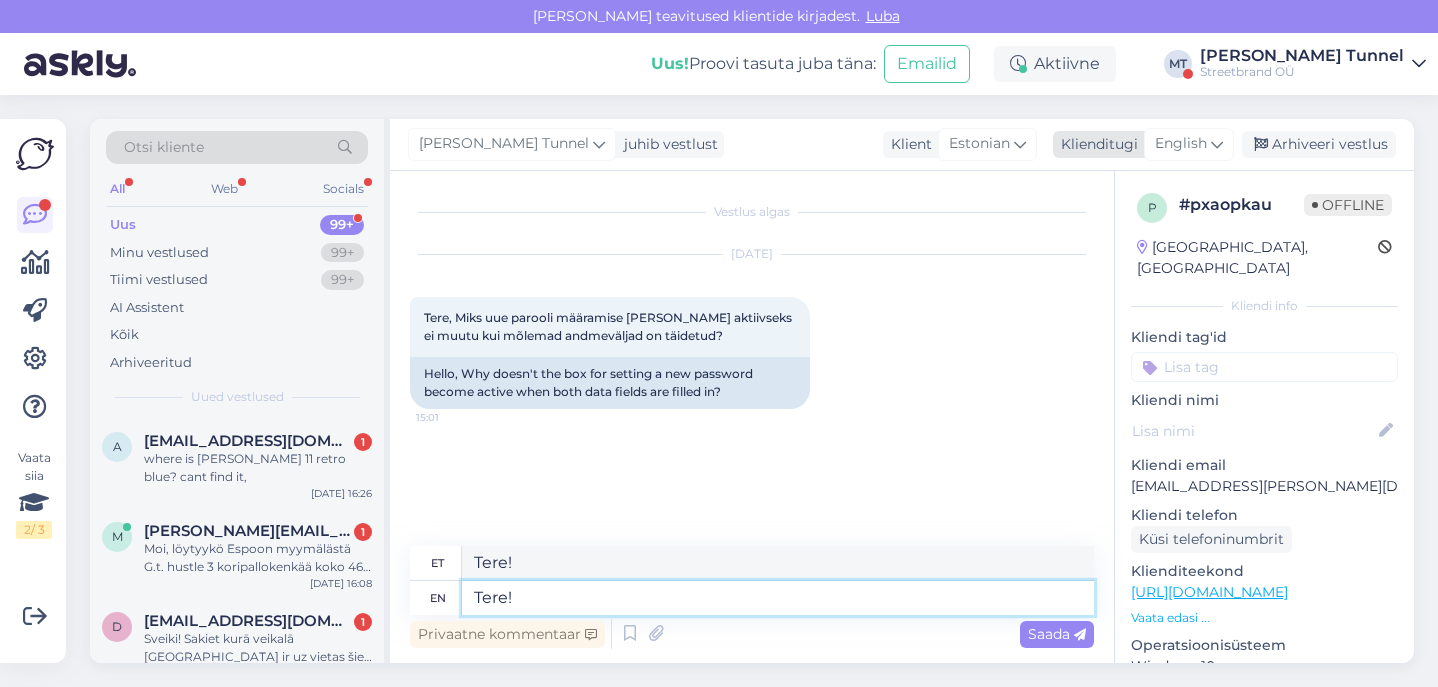 type on "Tere!" 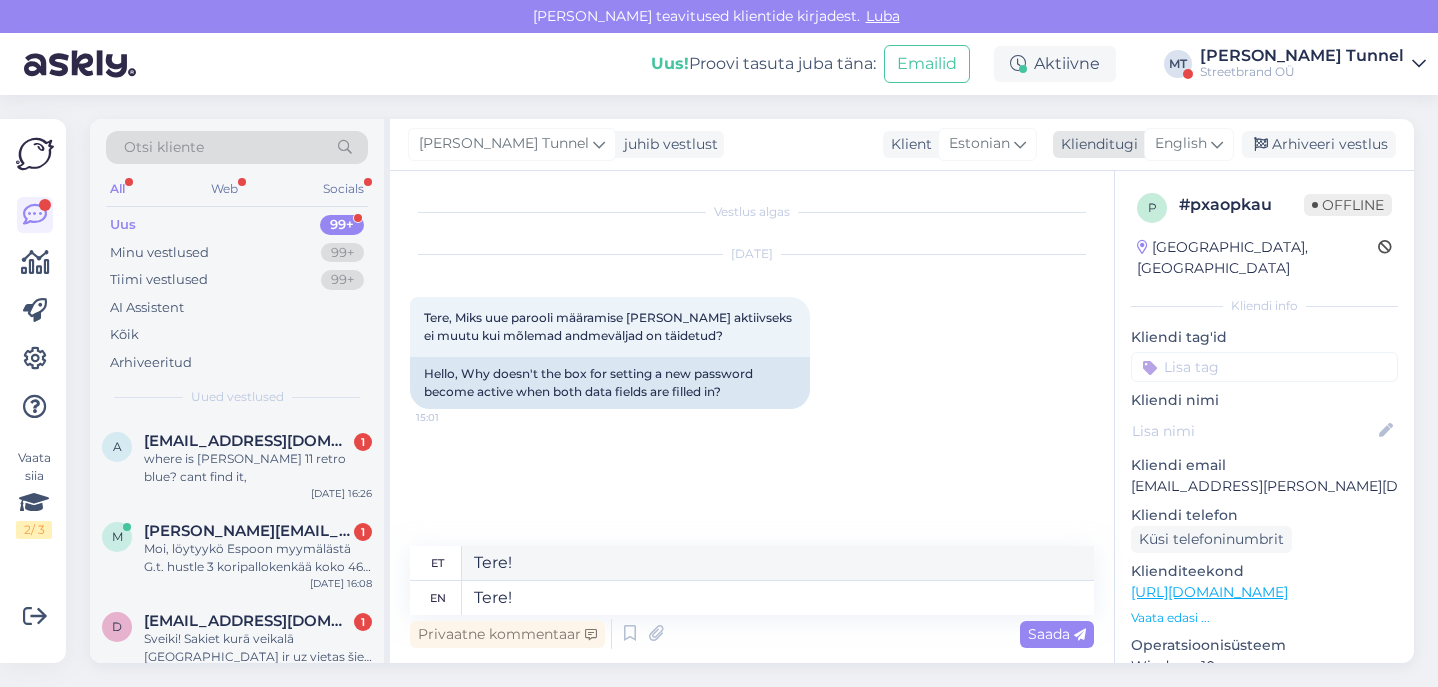 click on "English" at bounding box center [1181, 144] 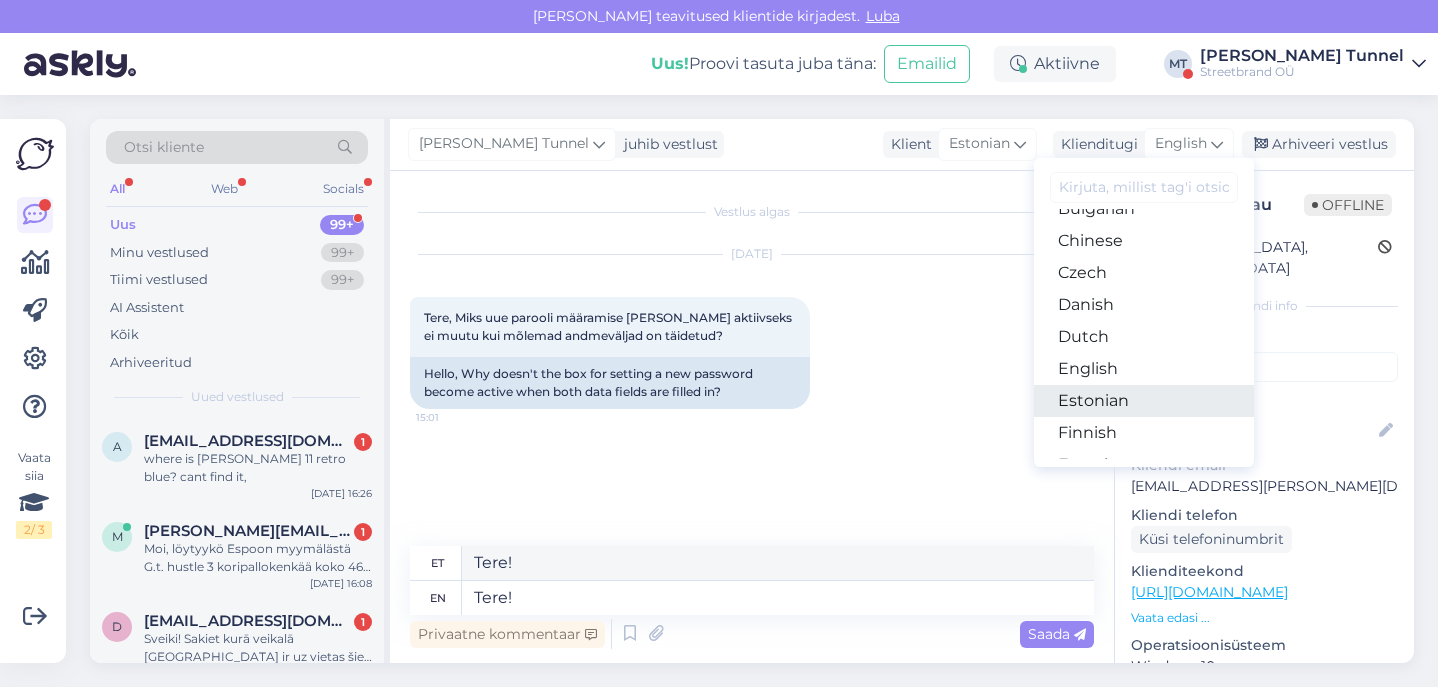 click on "Estonian" at bounding box center [1144, 401] 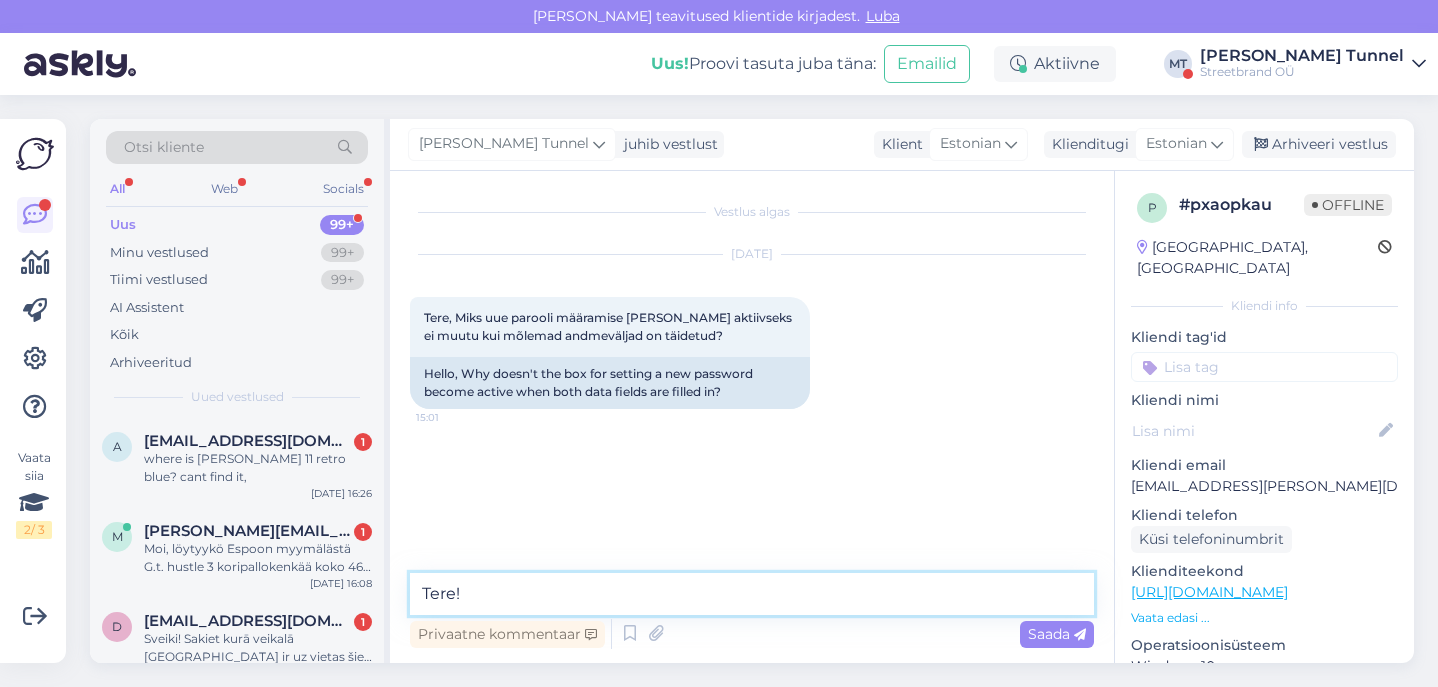click on "Tere!" at bounding box center [752, 594] 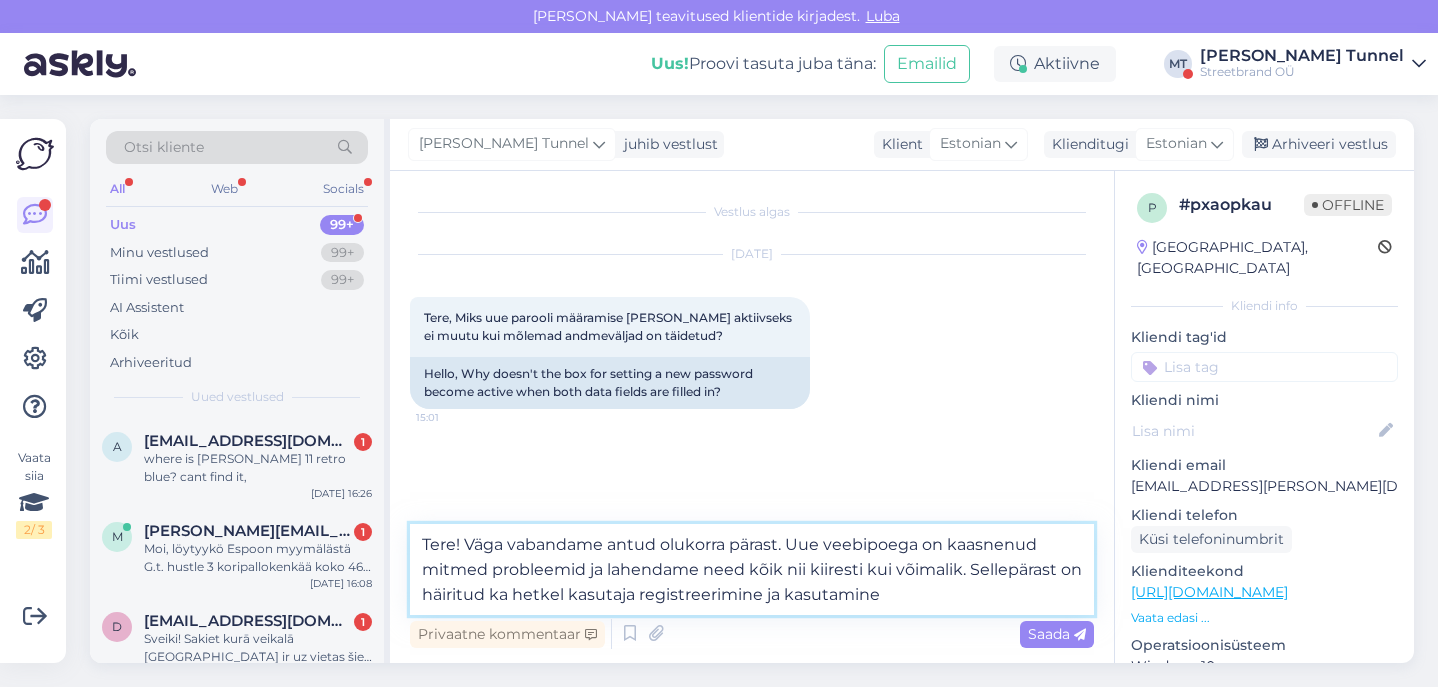 click on "Tere! Väga vabandame antud olukorra pärast. Uue veebipoega on kaasnenud mitmed probleemid ja lahendame need kõik nii kiiresti kui võimalik. Sellepärast on häiritud ka hetkel kasutaja registreerimine ja kasutamine" at bounding box center (752, 569) 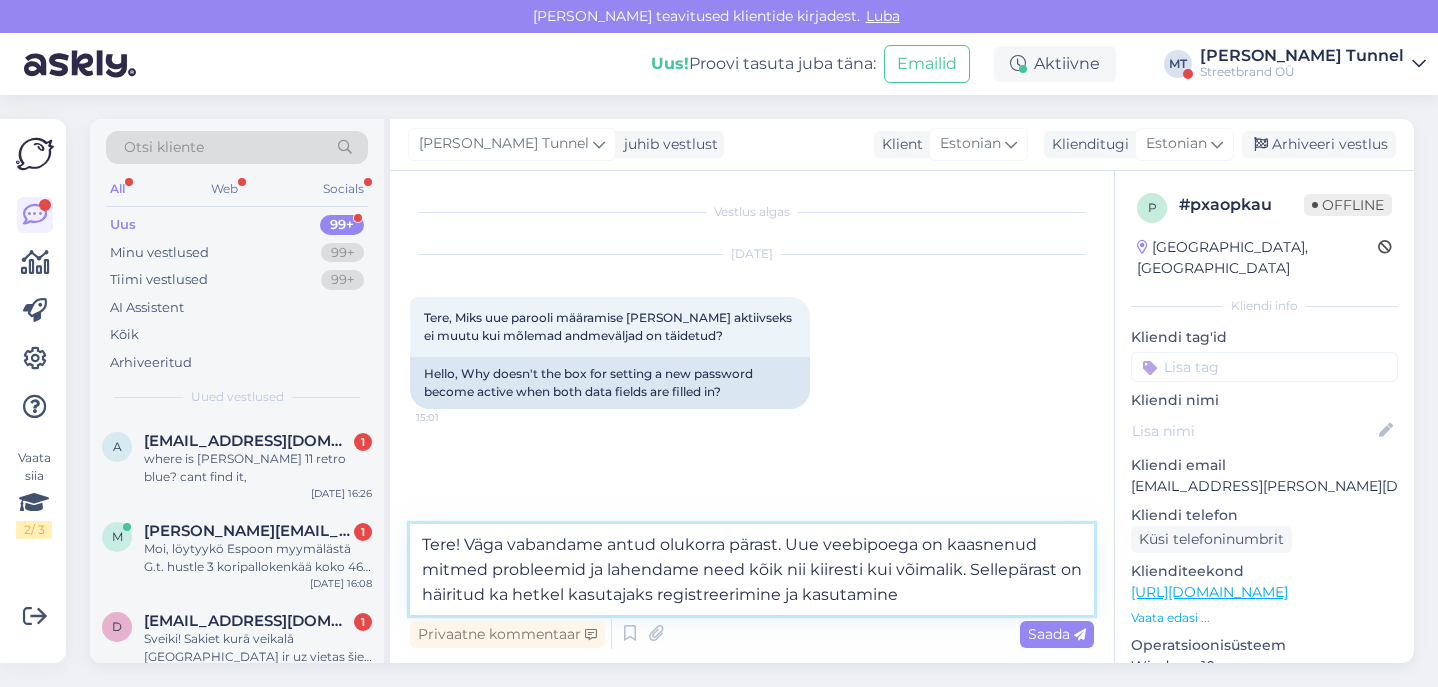 click on "Tere! Väga vabandame antud olukorra pärast. Uue veebipoega on kaasnenud mitmed probleemid ja lahendame need kõik nii kiiresti kui võimalik. Sellepärast on häiritud ka hetkel kasutajaks registreerimine ja kasutamine" at bounding box center [752, 569] 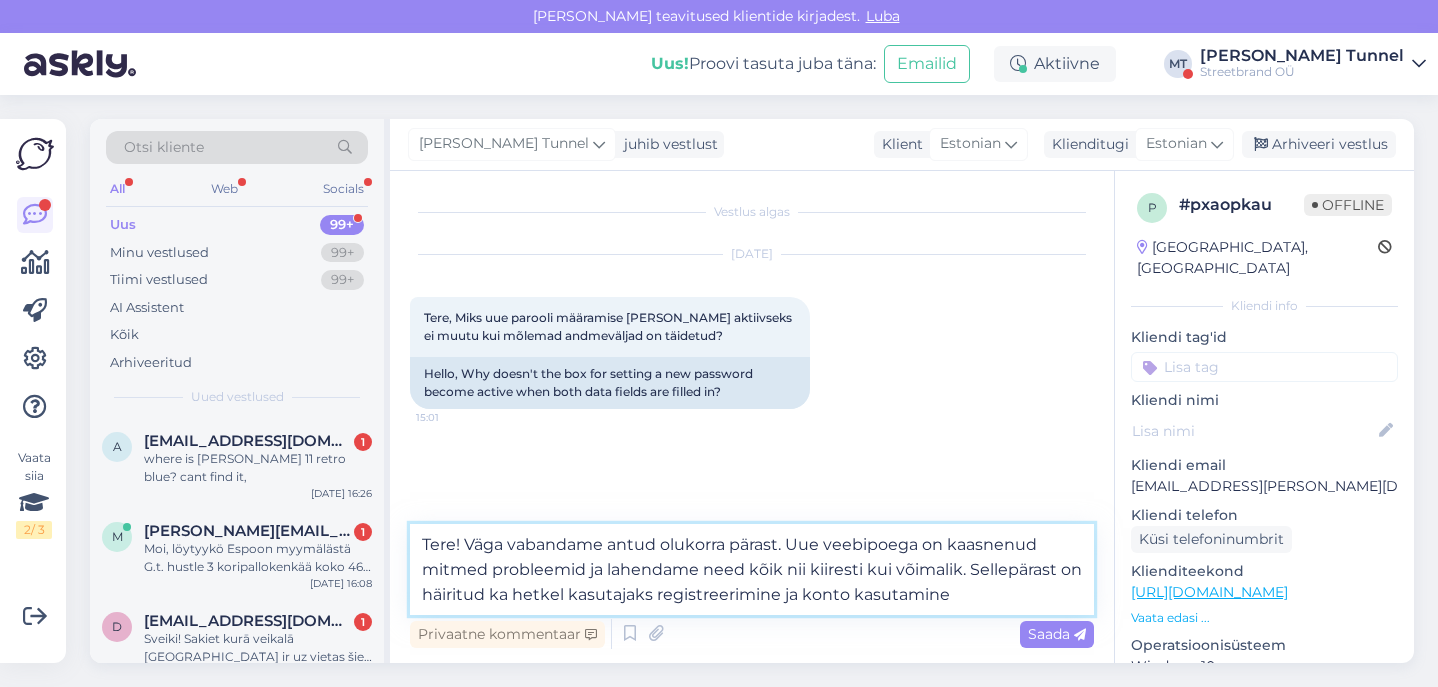 click on "Tere! Väga vabandame antud olukorra pärast. Uue veebipoega on kaasnenud mitmed probleemid ja lahendame need kõik nii kiiresti kui võimalik. Sellepärast on häiritud ka hetkel kasutajaks registreerimine ja konto kasutamine" at bounding box center [752, 569] 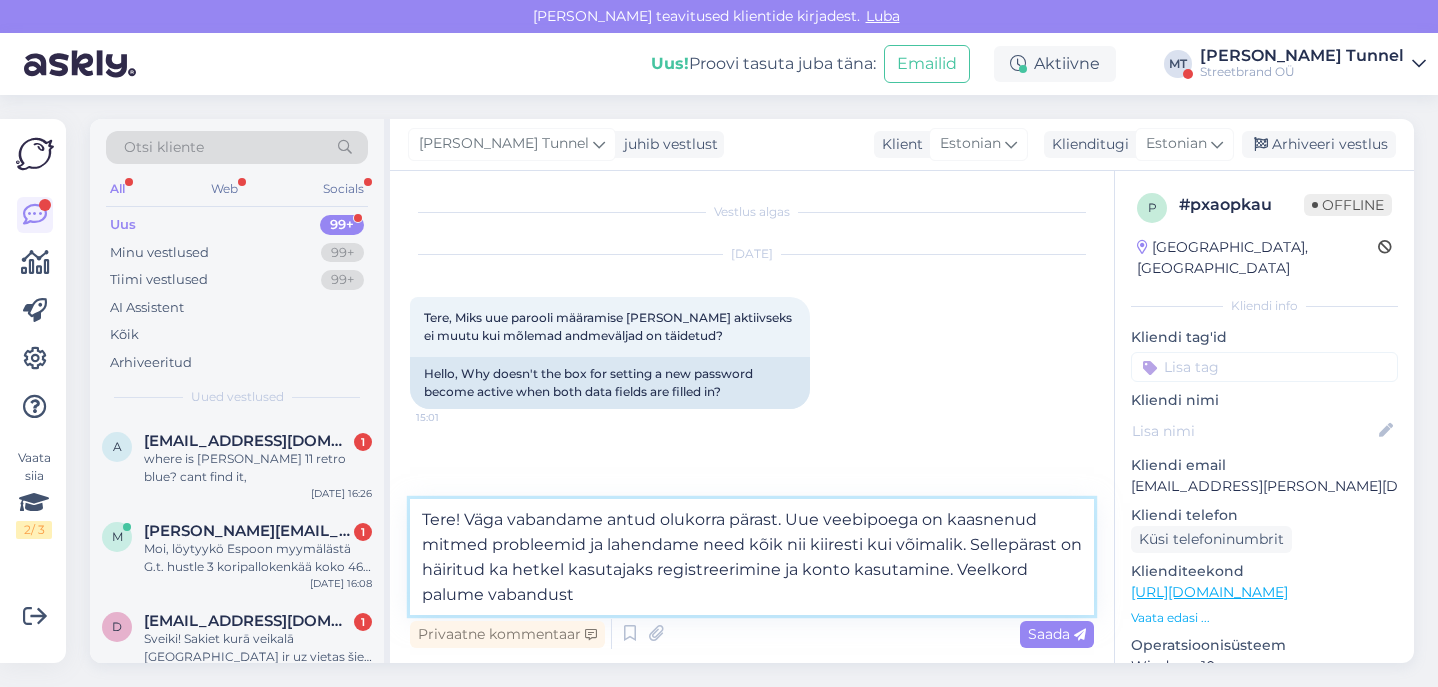 drag, startPoint x: 1025, startPoint y: 589, endPoint x: 981, endPoint y: 573, distance: 46.818798 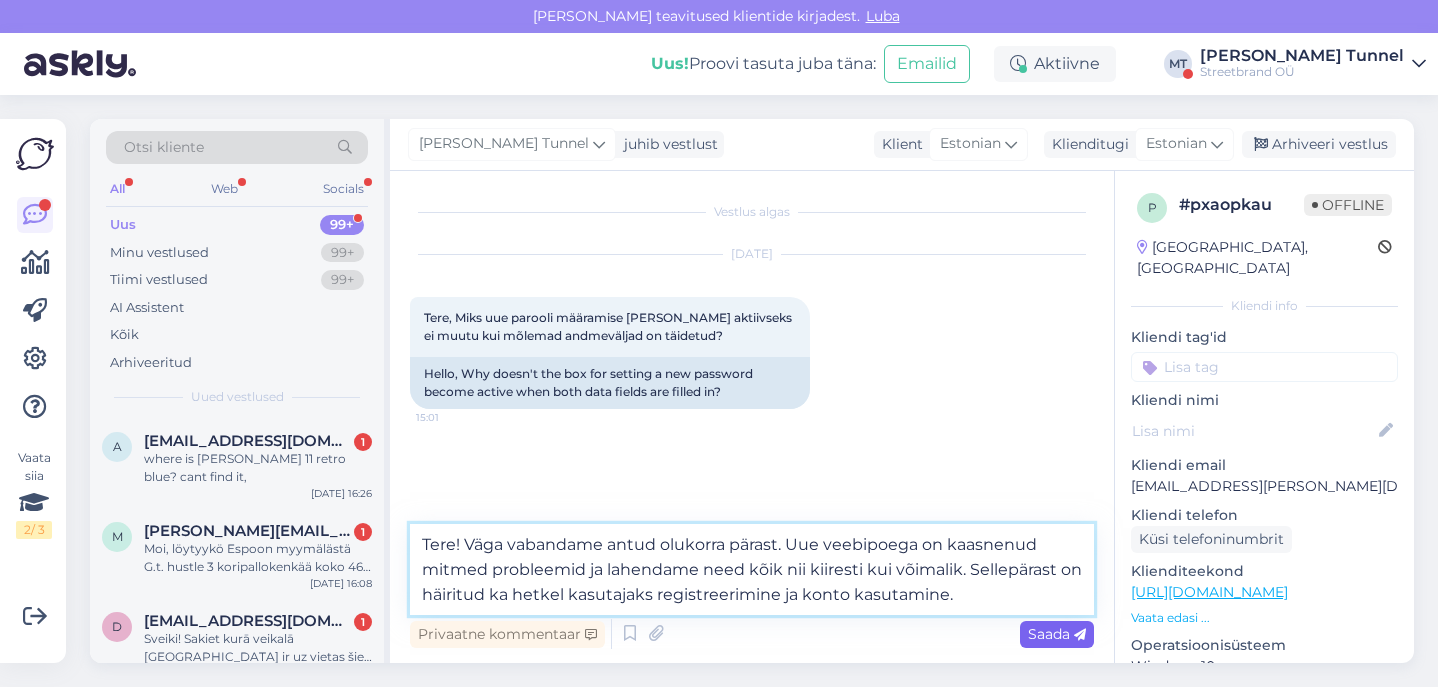 type on "Tere! Väga vabandame antud olukorra pärast. Uue veebipoega on kaasnenud mitmed probleemid ja lahendame need kõik nii kiiresti kui võimalik. Sellepärast on häiritud ka hetkel kasutajaks registreerimine ja konto kasutamine." 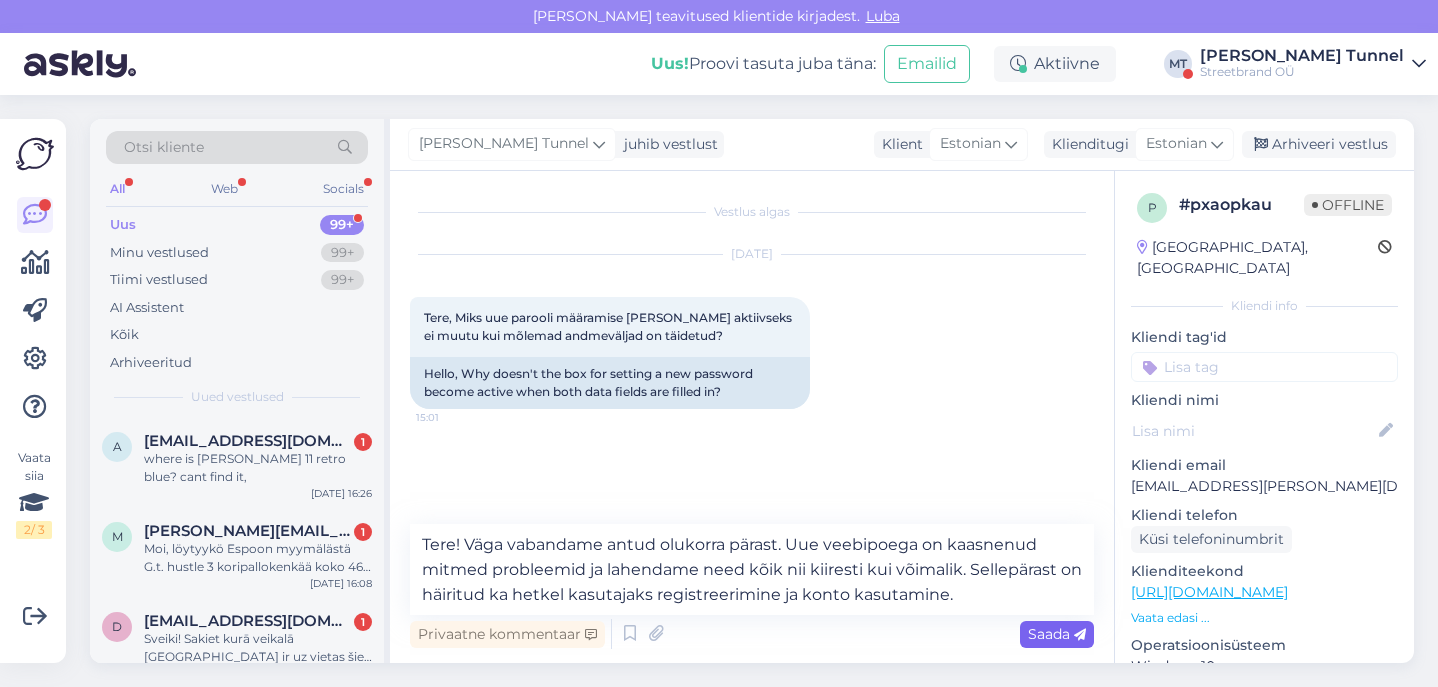 click on "Saada" at bounding box center (1057, 634) 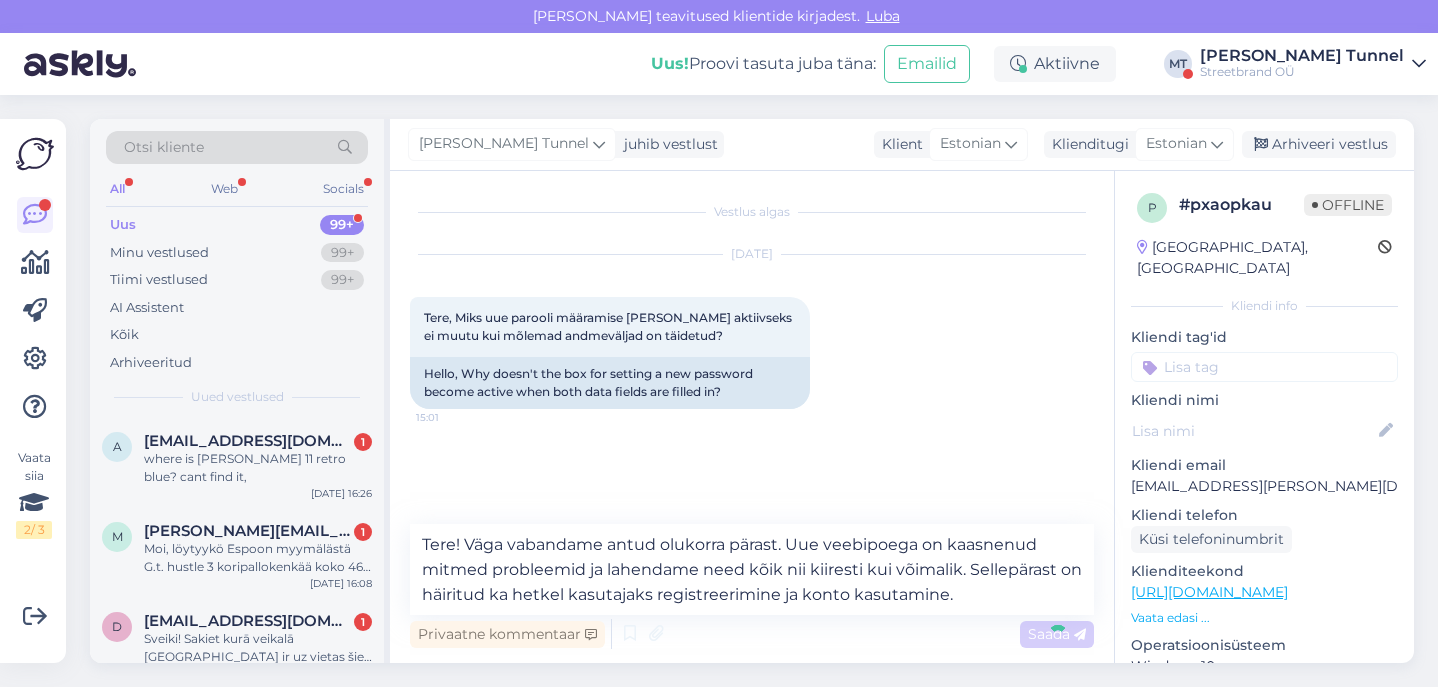 type 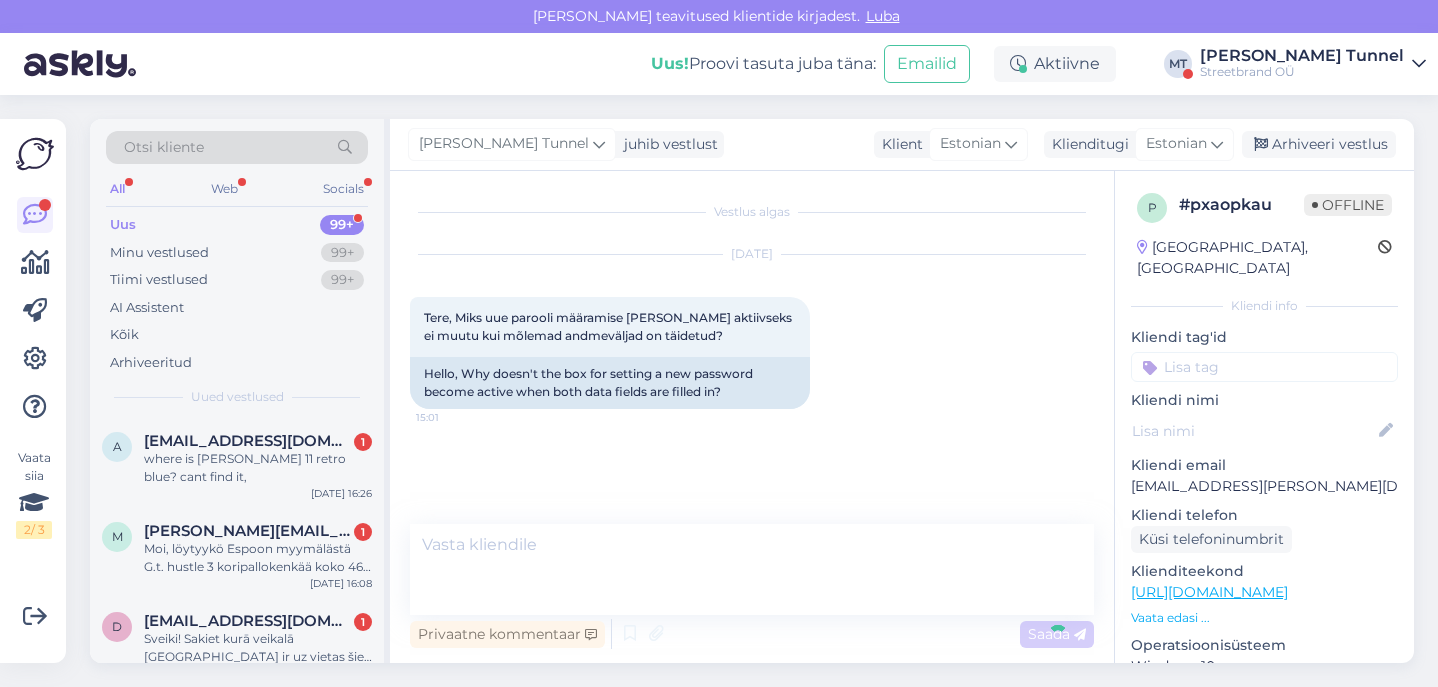scroll, scrollTop: 34, scrollLeft: 0, axis: vertical 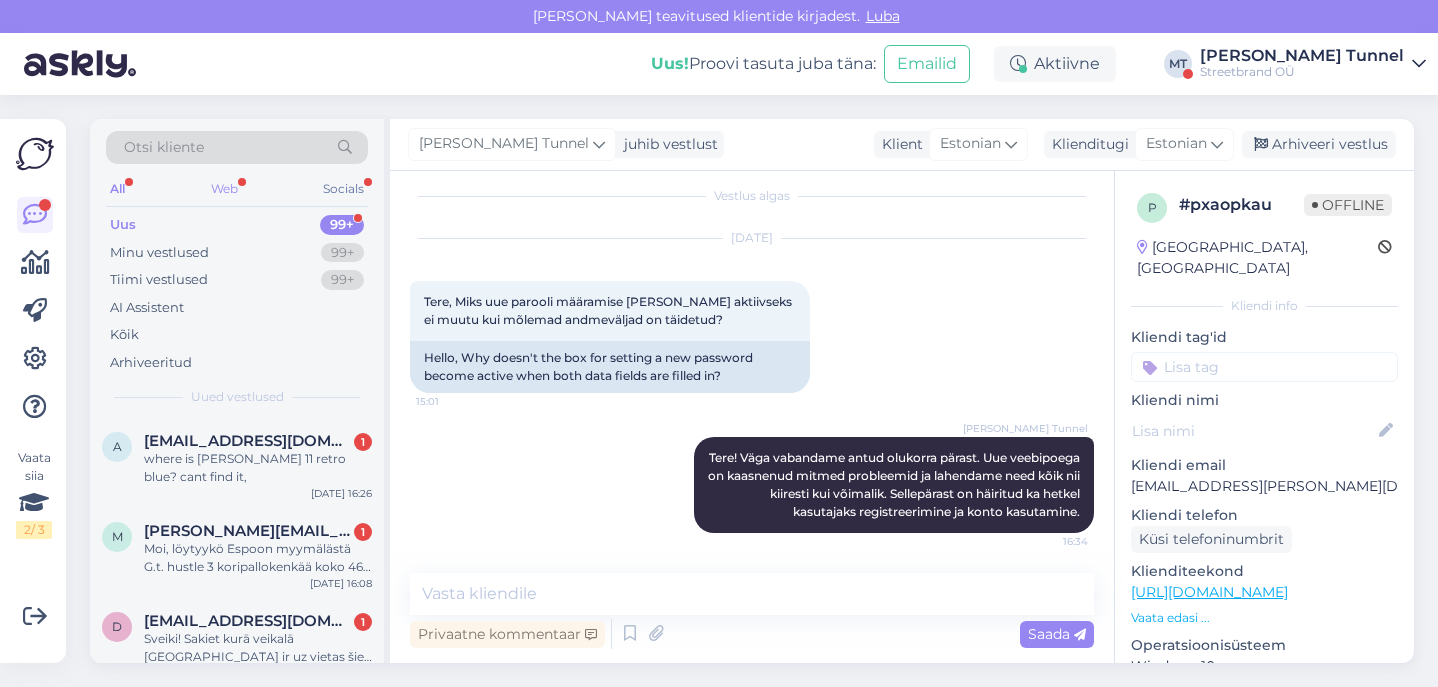 click on "Web" at bounding box center [224, 189] 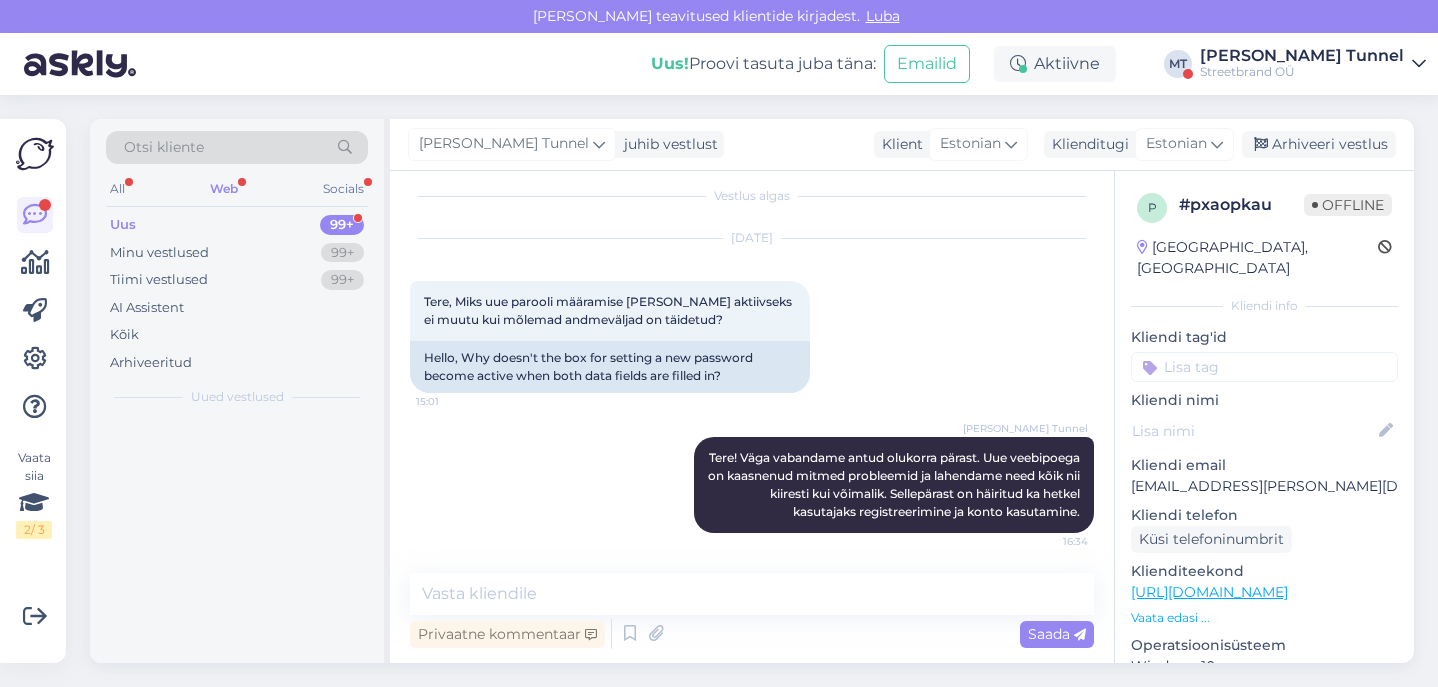 click on "Web" at bounding box center (224, 189) 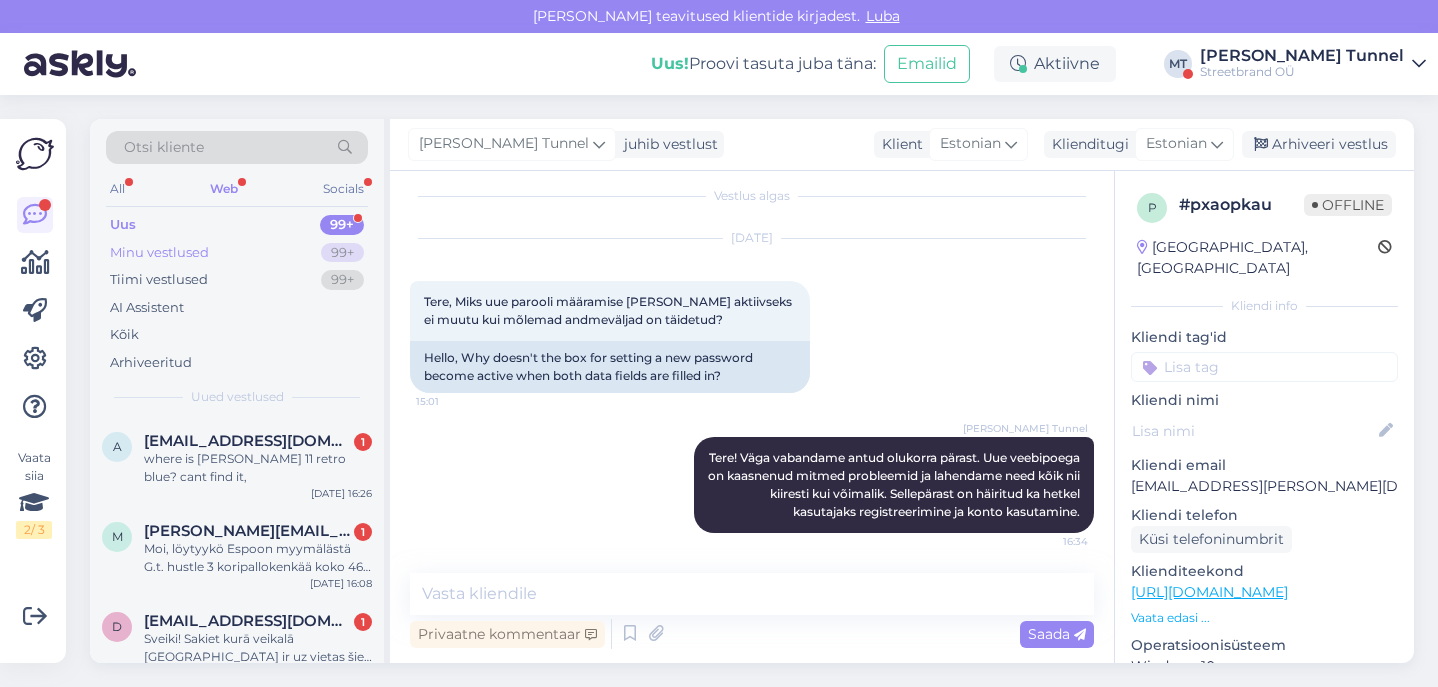 click on "Minu vestlused 99+" at bounding box center (237, 253) 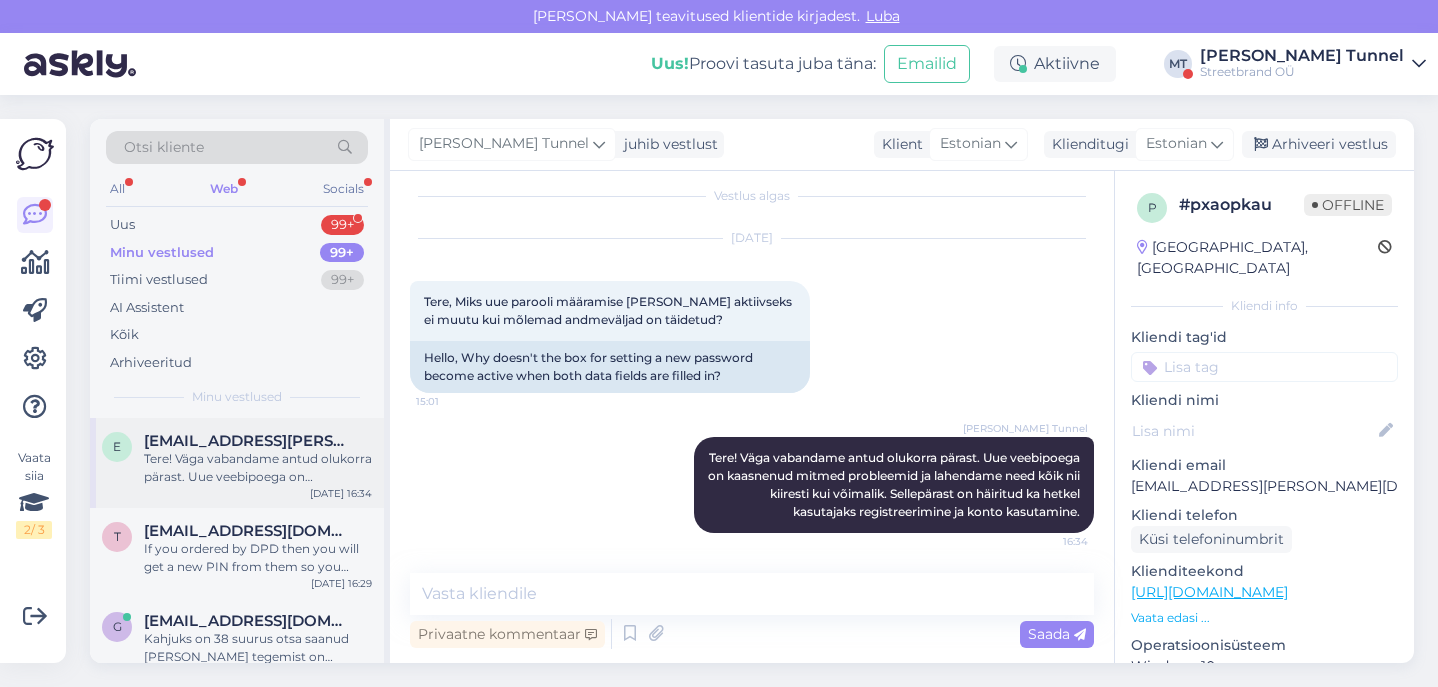 click on "Tere! Väga vabandame antud olukorra pärast. Uue veebipoega on kaasnenud mitmed probleemid ja lahendame need kõik nii kiiresti kui võimalik. Sellepärast on häiritud ka hetkel kasutajaks registreerimine ja konto kasutamine." at bounding box center (258, 468) 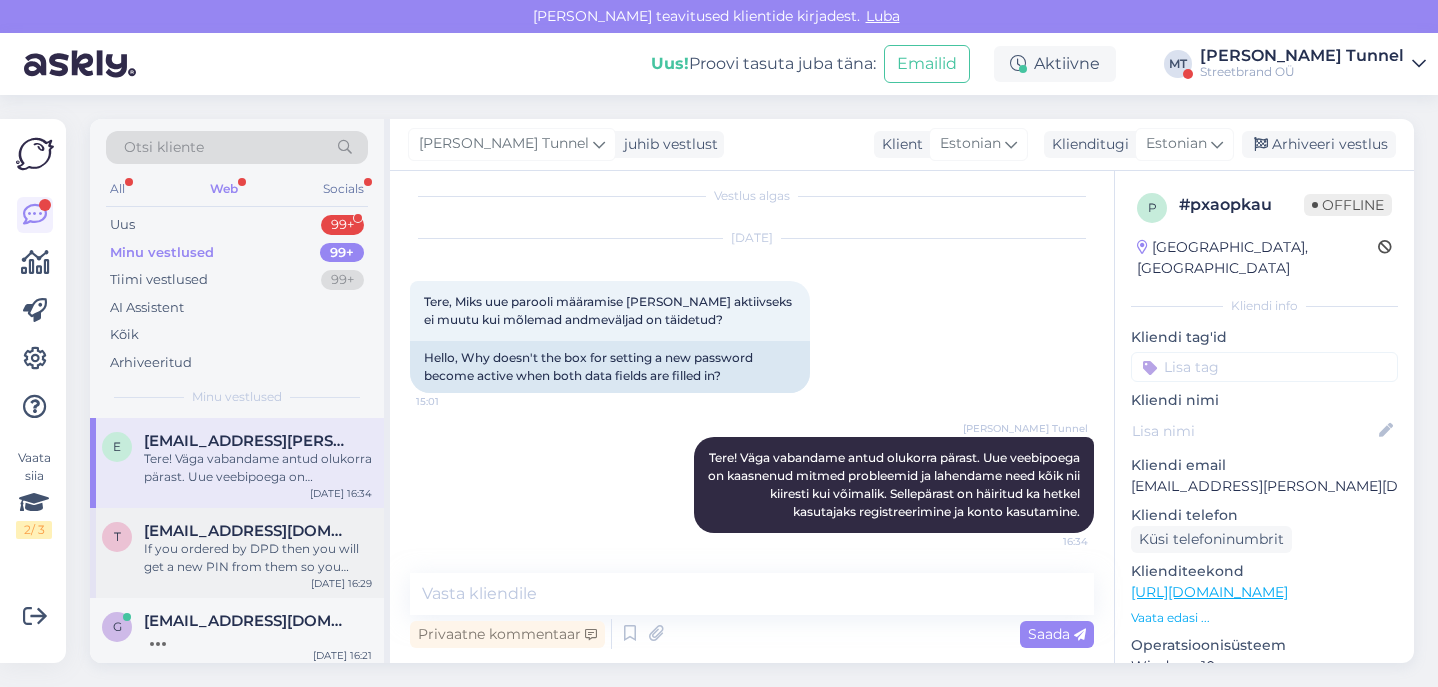 click on "[EMAIL_ADDRESS][DOMAIN_NAME]" at bounding box center (248, 531) 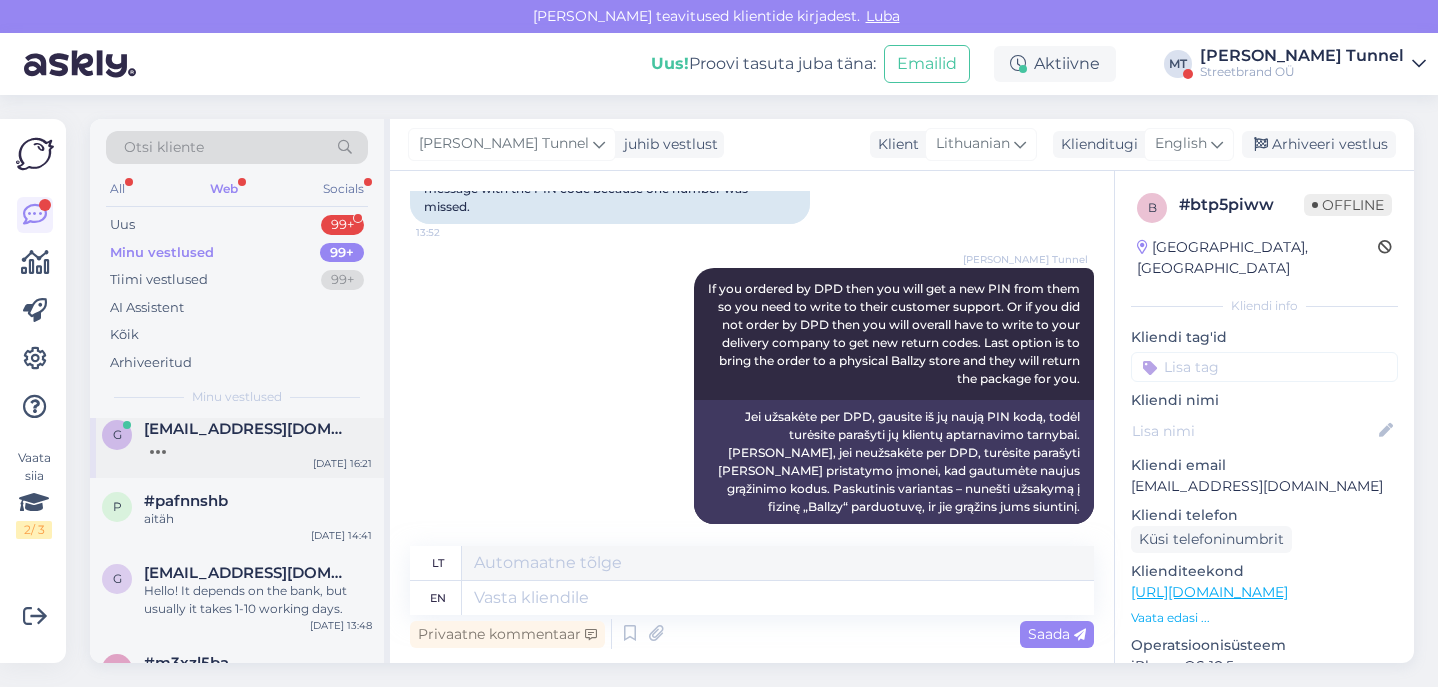 scroll, scrollTop: 194, scrollLeft: 0, axis: vertical 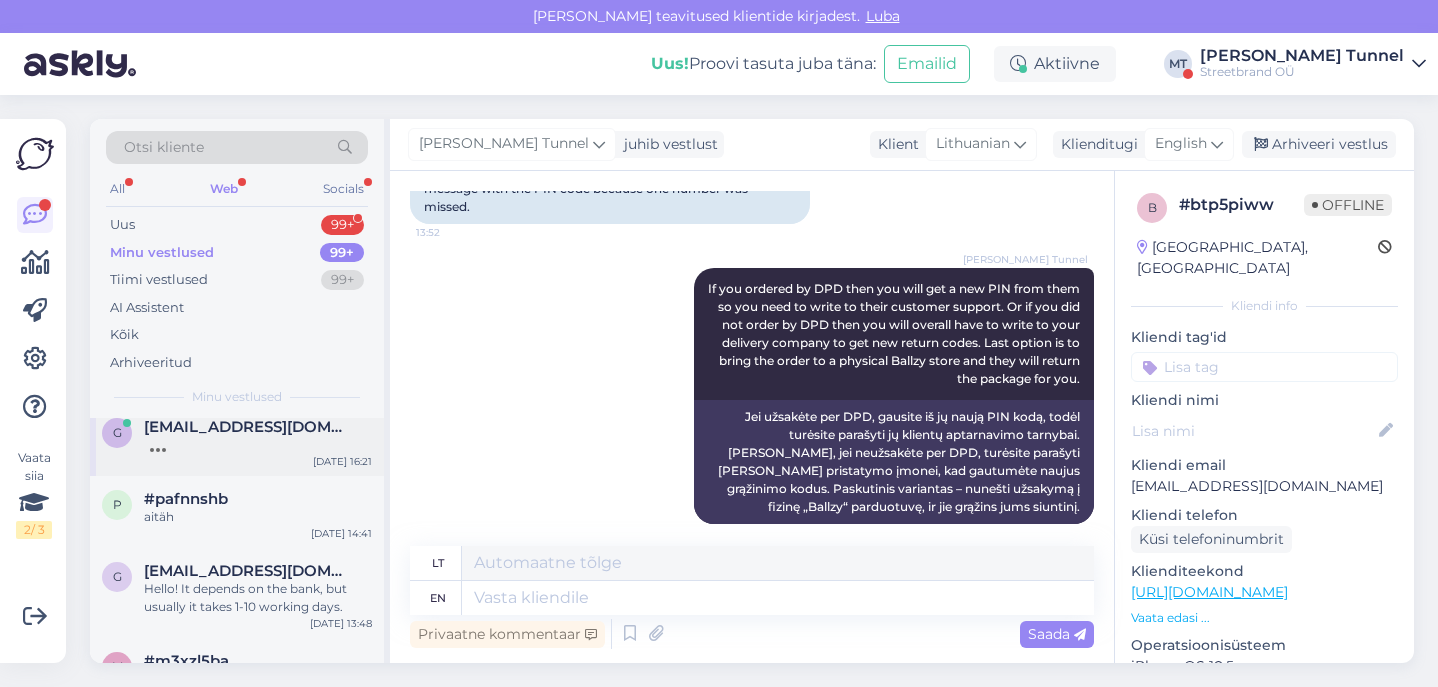 click at bounding box center [258, 445] 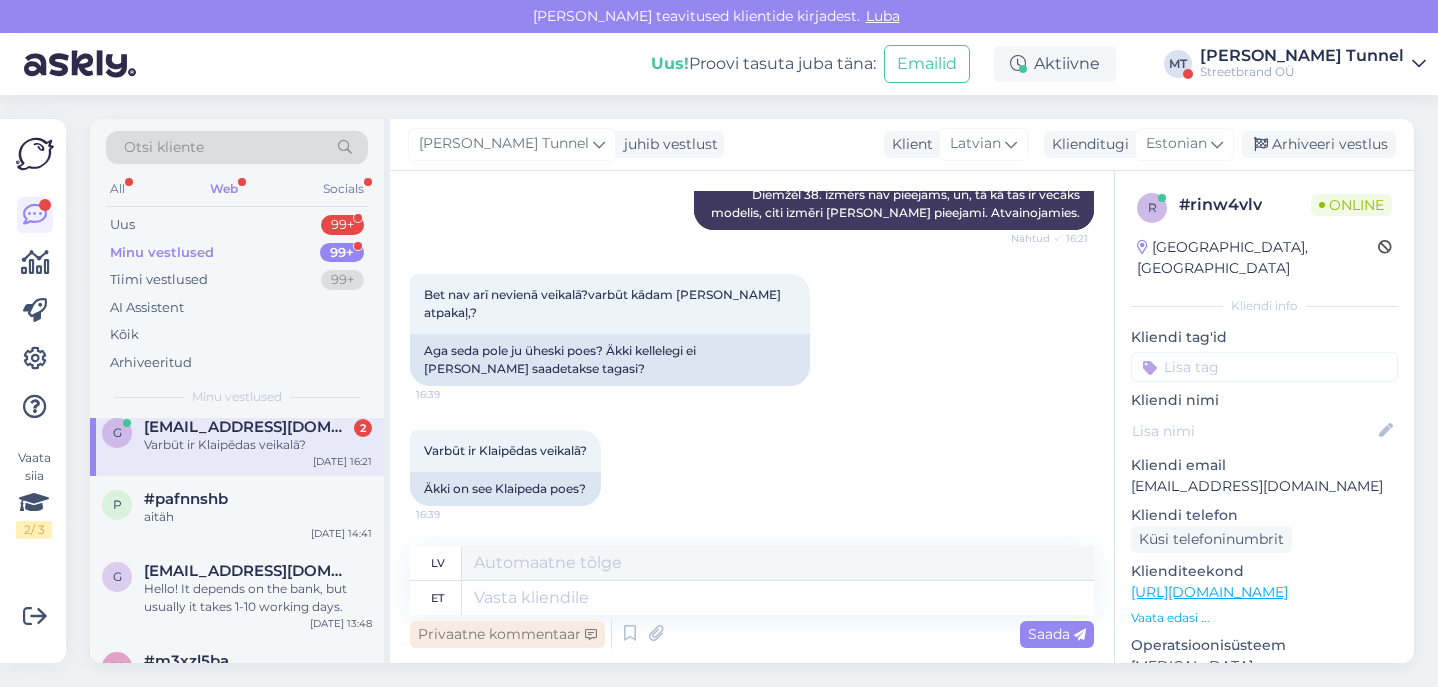 scroll, scrollTop: 635, scrollLeft: 0, axis: vertical 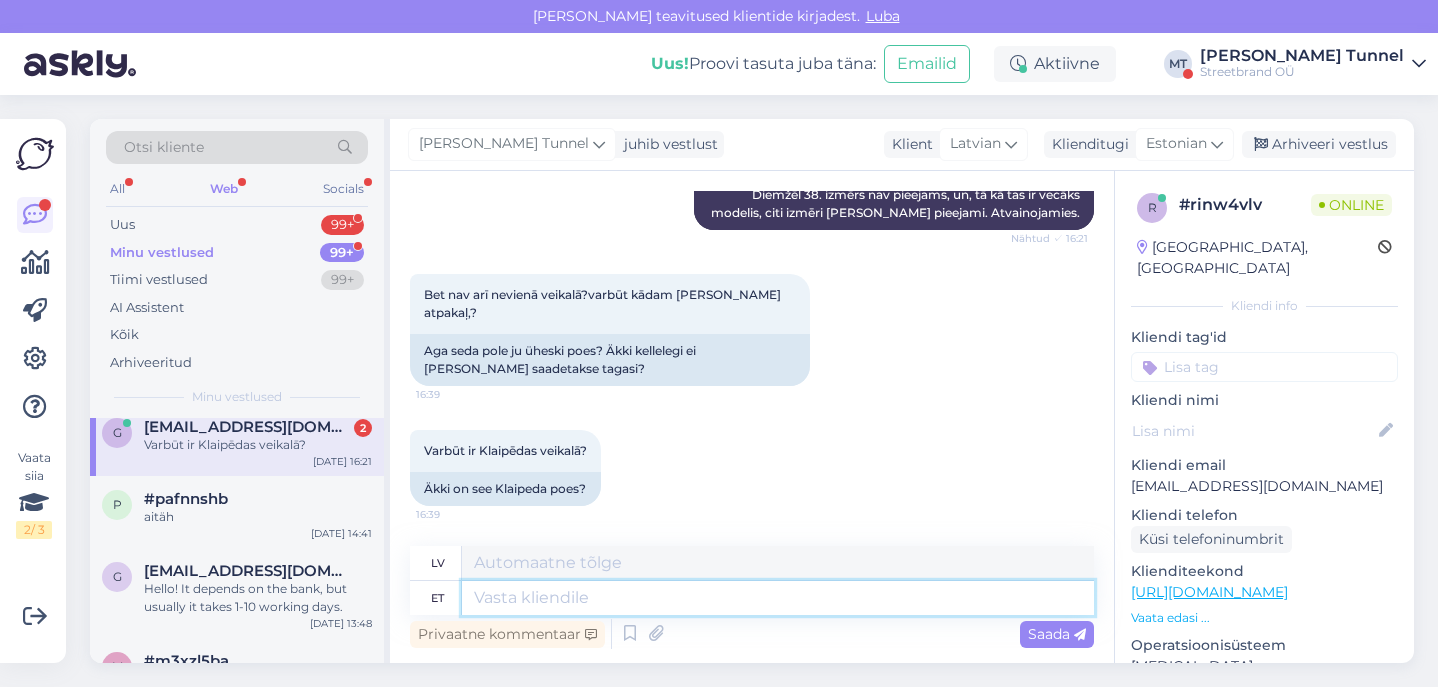 click at bounding box center (778, 598) 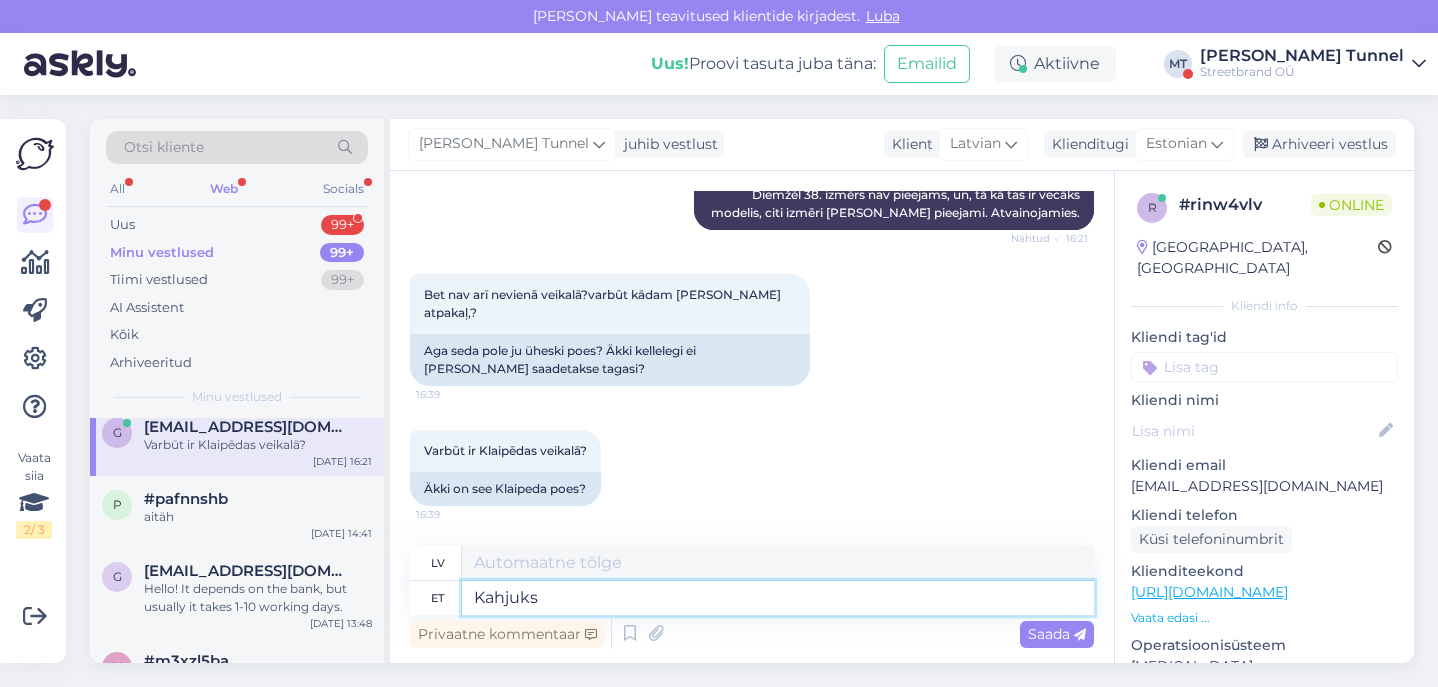 type on "Kahjuks" 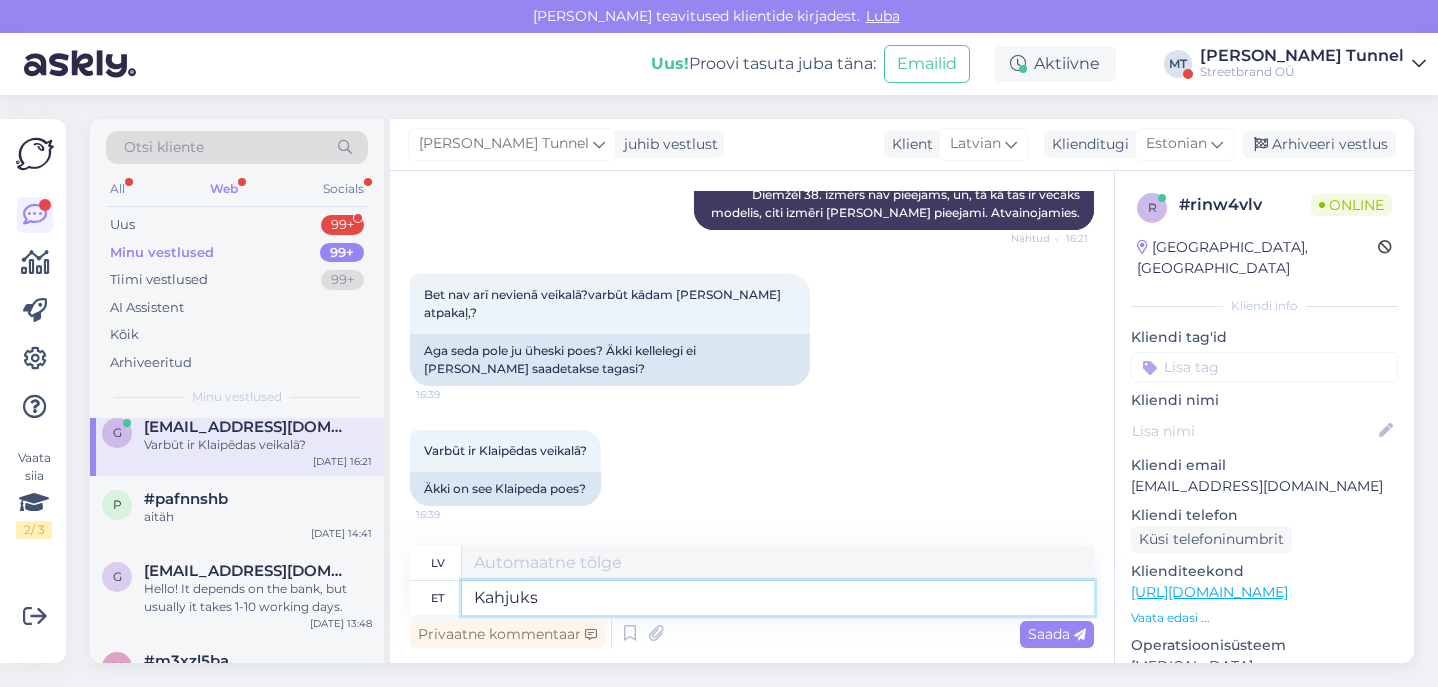 type on "Diemžēl" 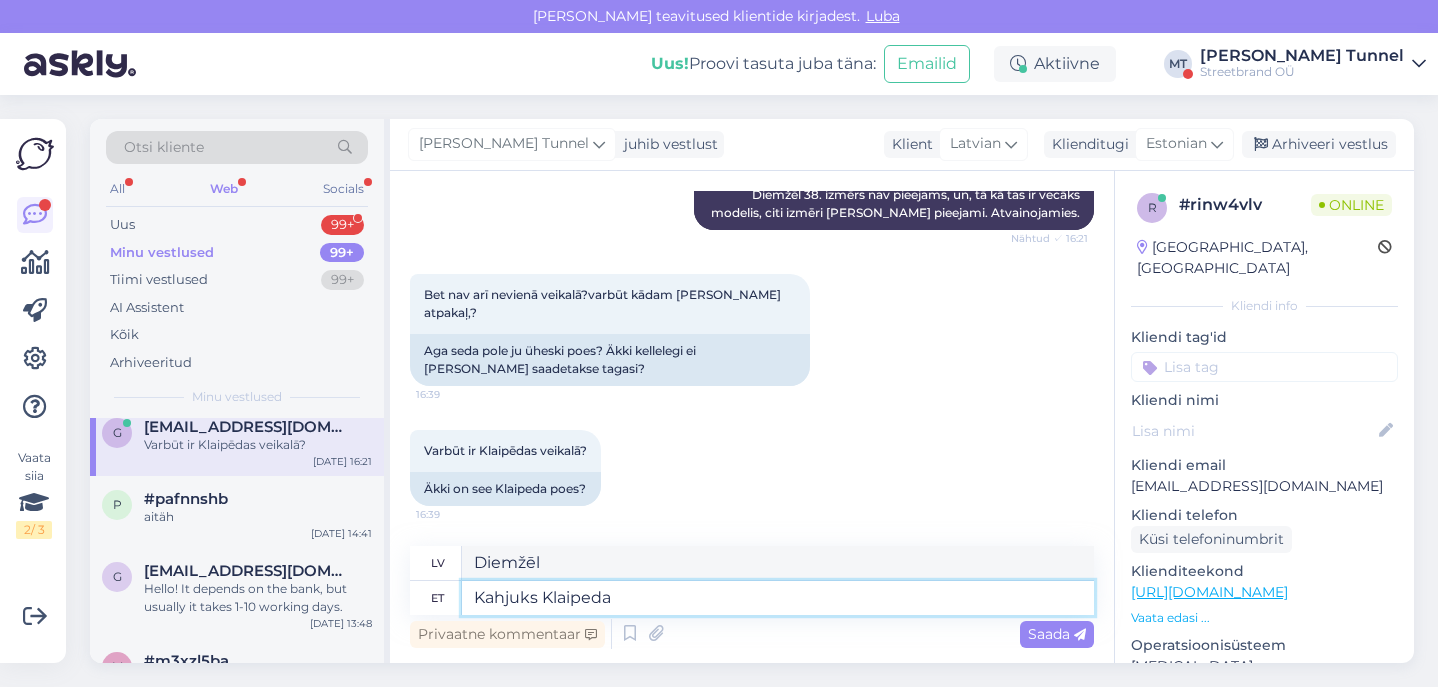 type on "Kahjuks Klaipeda" 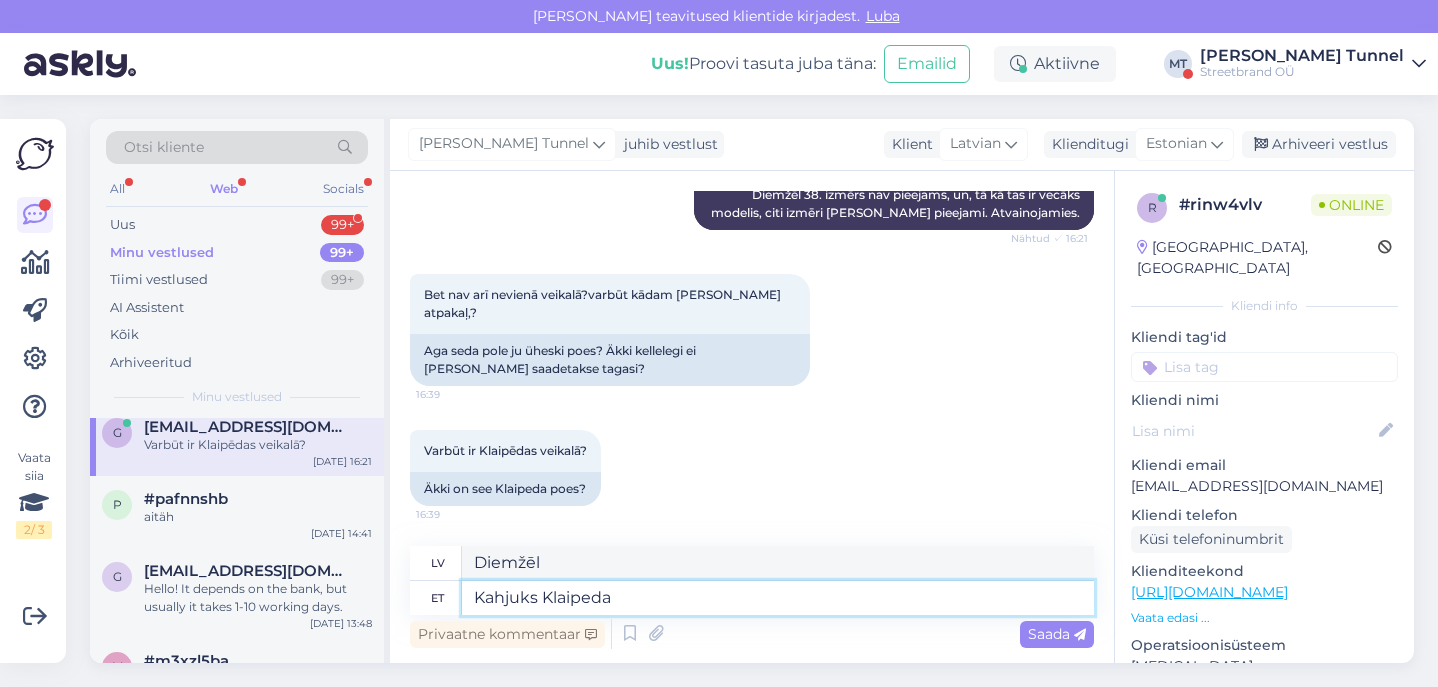 type on "Diemžēl Klaipēda" 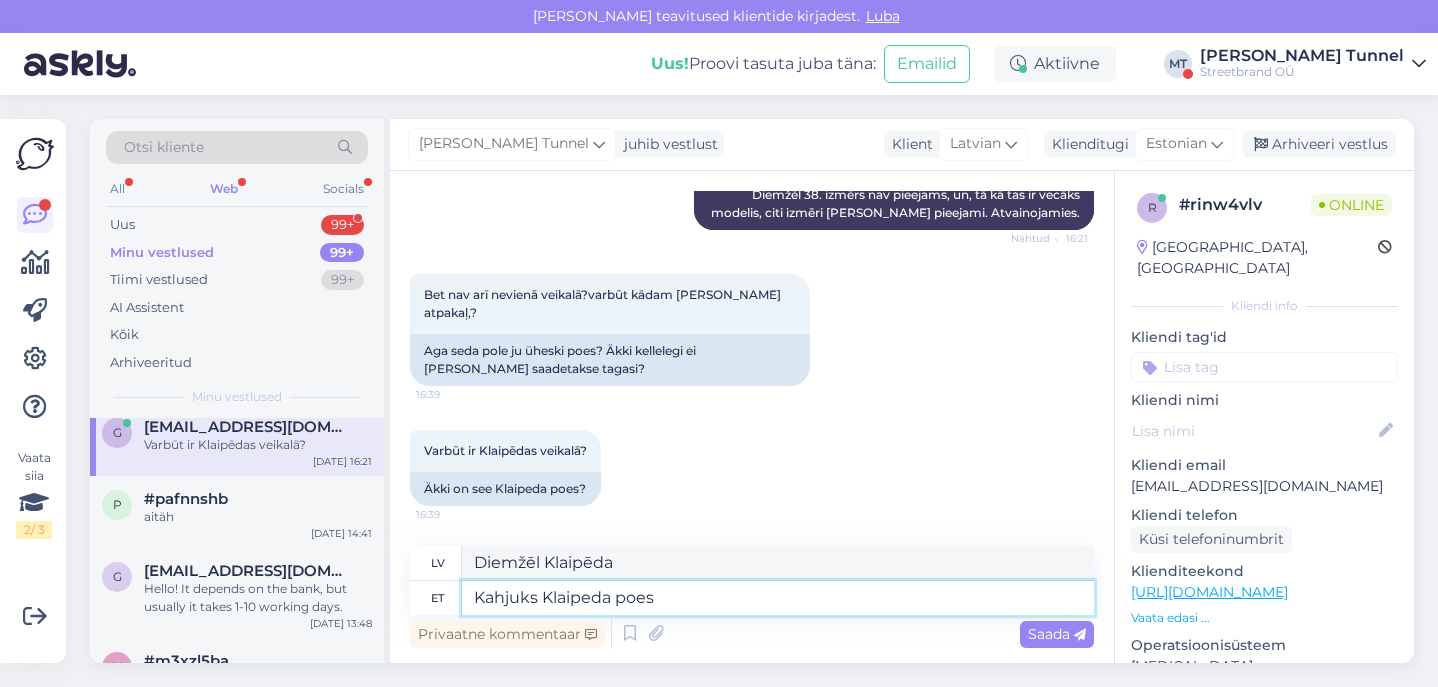 type on "Kahjuks Klaipeda poes" 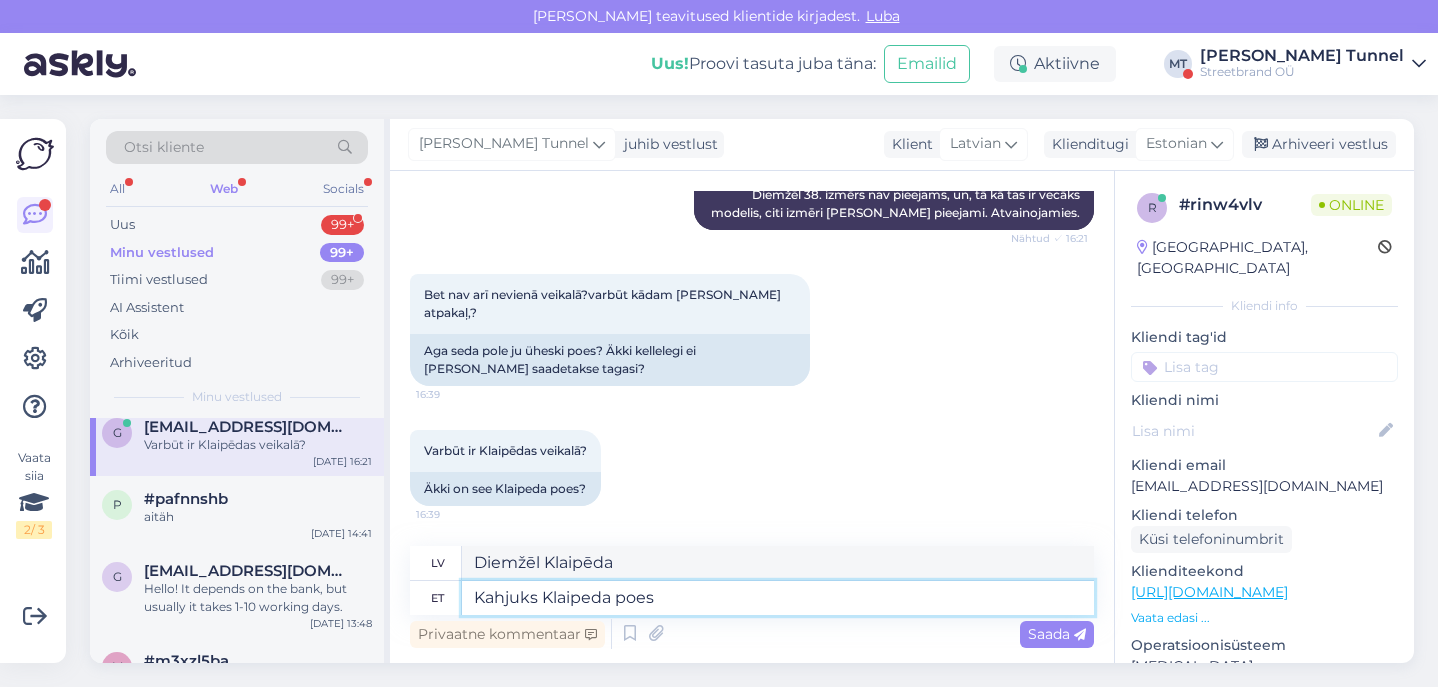 type on "Diemžēl Klaipēdas veikalā" 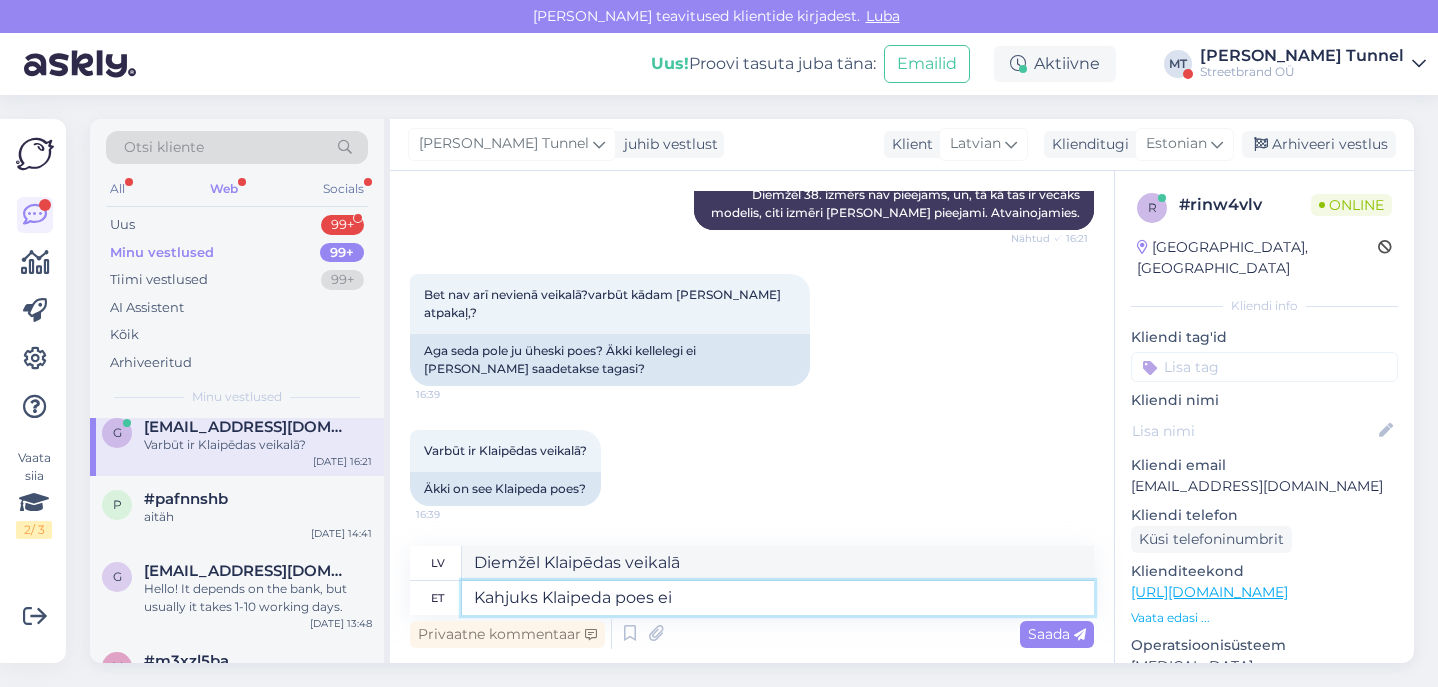 type on "Kahjuks Klaipeda poes ei o" 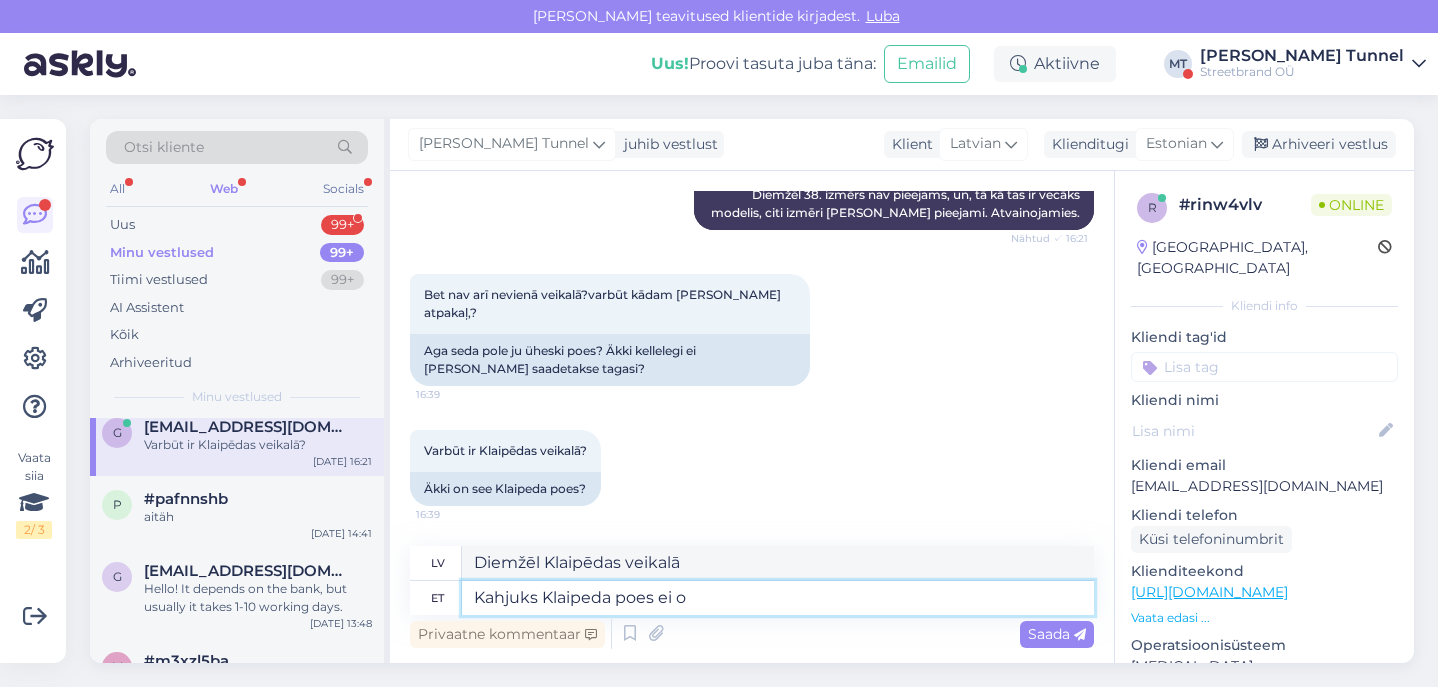 type on "Diemžēl, ne Klaipēdas veikalā" 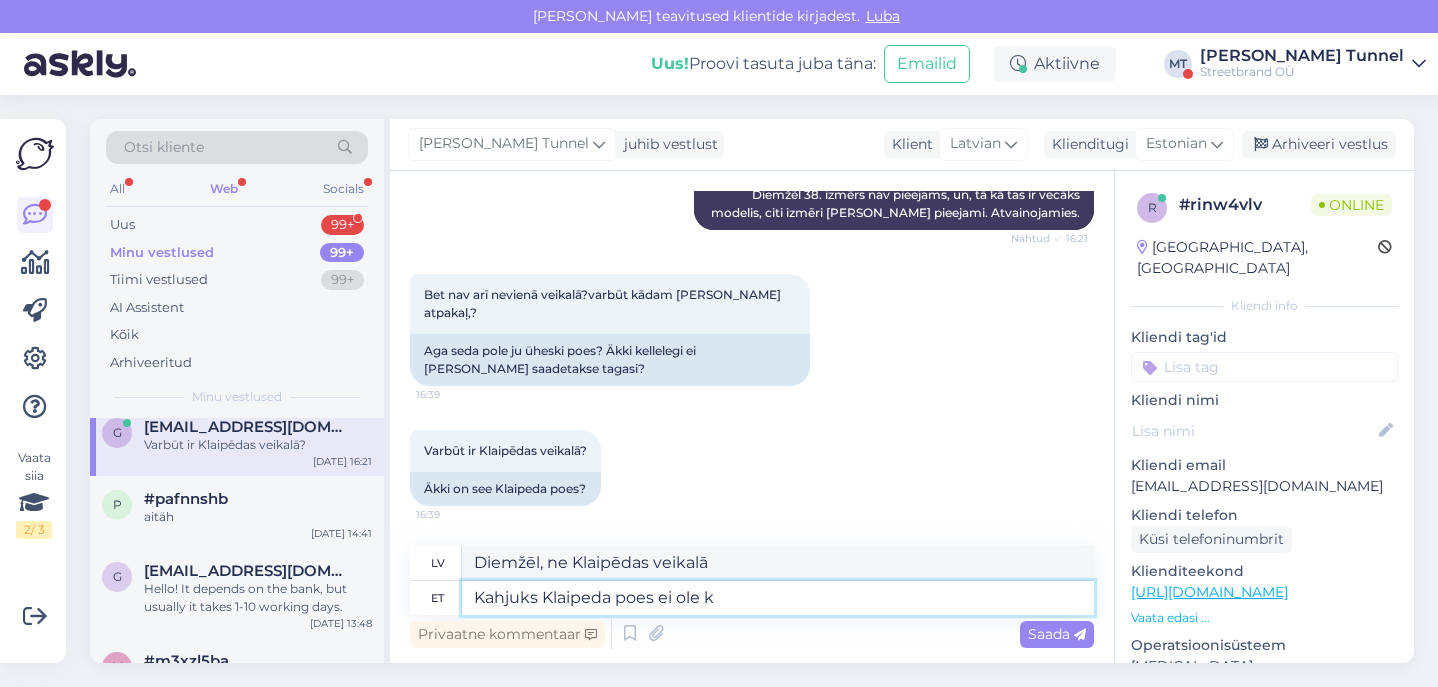 type on "Kahjuks Klaipeda poes ei ole ka" 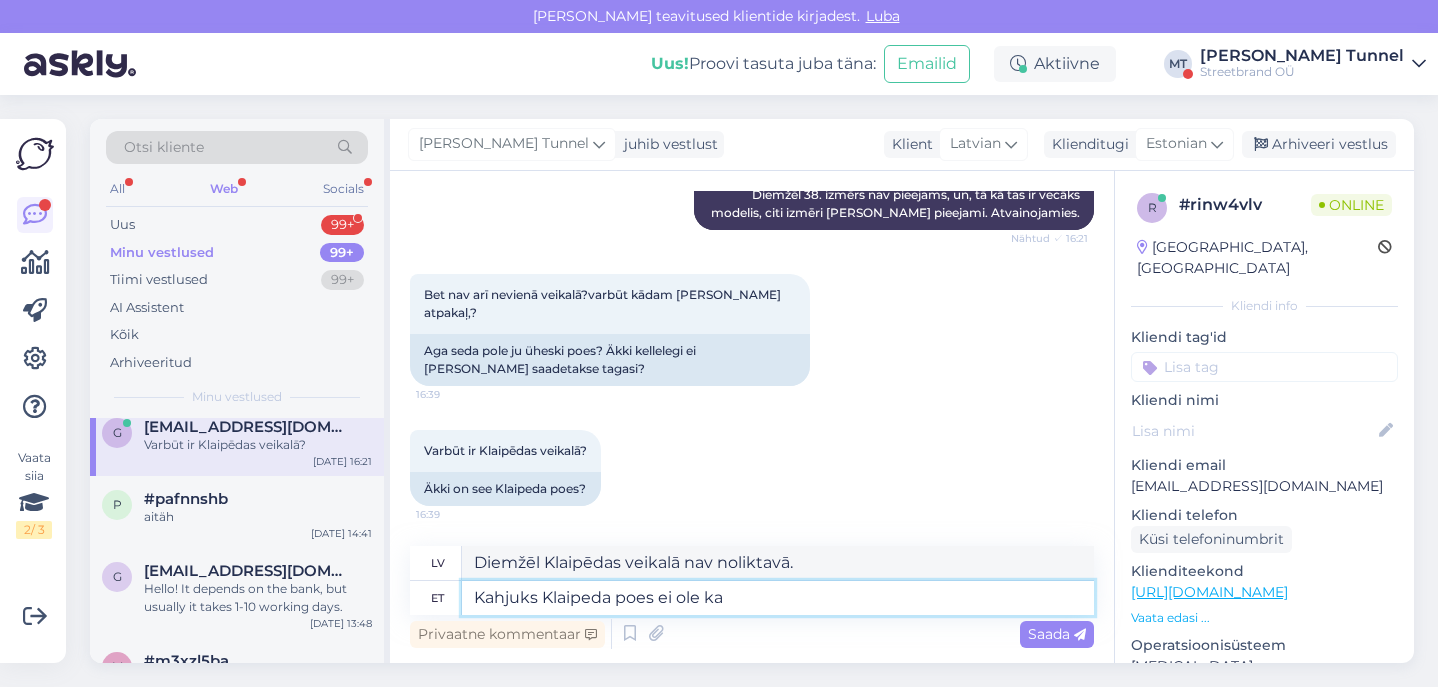 type on "Diemžēl Klaipēdas veikalā arī tā nav." 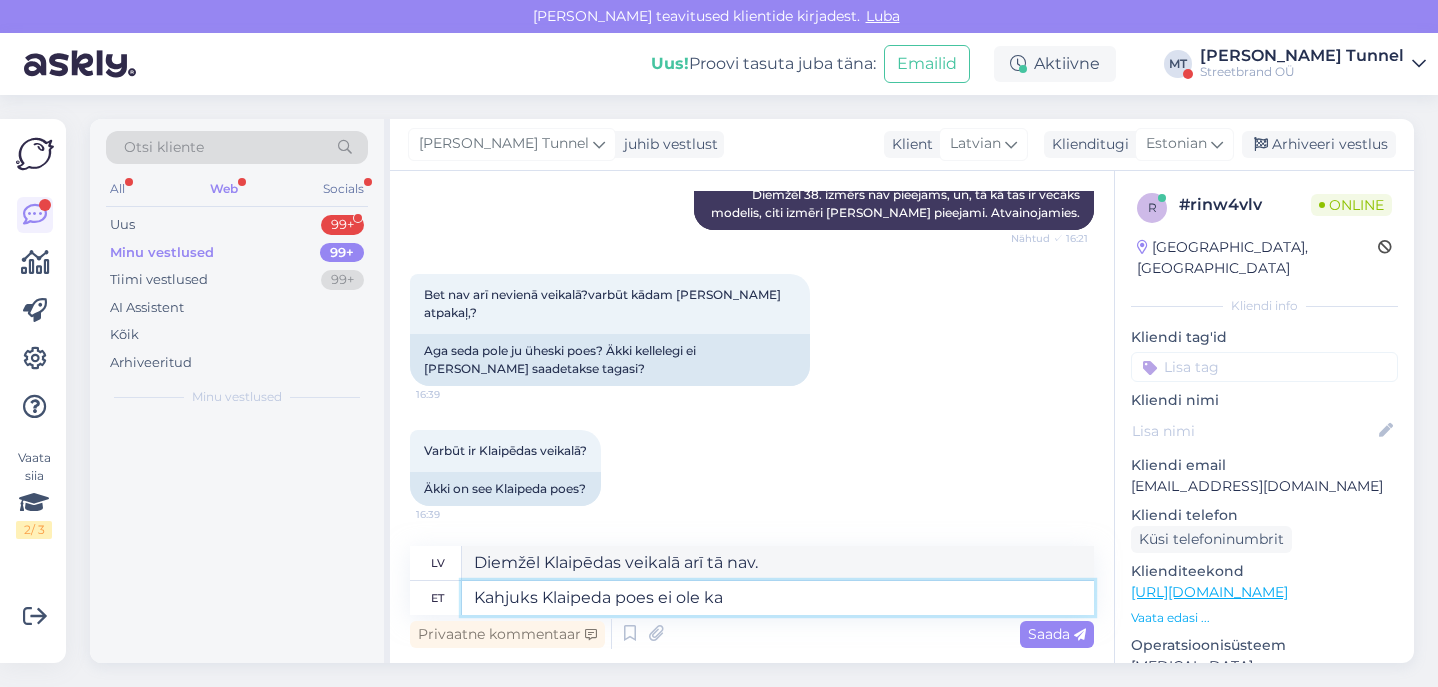 scroll, scrollTop: 0, scrollLeft: 0, axis: both 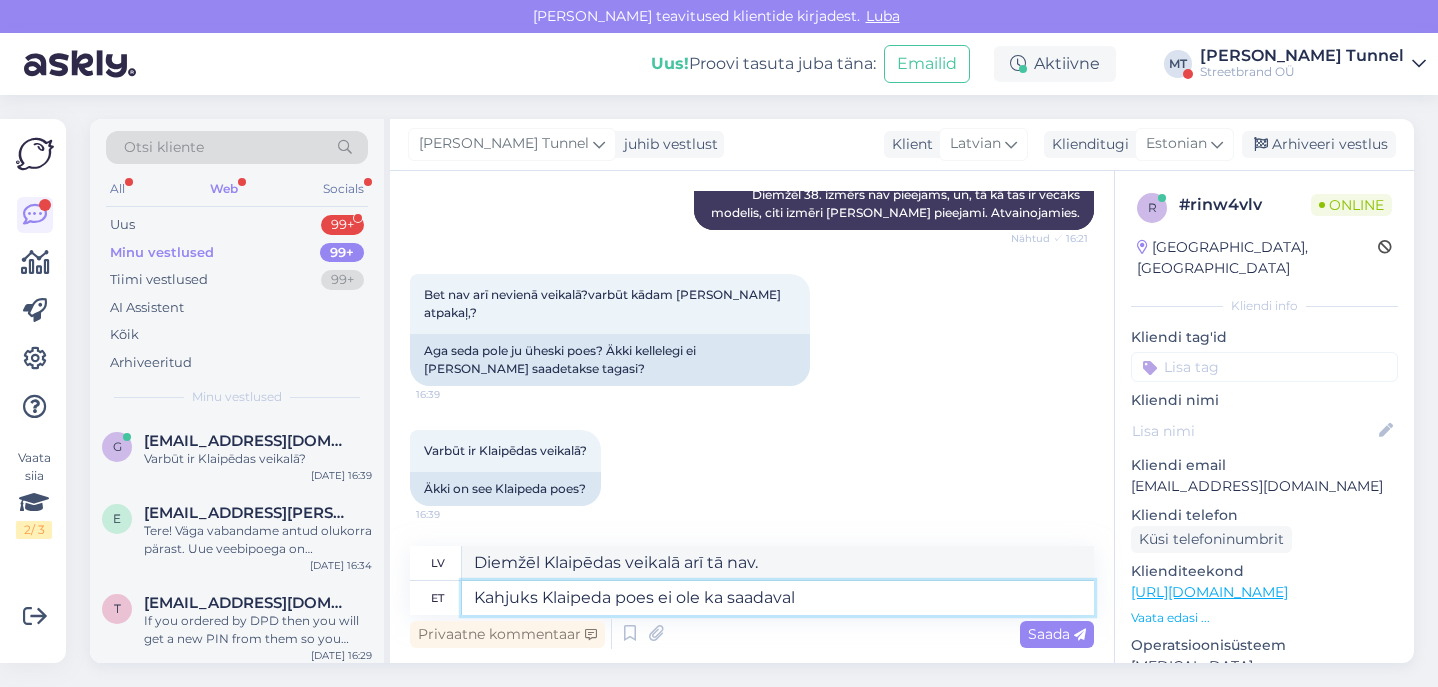 type on "Kahjuks Klaipeda poes ei ole ka saadaval n" 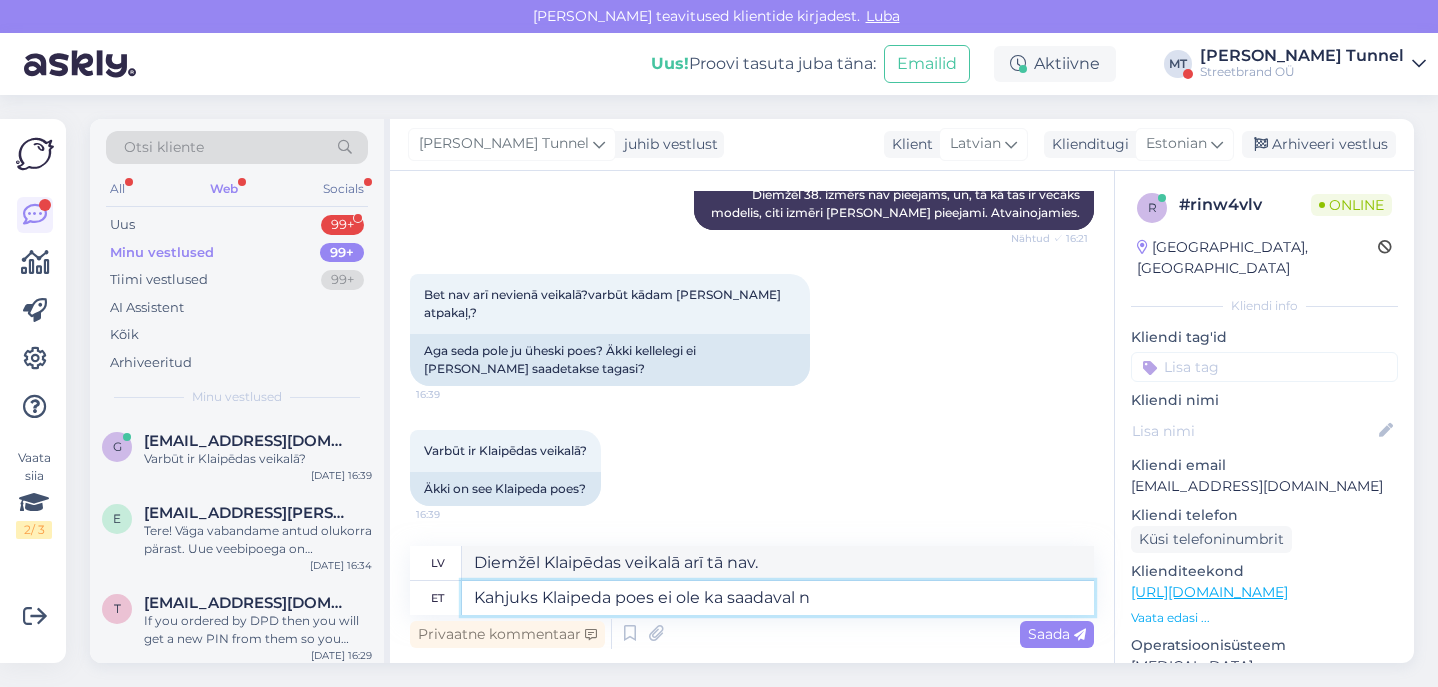 type on "Diemžēl arī Klaipēdas veikalā tas nav pieejams." 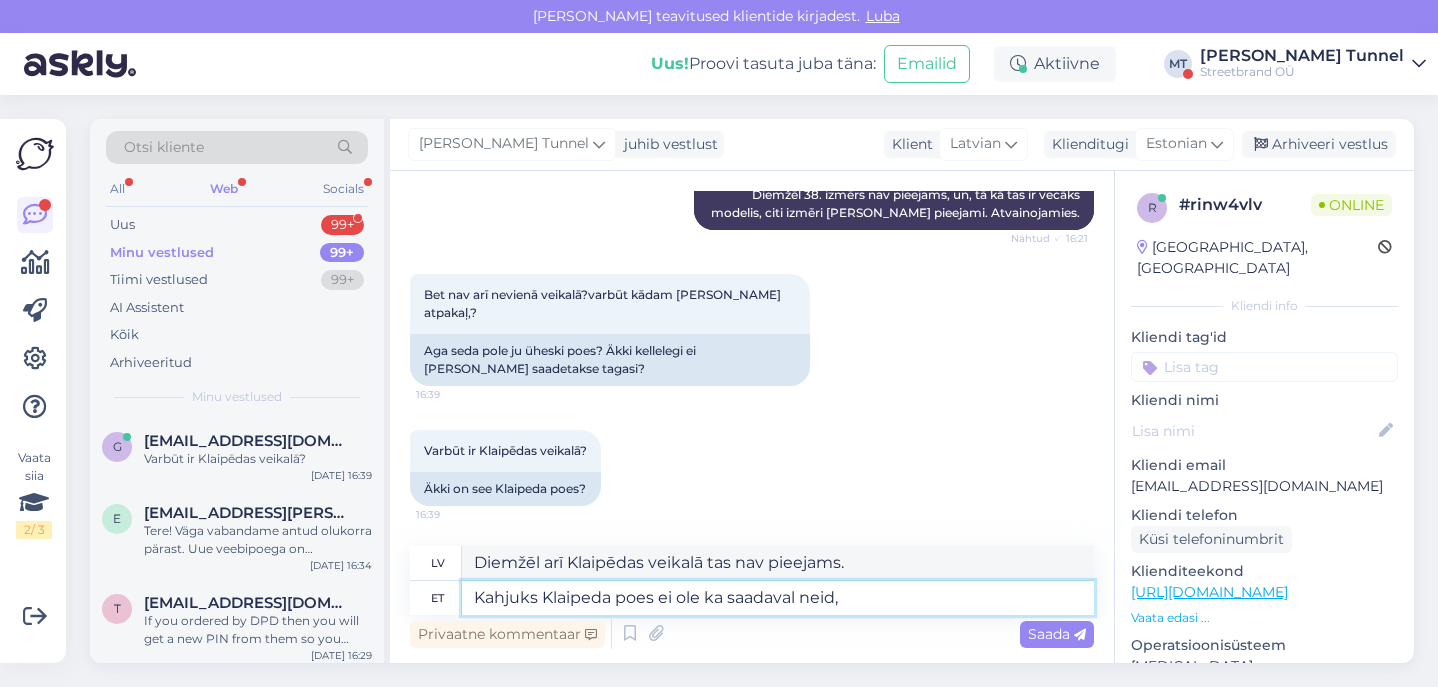 type on "Kahjuks Klaipeda poes ei ole ka saadaval neid, a" 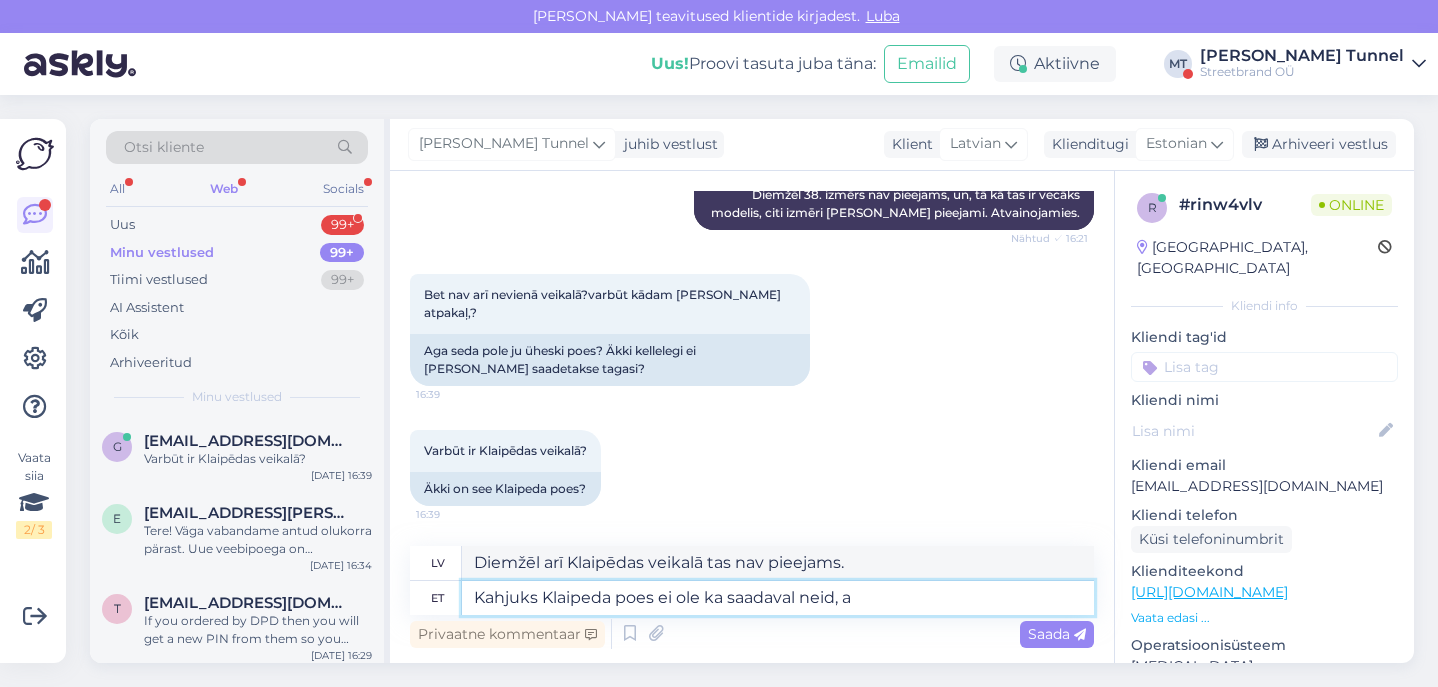 type on "Diemžēl arī Klaipēdas veikalā šie nav pieejami," 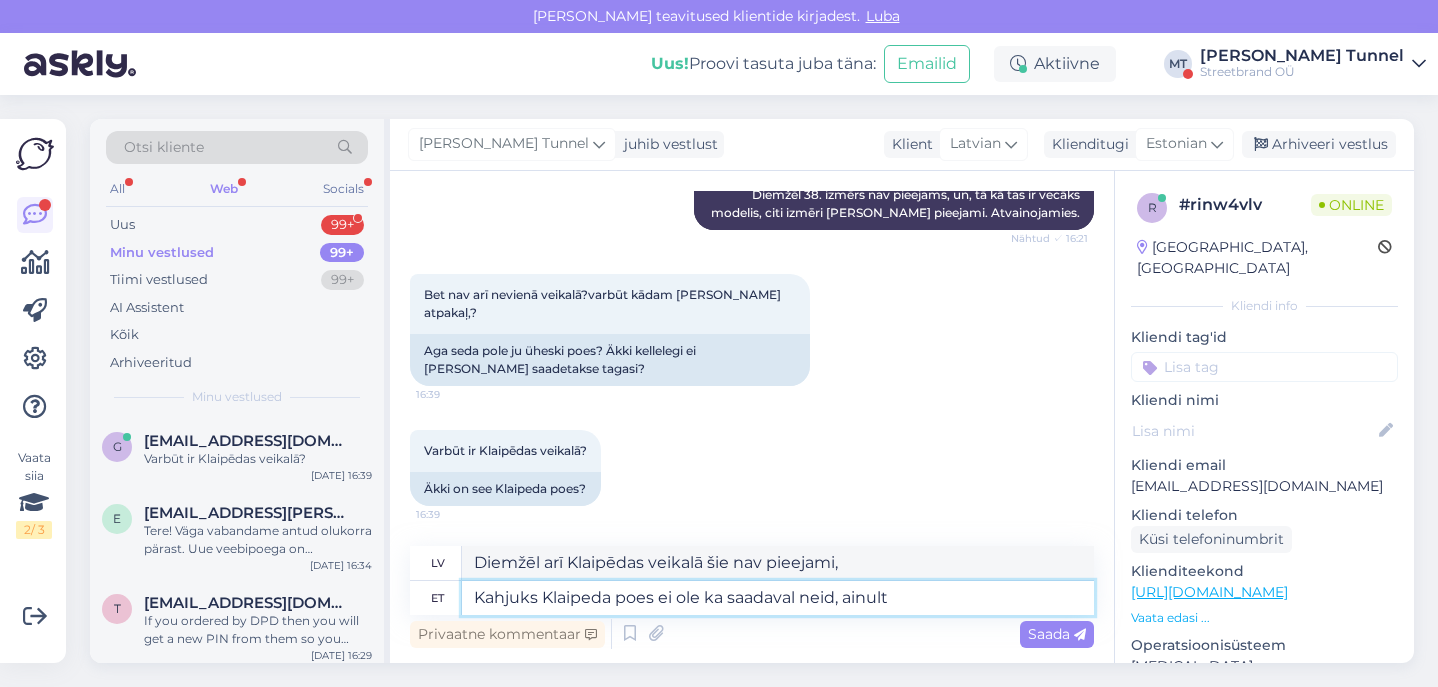 type on "Kahjuks Klaipeda poes ei ole ka saadaval neid, ainult e" 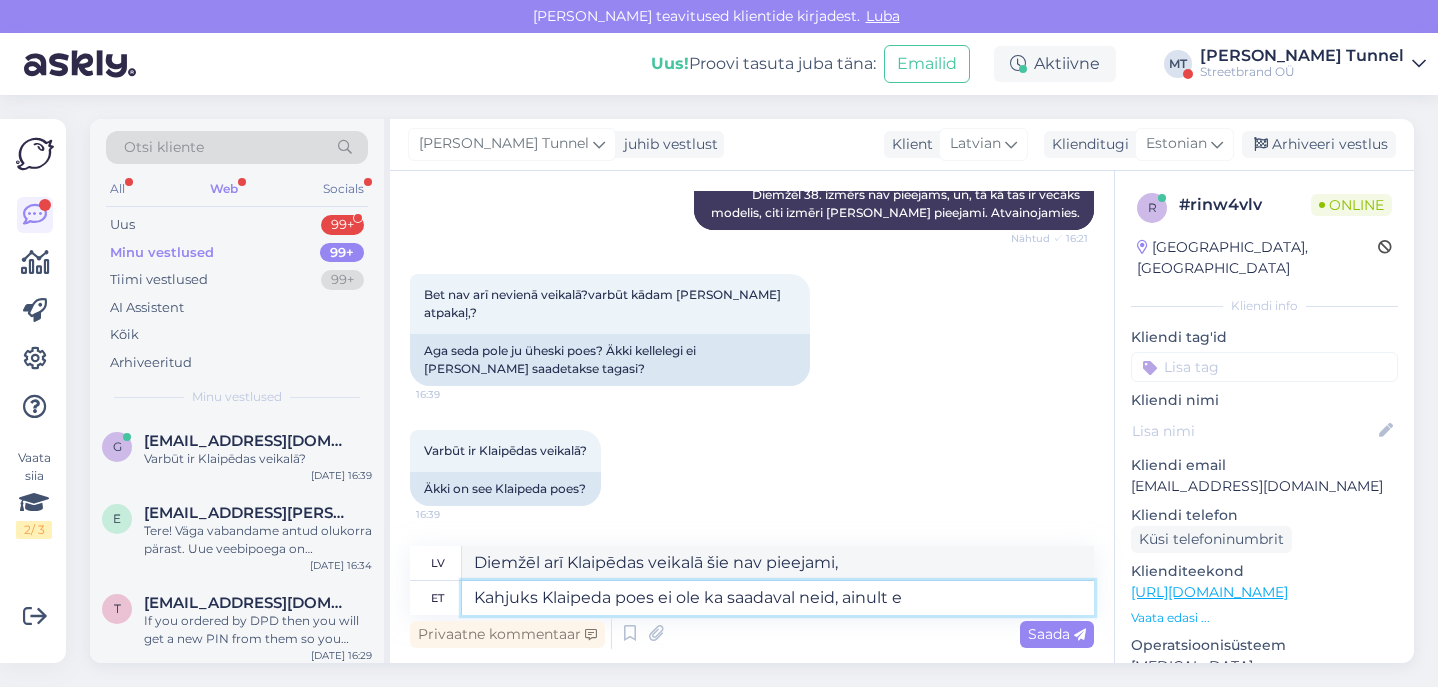 type on "Diemžēl arī Klaipēdas veikalā šie nav pieejami, tikai" 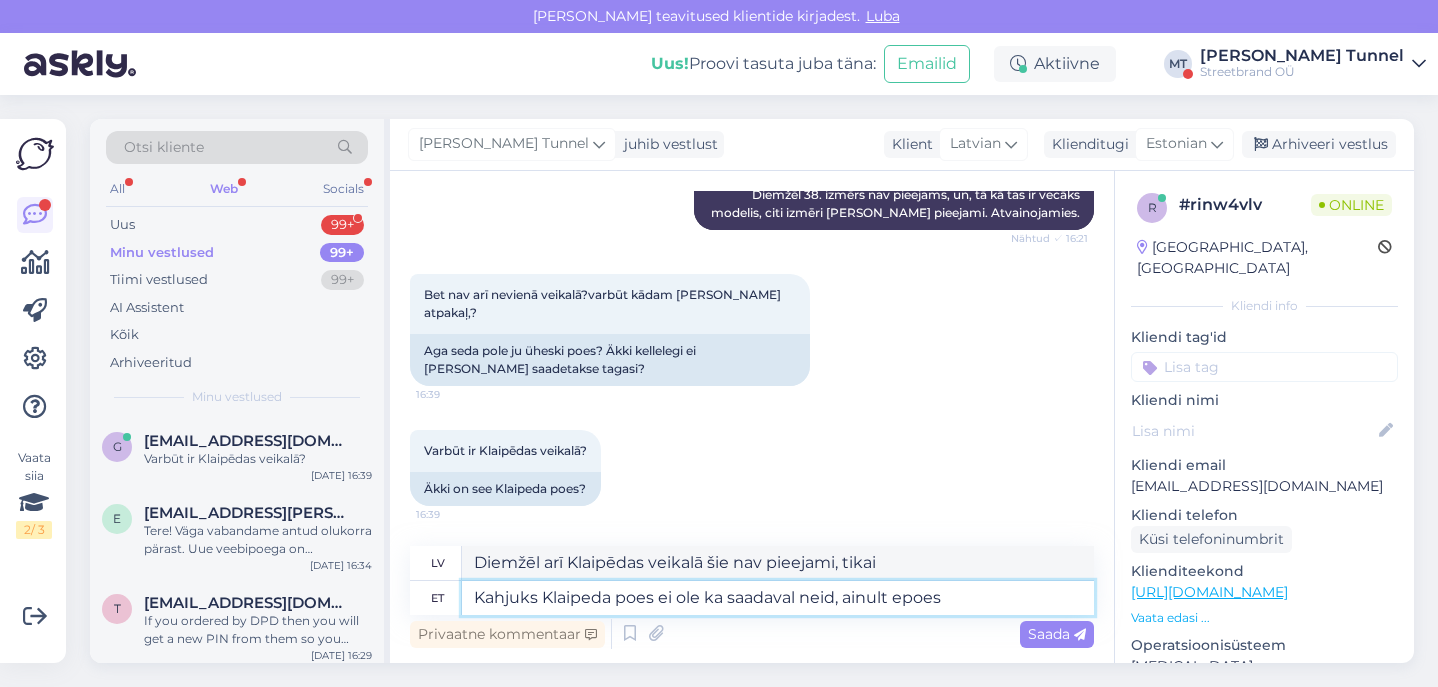 type on "Kahjuks Klaipeda poes ei ole ka saadaval neid, ainult epoes" 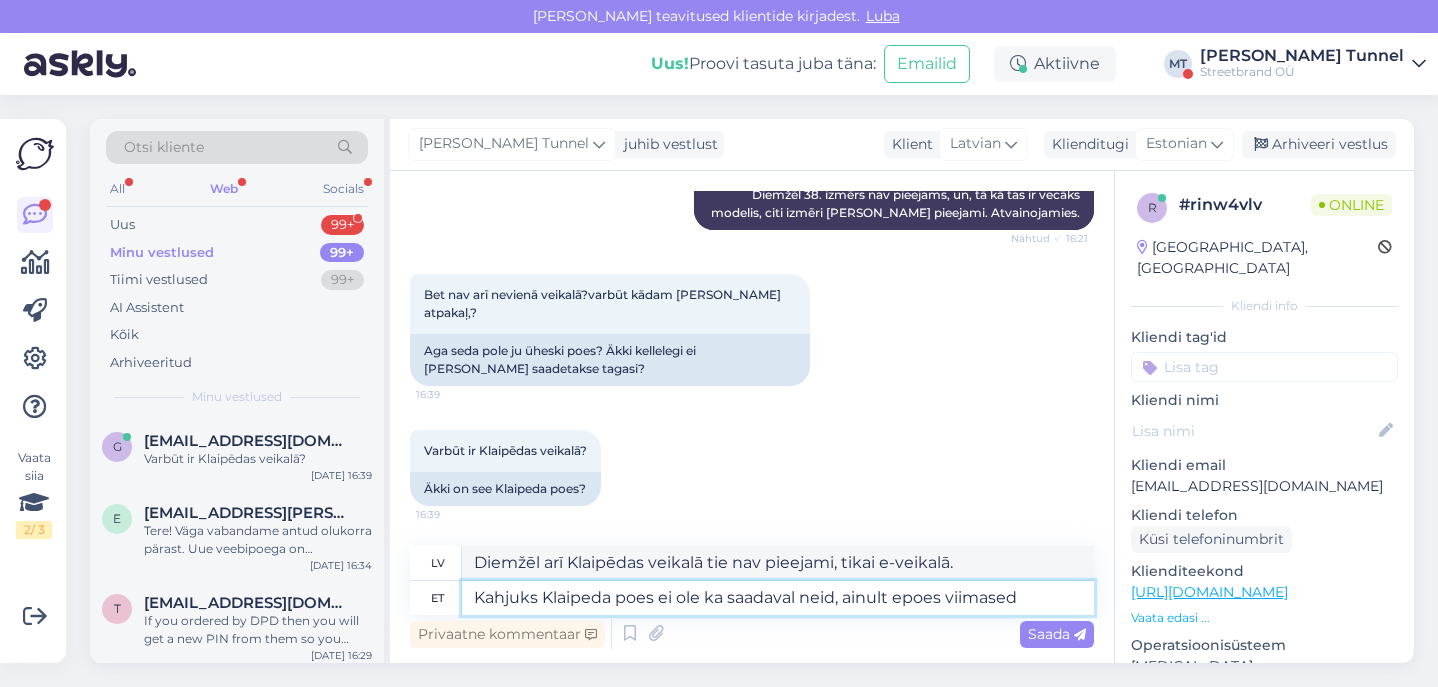 type 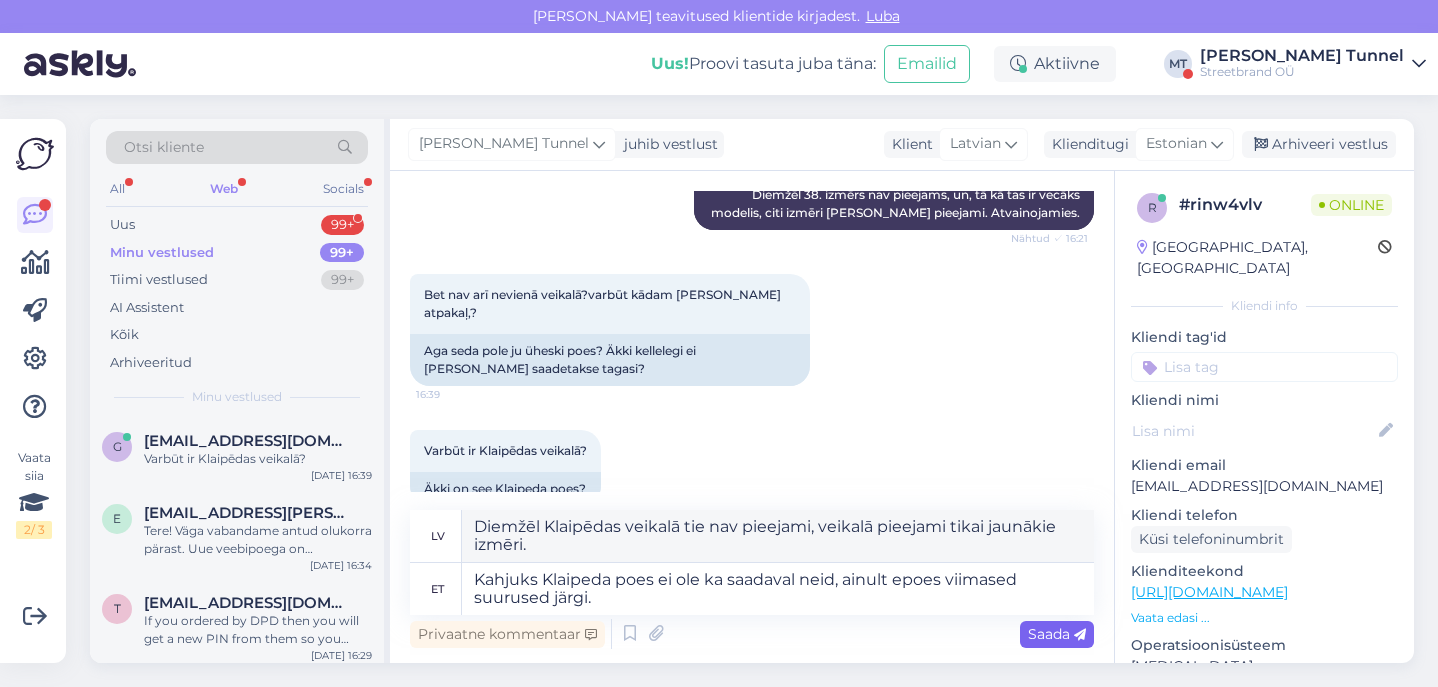 click on "Saada" at bounding box center (1057, 634) 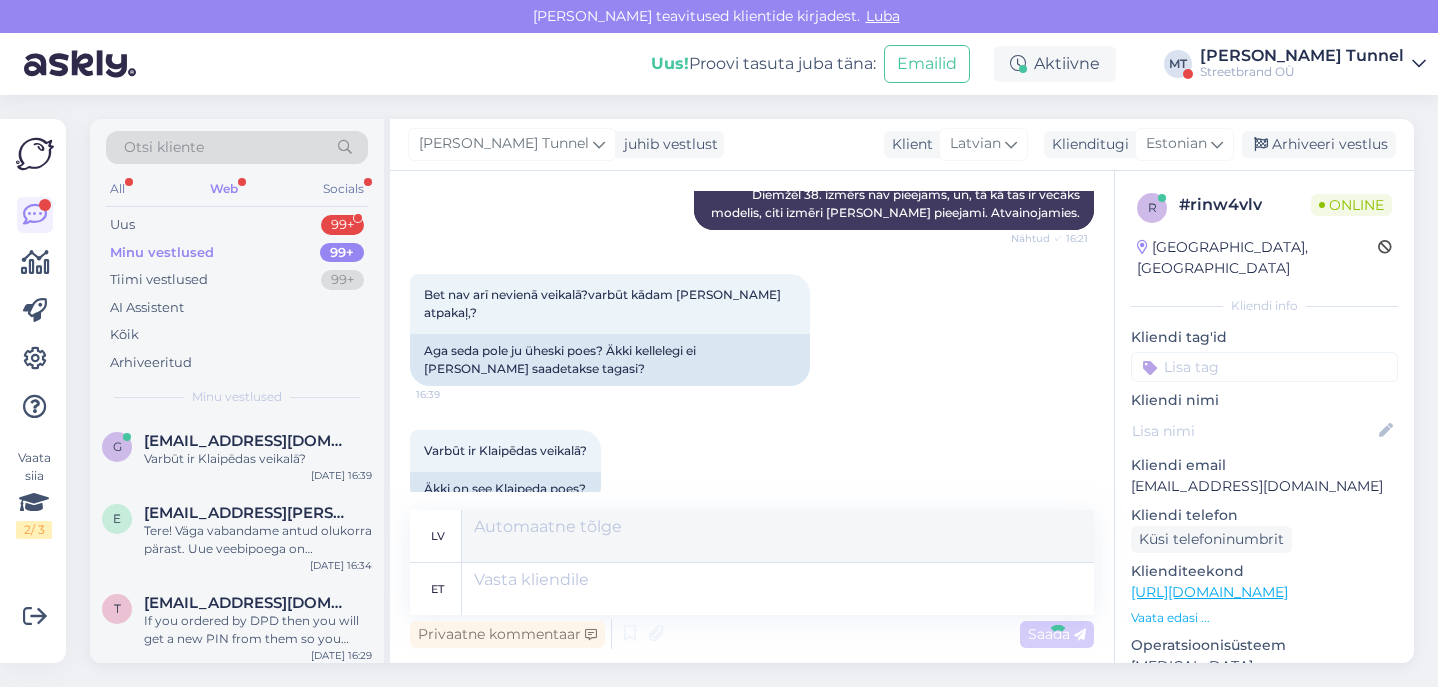 scroll, scrollTop: 791, scrollLeft: 0, axis: vertical 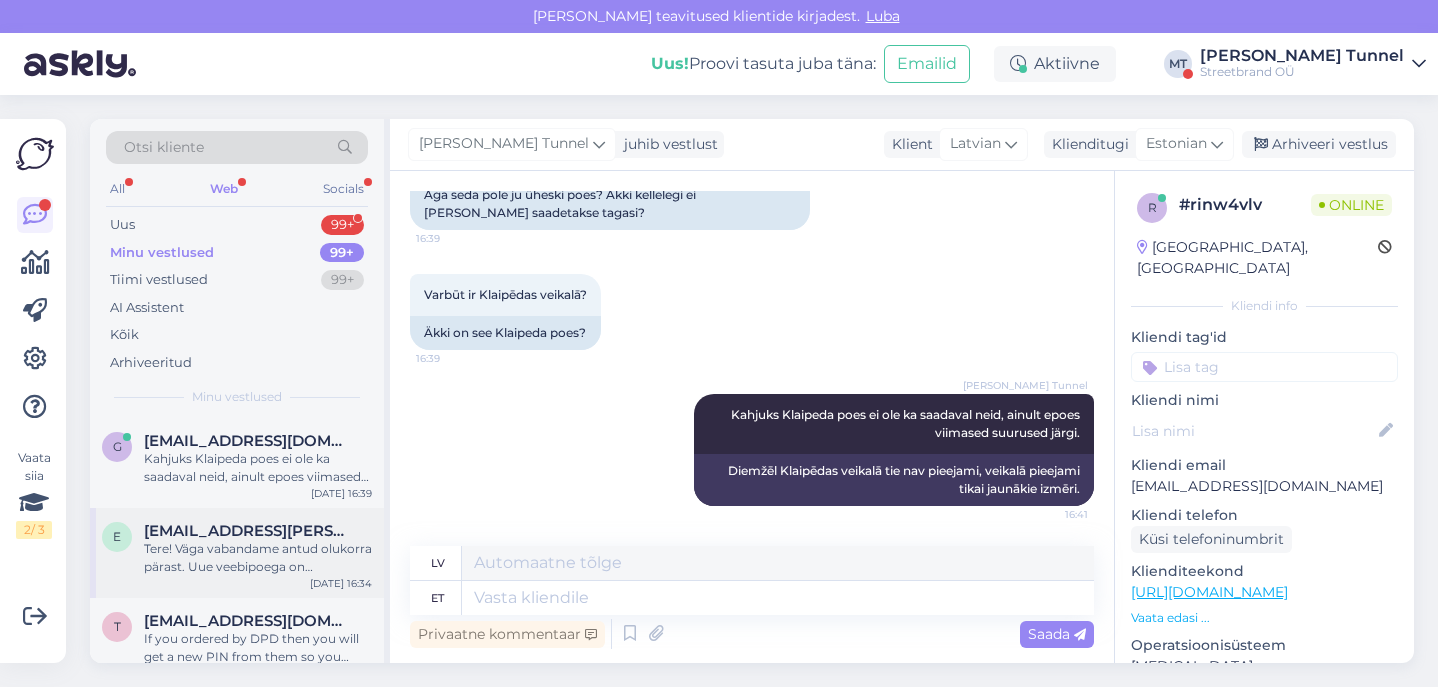 click on "Tere! Väga vabandame antud olukorra pärast. Uue veebipoega on kaasnenud mitmed probleemid ja lahendame need kõik nii kiiresti kui võimalik. Sellepärast on häiritud ka hetkel kasutajaks registreerimine ja konto kasutamine." at bounding box center [258, 558] 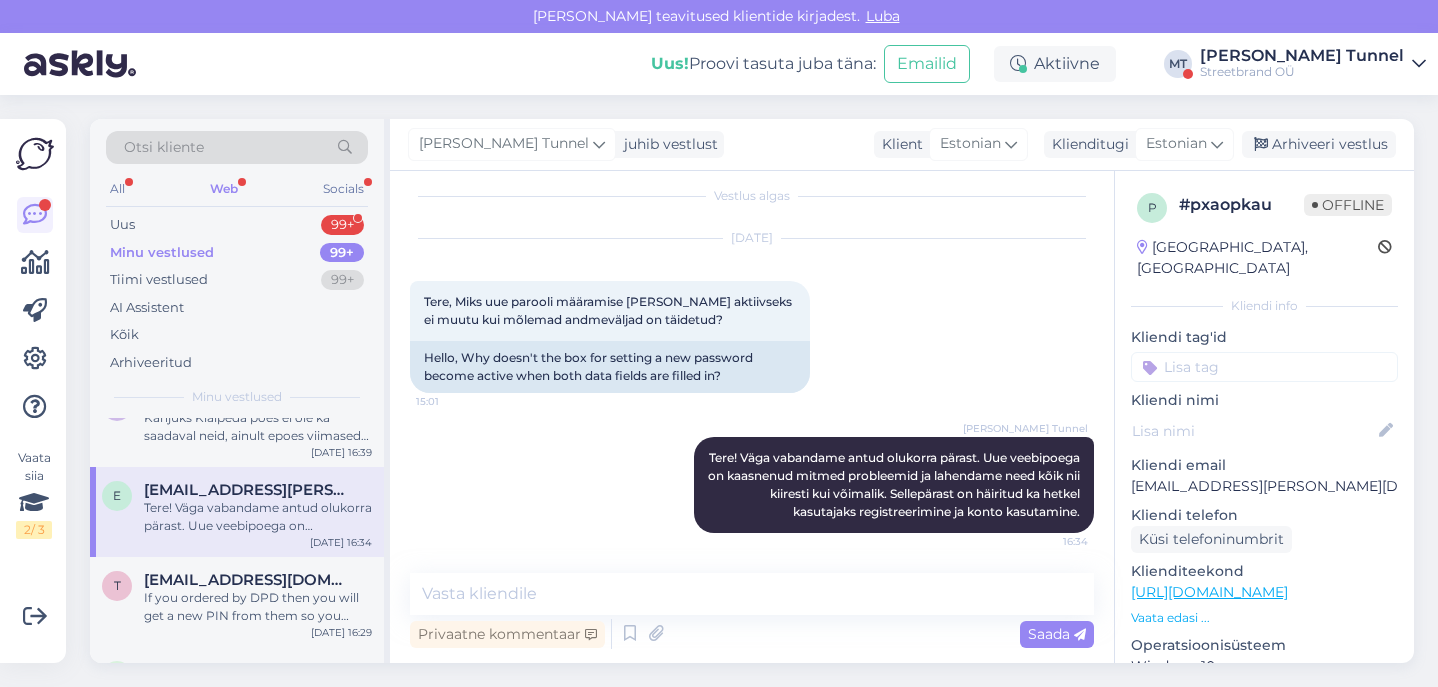 scroll, scrollTop: 125, scrollLeft: 0, axis: vertical 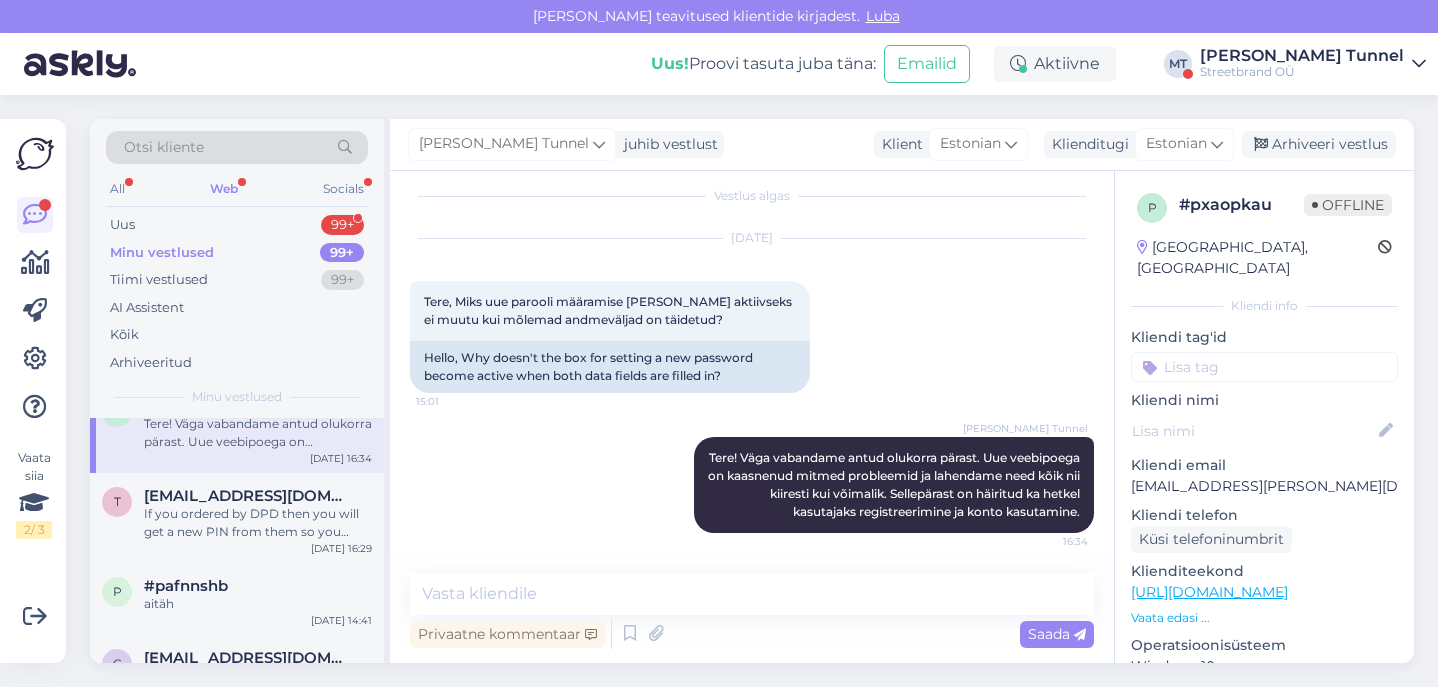 click on "If you ordered by DPD then you will get a new PIN from them so you need to write to their customer support. Or if you did not order by DPD then you will overall have to write to your delivery company to get new return codes. Last option is to bring the order to a physical Ballzy store and they will return the package for you." at bounding box center (258, 523) 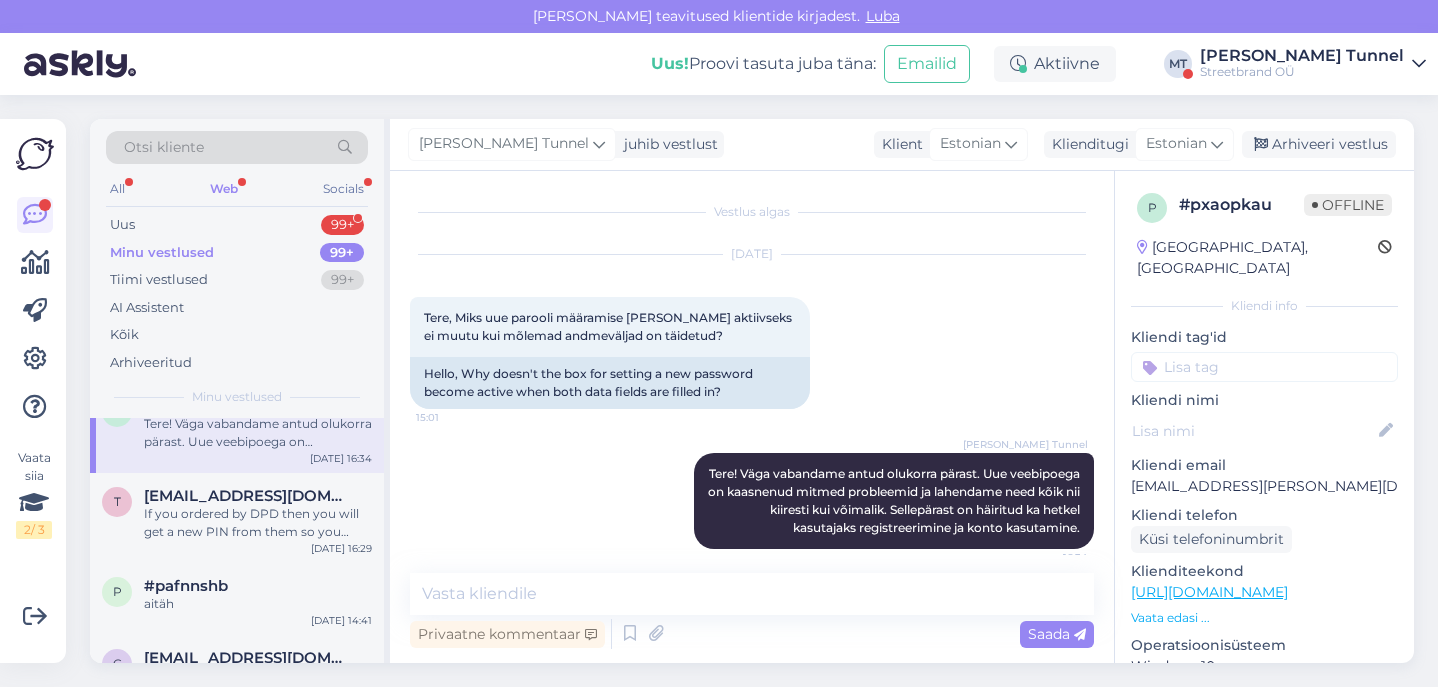 scroll, scrollTop: 743, scrollLeft: 0, axis: vertical 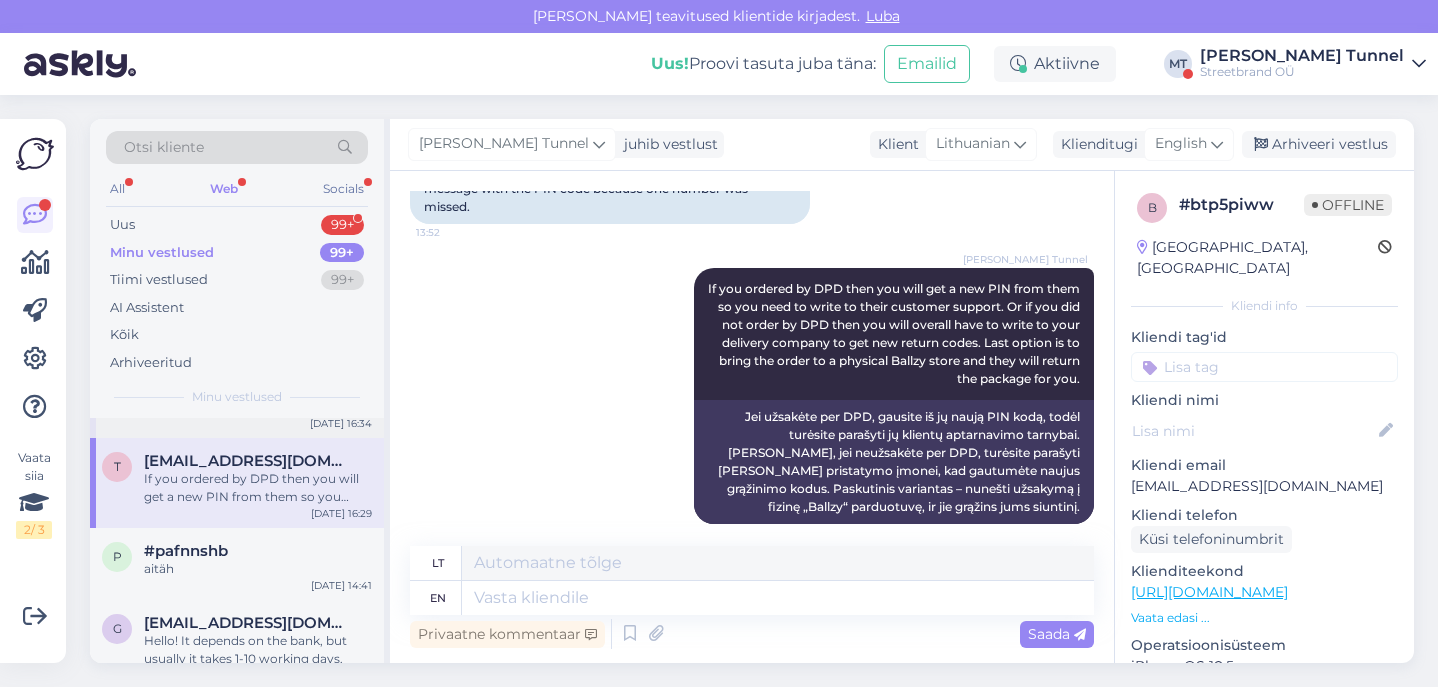 click on "p #pafnnshb aitäh [DATE] 14:41" at bounding box center (237, 564) 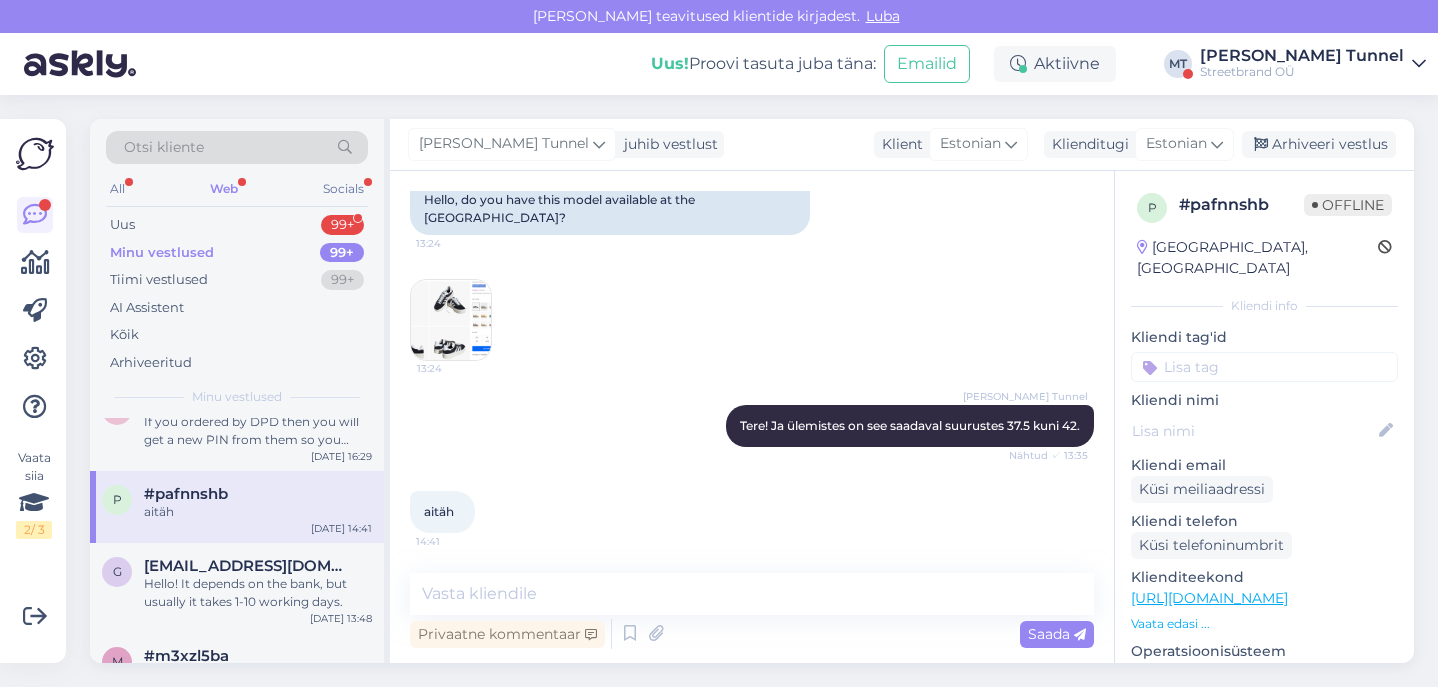 scroll, scrollTop: 234, scrollLeft: 0, axis: vertical 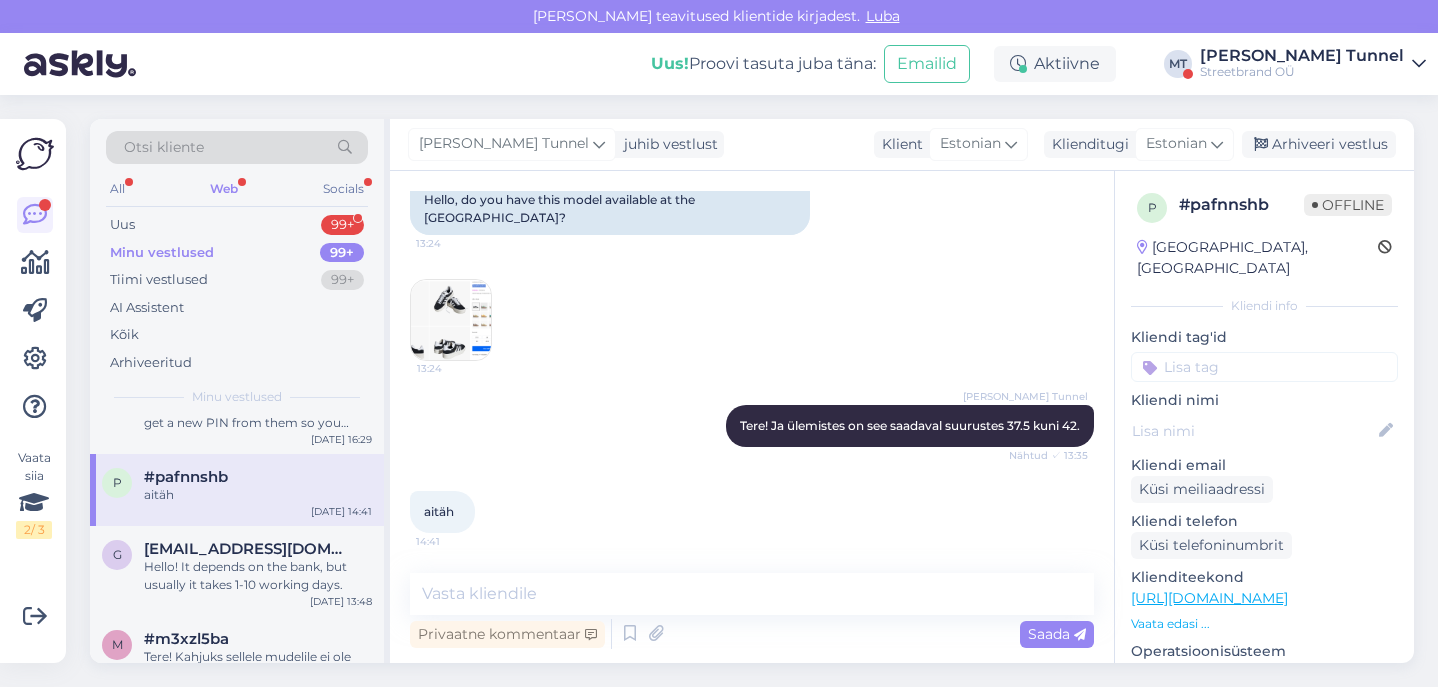 click on "Hello! It depends on the bank, but usually it takes 1-10 working days." at bounding box center (258, 576) 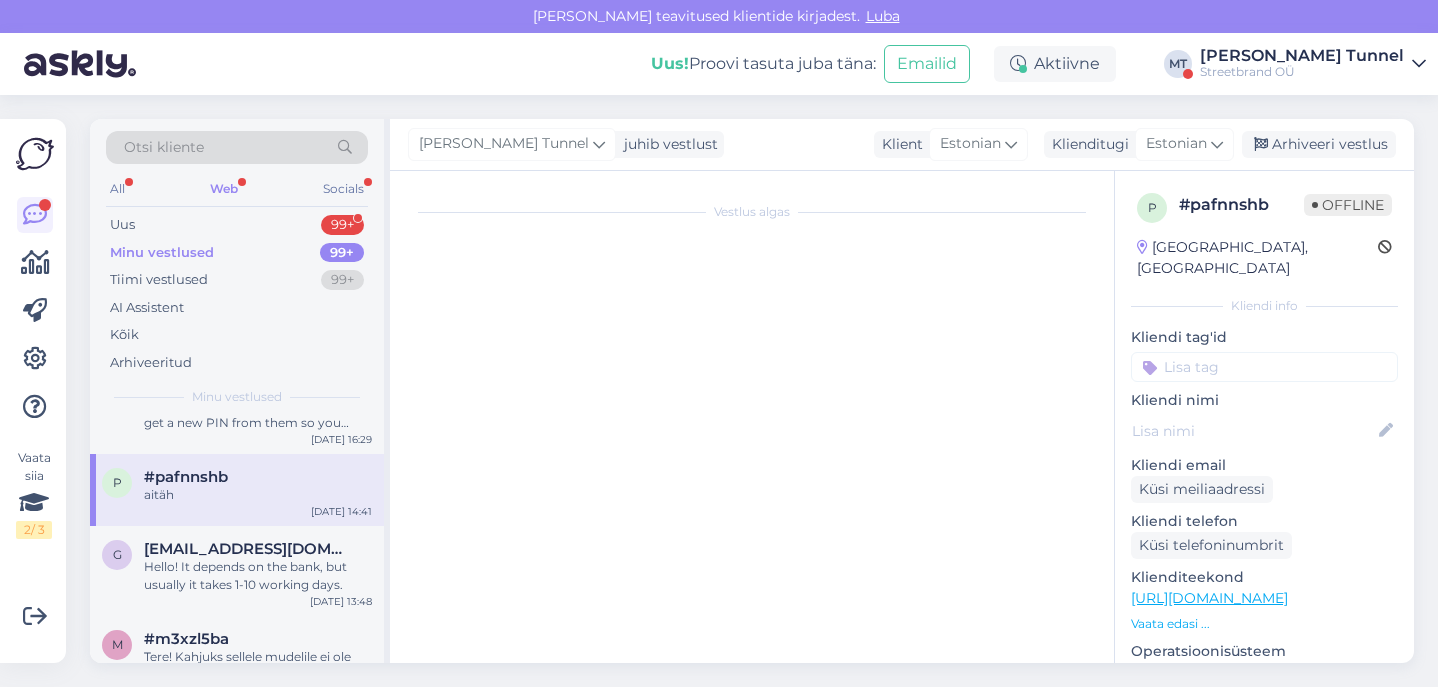 scroll, scrollTop: 221, scrollLeft: 0, axis: vertical 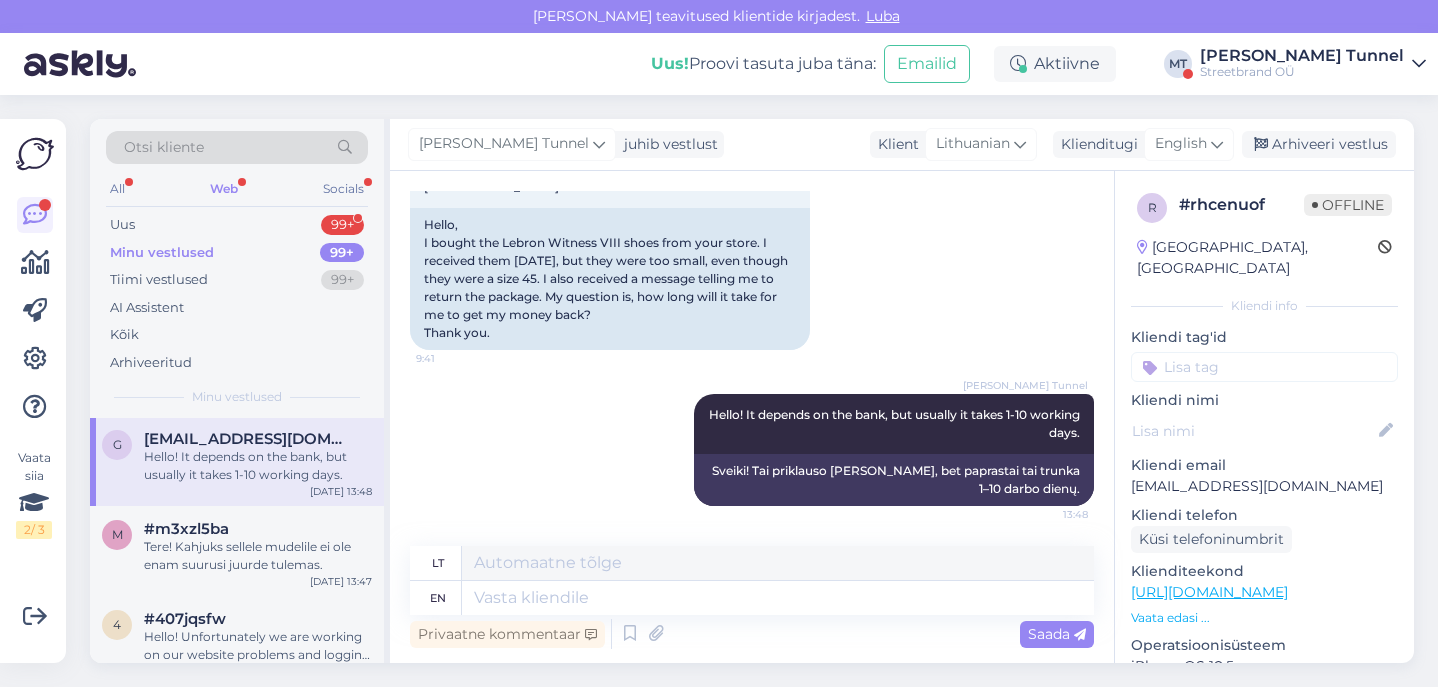 click on "Tere! Kahjuks sellele mudelile ei ole enam suurusi juurde tulemas." at bounding box center [258, 556] 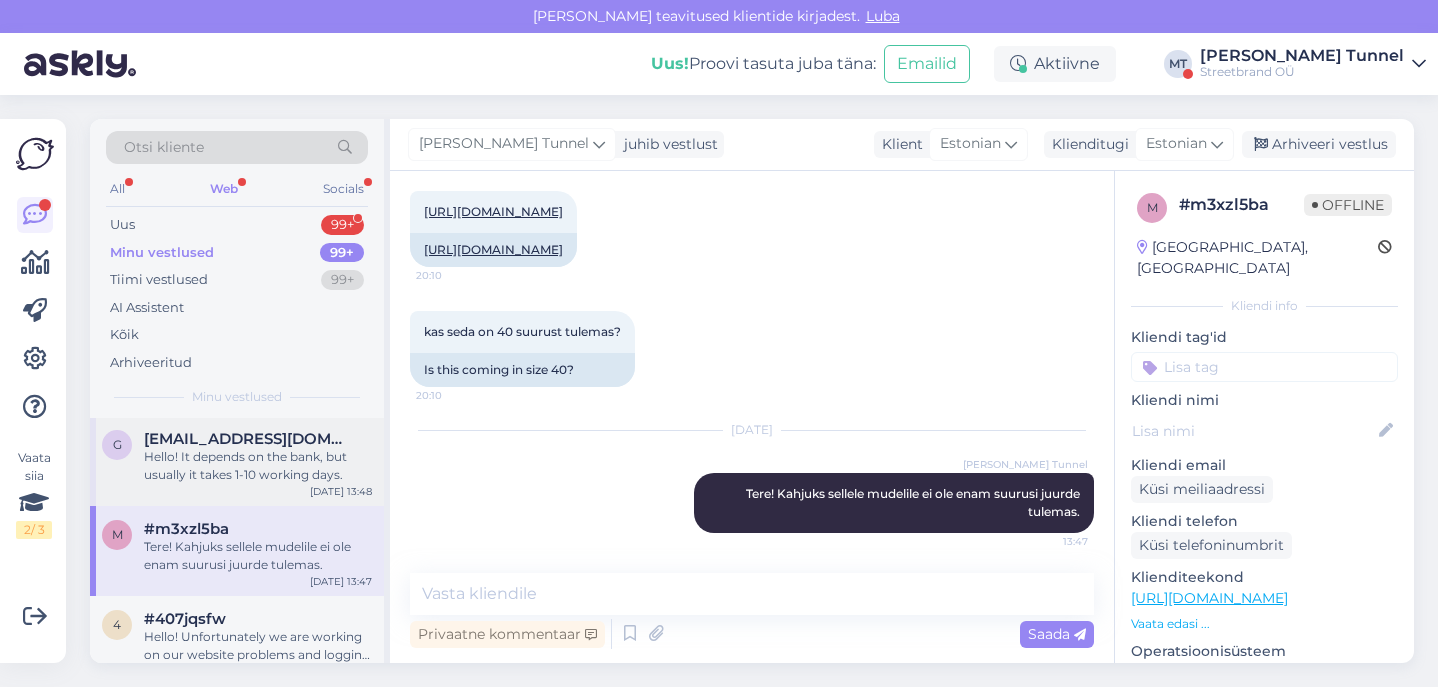 click on "Hello! It depends on the bank, but usually it takes 1-10 working days." at bounding box center (258, 466) 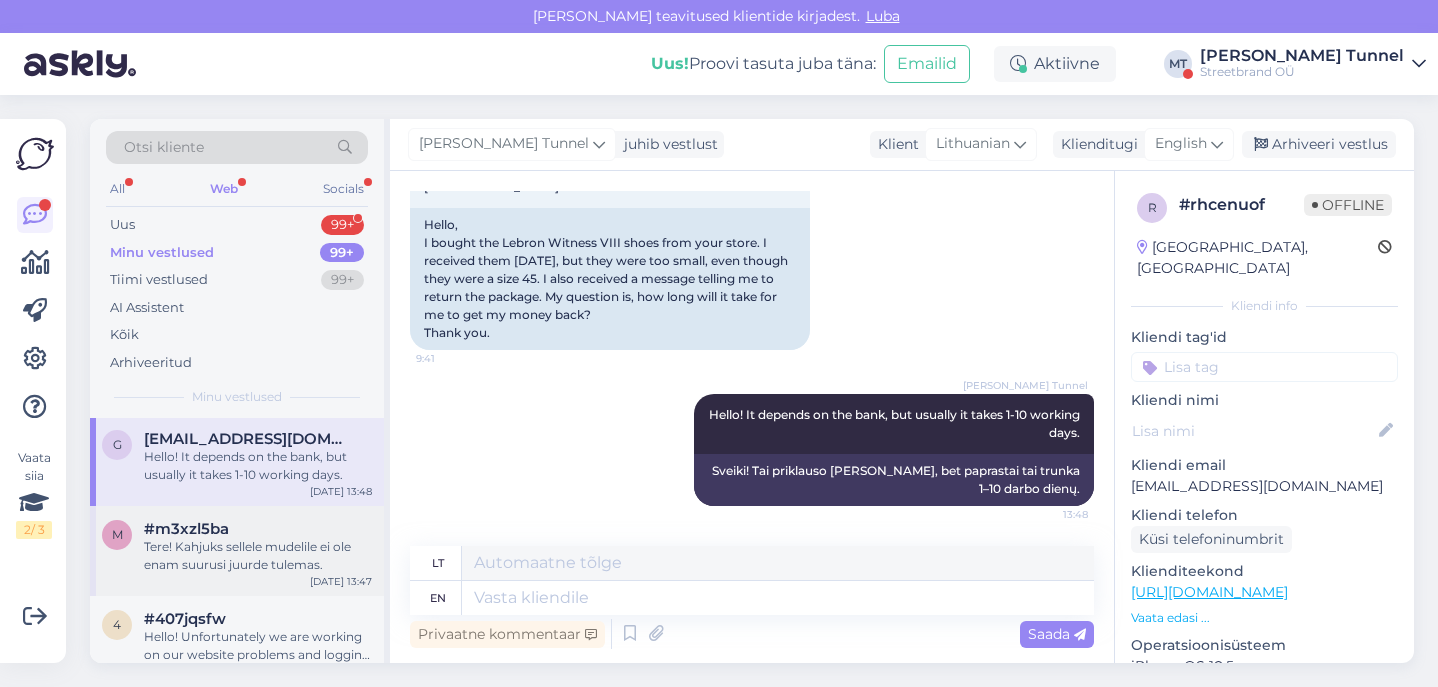 click on "Tere! Kahjuks sellele mudelile ei ole enam suurusi juurde tulemas." at bounding box center (258, 556) 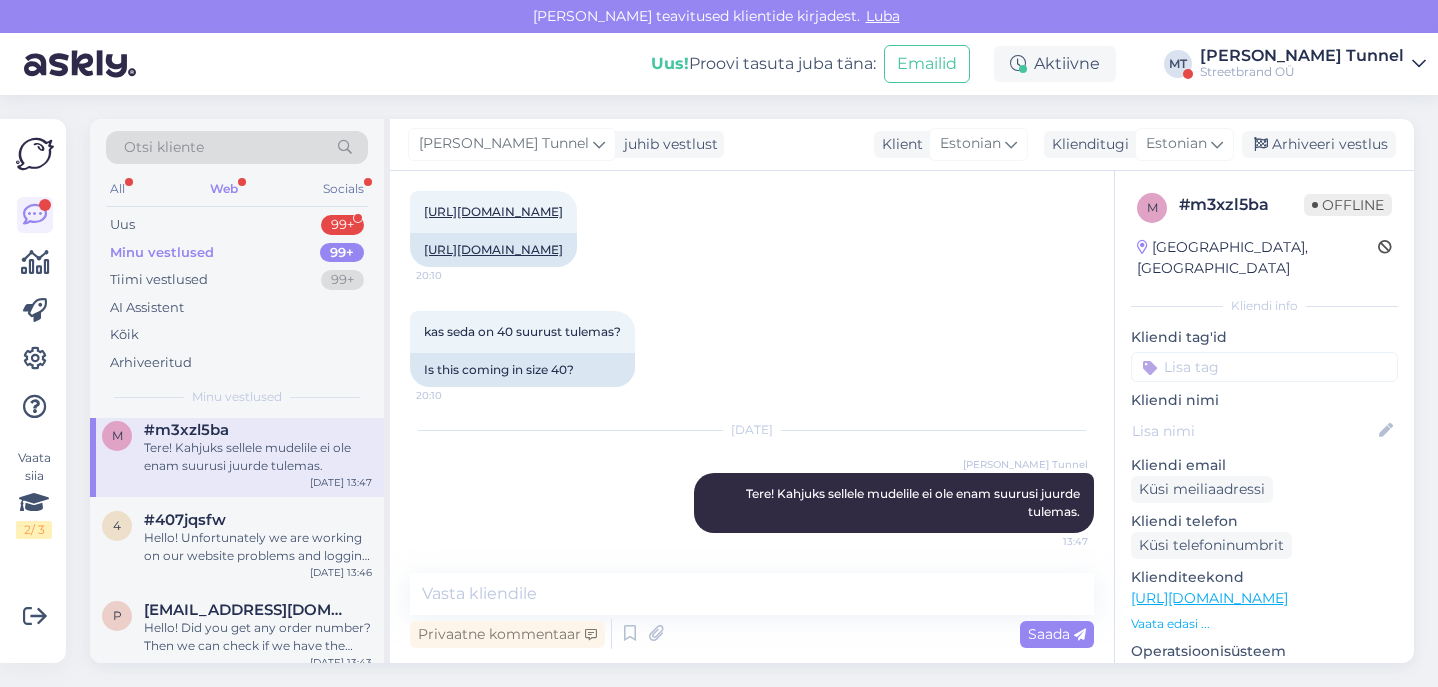 scroll, scrollTop: 447, scrollLeft: 0, axis: vertical 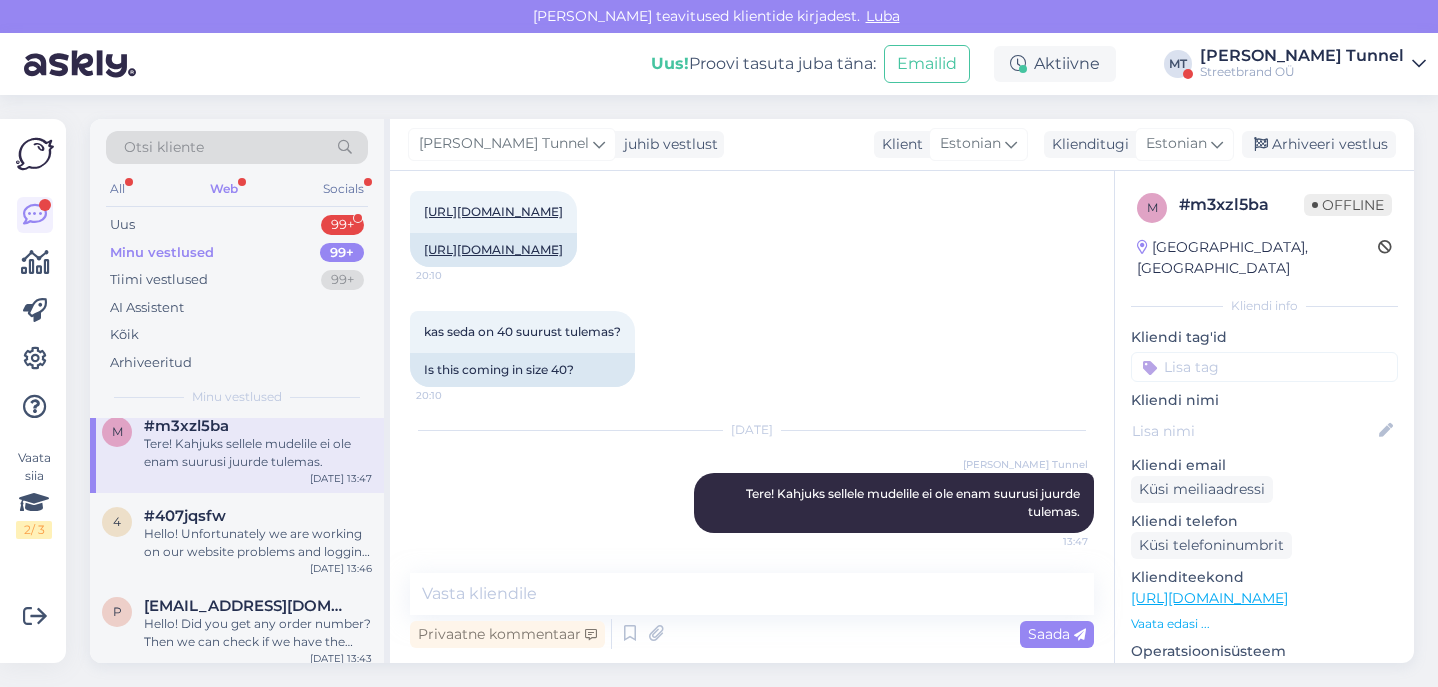 click on "Hello! Unfortunately we are working on our website problems and logging in is not available at the moment, we are truly sorry for the inconvenience." at bounding box center (258, 543) 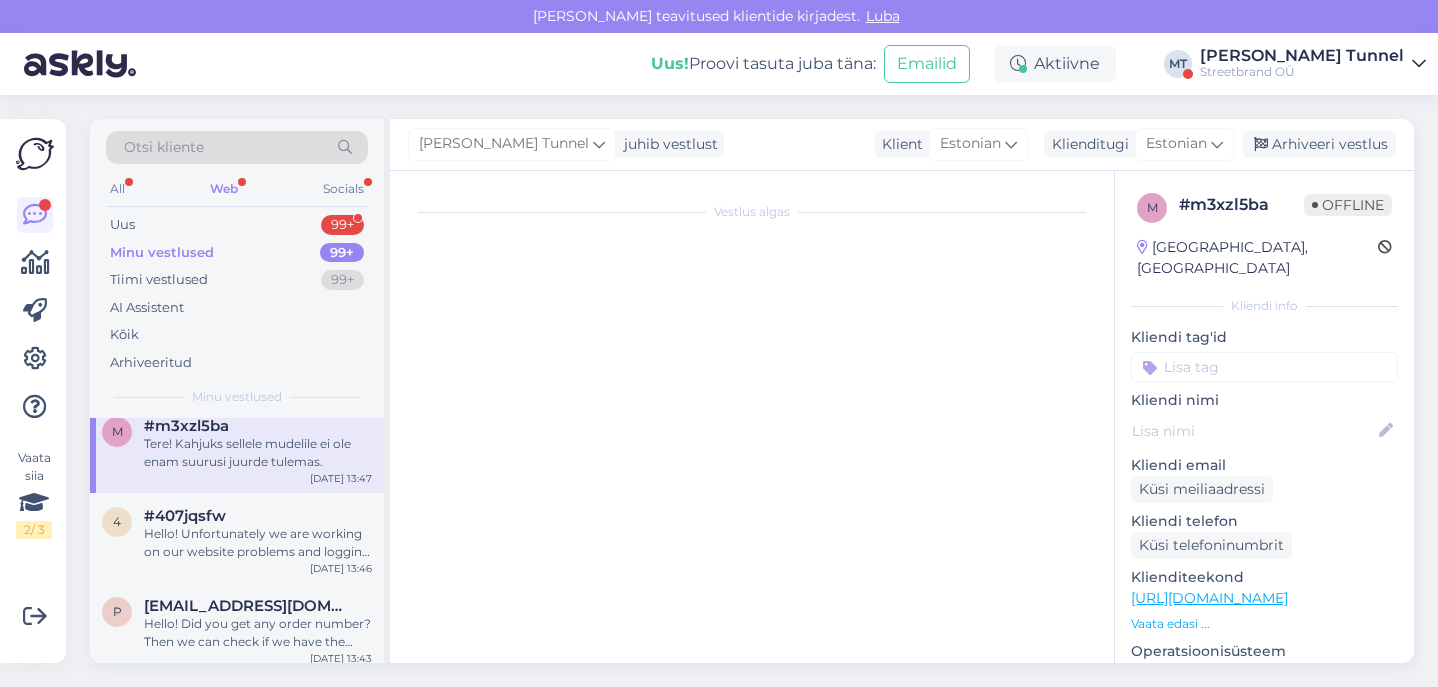 scroll, scrollTop: 0, scrollLeft: 0, axis: both 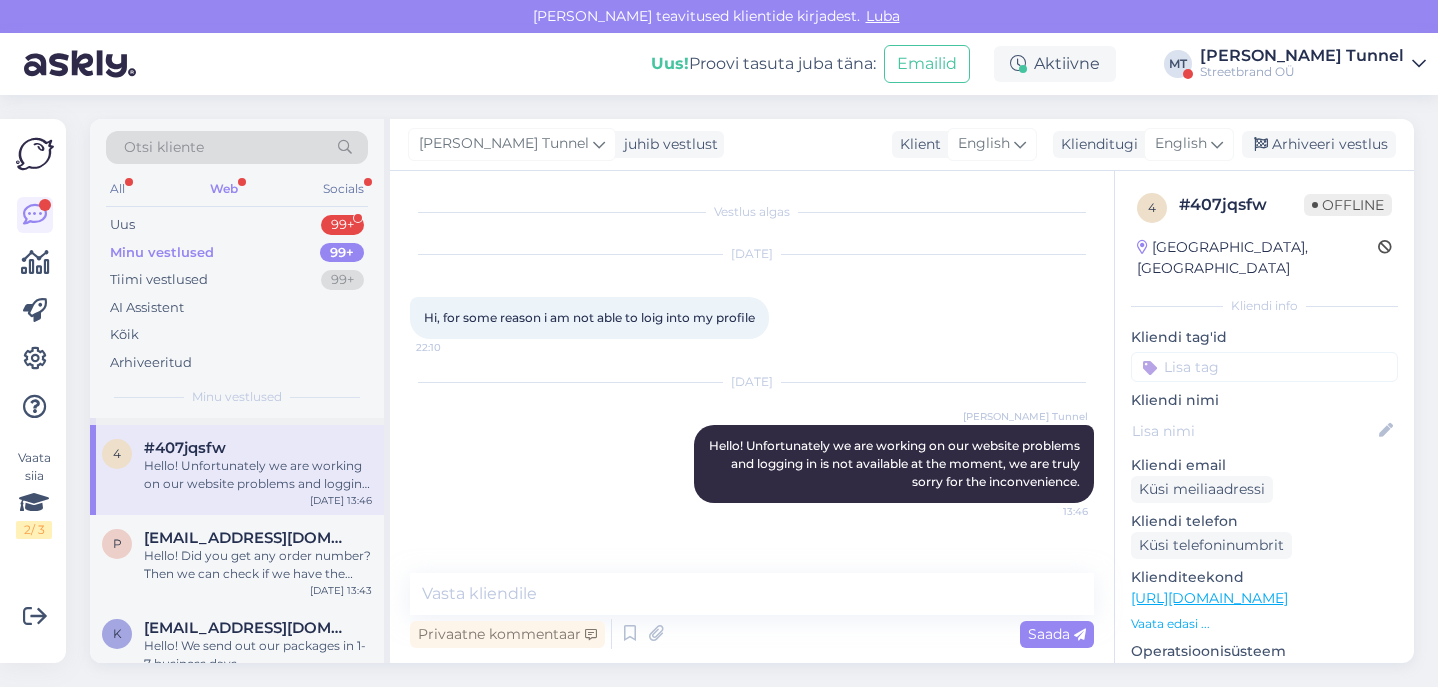 click on "[EMAIL_ADDRESS][DOMAIN_NAME]" at bounding box center (248, 538) 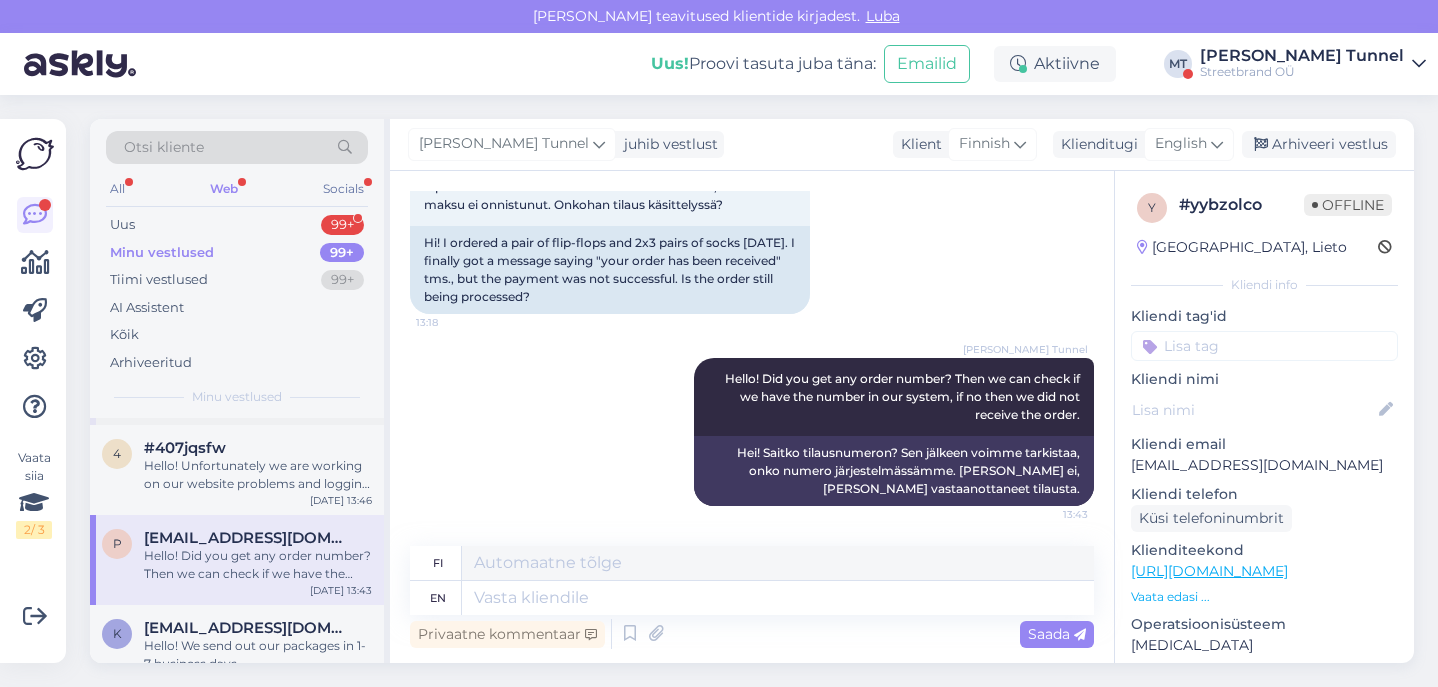 scroll, scrollTop: 523, scrollLeft: 0, axis: vertical 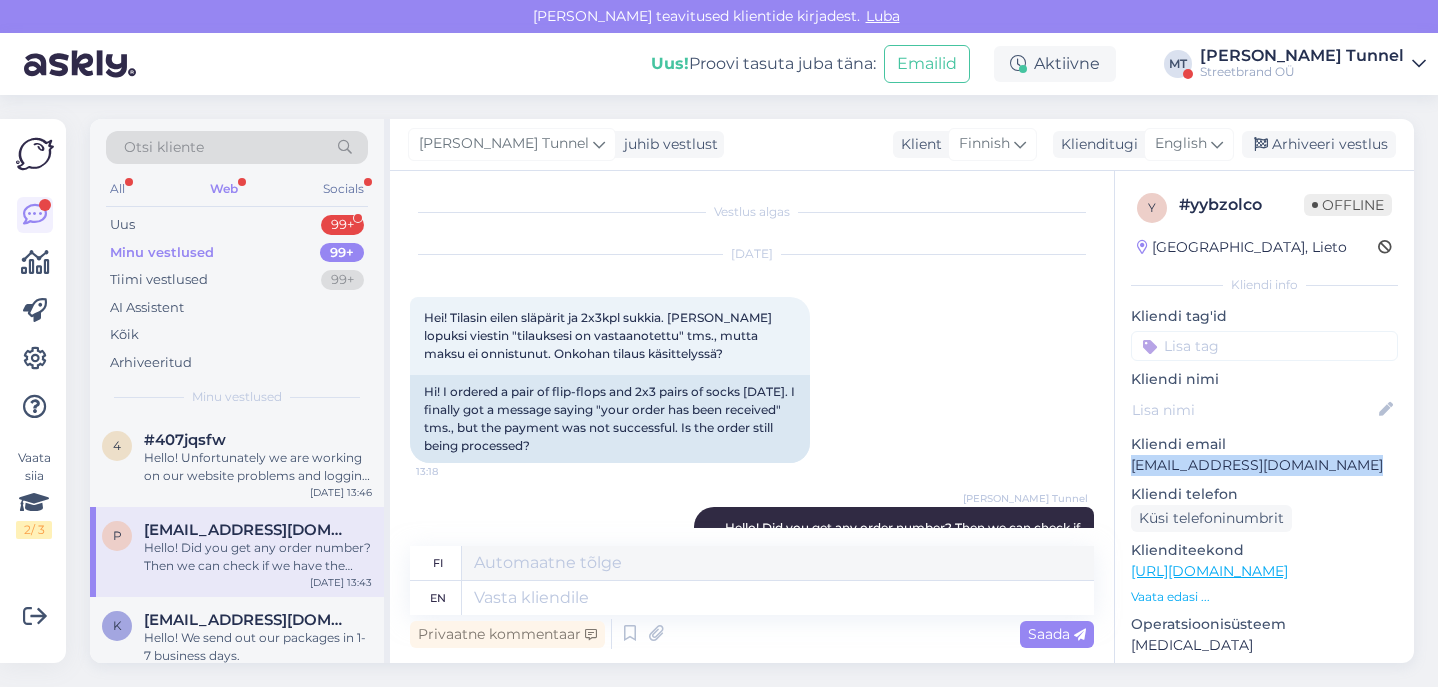 drag, startPoint x: 1352, startPoint y: 468, endPoint x: 1131, endPoint y: 474, distance: 221.08144 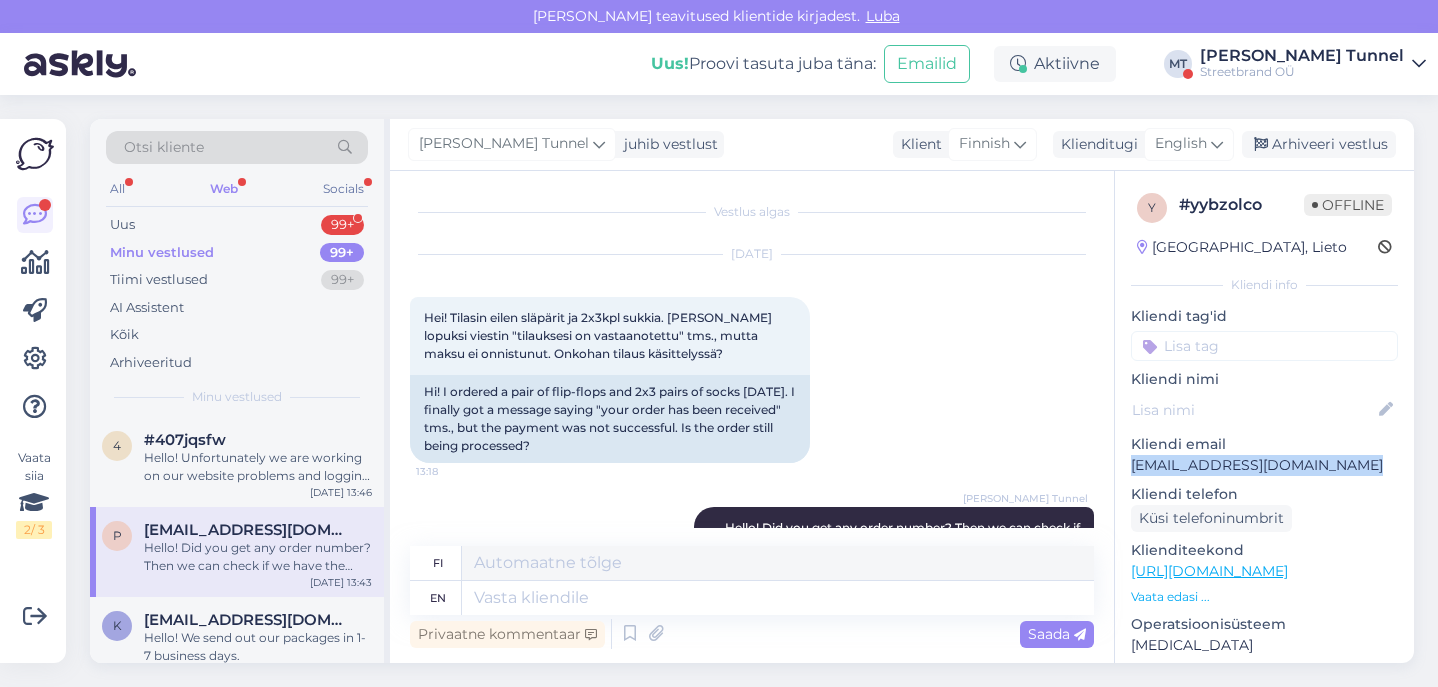 click on "[EMAIL_ADDRESS][DOMAIN_NAME]" at bounding box center [1264, 465] 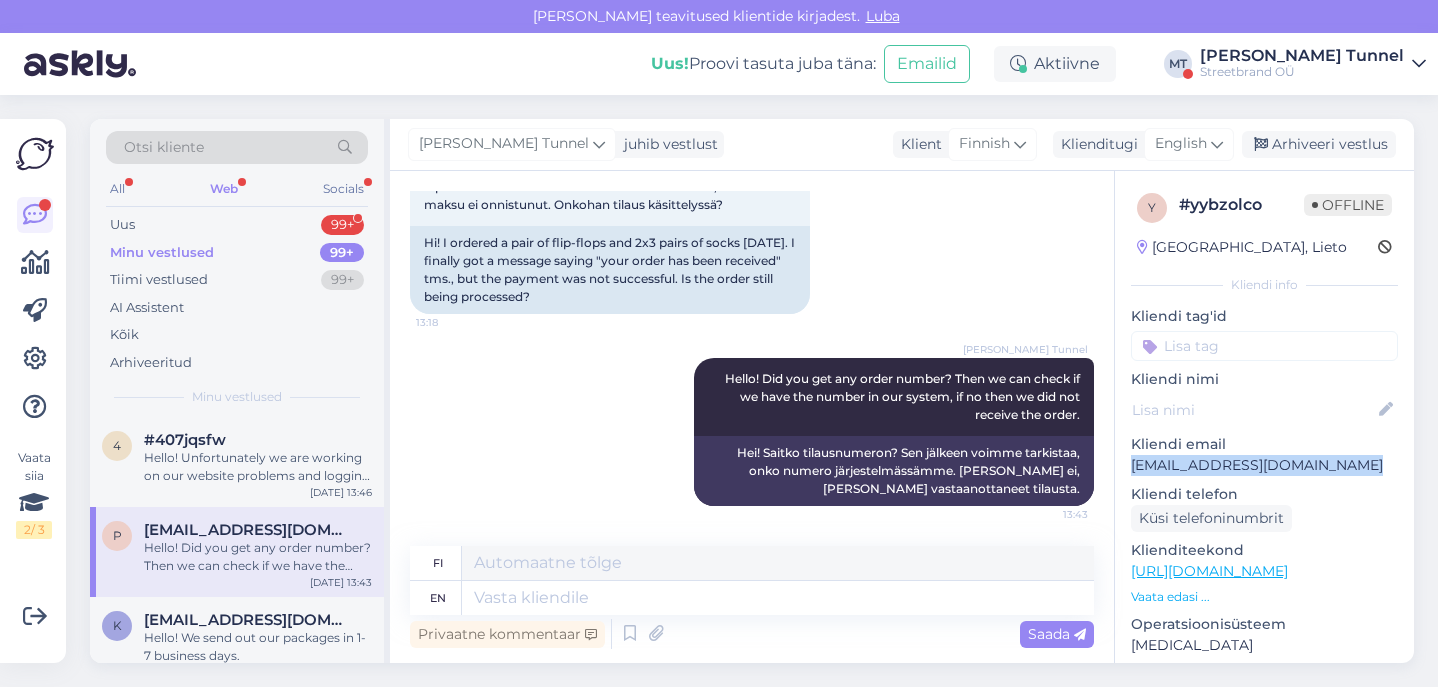 scroll, scrollTop: 149, scrollLeft: 0, axis: vertical 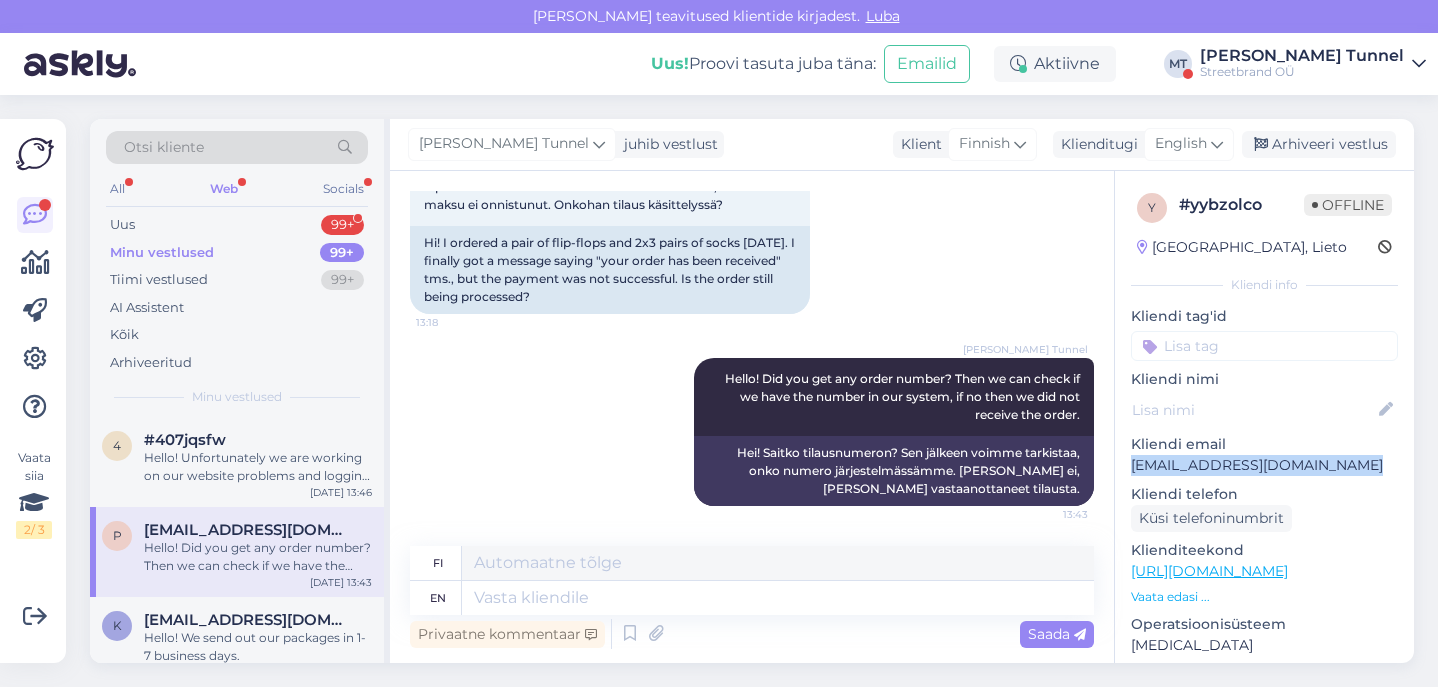 copy on "[EMAIL_ADDRESS][DOMAIN_NAME]" 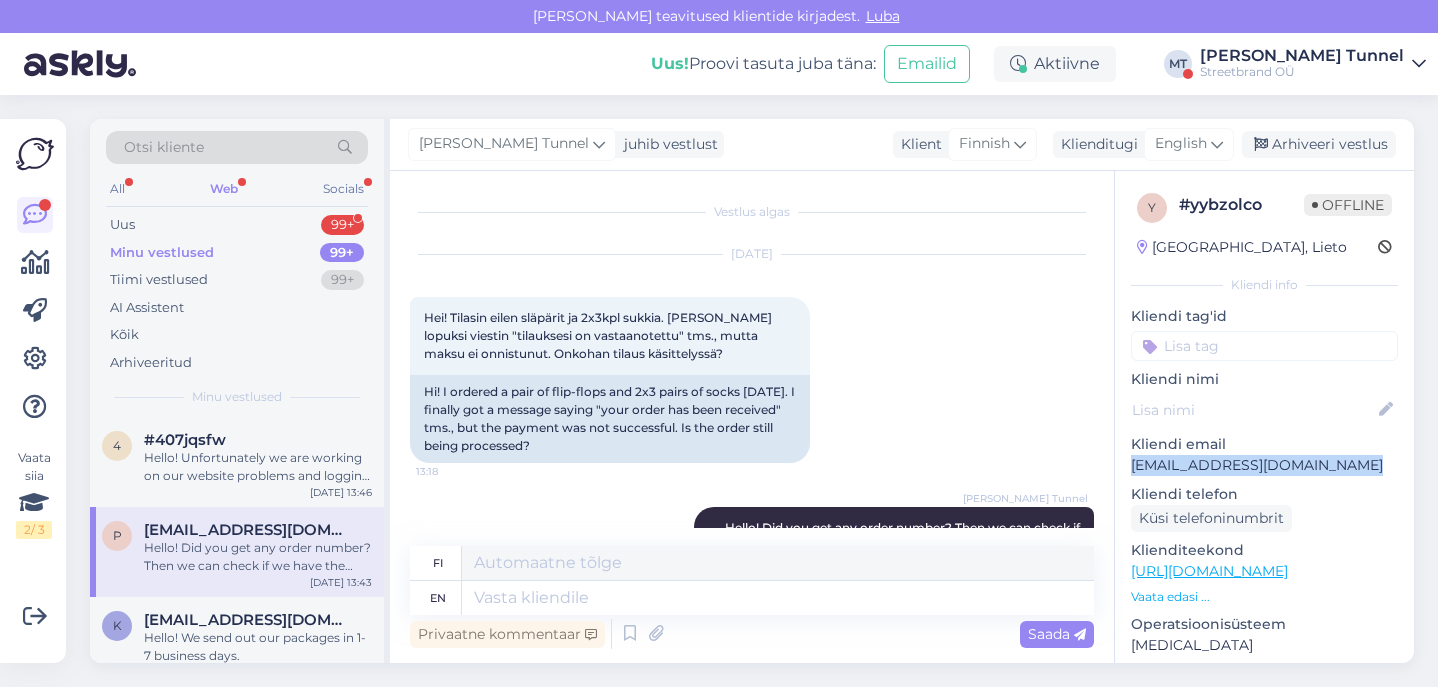 scroll, scrollTop: 0, scrollLeft: 0, axis: both 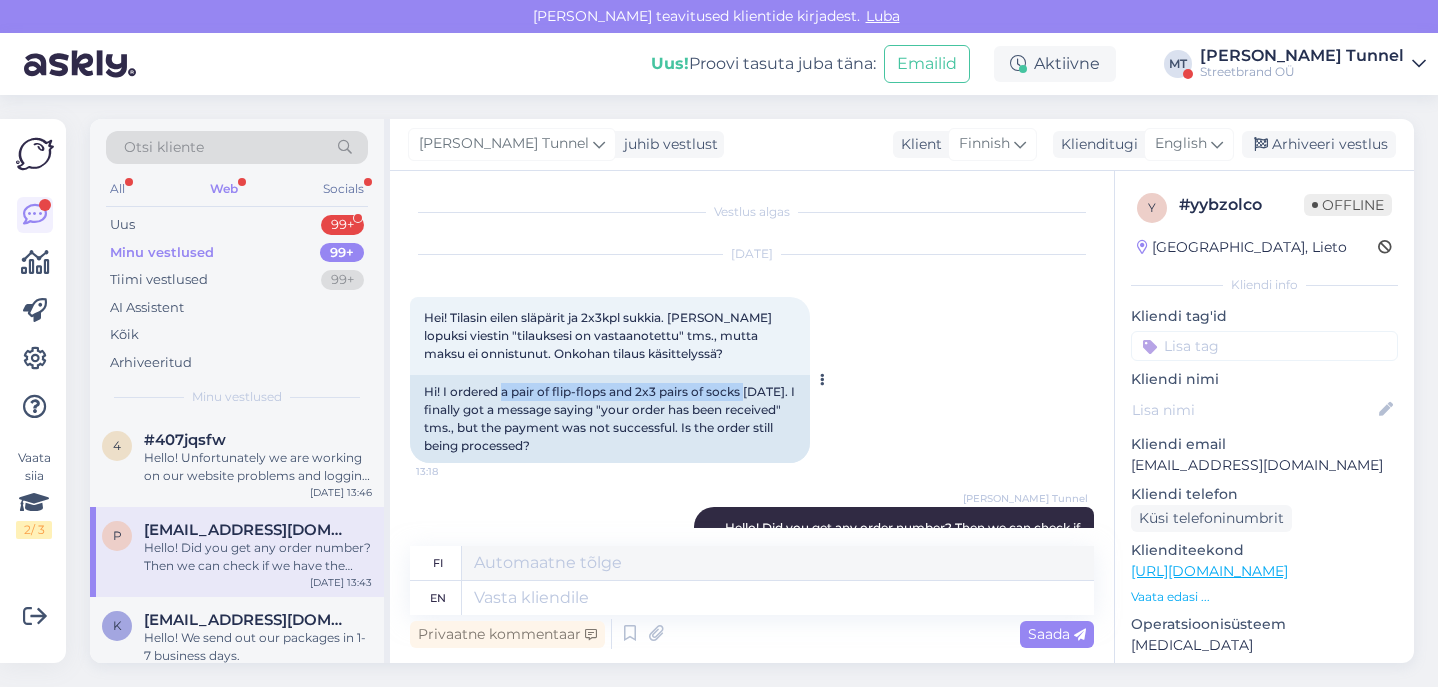 drag, startPoint x: 503, startPoint y: 395, endPoint x: 757, endPoint y: 385, distance: 254.19678 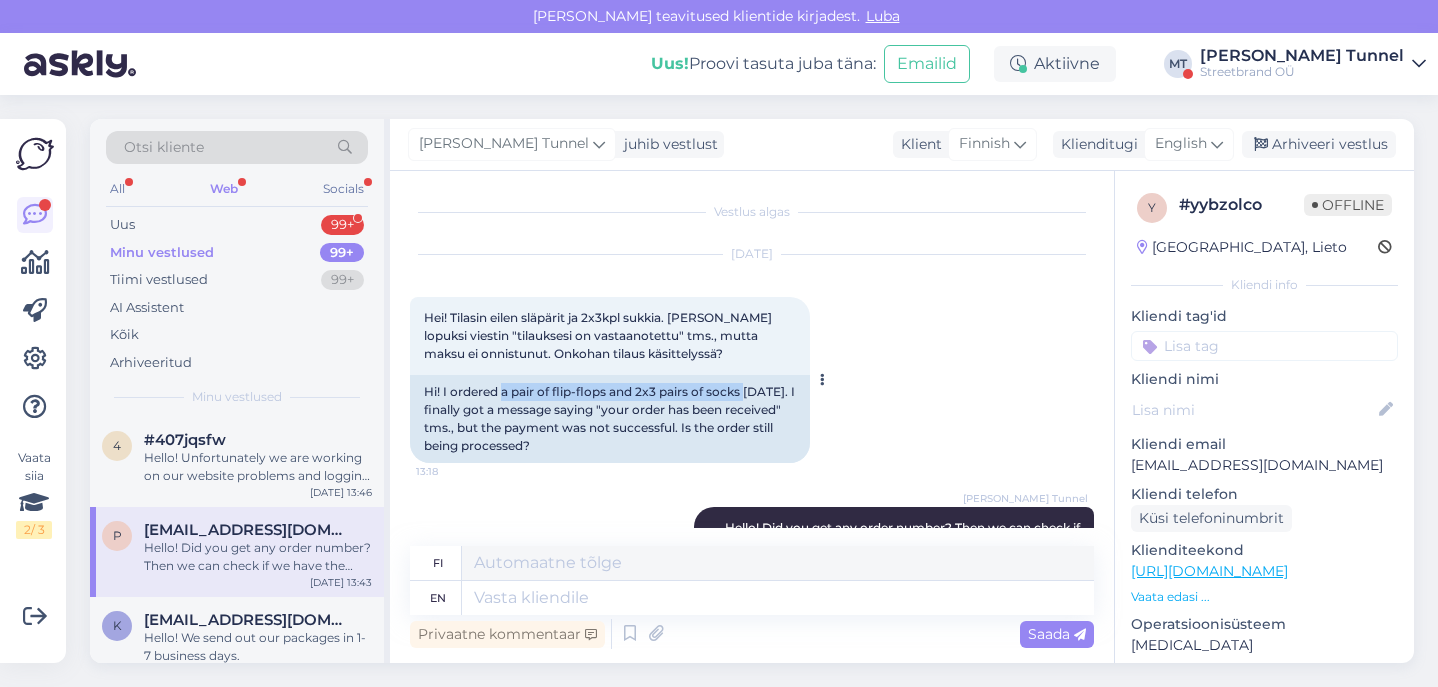 click on "Hi! I ordered a pair of flip-flops and 2x3 pairs of socks [DATE]. I finally got a message saying "your order has been received" tms., but the payment was not successful. Is the order still being processed?" at bounding box center [610, 419] 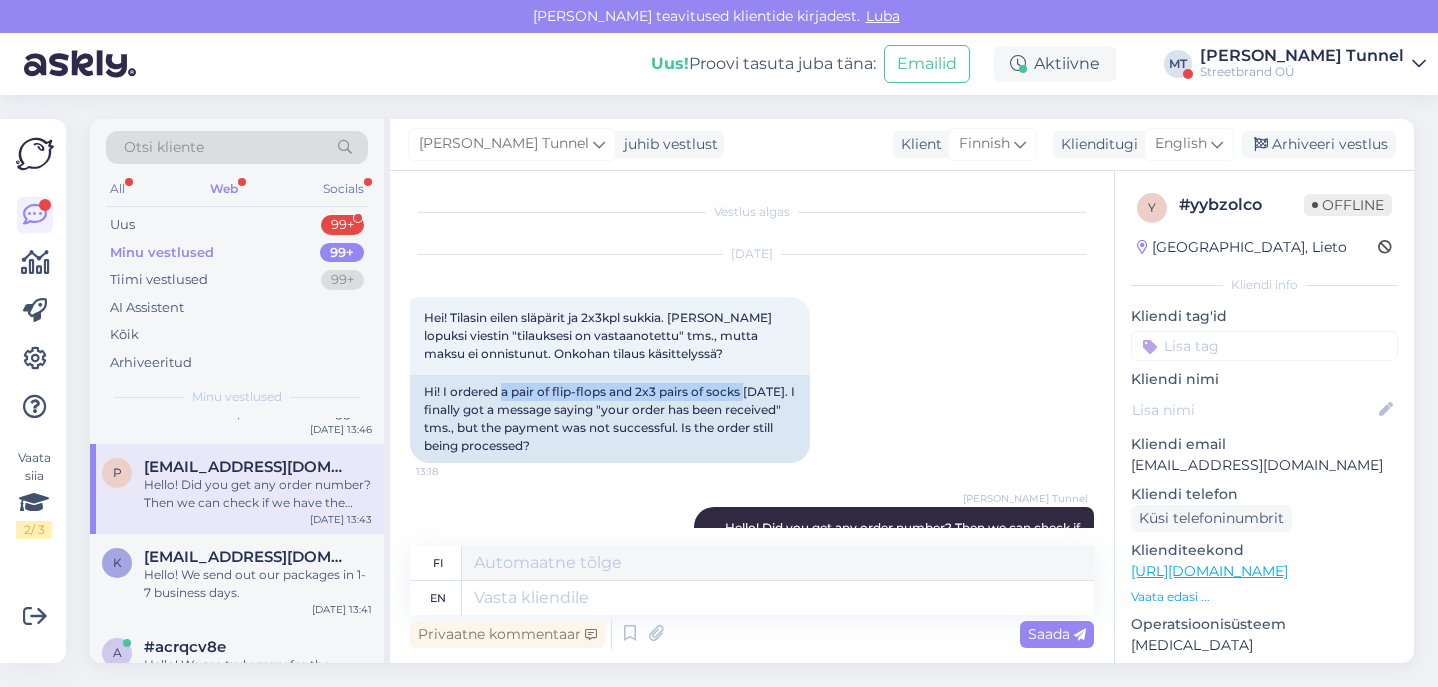 scroll, scrollTop: 587, scrollLeft: 0, axis: vertical 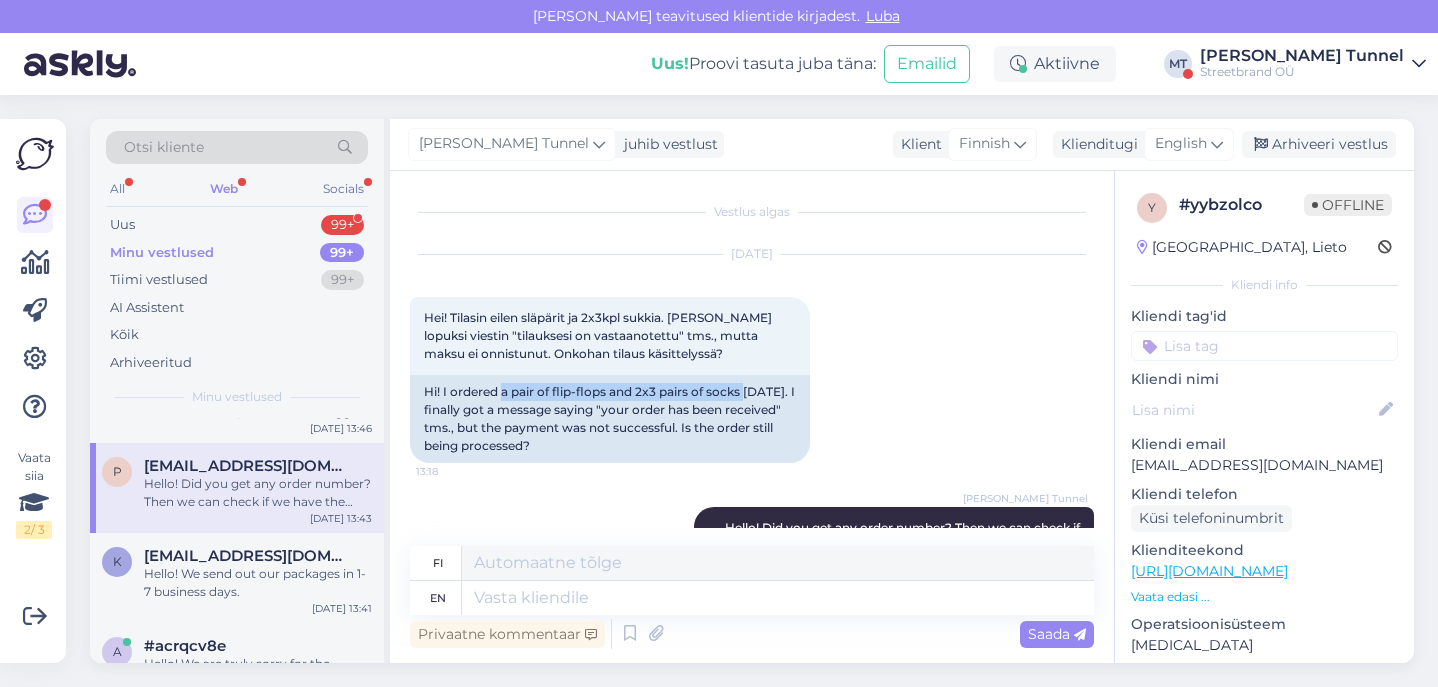 click on "Hello! We send out our packages in 1-7 business days." at bounding box center (258, 583) 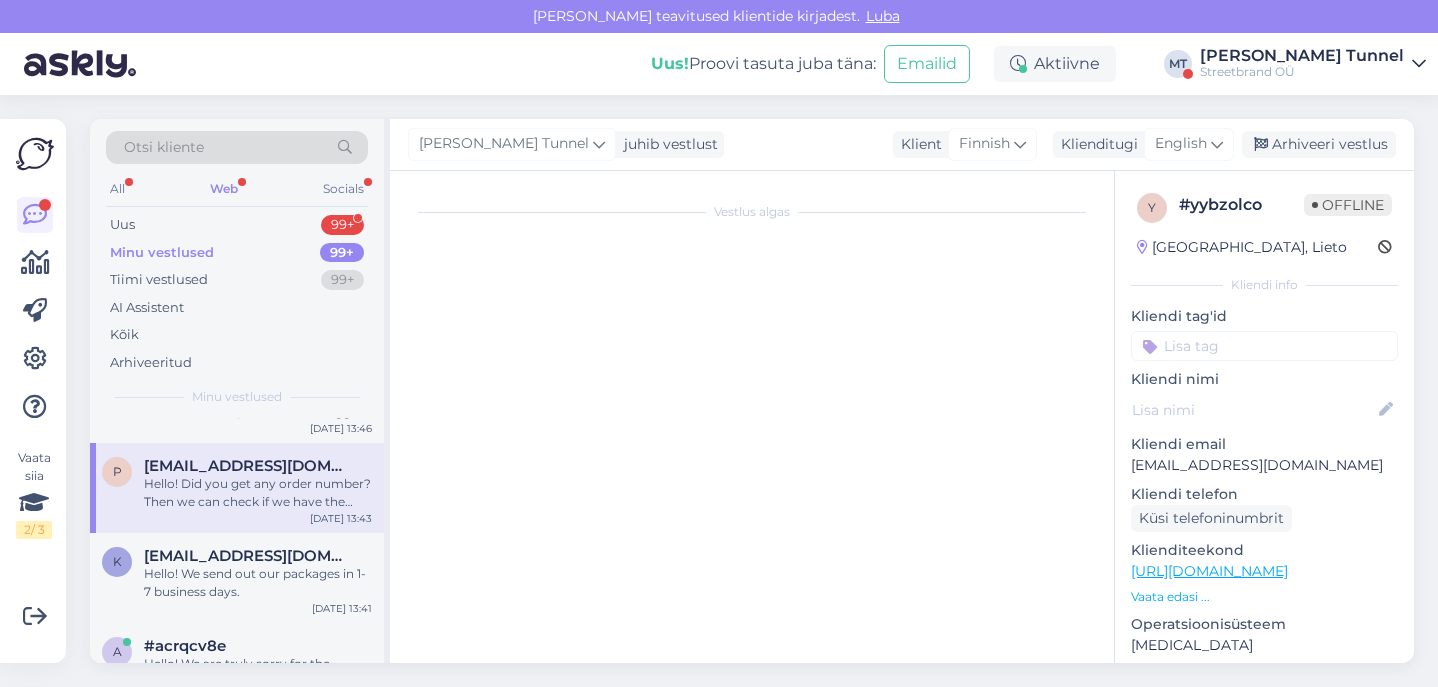 scroll, scrollTop: 23, scrollLeft: 0, axis: vertical 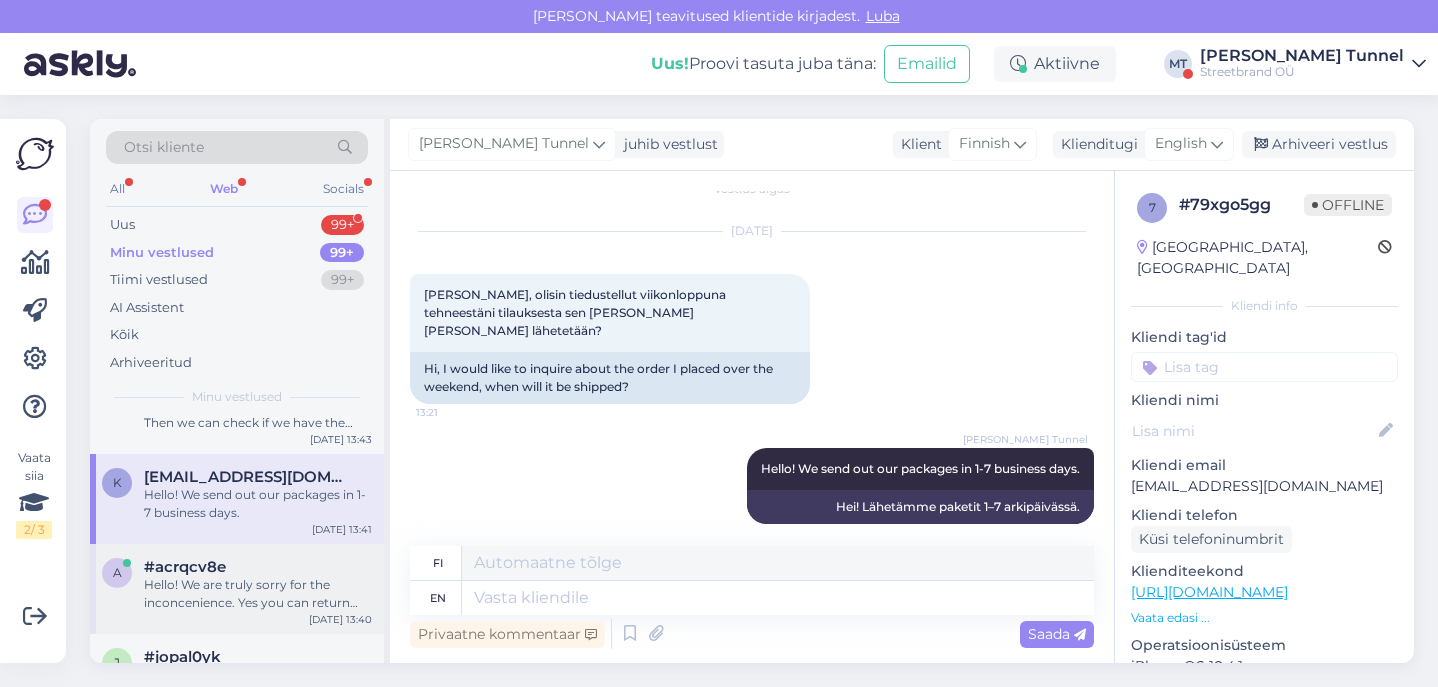 click on "Hello! We are truly sorry for the inconcenience. Yes you can return the socks to us and we will refund you the money." at bounding box center (258, 594) 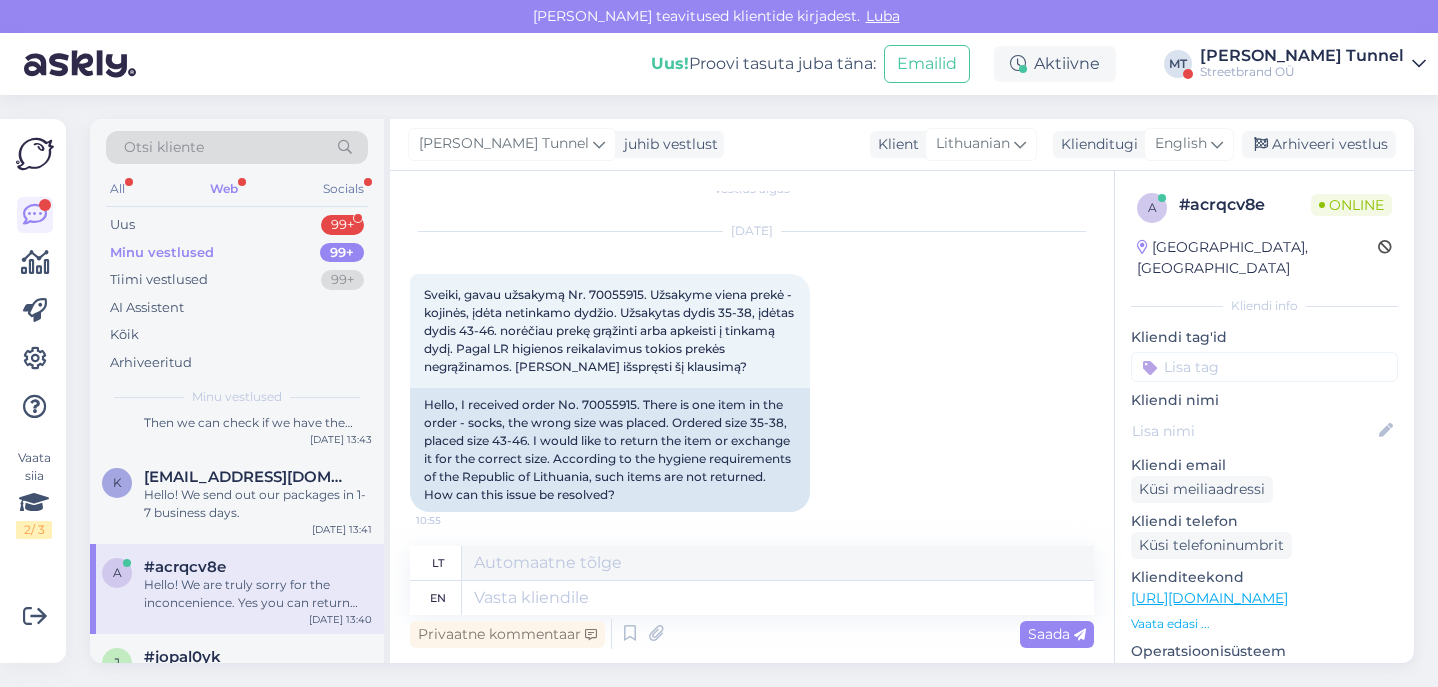 scroll, scrollTop: 185, scrollLeft: 0, axis: vertical 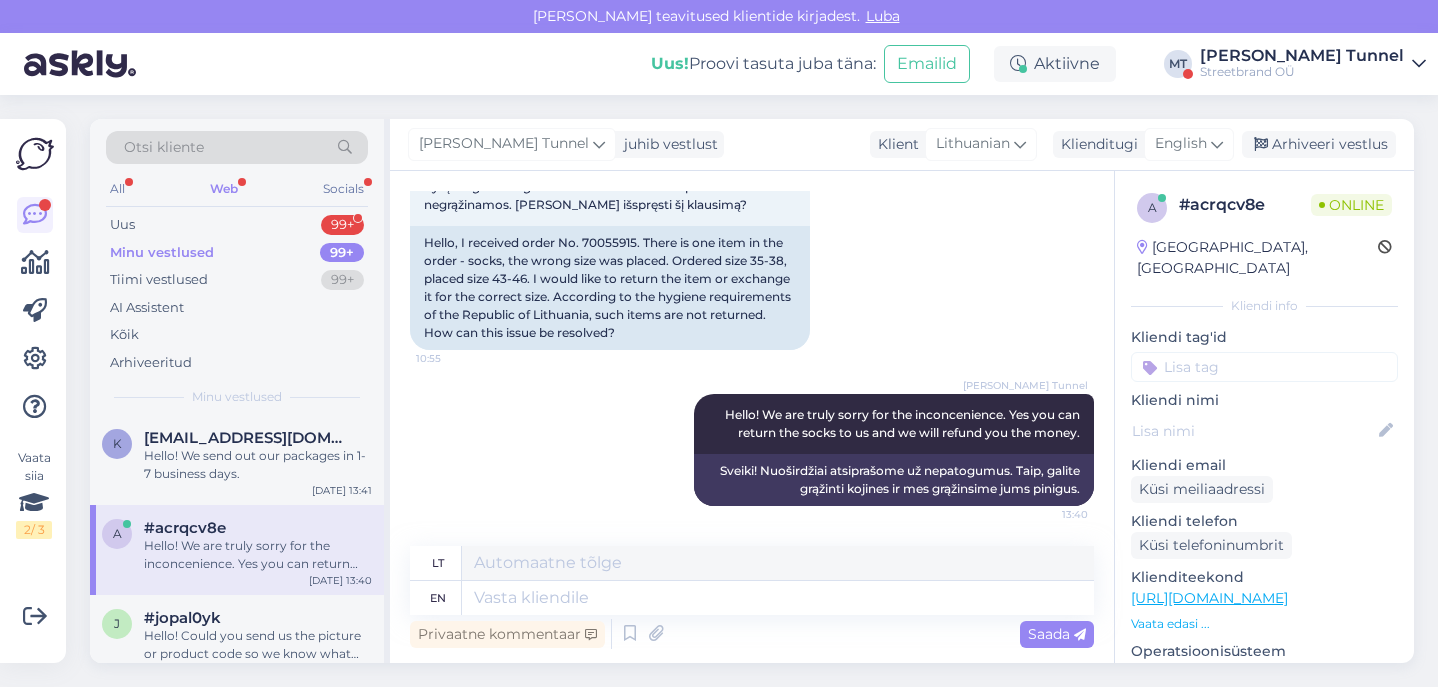 click on "a #acrqcv8e Hello! We are truly sorry for the inconcenience. Yes you can return the socks to us and we will refund you the money. [DATE] 13:40" at bounding box center [237, 550] 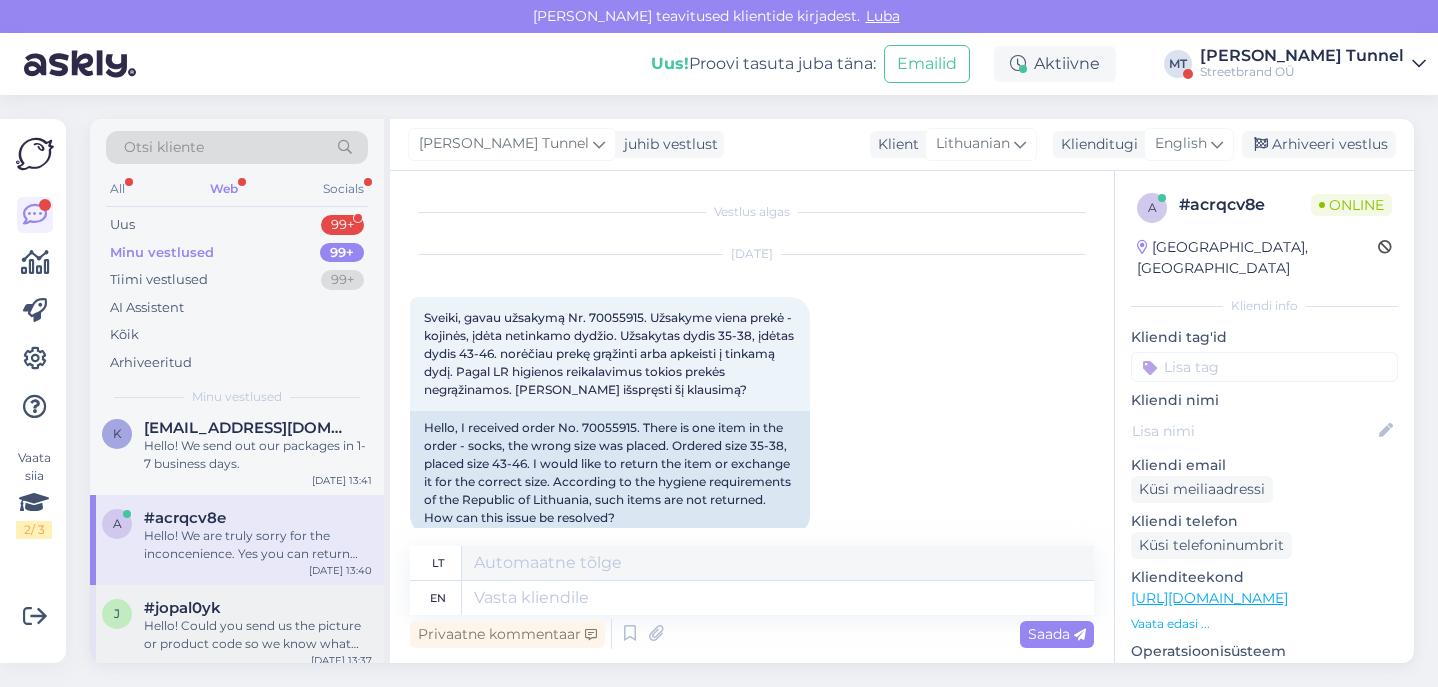 scroll, scrollTop: 728, scrollLeft: 0, axis: vertical 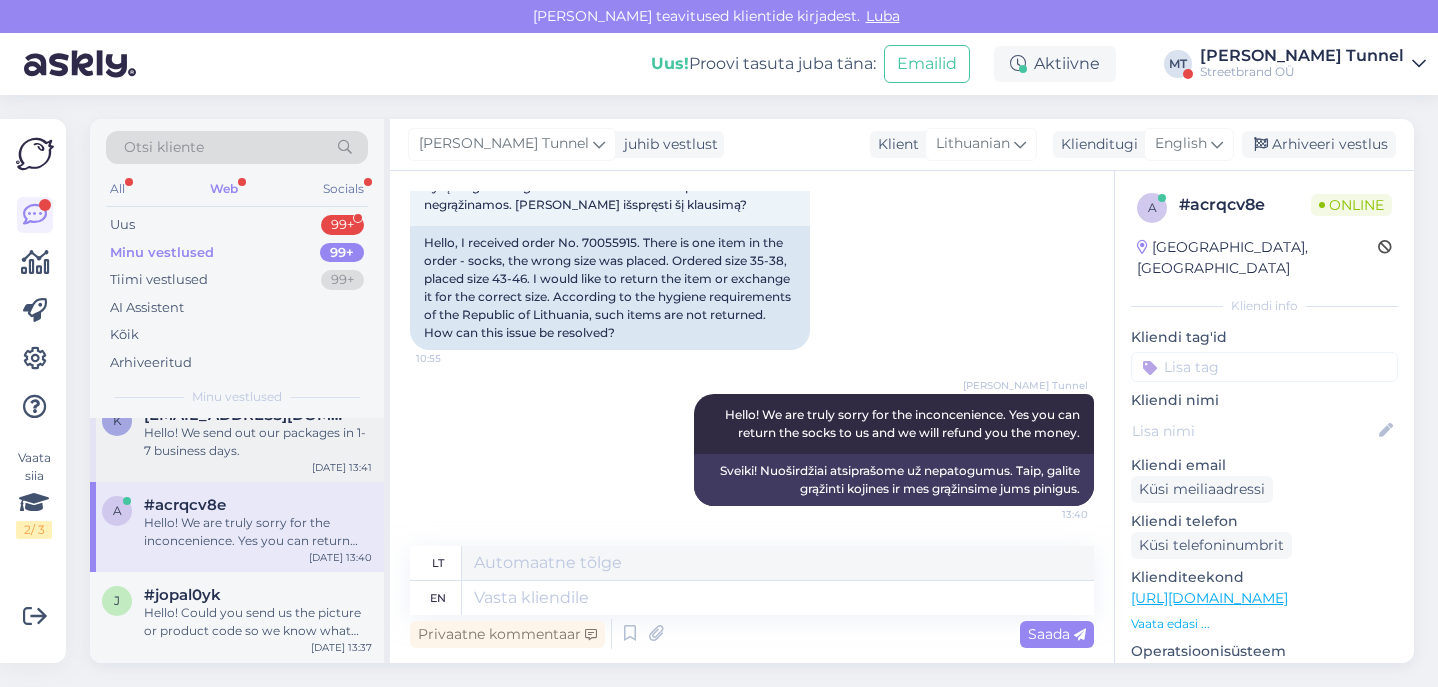 click on "Hello! We send out our packages in 1-7 business days." at bounding box center (258, 442) 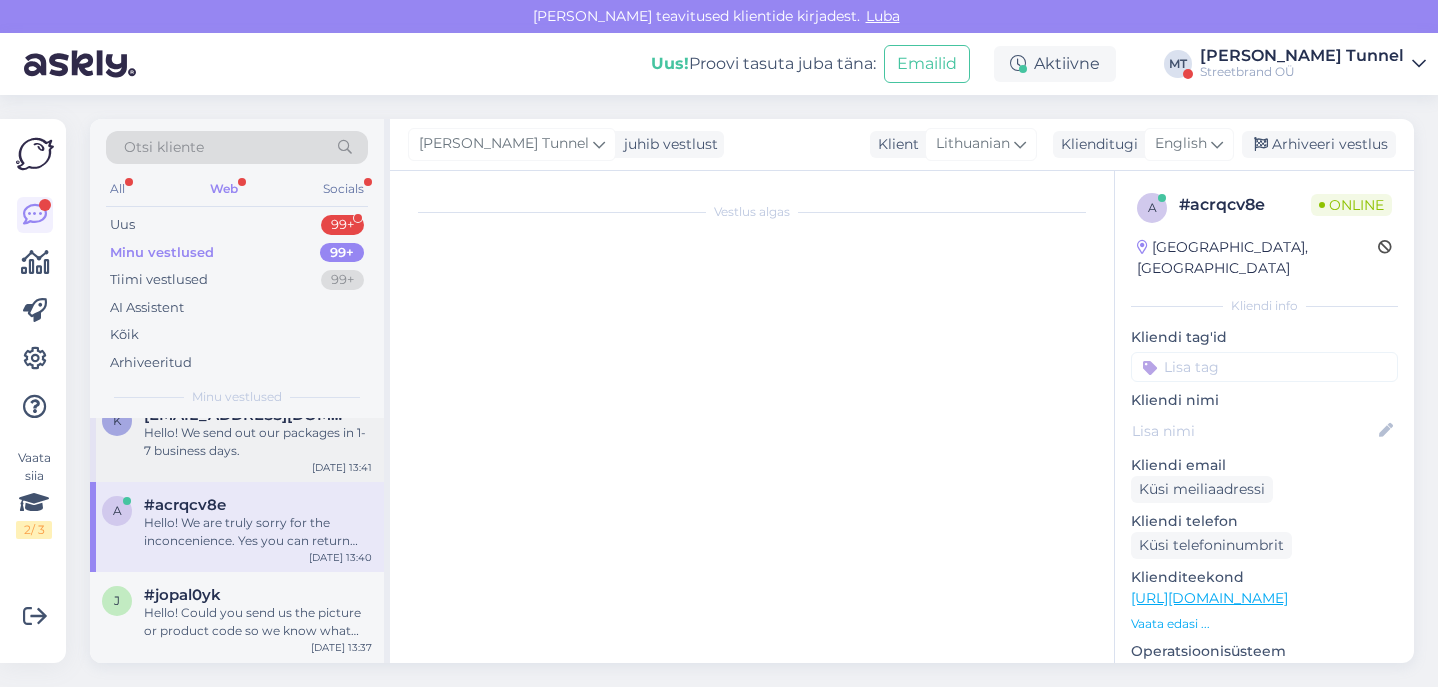 scroll, scrollTop: 23, scrollLeft: 0, axis: vertical 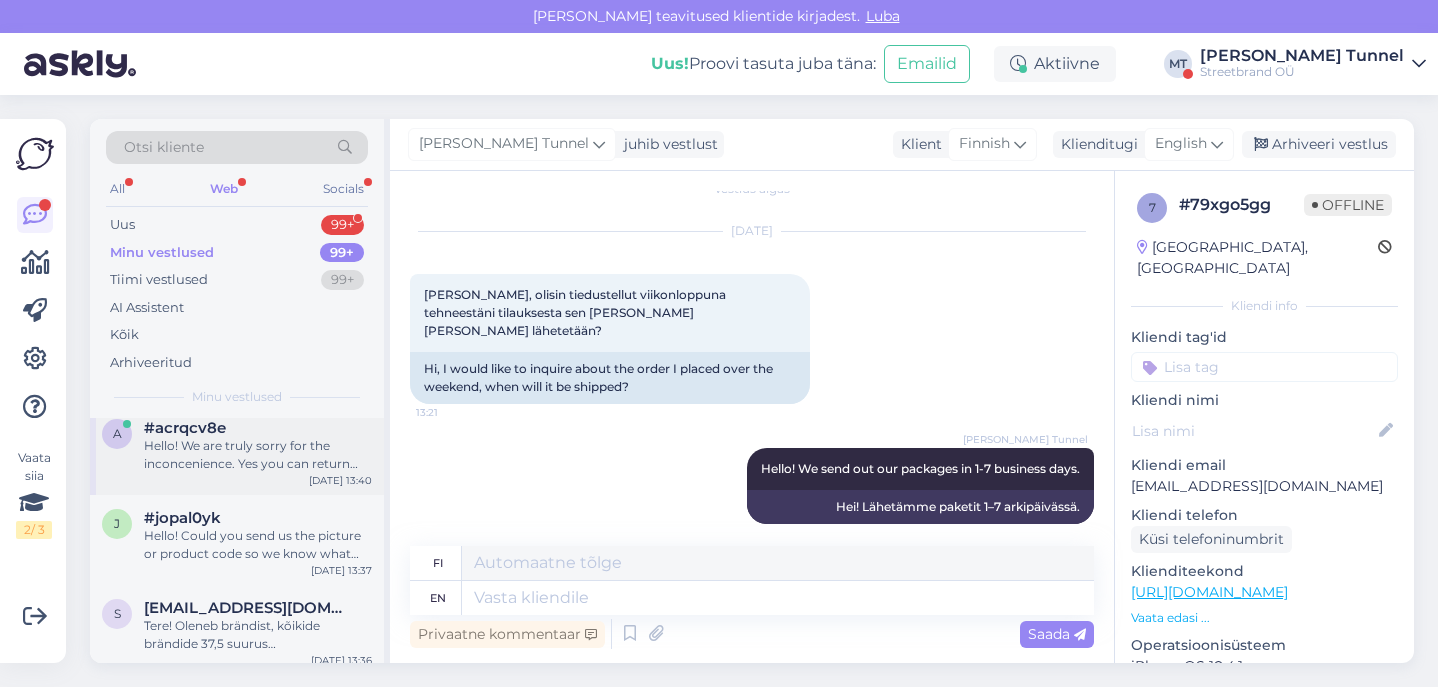 click on "Hello! Could you send us the picture or product code so we know what exact colorway you are looking for." at bounding box center (258, 545) 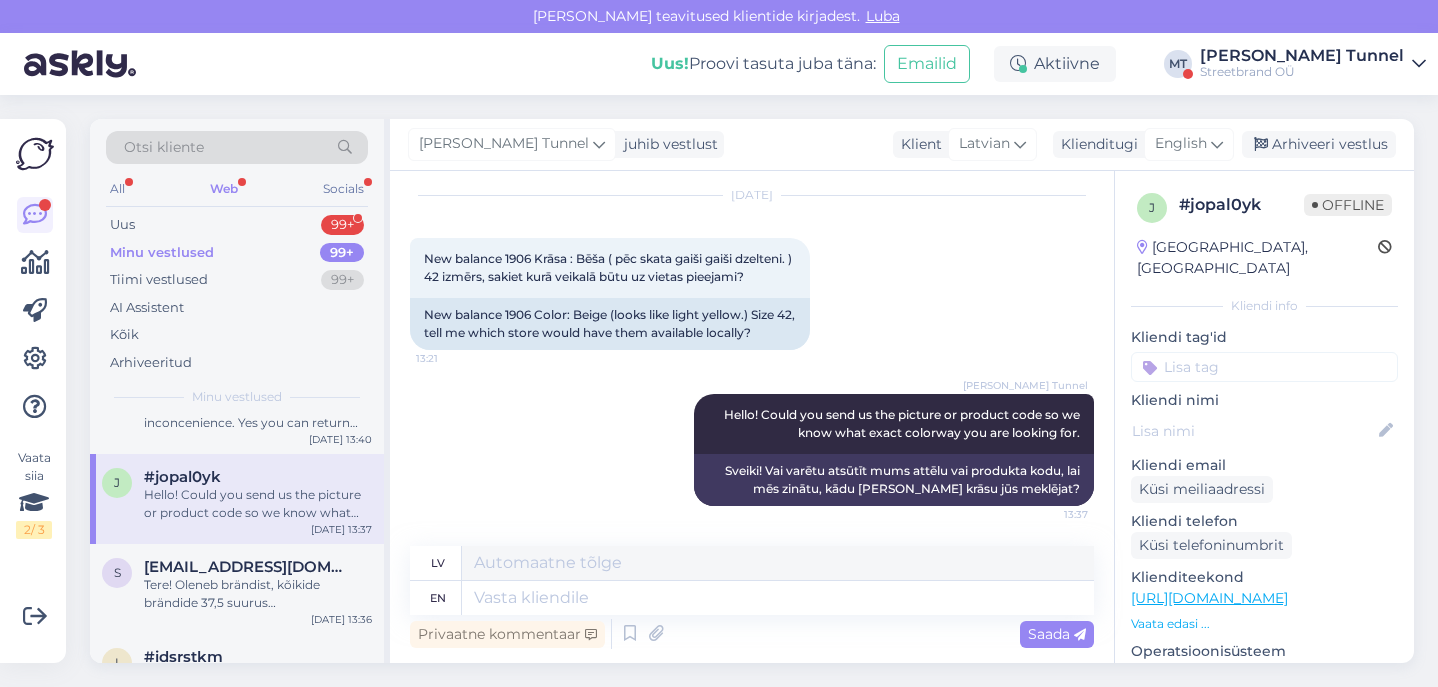 scroll, scrollTop: 877, scrollLeft: 0, axis: vertical 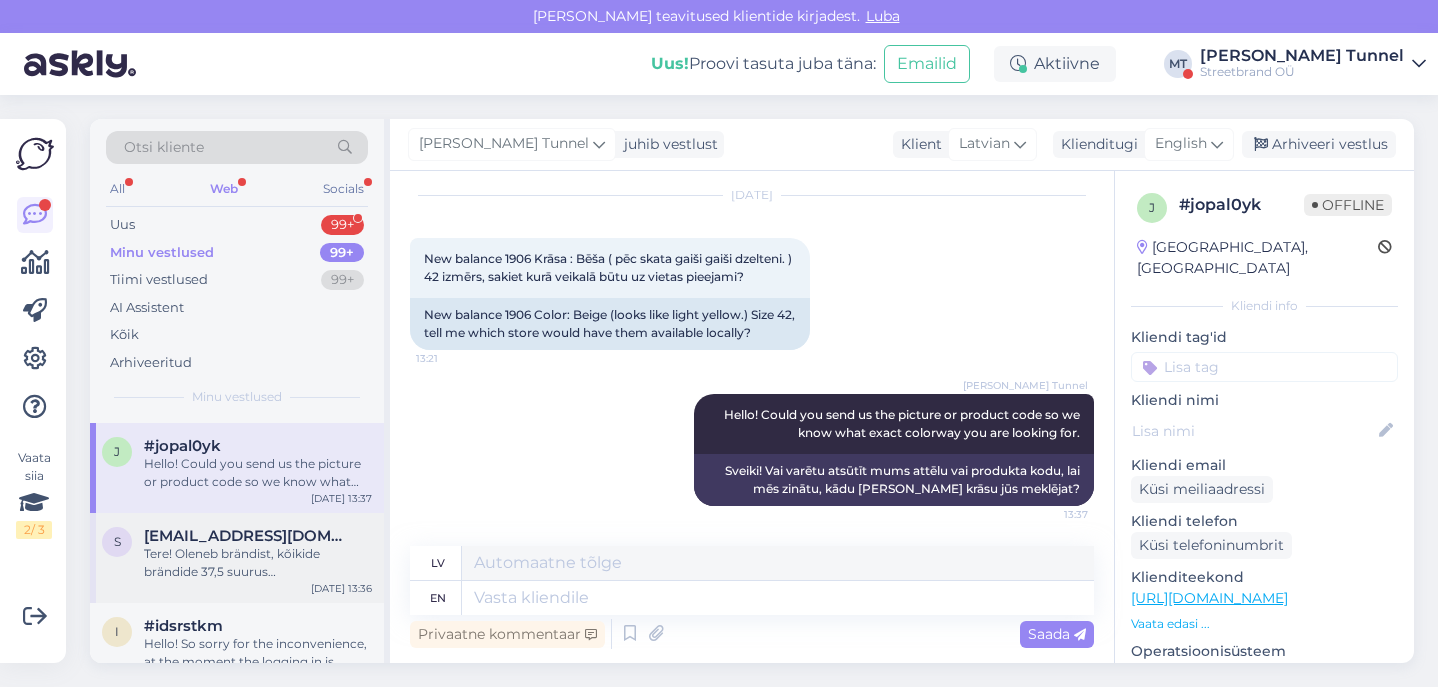 click on "Tere! Oleneb brändist, kõikide brändide 37,5 suurus [PERSON_NAME] [PERSON_NAME] pikkusele." at bounding box center [258, 563] 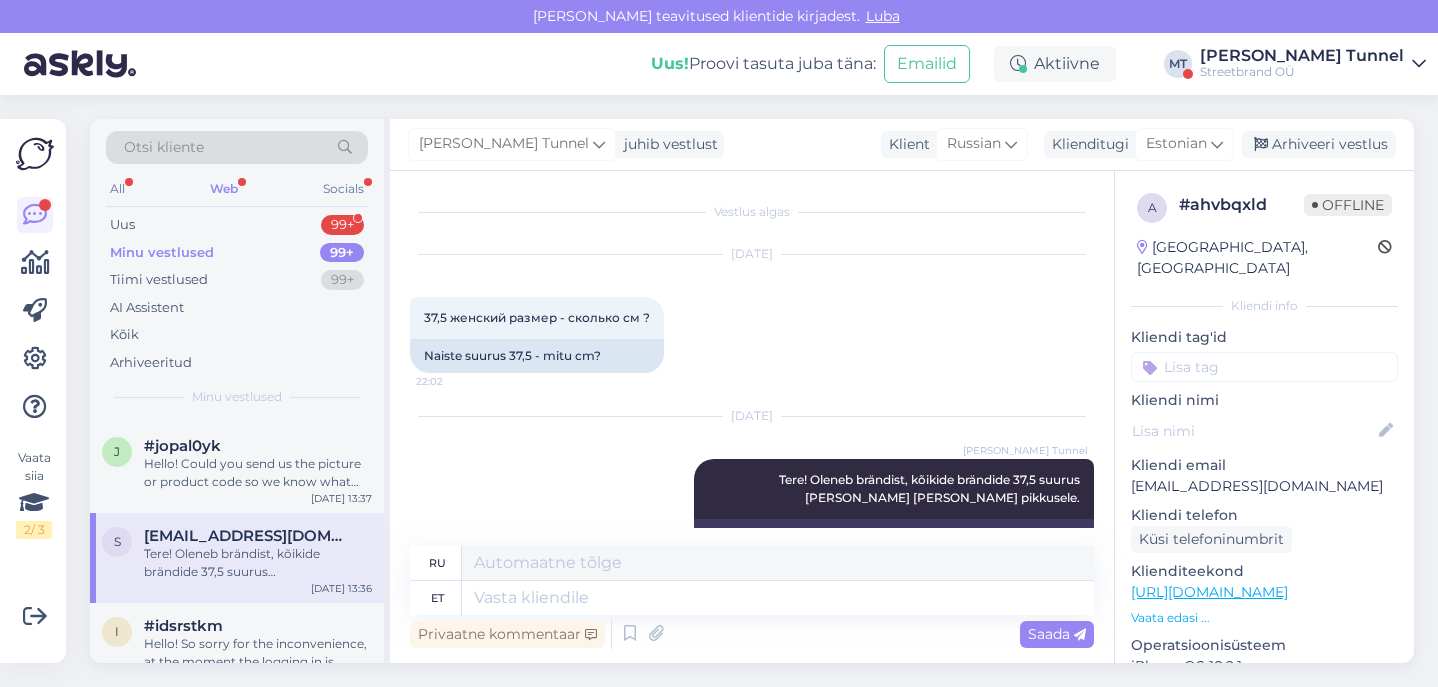 scroll, scrollTop: 65, scrollLeft: 0, axis: vertical 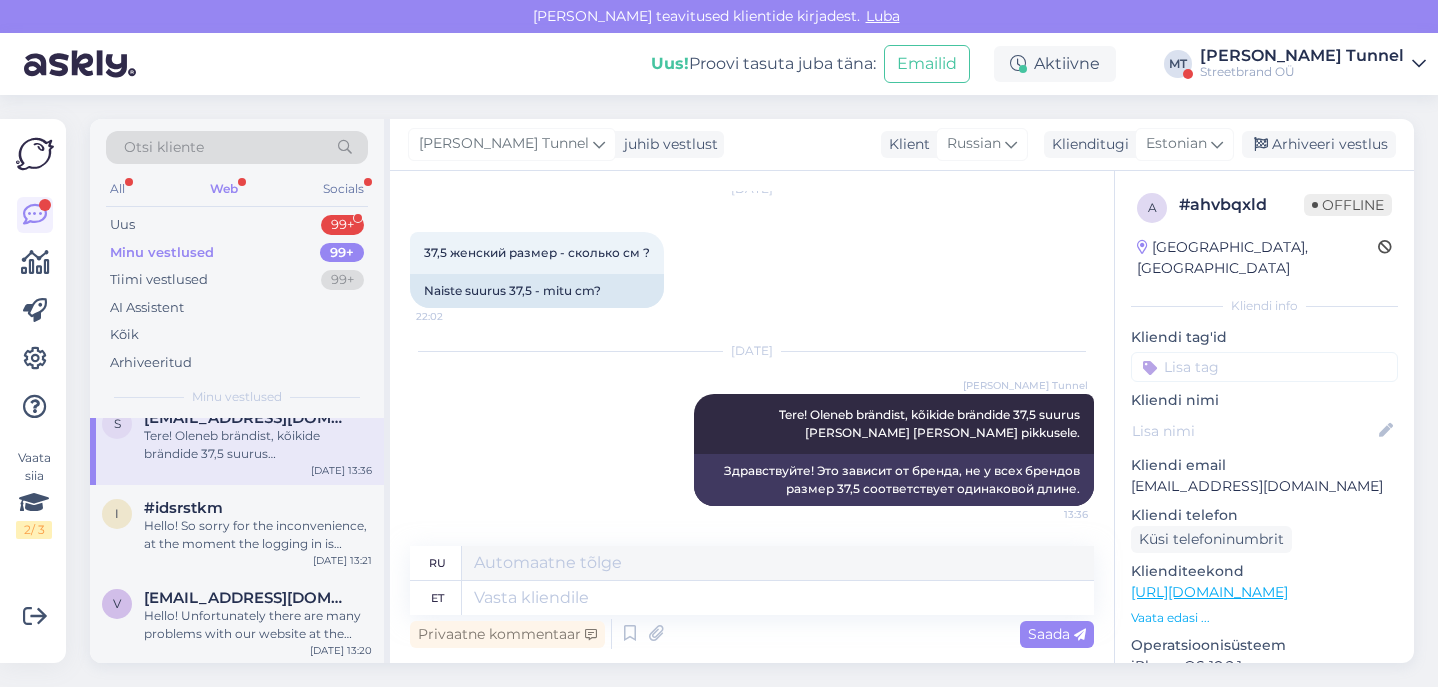 click on "i #idsrstkm Hello! So sorry for the inconvenience, at the moment the logging in is unavailable and we are working as fast as we can to fix it. We are truly sorry. [DATE] 13:21" at bounding box center [237, 530] 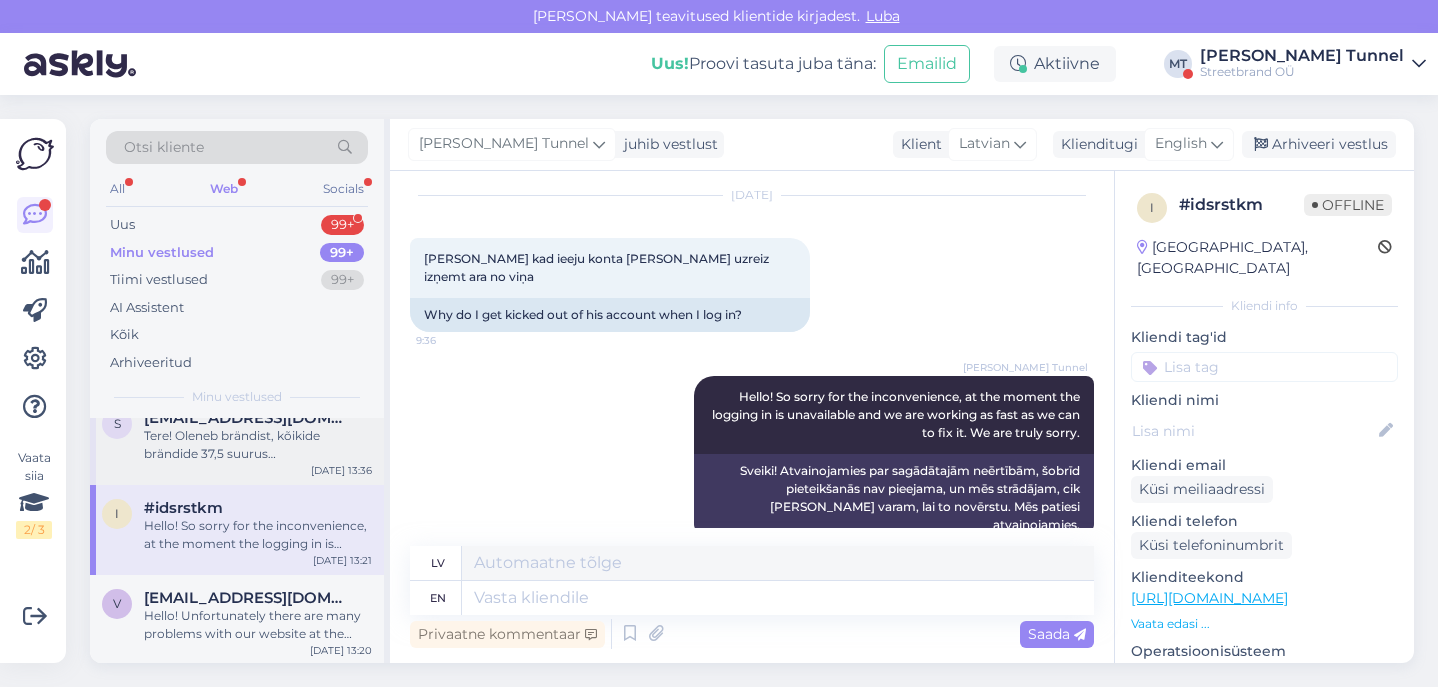 scroll, scrollTop: 1009, scrollLeft: 0, axis: vertical 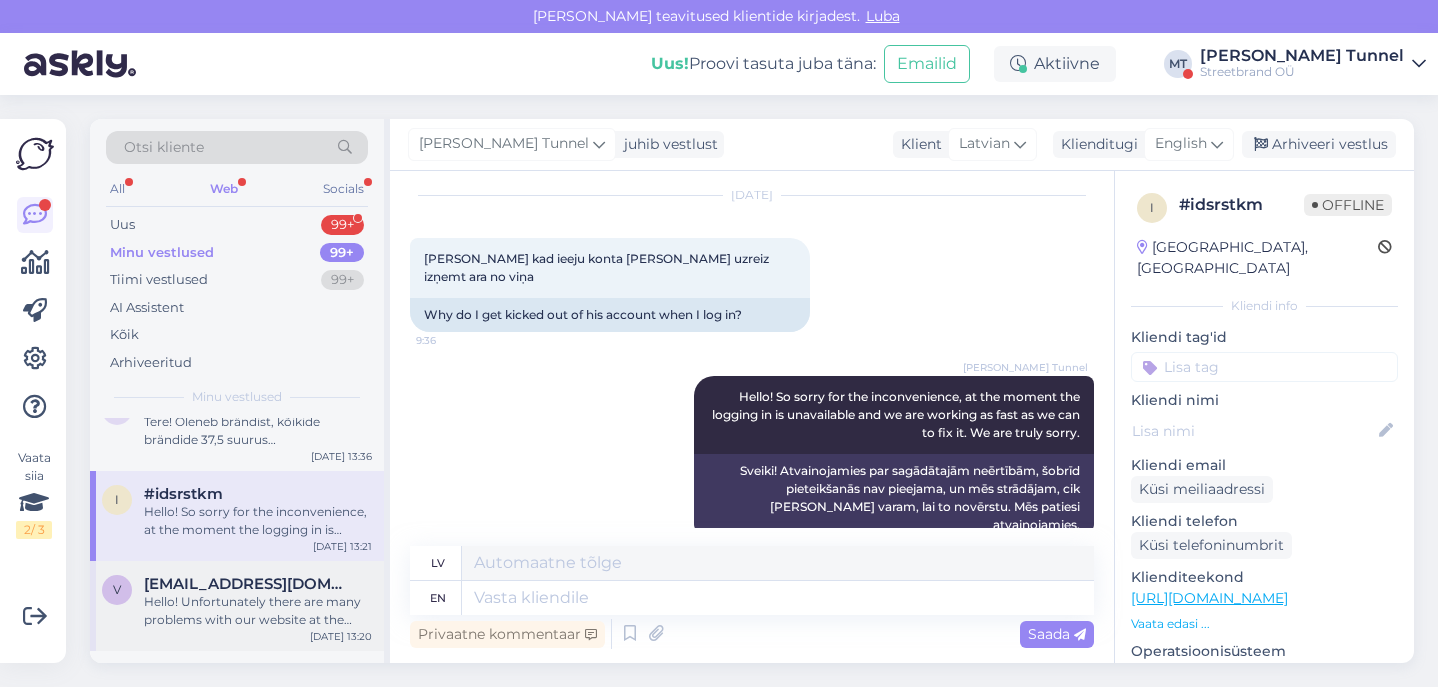 click on "[EMAIL_ADDRESS][DOMAIN_NAME]" at bounding box center [248, 584] 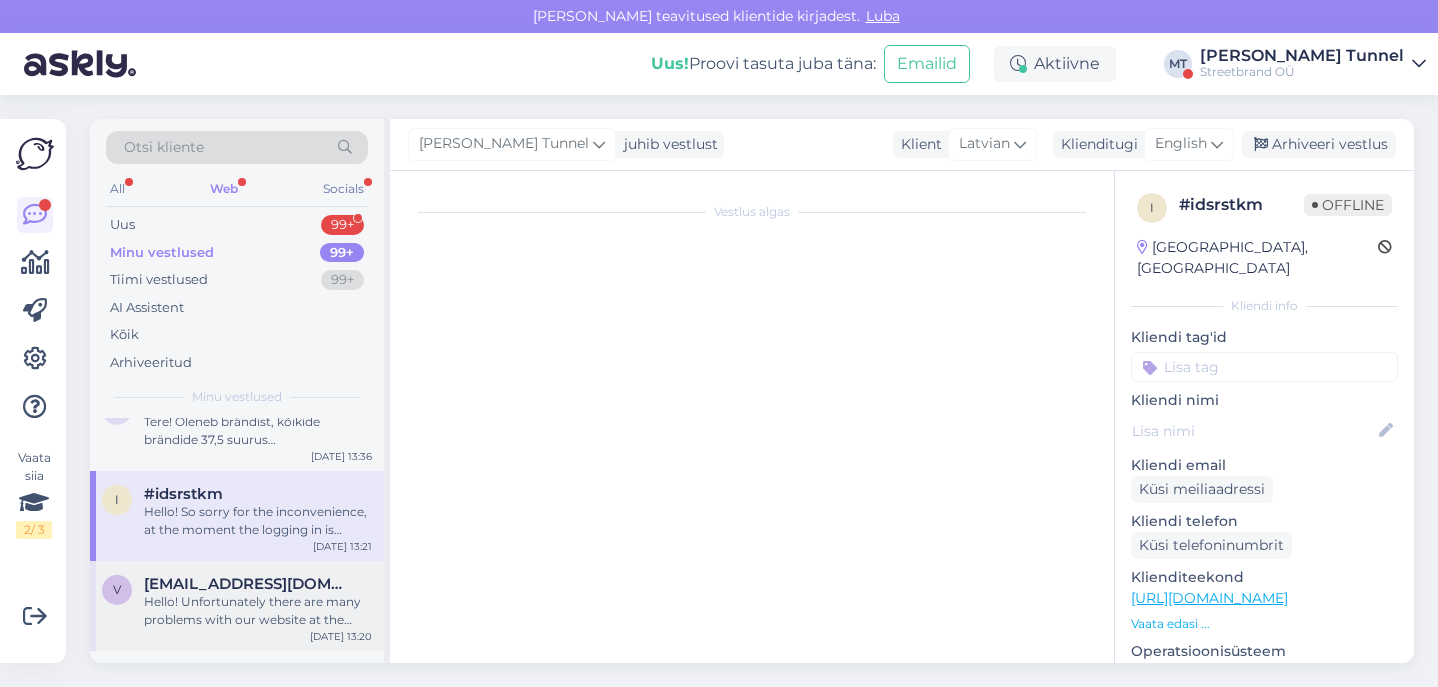 scroll, scrollTop: 95, scrollLeft: 0, axis: vertical 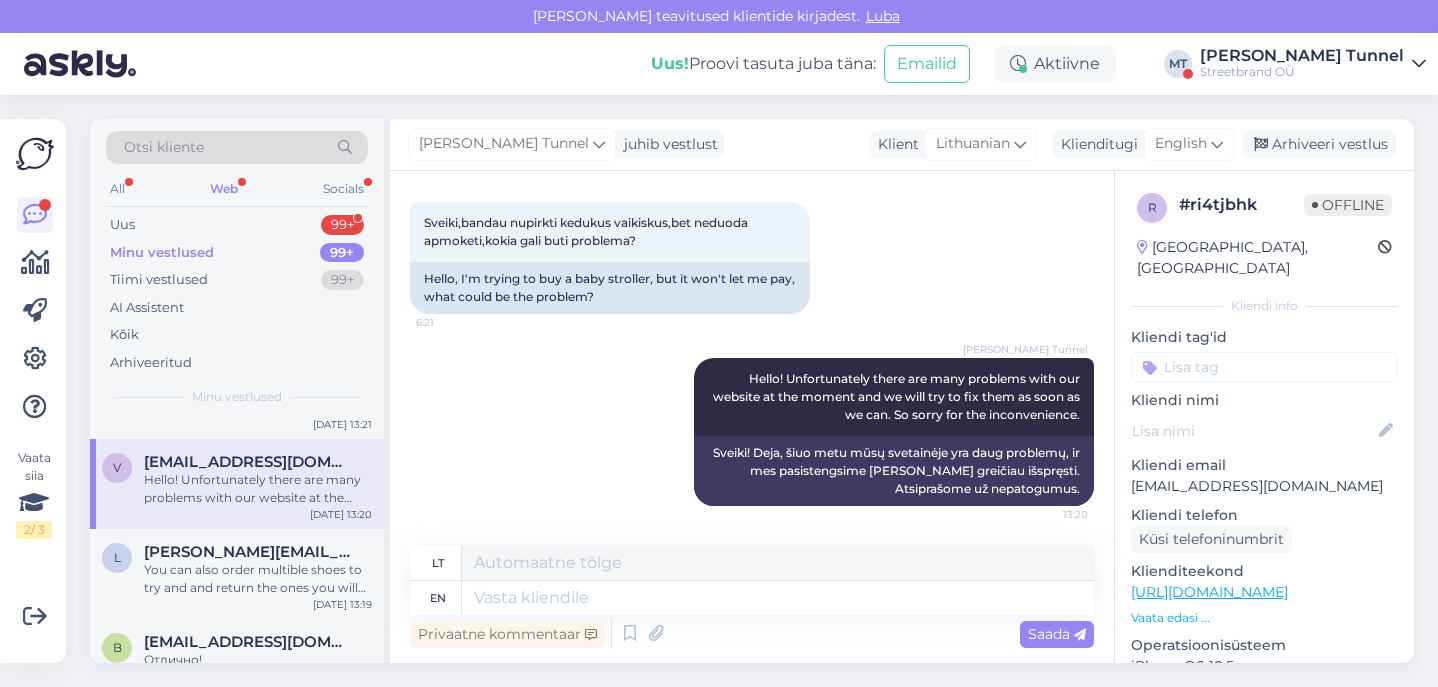 drag, startPoint x: 1132, startPoint y: 467, endPoint x: 1373, endPoint y: 470, distance: 241.01868 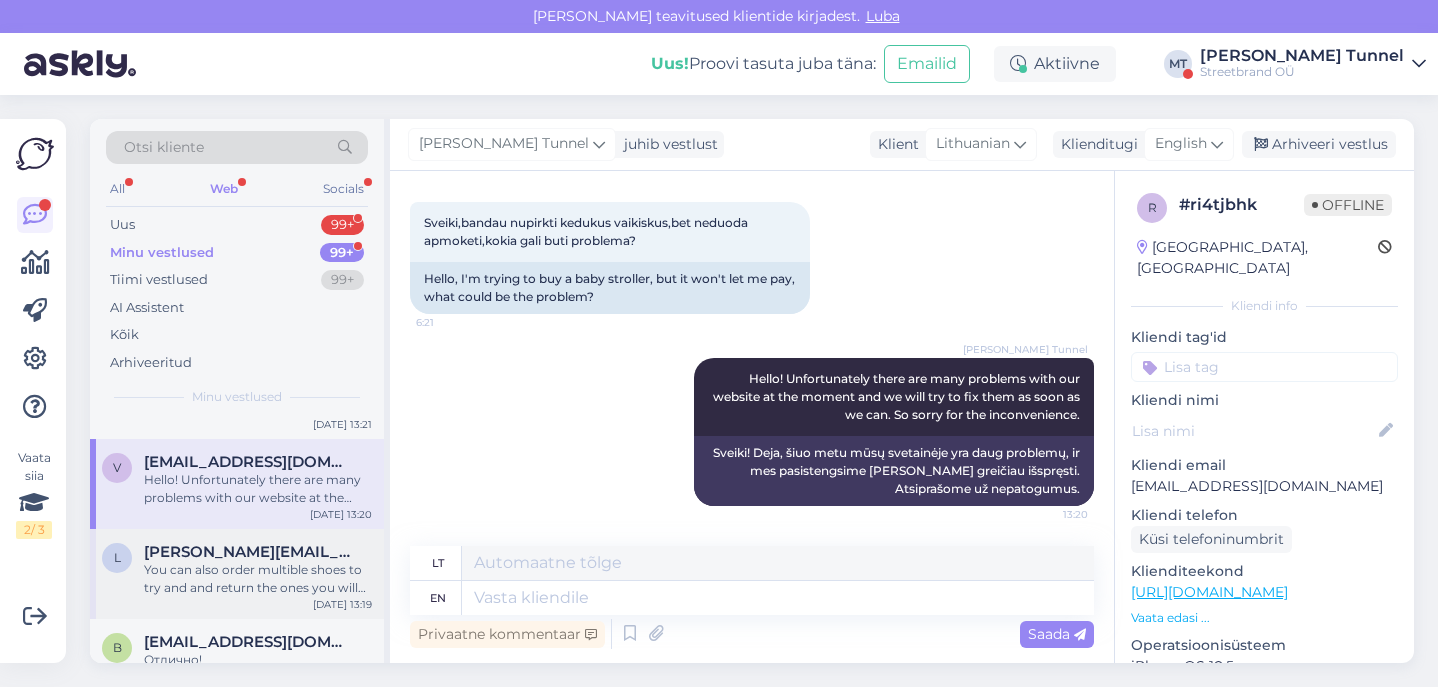 click on "You can also order multible shoes to try and and return the ones you will not want because the return is free of charge." at bounding box center (258, 579) 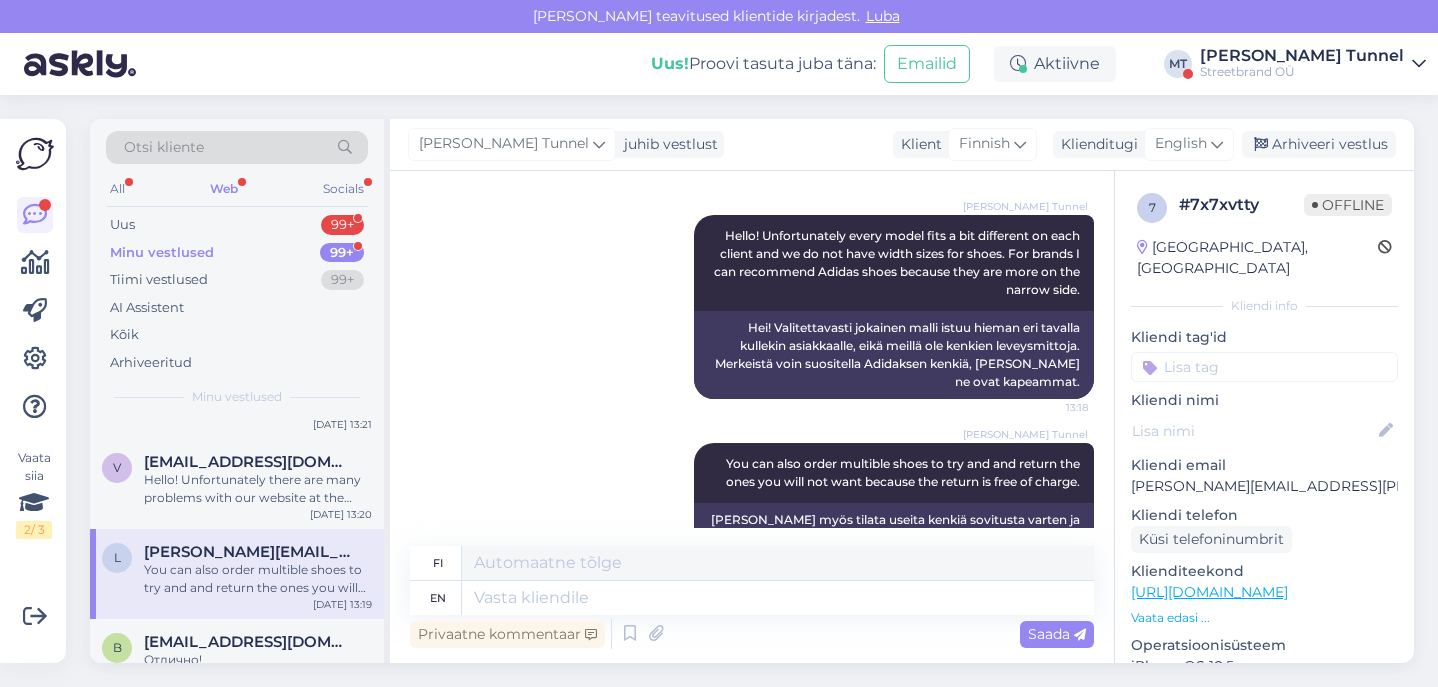 scroll, scrollTop: 555, scrollLeft: 0, axis: vertical 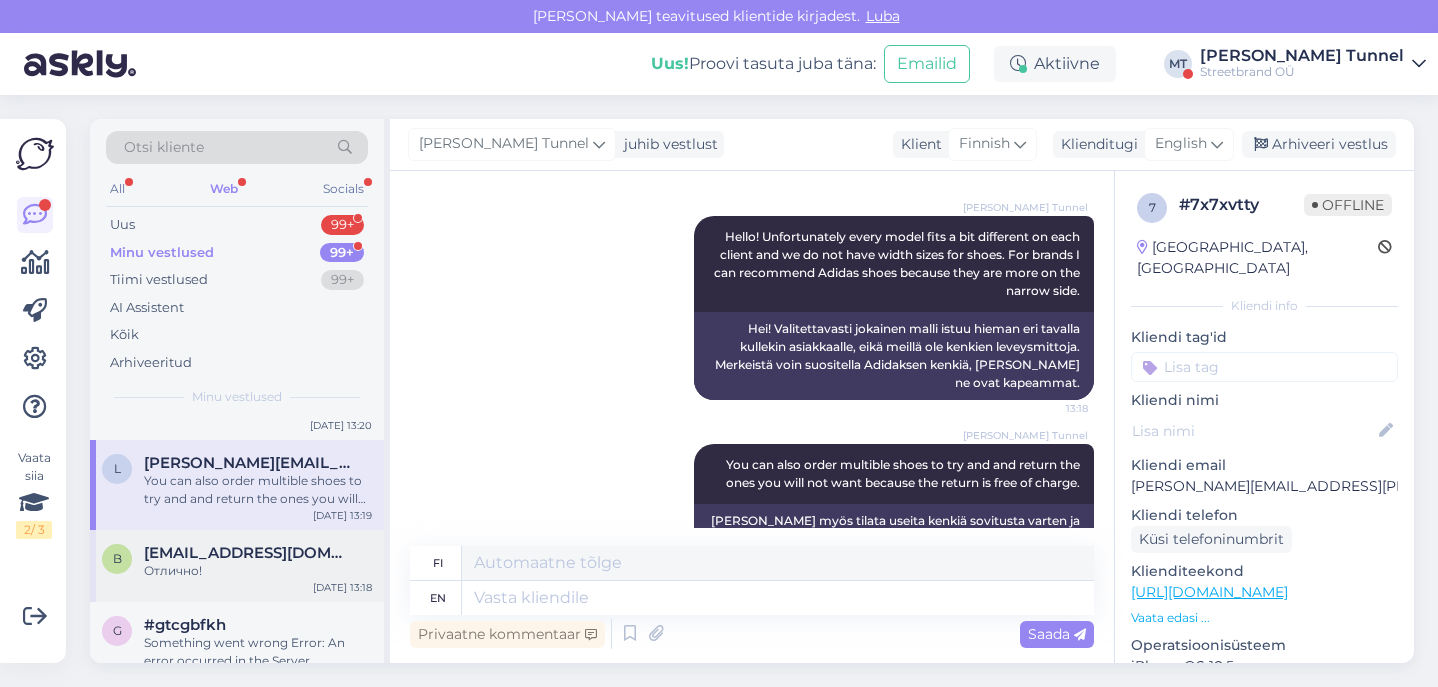 click on "Отлично!" at bounding box center (258, 571) 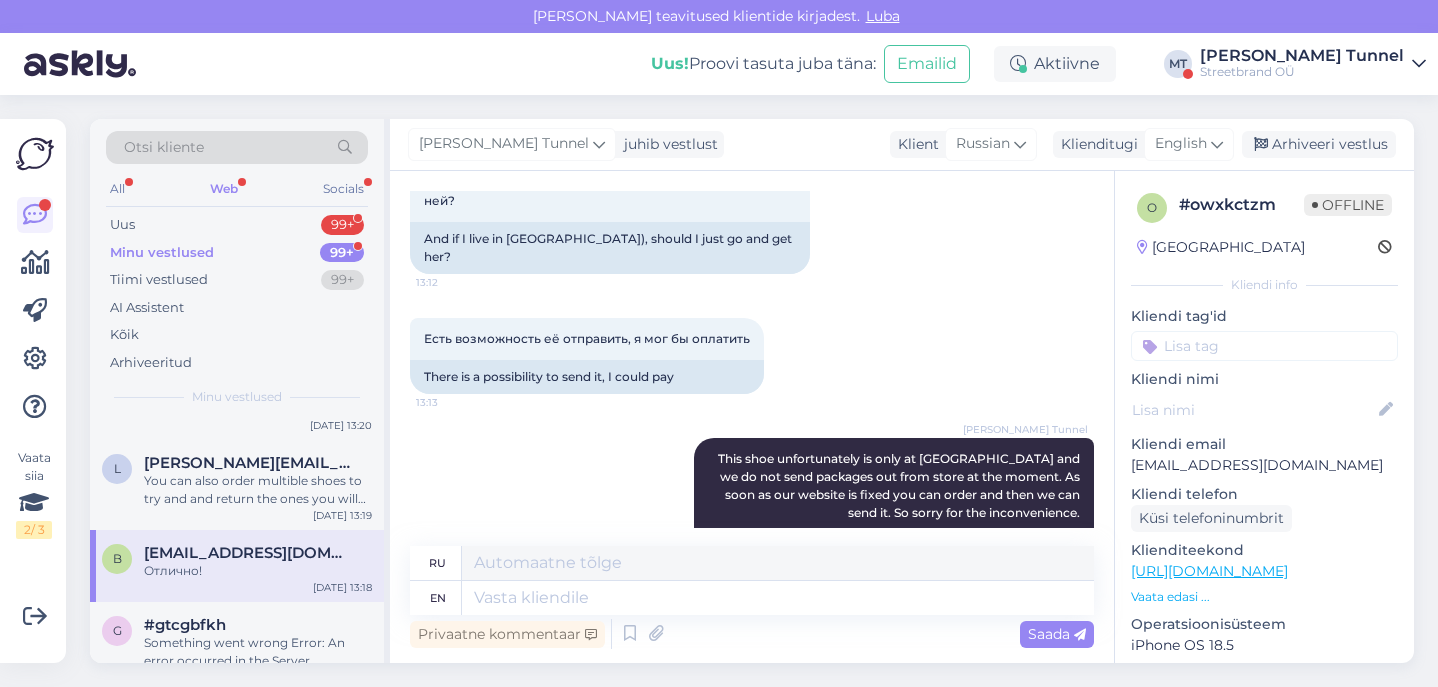 scroll, scrollTop: 755, scrollLeft: 0, axis: vertical 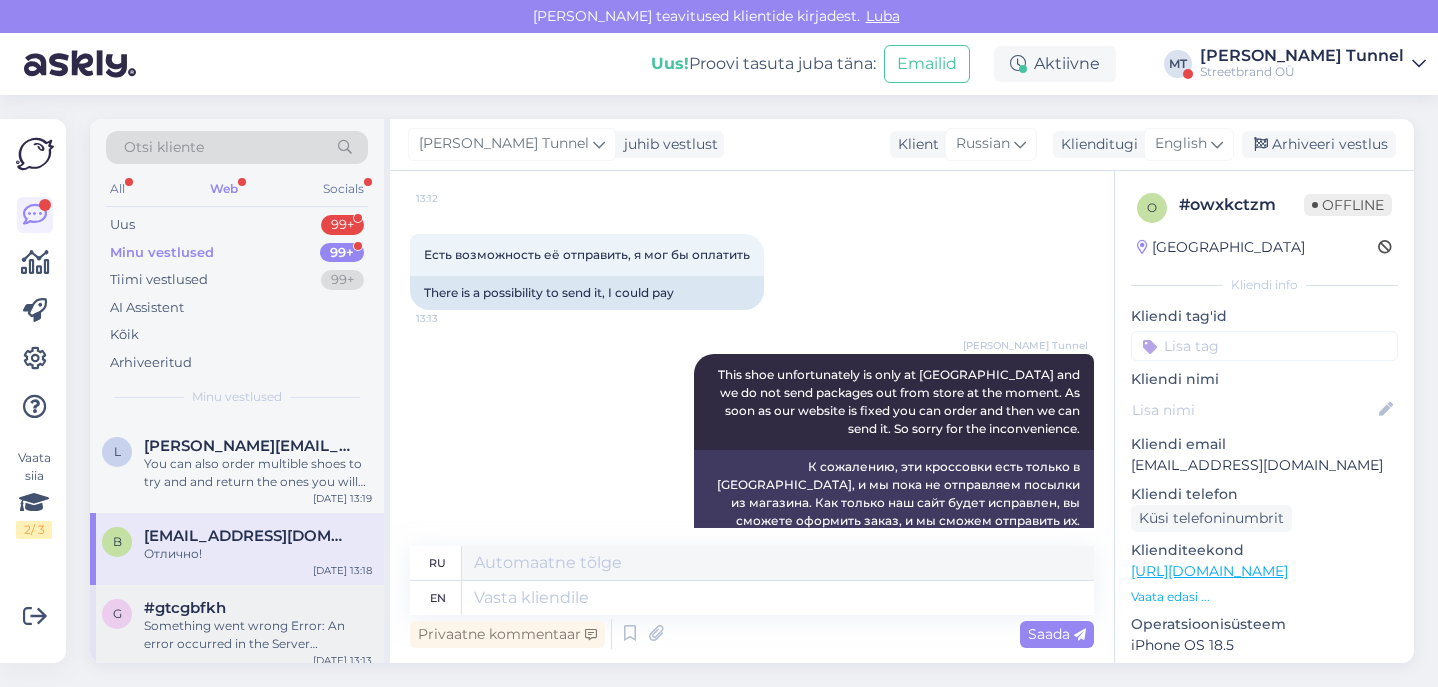 click on "Something went wrong
Error: An error occurred in the Server Components render. The specific message is omitted in production builds to avoid leaking sensitive details. A digest property is included on this error instance which may provide additional details about the nature of the error." at bounding box center (258, 635) 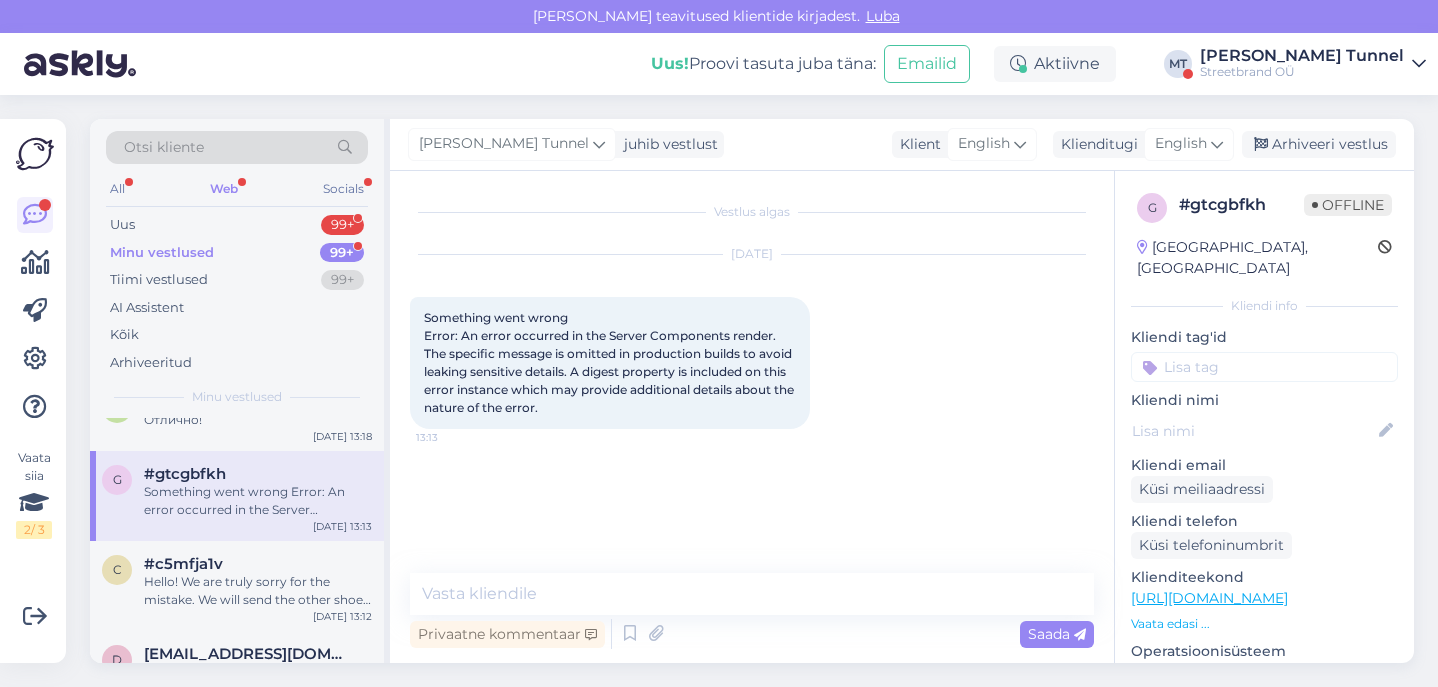 scroll, scrollTop: 1366, scrollLeft: 0, axis: vertical 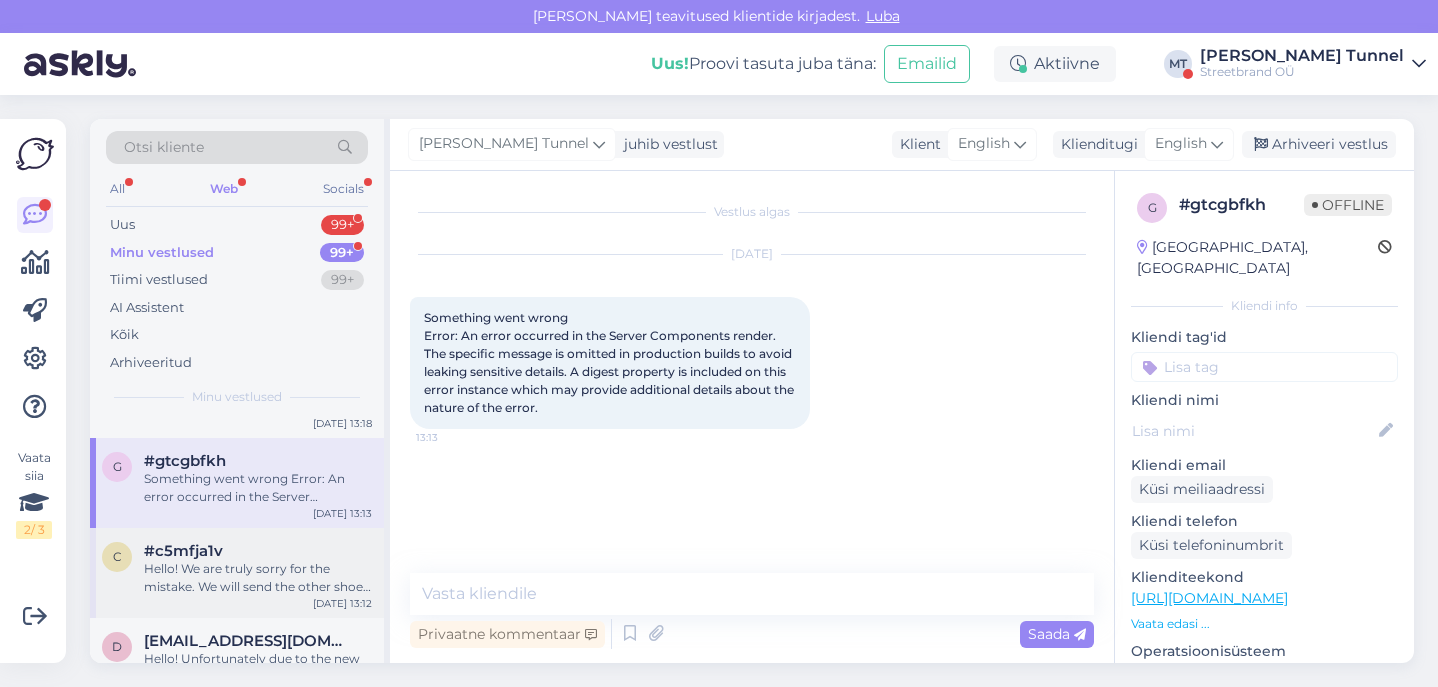 click on "Hello! We are truly sorry for the mistake. We will send the other shoe to you and we ask of you to return one to us." at bounding box center [258, 578] 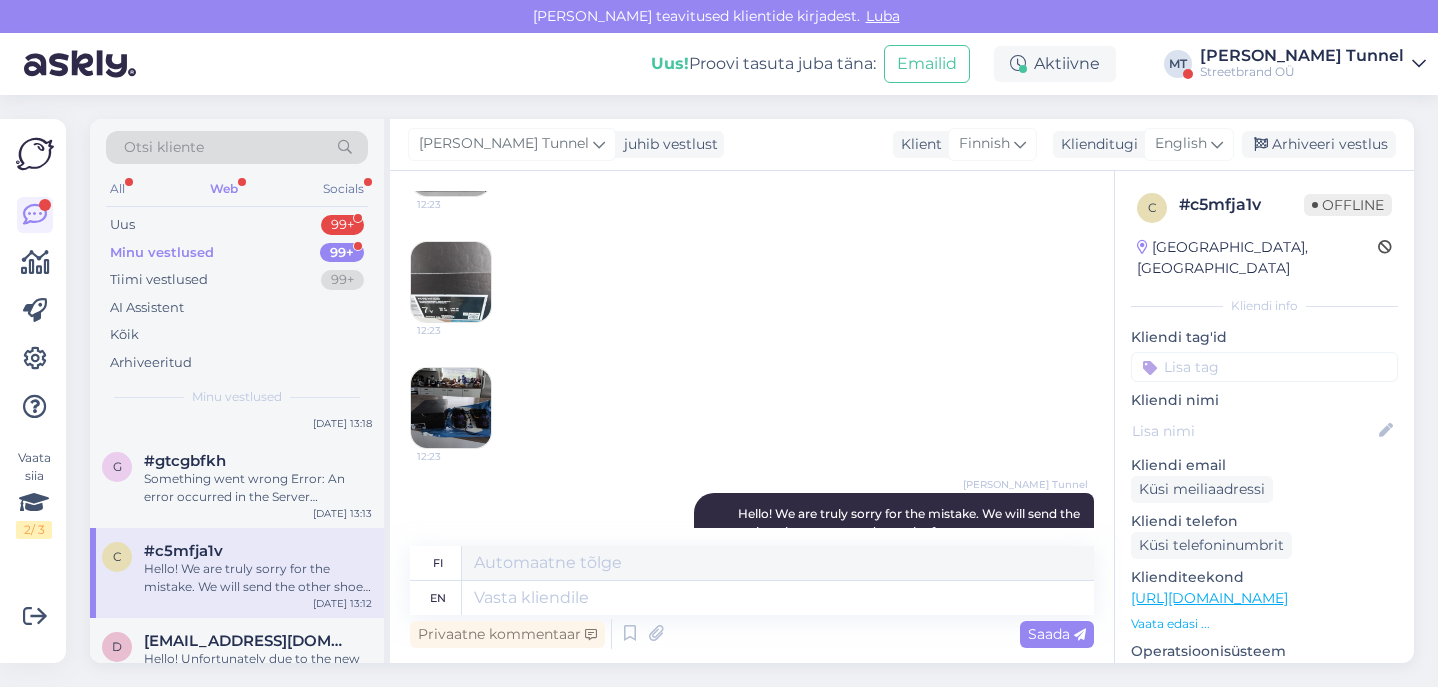 scroll, scrollTop: 464, scrollLeft: 0, axis: vertical 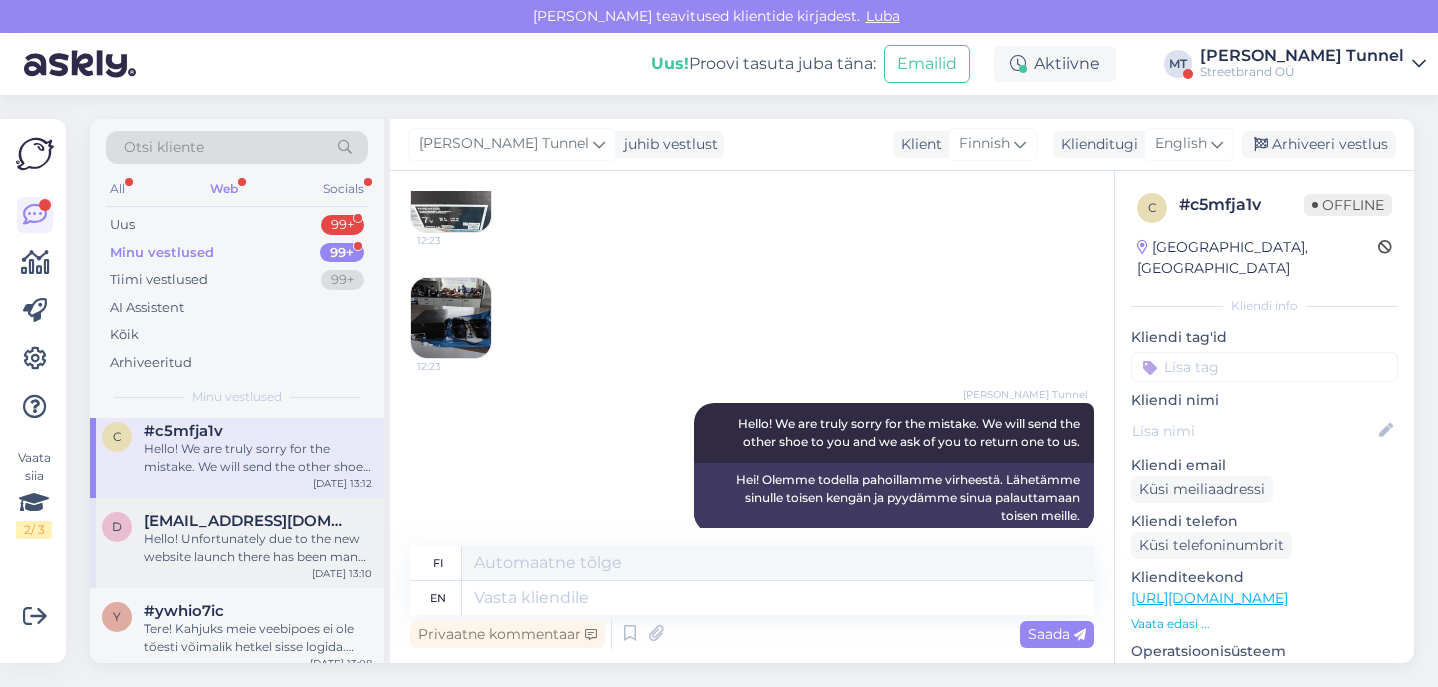 click on "Hello! Unfortunately due to the new website launch there has been many problems and one of them is also the dicount usage. We are working as fast as we can to fix those problems. We suggest to try to order next week because right now there is nothing we can do. We are truly sorry for the inconvenience." at bounding box center (258, 548) 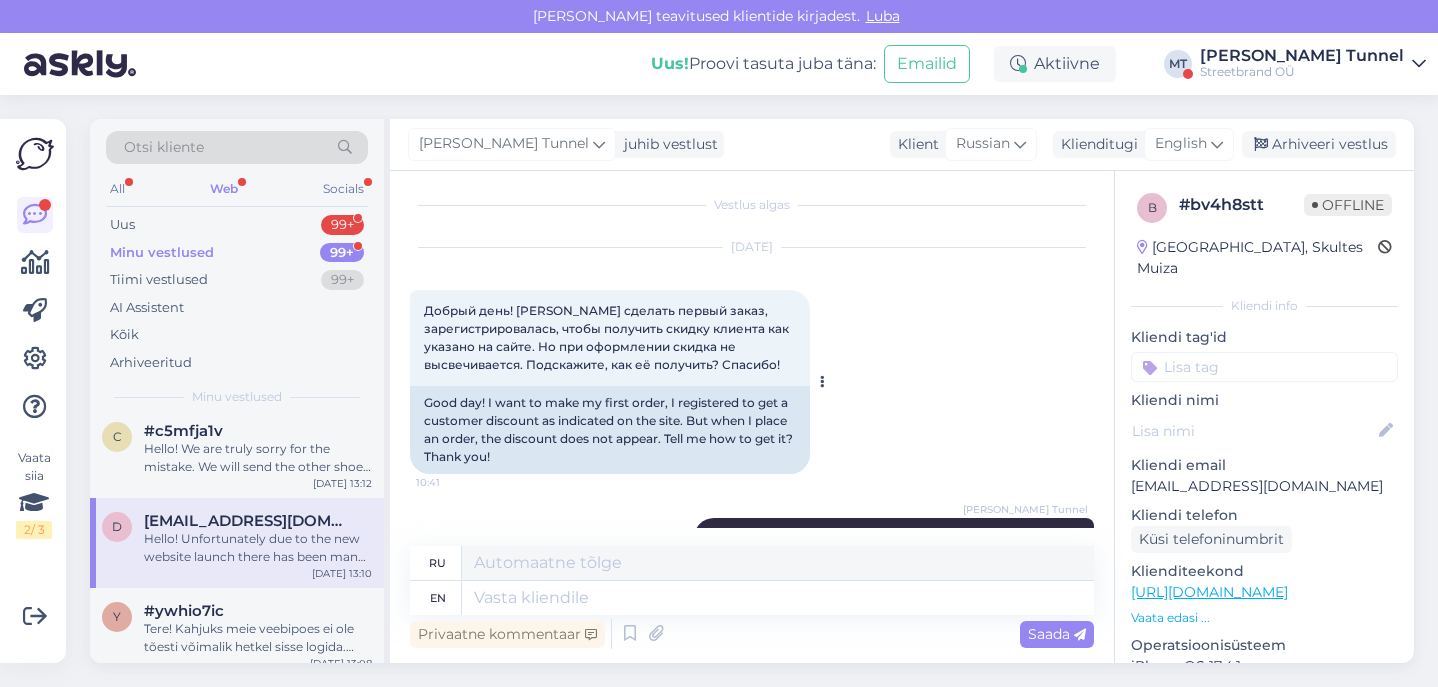 scroll, scrollTop: 12, scrollLeft: 0, axis: vertical 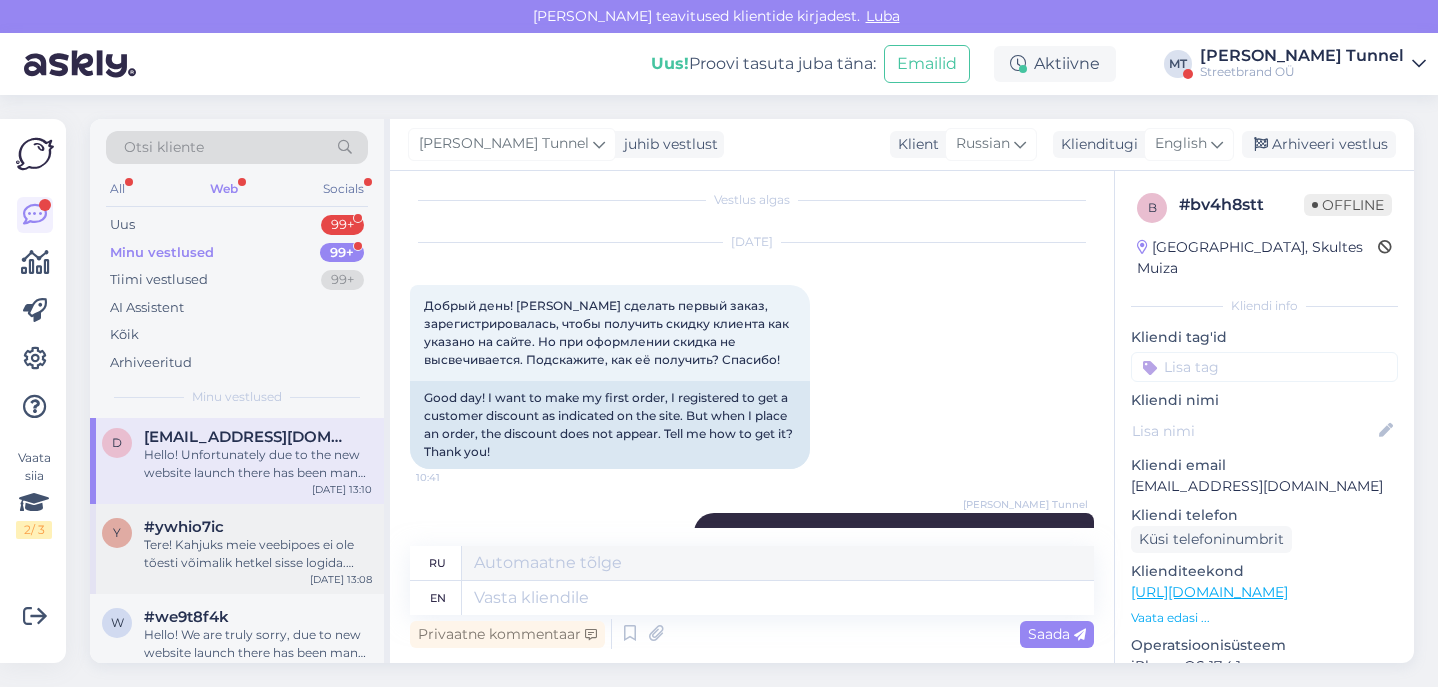 click on "Tere! Kahjuks meie veebipoes ei ole tõesti võimalik hetkel sisse logida. Uue veebipoe tulekuga on esinendud mitmeid tõrkeid ja lahendame need nii kiiresti kui võimalik. Väga vabandame antud olukorra pärast." at bounding box center (258, 554) 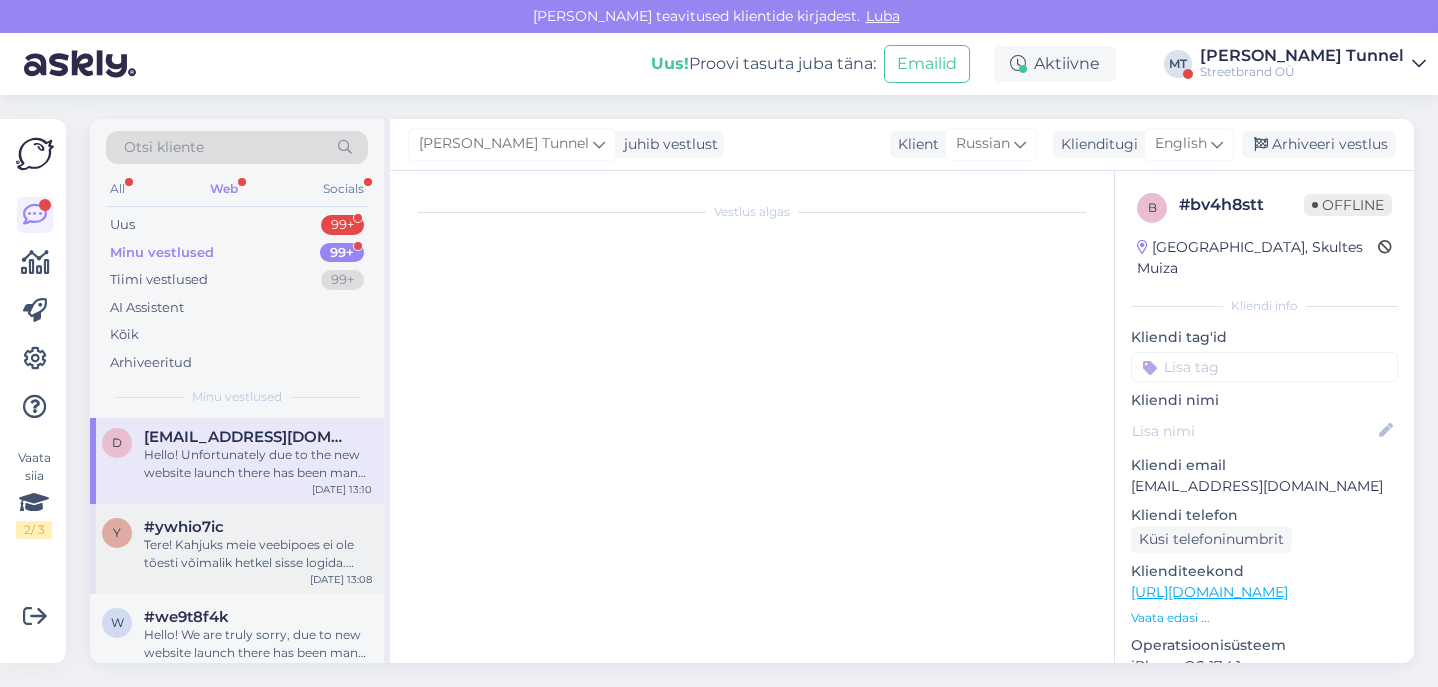 scroll, scrollTop: 748, scrollLeft: 0, axis: vertical 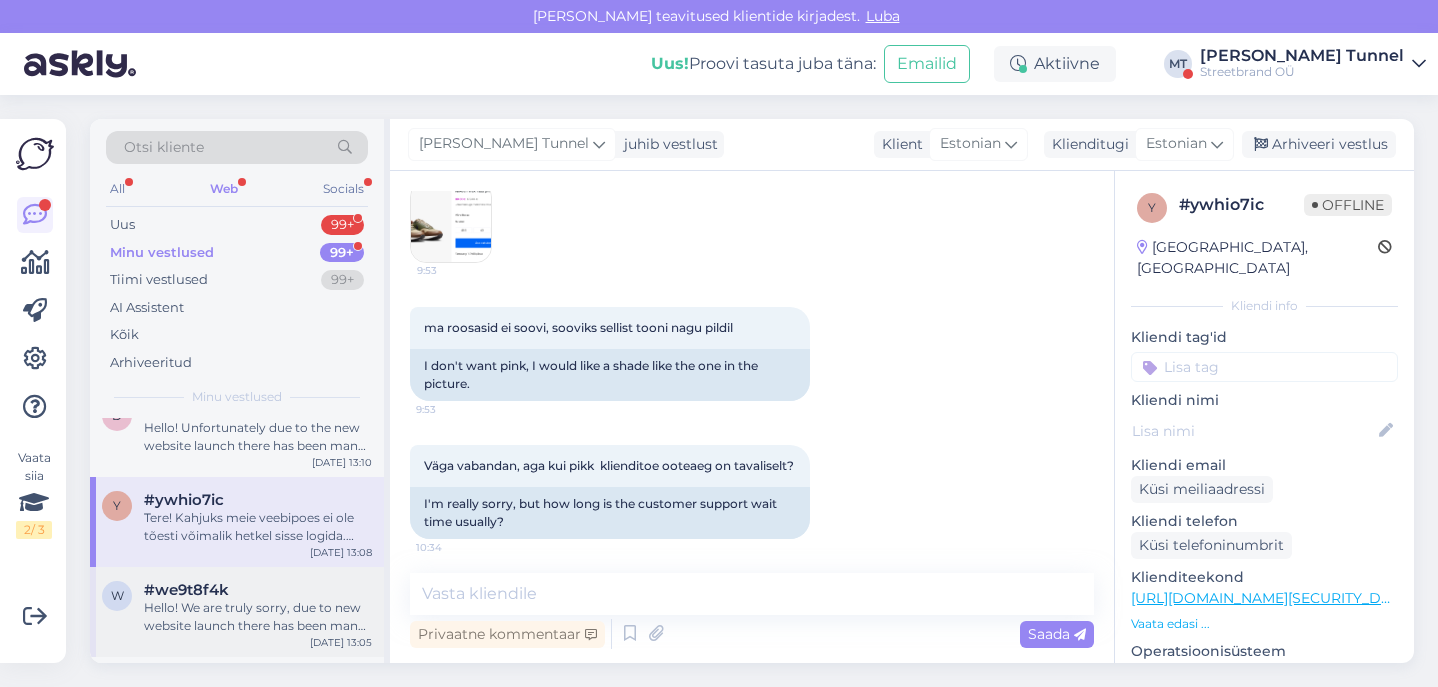 click on "Hello! We are truly sorry, due to new website launch there has been many problems and we are working as fast as possible to fix everything. Once again we are so sorry for the inconvenience." at bounding box center [258, 617] 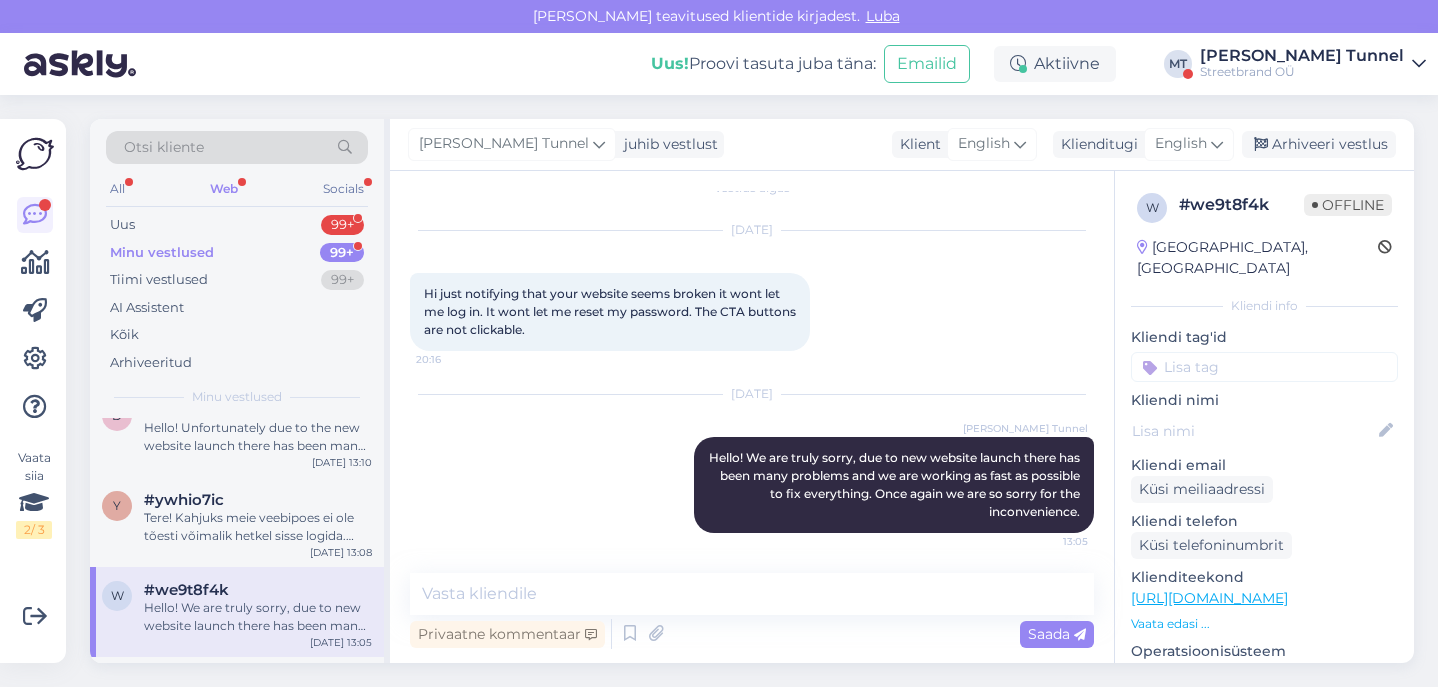 scroll, scrollTop: 24, scrollLeft: 0, axis: vertical 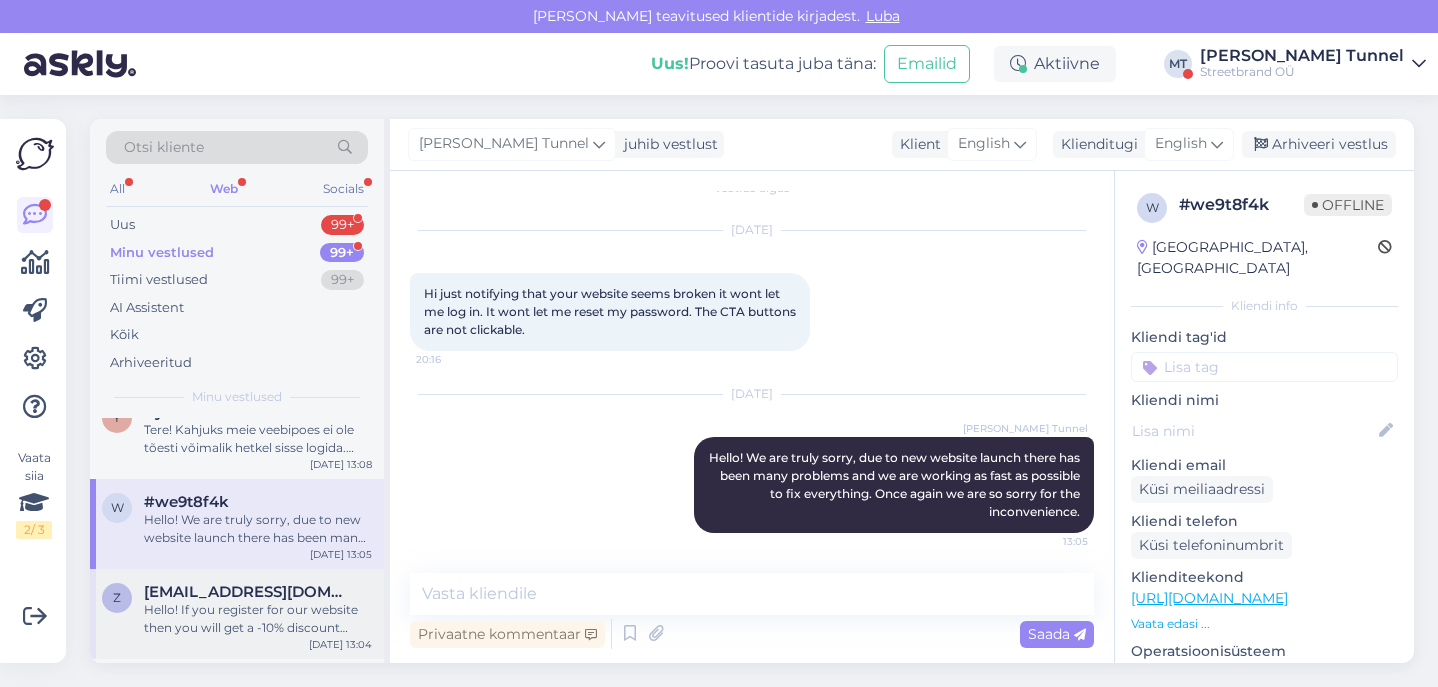 click on "Hello! If you register for our website then you will get a -10% discount code for your first purchage. At the moment there are complications on our website with the log in so we suggest to order next week if you wish to use a discount code." at bounding box center [258, 619] 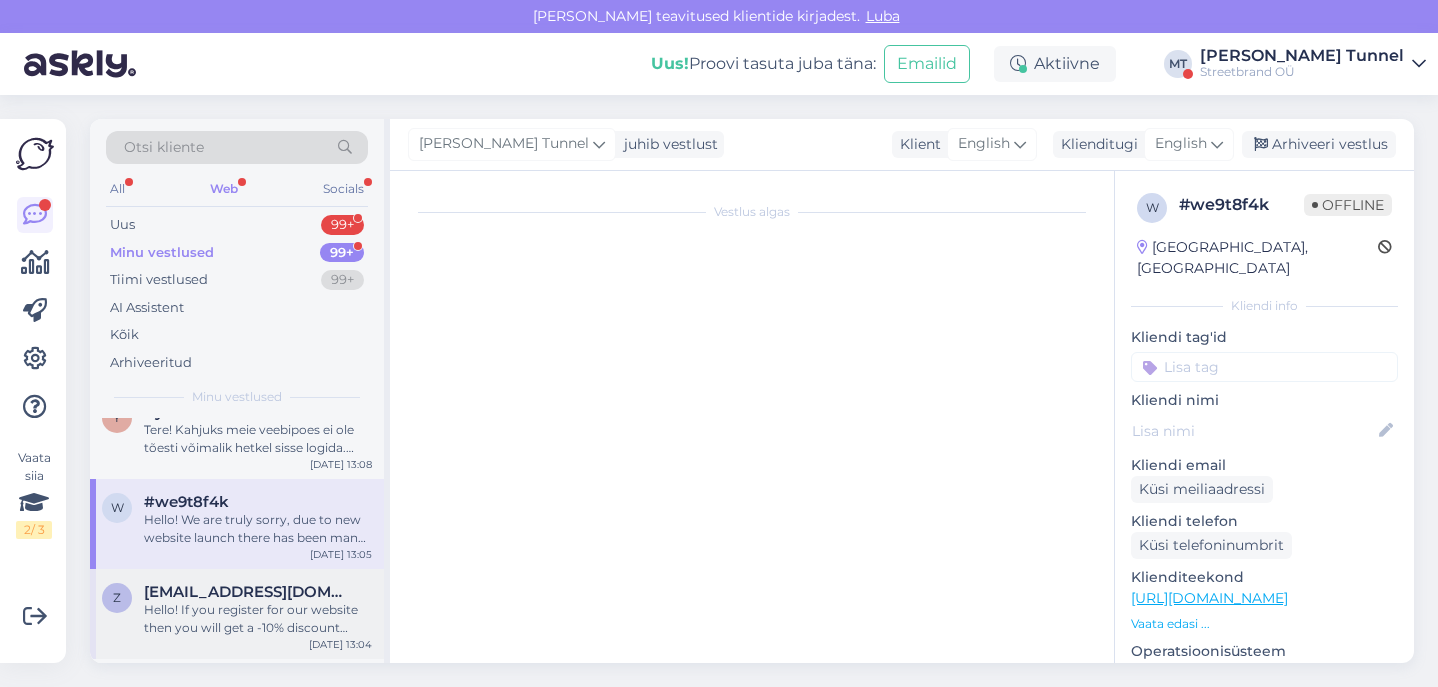 scroll, scrollTop: 113, scrollLeft: 0, axis: vertical 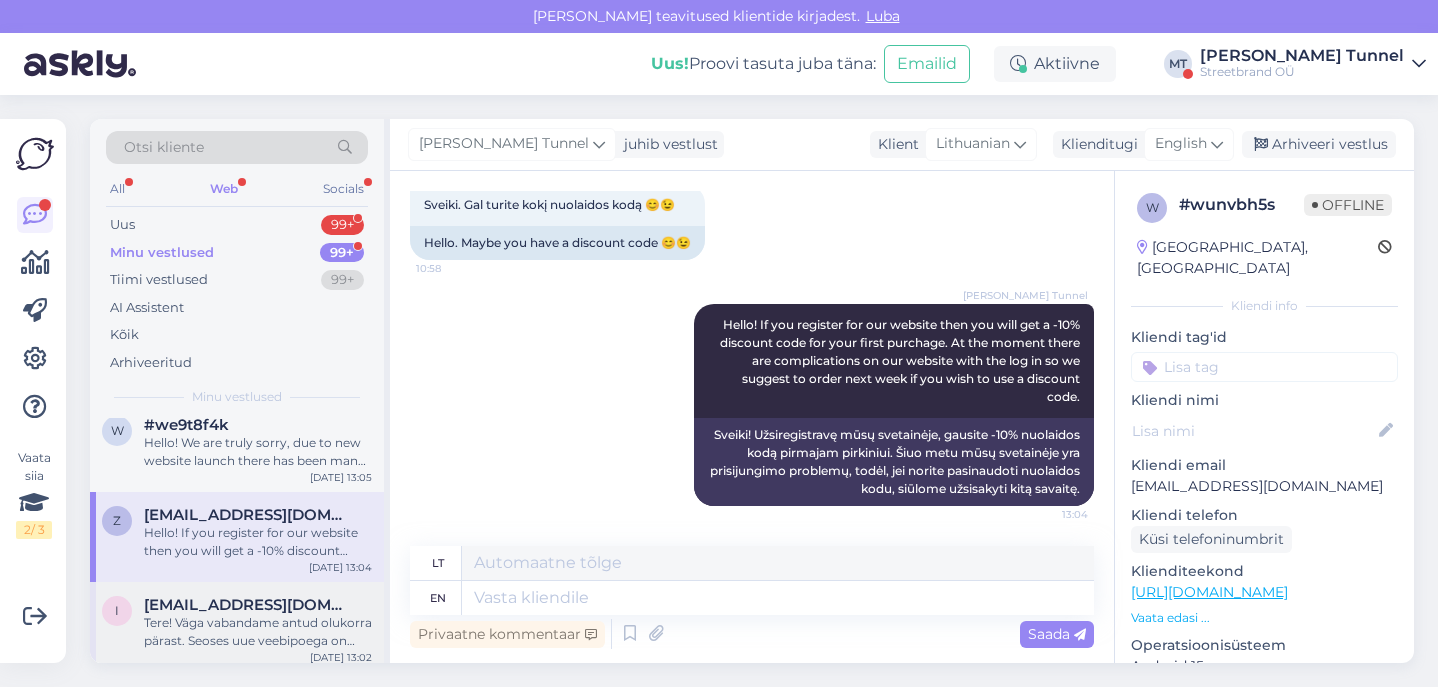 click on "Tere! Väga vabandame antud olukorra pärast. Seoses uue veebipoega on tulnud ette palju probleeme mida üritame parandada nii kiiresti [PERSON_NAME]. Eeldatav aeg on hetkel selle nädala lõpuks kõik [PERSON_NAME] uuesti." at bounding box center [258, 632] 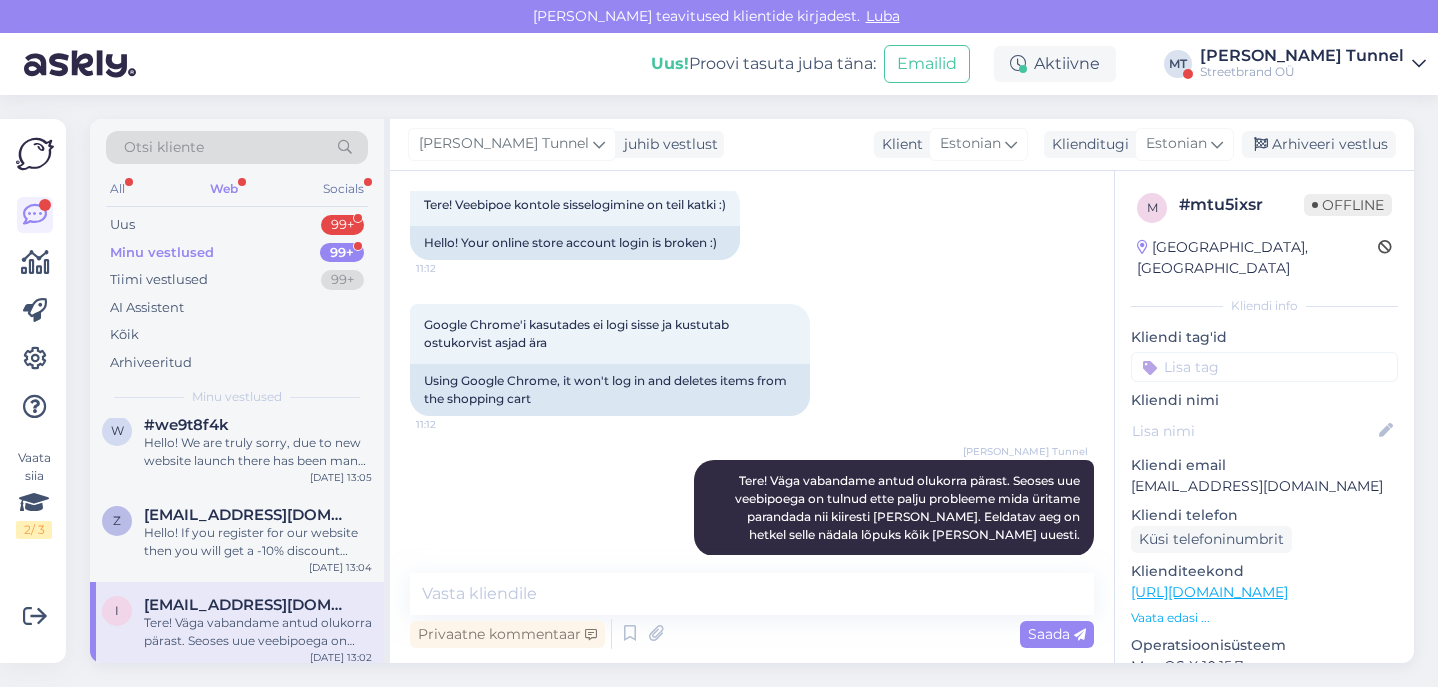 scroll, scrollTop: 136, scrollLeft: 0, axis: vertical 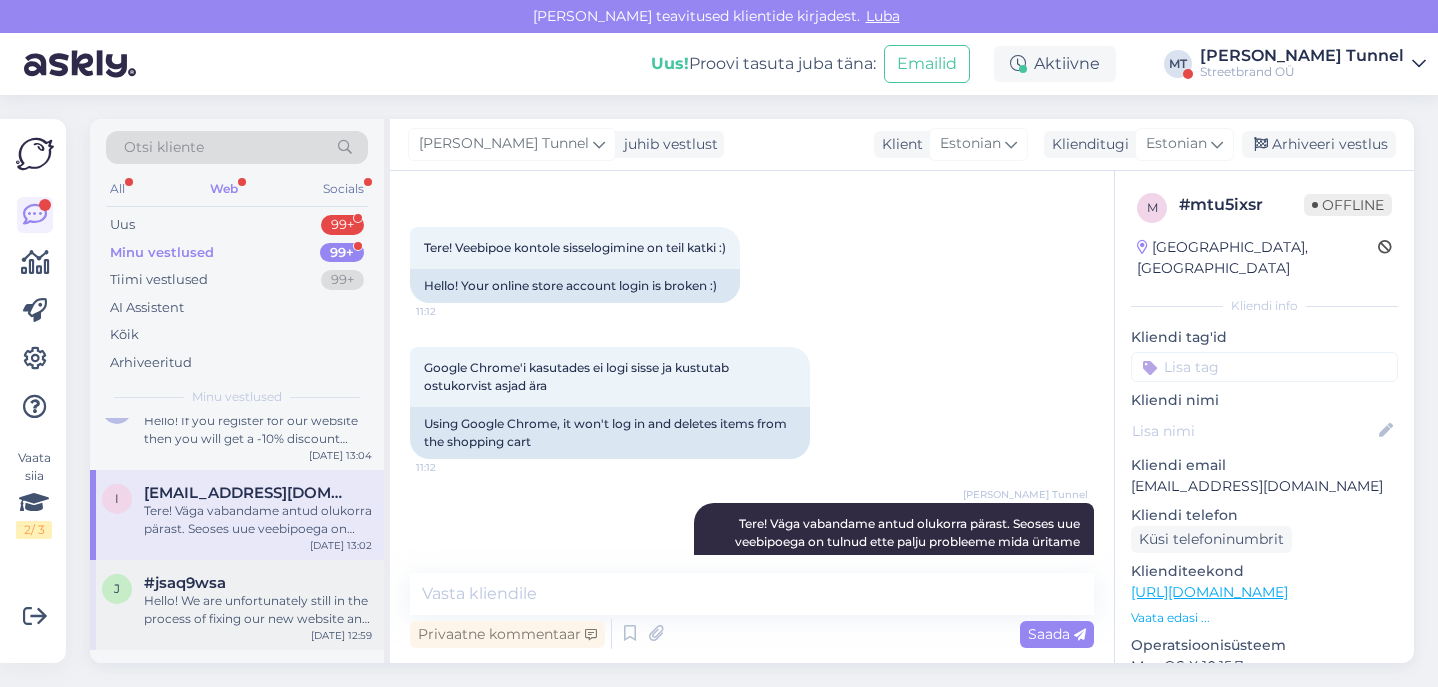 click on "Hello! We are unfortunately still in the process of fixing our new website and all problems should be fixed by the end of this week. We are truly sorry for the inconvenience it has brought." at bounding box center (258, 610) 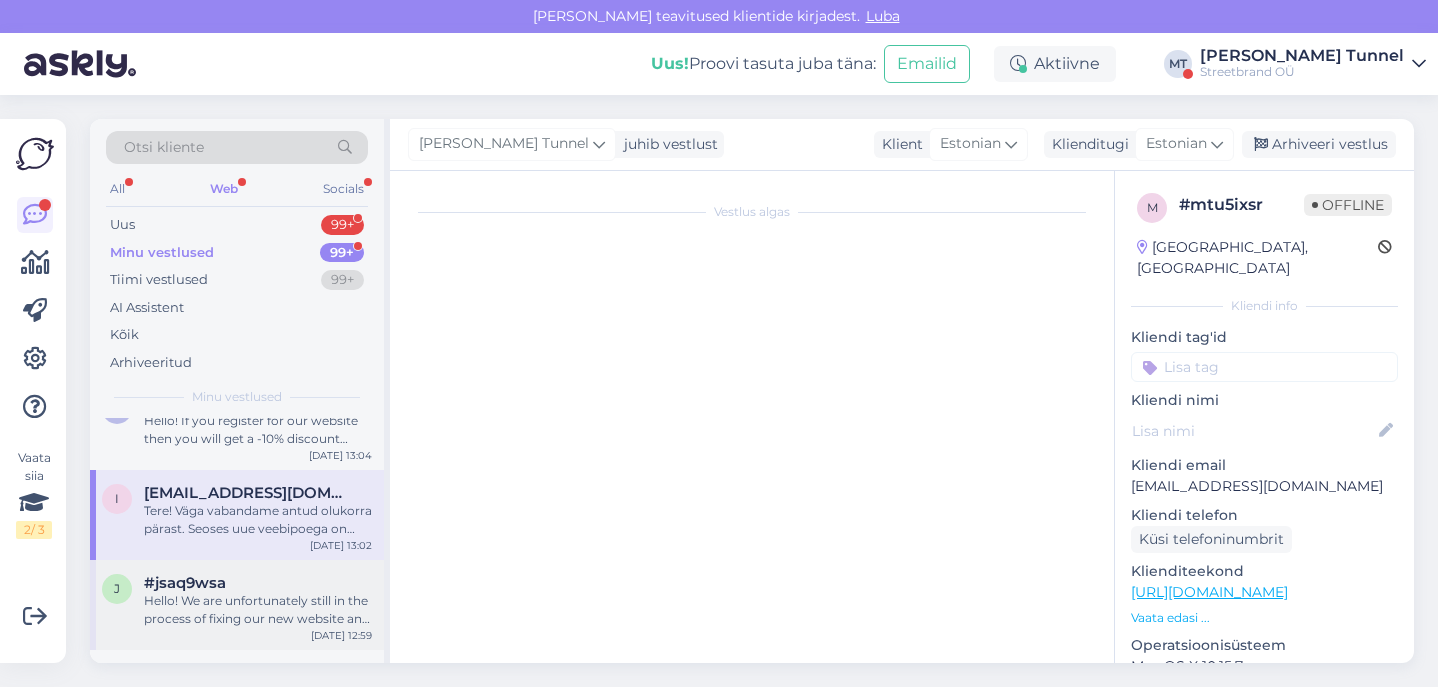 scroll, scrollTop: 95, scrollLeft: 0, axis: vertical 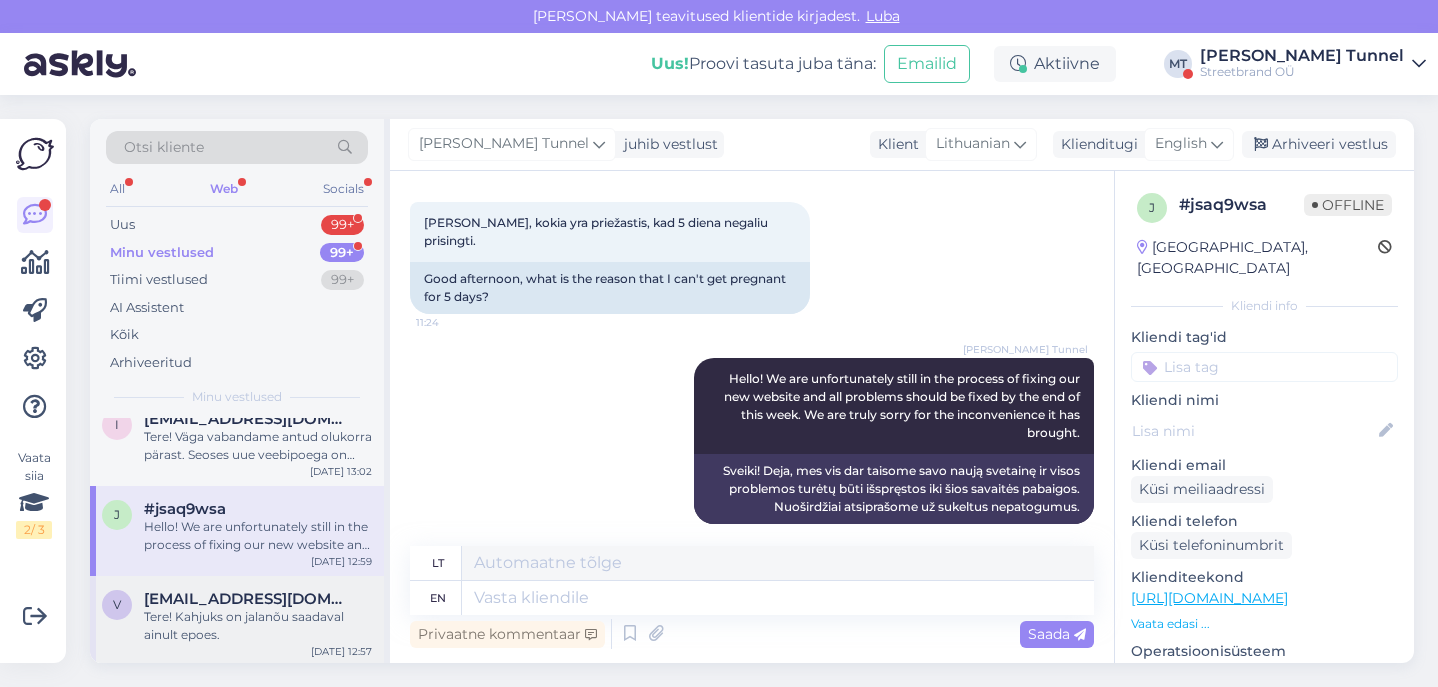 click on "Tere! Kahjuks on jalanõu saadaval ainult epoes." at bounding box center (258, 626) 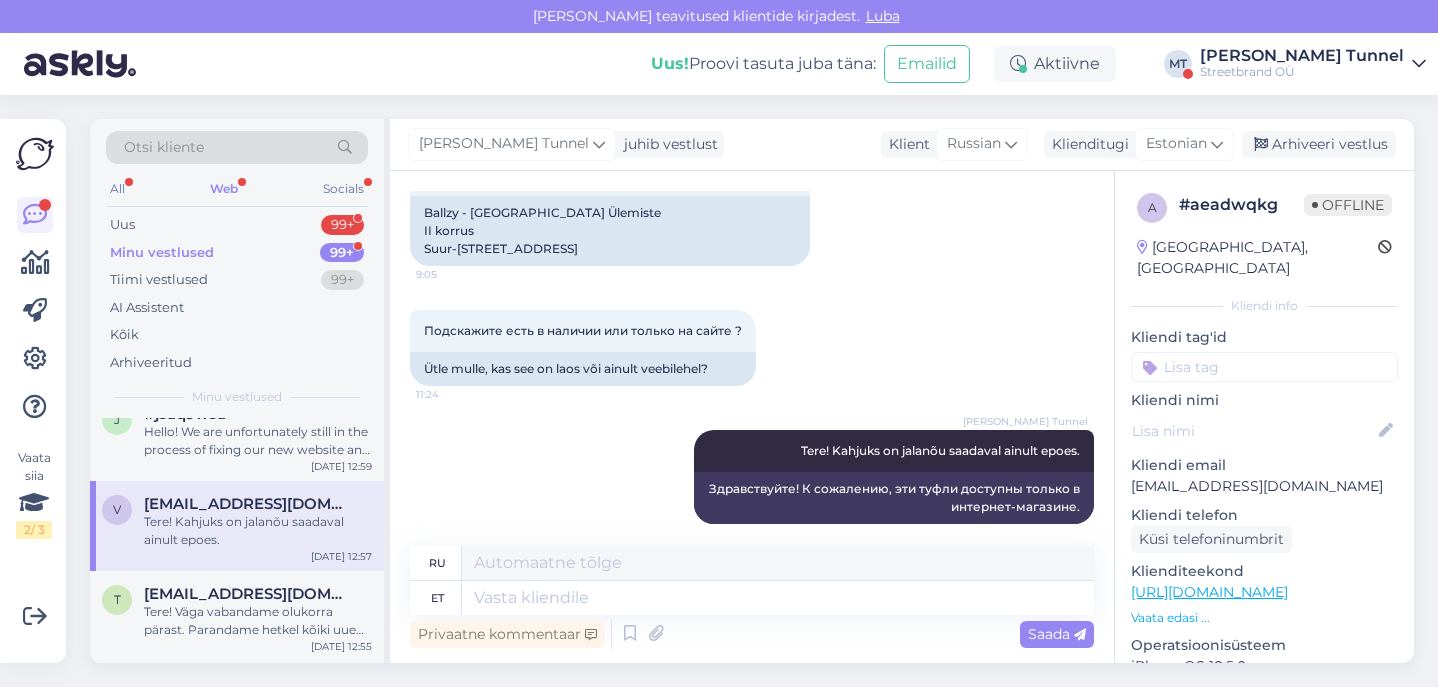 scroll, scrollTop: 2083, scrollLeft: 0, axis: vertical 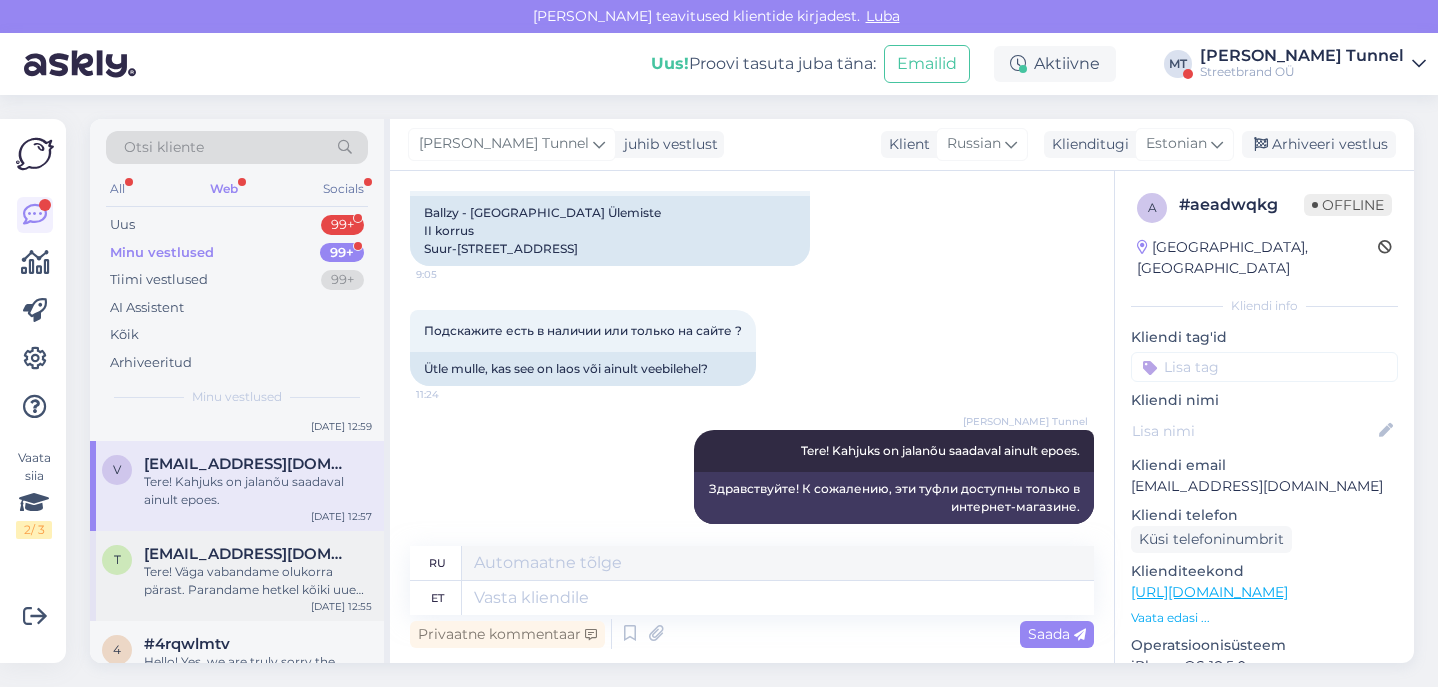 click on "Tere! Väga vabandame olukorra pärast. Parandame hetkel kõiki uue veebisaidiga seonduvaid probleeme nii kiiresti [PERSON_NAME]." at bounding box center (258, 581) 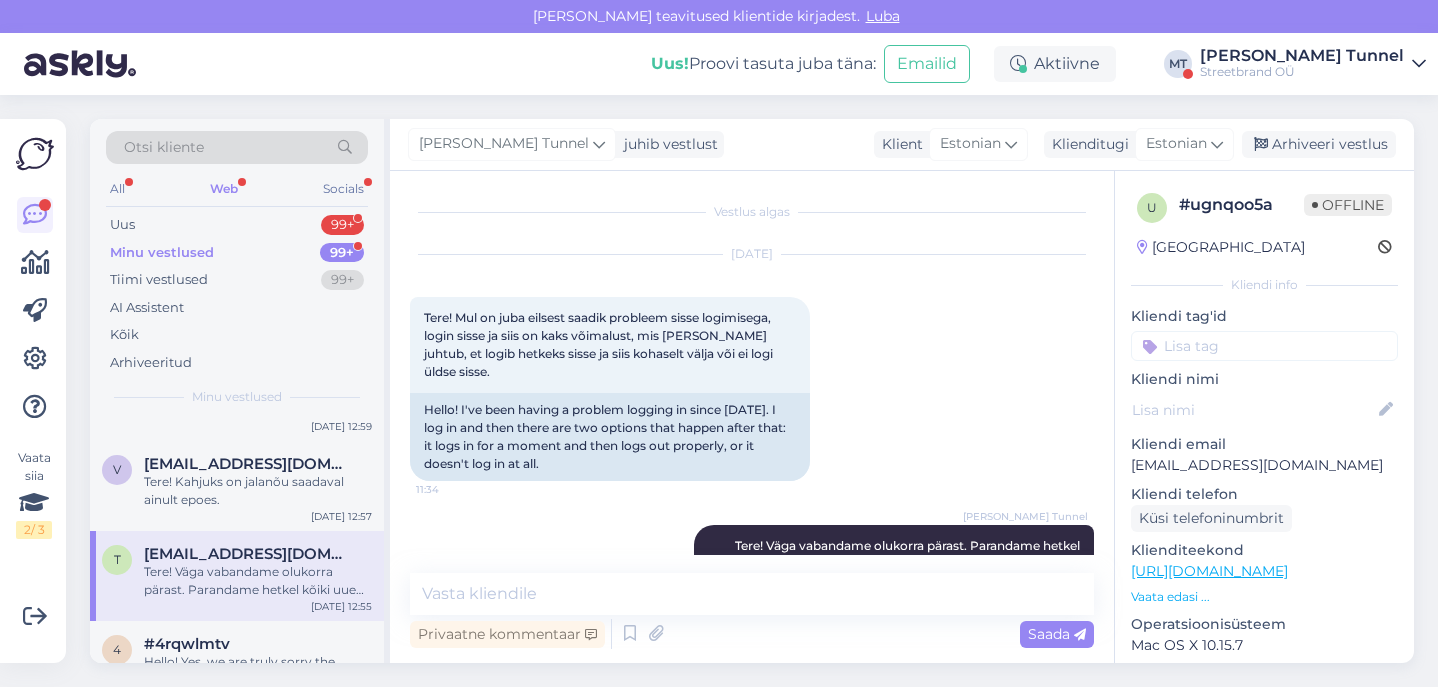 scroll, scrollTop: 52, scrollLeft: 0, axis: vertical 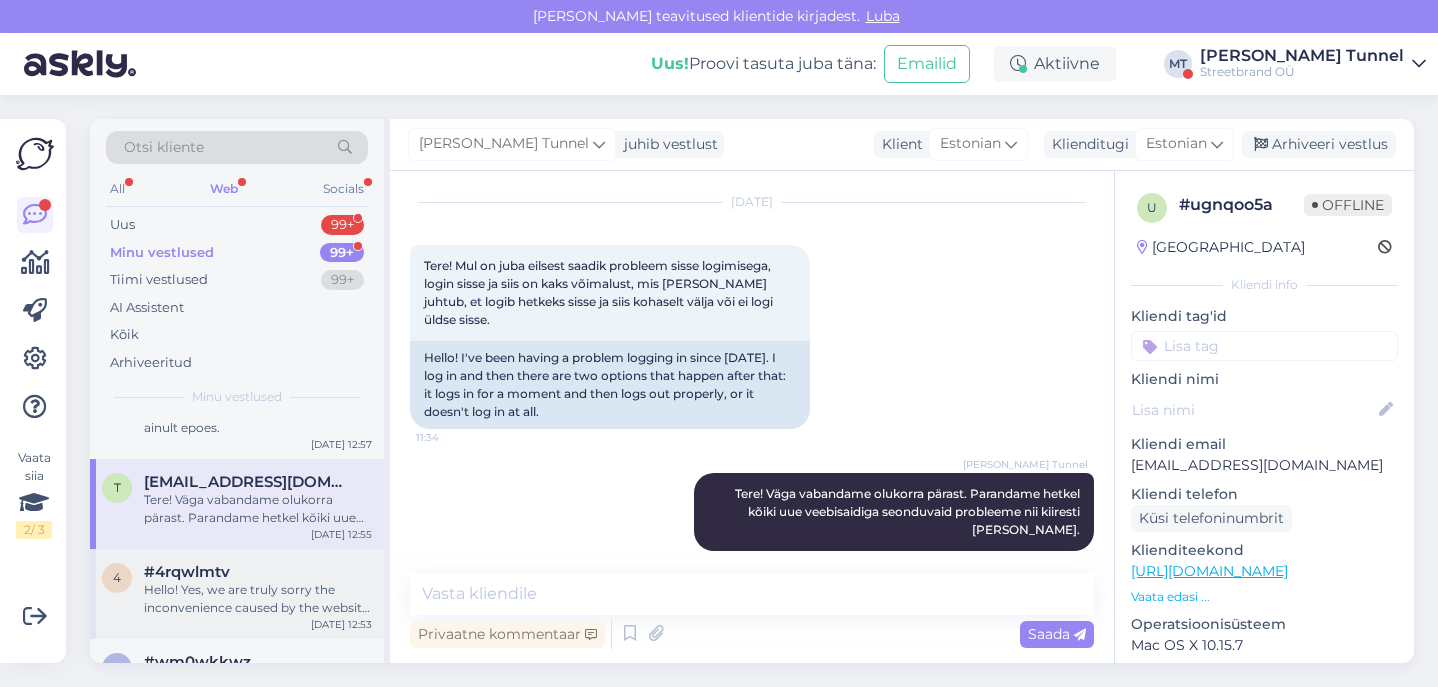click on "#4rqwlmtv" at bounding box center (258, 572) 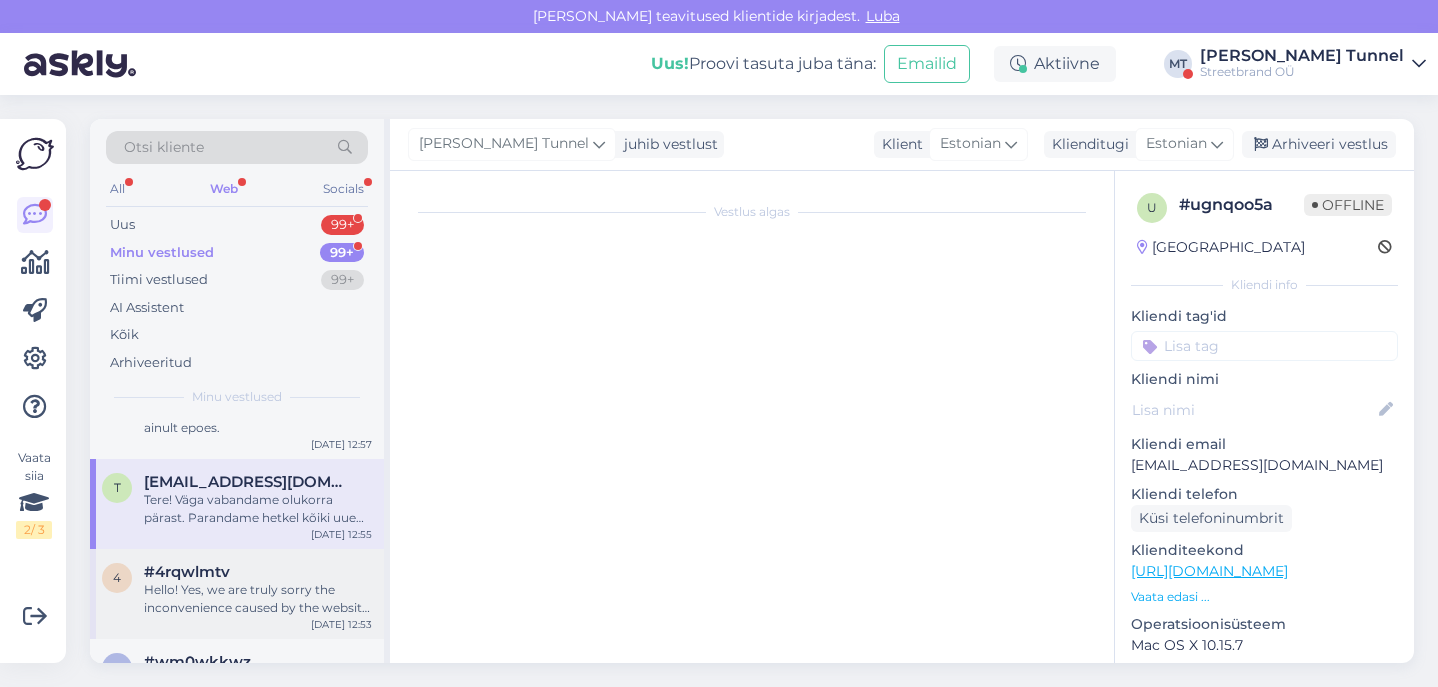 scroll, scrollTop: 215, scrollLeft: 0, axis: vertical 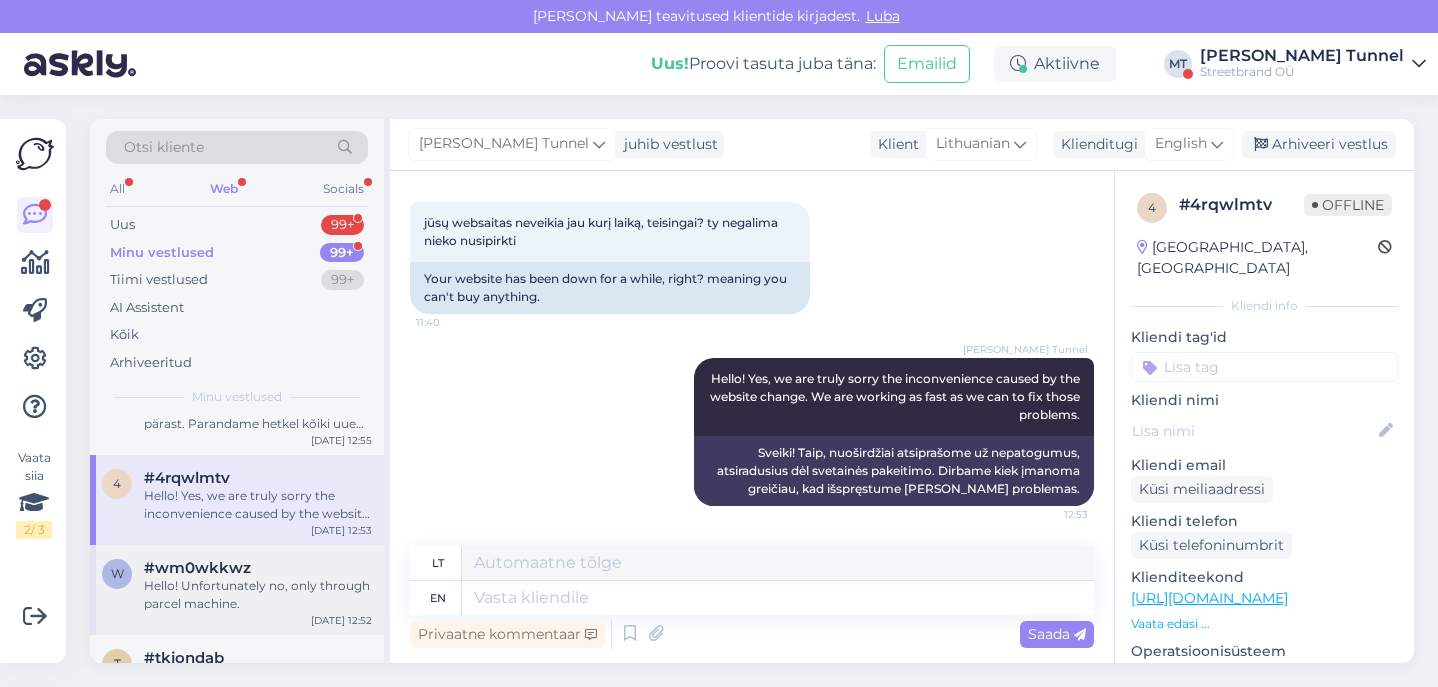 click on "Hello! Unfortunately no, only through parcel machine." at bounding box center [258, 595] 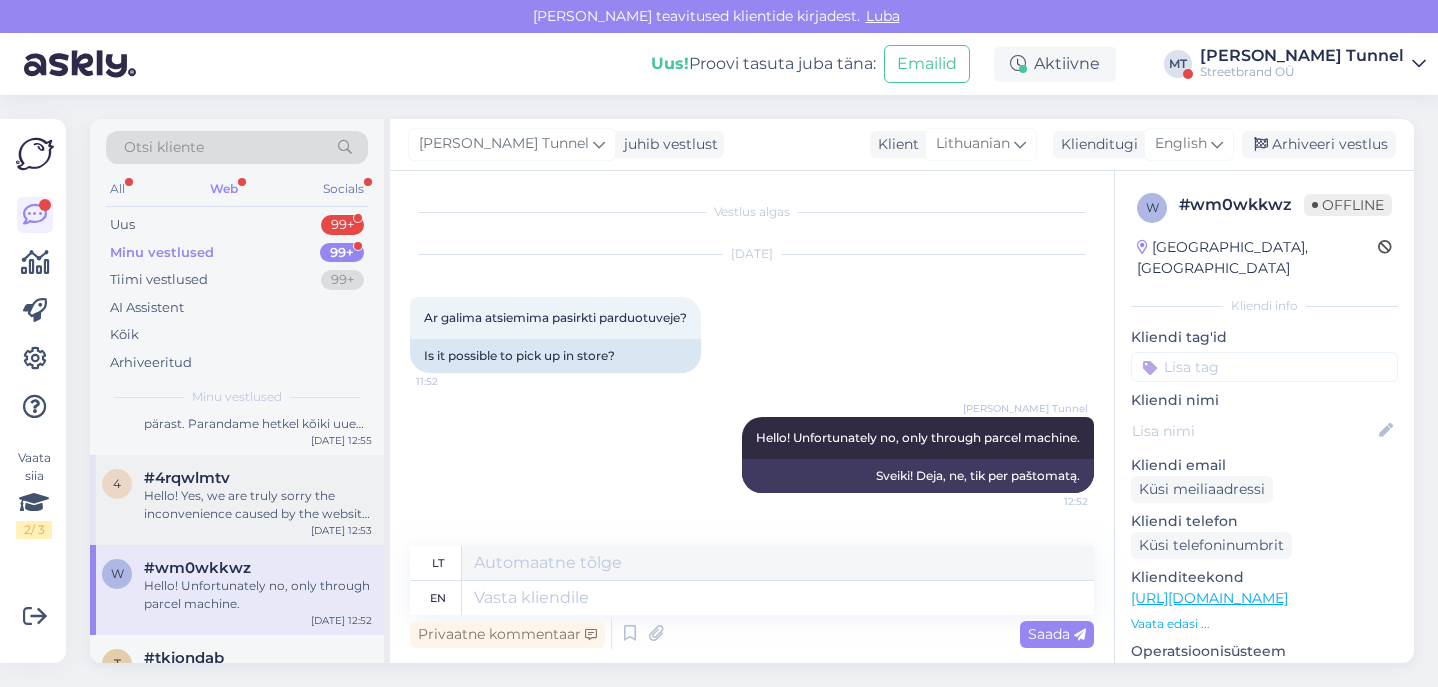 click on "Hello! Yes, we are truly sorry the inconvenience caused by the website change. We are working as fast as we can to fix those problems." at bounding box center (258, 505) 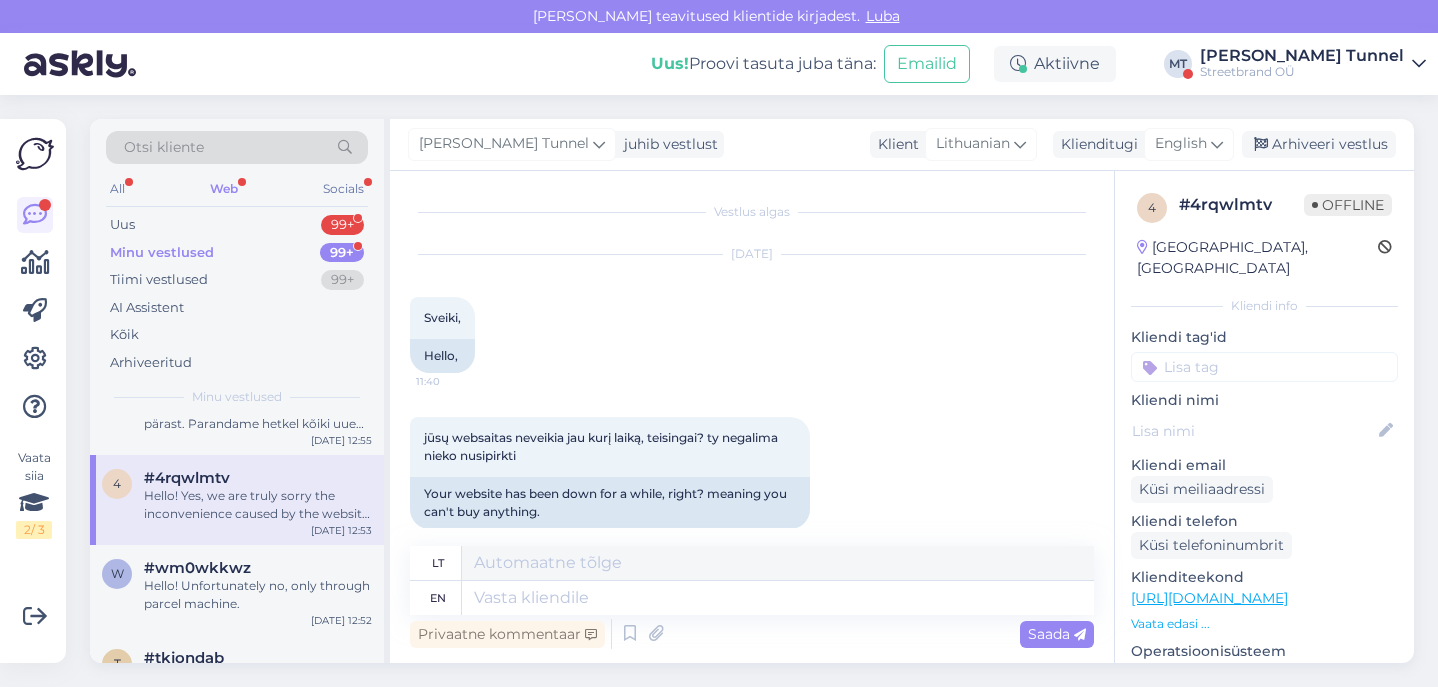 scroll, scrollTop: 215, scrollLeft: 0, axis: vertical 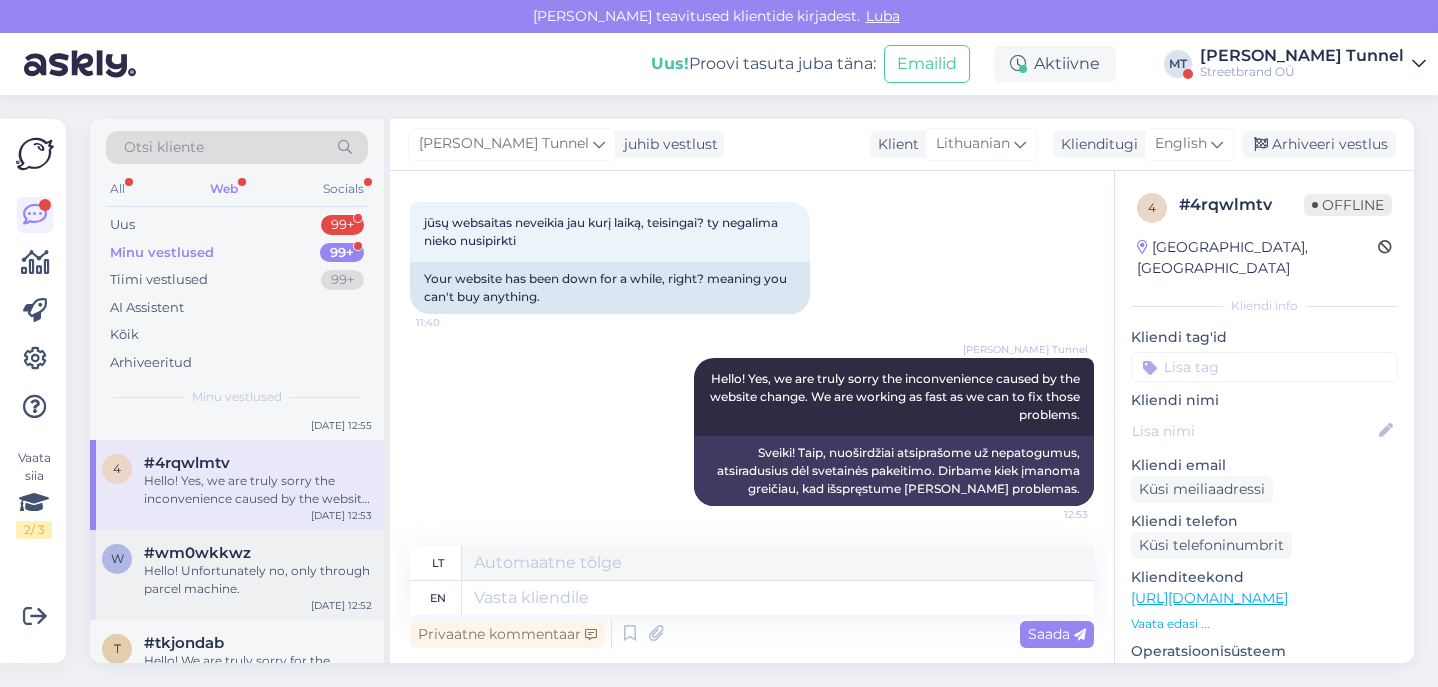 click on "Hello! Unfortunately no, only through parcel machine." at bounding box center (258, 580) 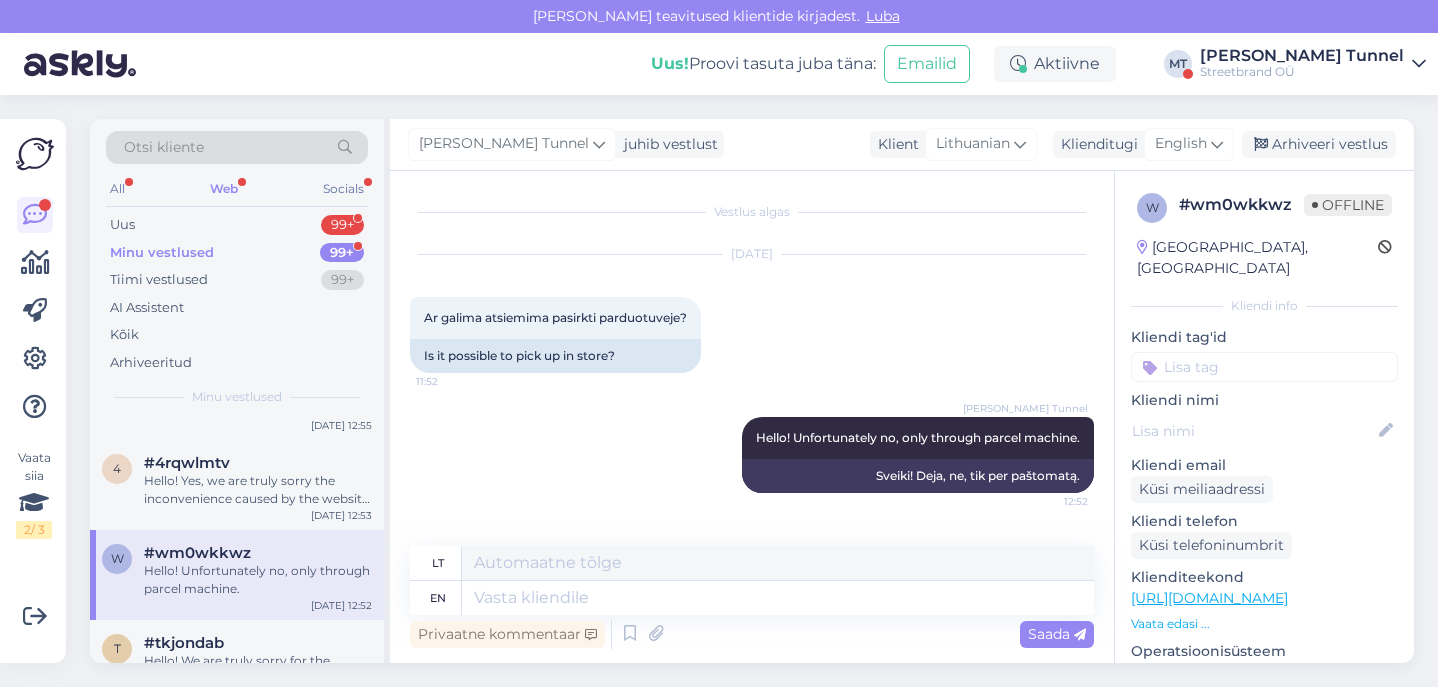 scroll, scrollTop: 0, scrollLeft: 0, axis: both 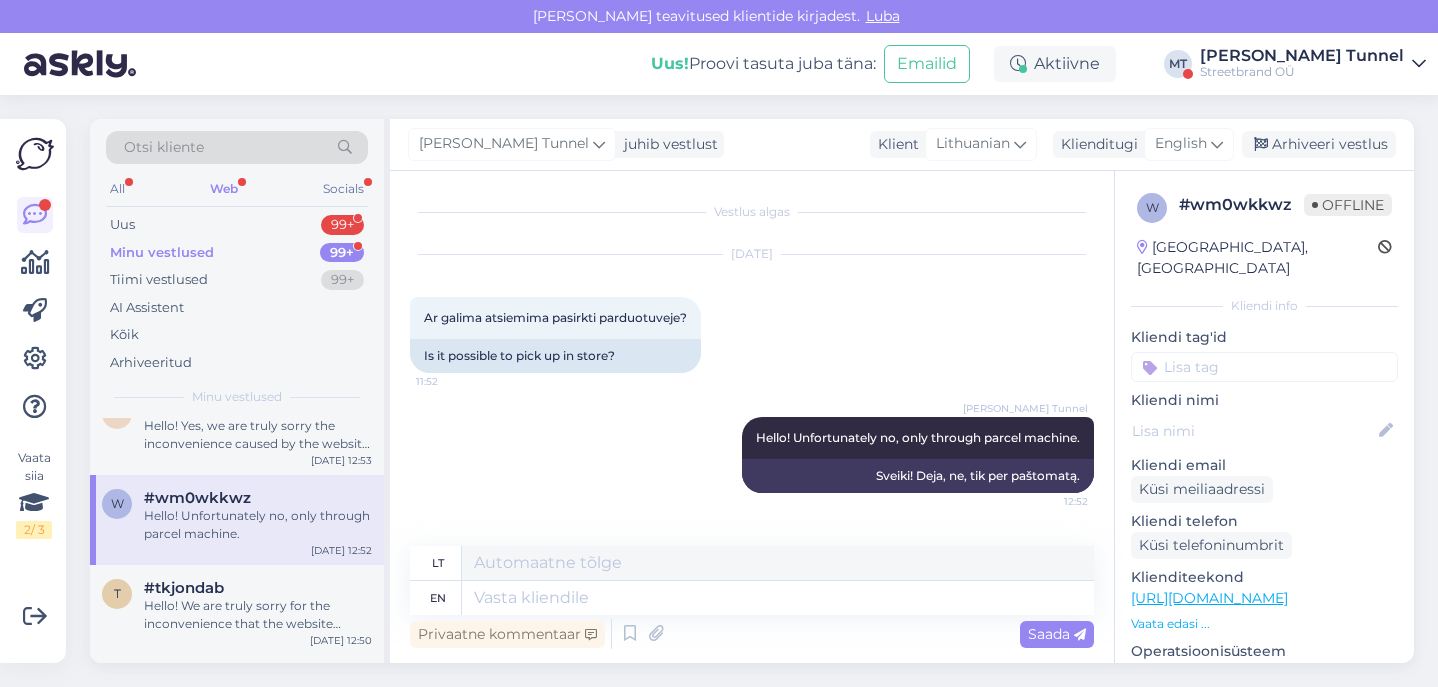 click on "#tkjondab" at bounding box center [258, 588] 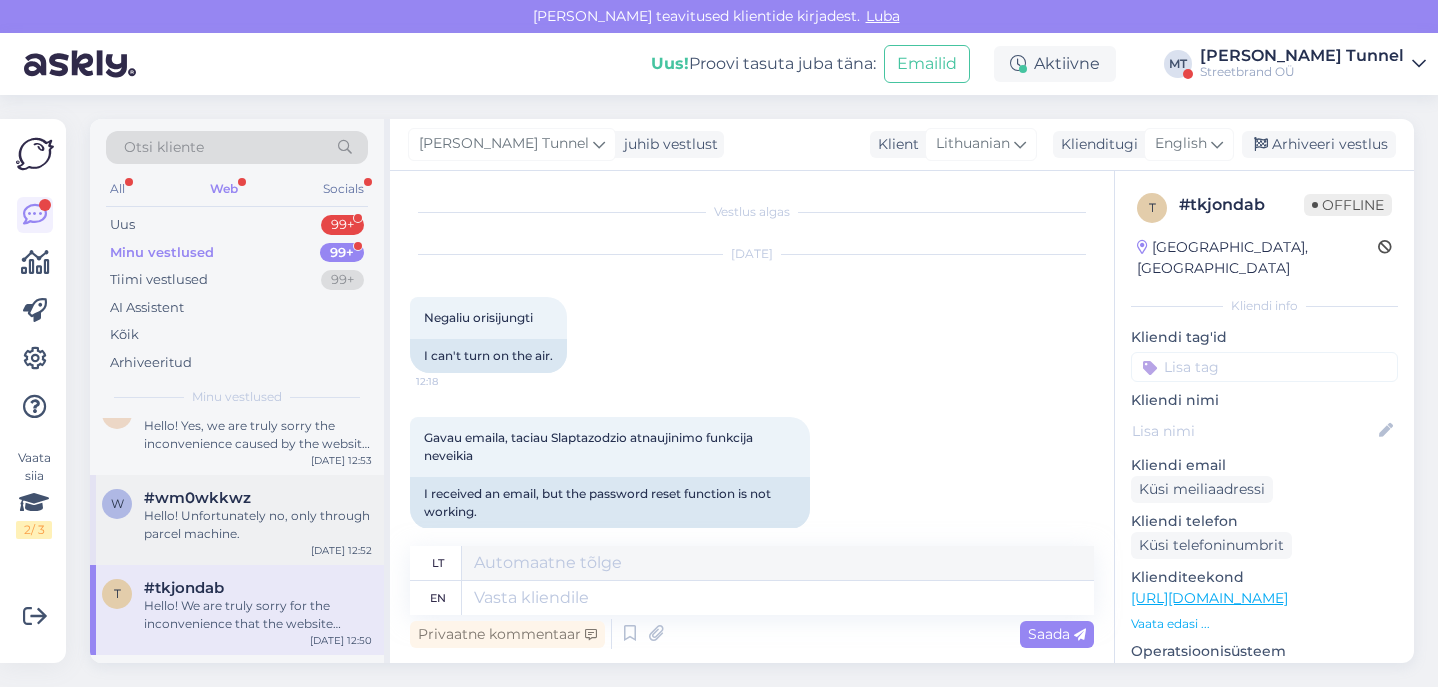 scroll, scrollTop: 215, scrollLeft: 0, axis: vertical 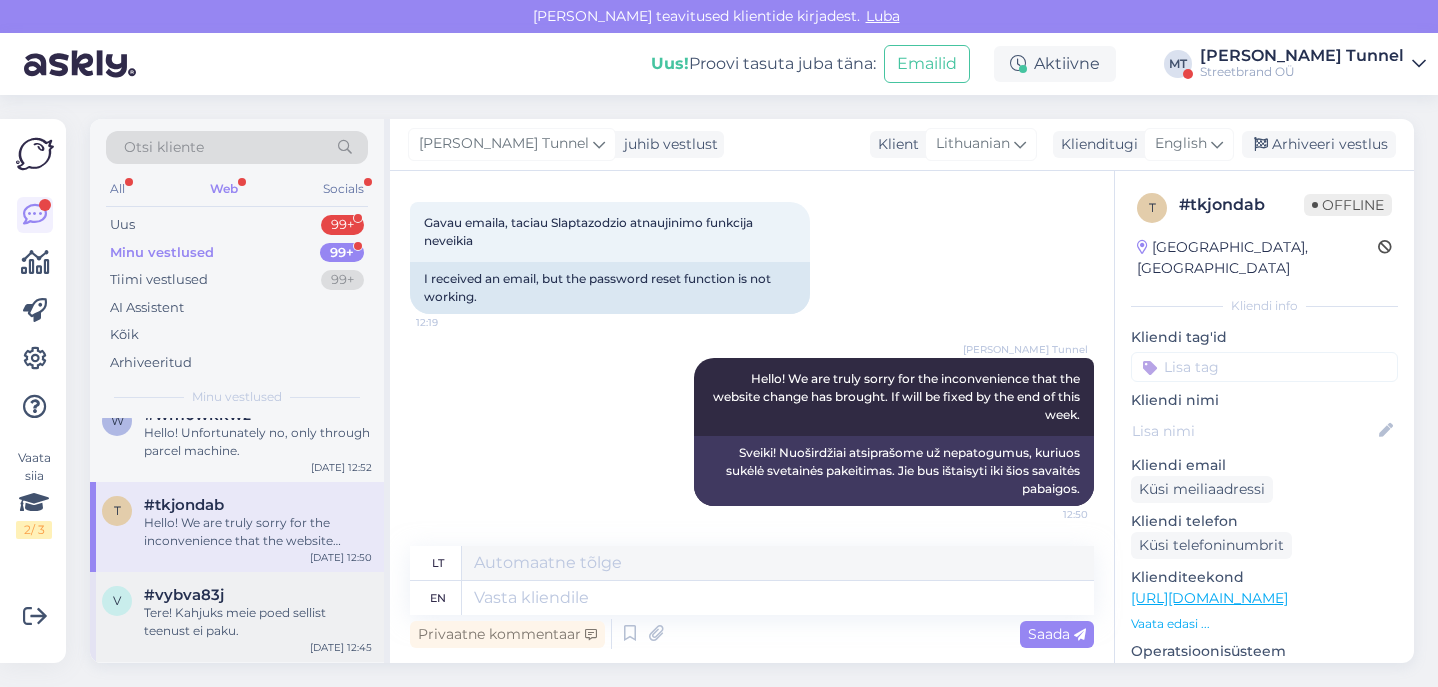 click on "Tere! Kahjuks meie poed sellist teenust ei paku." at bounding box center [258, 622] 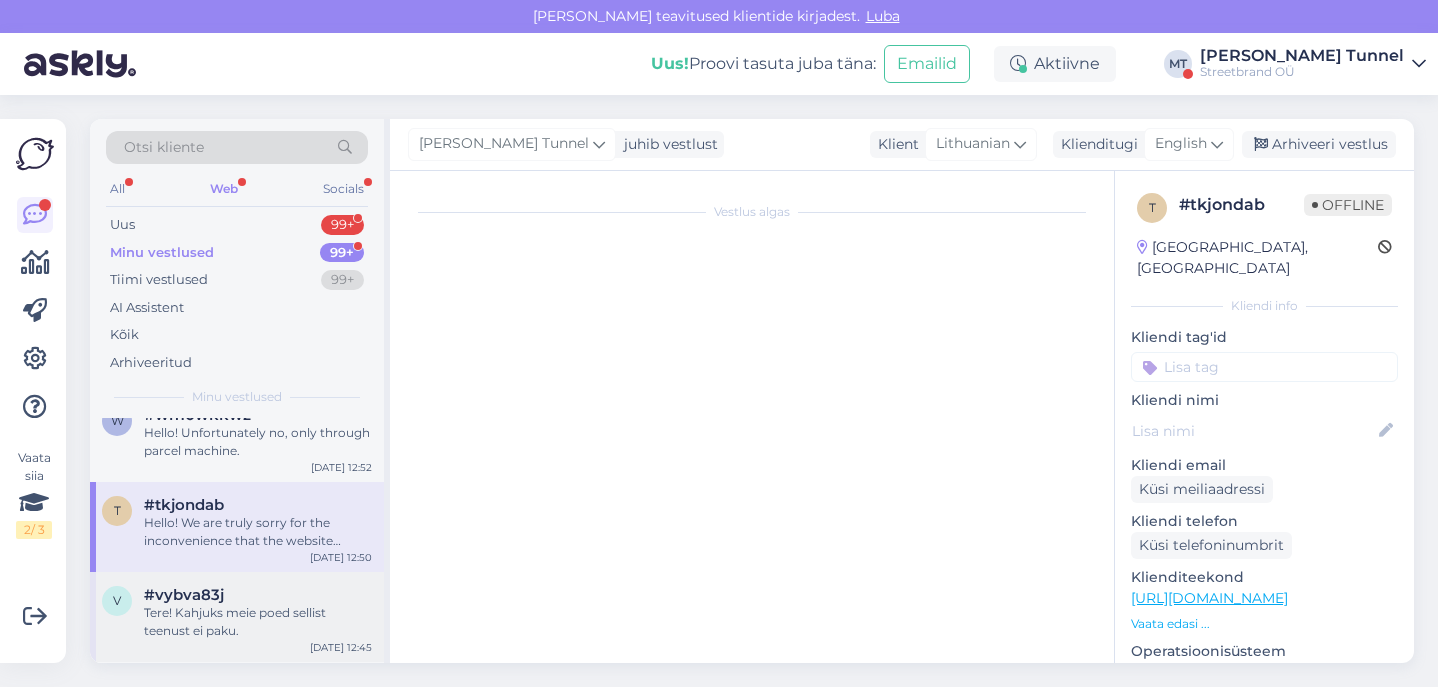 scroll, scrollTop: 1258, scrollLeft: 0, axis: vertical 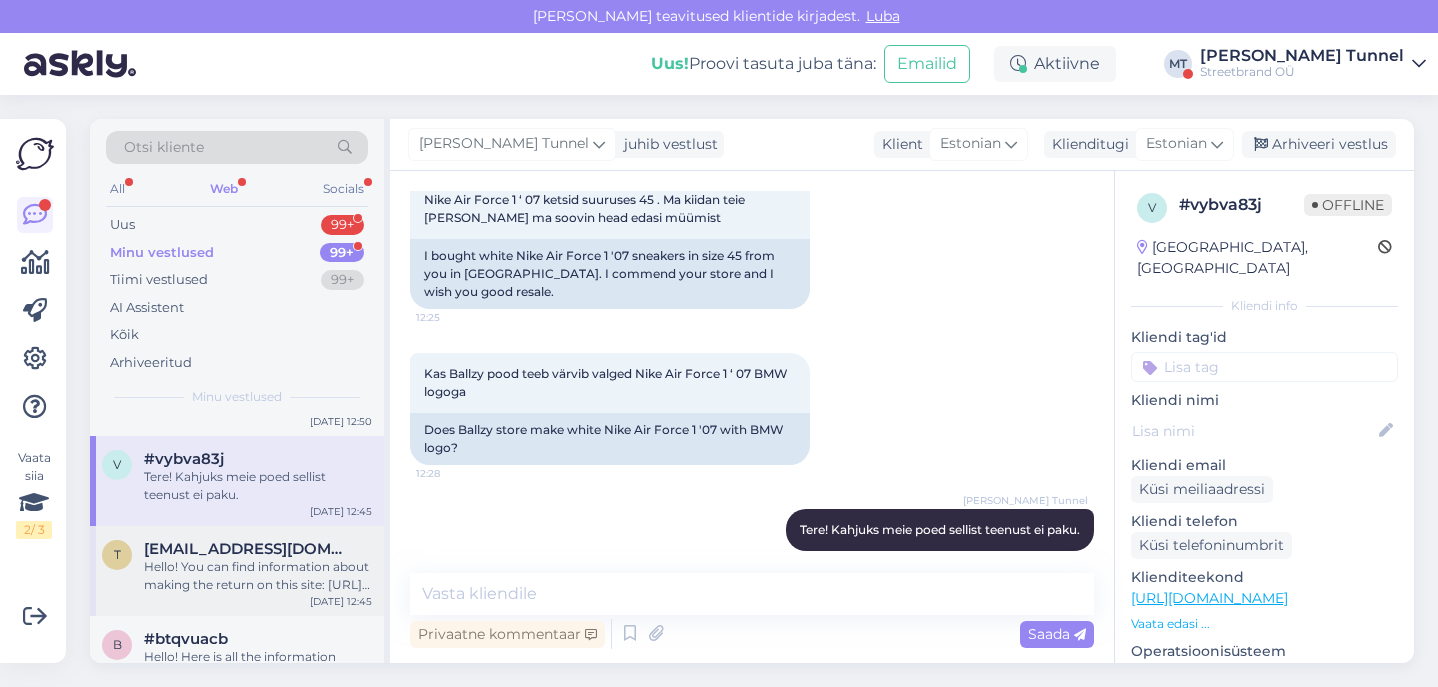 click on "Hello! You can find information about making the return on this site: [URL][DOMAIN_NAME]" at bounding box center [258, 576] 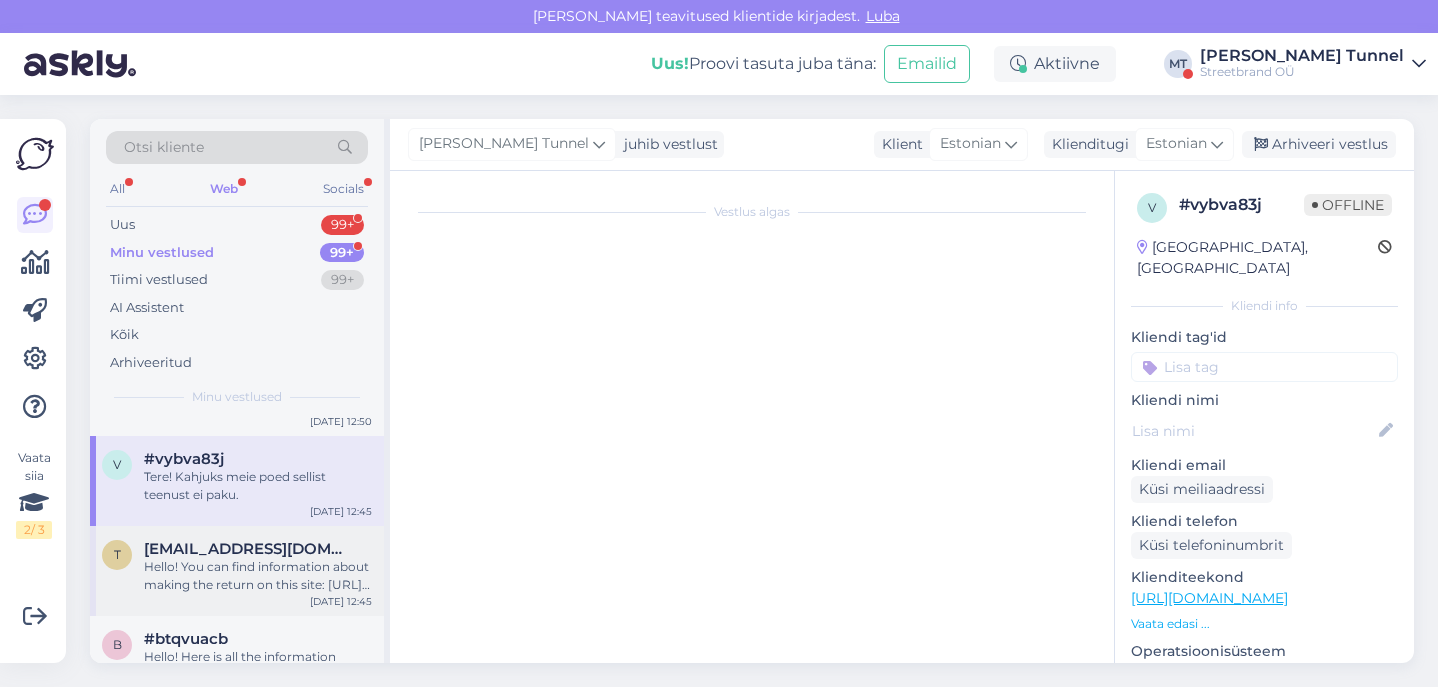 scroll, scrollTop: 497, scrollLeft: 0, axis: vertical 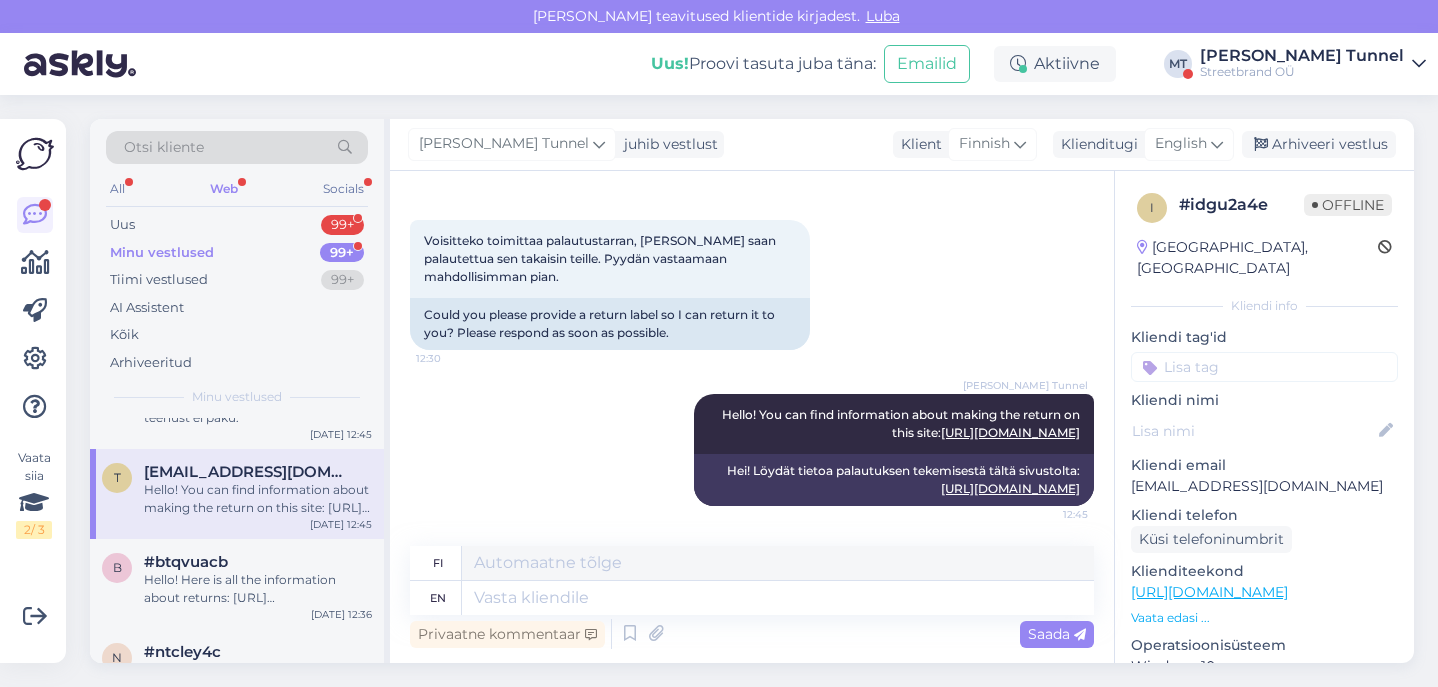 click on "Hello! Here is all the information about returns: [URL][DOMAIN_NAME]" at bounding box center (258, 589) 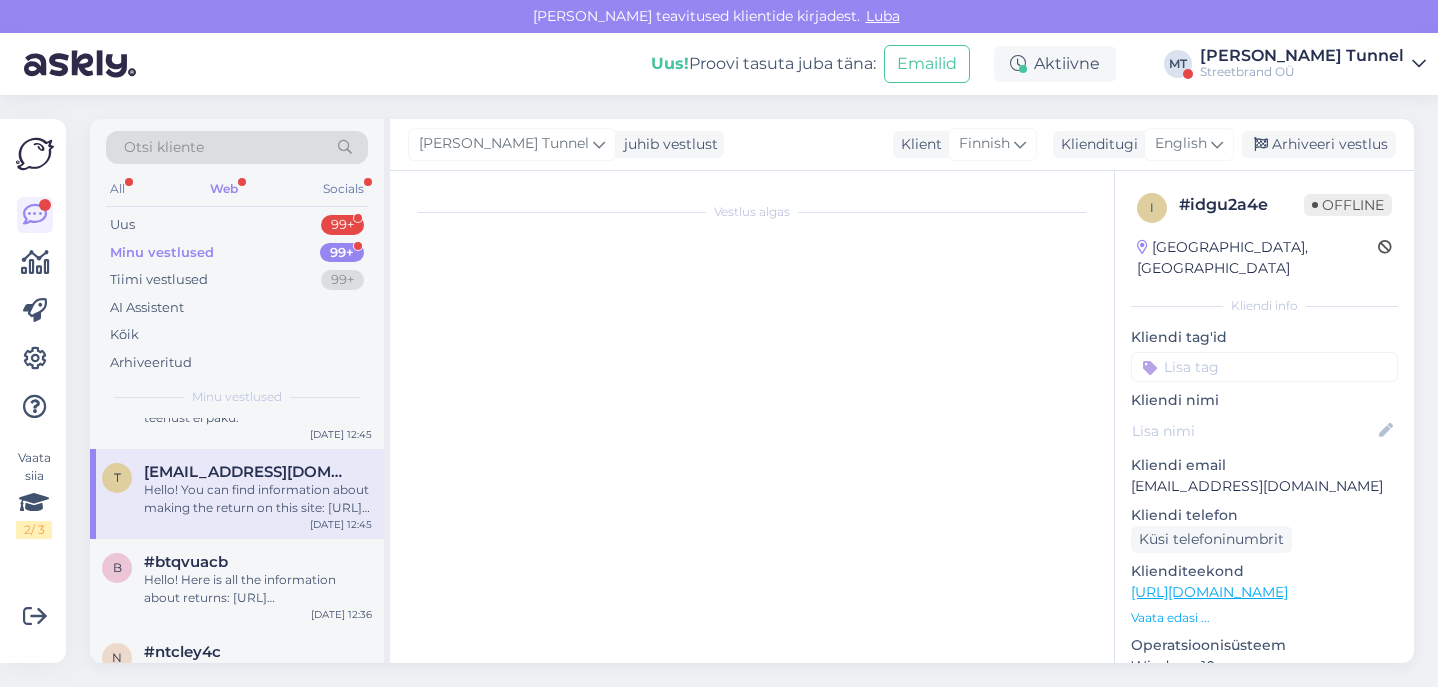 scroll, scrollTop: 305, scrollLeft: 0, axis: vertical 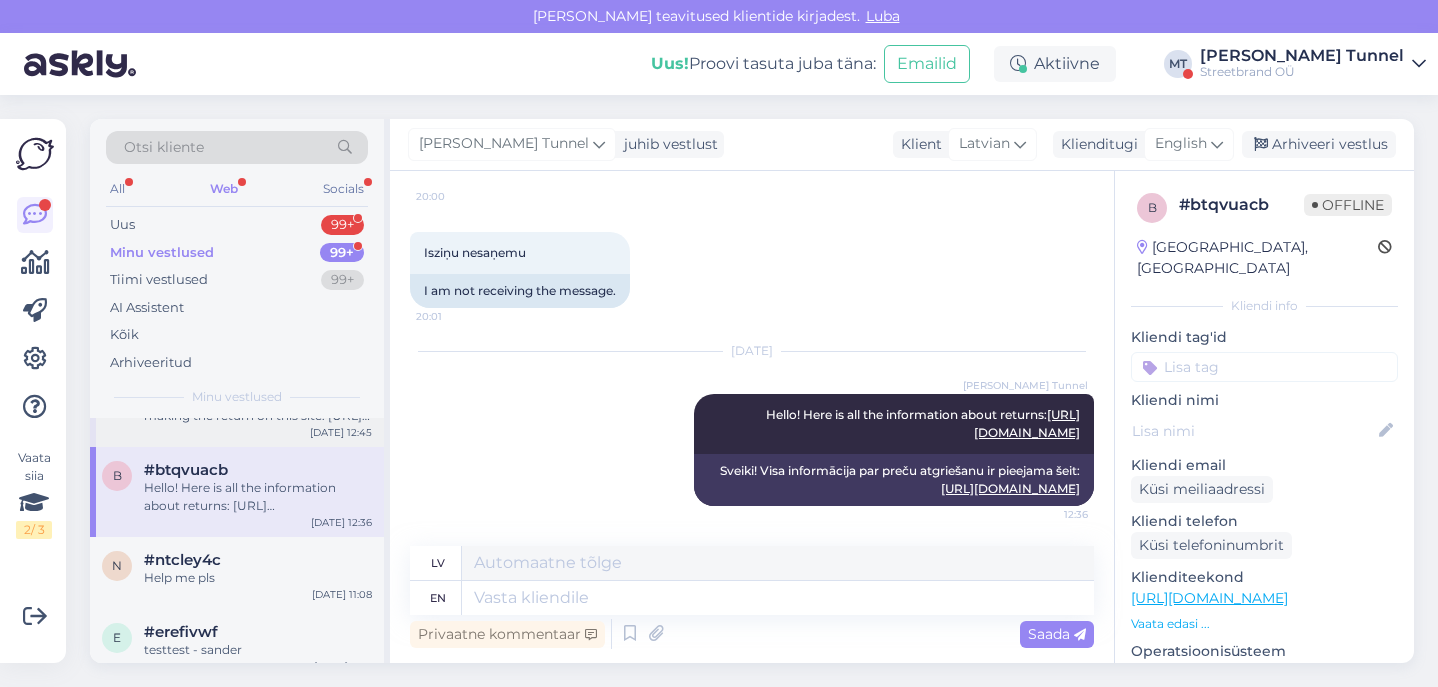 click on "Help me pls" at bounding box center (258, 578) 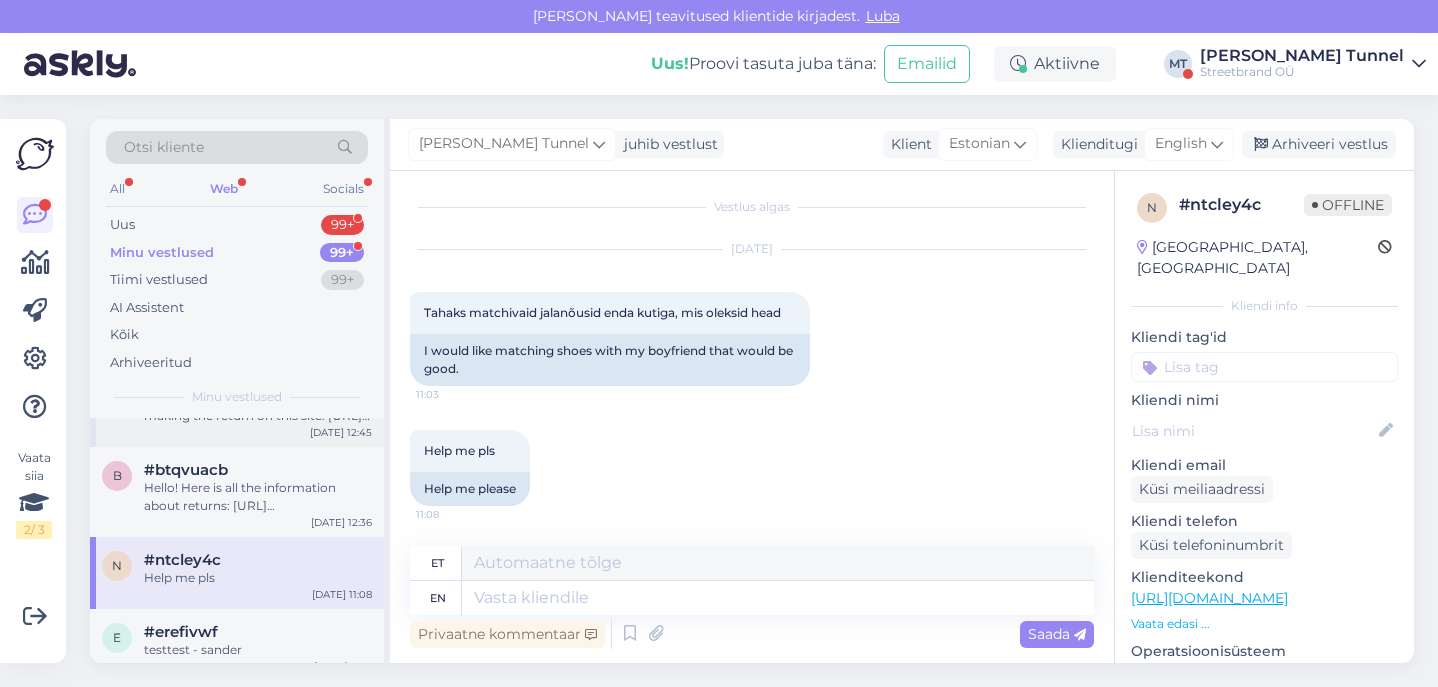 scroll, scrollTop: 5, scrollLeft: 0, axis: vertical 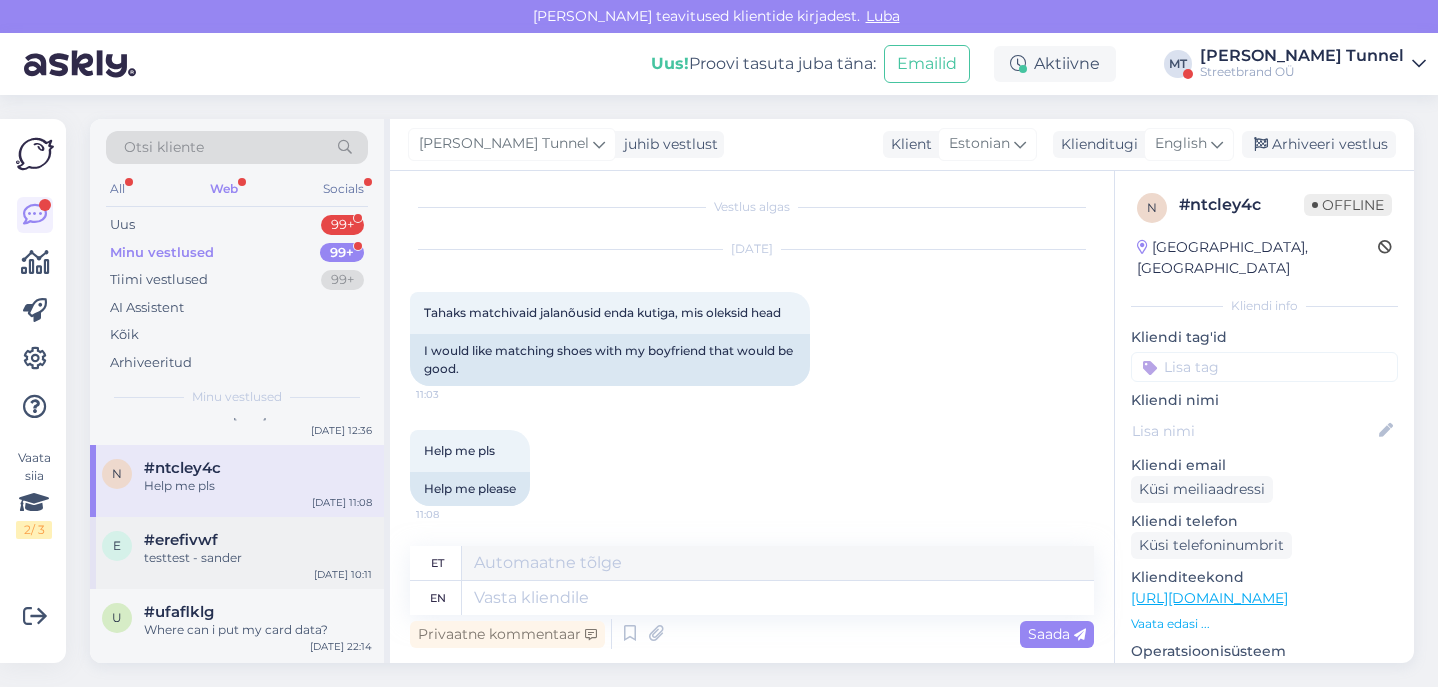 click on "e #erefivwf testtest - [PERSON_NAME] [DATE] 10:11" at bounding box center (237, 553) 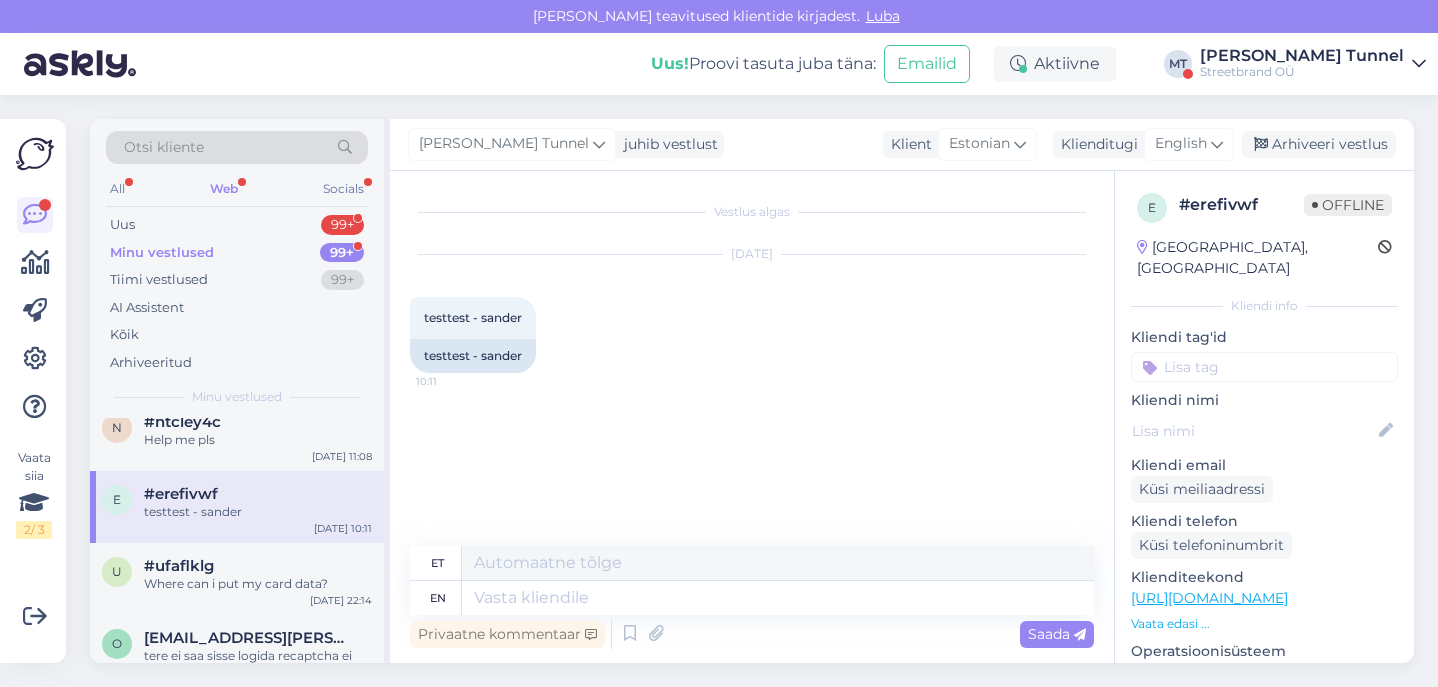 click on "Where can i put my card data?" at bounding box center [258, 584] 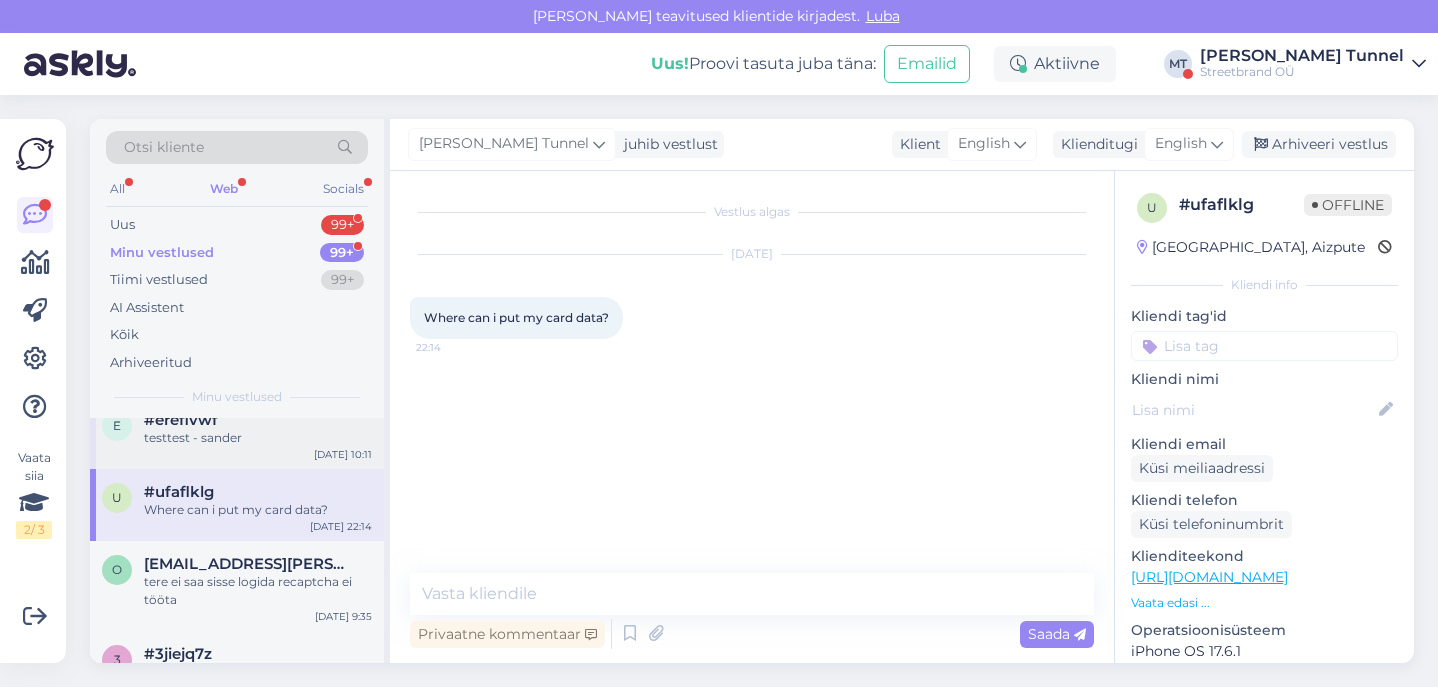 scroll, scrollTop: 2924, scrollLeft: 0, axis: vertical 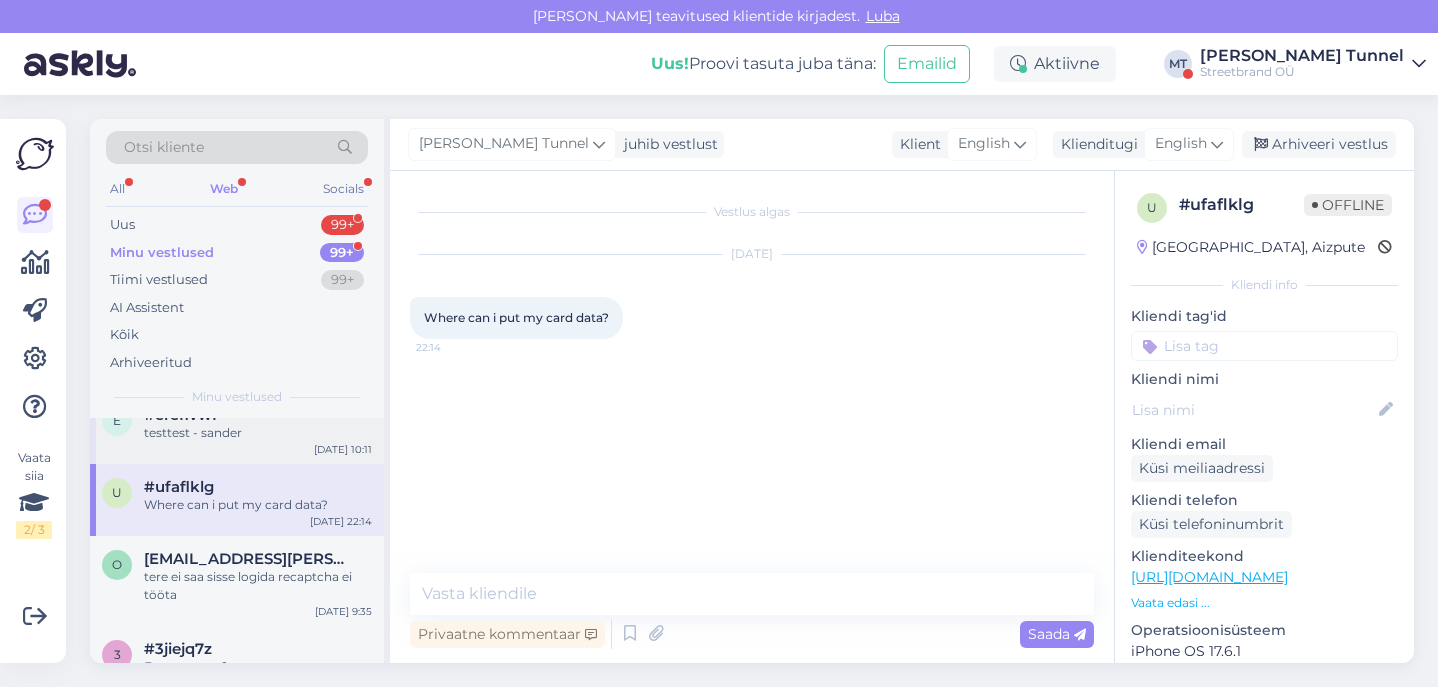 click on "tere ei saa sisse logida recaptcha ei tööta" at bounding box center (258, 586) 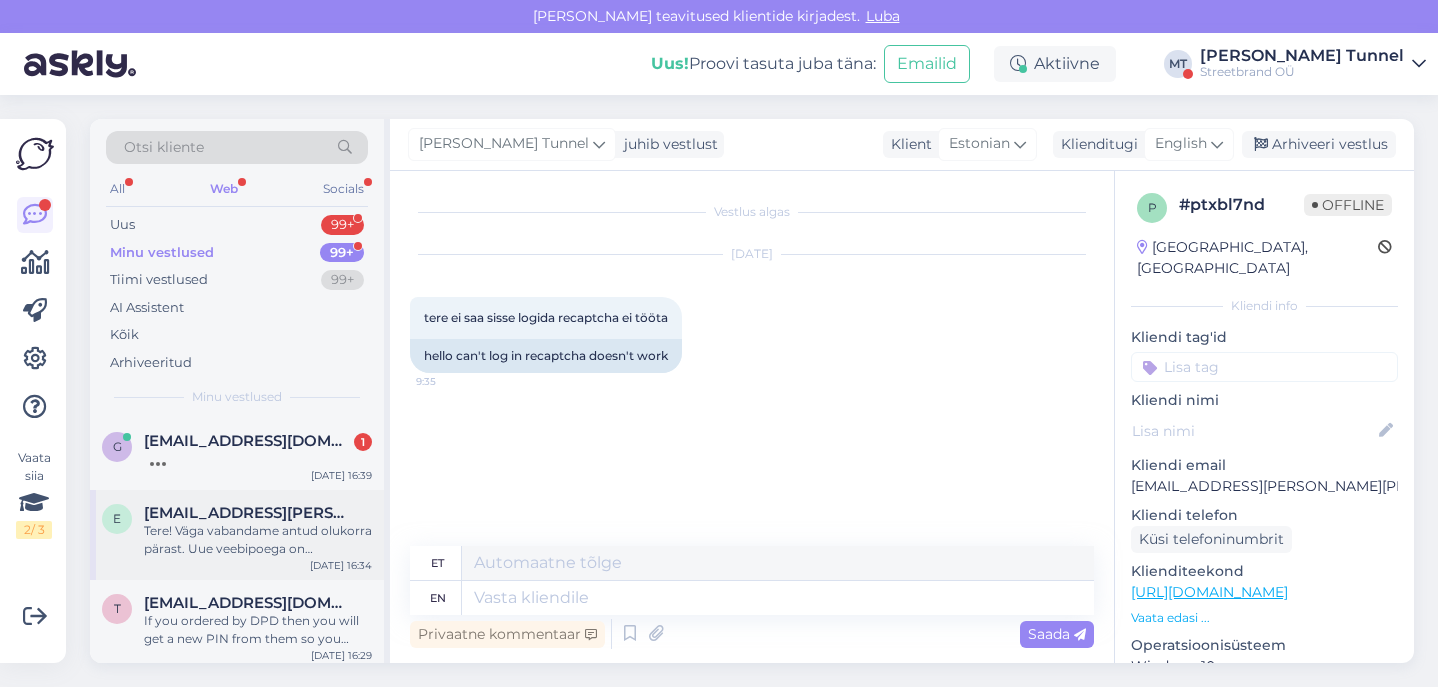 scroll 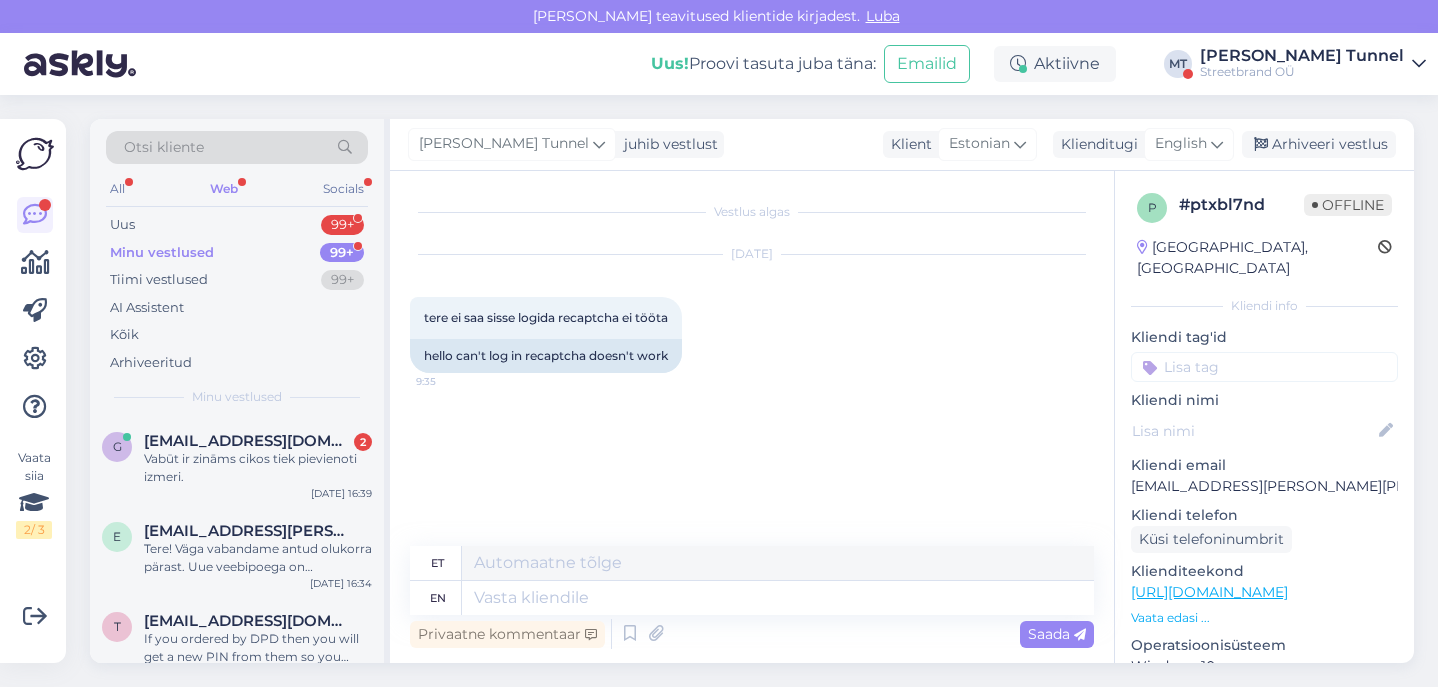 click on "Minu vestlused 99+" at bounding box center [237, 253] 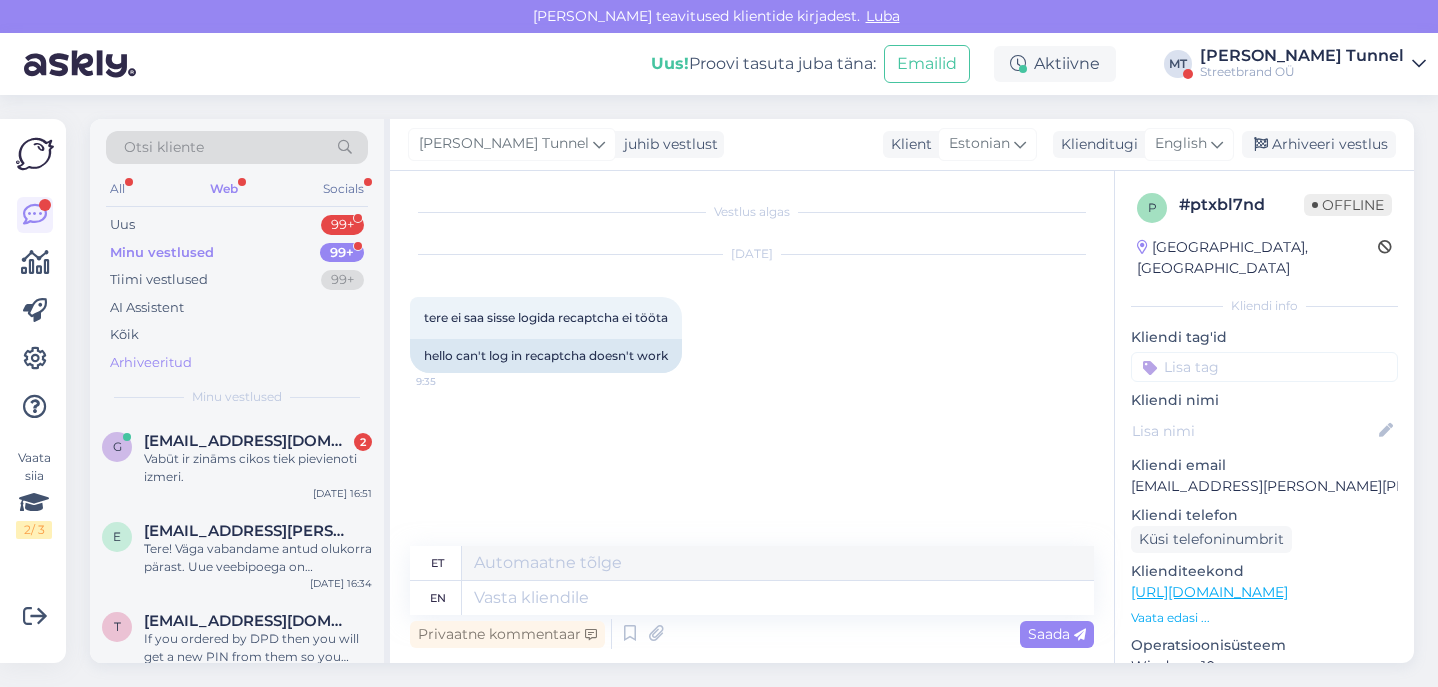 click on "g [EMAIL_ADDRESS][DOMAIN_NAME] 2 Vabūt ir zināms cikos tiek pievienoti izmeri.  [DATE] 16:51" at bounding box center [237, 463] 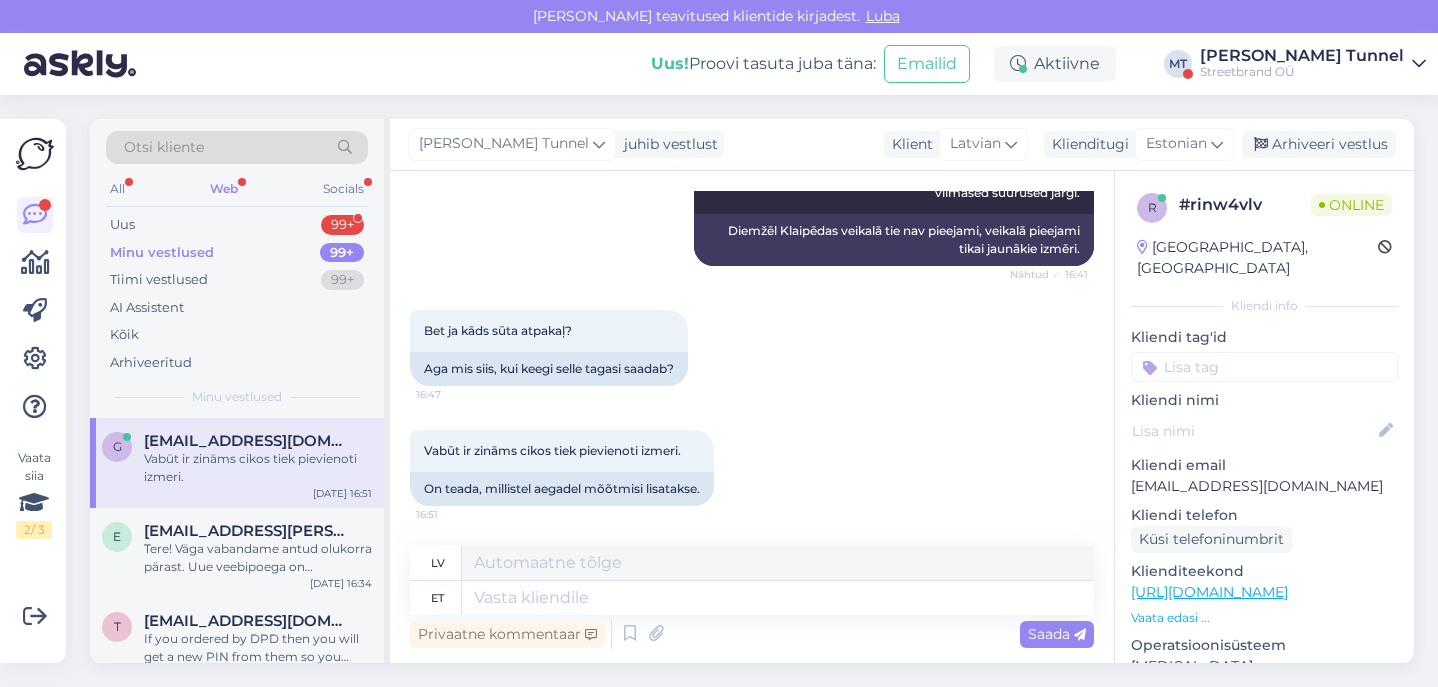 scroll, scrollTop: 1031, scrollLeft: 0, axis: vertical 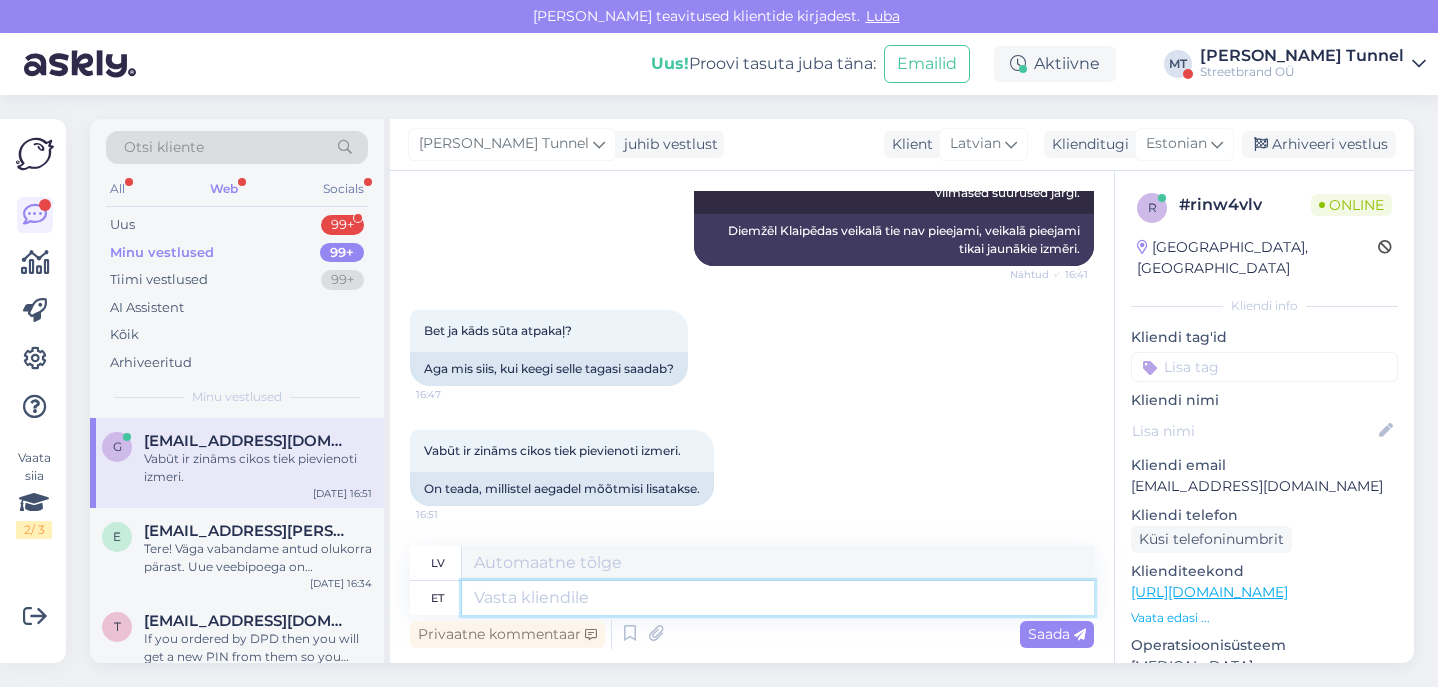 click at bounding box center (778, 598) 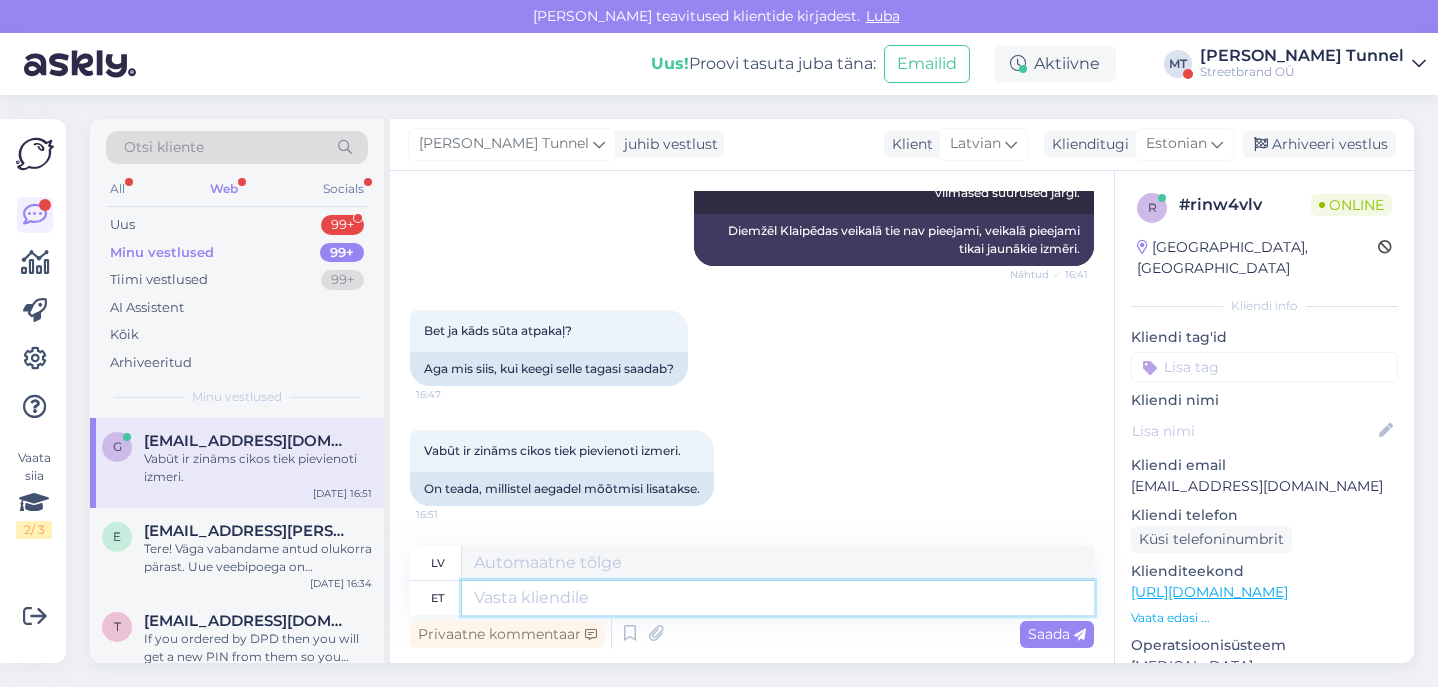 scroll, scrollTop: 1031, scrollLeft: 0, axis: vertical 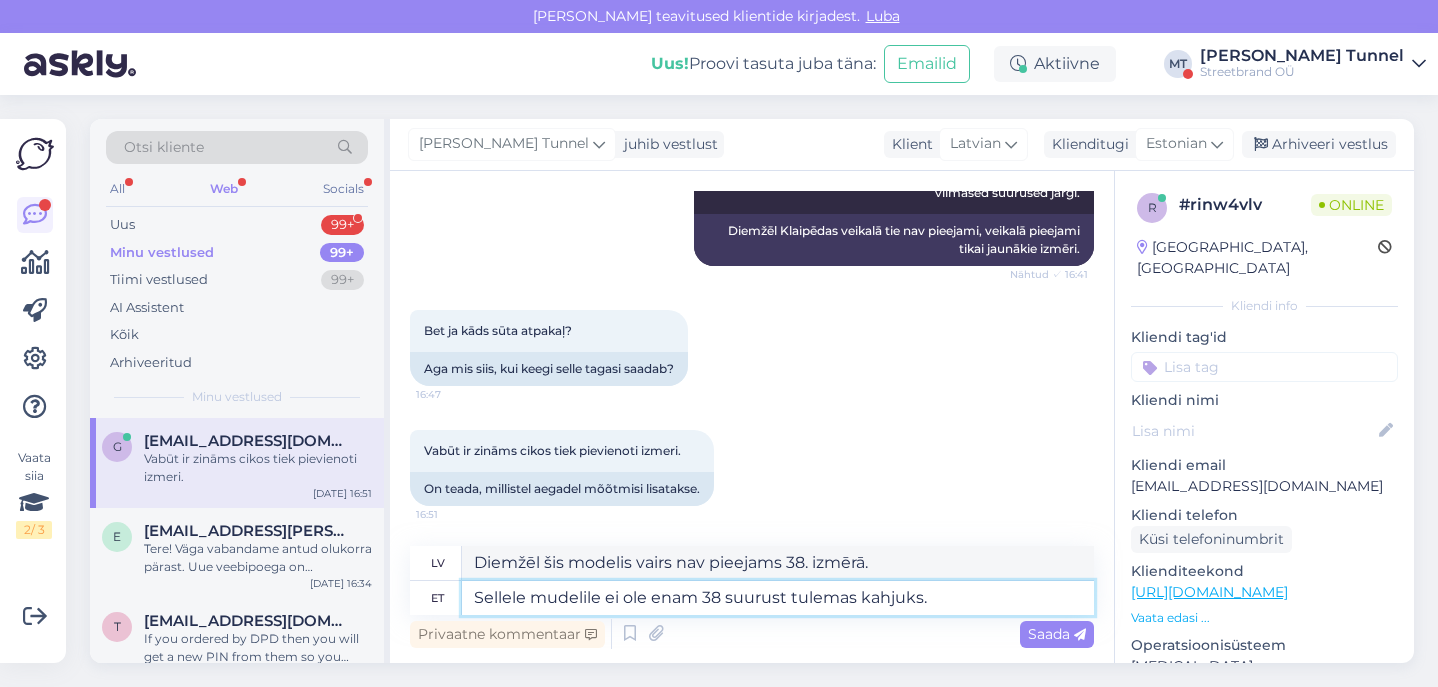 click on "Sellele mudelile ei ole enam 38 suurust tulemas kahjuks." at bounding box center (778, 598) 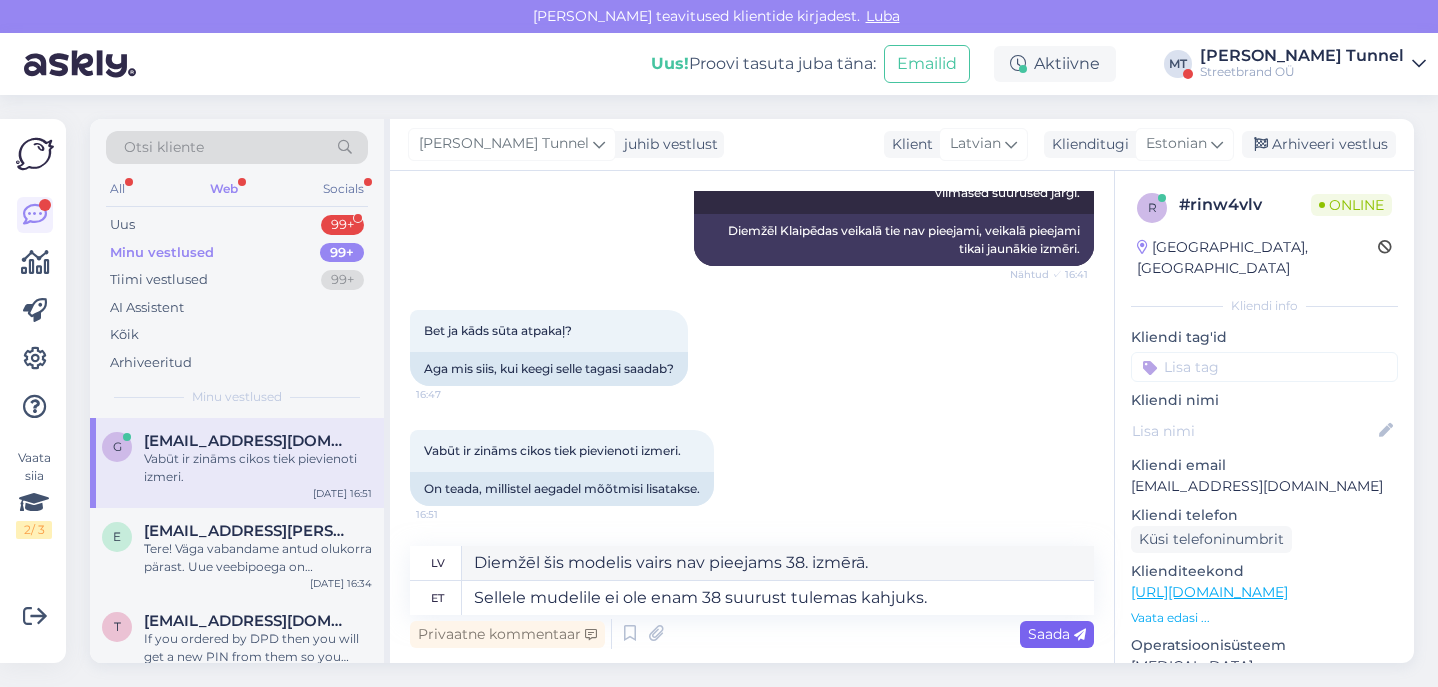 click at bounding box center (1080, 635) 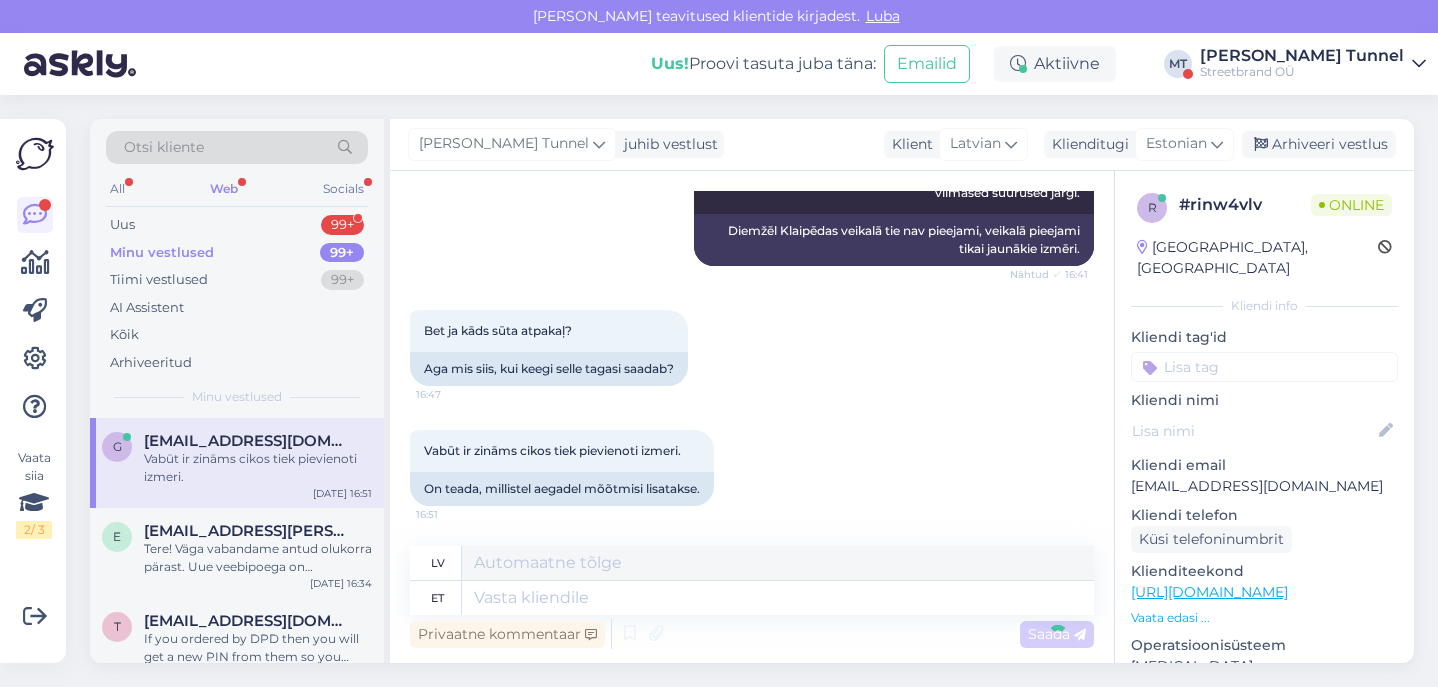 scroll, scrollTop: 1151, scrollLeft: 0, axis: vertical 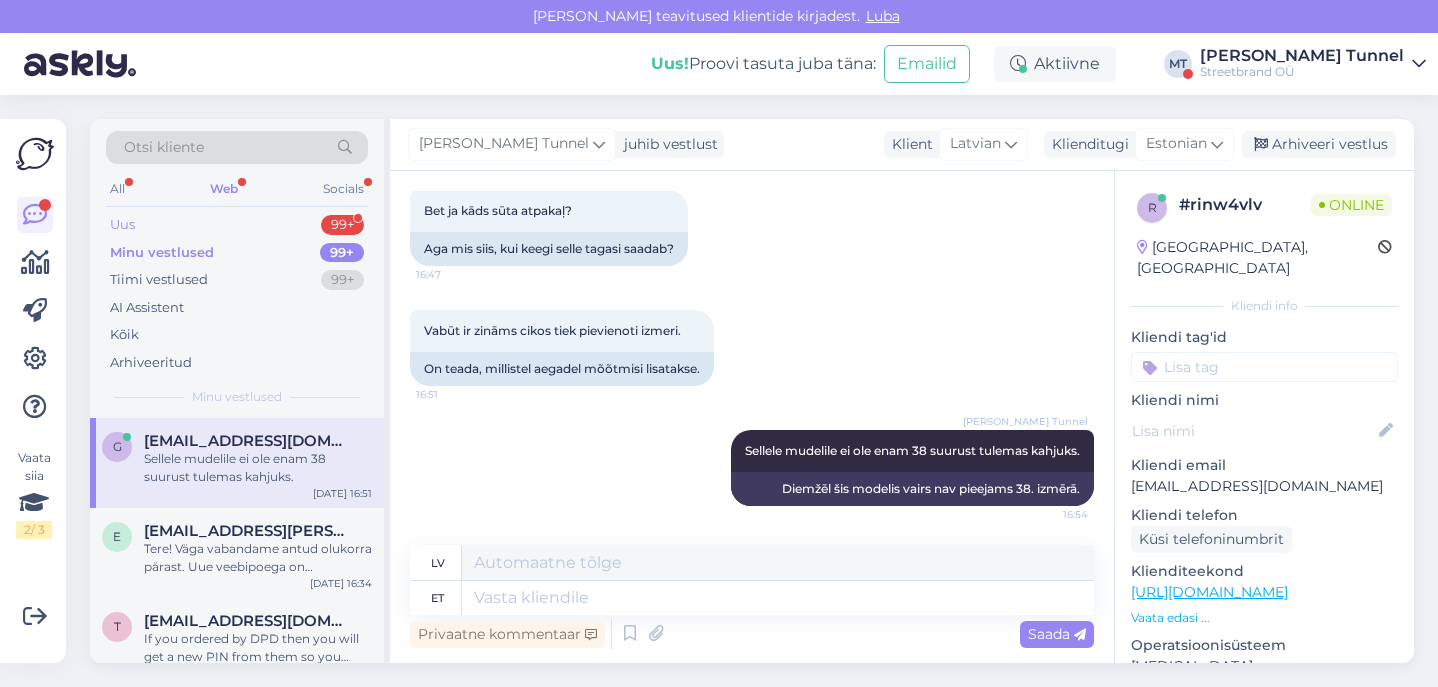 click on "Uus 99+" at bounding box center [237, 225] 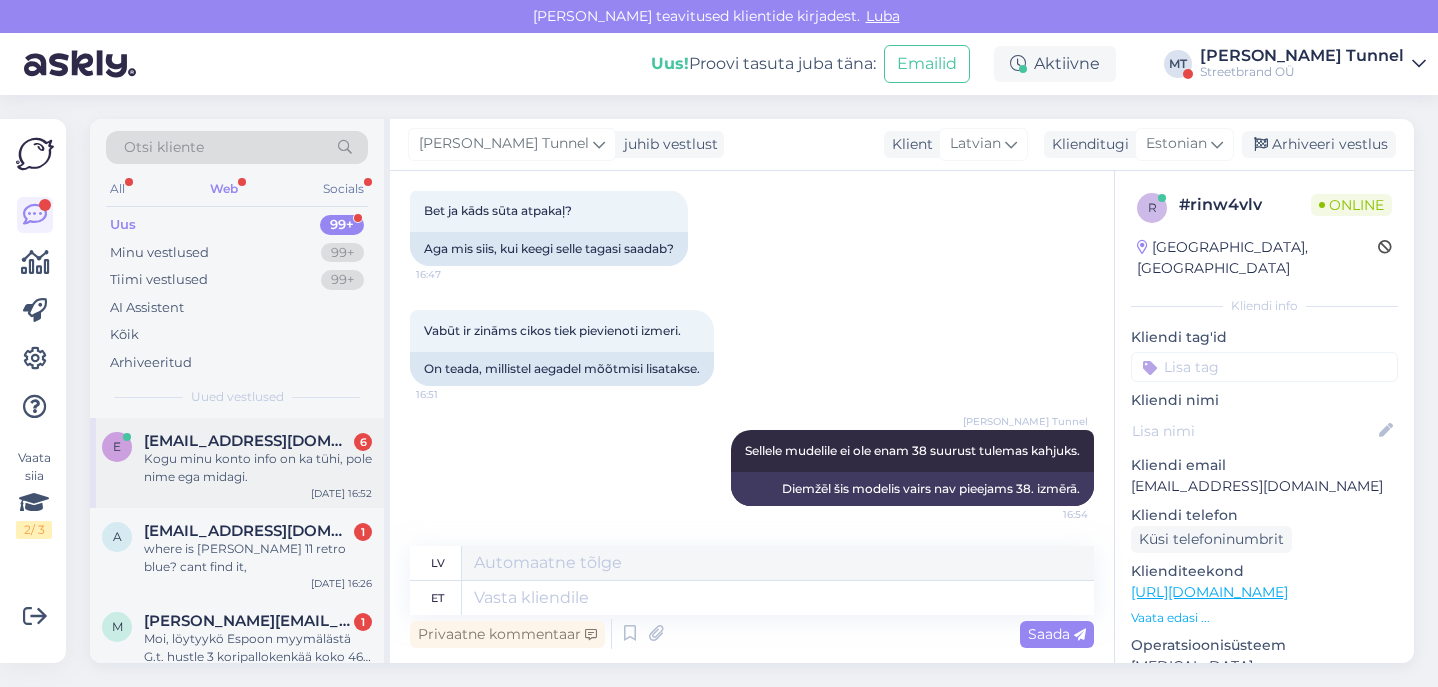 click on "e [EMAIL_ADDRESS][DOMAIN_NAME] 6 Kogu minu konto info on ka tühi, pole nime ega midagi. [DATE] 16:52" at bounding box center (237, 463) 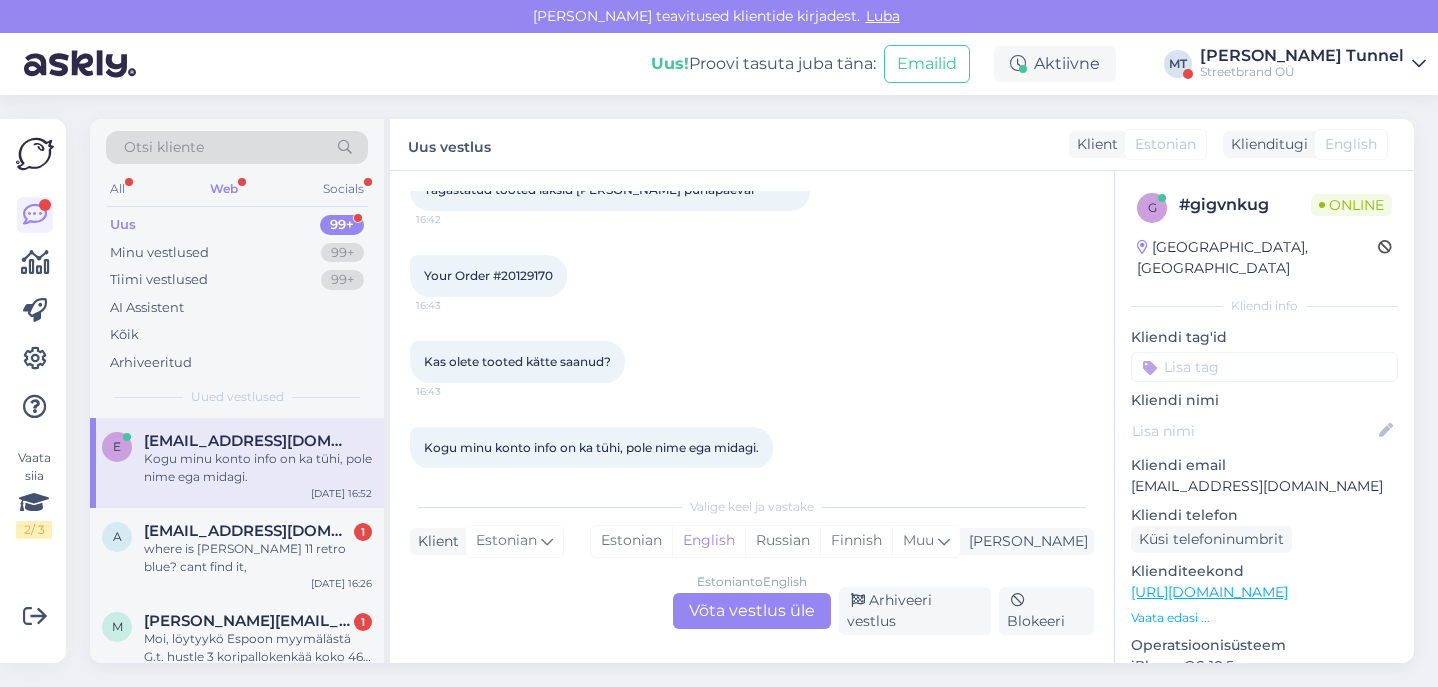 scroll, scrollTop: 328, scrollLeft: 0, axis: vertical 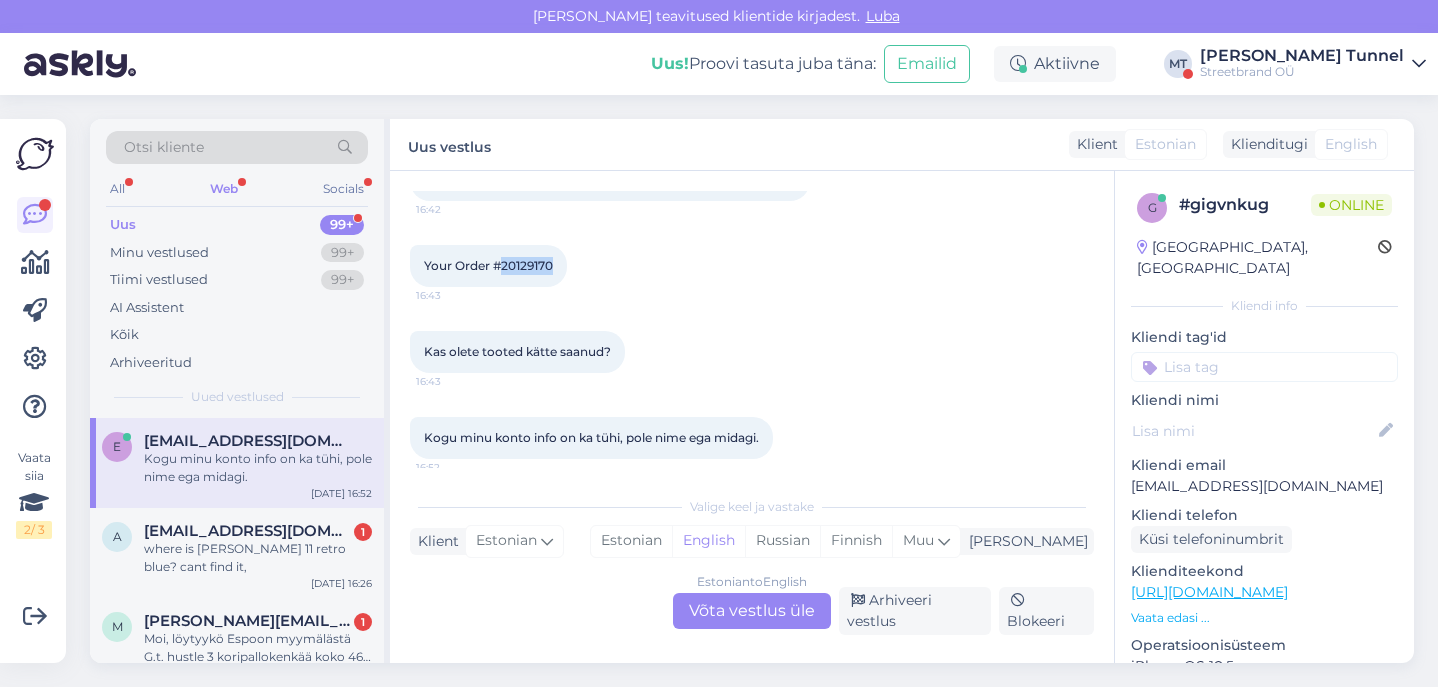 drag, startPoint x: 502, startPoint y: 265, endPoint x: 563, endPoint y: 260, distance: 61.204575 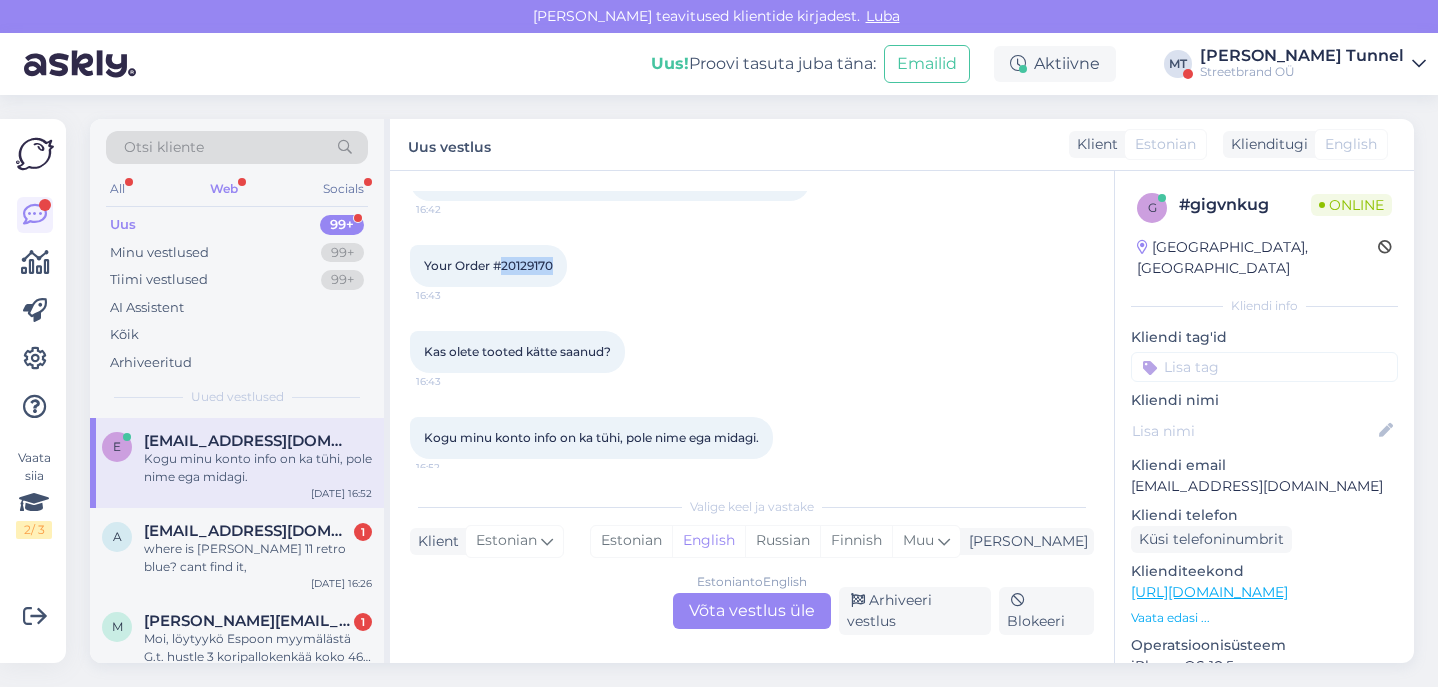click on "Your Order #20129170 16:43" at bounding box center [488, 266] 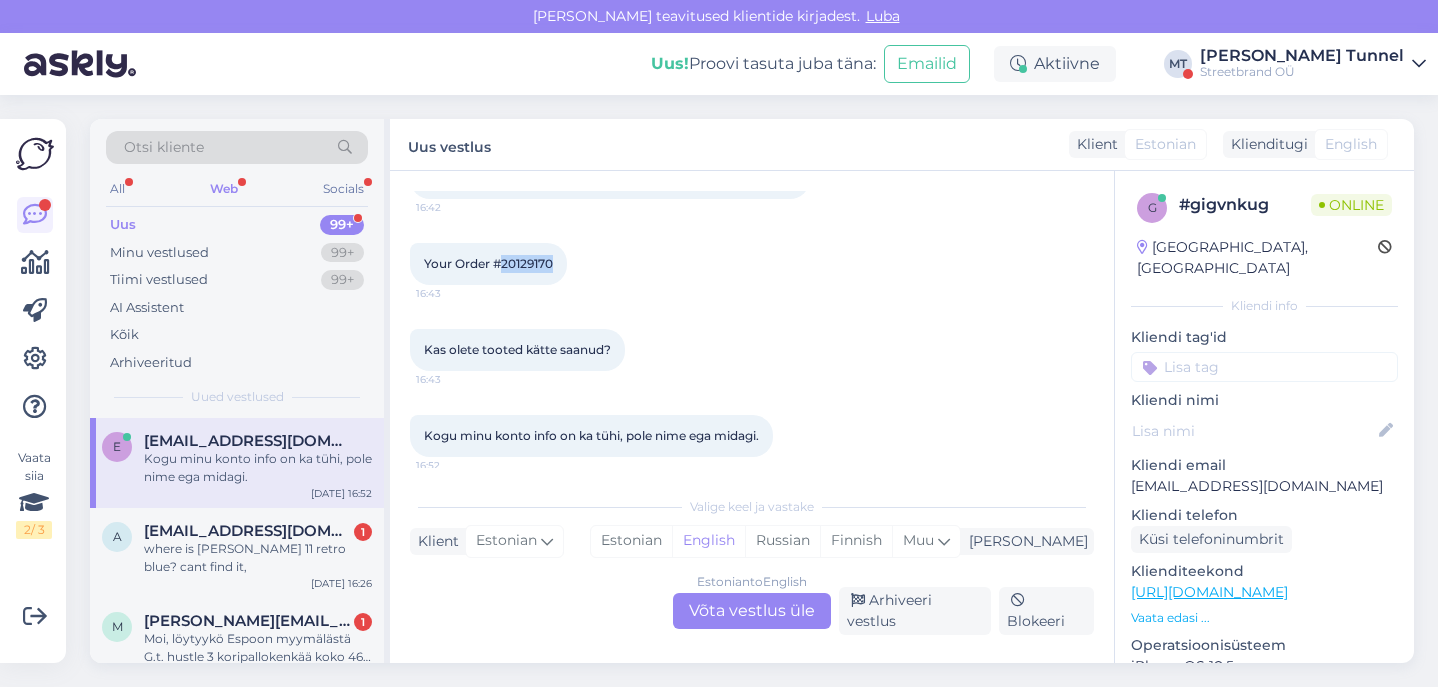 scroll, scrollTop: 329, scrollLeft: 0, axis: vertical 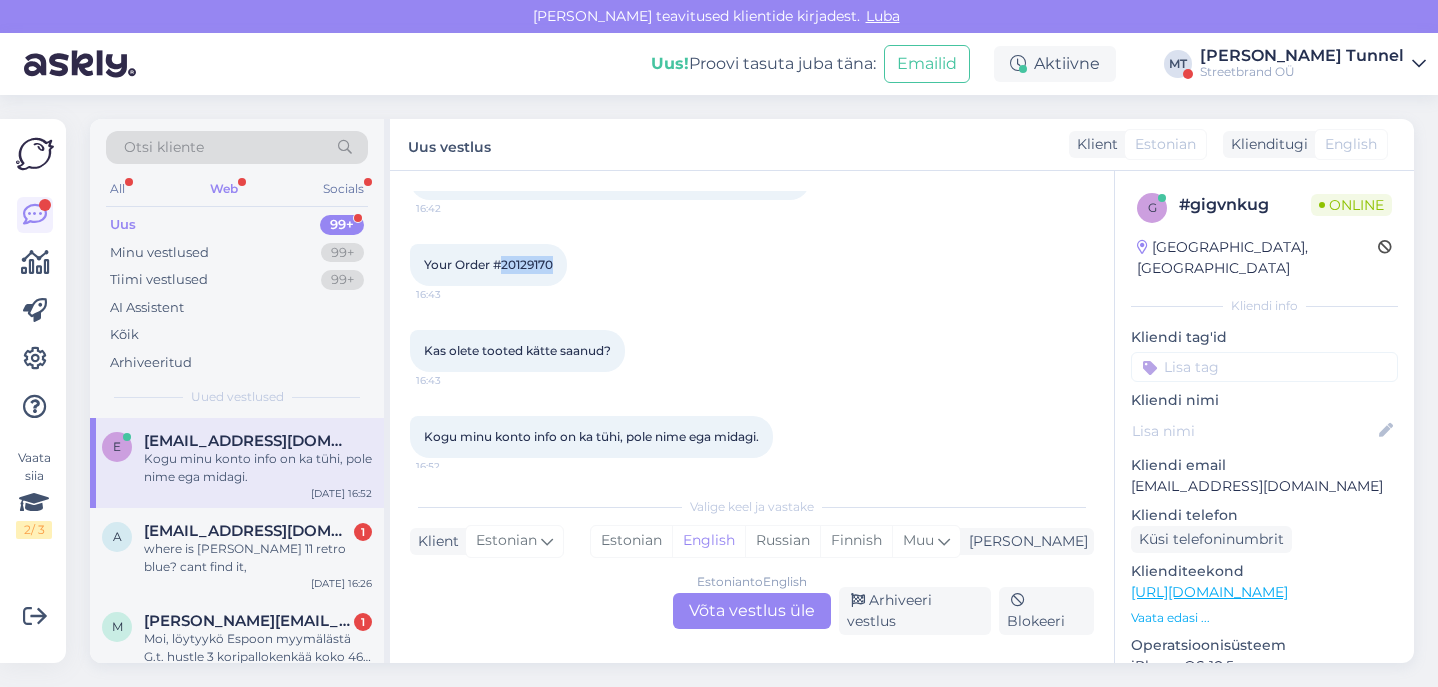 copy on "20129170" 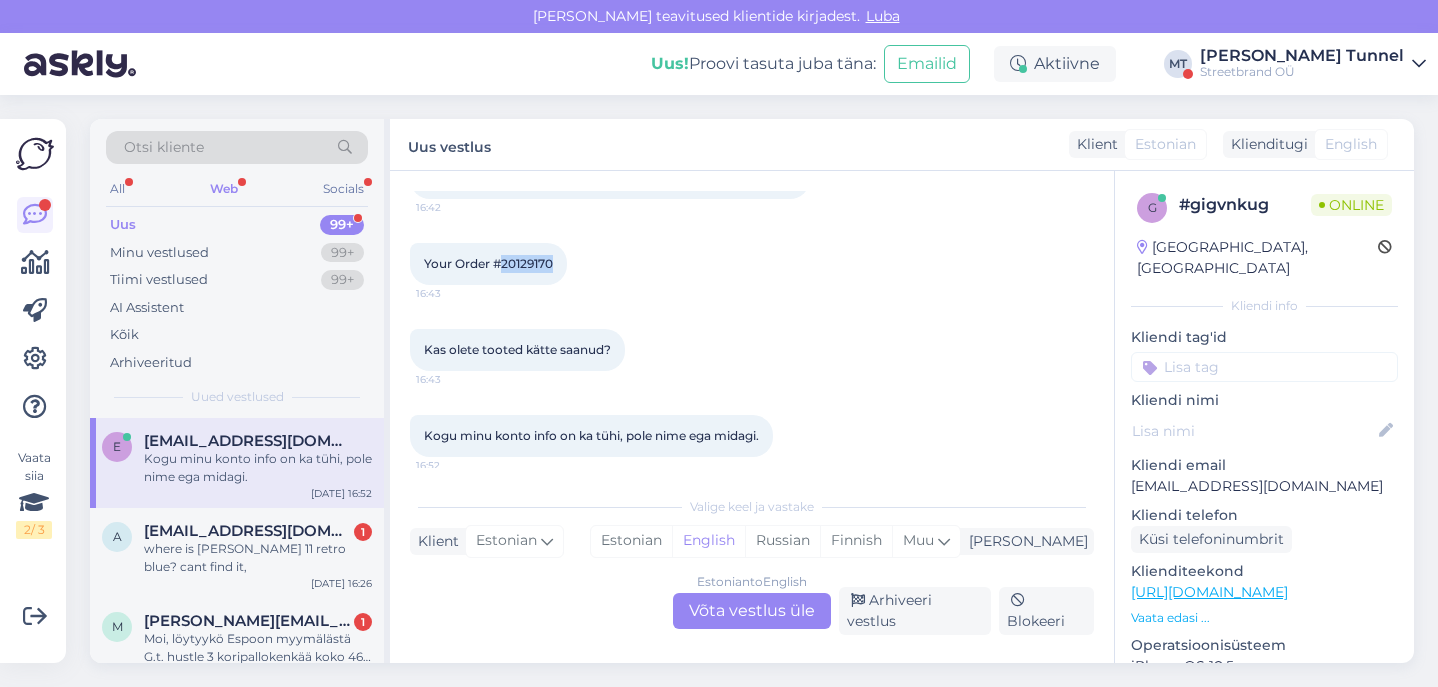 scroll, scrollTop: 329, scrollLeft: 0, axis: vertical 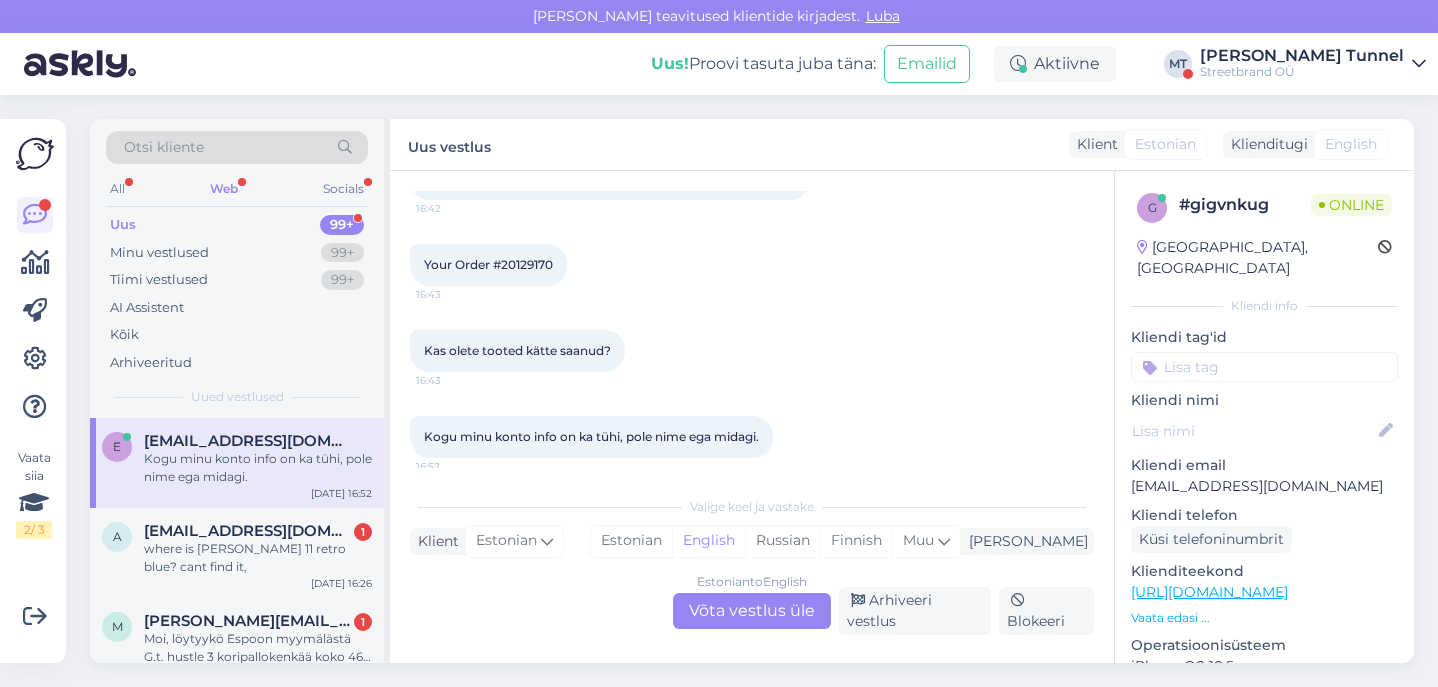 click on "Estonian  to  English Võta vestlus üle" at bounding box center [752, 611] 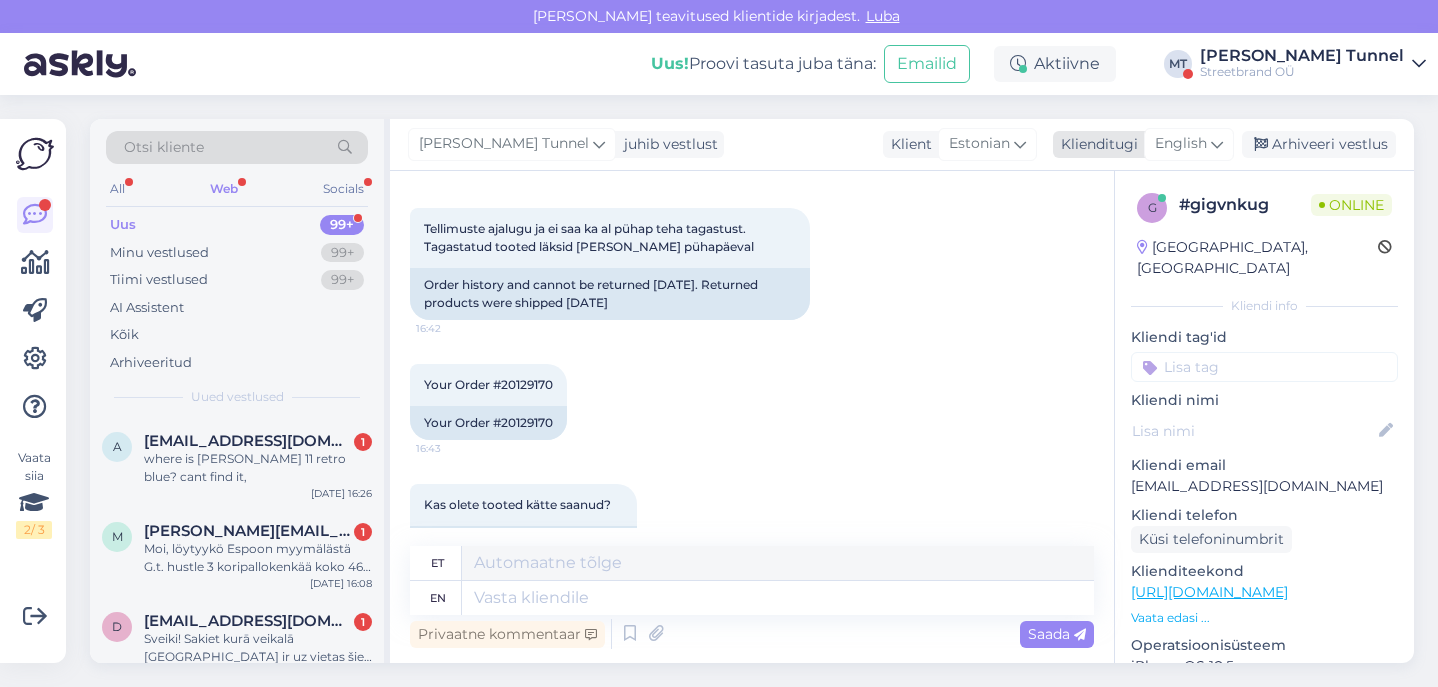 click on "English" at bounding box center [1181, 144] 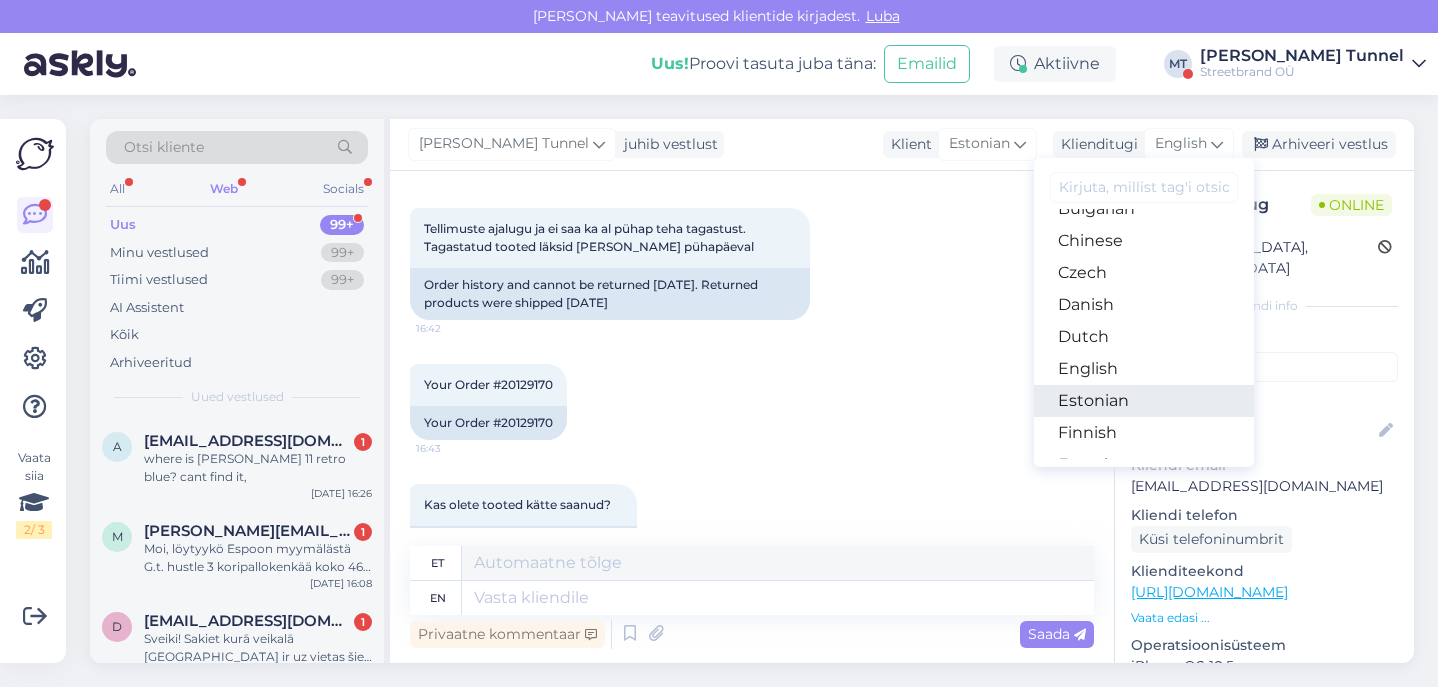click on "Estonian" at bounding box center (1144, 401) 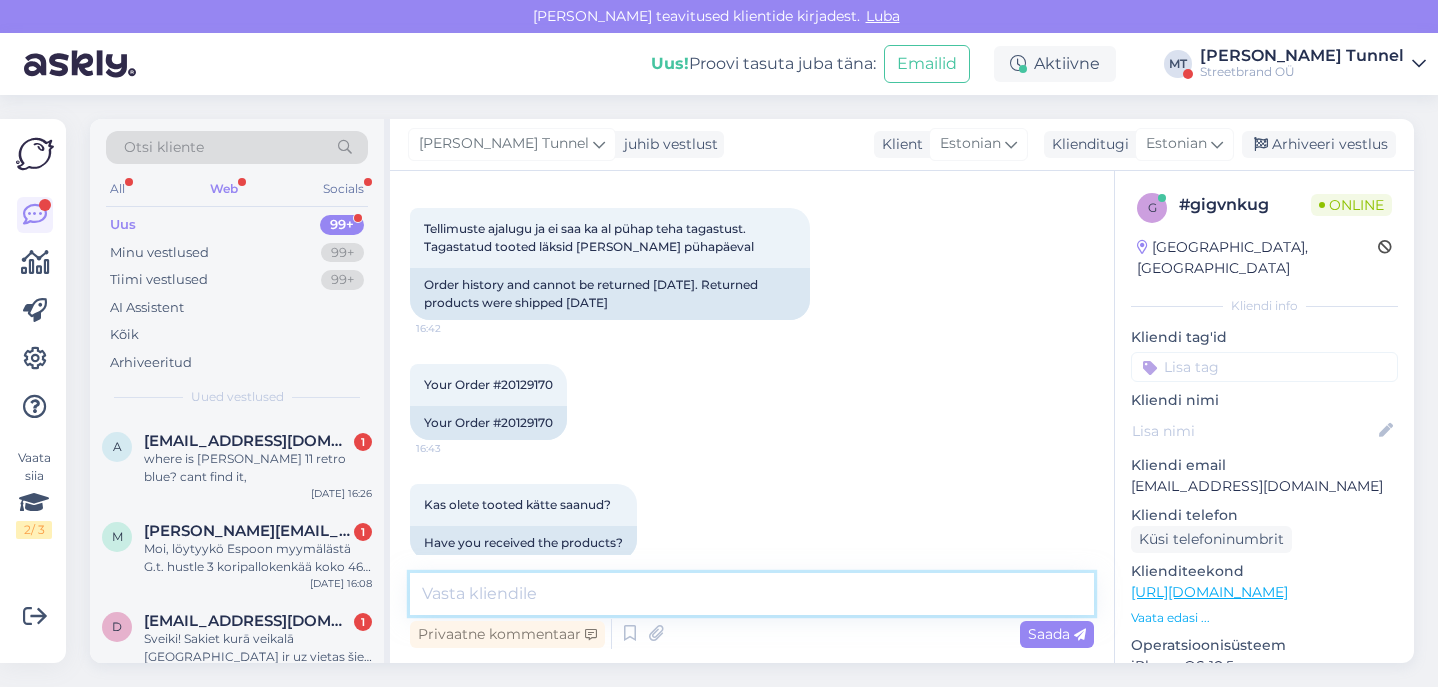 click at bounding box center [752, 594] 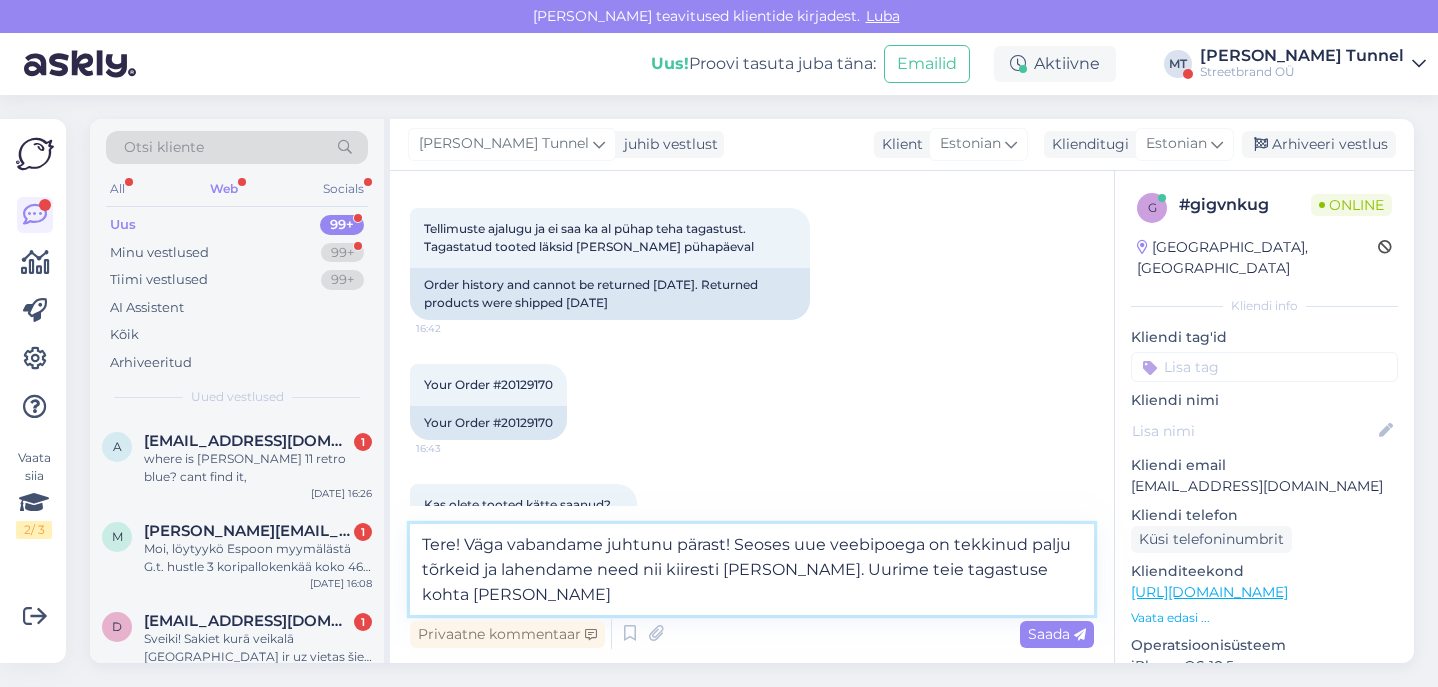 drag, startPoint x: 829, startPoint y: 593, endPoint x: 818, endPoint y: 571, distance: 24.596748 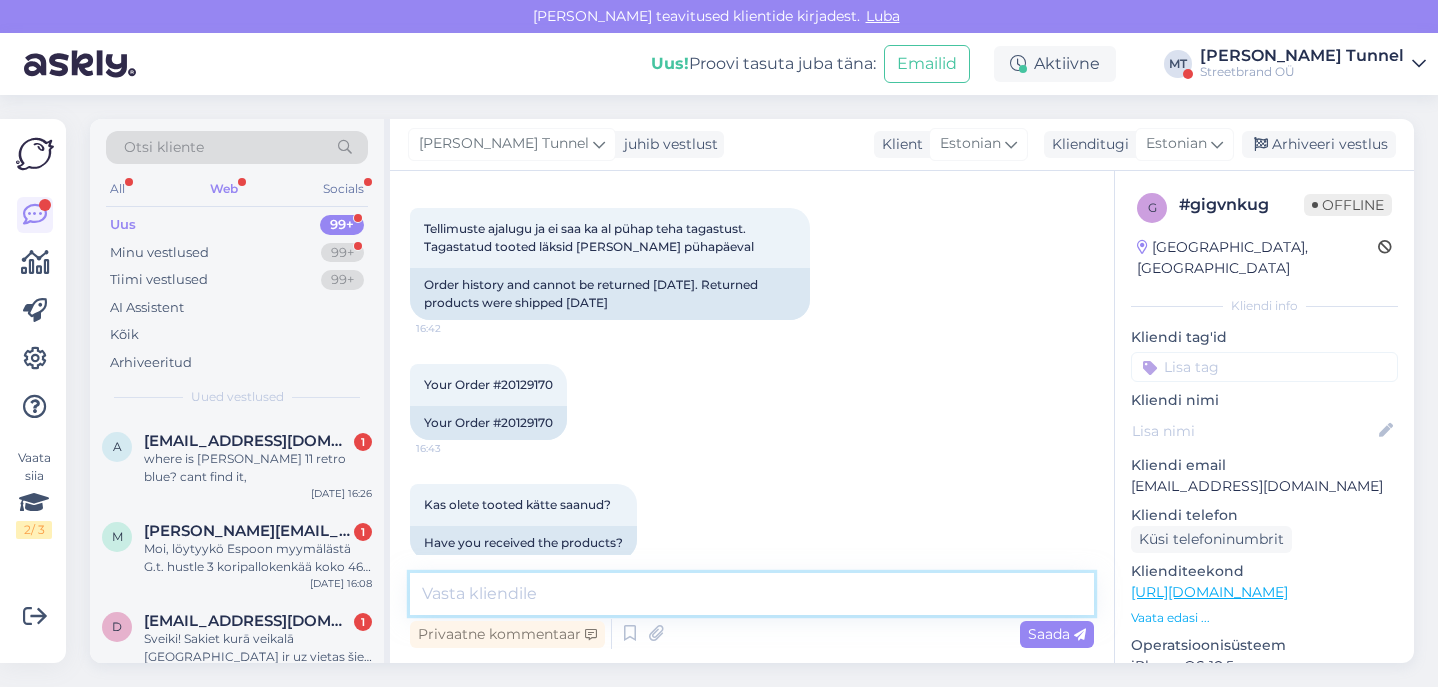 scroll, scrollTop: 652, scrollLeft: 0, axis: vertical 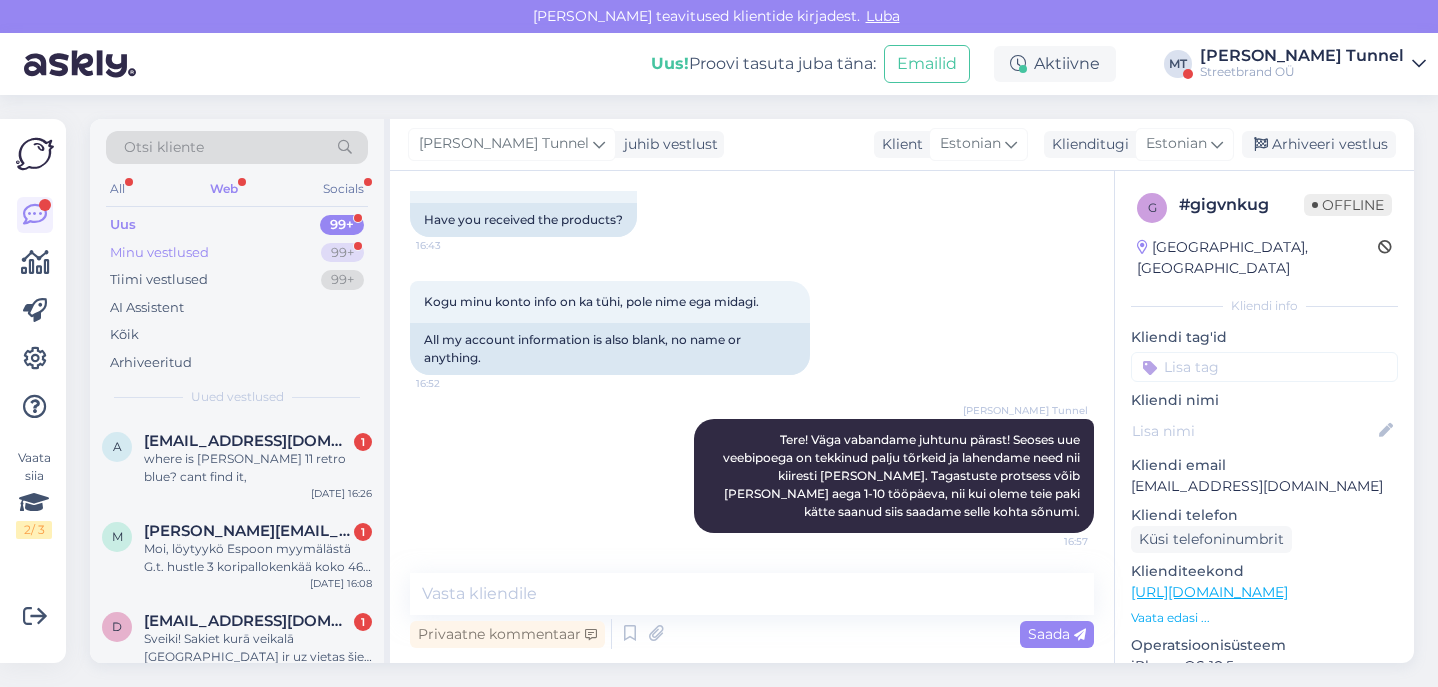 click on "Minu vestlused 99+" at bounding box center [237, 253] 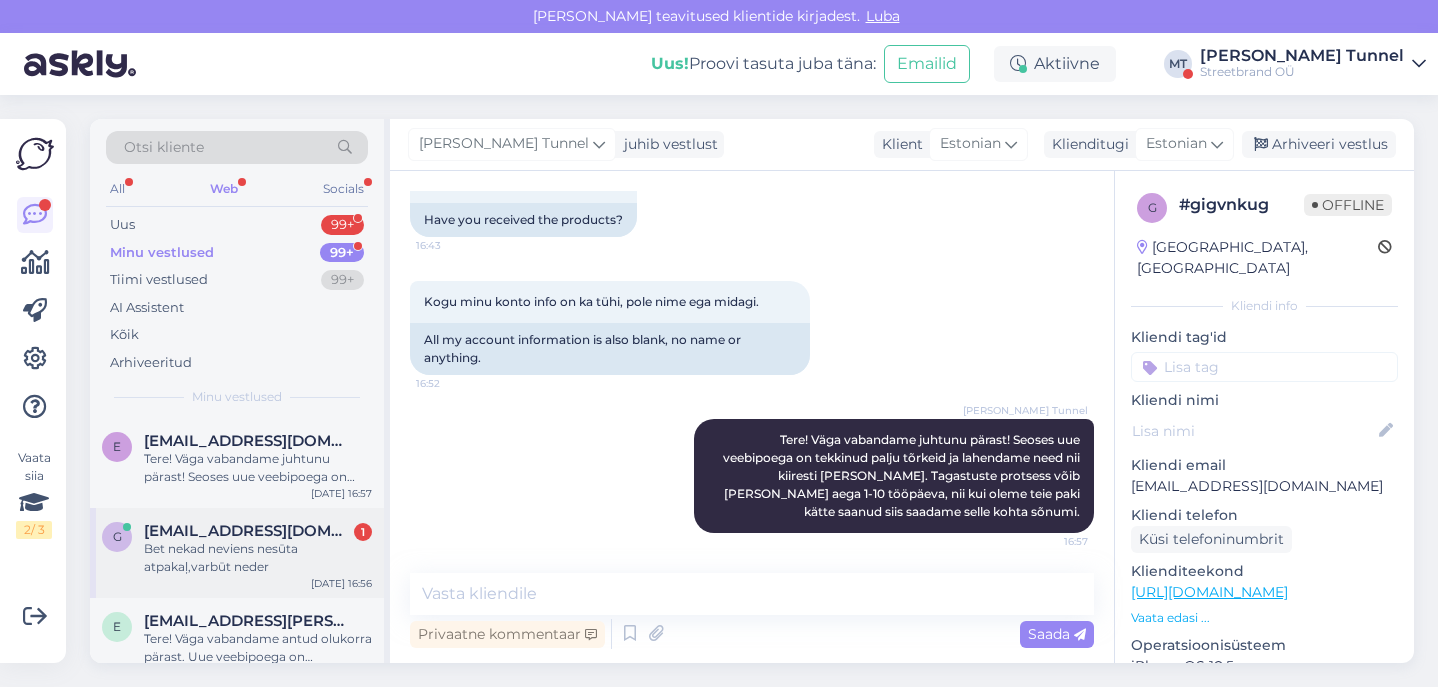 click on "g [EMAIL_ADDRESS][DOMAIN_NAME] 1 Bet nekad neviens nesūta atpakaļ,varbūt neder [DATE] 16:56" at bounding box center (237, 553) 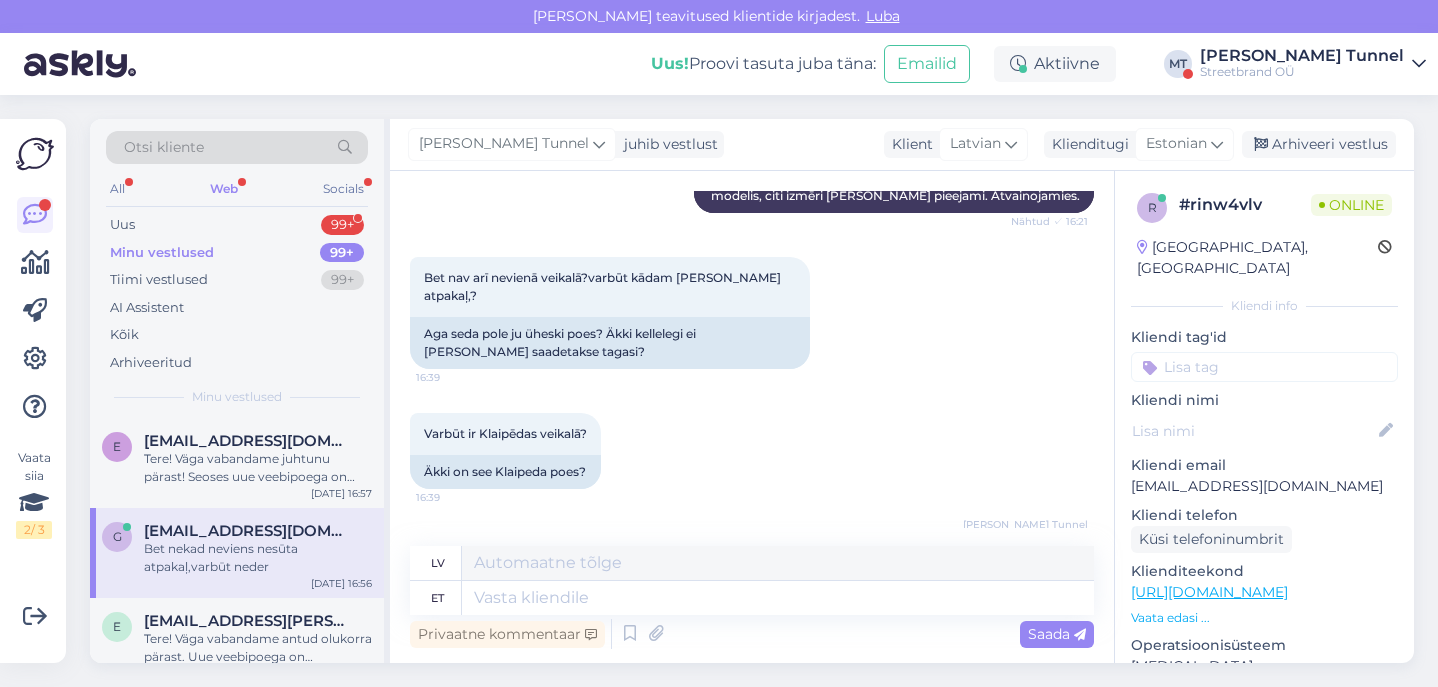 scroll, scrollTop: 1271, scrollLeft: 0, axis: vertical 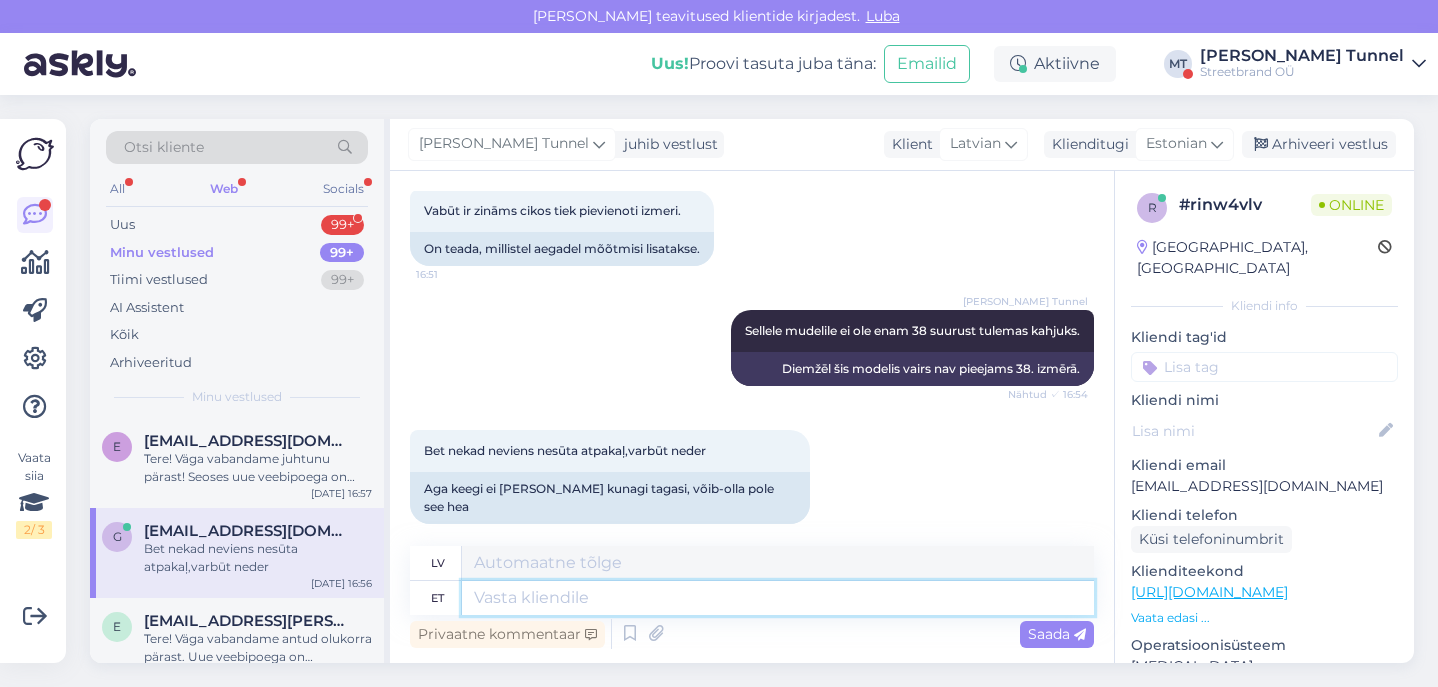 click at bounding box center (778, 598) 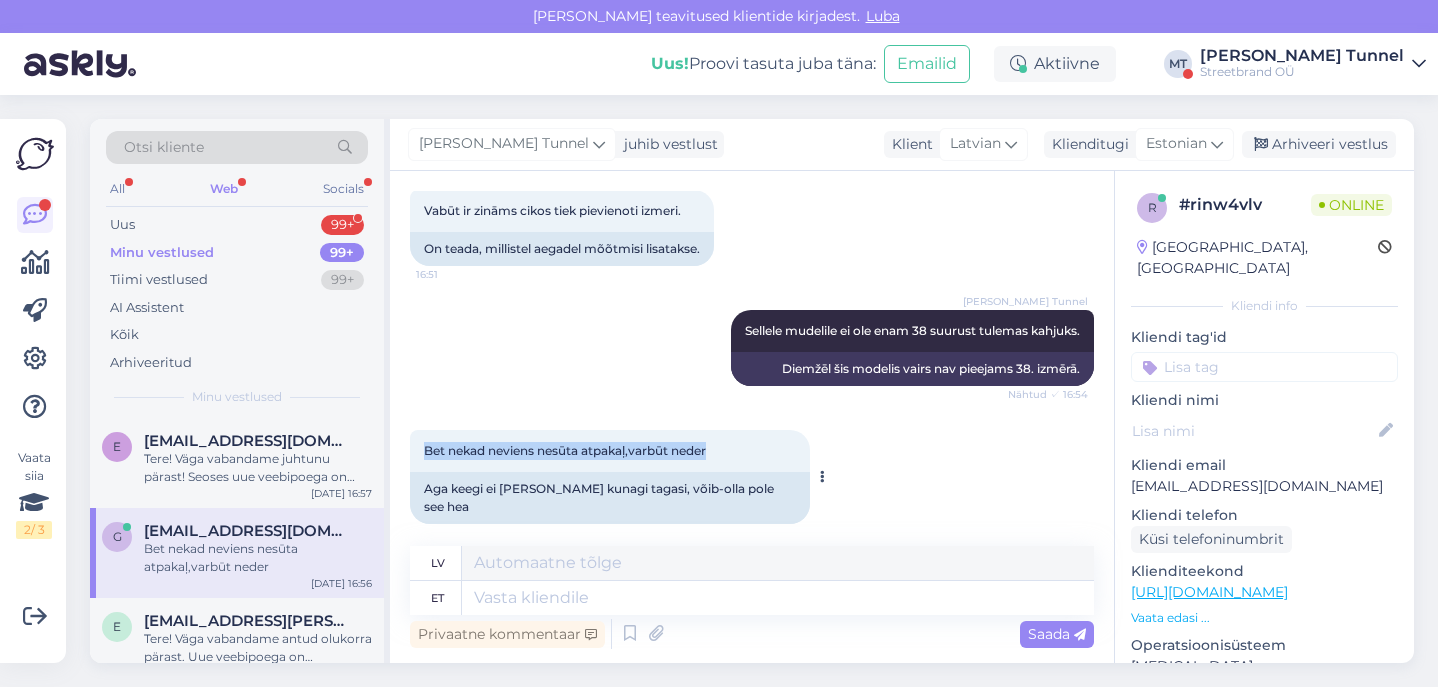 drag, startPoint x: 410, startPoint y: 453, endPoint x: 745, endPoint y: 454, distance: 335.0015 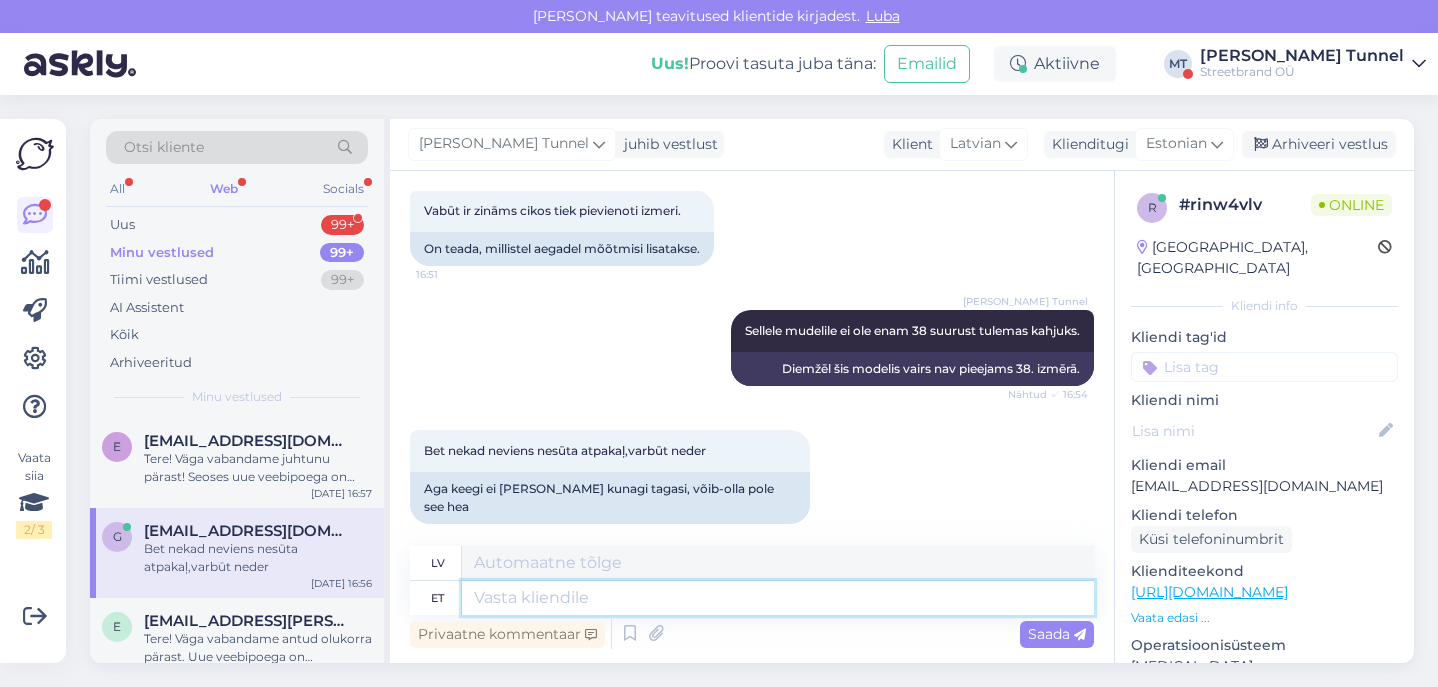 click at bounding box center (778, 598) 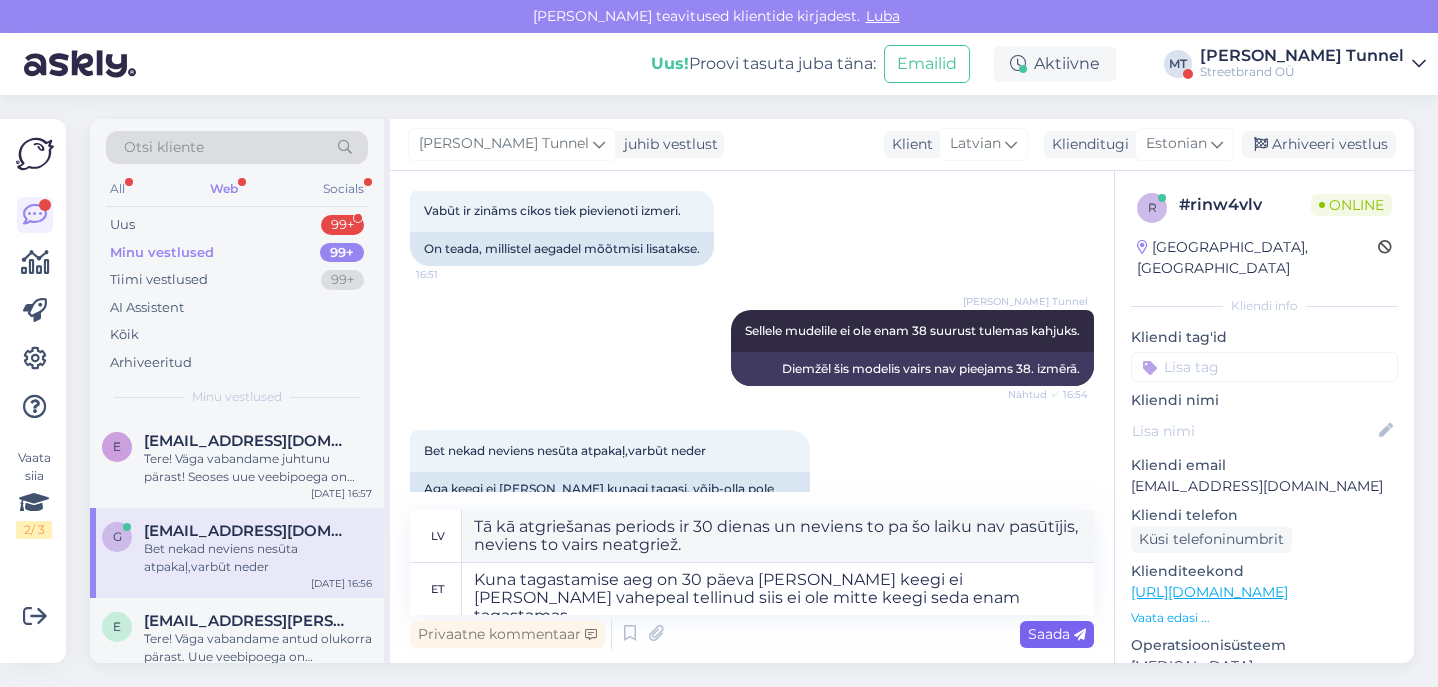 click on "Saada" at bounding box center [1057, 634] 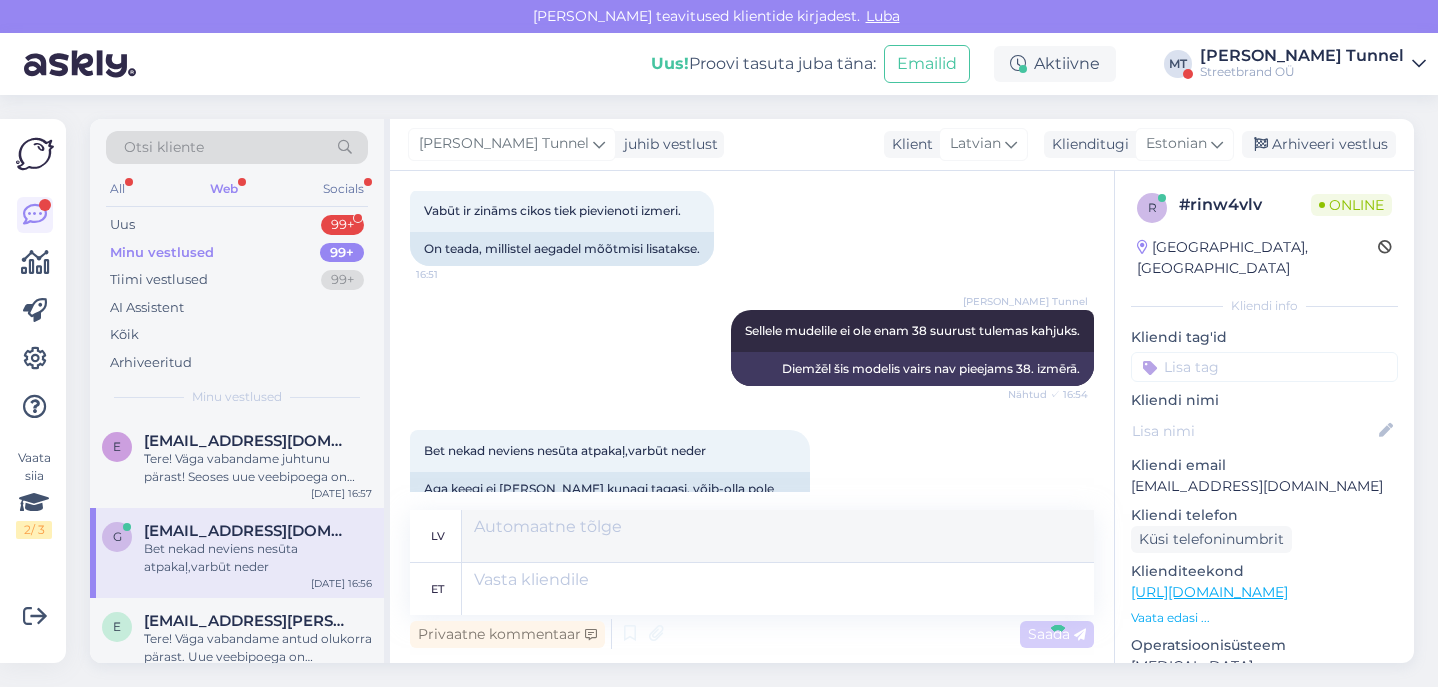 scroll, scrollTop: 1445, scrollLeft: 0, axis: vertical 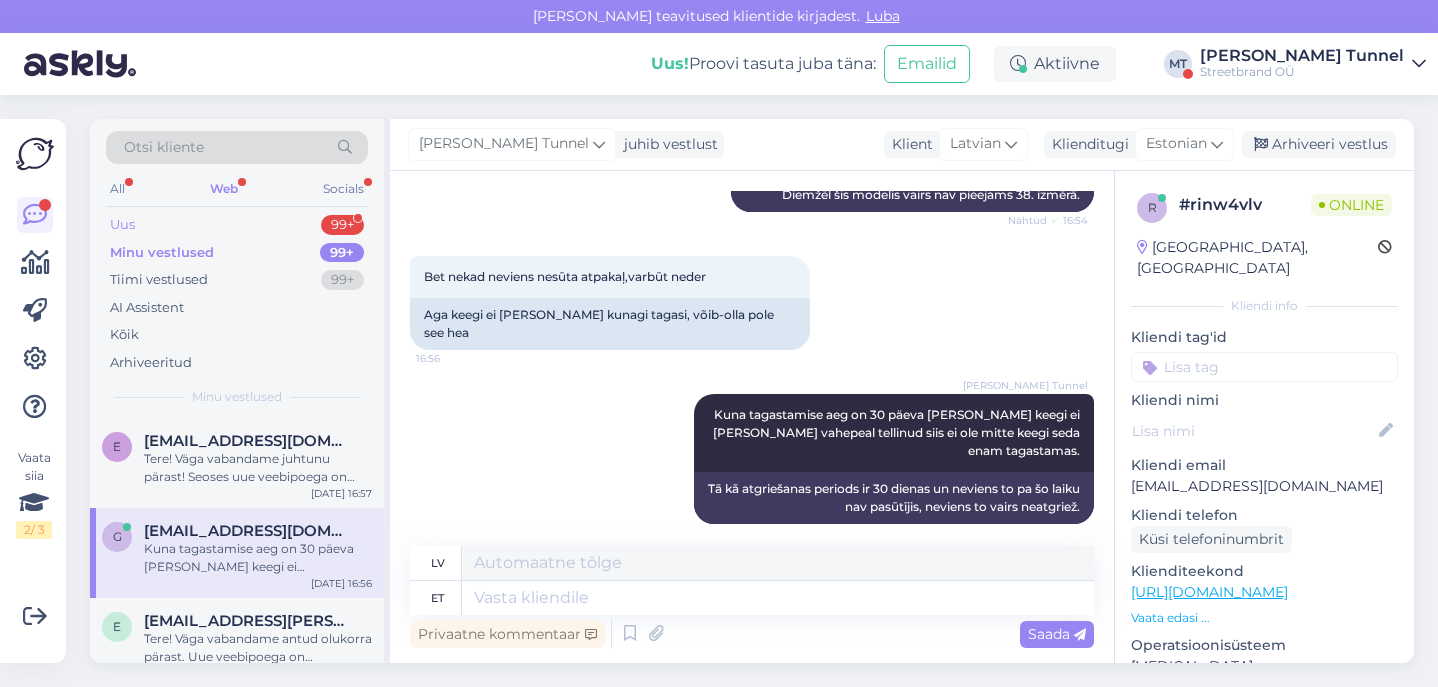 click on "Uus 99+" at bounding box center [237, 225] 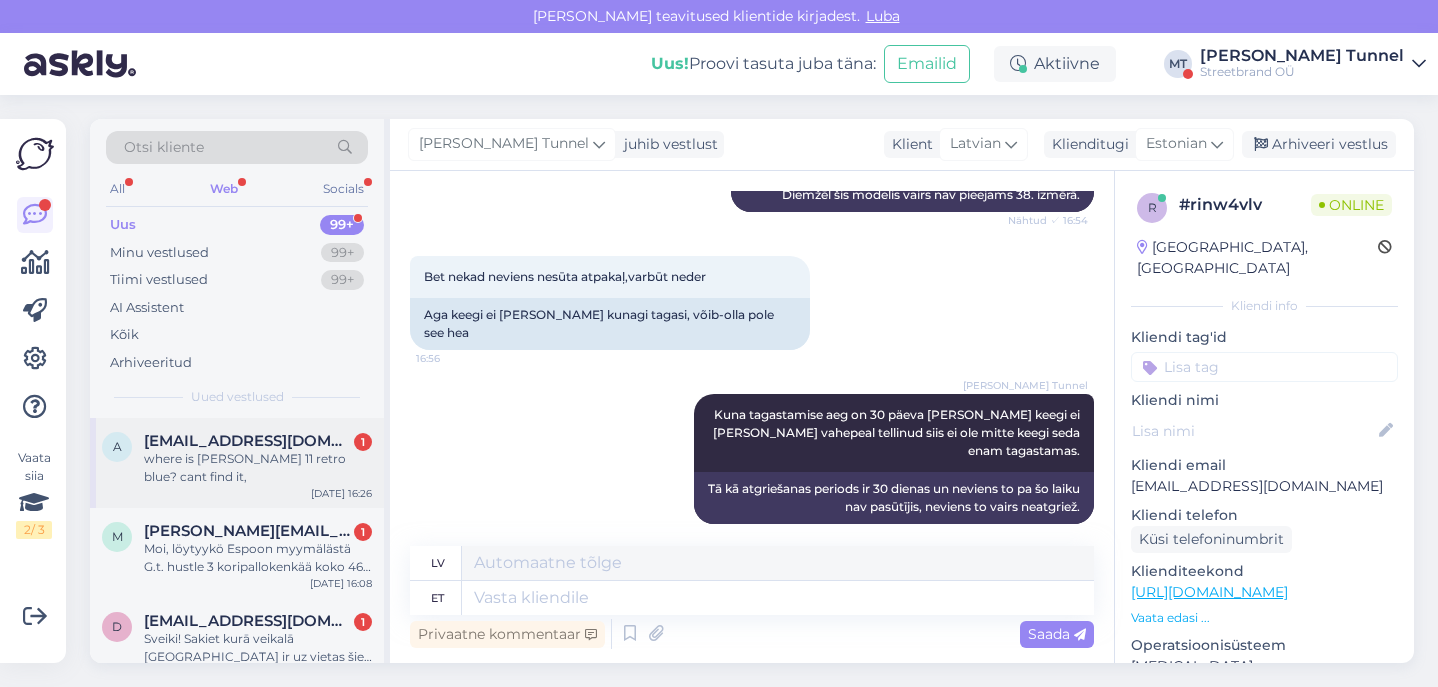click on "where is [PERSON_NAME] 11 retro blue? cant find it," at bounding box center [258, 468] 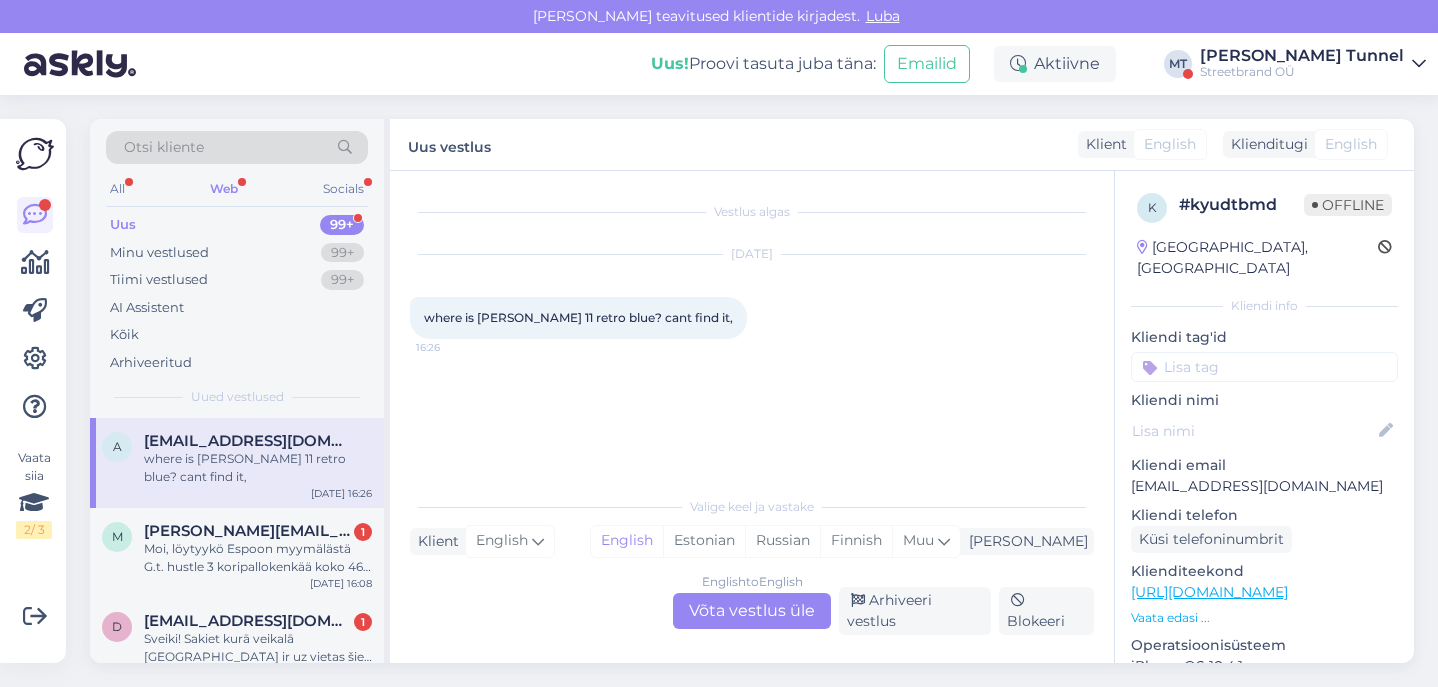 click on "English  to  English Võta vestlus üle" at bounding box center (752, 611) 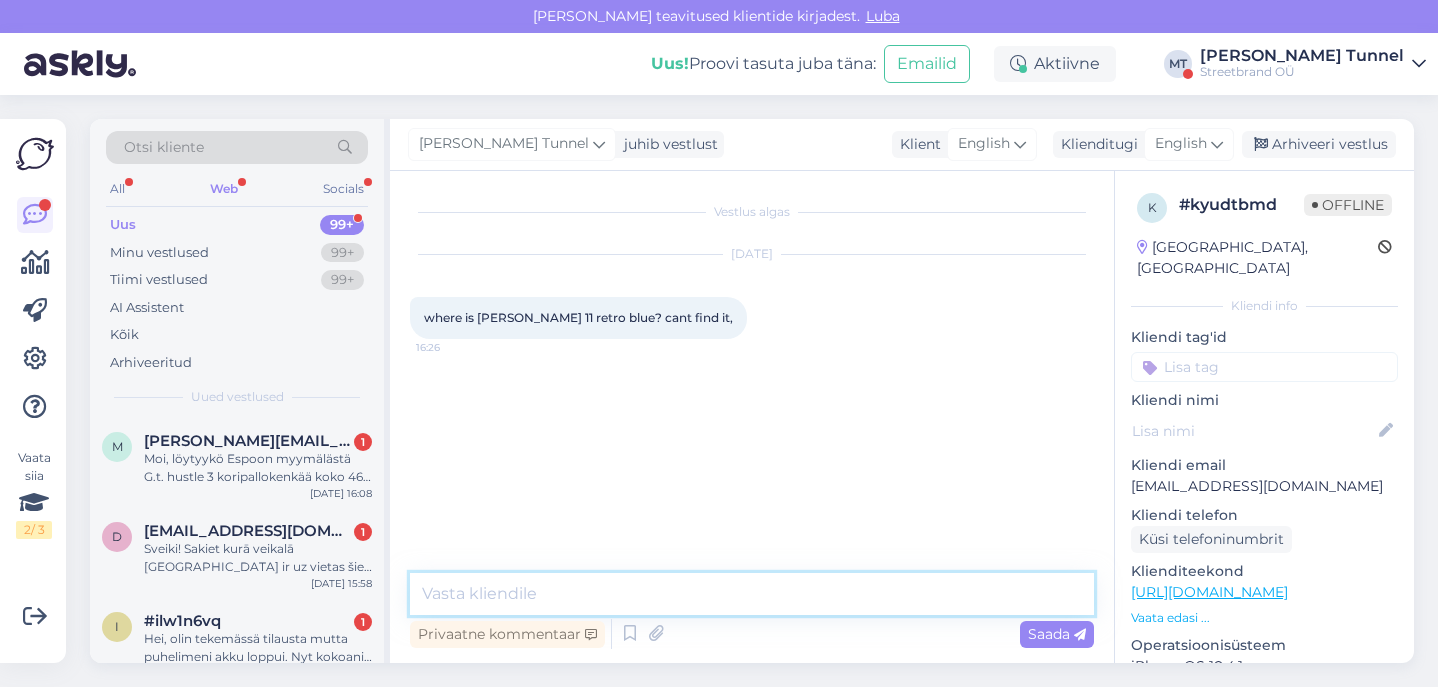 click at bounding box center (752, 594) 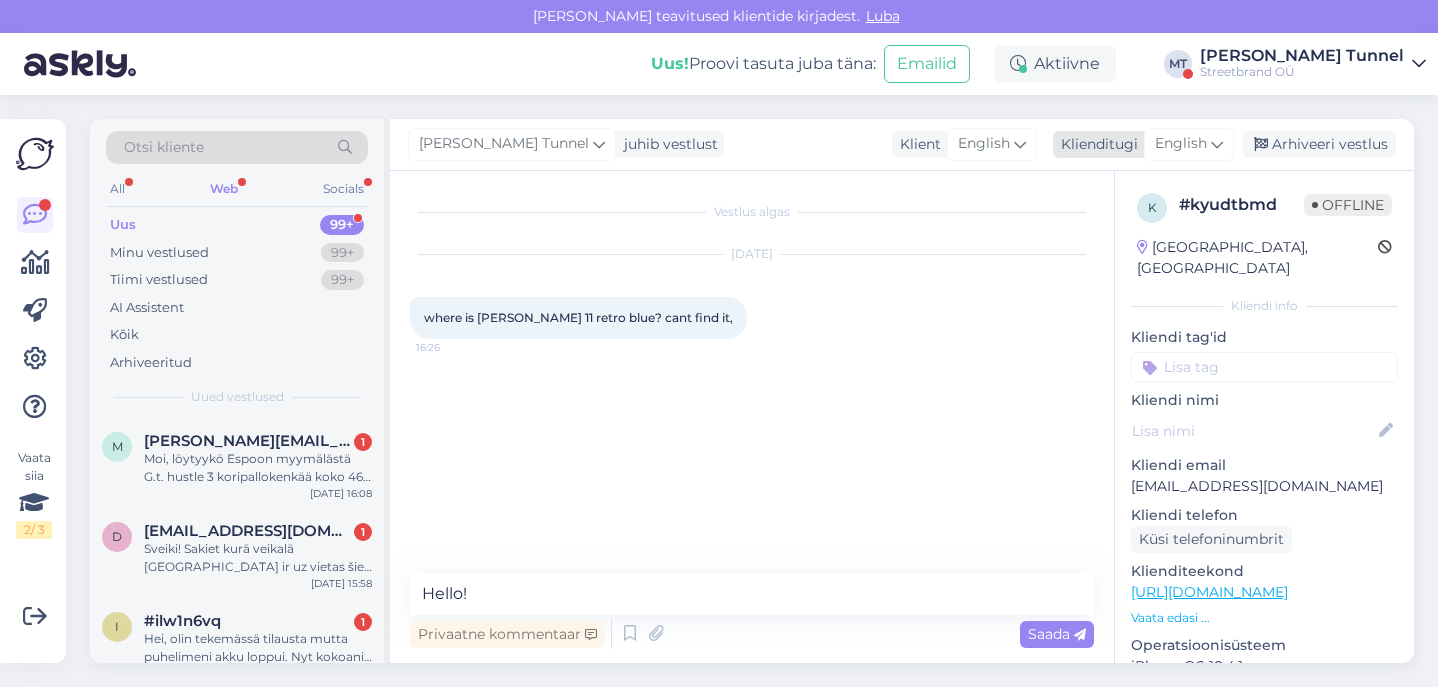 click on "English" at bounding box center [1181, 144] 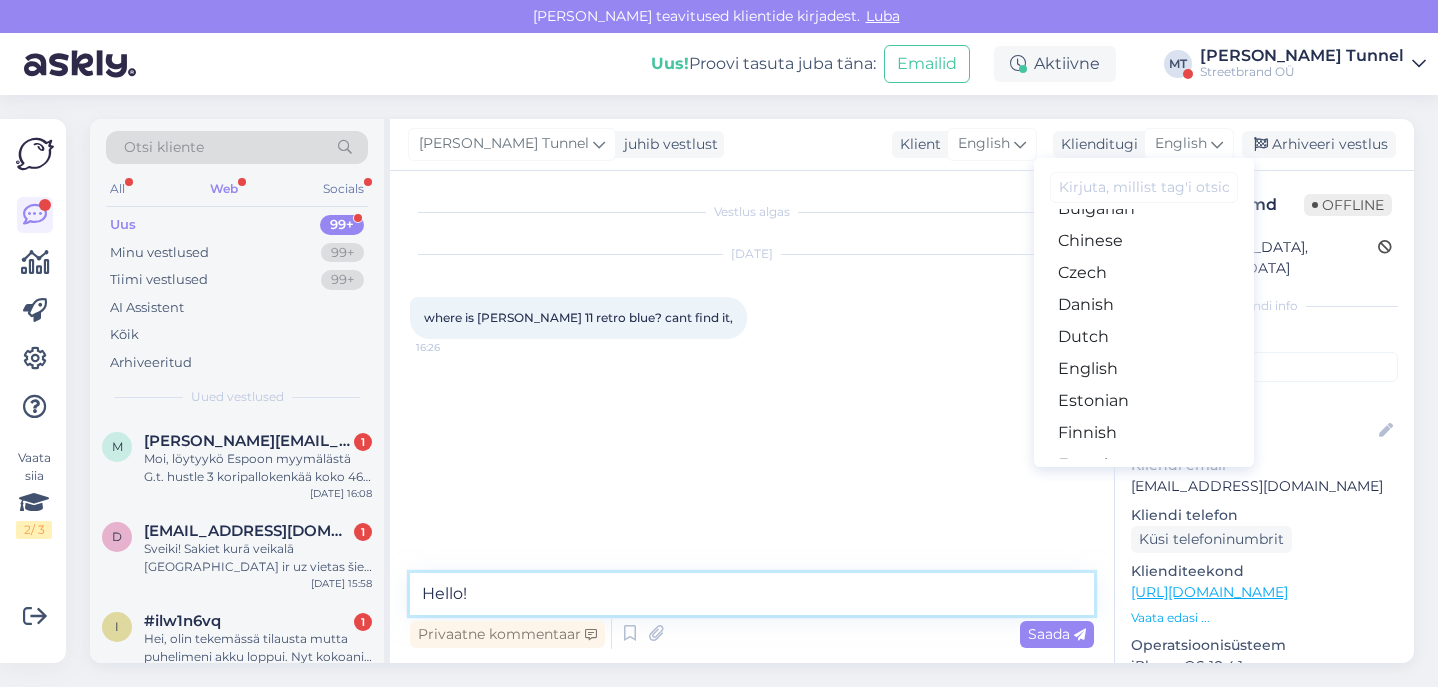 click on "Hello!" at bounding box center [752, 594] 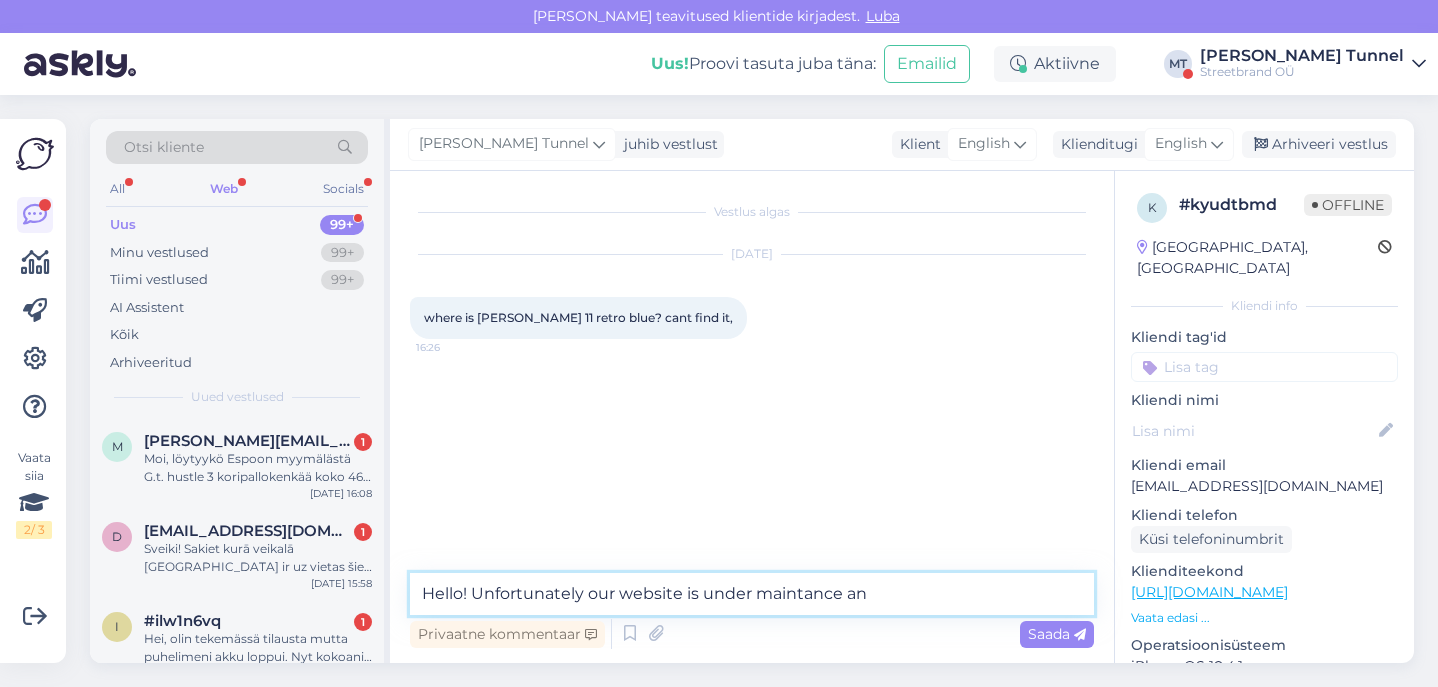 click on "Hello! Unfortunately our website is under maintance an" at bounding box center (752, 594) 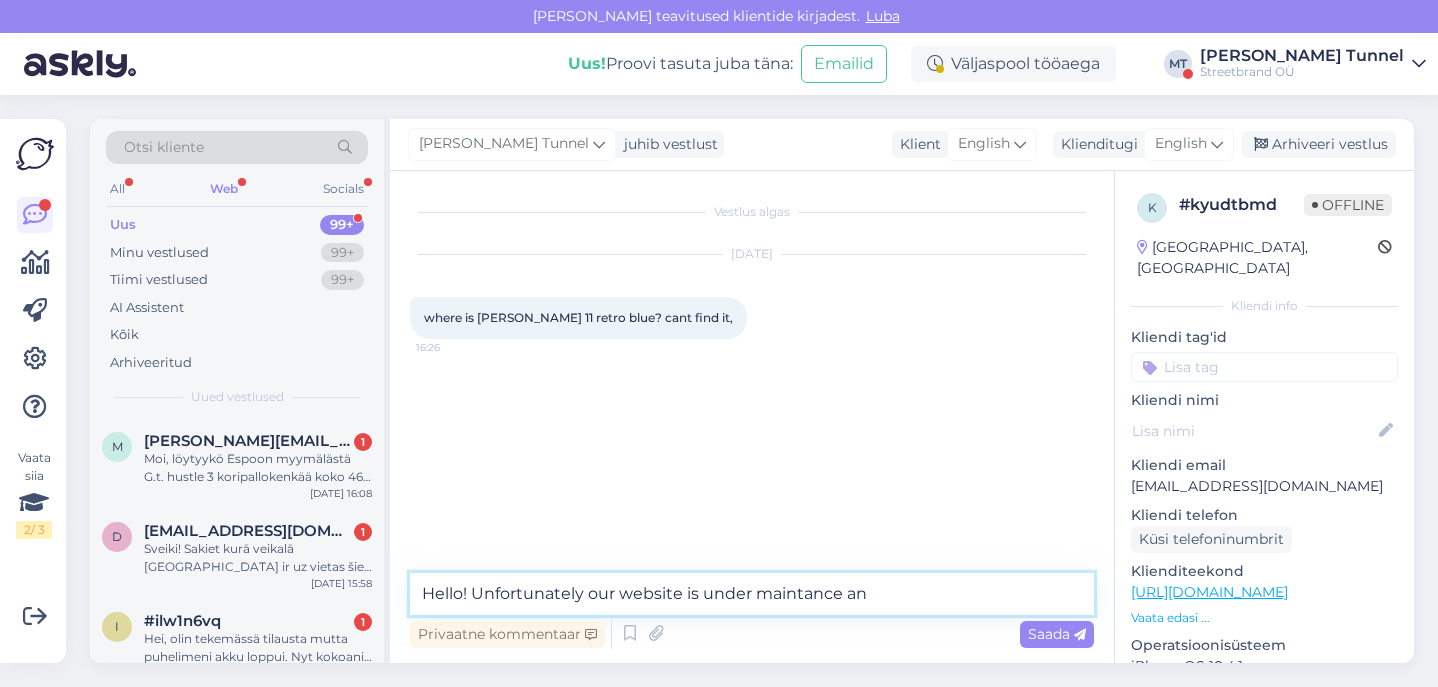 paste on "en" 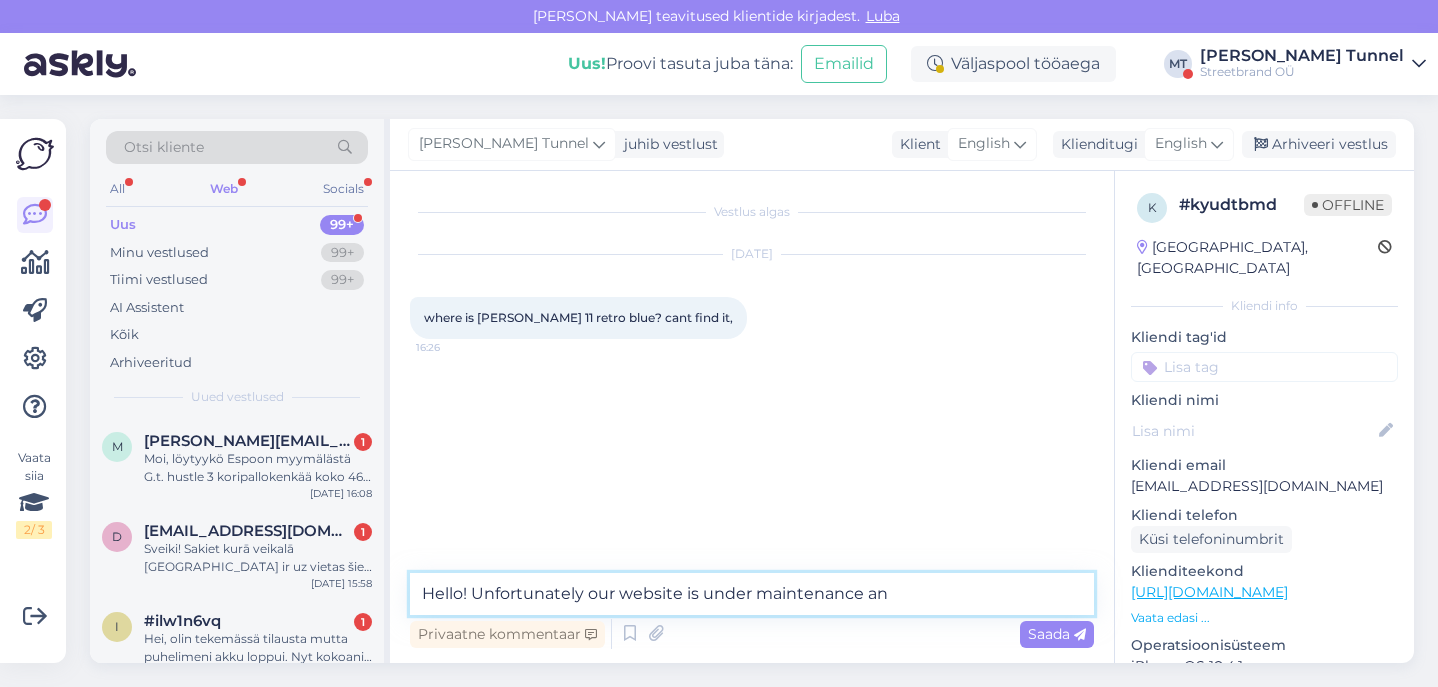 click on "Hello! Unfortunately our website is under maintenance an" at bounding box center (752, 594) 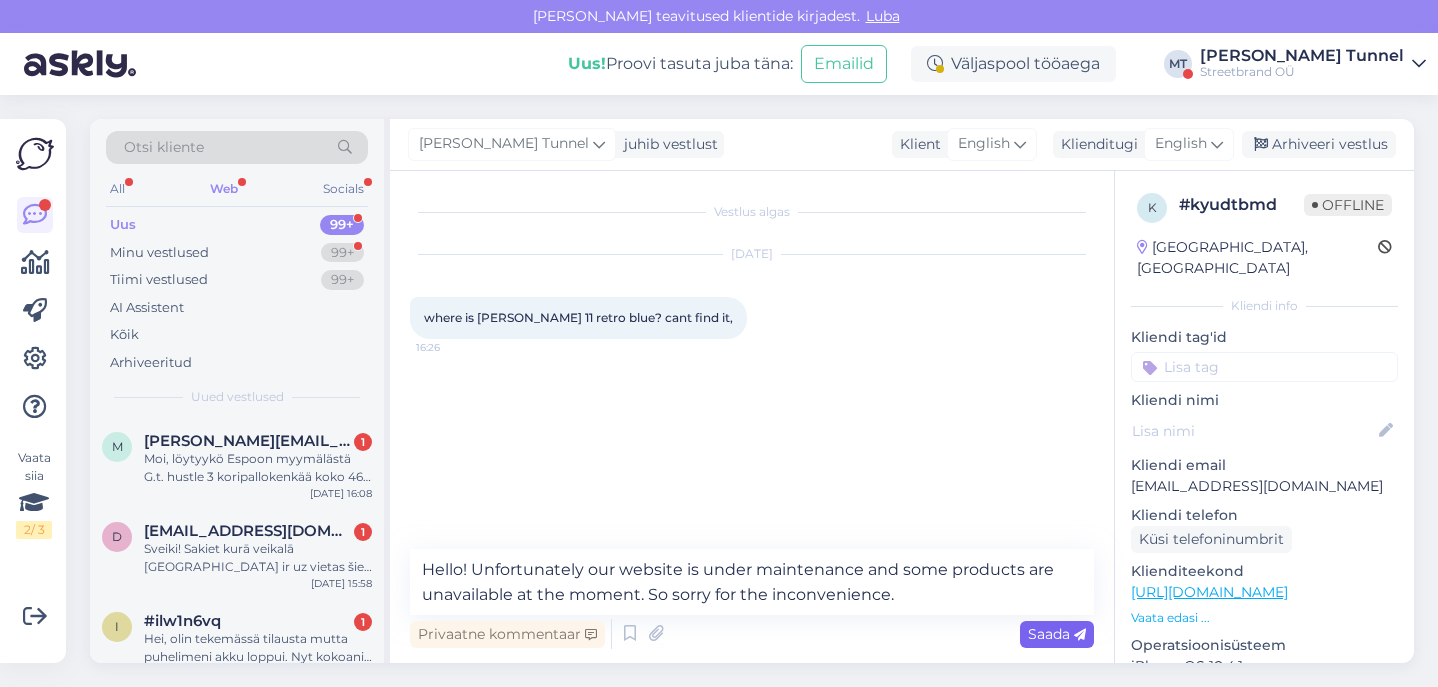 click on "Saada" at bounding box center [1057, 634] 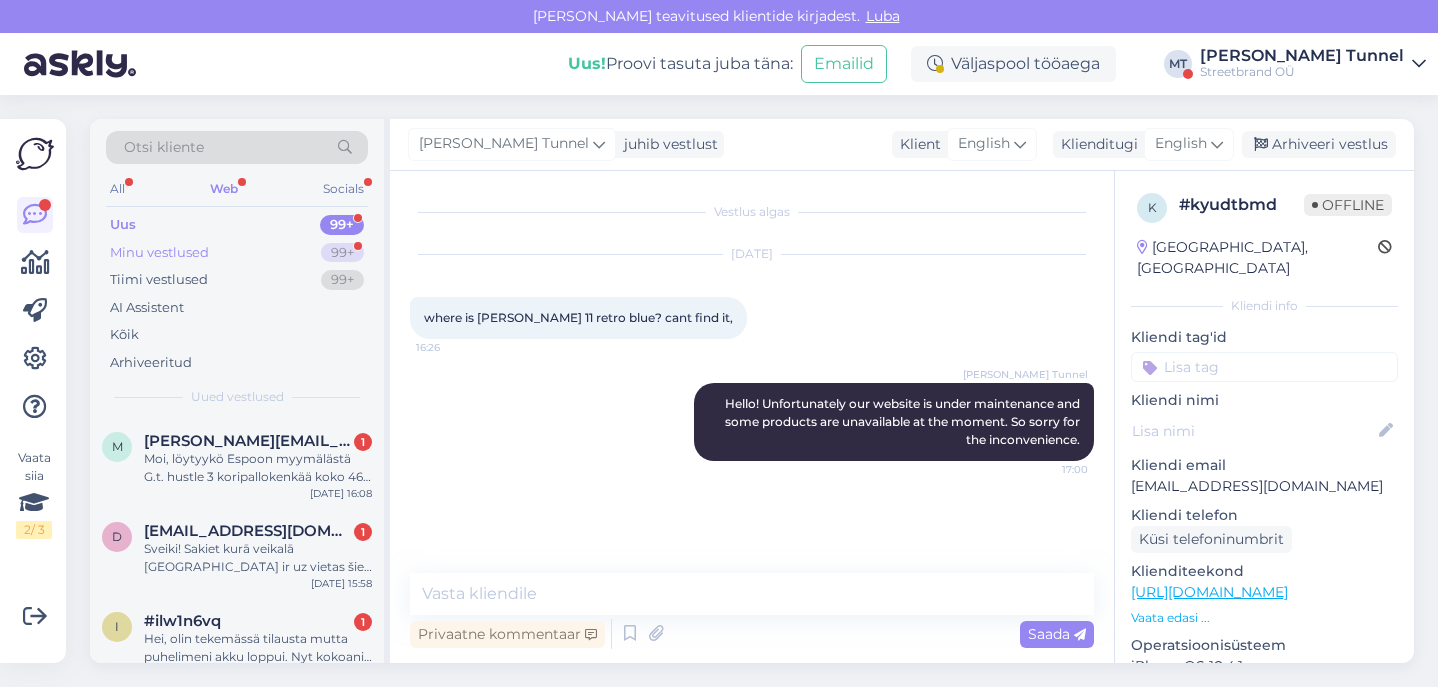 click on "99+" at bounding box center (342, 253) 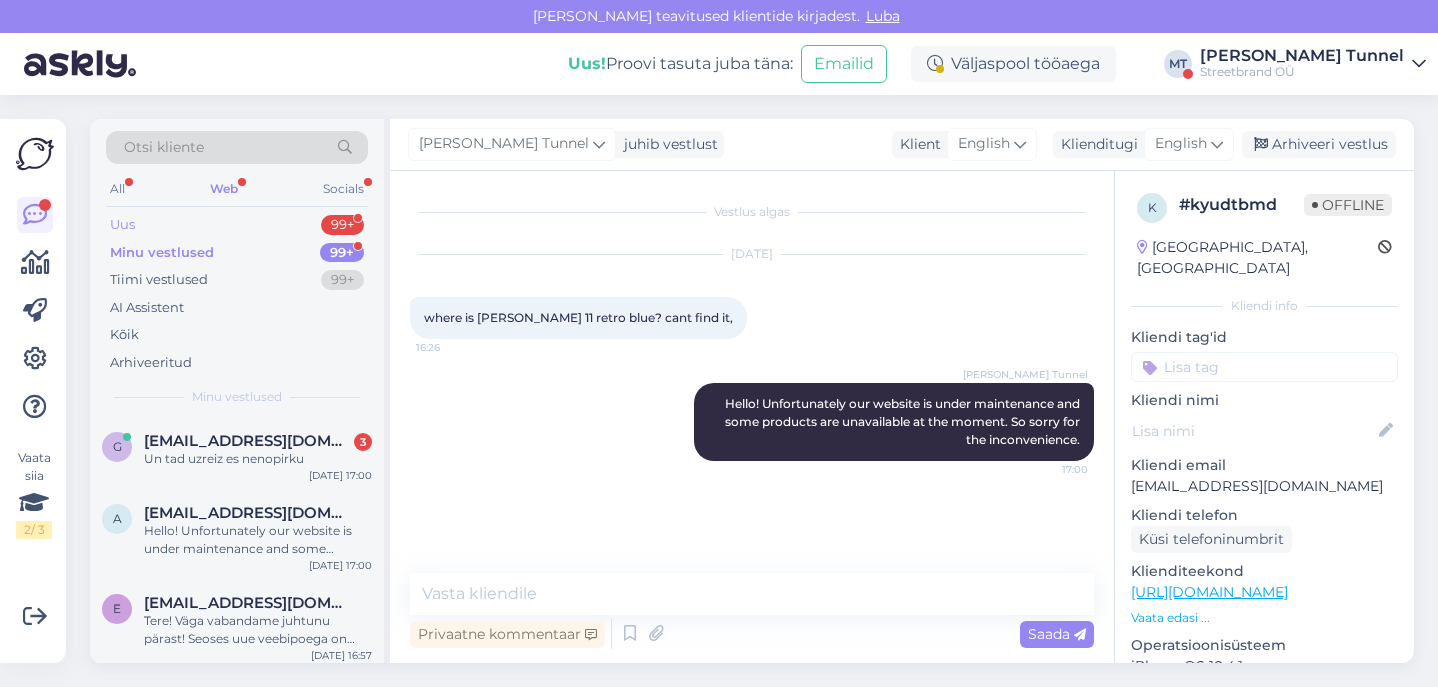 click on "Uus 99+" at bounding box center [237, 225] 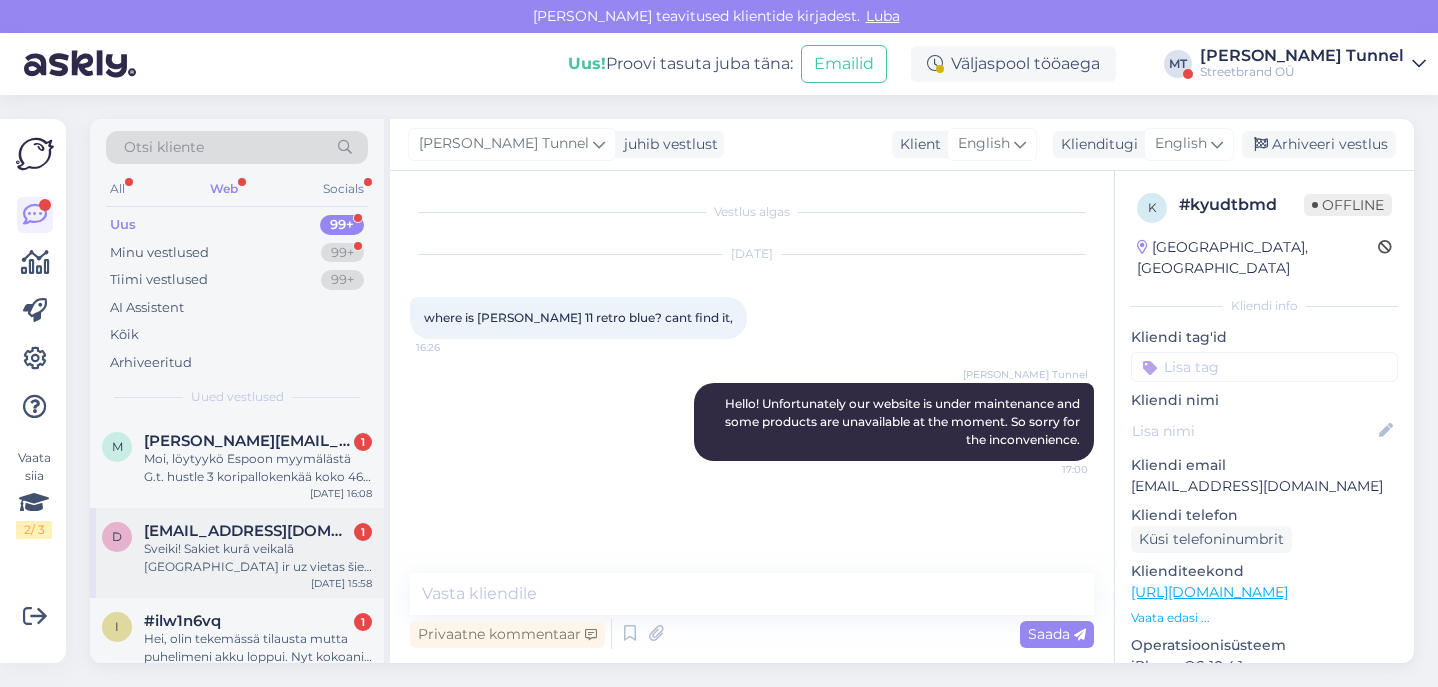click on "Sveiki! Sakiet kurā veikalā [GEOGRAPHIC_DATA] ir uz vietas šie apavi  [URL][DOMAIN_NAME]   Interesē 42 izmērs." at bounding box center [258, 558] 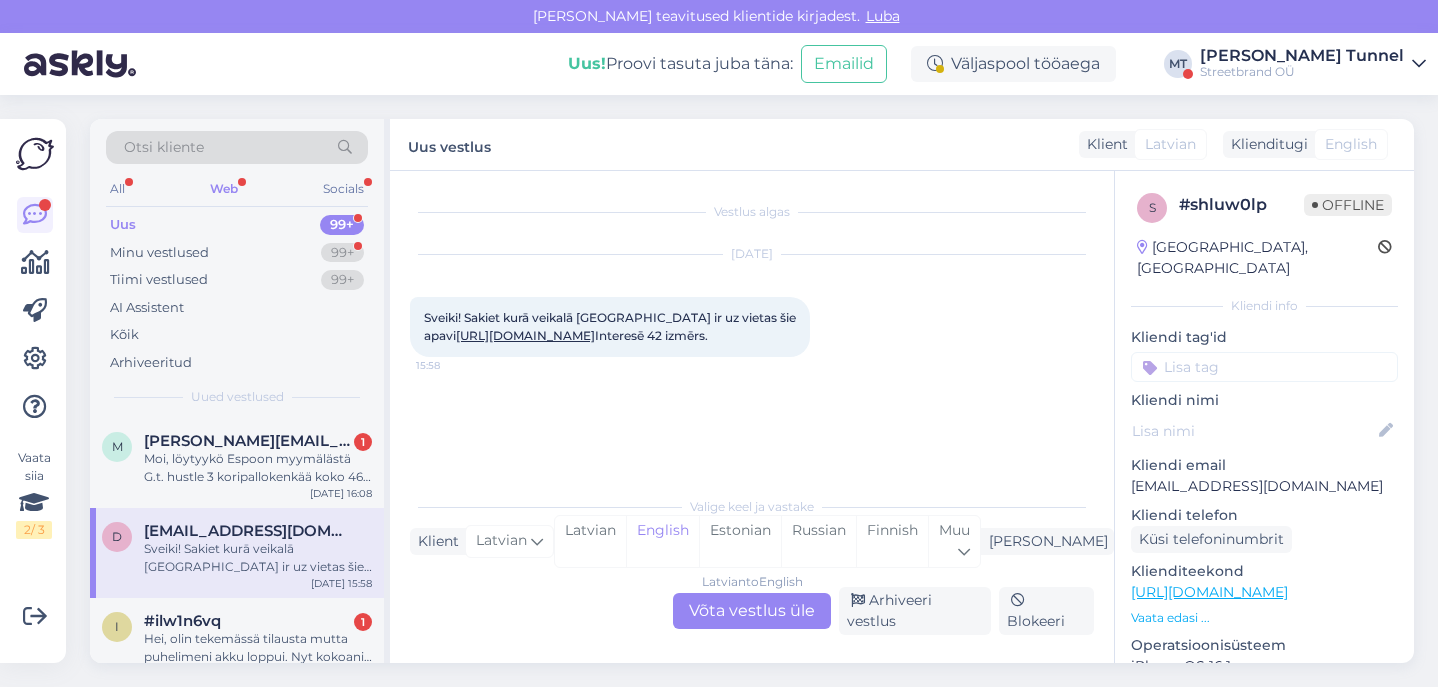 click on "Latvian  to  English Võta vestlus üle" at bounding box center (752, 611) 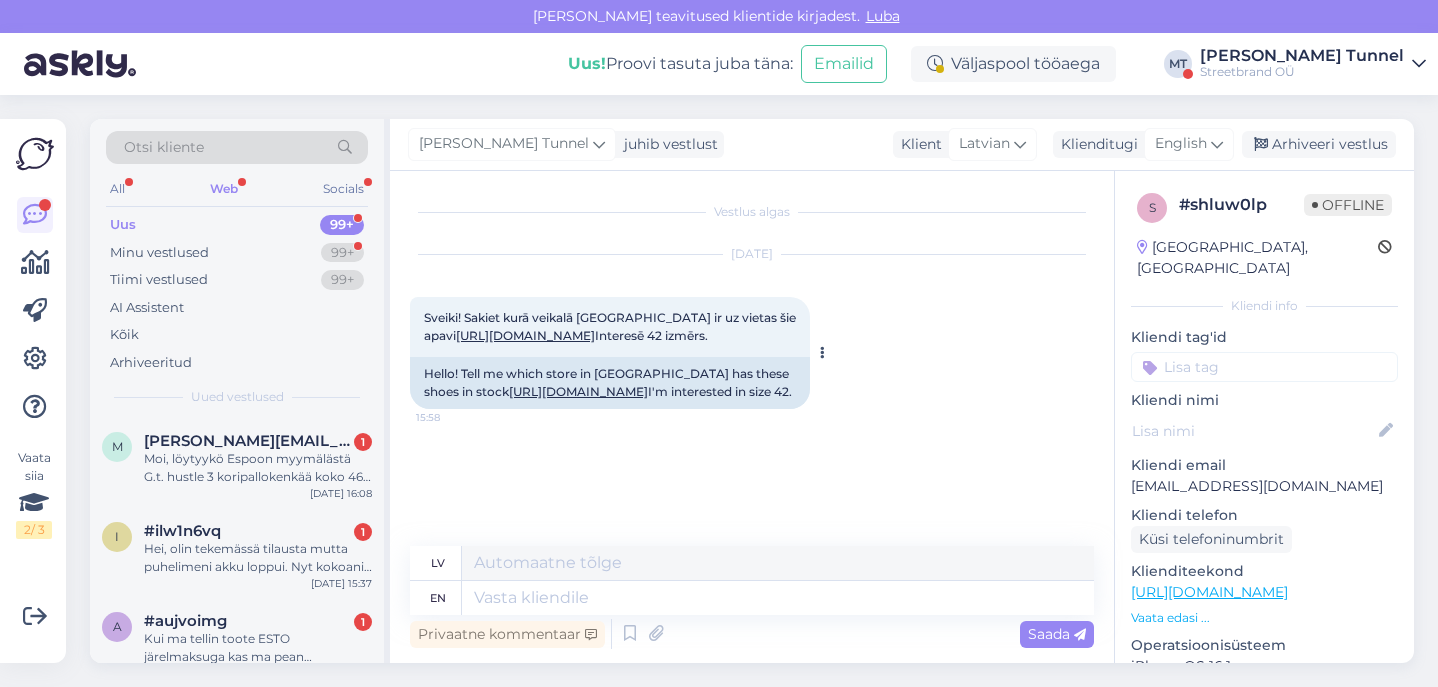 click on "[URL][DOMAIN_NAME]" at bounding box center [578, 391] 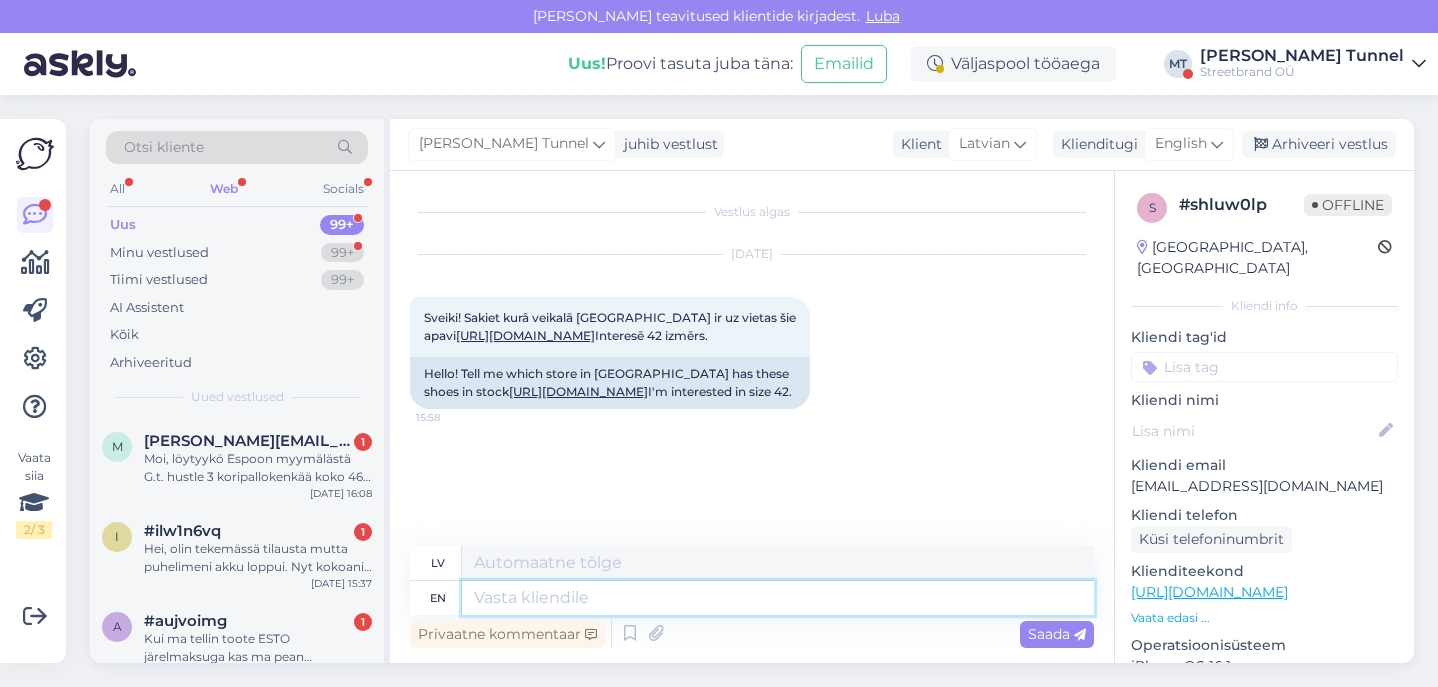 click at bounding box center [778, 598] 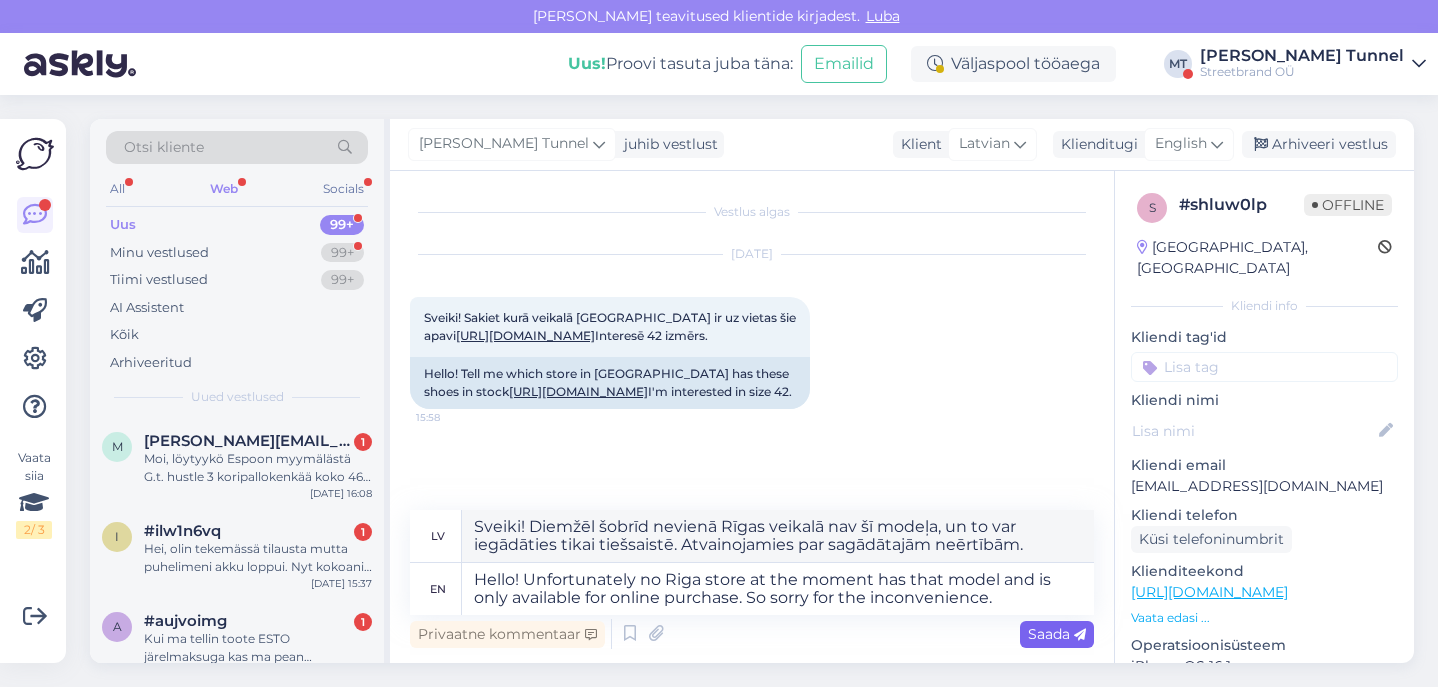 click on "Saada" at bounding box center (1057, 634) 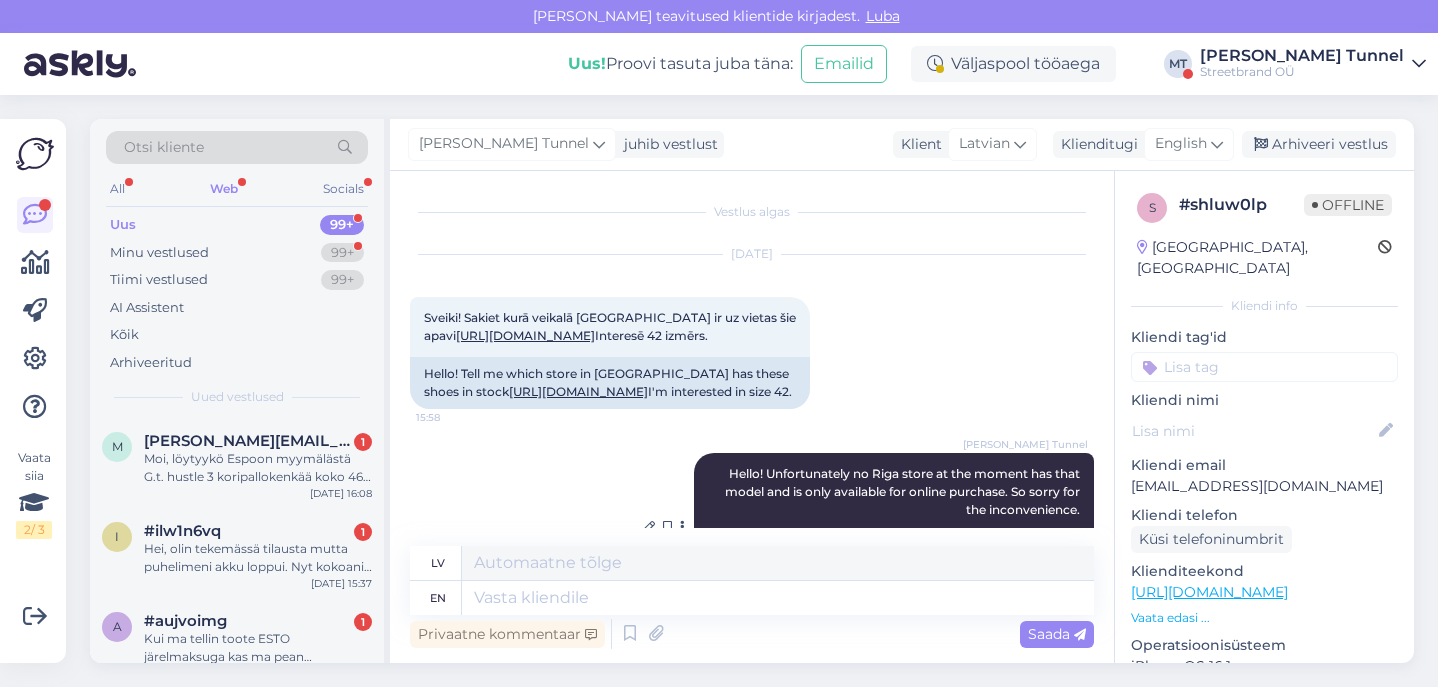 scroll, scrollTop: 131, scrollLeft: 0, axis: vertical 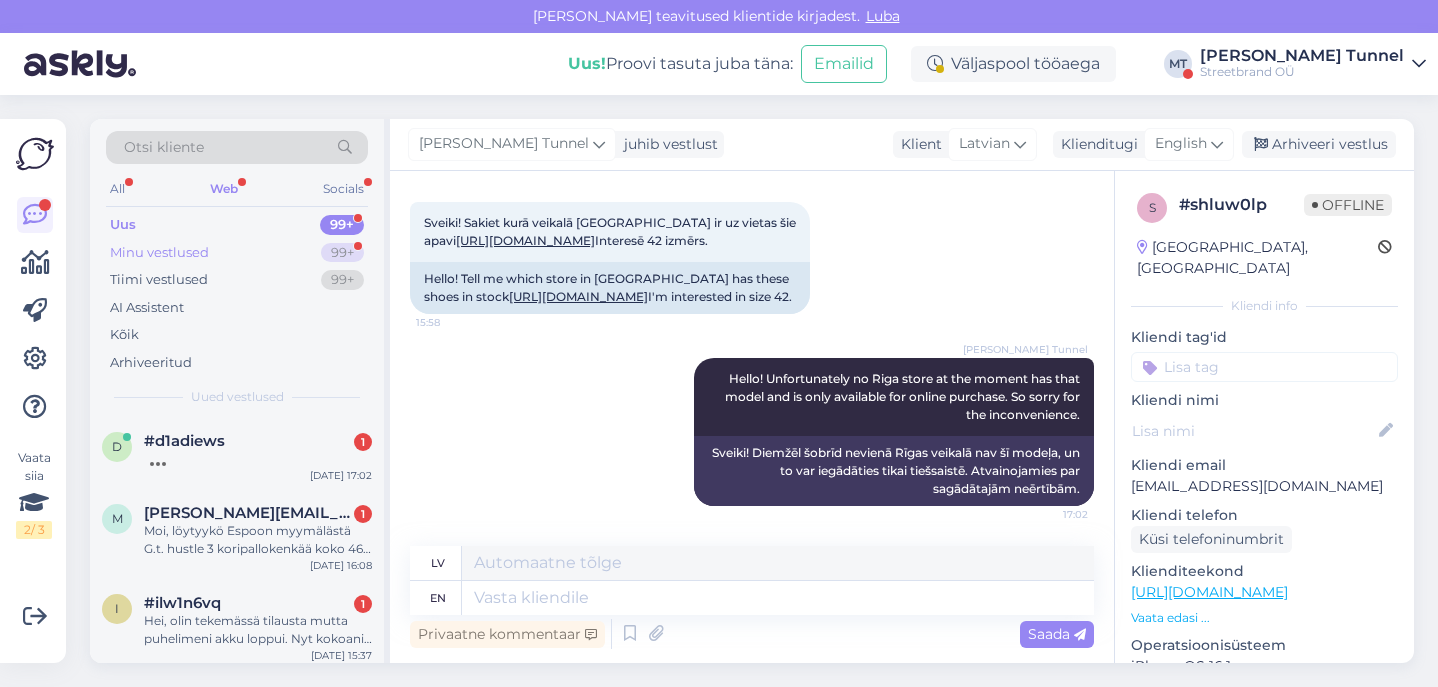 click on "Minu vestlused 99+" at bounding box center (237, 253) 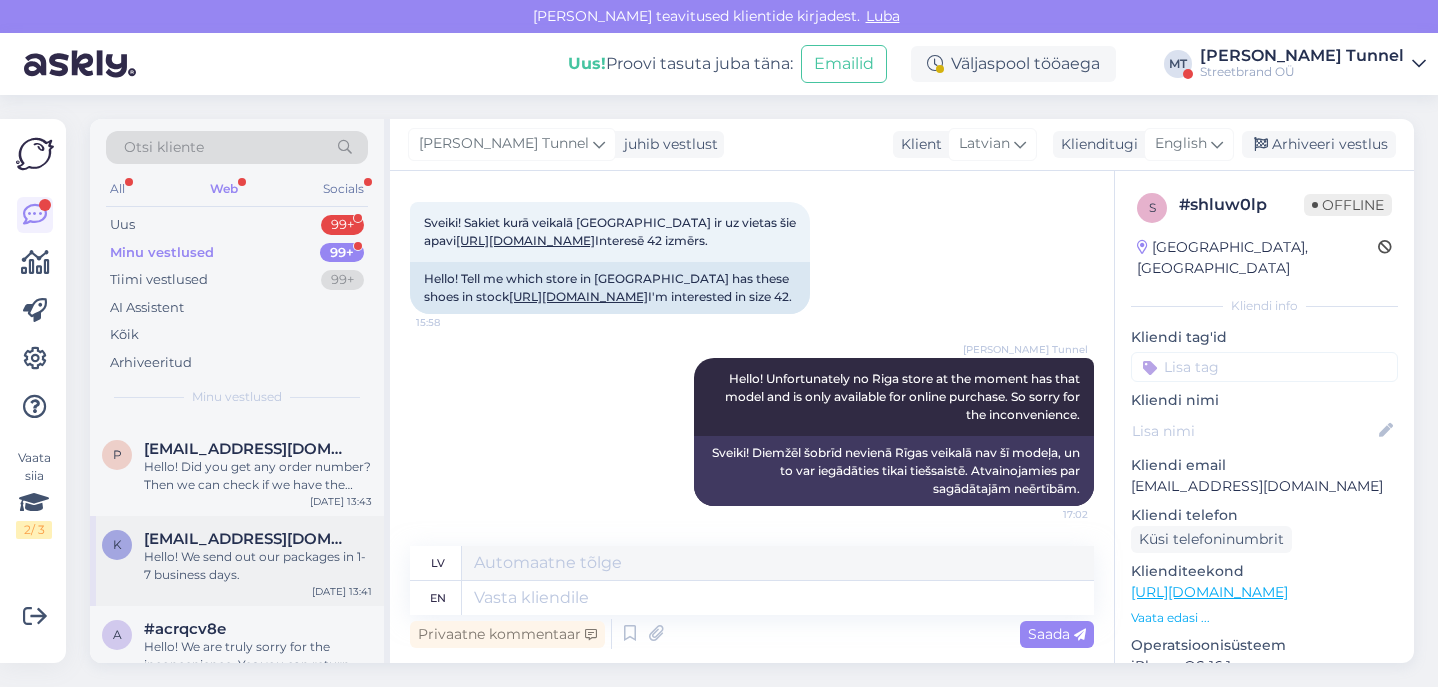 scroll, scrollTop: 860, scrollLeft: 0, axis: vertical 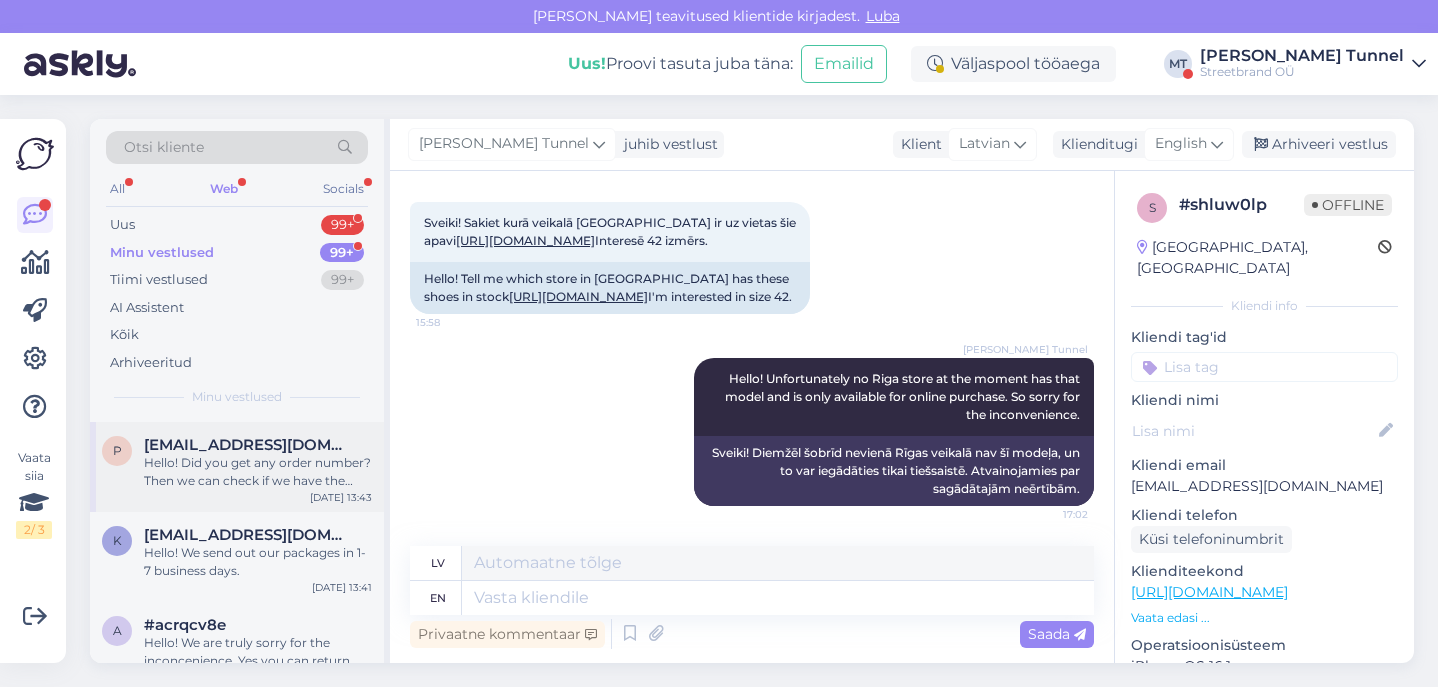 click on "Hello! Did you get any order number? Then we can check if we have the number in our system, if no then we did not receive the order." at bounding box center [258, 472] 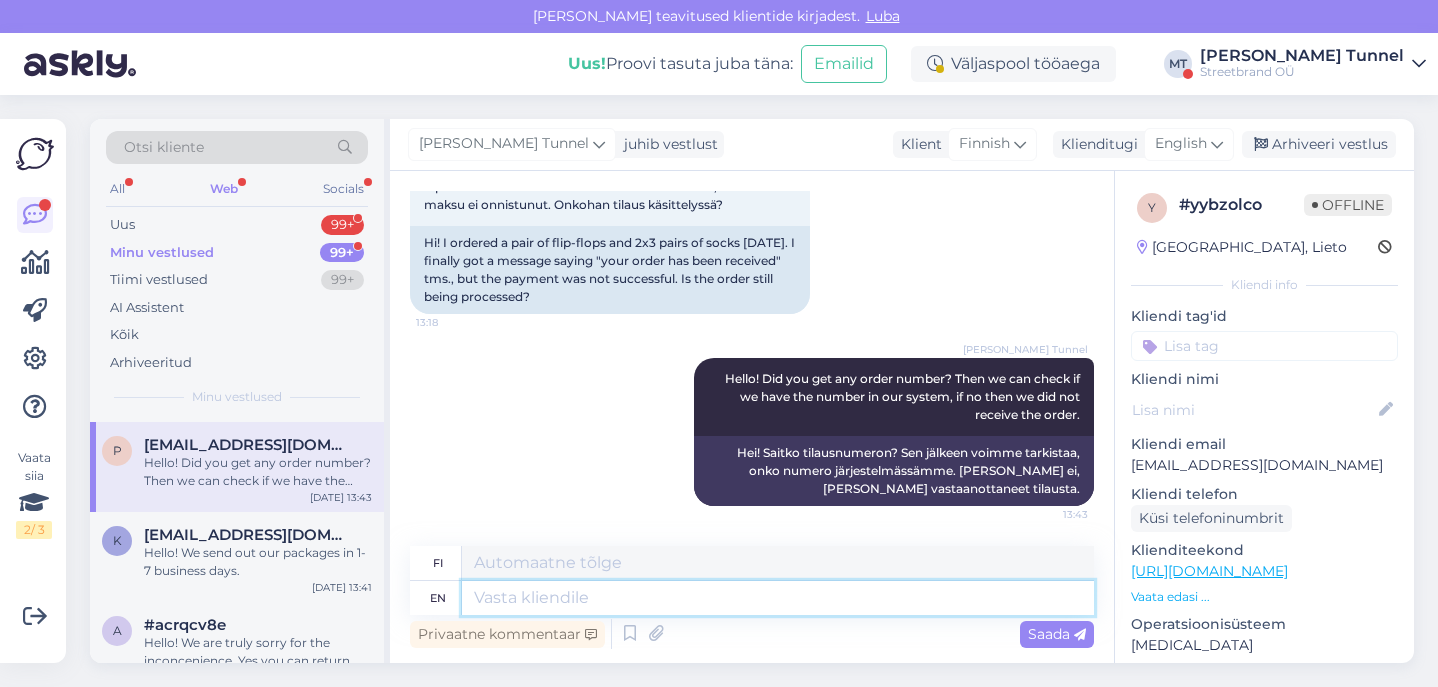 click at bounding box center [778, 598] 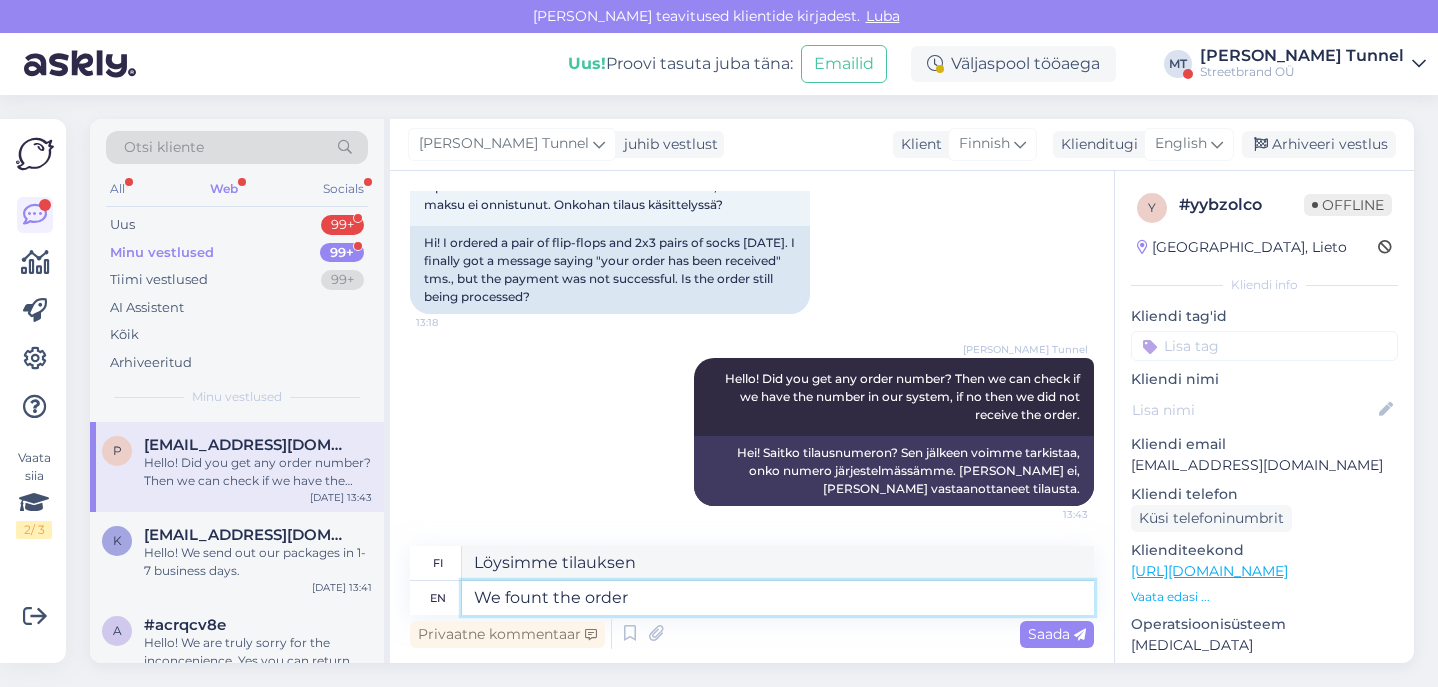 click on "We fount the order" at bounding box center [778, 598] 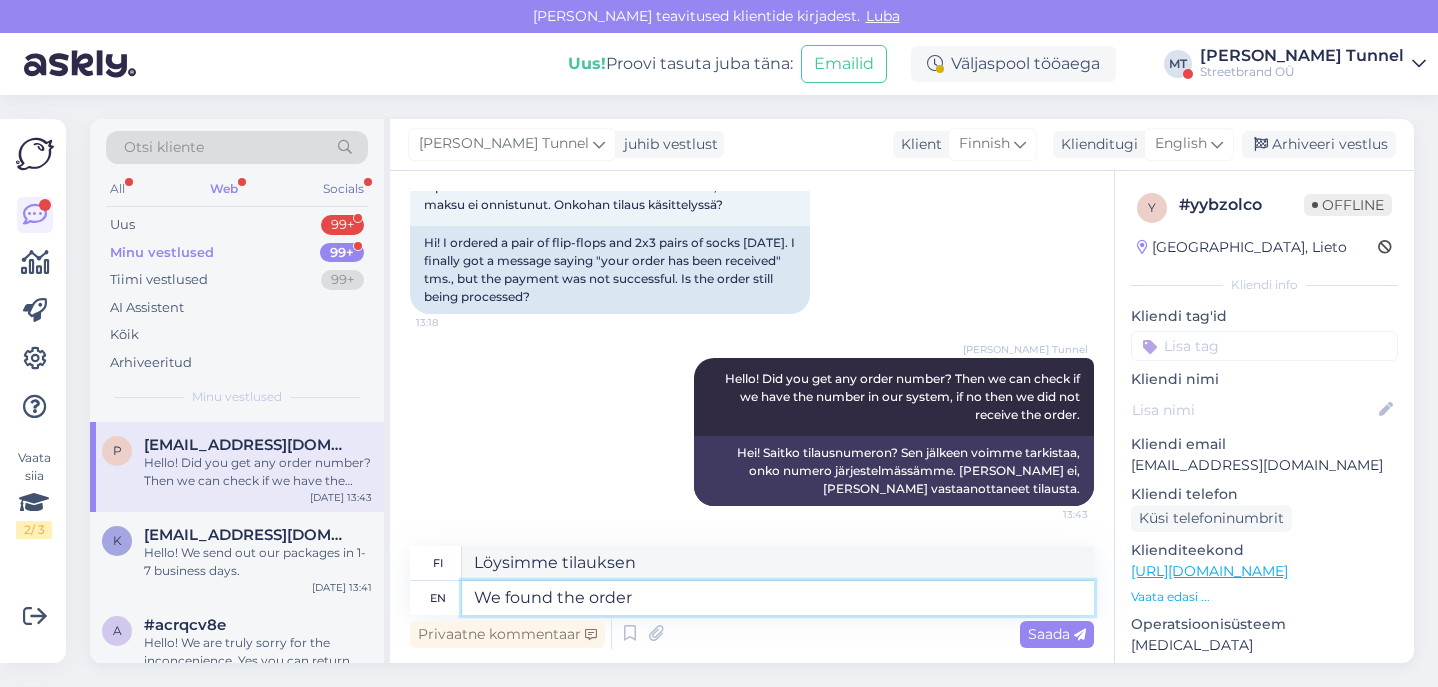 click on "We found the order" at bounding box center (778, 598) 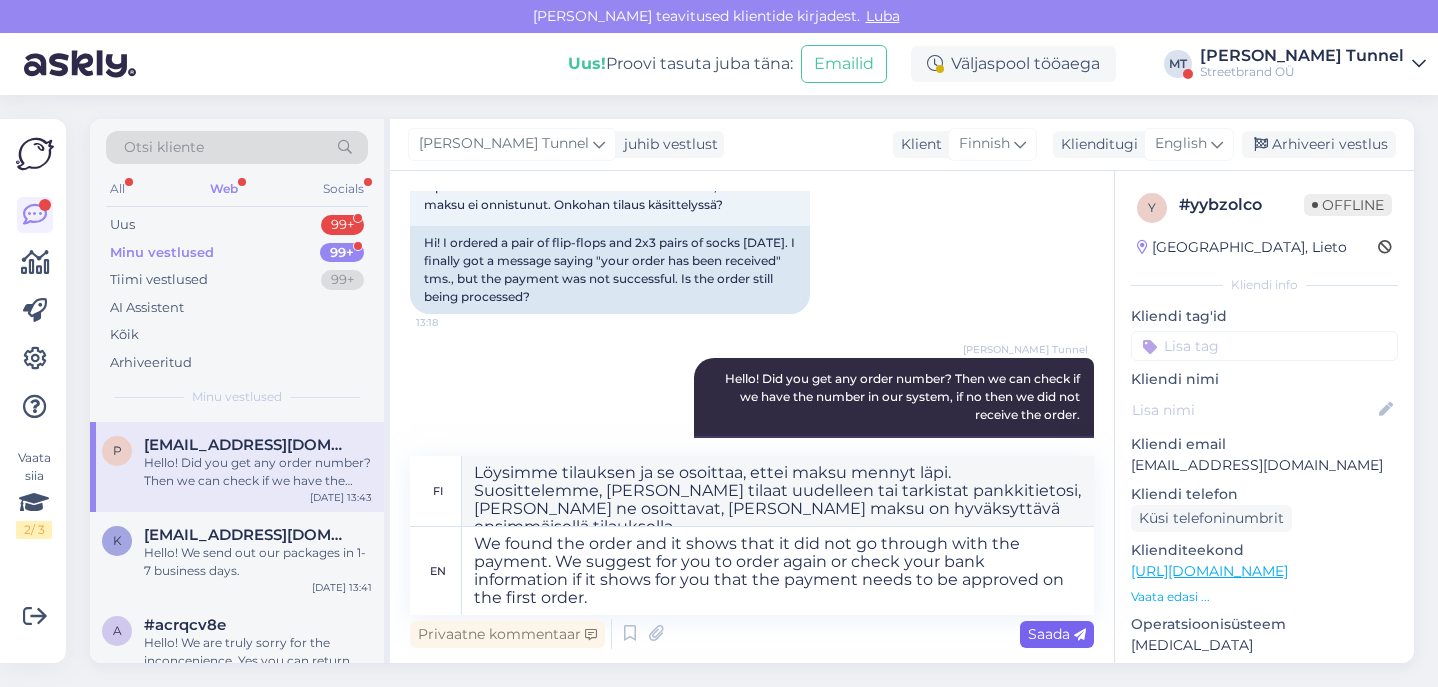 click on "Saada" at bounding box center (1057, 634) 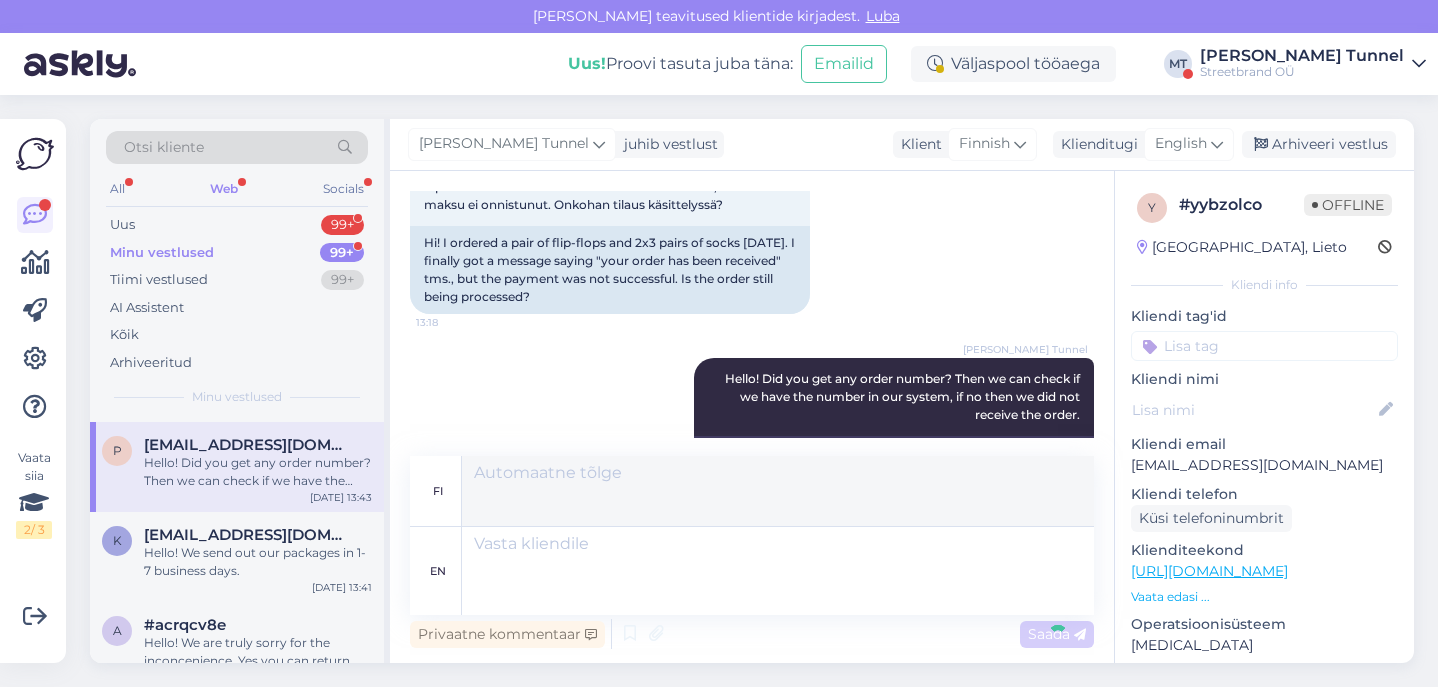 scroll, scrollTop: 377, scrollLeft: 0, axis: vertical 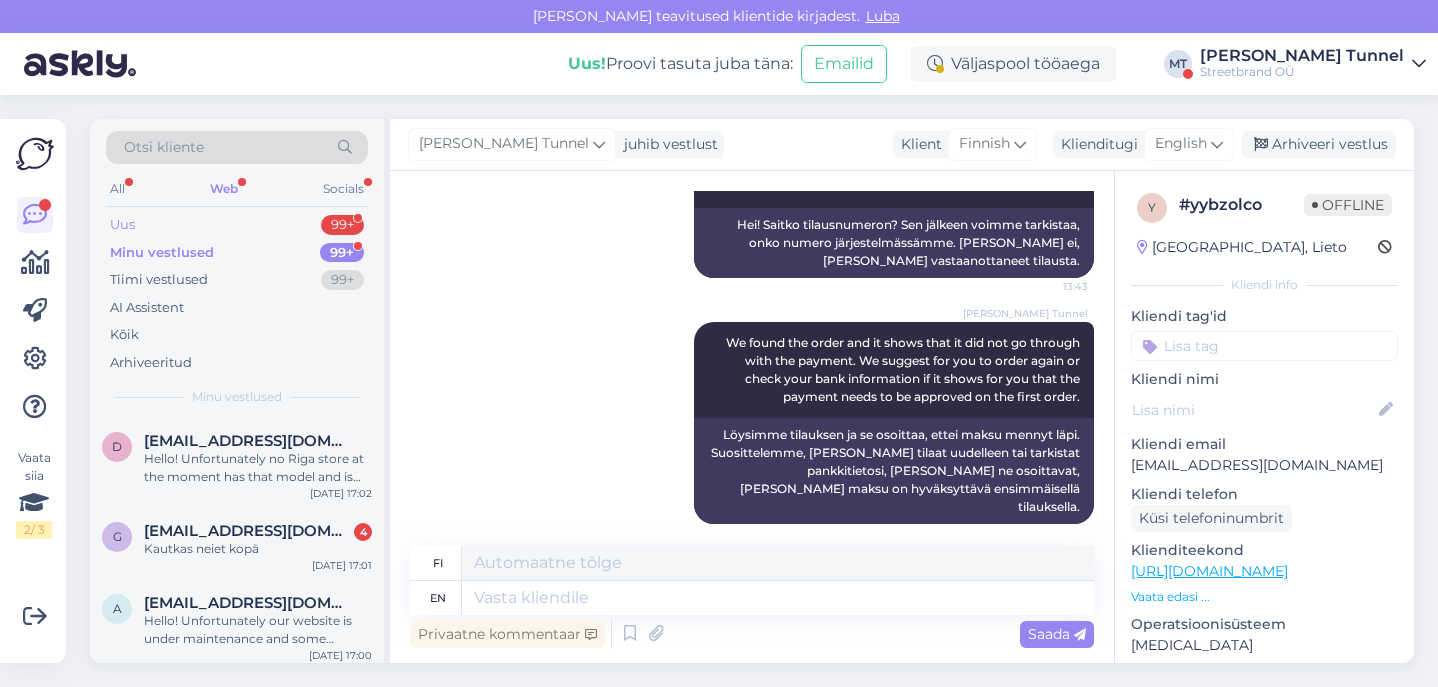 click on "Uus 99+" at bounding box center [237, 225] 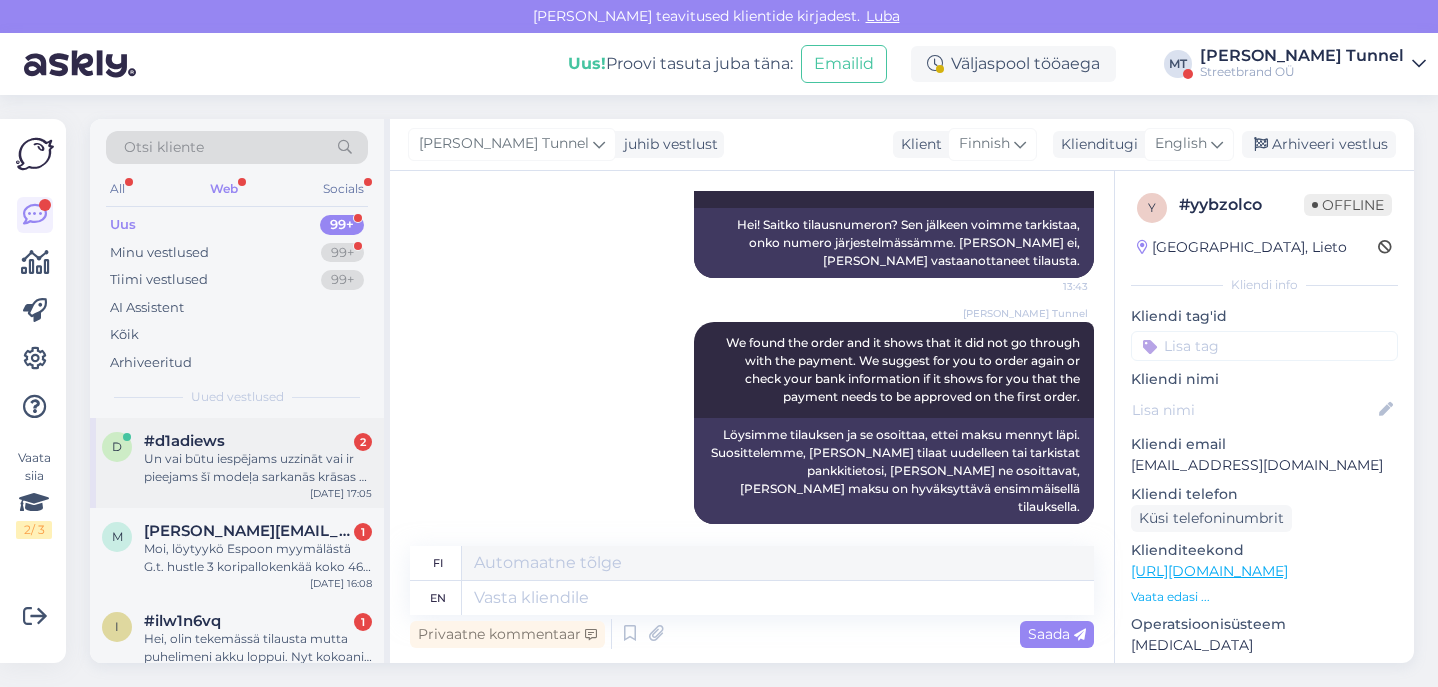 click on "d #d1adiews 2 Un vai būtu iespējams uzzināt vai ir pieejams šī modeļa sarkanās krāsas 41 izmērs (26cm pēdas garums)? Domāju, varbūt noliktavā vai no vietas, kur pasūtat apavus? [DATE] 17:05" at bounding box center (237, 463) 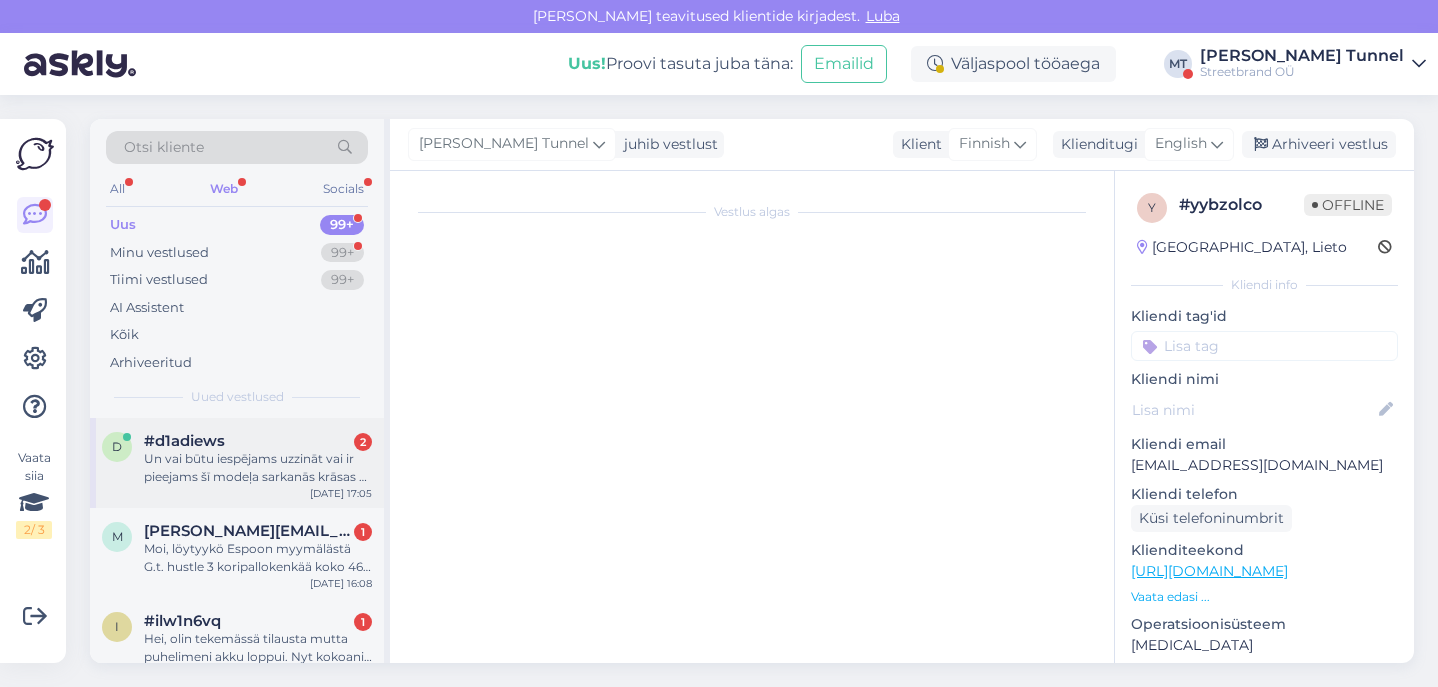 scroll, scrollTop: 21, scrollLeft: 0, axis: vertical 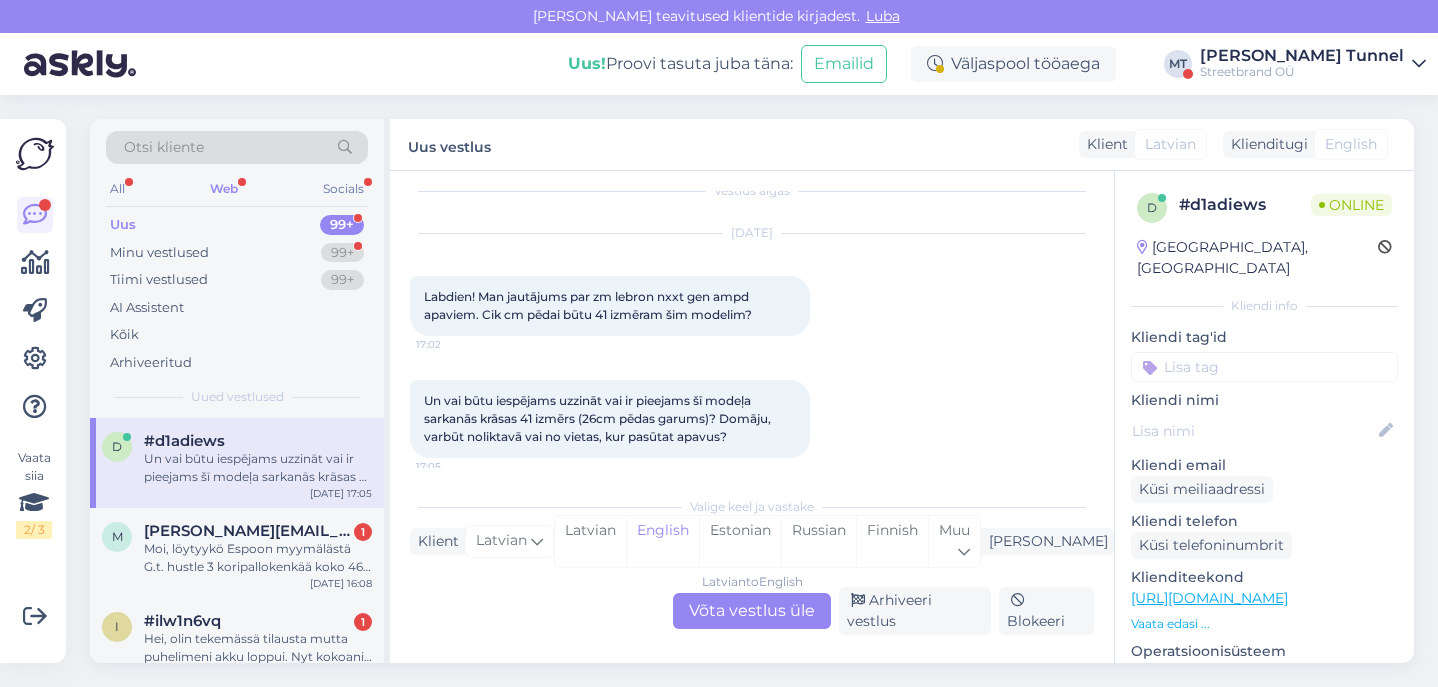 click on "Latvian  to  English Võta vestlus üle" at bounding box center [752, 611] 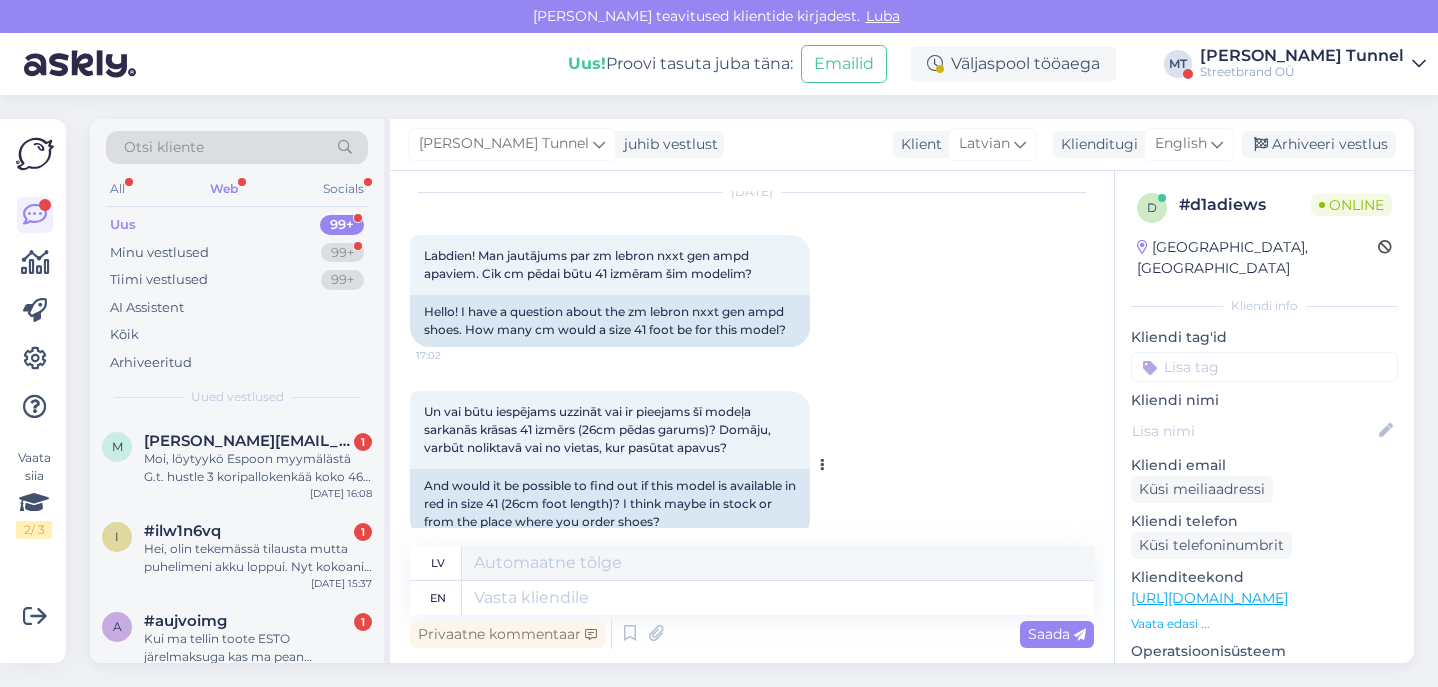 scroll, scrollTop: 49, scrollLeft: 0, axis: vertical 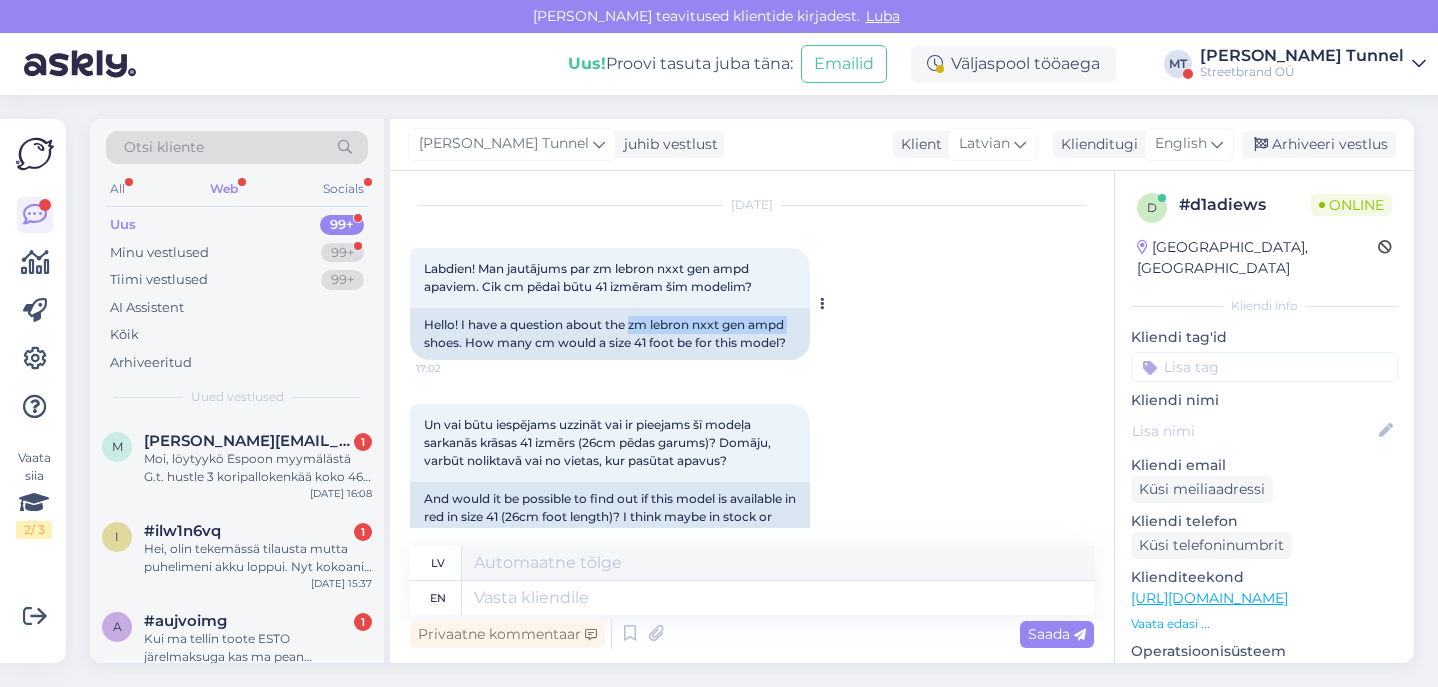 drag, startPoint x: 631, startPoint y: 326, endPoint x: 793, endPoint y: 325, distance: 162.00308 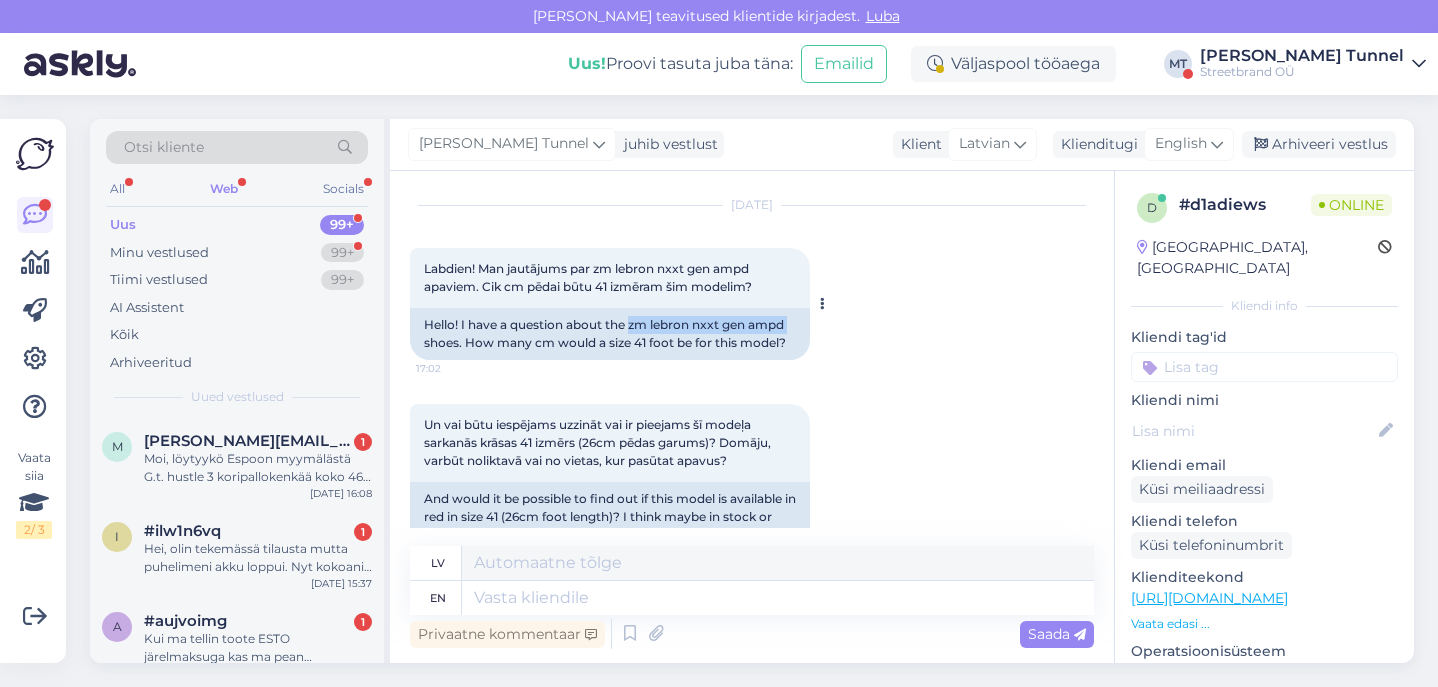 click on "Hello! I have a question about the zm lebron nxxt gen ampd shoes. How many cm would a size 41 foot be for this model?" at bounding box center (610, 334) 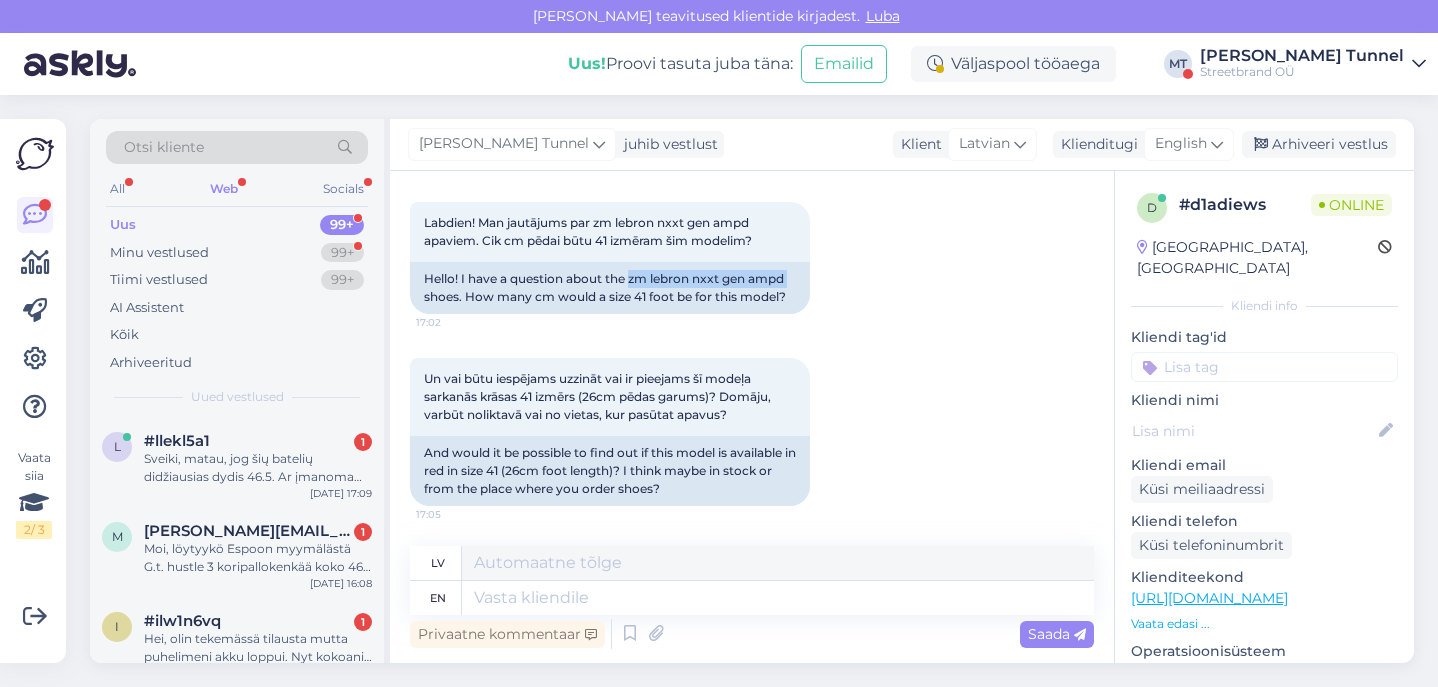 scroll, scrollTop: 95, scrollLeft: 0, axis: vertical 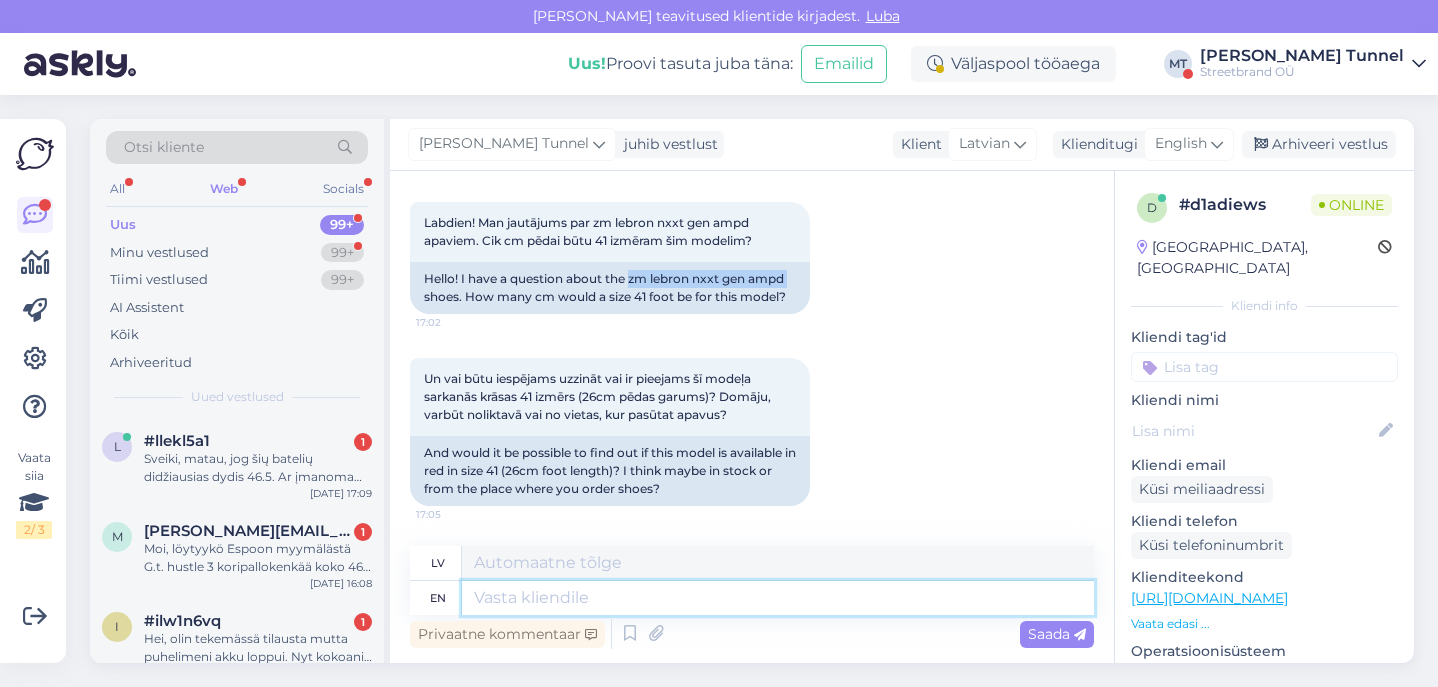 click at bounding box center (778, 598) 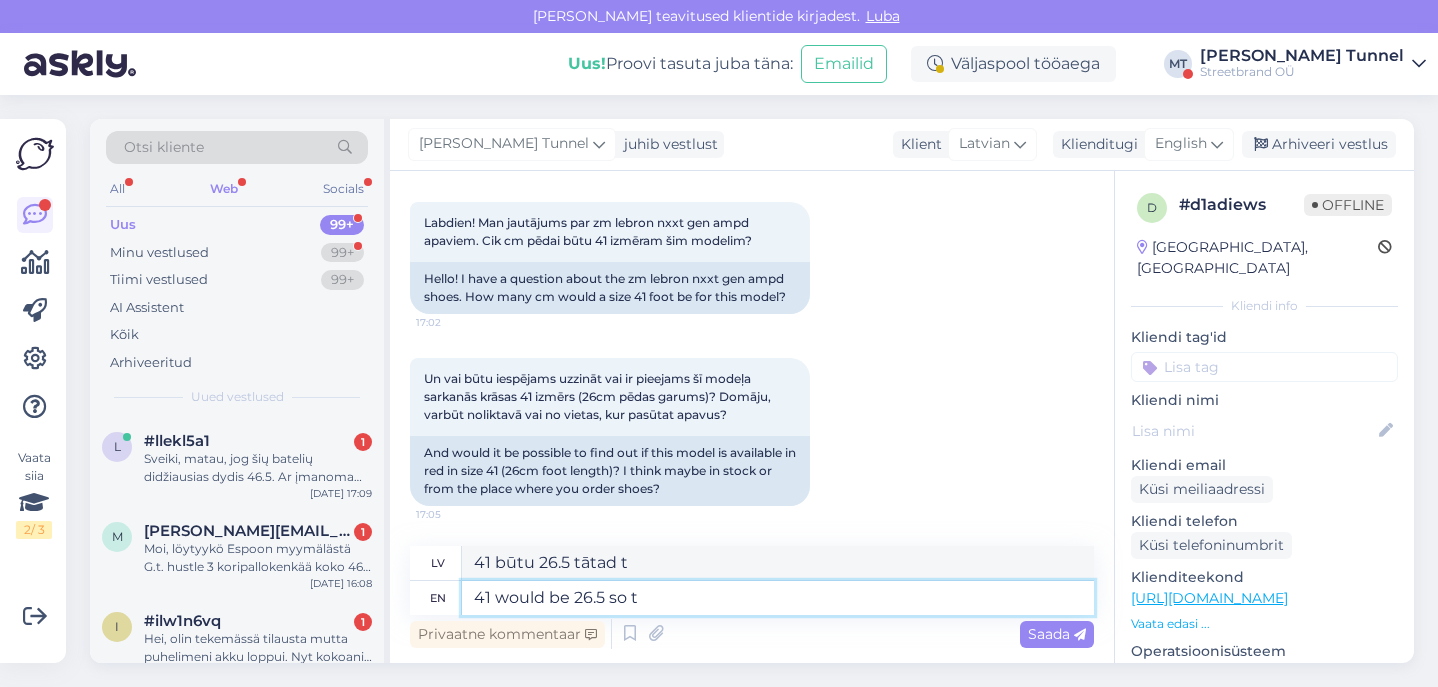 click on "41 would be 26.5 so t" at bounding box center (778, 598) 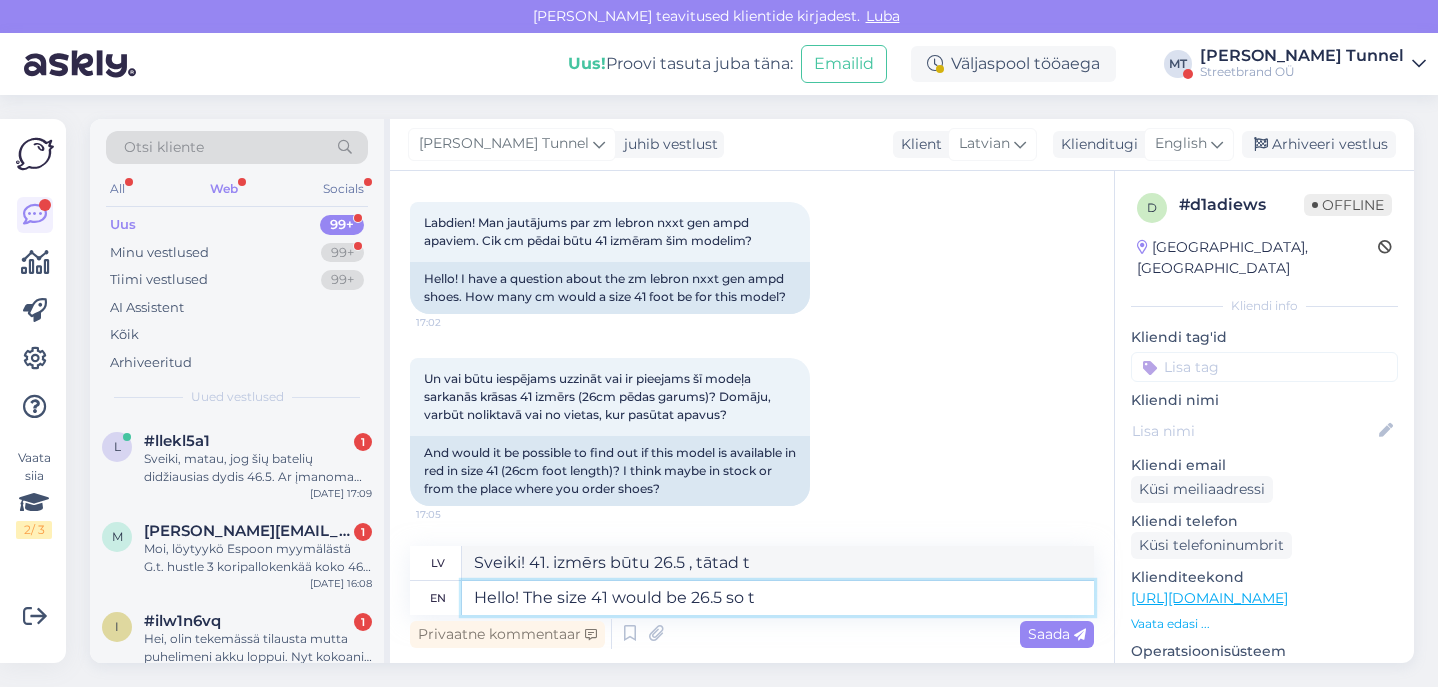 click on "Hello! The size 41 would be 26.5 so t" at bounding box center [778, 598] 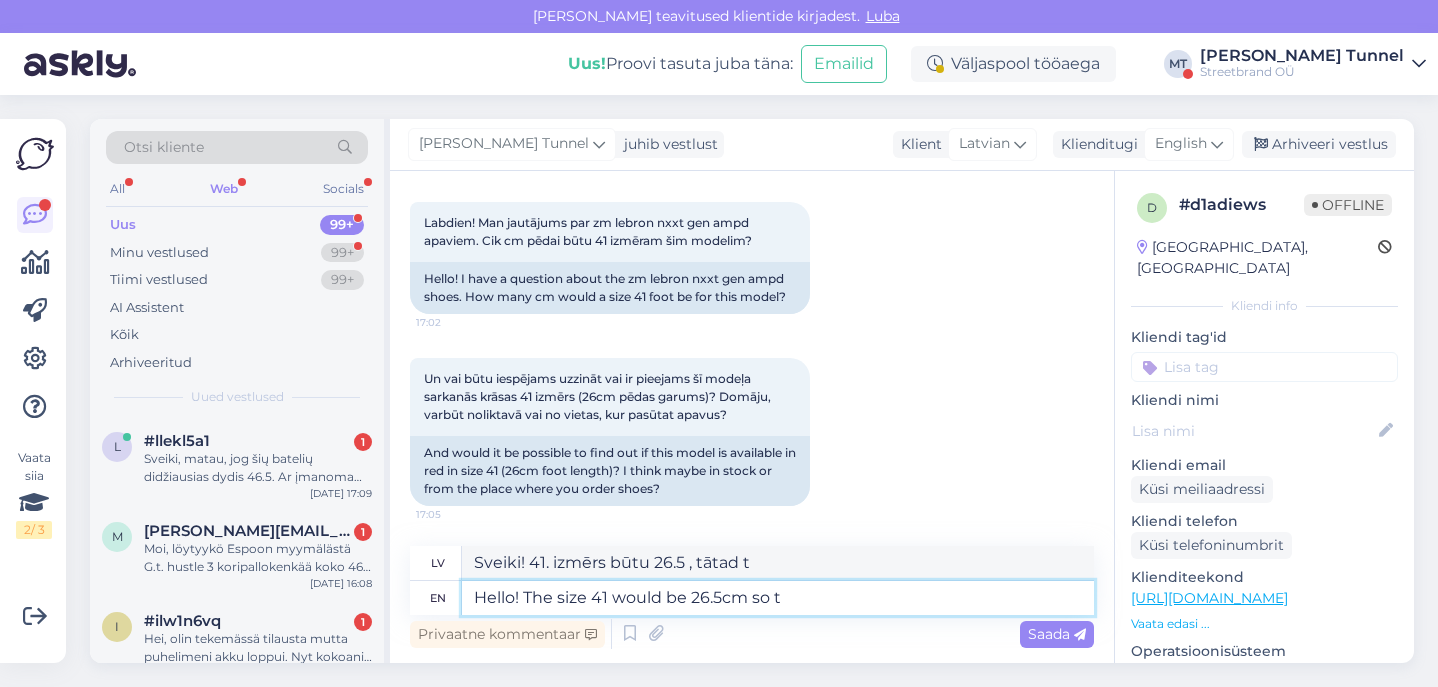 click on "Hello! The size 41 would be 26.5cm so t" at bounding box center (778, 598) 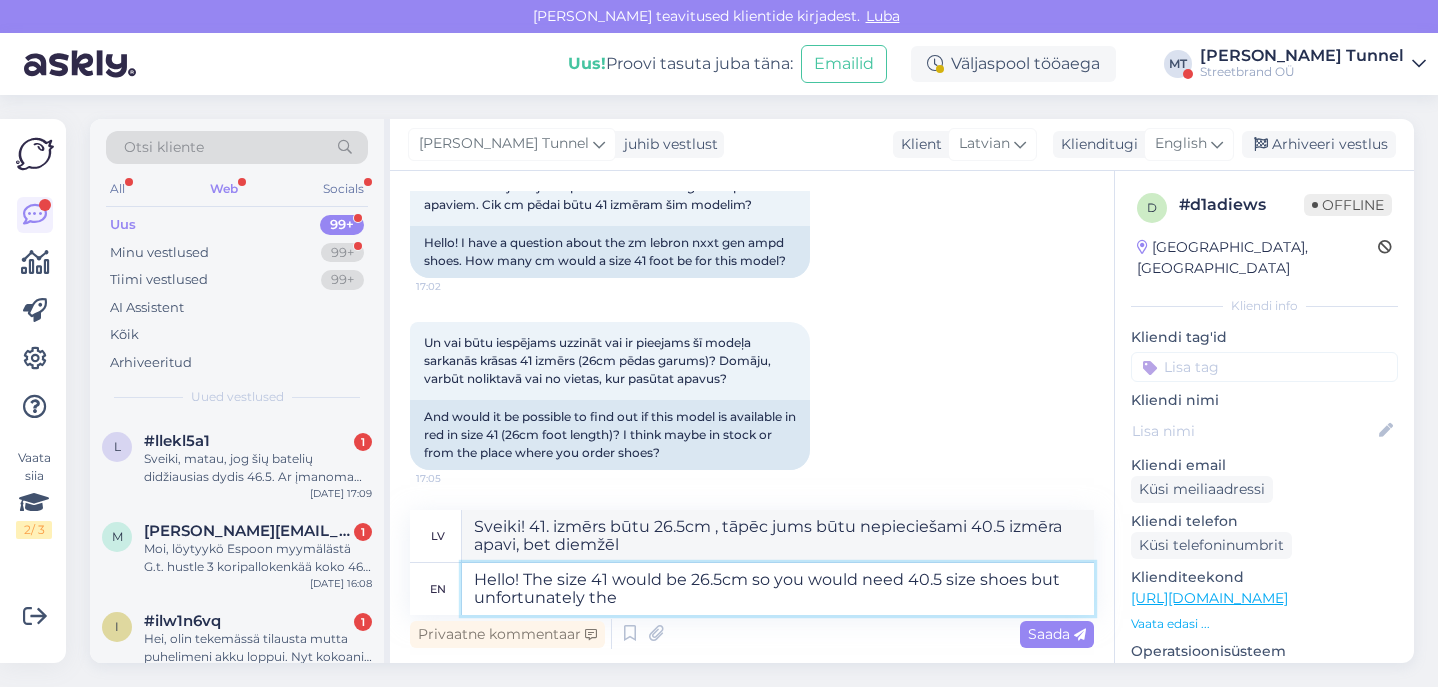 scroll, scrollTop: 131, scrollLeft: 0, axis: vertical 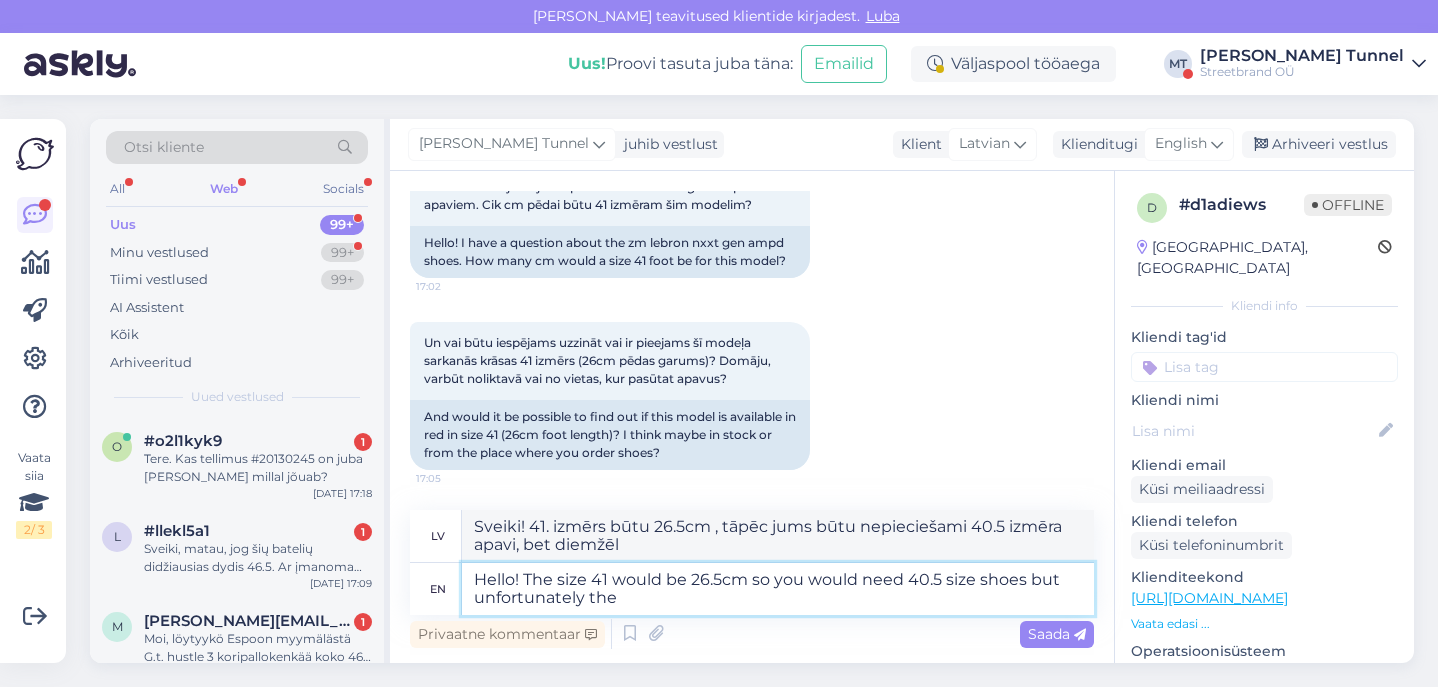 click on "Hello! The size 41 would be 26.5cm so you would need 40.5 size shoes but unfortunately the" at bounding box center [778, 589] 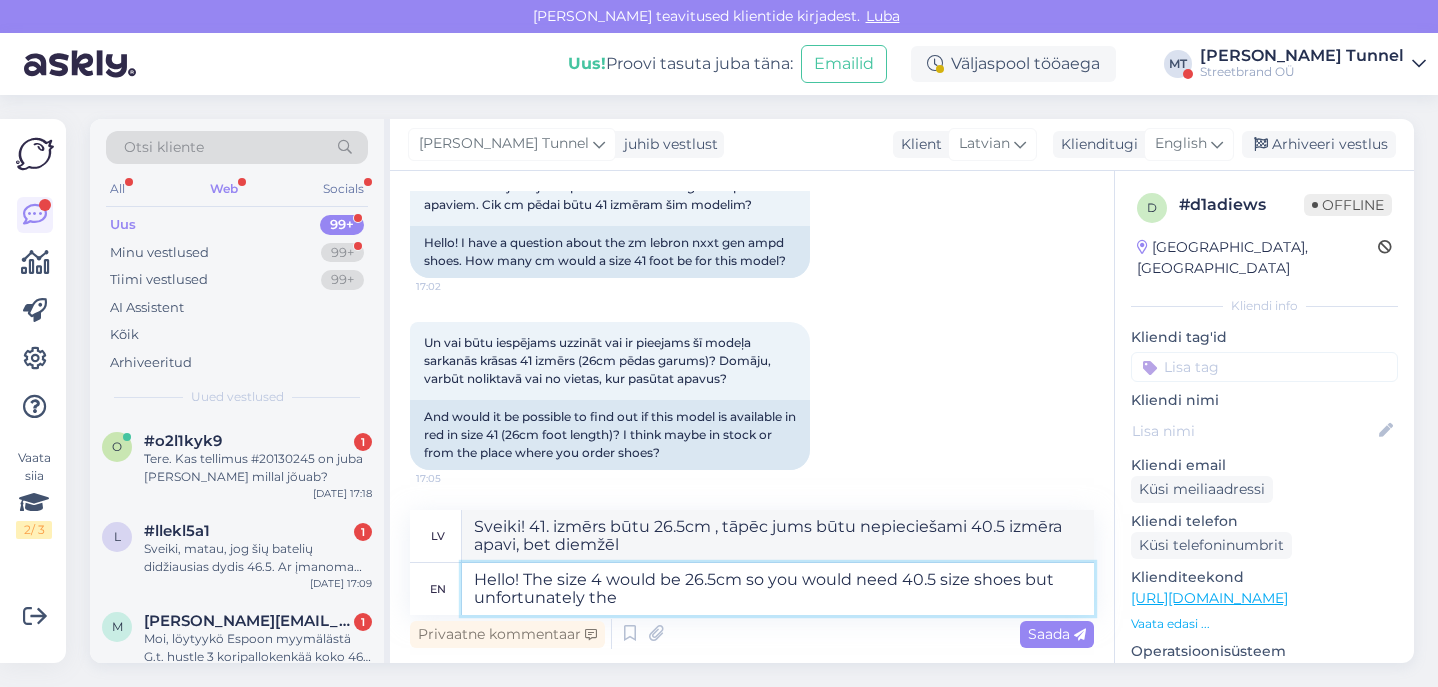 scroll, scrollTop: 113, scrollLeft: 0, axis: vertical 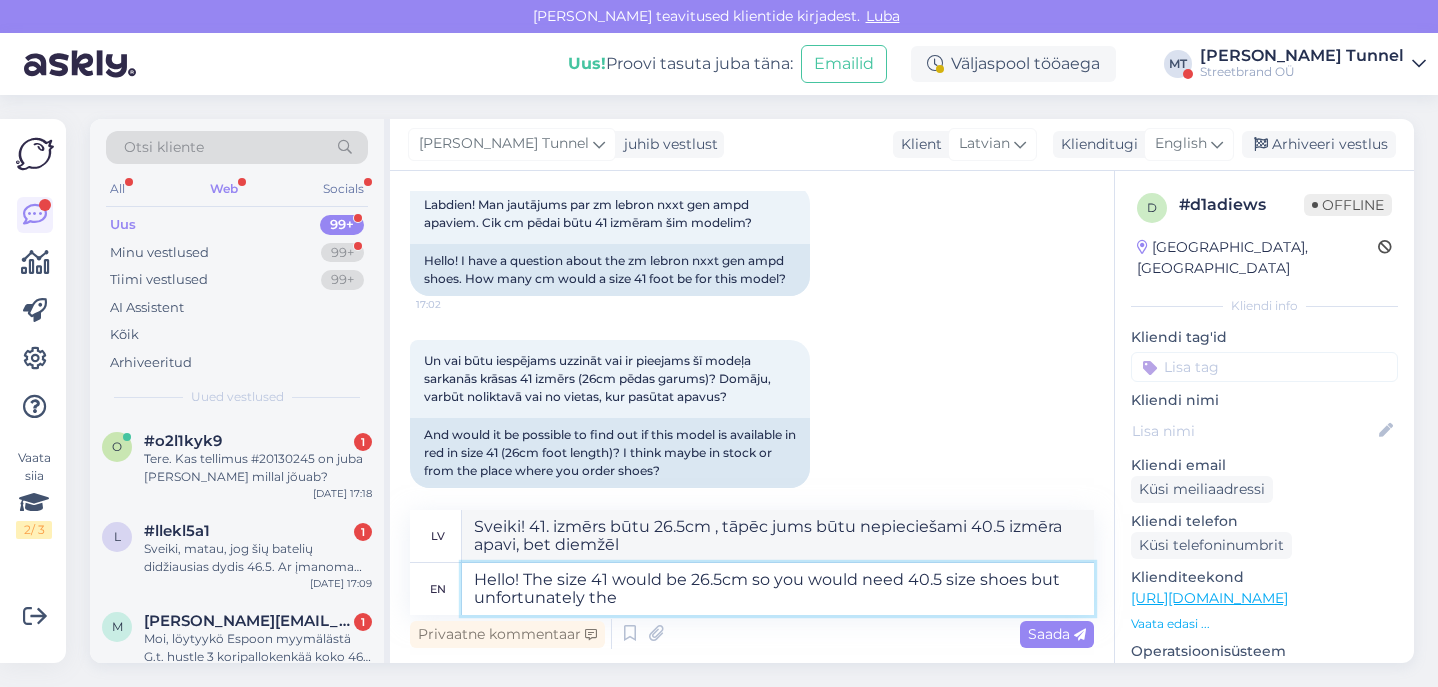 drag, startPoint x: 646, startPoint y: 596, endPoint x: 526, endPoint y: 575, distance: 121.82365 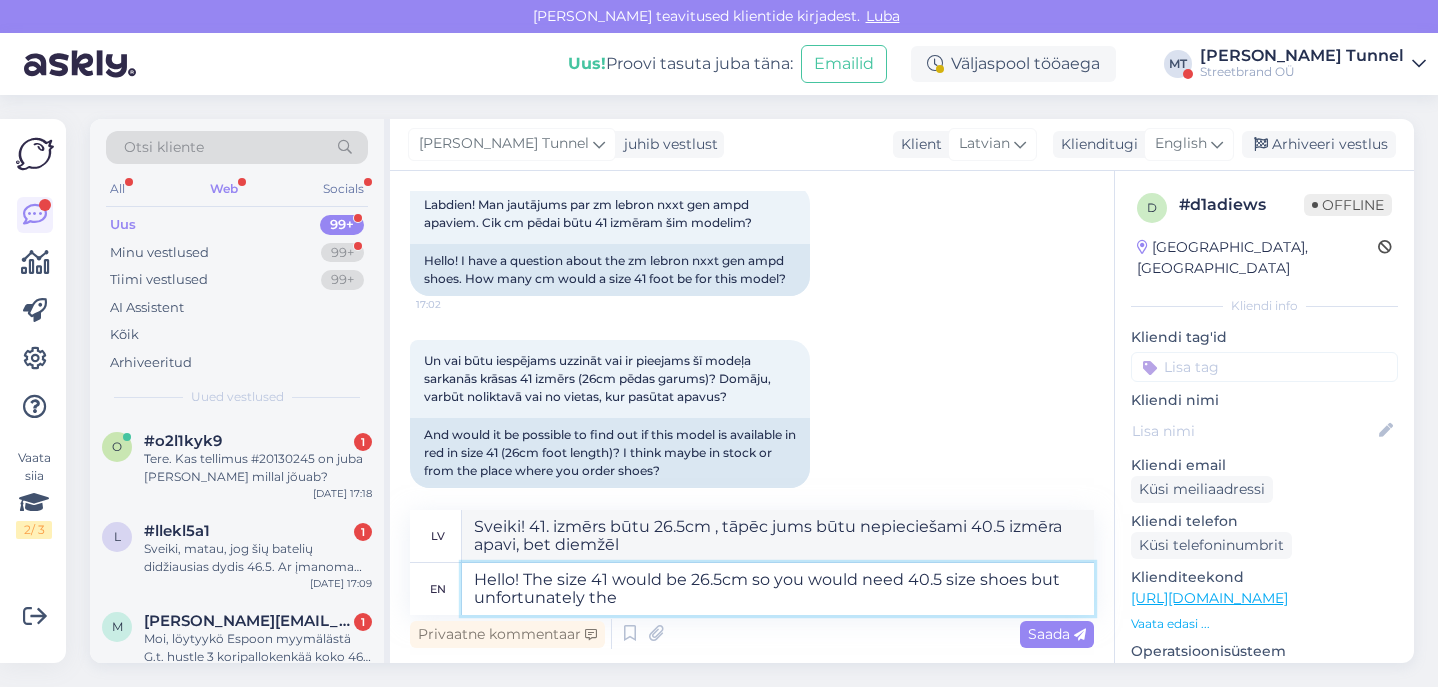 click on "Hello! The size 41 would be 26.5cm so you would need 40.5 size shoes but unfortunately the" at bounding box center [778, 589] 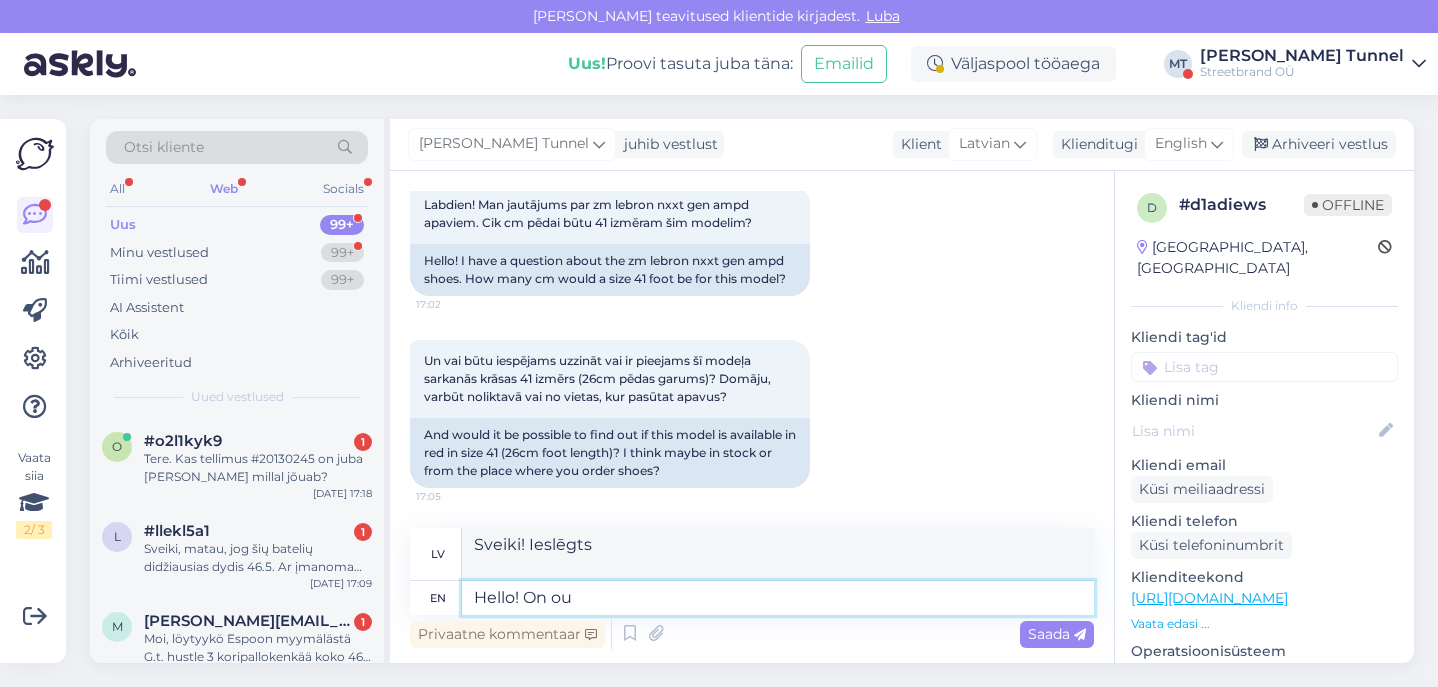 scroll, scrollTop: 95, scrollLeft: 0, axis: vertical 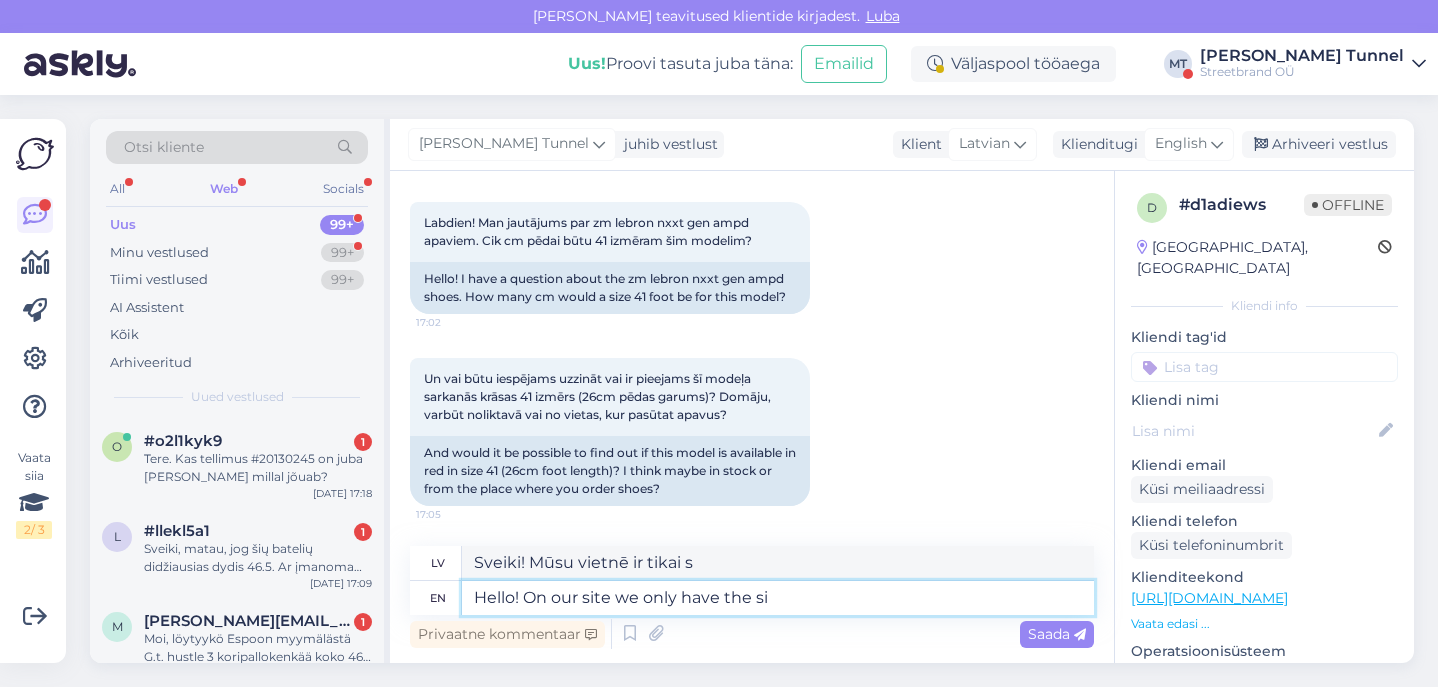 drag, startPoint x: 617, startPoint y: 597, endPoint x: 770, endPoint y: 601, distance: 153.05228 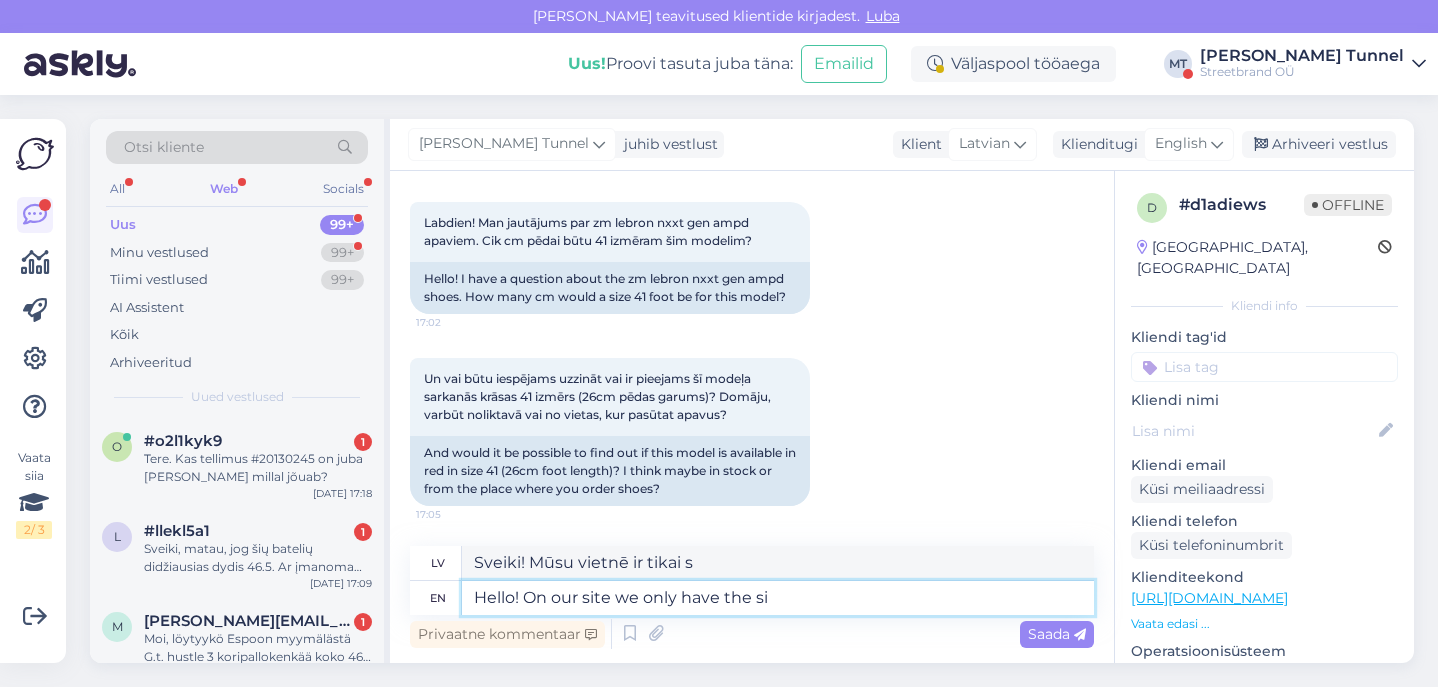 click on "Hello! On our site we only have the si" at bounding box center [778, 598] 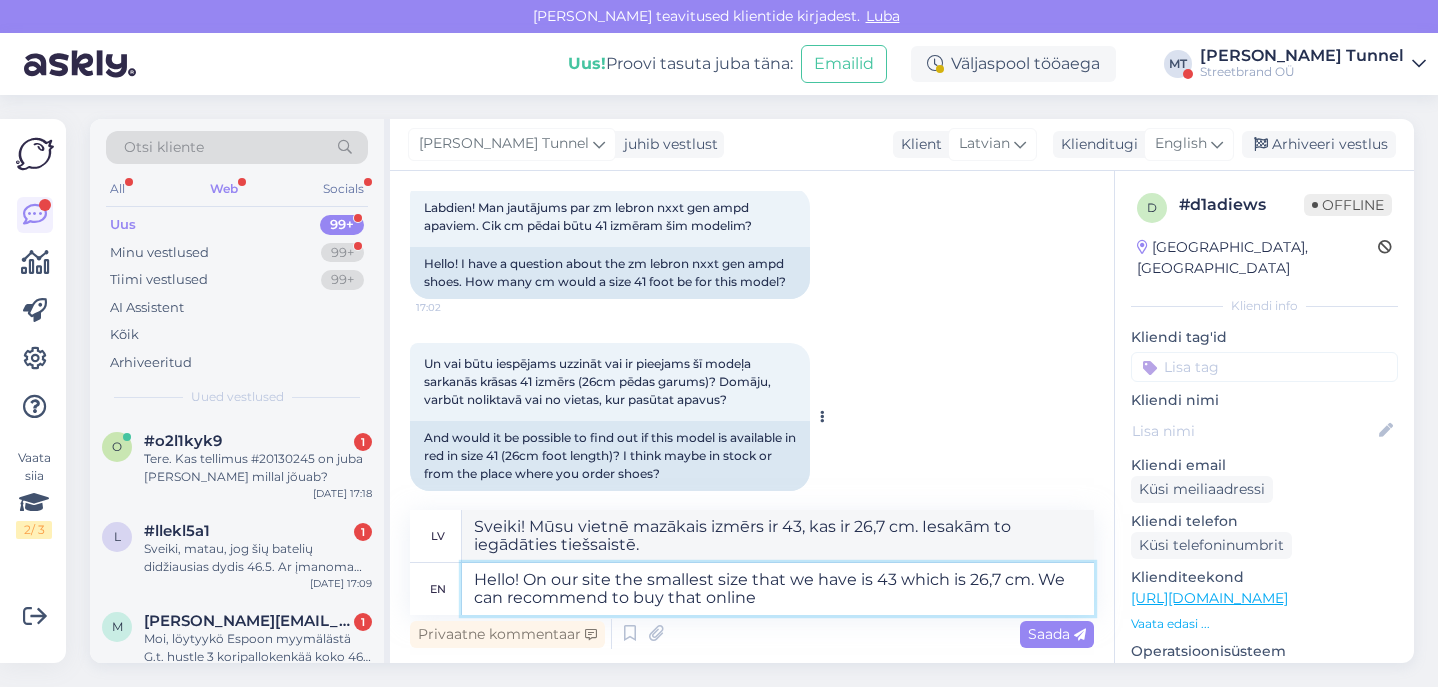 scroll, scrollTop: 112, scrollLeft: 0, axis: vertical 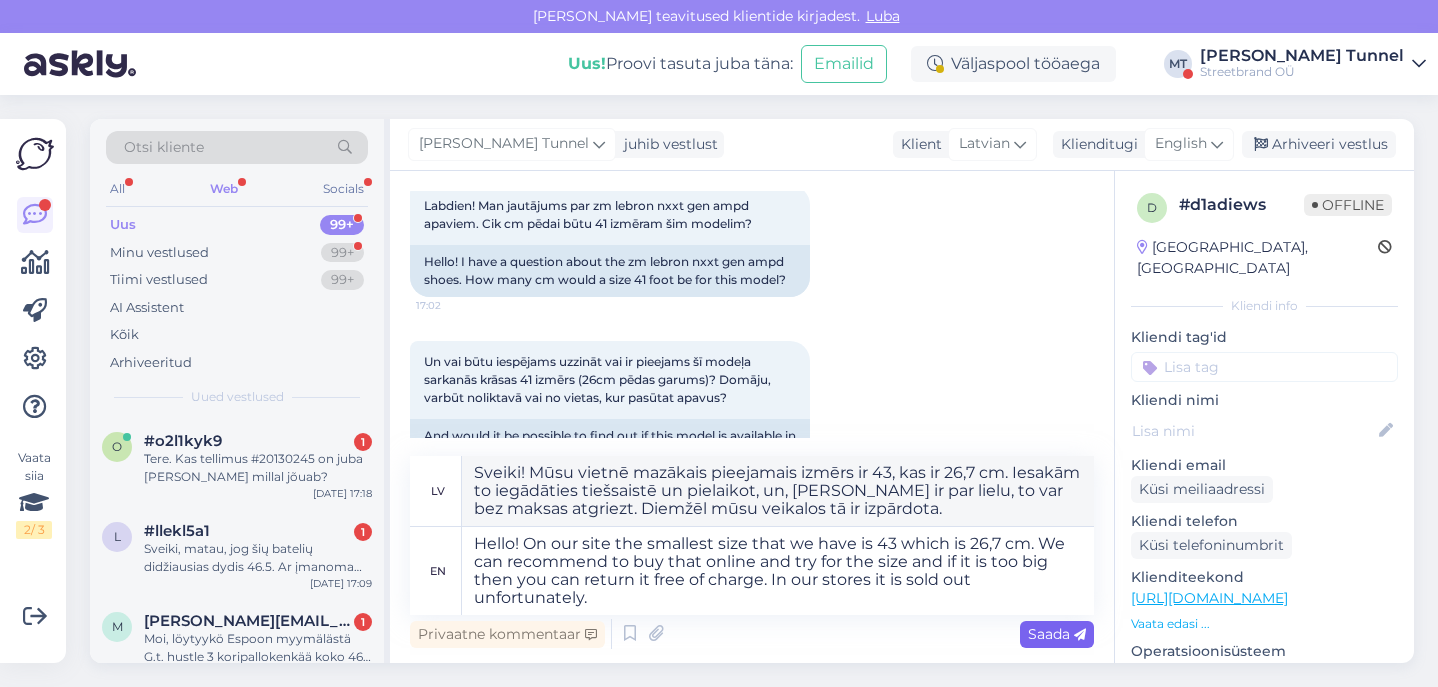 click on "Saada" at bounding box center (1057, 634) 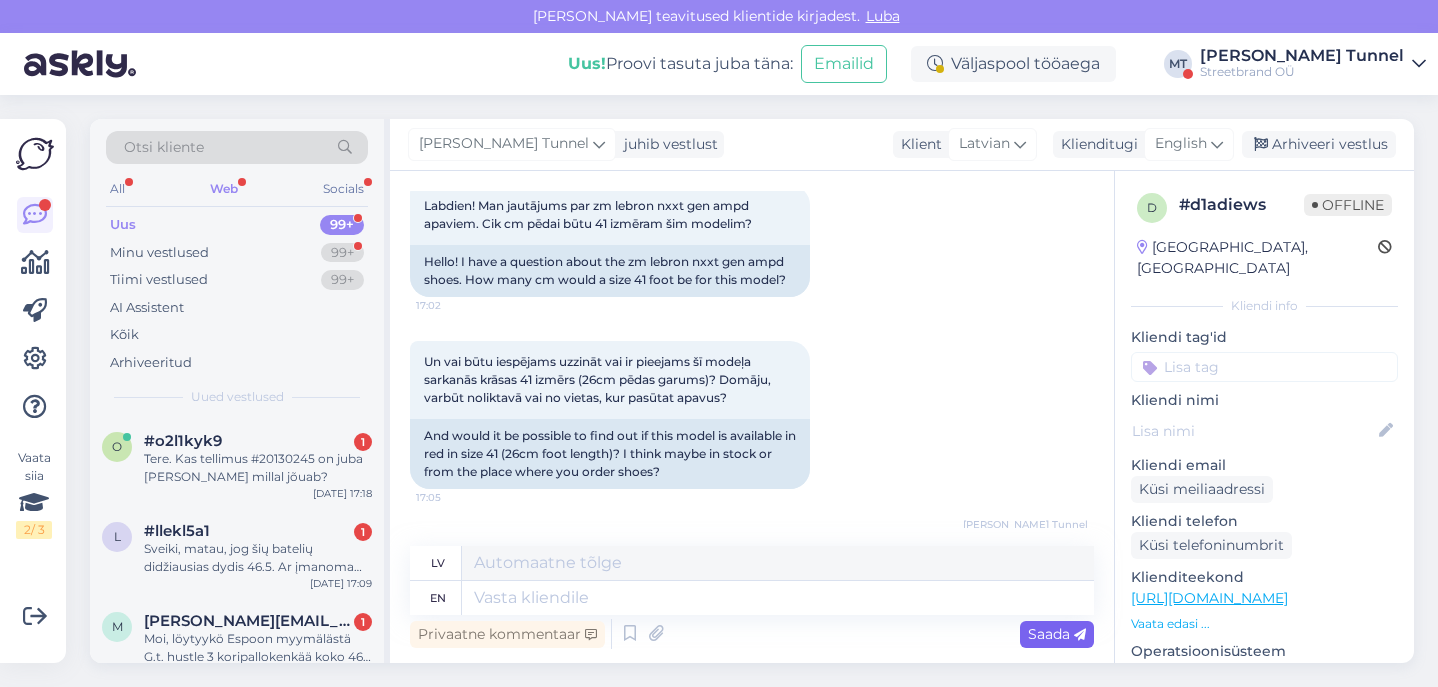 scroll, scrollTop: 323, scrollLeft: 0, axis: vertical 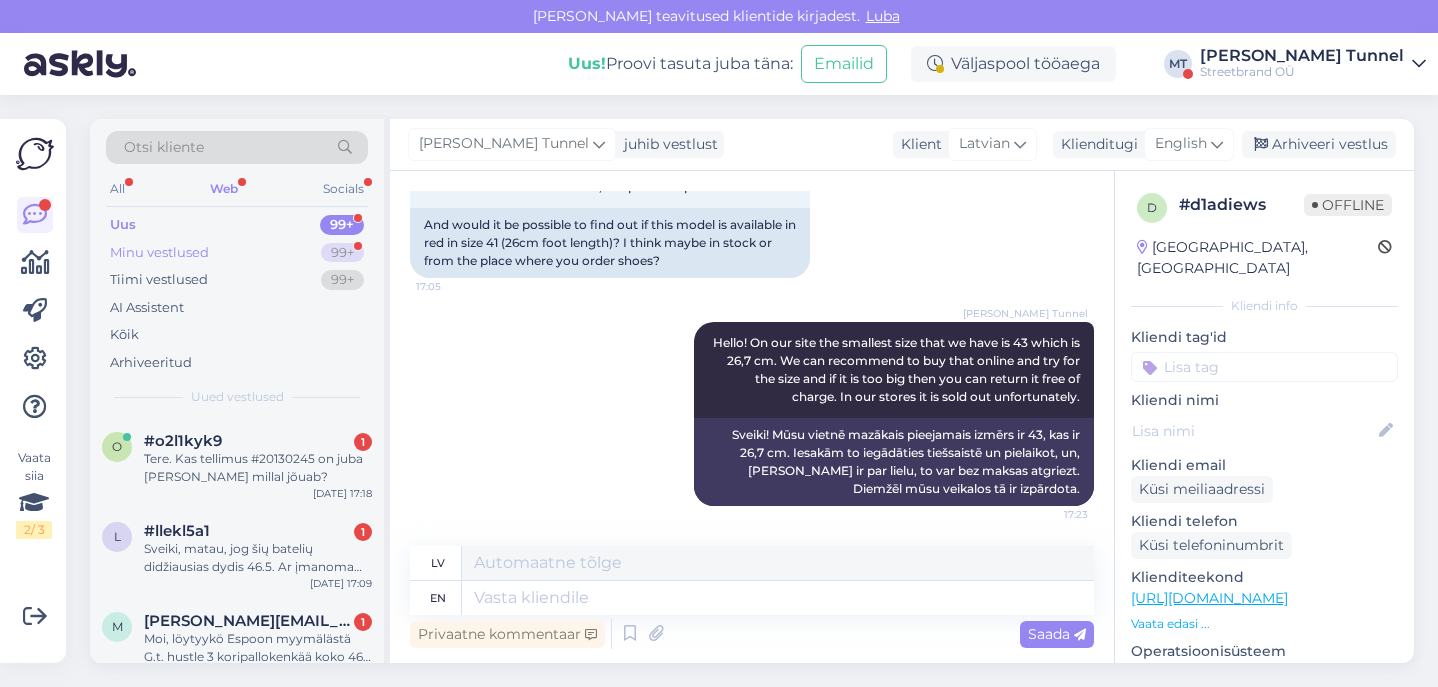 click on "99+" at bounding box center (342, 253) 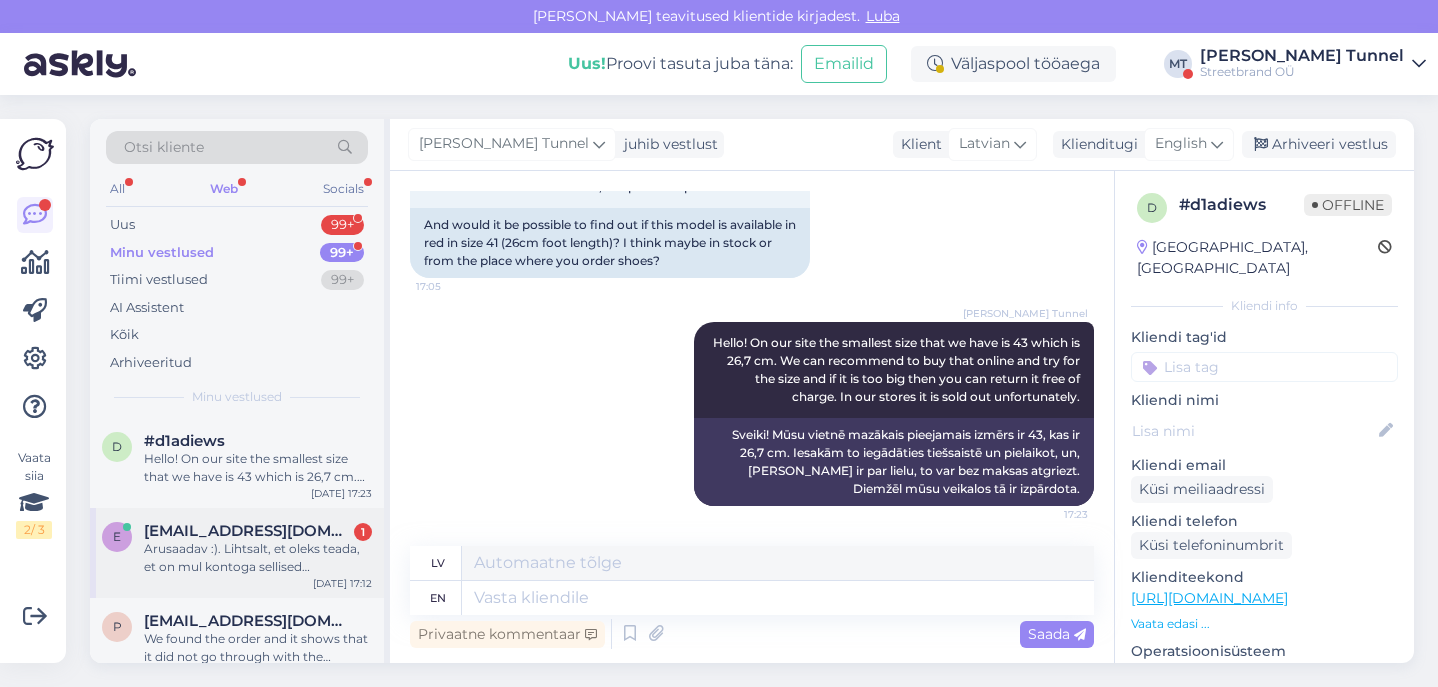 click on "e [EMAIL_ADDRESS][DOMAIN_NAME] 1 Arusaadav :). Lihtsalt, et oleks teada, et on mul kontoga sellised probleemid hetkel.  [DATE] 17:12" at bounding box center [237, 553] 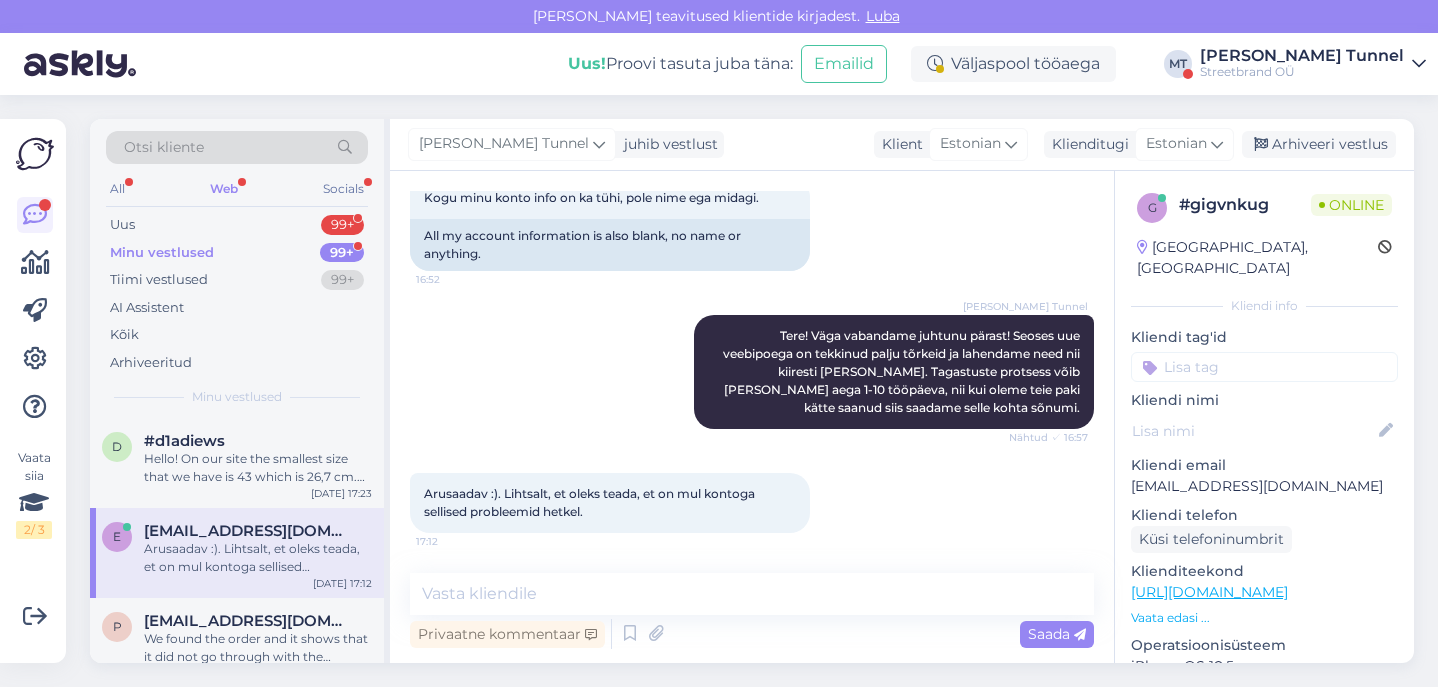 scroll, scrollTop: 756, scrollLeft: 0, axis: vertical 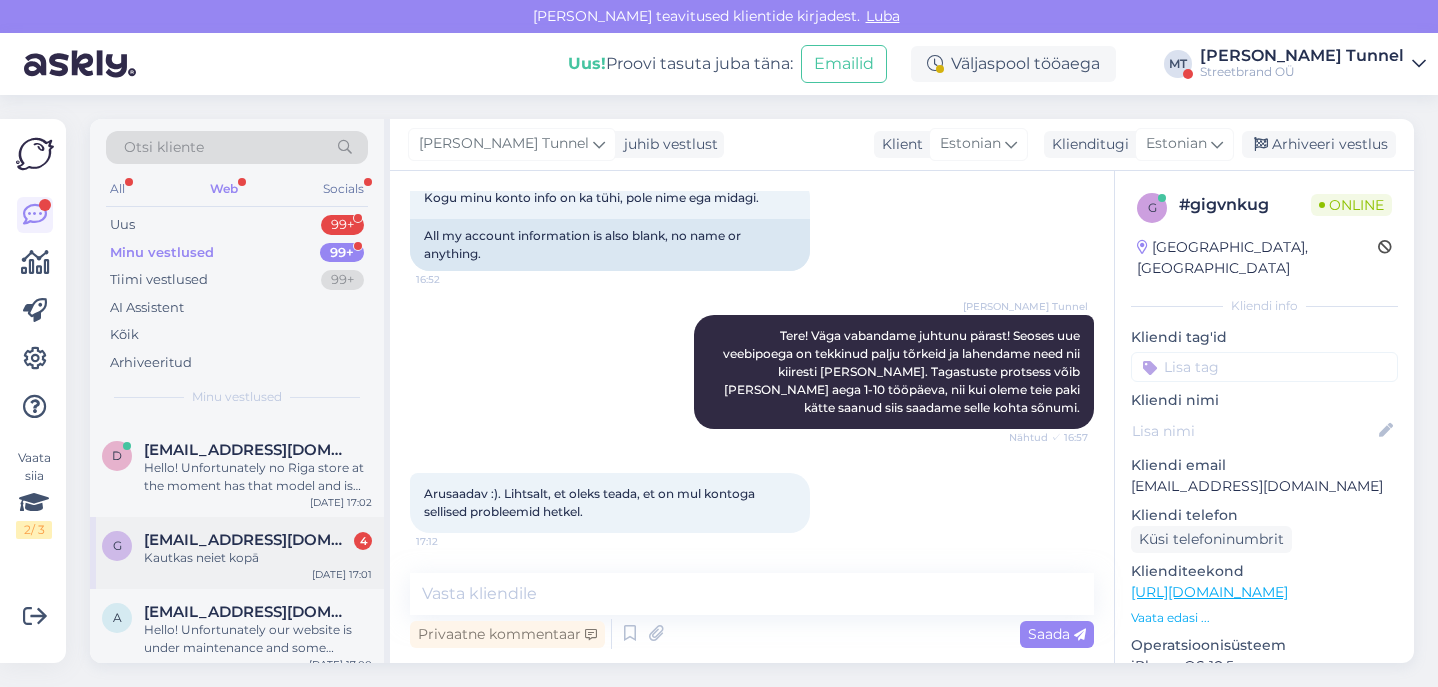 click on "Kautkas neiet kopā" at bounding box center (258, 558) 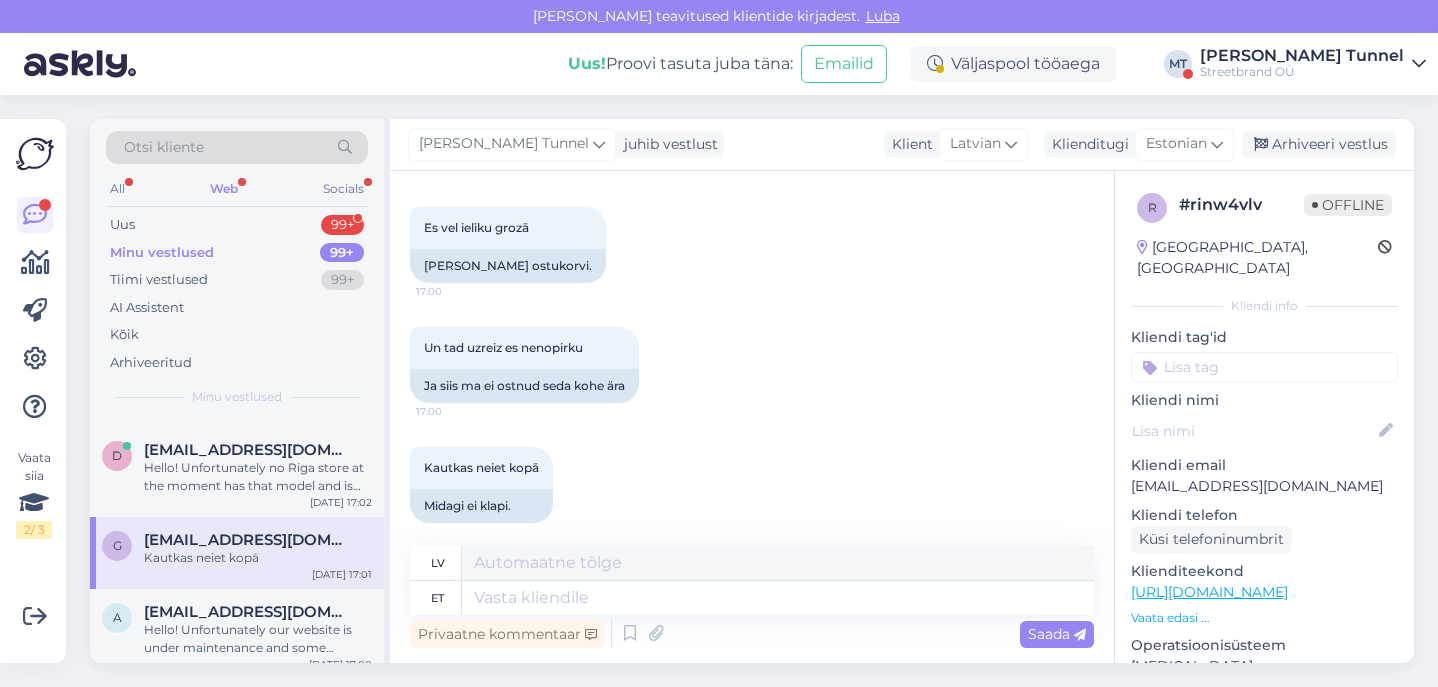 scroll, scrollTop: 1925, scrollLeft: 0, axis: vertical 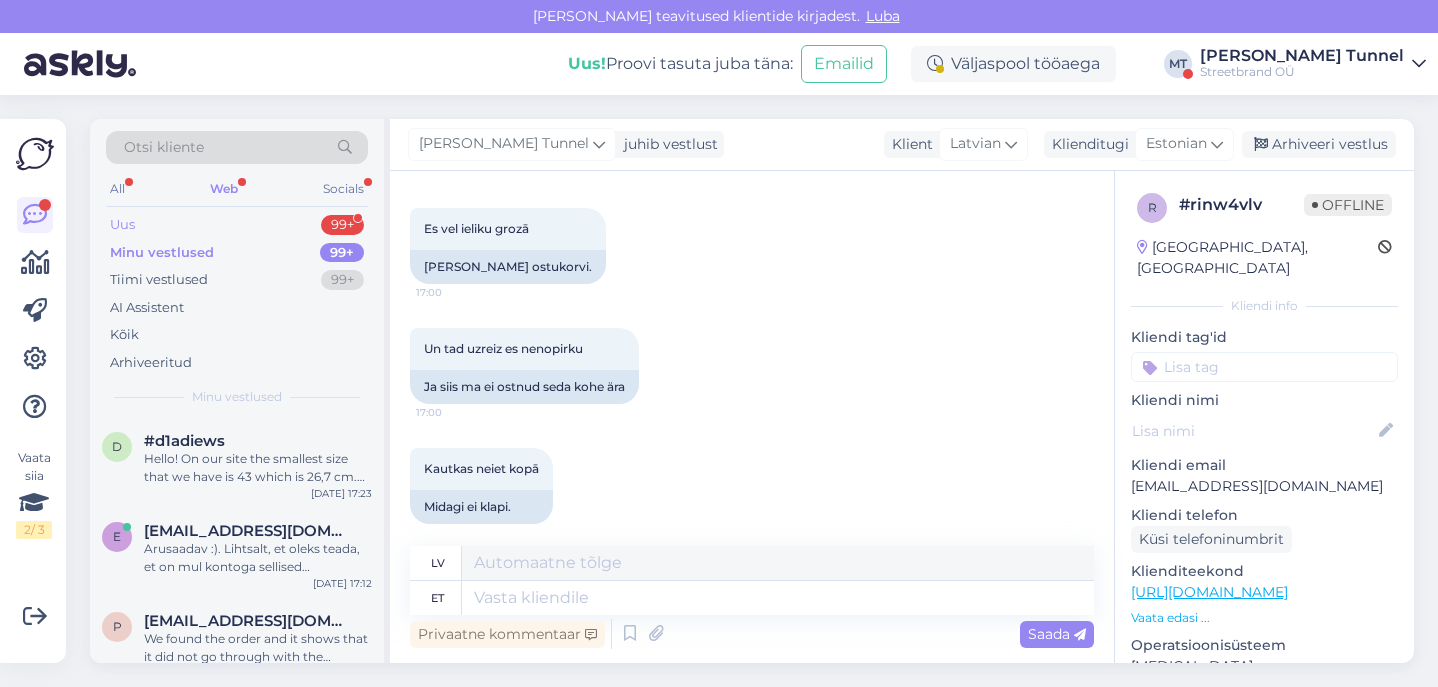 click on "Uus 99+" at bounding box center [237, 225] 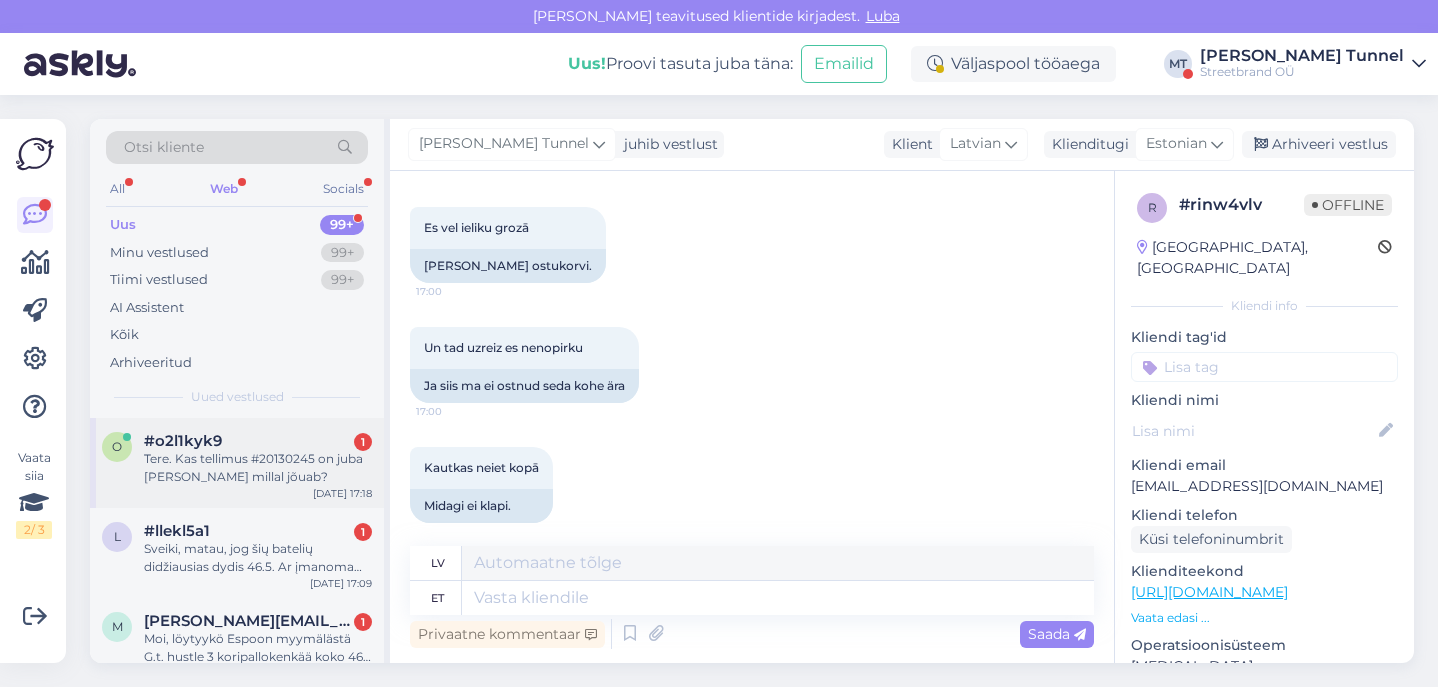 scroll, scrollTop: 1925, scrollLeft: 0, axis: vertical 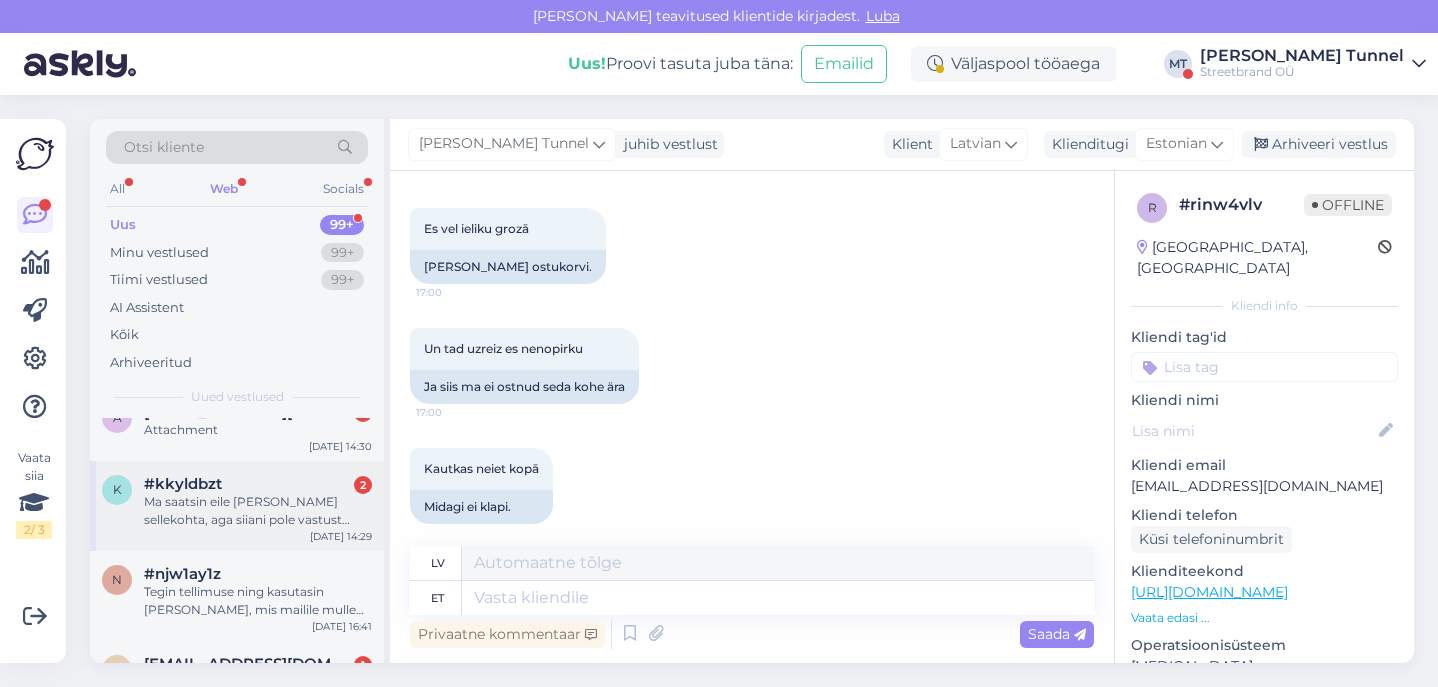 click on "Ma saatsin eile [PERSON_NAME] sellekohta, aga siiani pole vastust saanud" at bounding box center (258, 511) 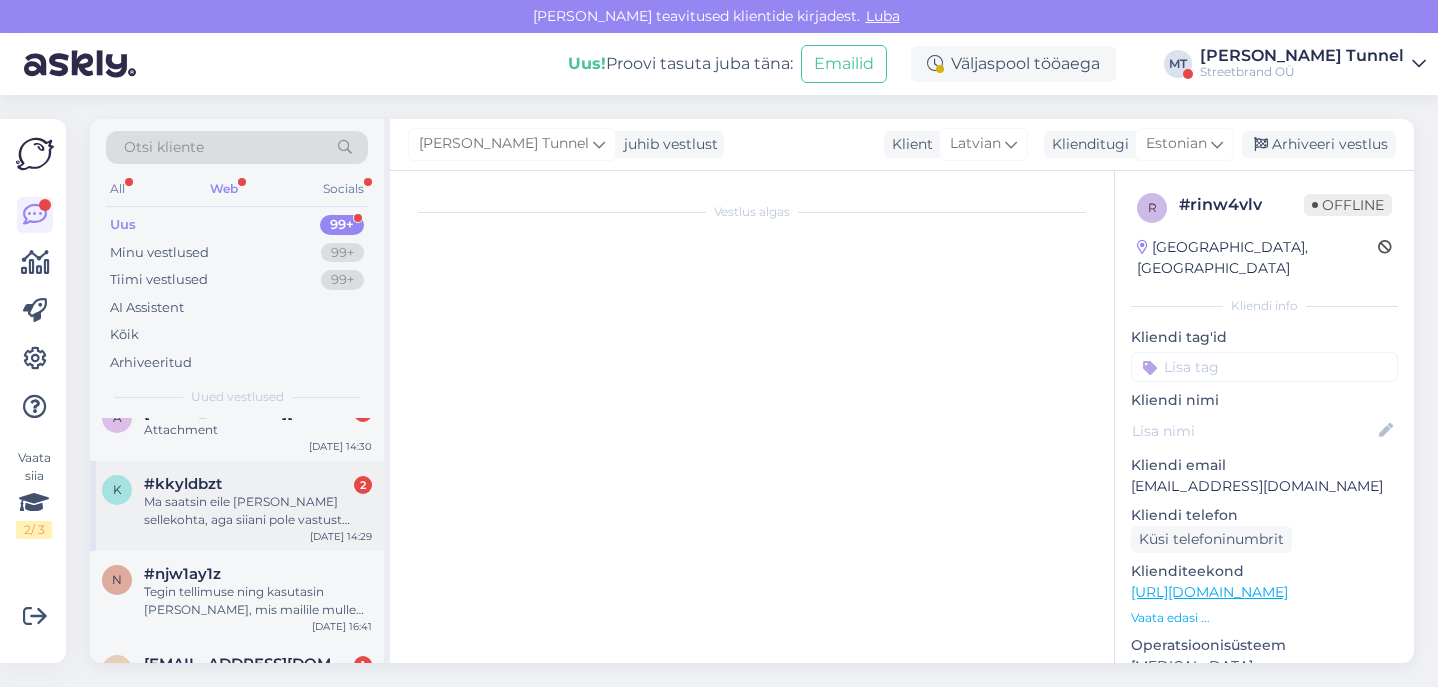 scroll, scrollTop: 0, scrollLeft: 0, axis: both 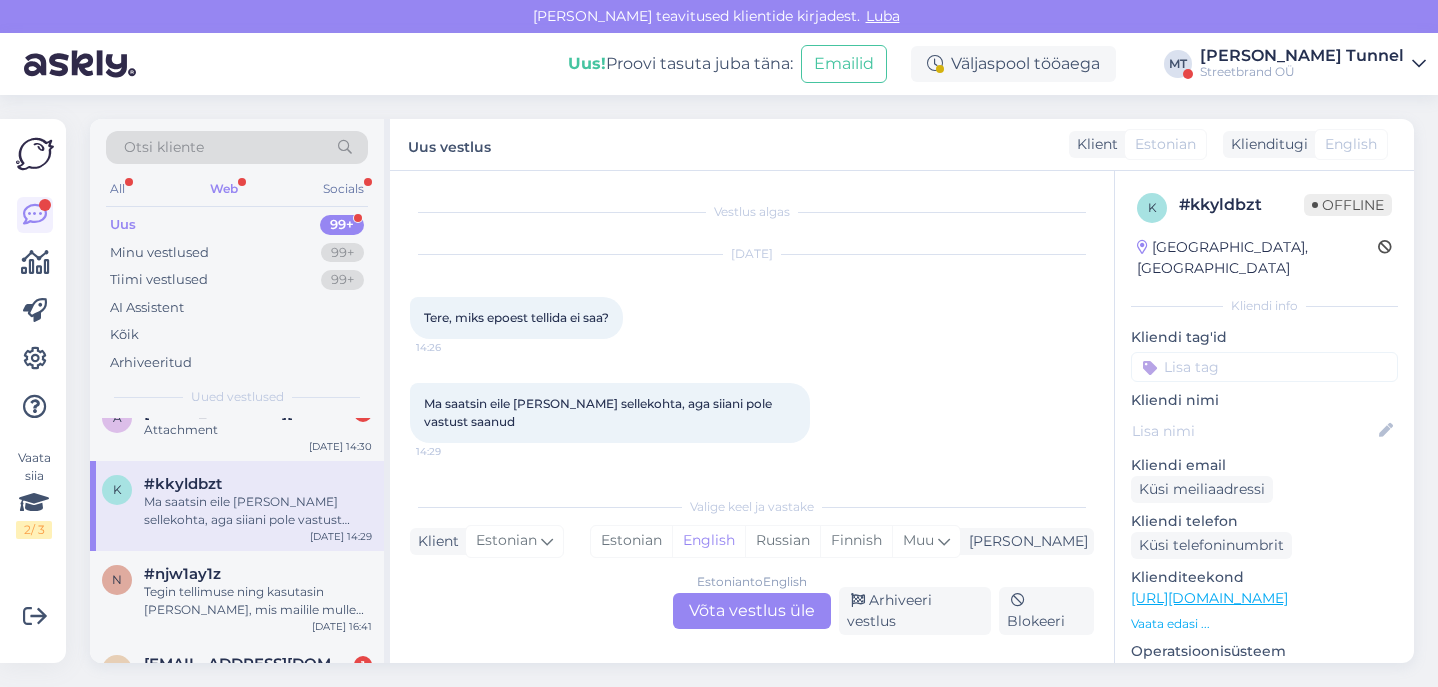 click on "Estonian  to  English Võta vestlus üle" at bounding box center (752, 611) 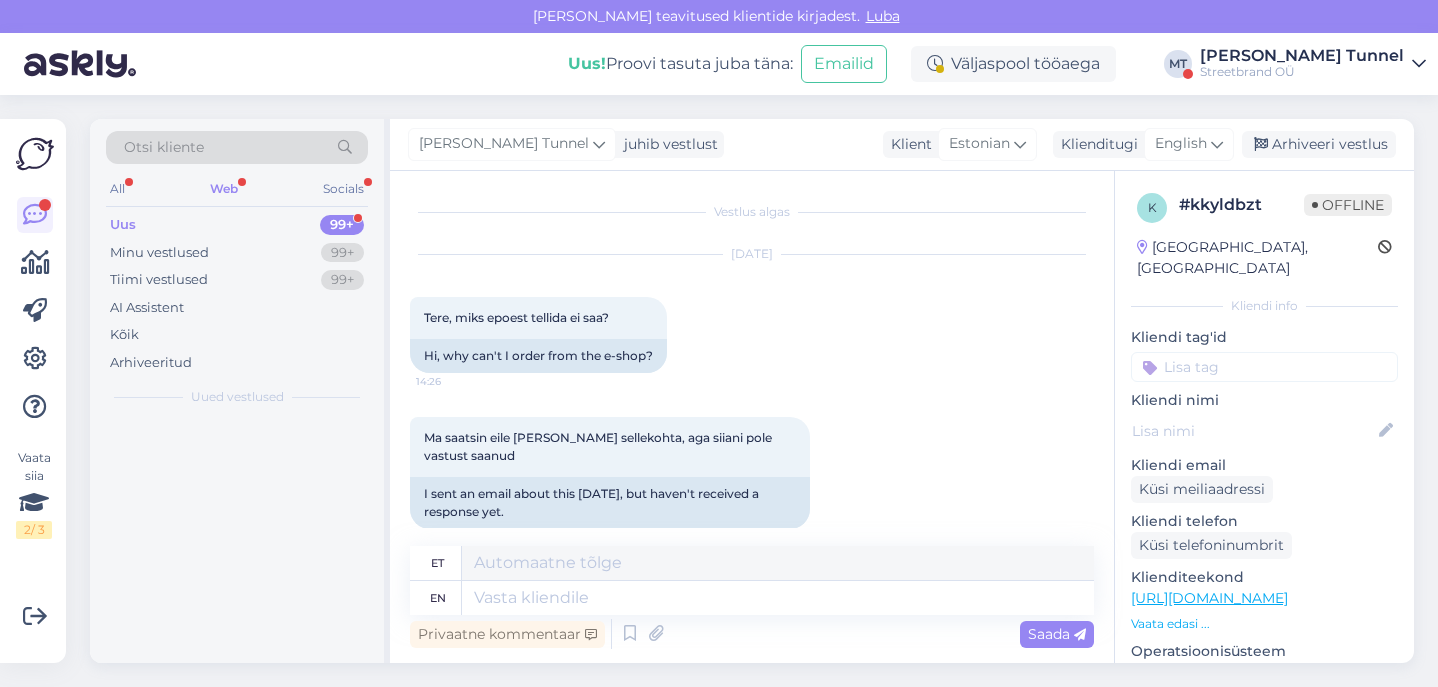 scroll, scrollTop: 0, scrollLeft: 0, axis: both 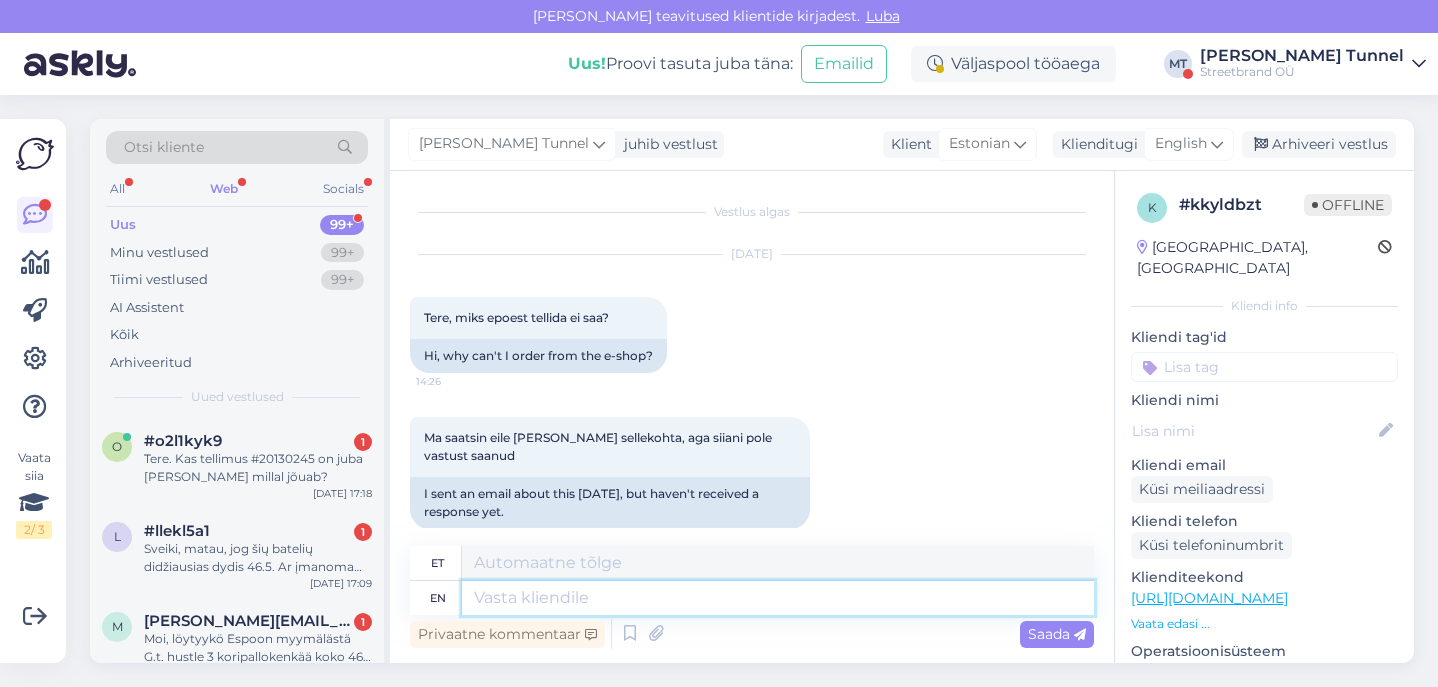 click at bounding box center (778, 598) 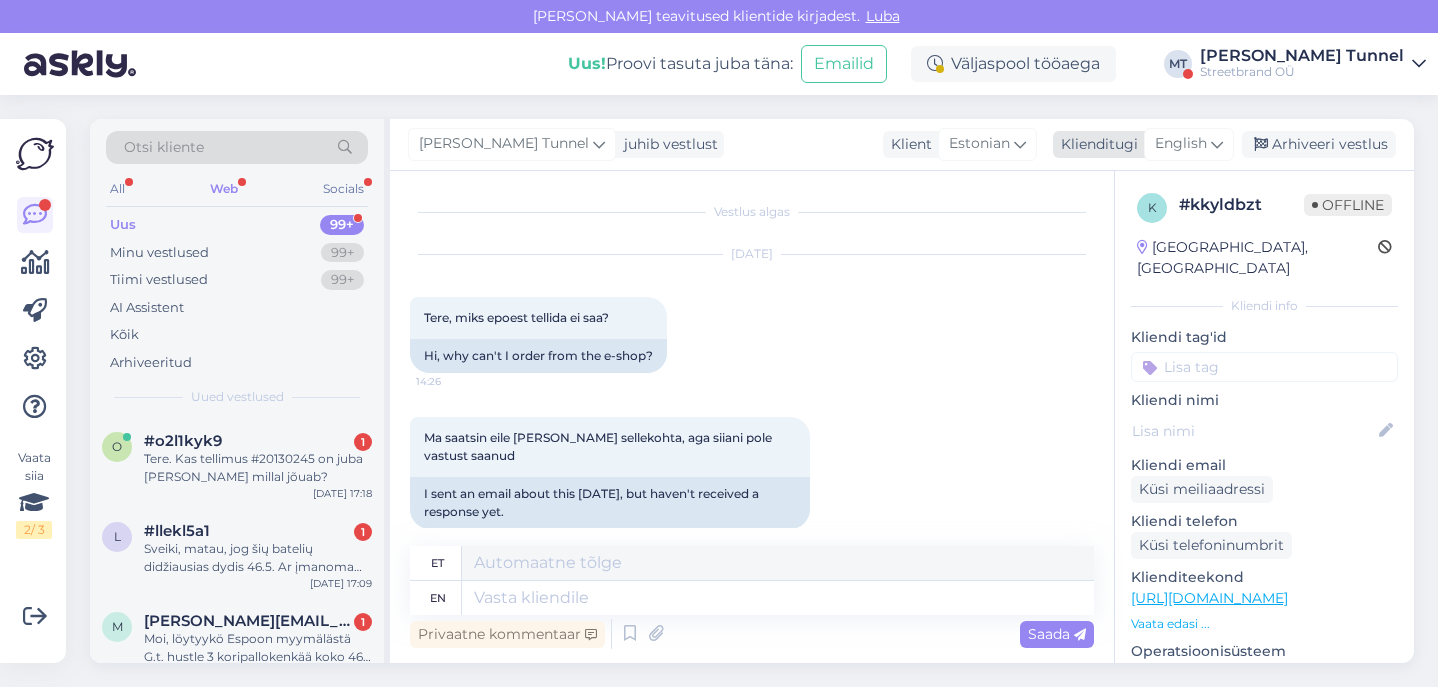 click on "English" at bounding box center (1181, 144) 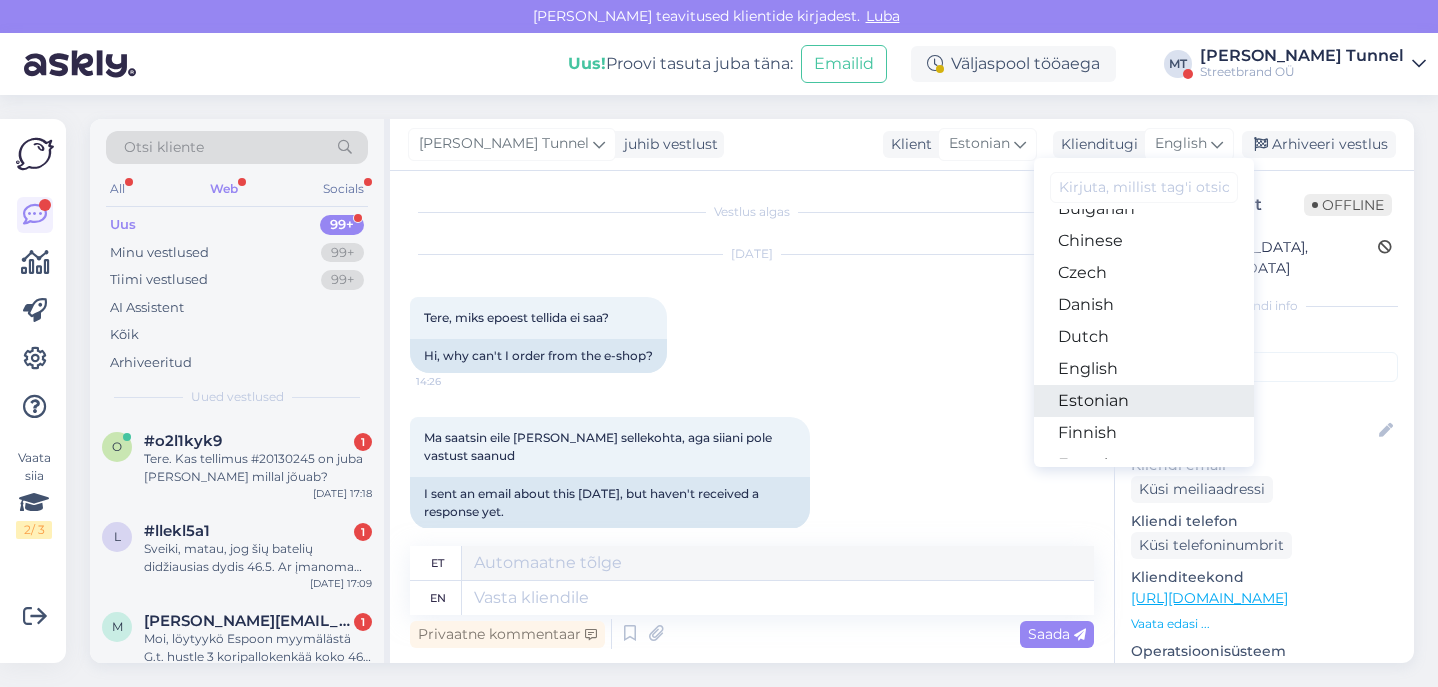 click on "Estonian" at bounding box center (1144, 401) 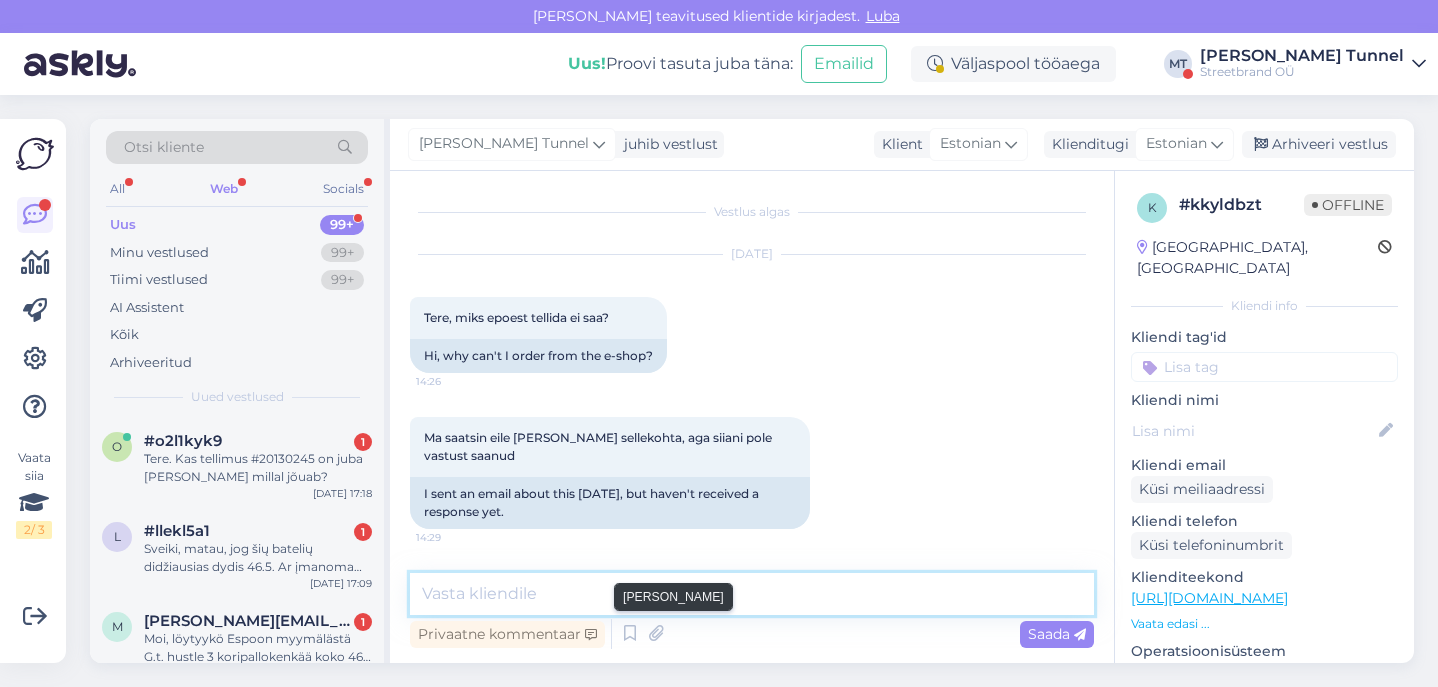 click at bounding box center (752, 594) 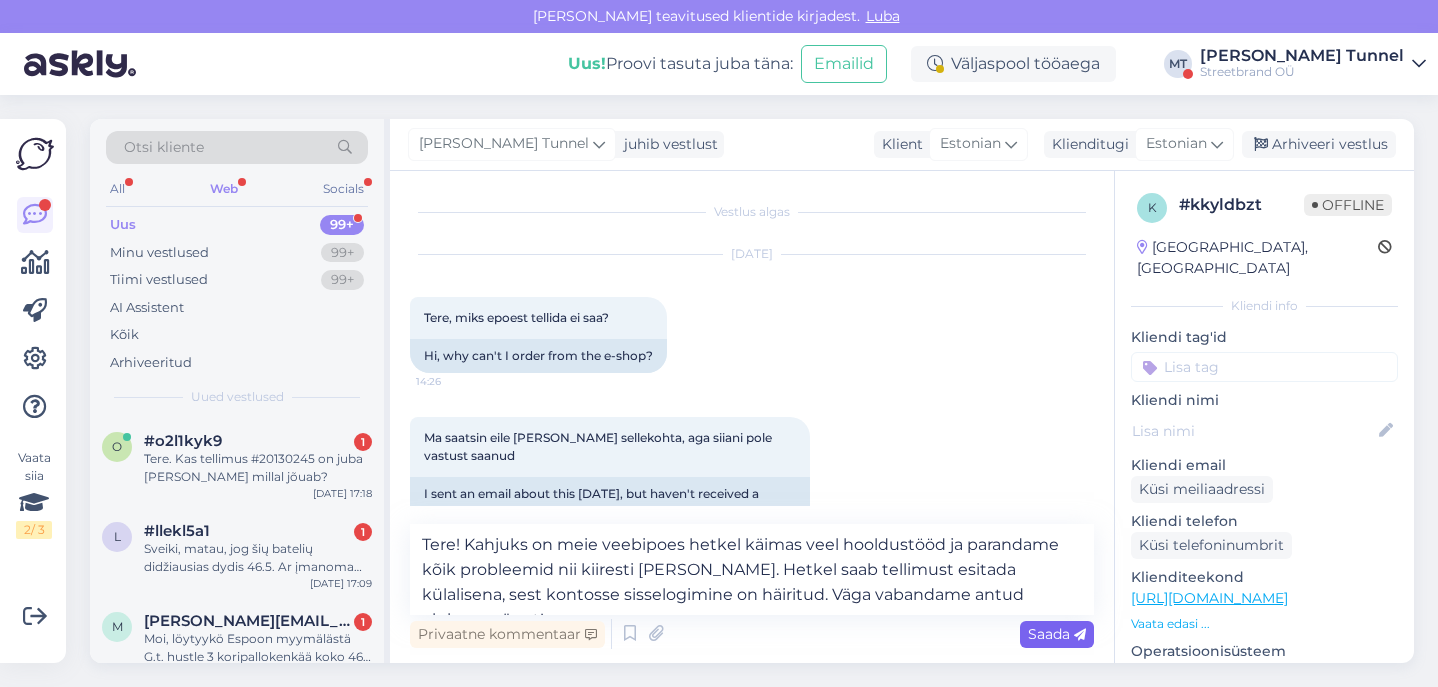 click on "Saada" at bounding box center [1057, 634] 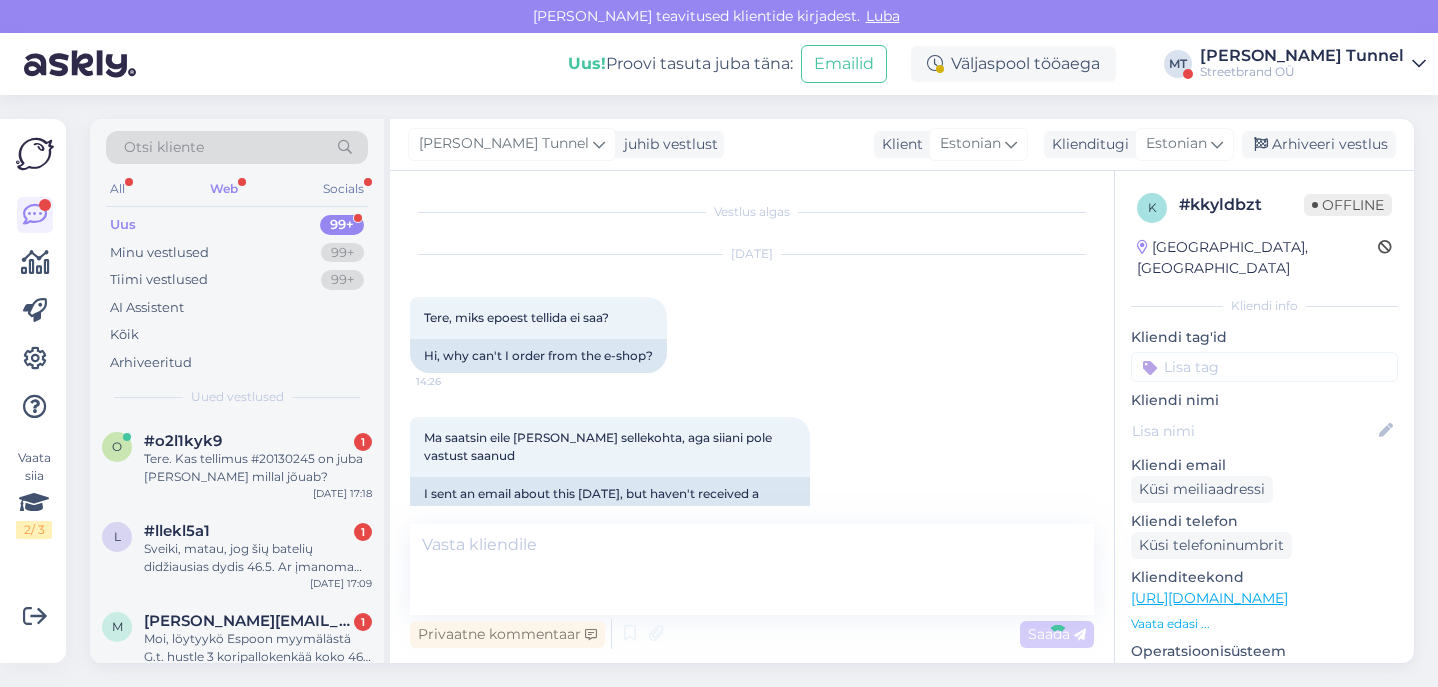 scroll, scrollTop: 154, scrollLeft: 0, axis: vertical 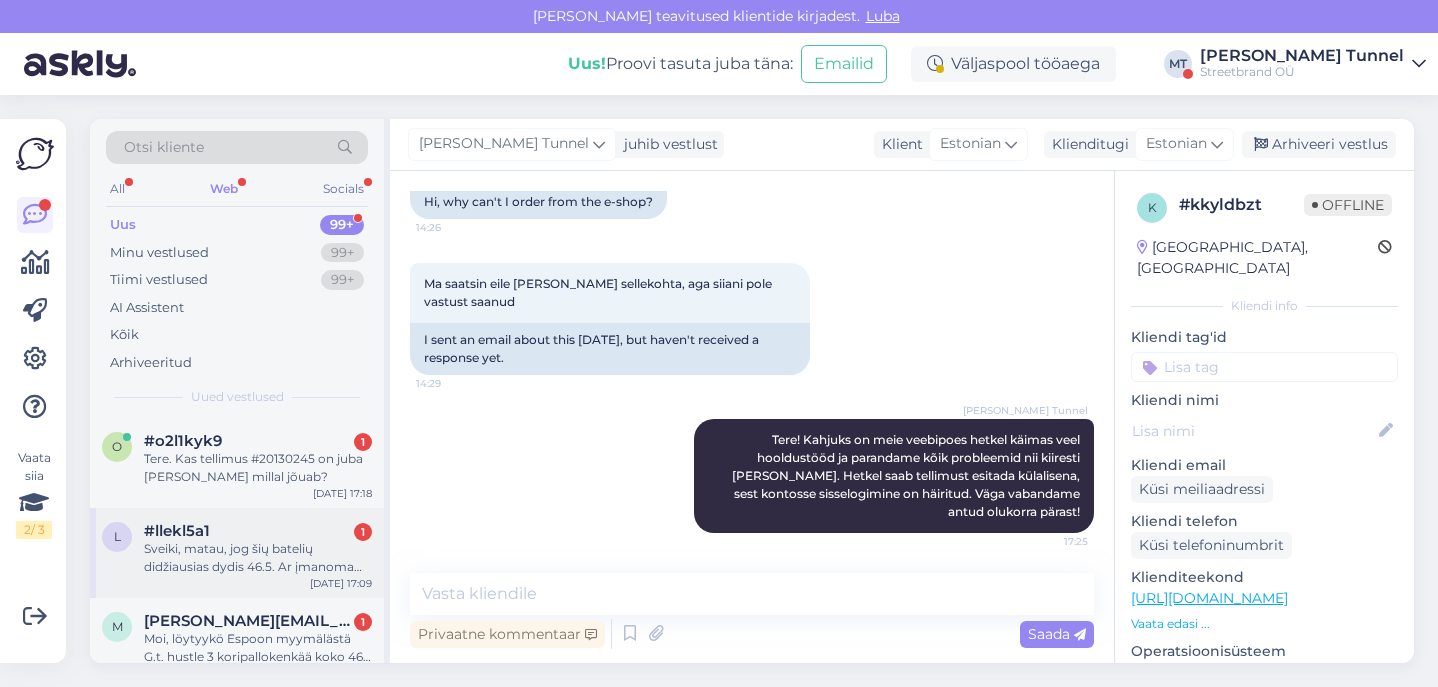 click on "Sveiki, matau, jog šių batelių didžiausias dydis 46.5. Ar įmanoma užsakyti didesnį, t.y. 47.5-48? Galbūt tokio modelio, tokio dydžio net nėra?
[URL][DOMAIN_NAME][PERSON_NAME]" at bounding box center (258, 558) 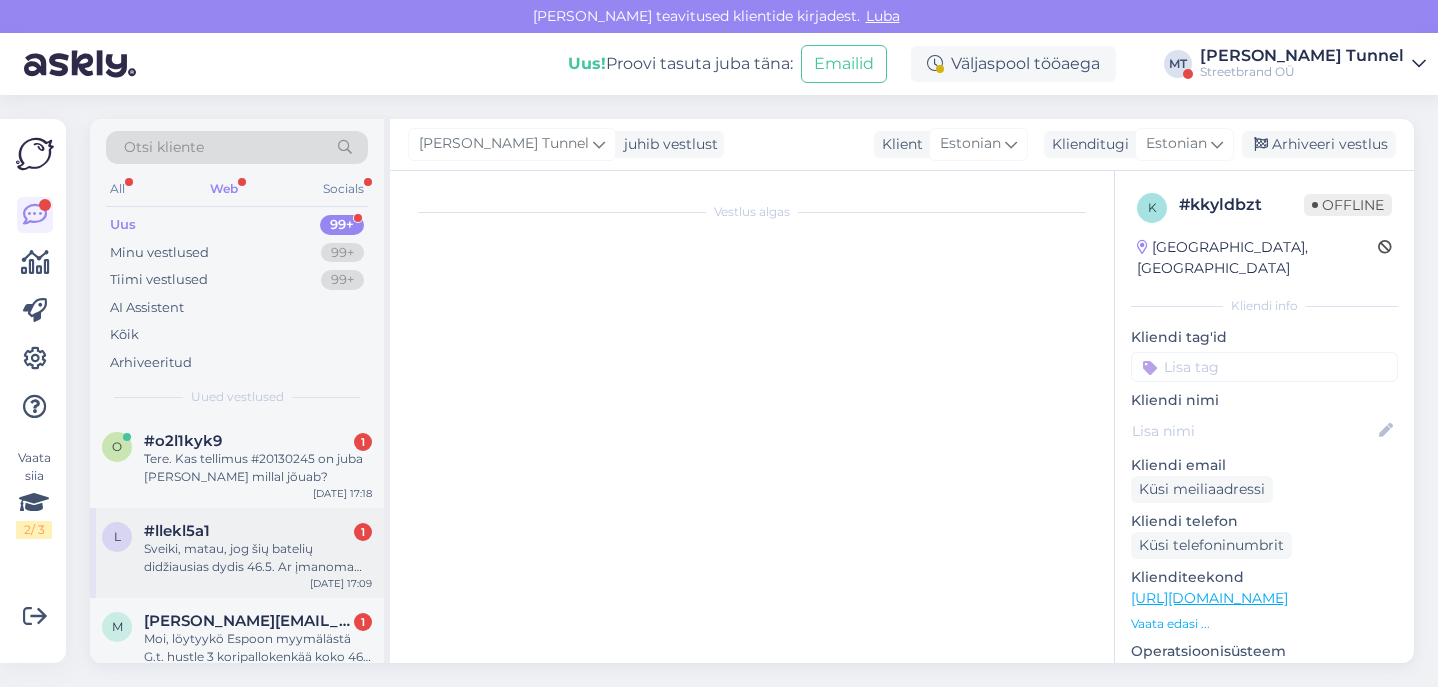 scroll, scrollTop: 0, scrollLeft: 0, axis: both 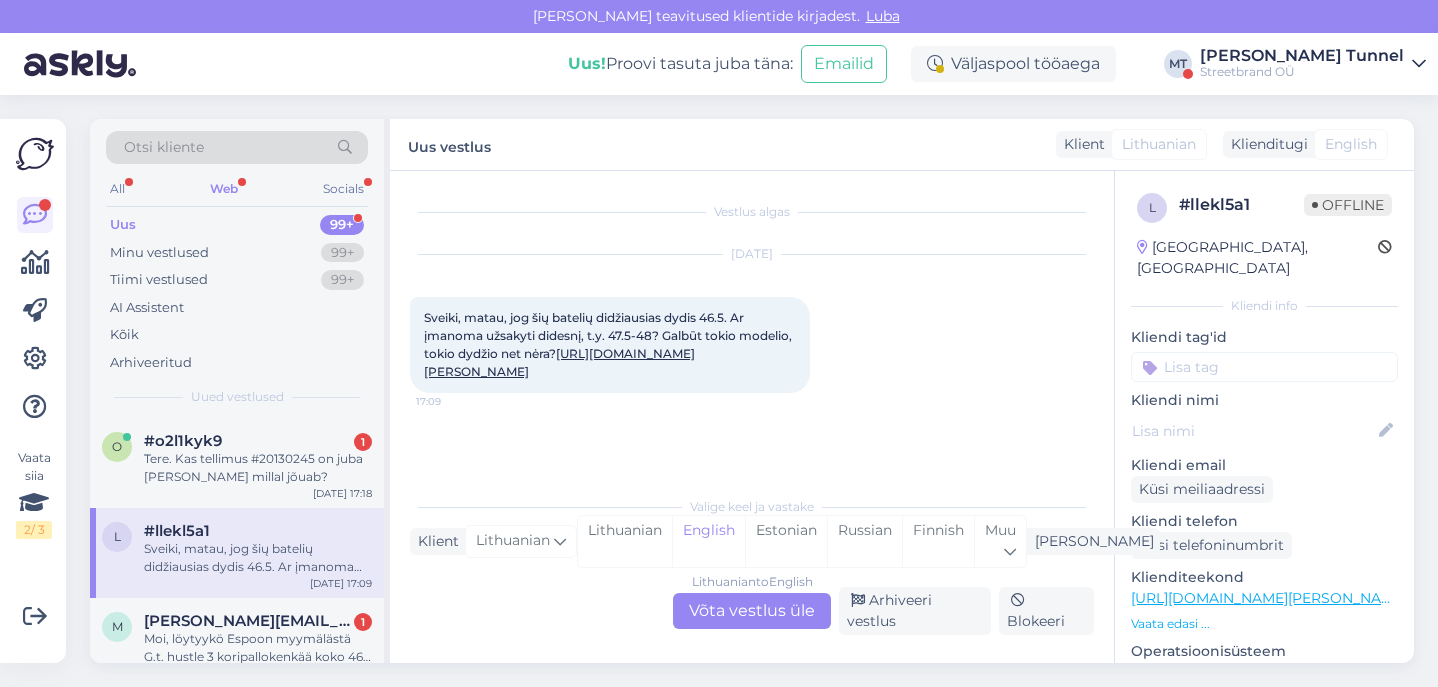 click on "Lithuanian  to  English Võta vestlus üle" at bounding box center [752, 611] 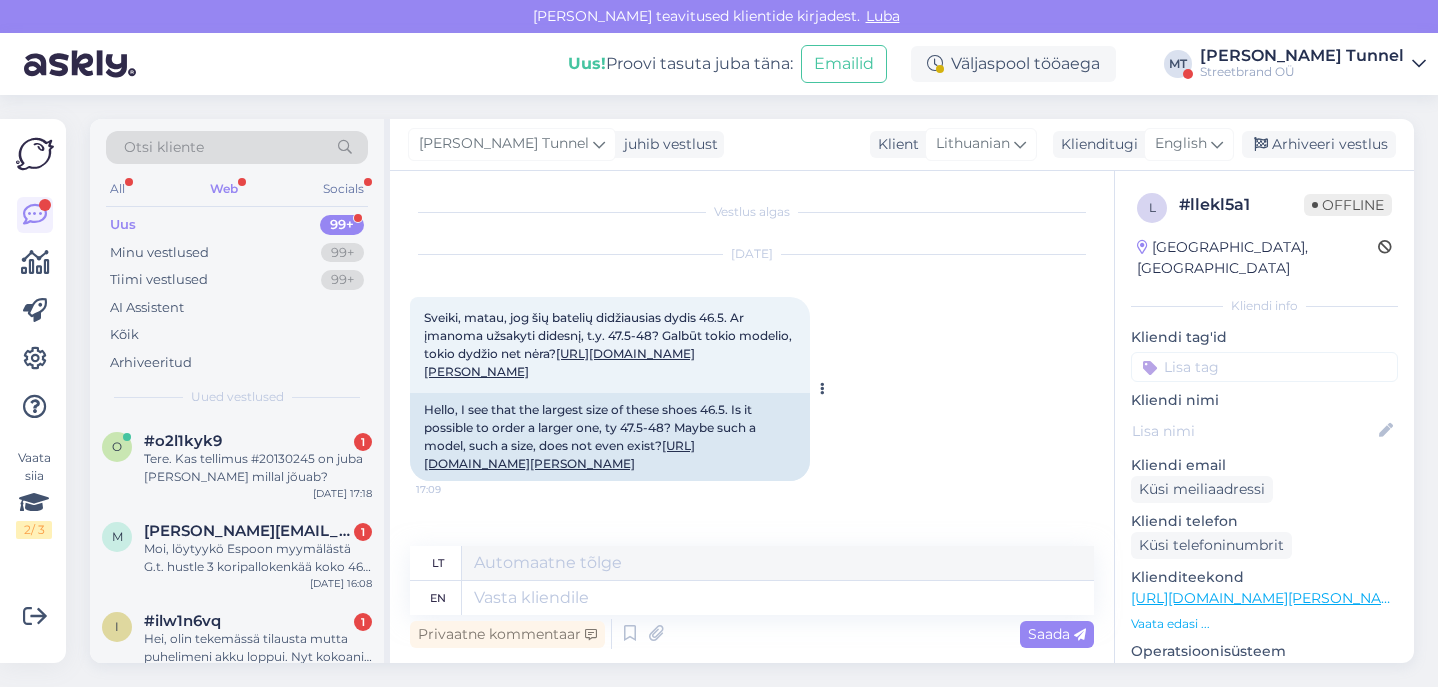 scroll, scrollTop: 47, scrollLeft: 0, axis: vertical 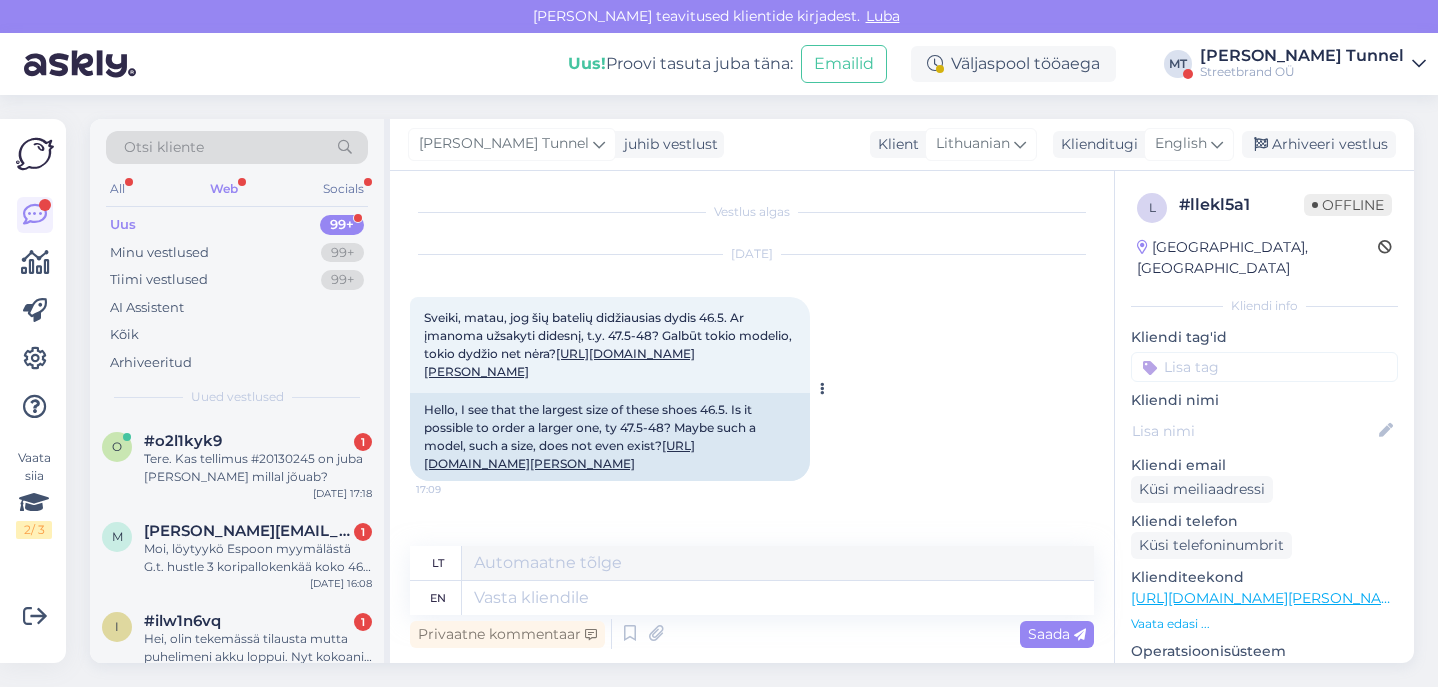 click on "[URL][DOMAIN_NAME][PERSON_NAME]" at bounding box center [559, 454] 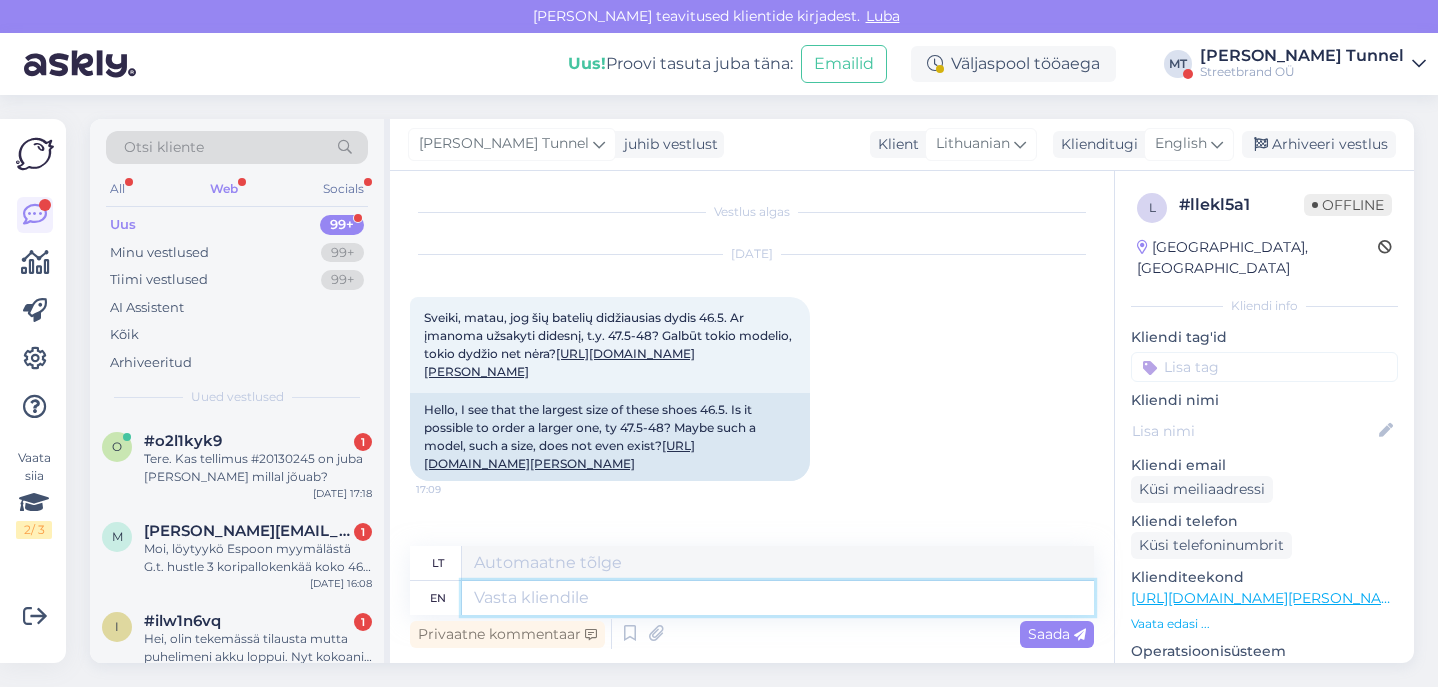 click at bounding box center (778, 598) 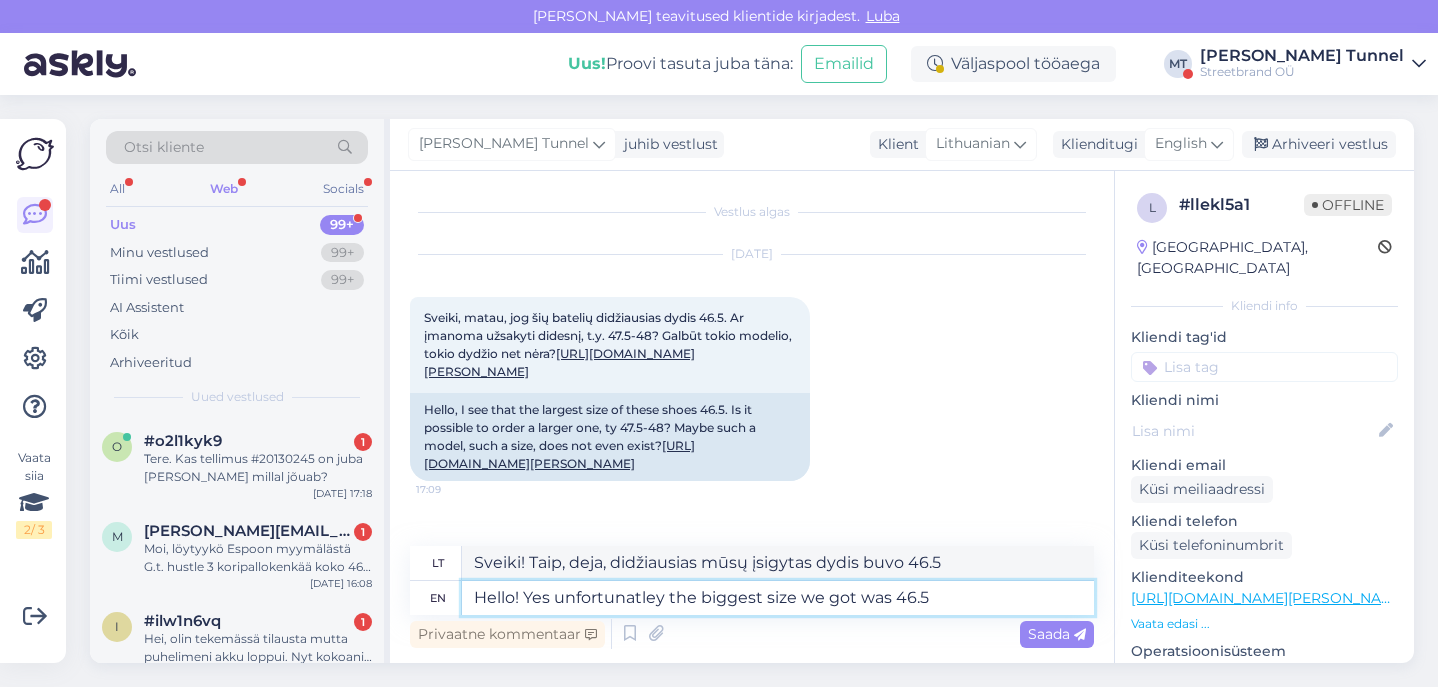 click on "Hello! Yes unfortunatley the biggest size we got was 46.5" at bounding box center [778, 598] 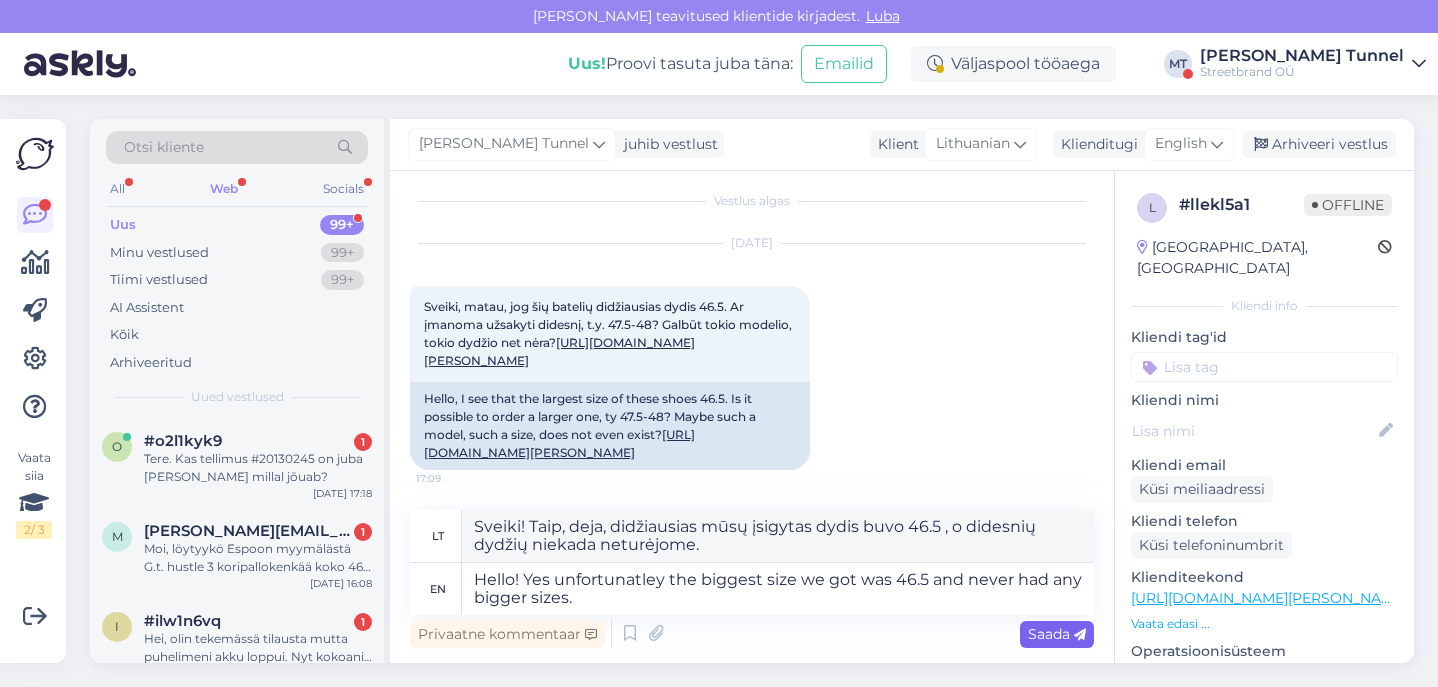 click at bounding box center [1080, 635] 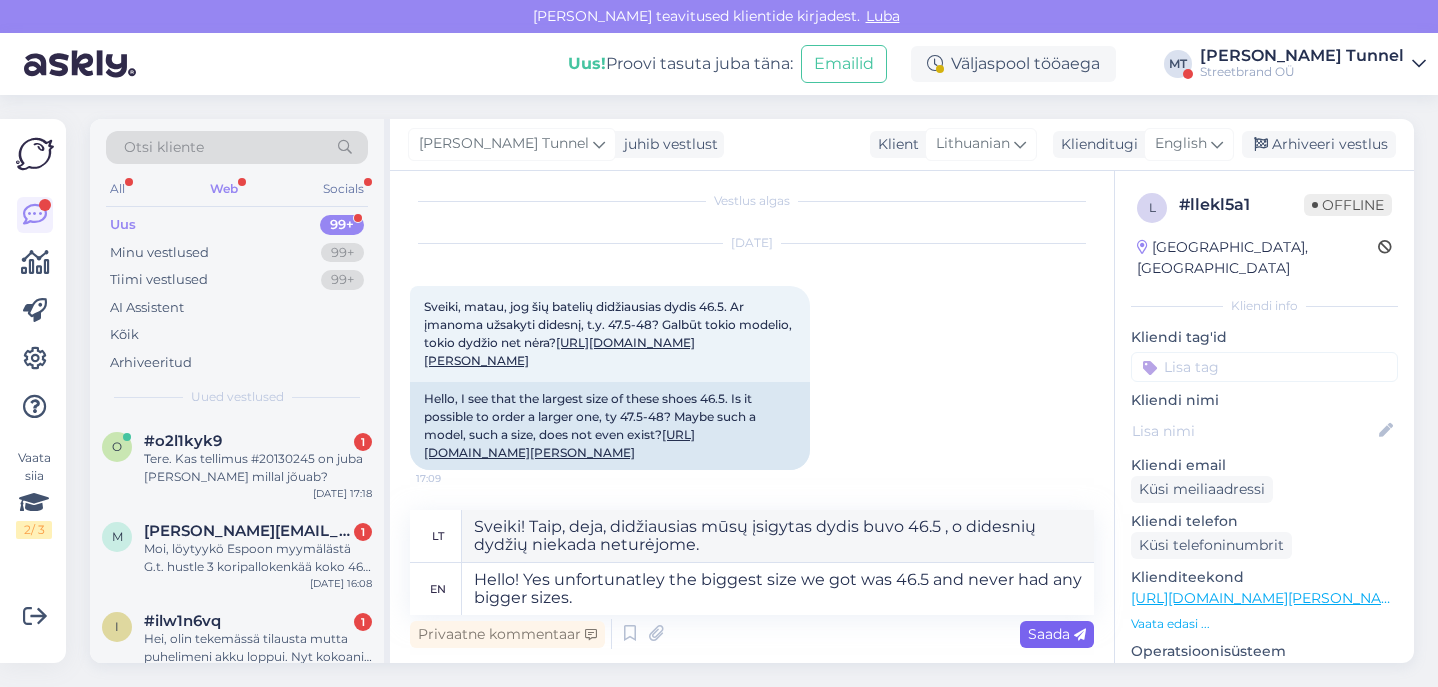 click on "Saada" at bounding box center [1057, 634] 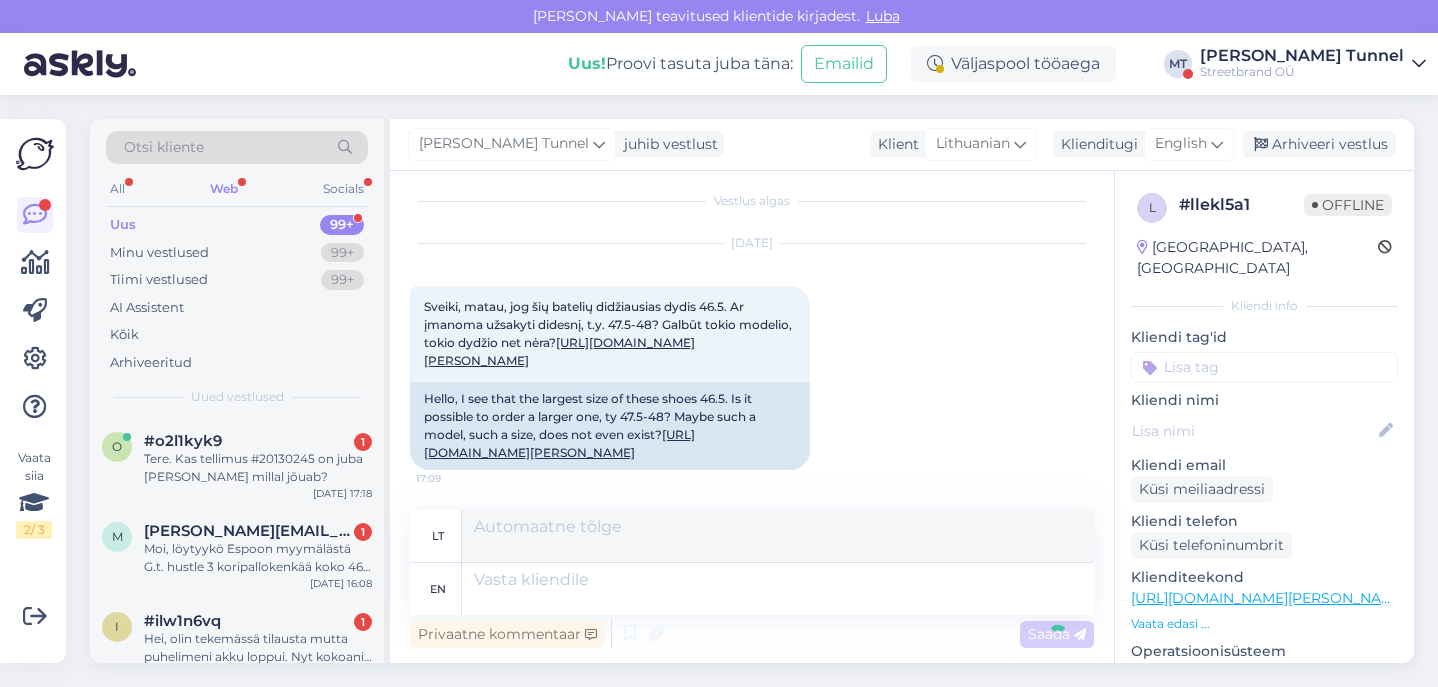 scroll, scrollTop: 203, scrollLeft: 0, axis: vertical 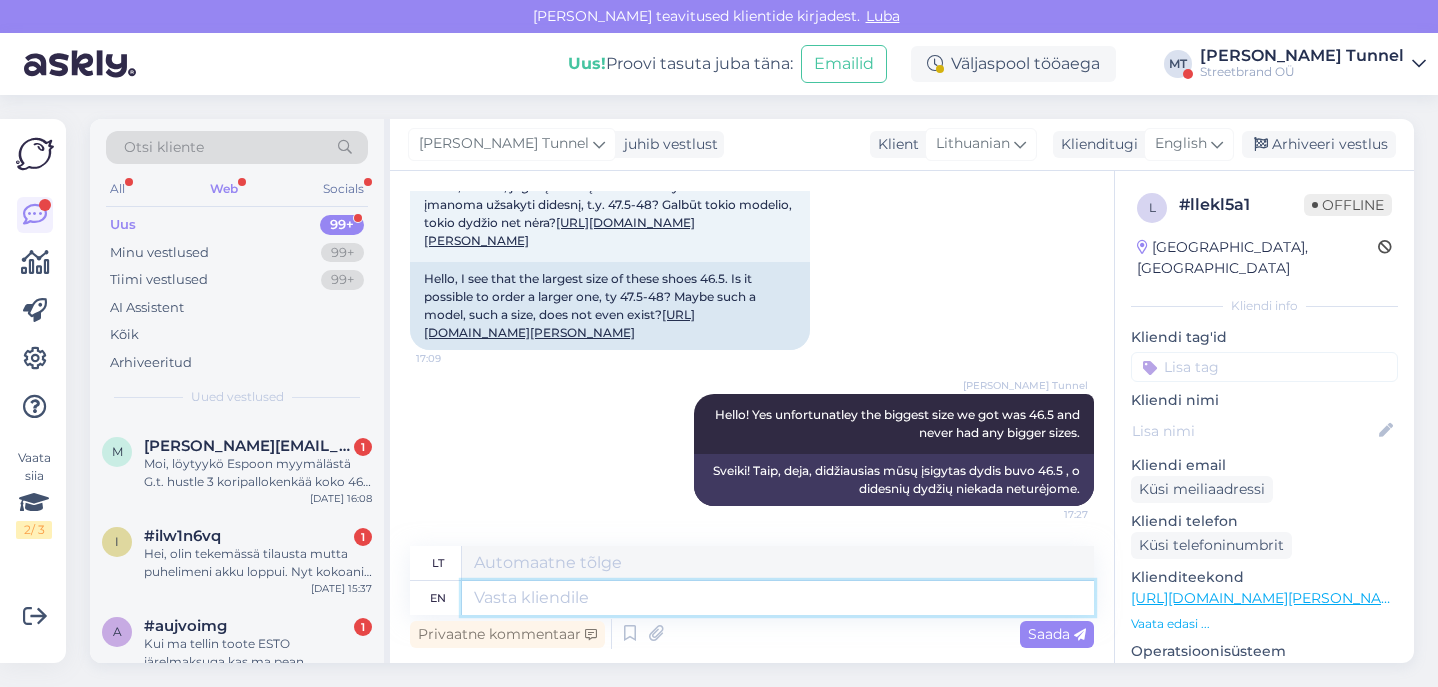 click at bounding box center [778, 598] 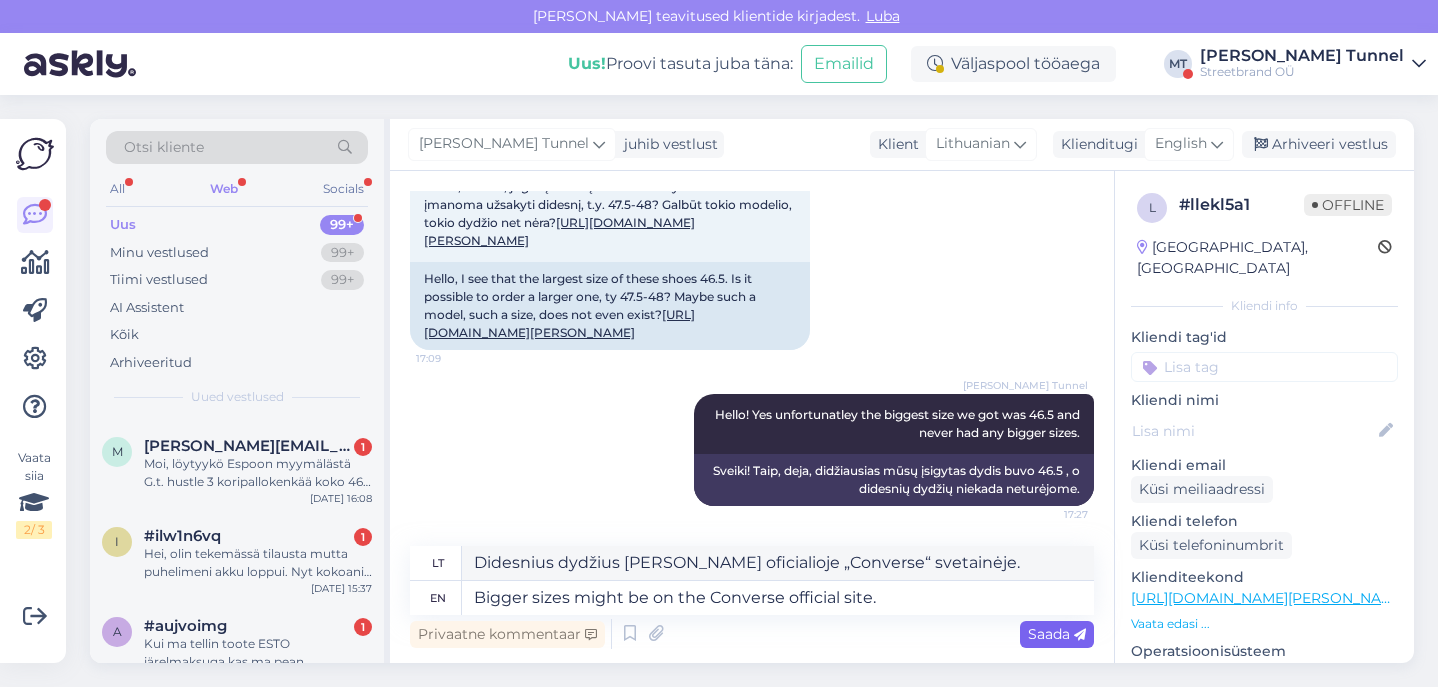 click on "Saada" at bounding box center [1057, 634] 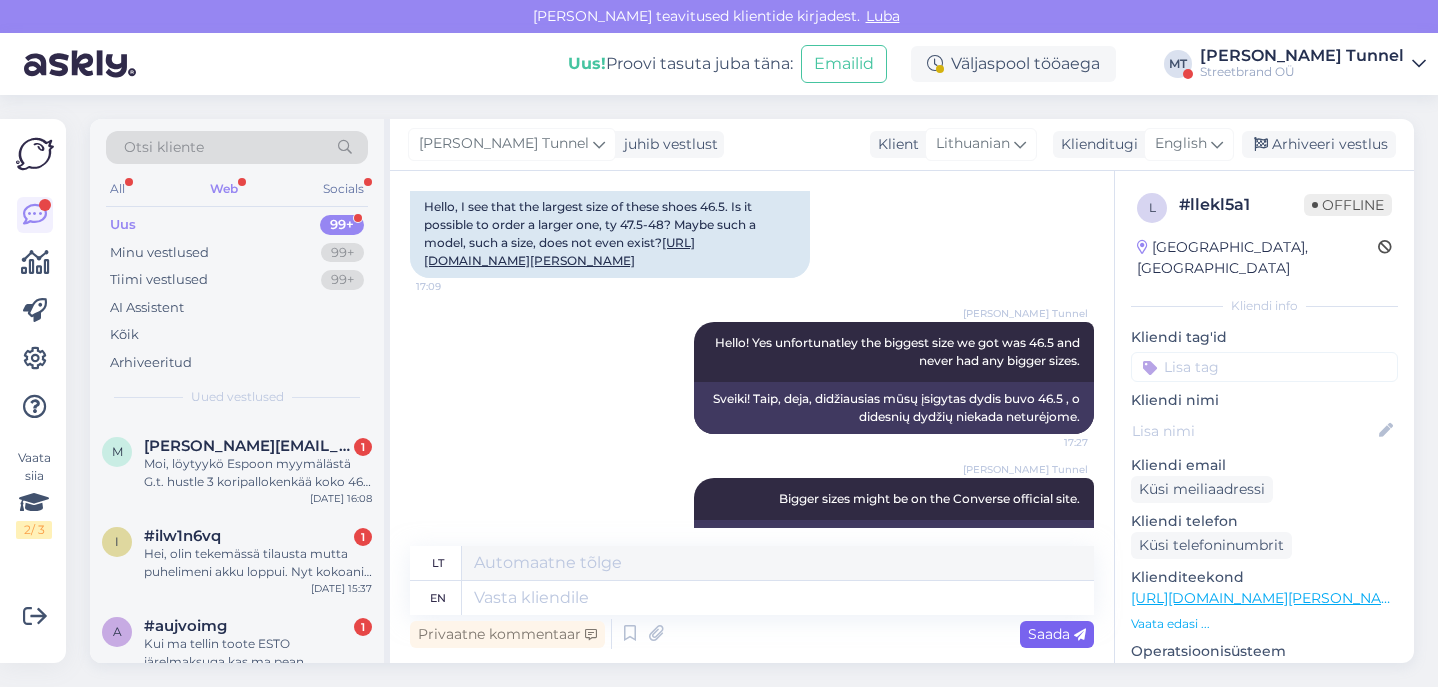 scroll, scrollTop: 341, scrollLeft: 0, axis: vertical 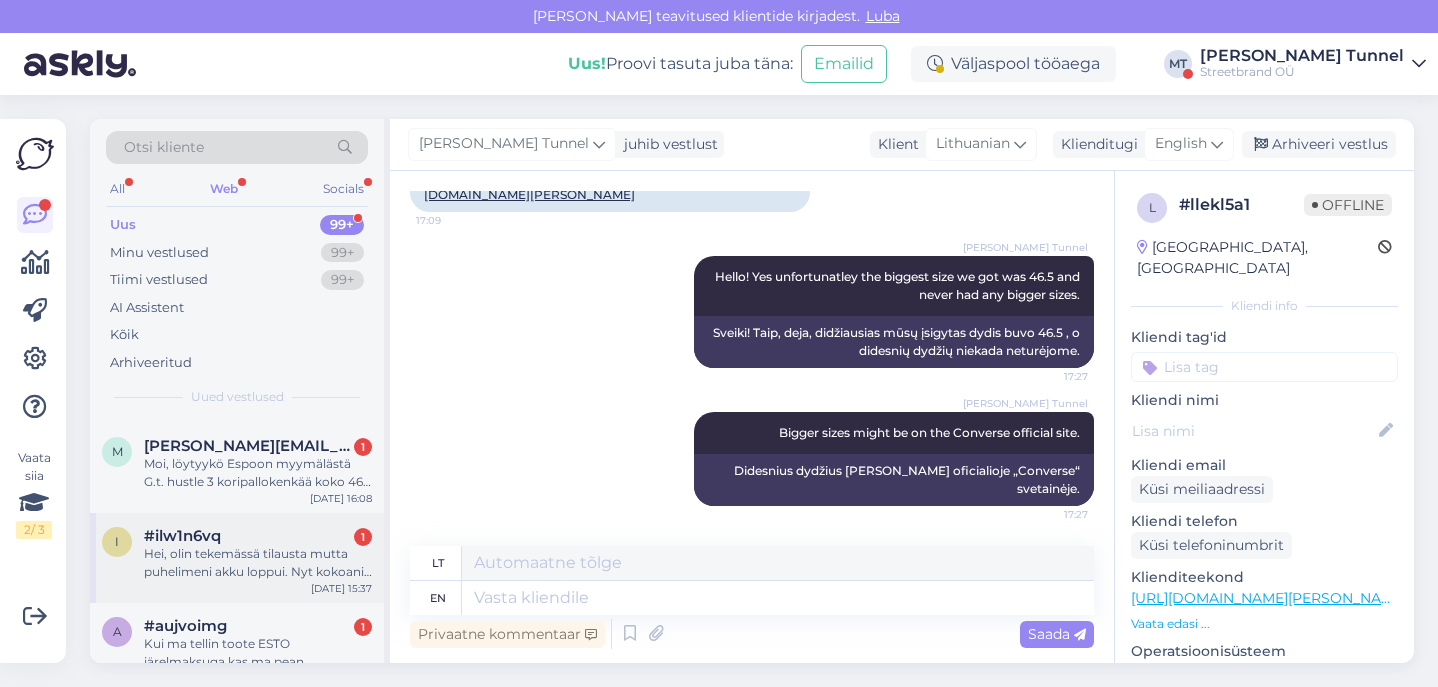 click on "Hei, olin tekemässä tilausta mutta puhelimeni akku loppui. Nyt kokoani [PERSON_NAME] enää. Varaako nettikauppa kokoja hetken aikaan [PERSON_NAME] kuin ne palautuvat takaisin myyntiin?" at bounding box center (258, 563) 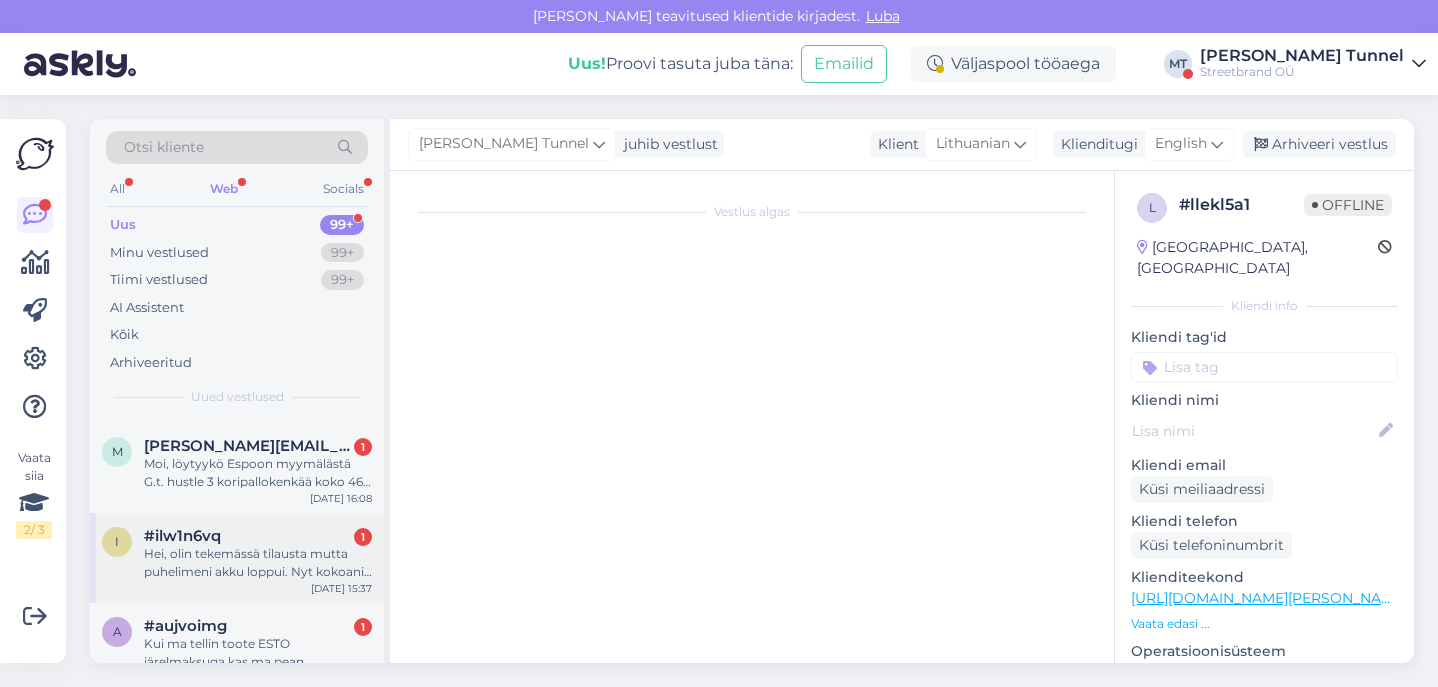 scroll, scrollTop: 0, scrollLeft: 0, axis: both 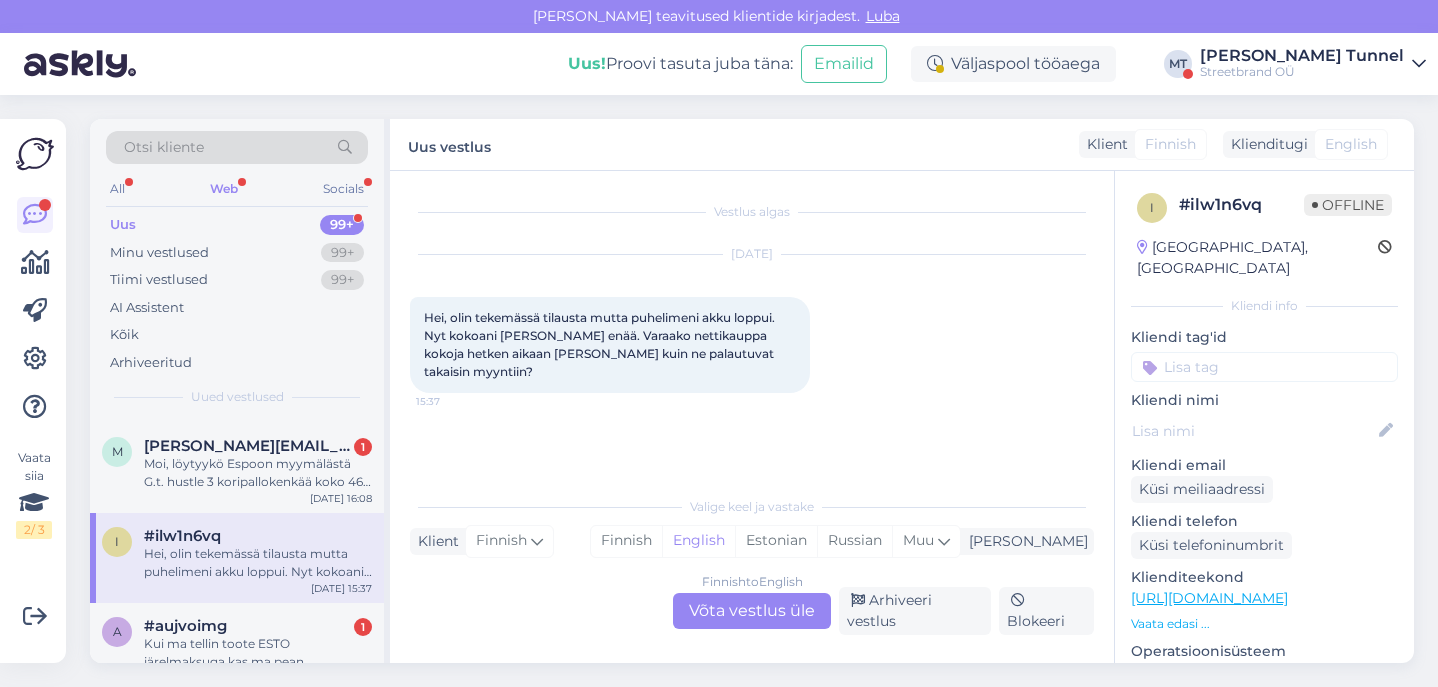 click on "Finnish  to  English Võta vestlus üle" at bounding box center [752, 611] 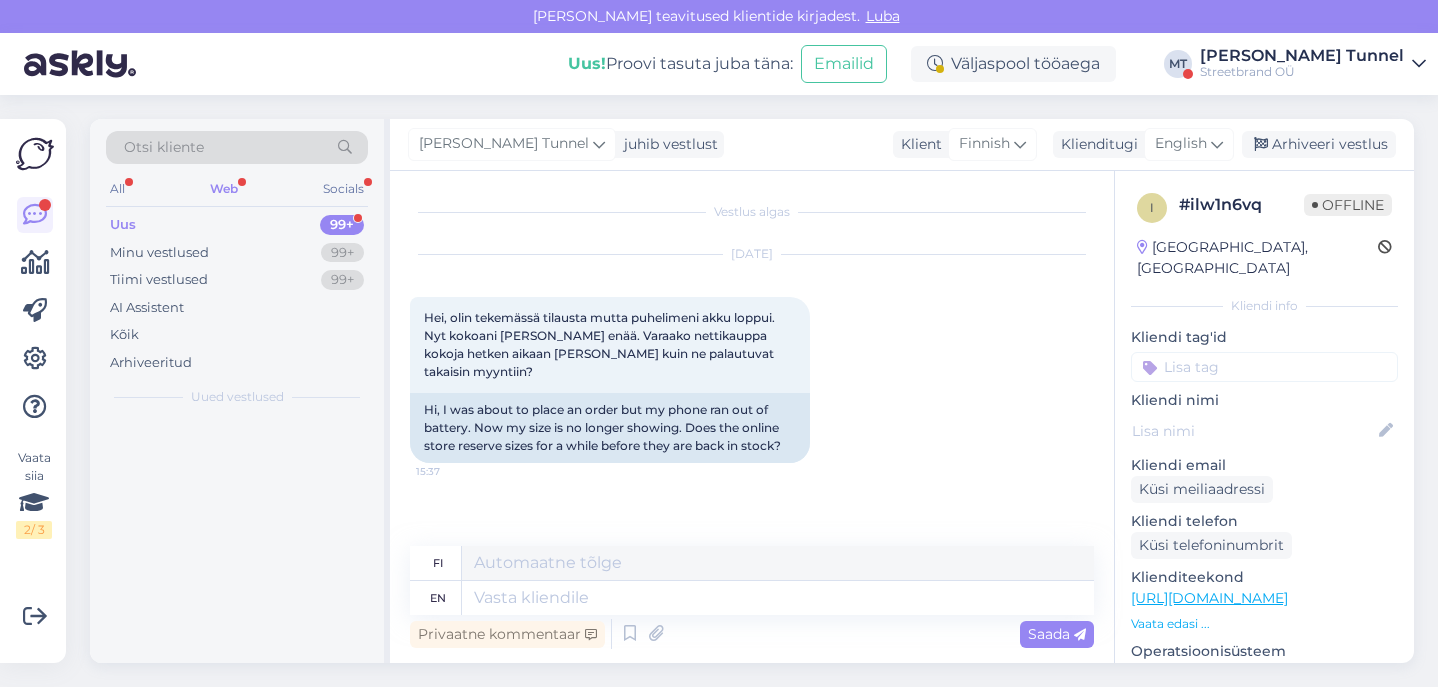 scroll, scrollTop: 0, scrollLeft: 0, axis: both 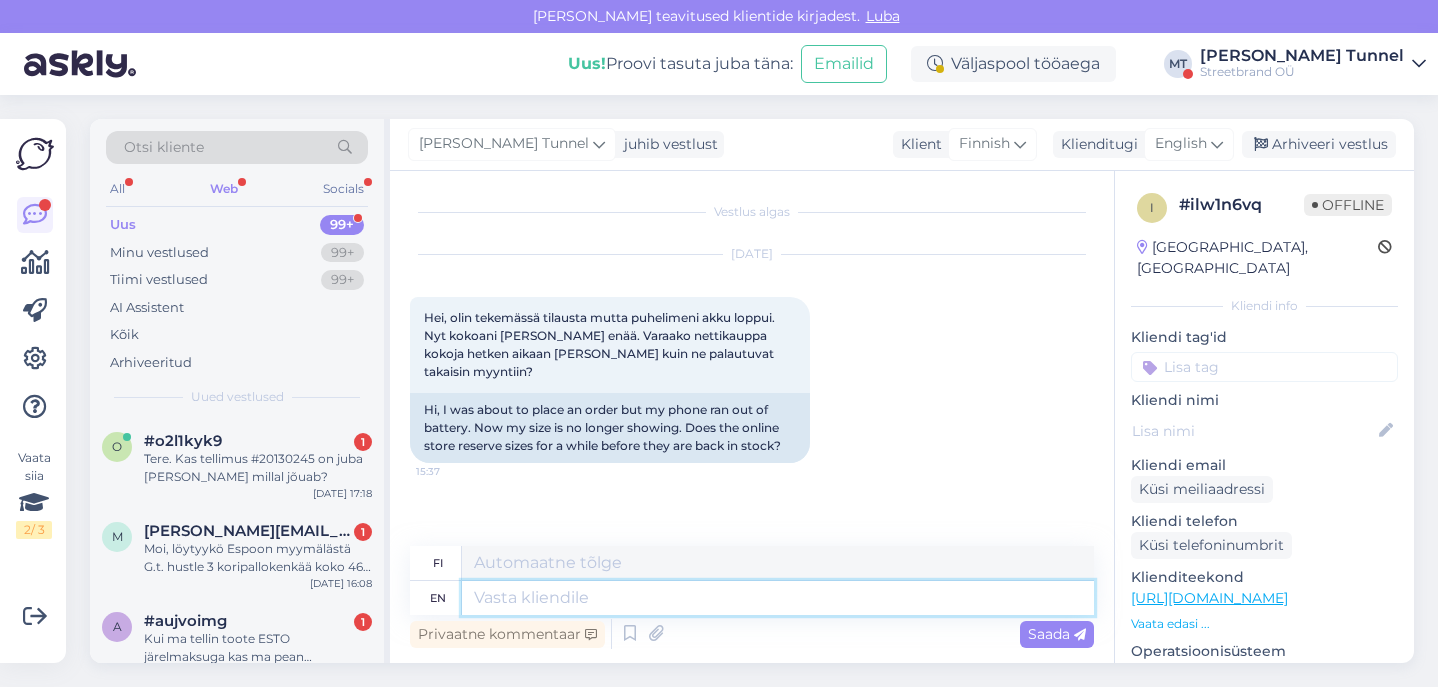 click at bounding box center (778, 598) 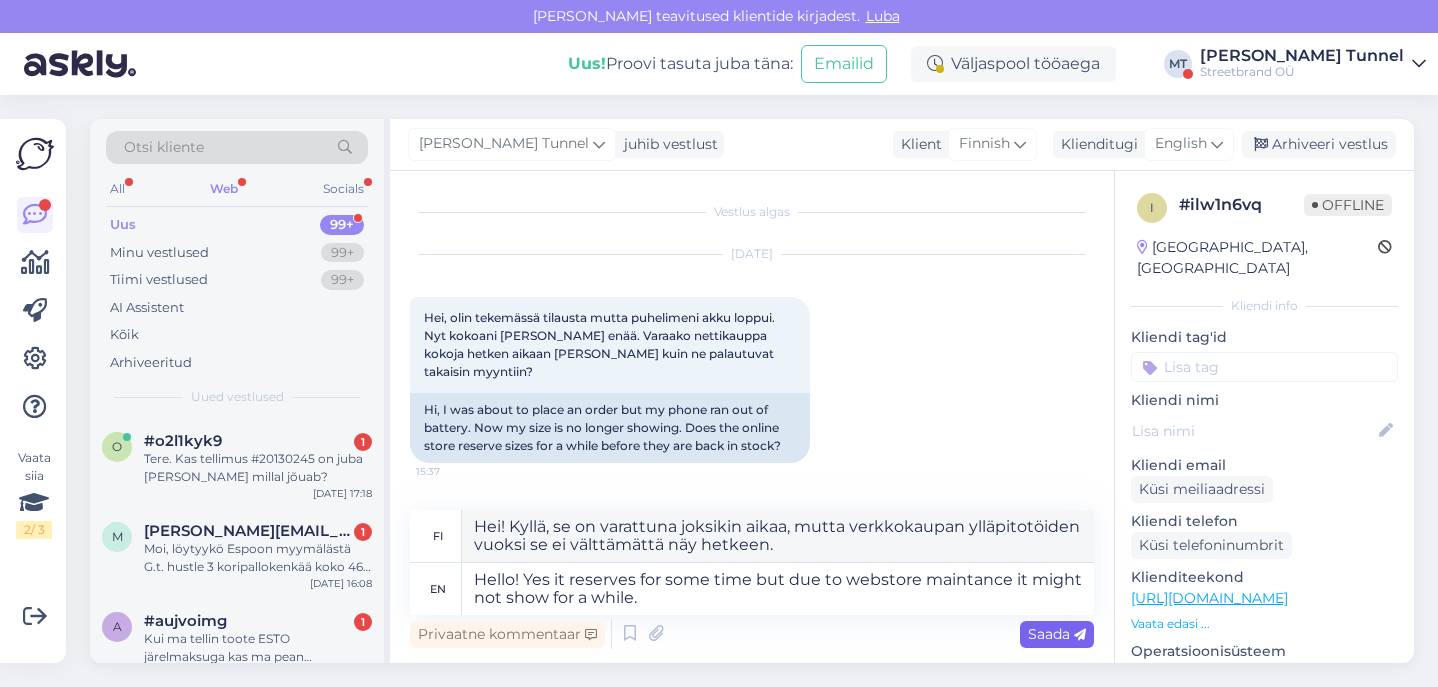 click on "Saada" at bounding box center (1057, 634) 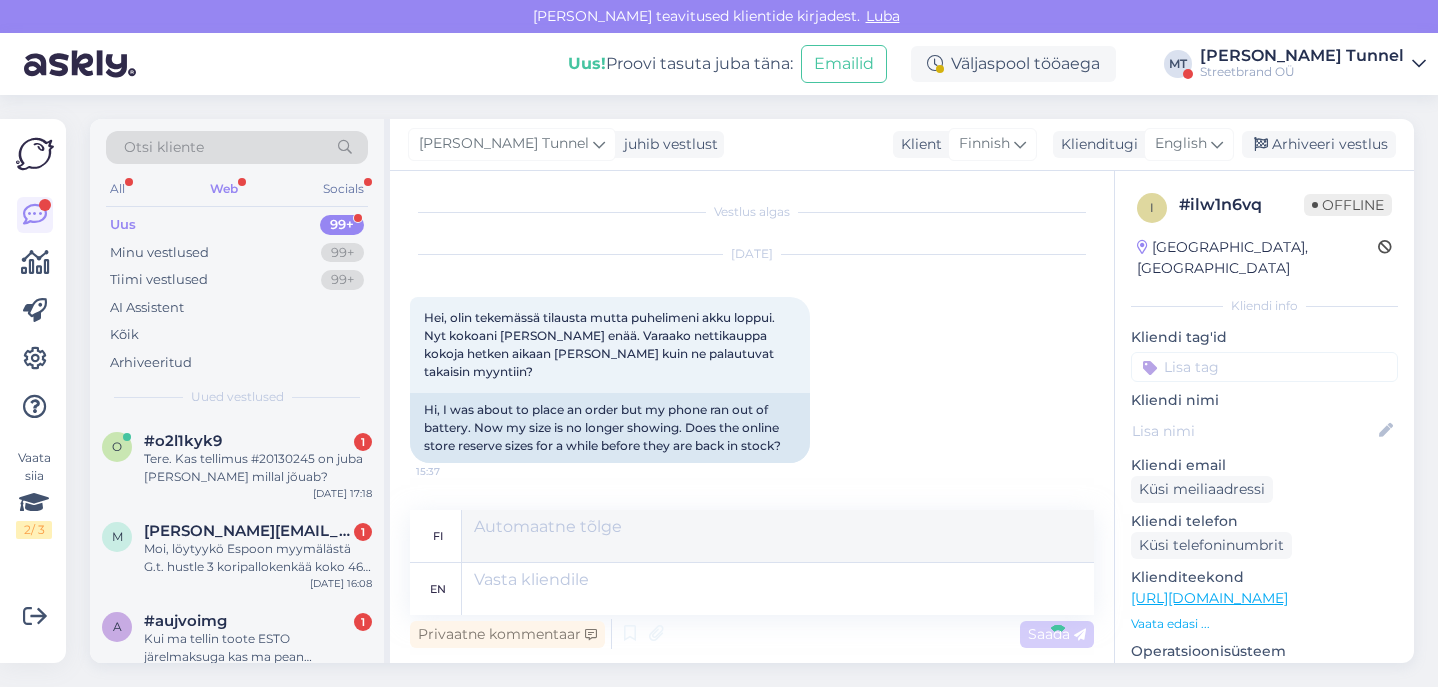 scroll, scrollTop: 113, scrollLeft: 0, axis: vertical 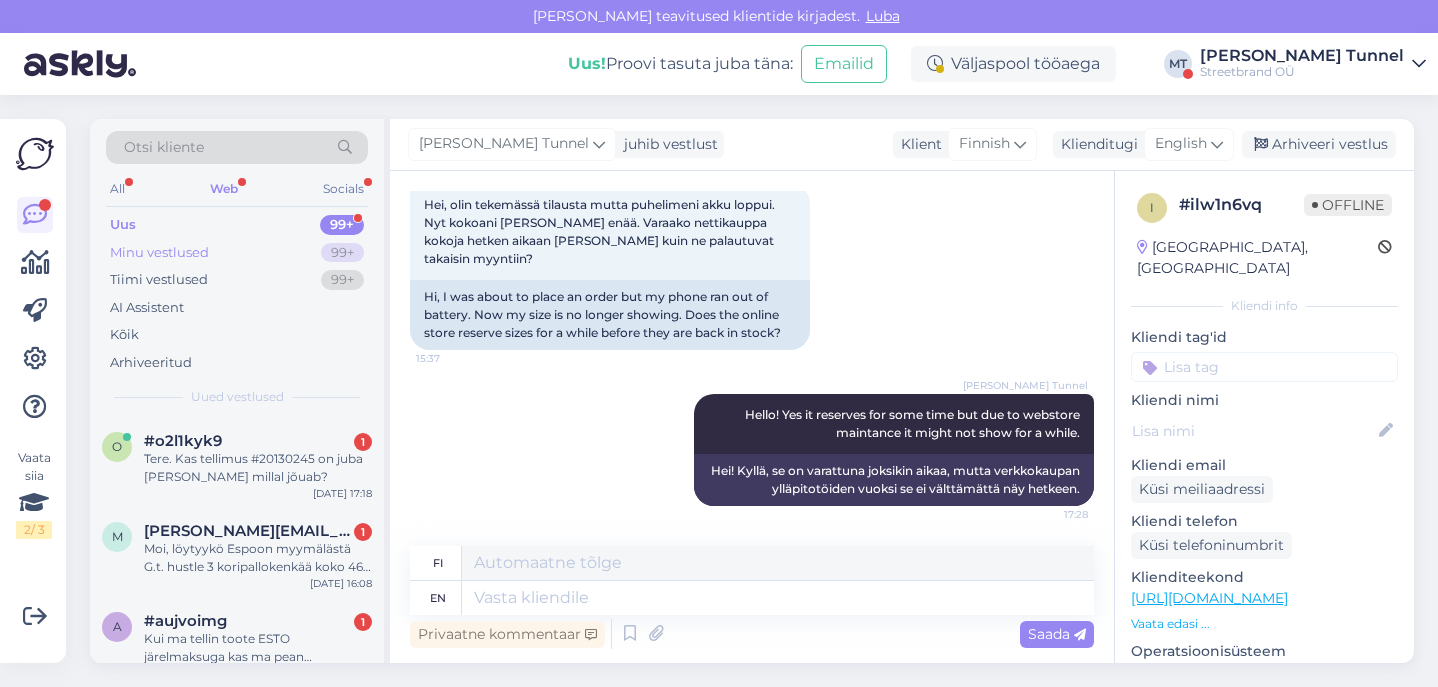 click on "Minu vestlused 99+" at bounding box center [237, 253] 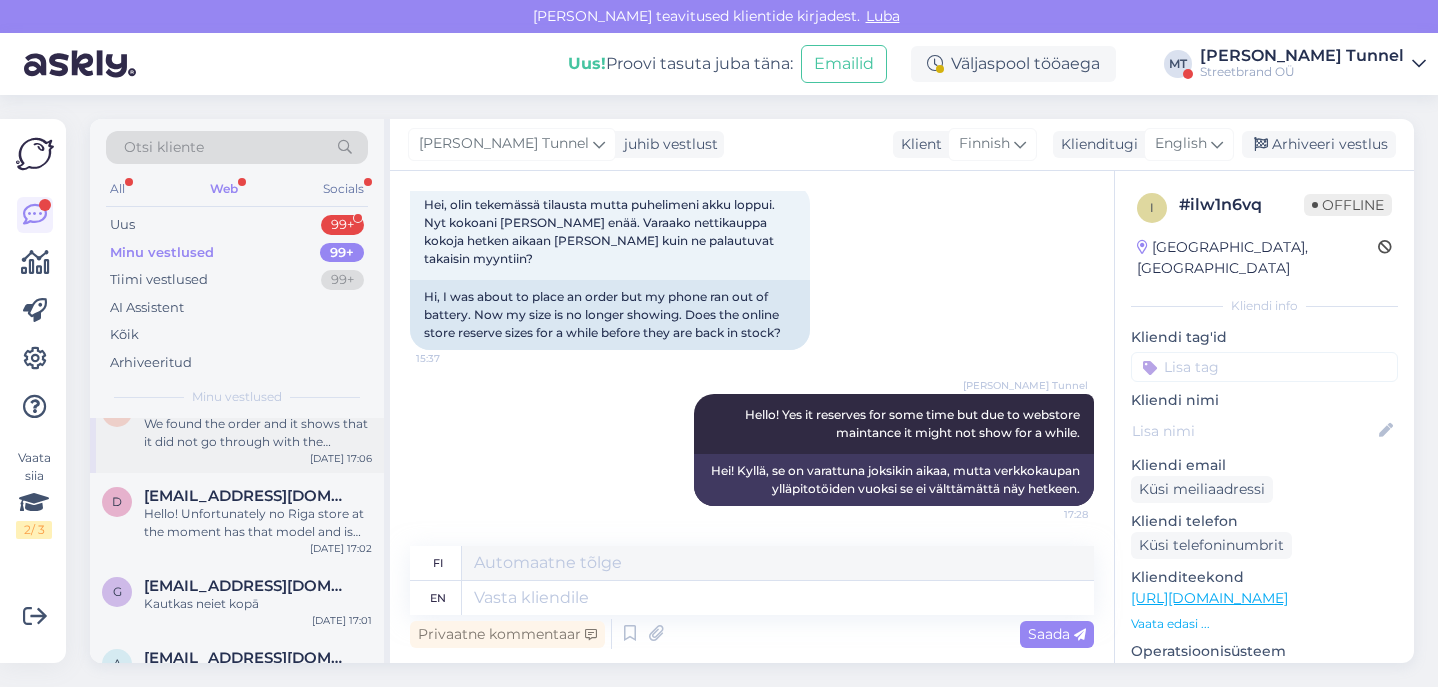 scroll, scrollTop: 502, scrollLeft: 0, axis: vertical 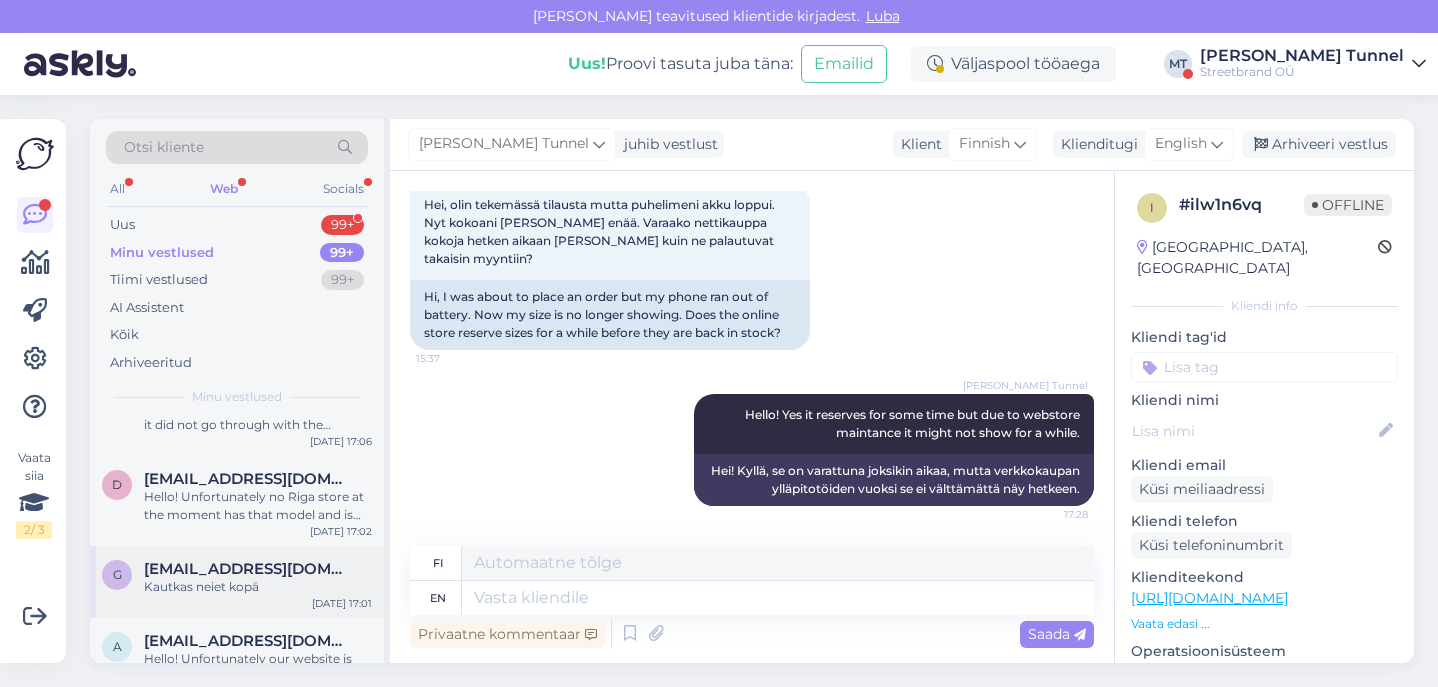 click on "[EMAIL_ADDRESS][DOMAIN_NAME]" at bounding box center [248, 569] 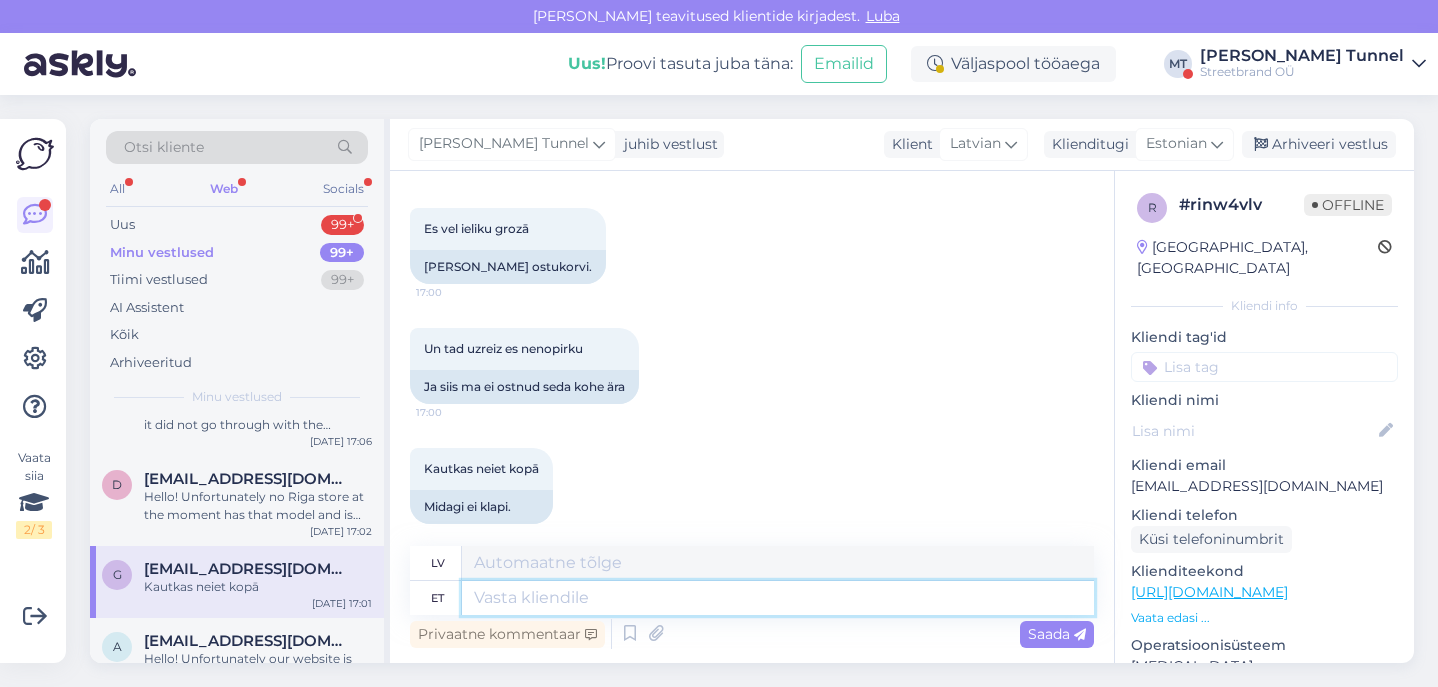 click at bounding box center [778, 598] 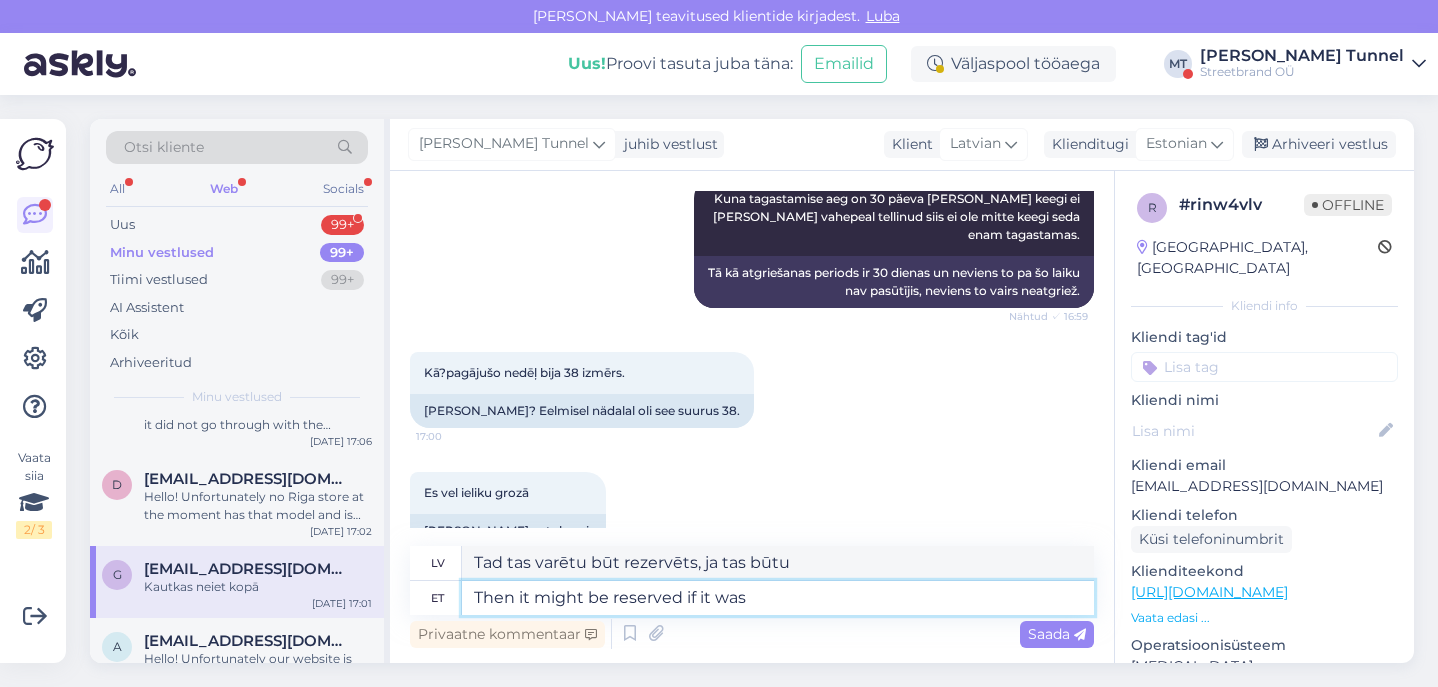 scroll, scrollTop: 1660, scrollLeft: 0, axis: vertical 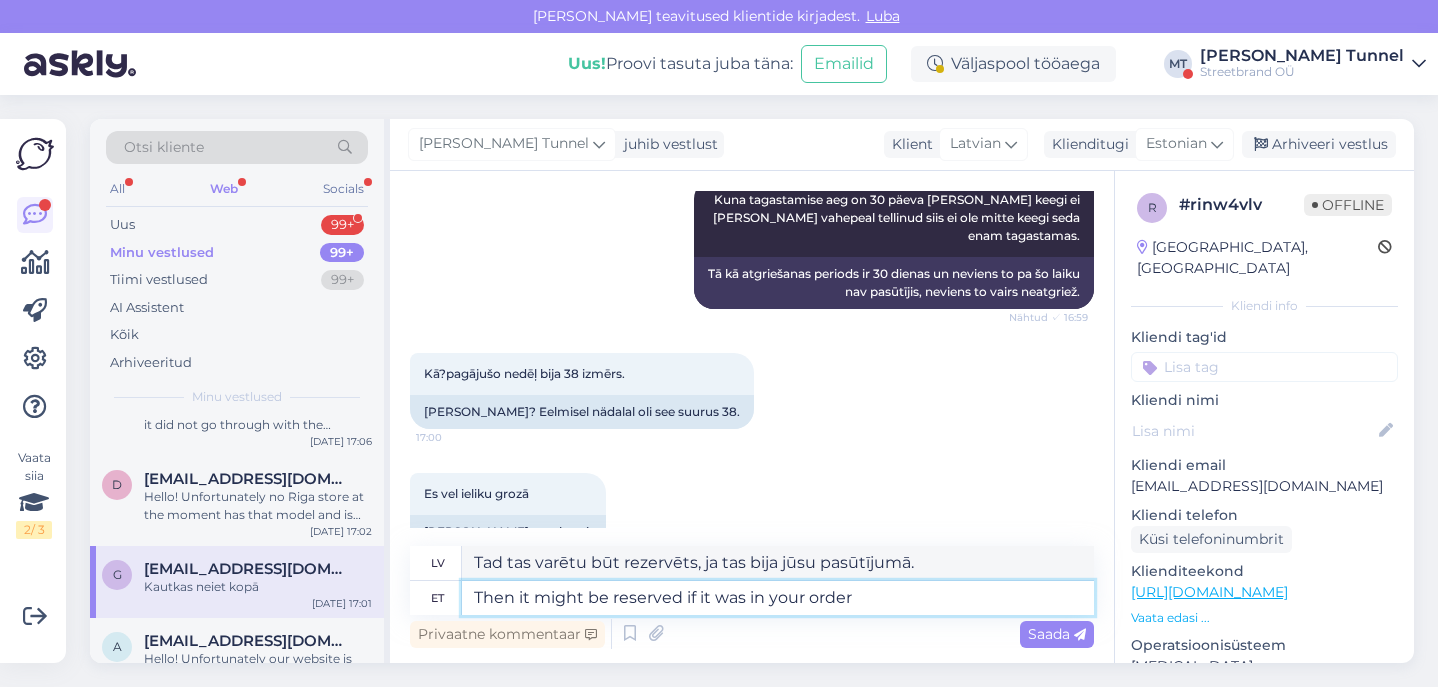 click on "Then it might be reserved if it was in your order" at bounding box center (778, 598) 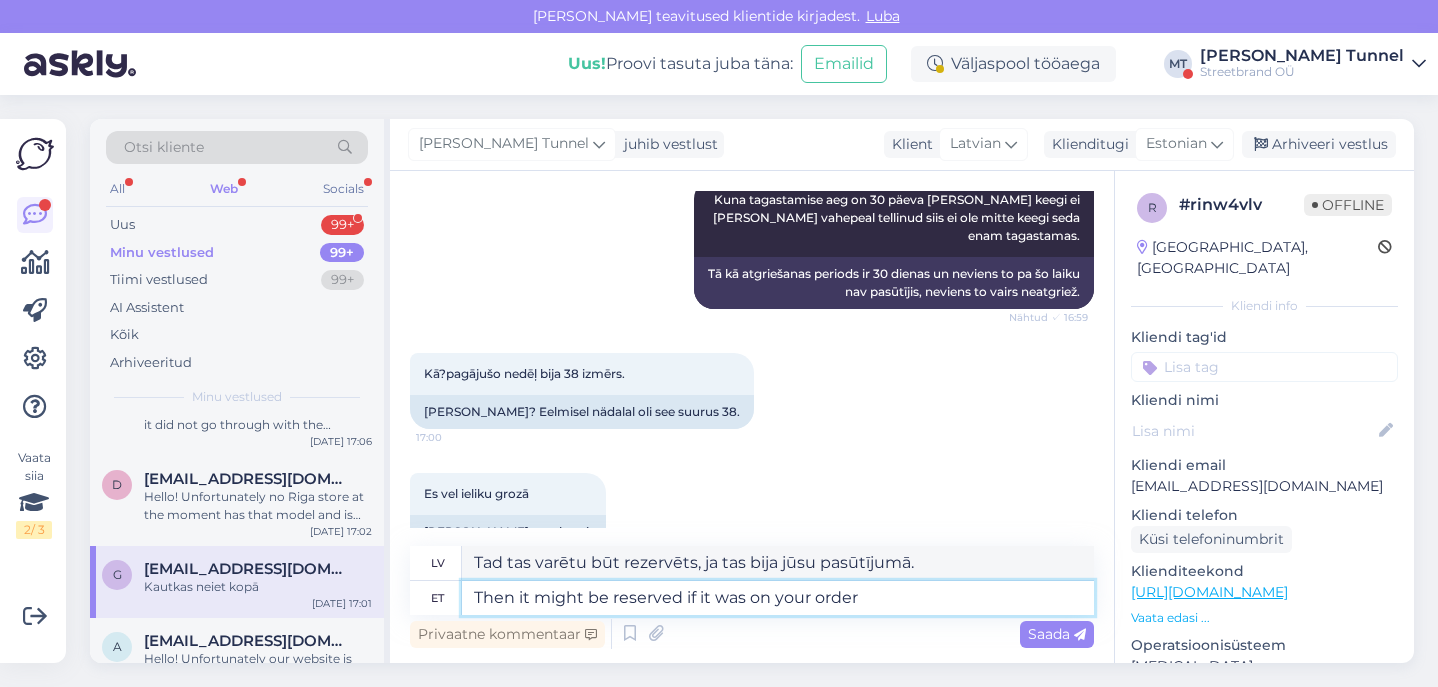 click on "Then it might be reserved if it was on your order" at bounding box center [778, 598] 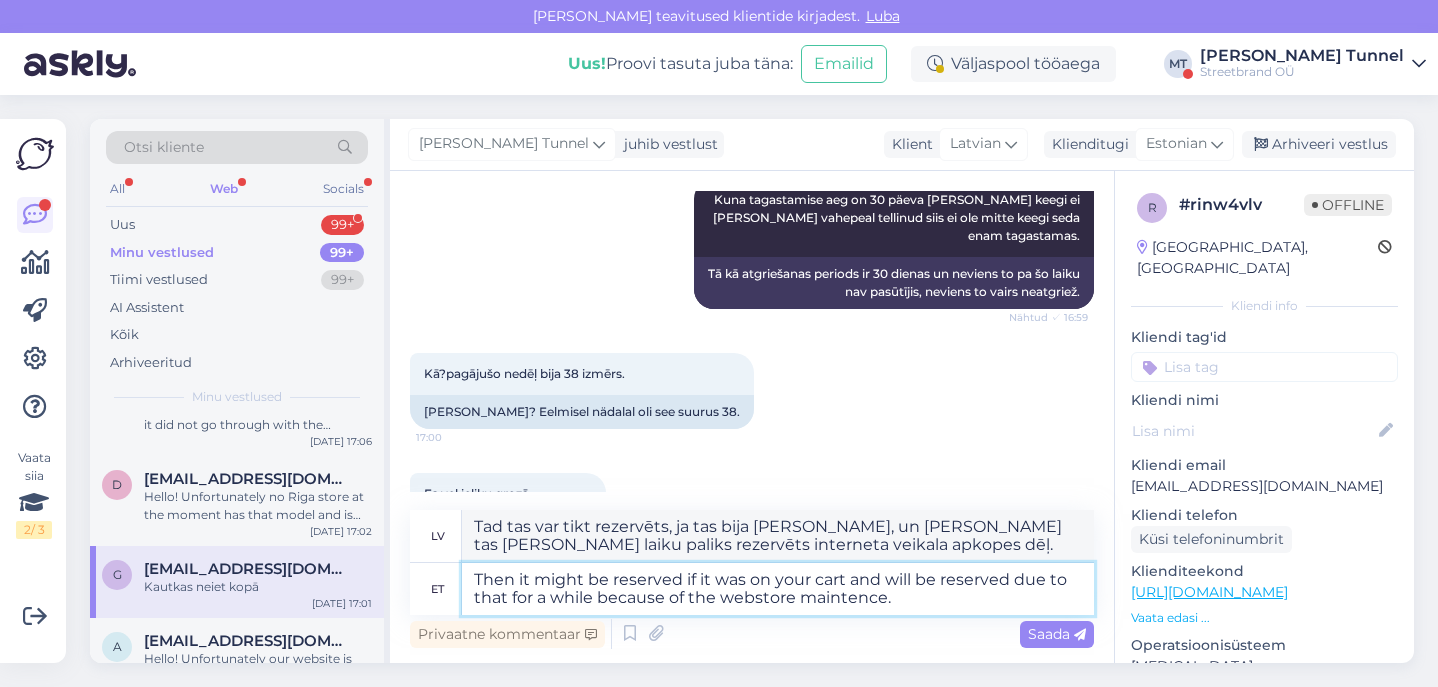 click on "Then it might be reserved if it was on your cart and will be reserved due to that for a while because of the webstore maintence." at bounding box center [778, 589] 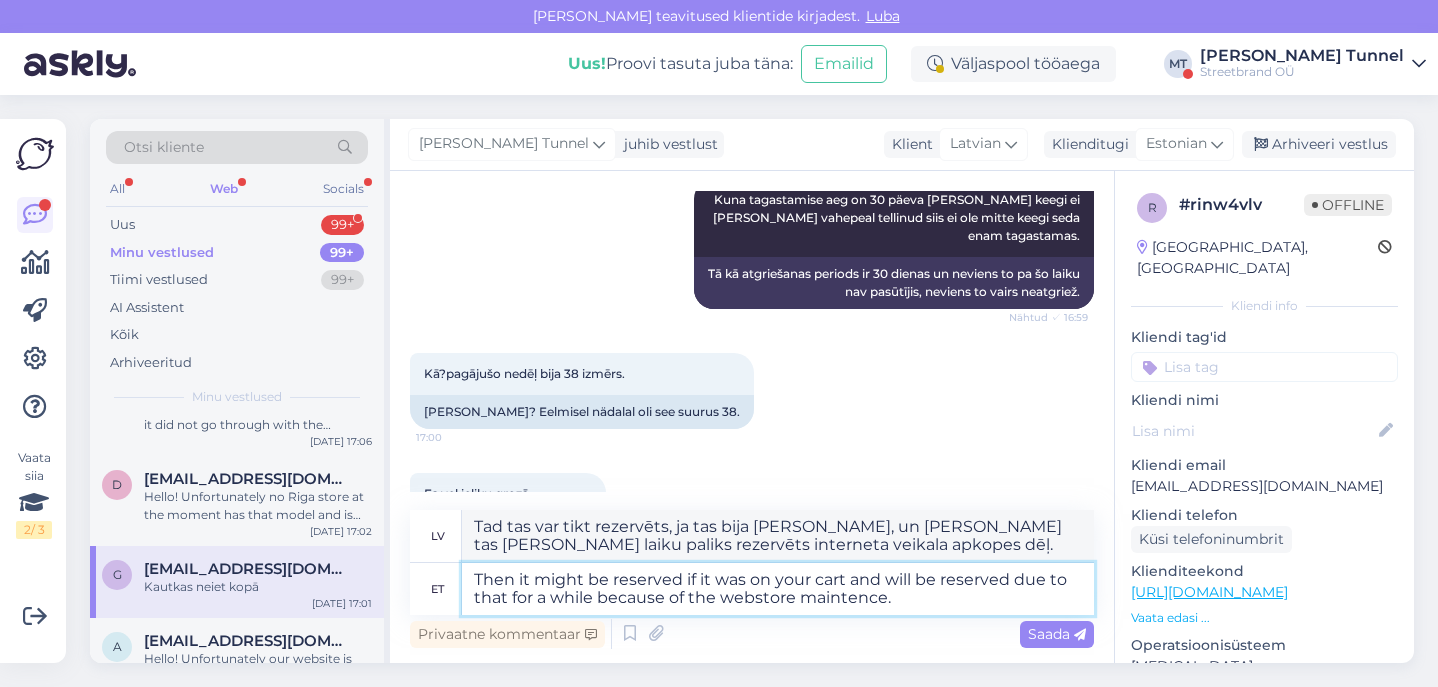 drag, startPoint x: 917, startPoint y: 581, endPoint x: 1011, endPoint y: 583, distance: 94.02127 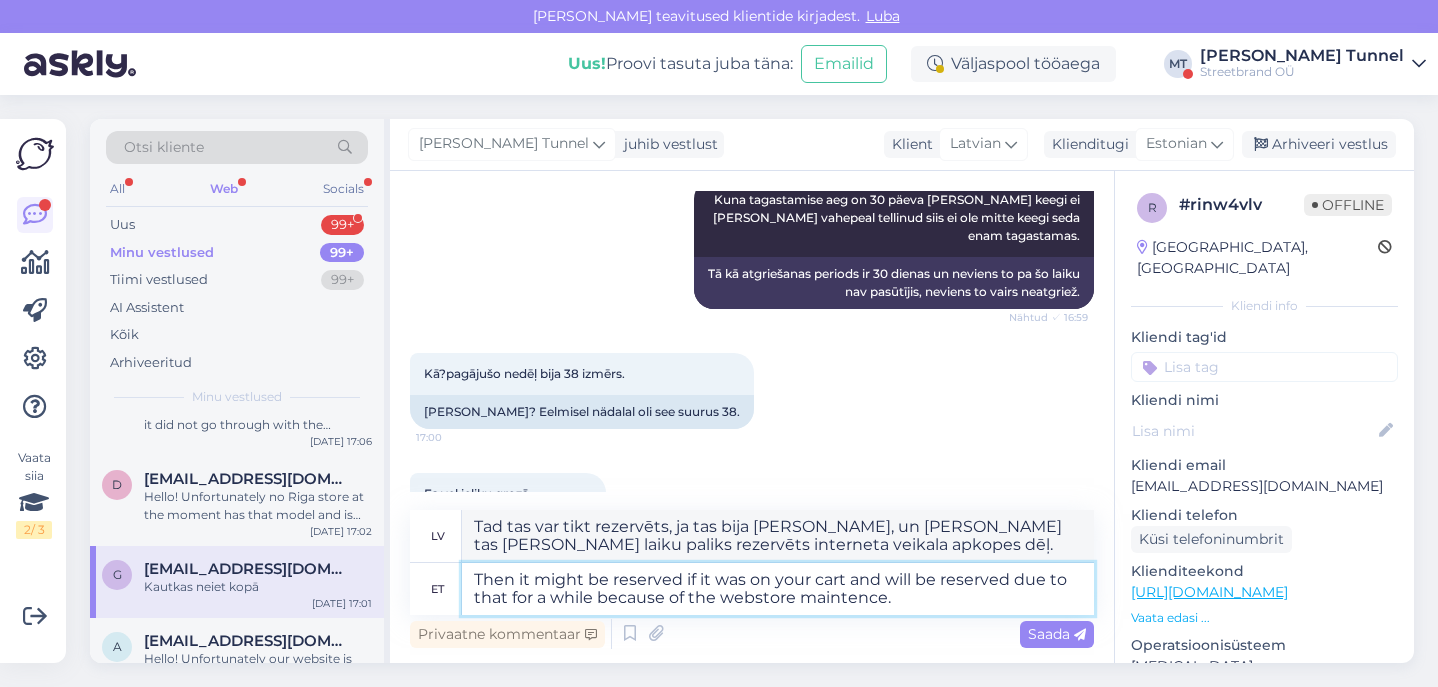 click on "Then it might be reserved if it was on your cart and will be reserved due to that for a while because of the webstore maintence." at bounding box center [778, 589] 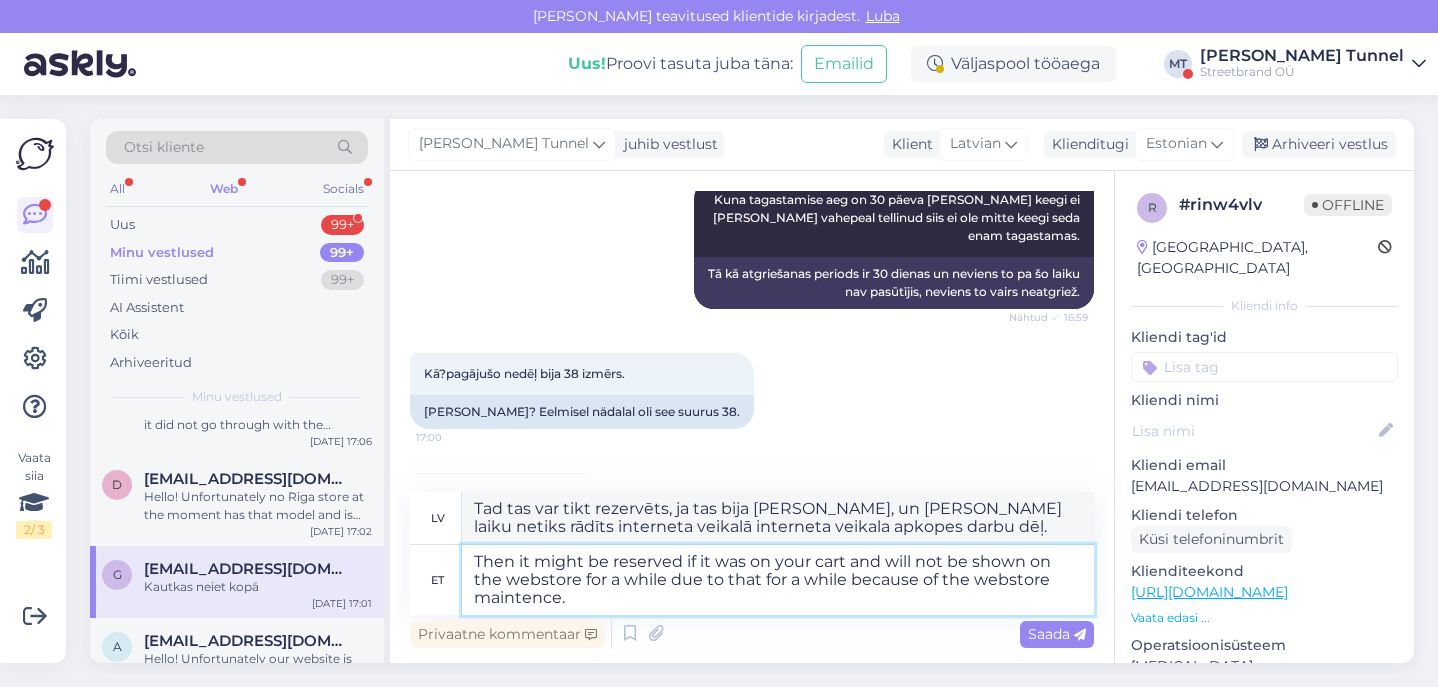 drag, startPoint x: 766, startPoint y: 579, endPoint x: 920, endPoint y: 583, distance: 154.05194 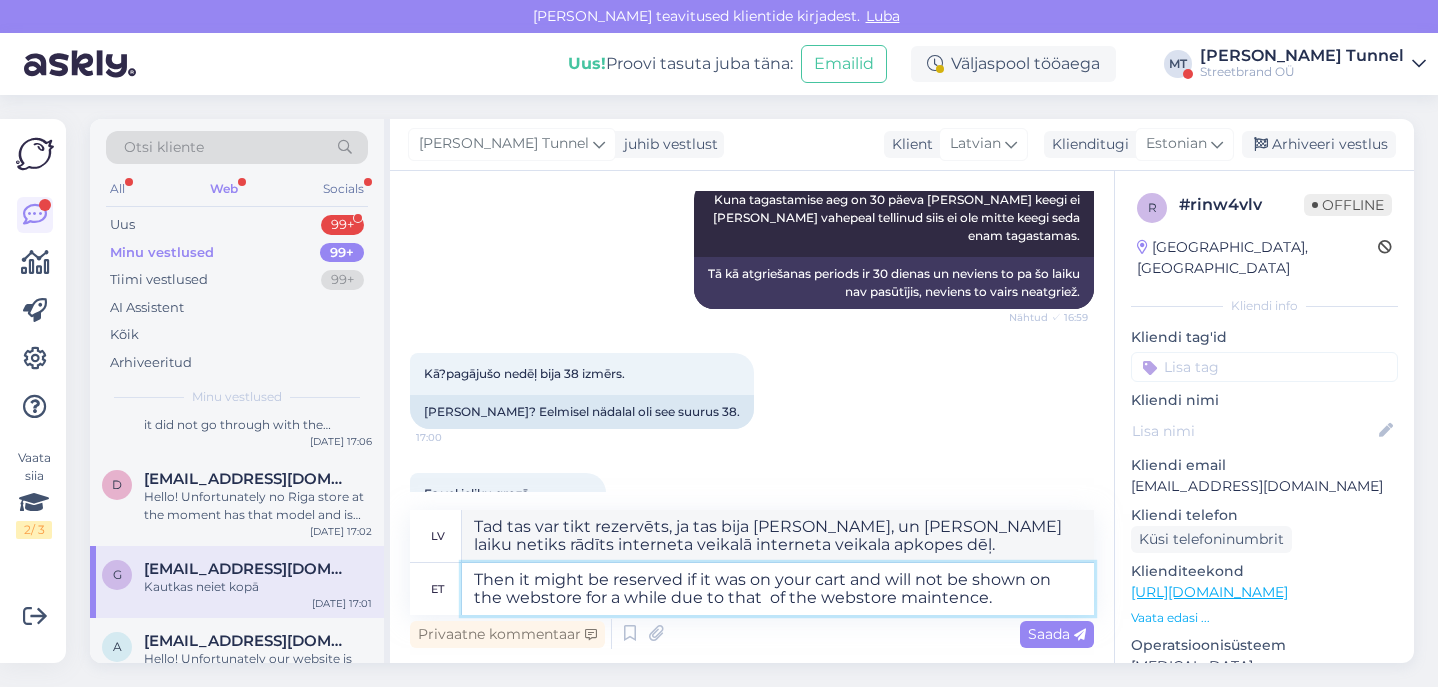 drag, startPoint x: 727, startPoint y: 599, endPoint x: 820, endPoint y: 600, distance: 93.00538 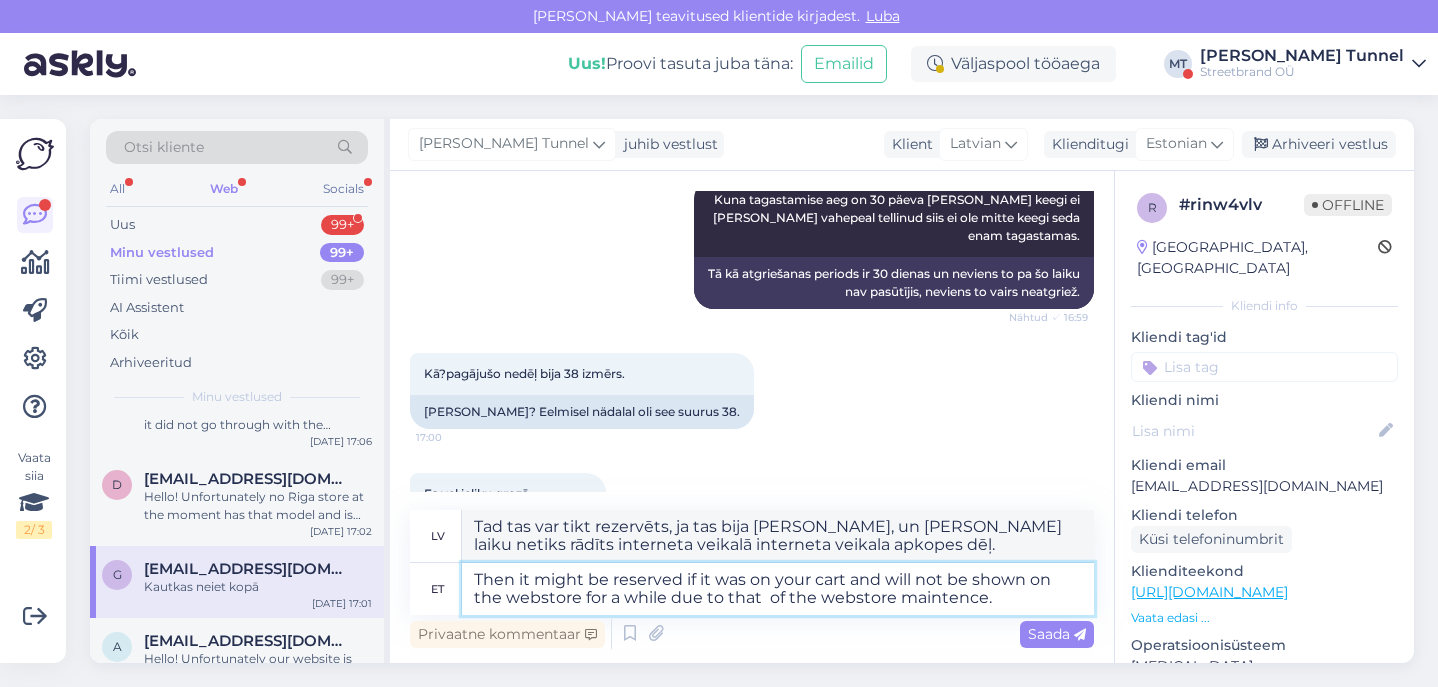 click on "Then it might be reserved if it was on your cart and will not be shown on the webstore for a while due to that  of the webstore maintence." at bounding box center (778, 589) 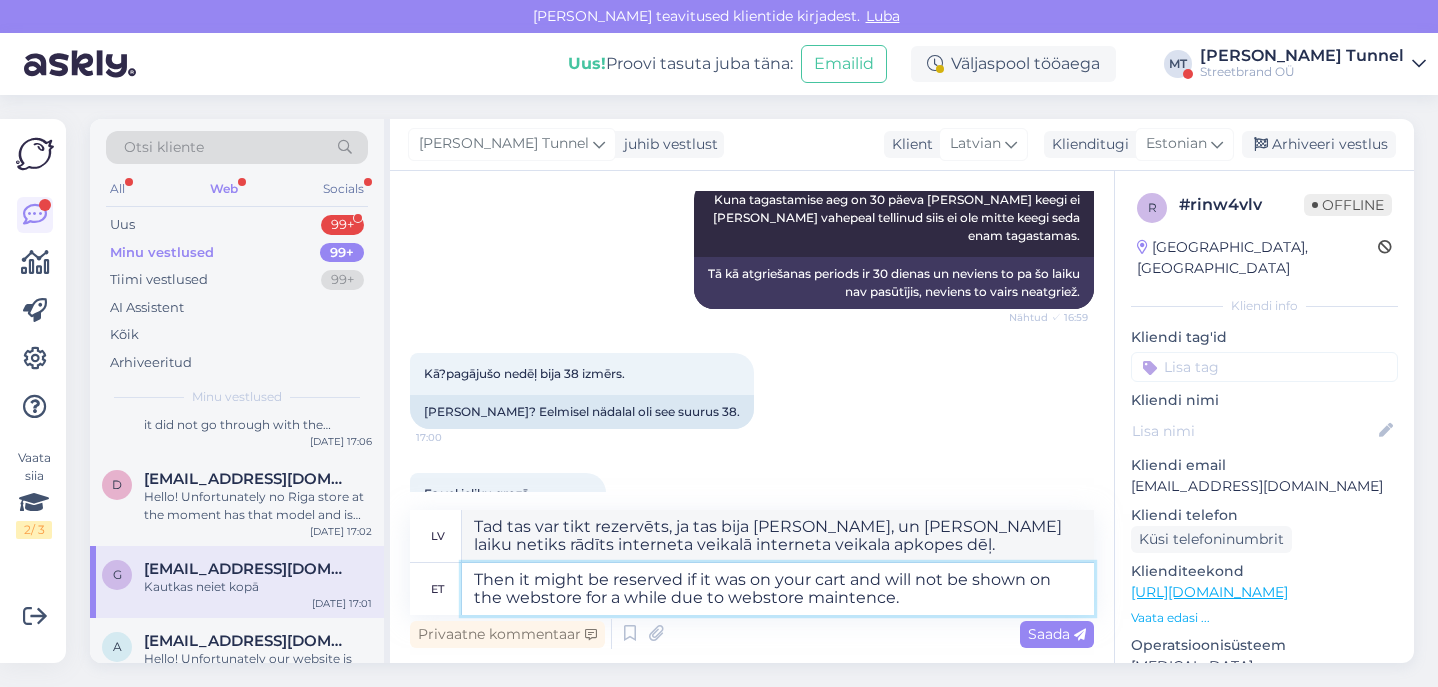 click on "Then it might be reserved if it was on your cart and will not be shown on the webstore for a while due to webstore maintence." at bounding box center [778, 589] 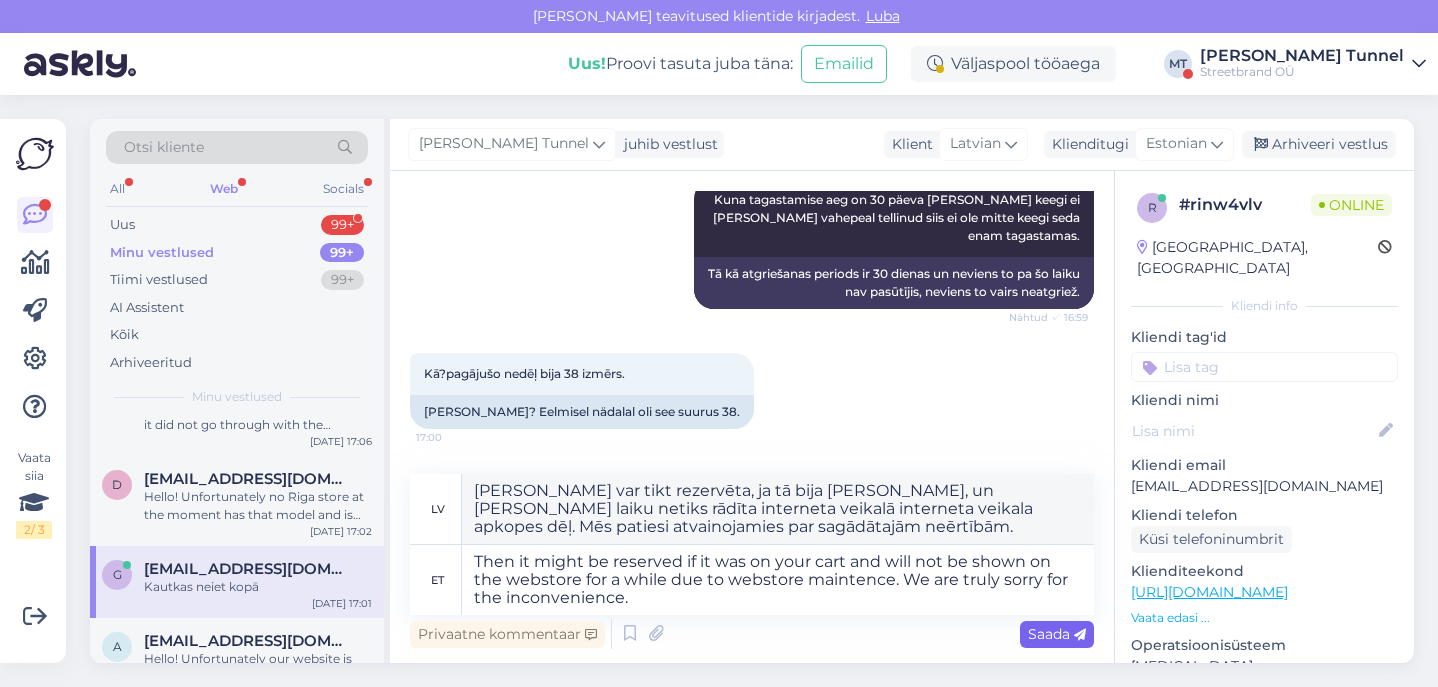 click on "Saada" at bounding box center (1057, 634) 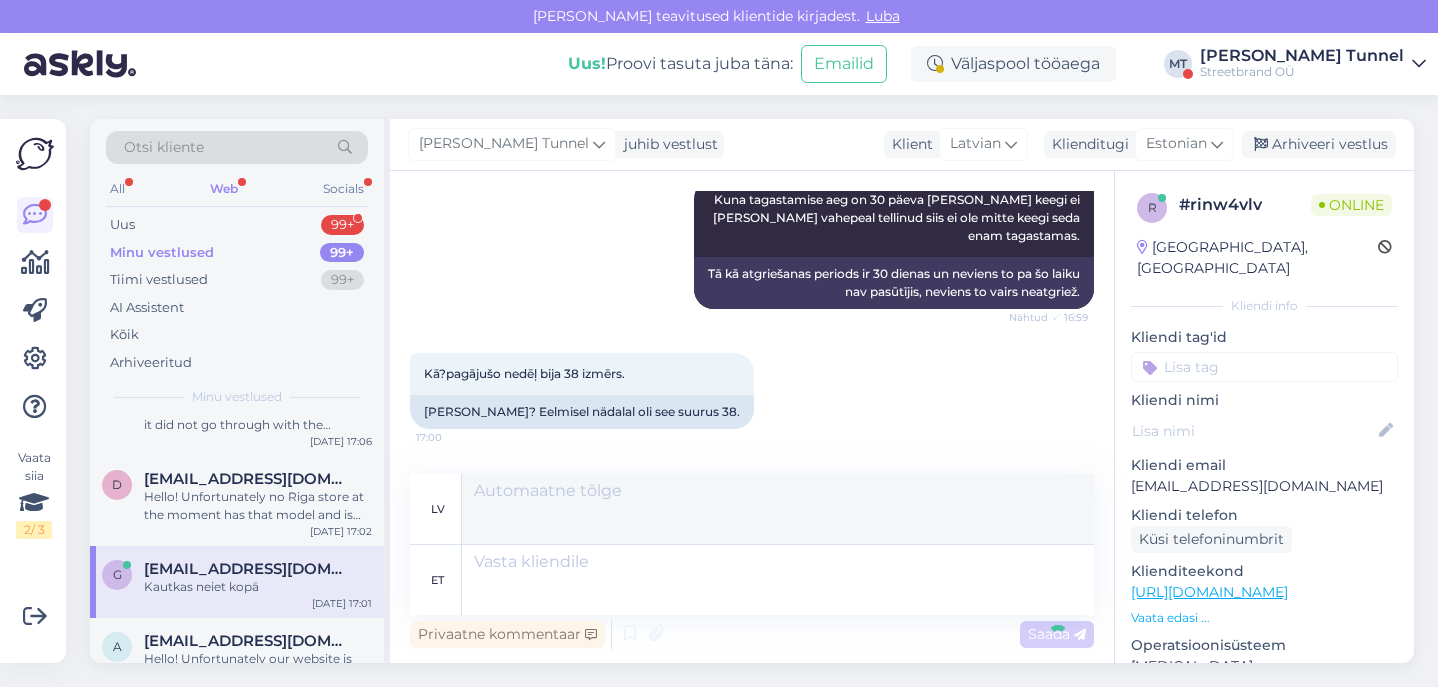 scroll, scrollTop: 2135, scrollLeft: 0, axis: vertical 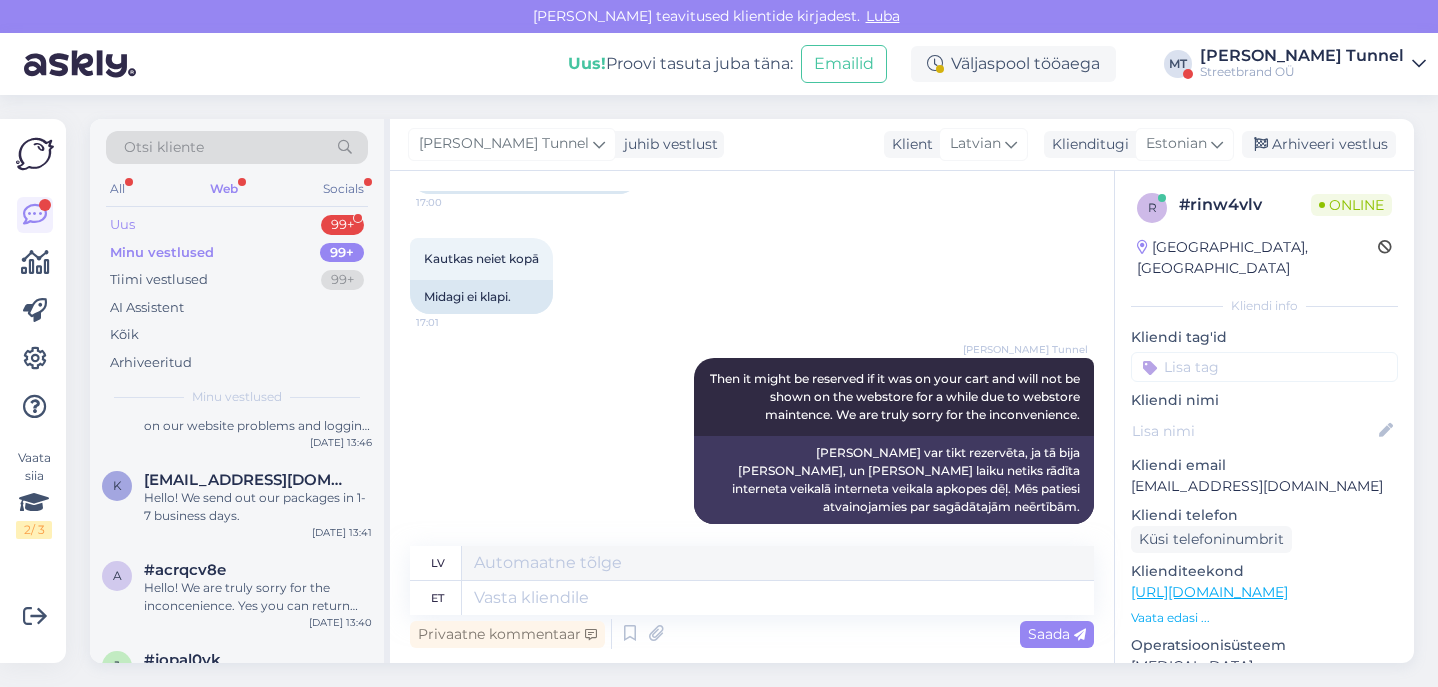 click on "Uus 99+" at bounding box center [237, 225] 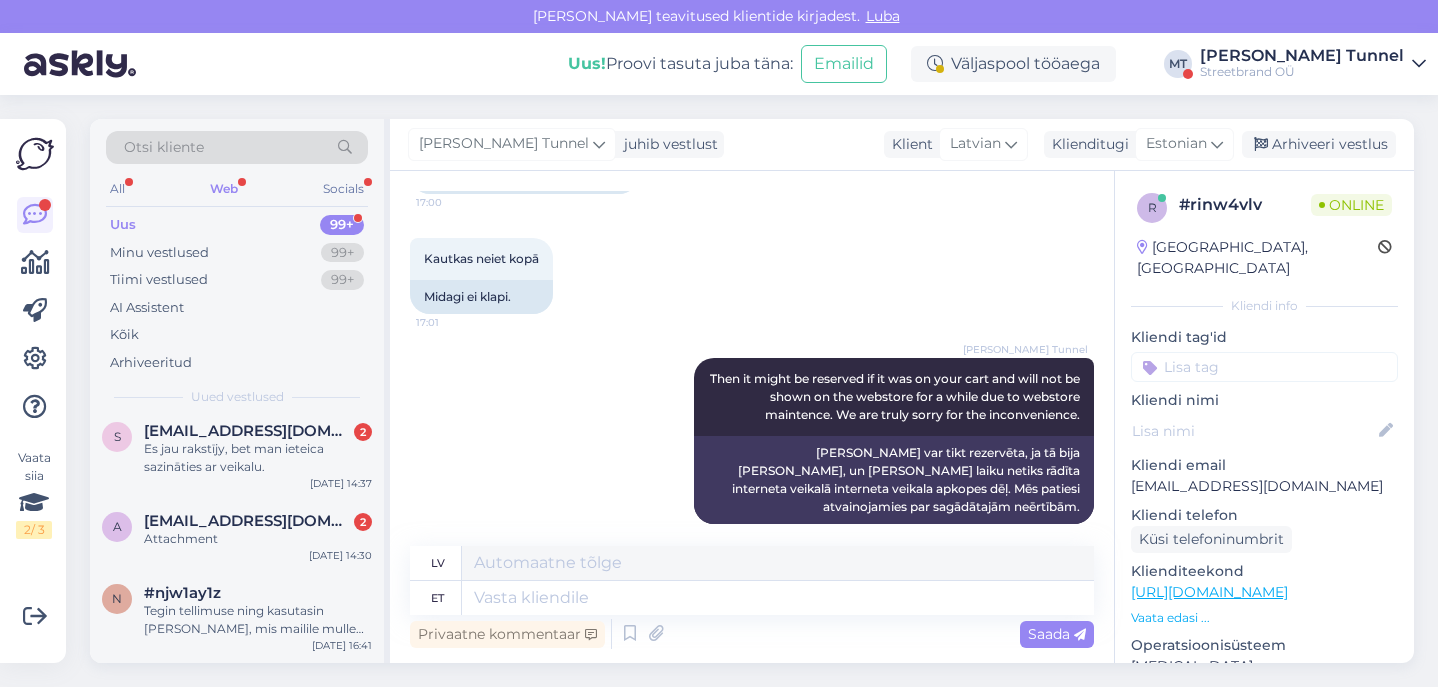 scroll, scrollTop: 351, scrollLeft: 0, axis: vertical 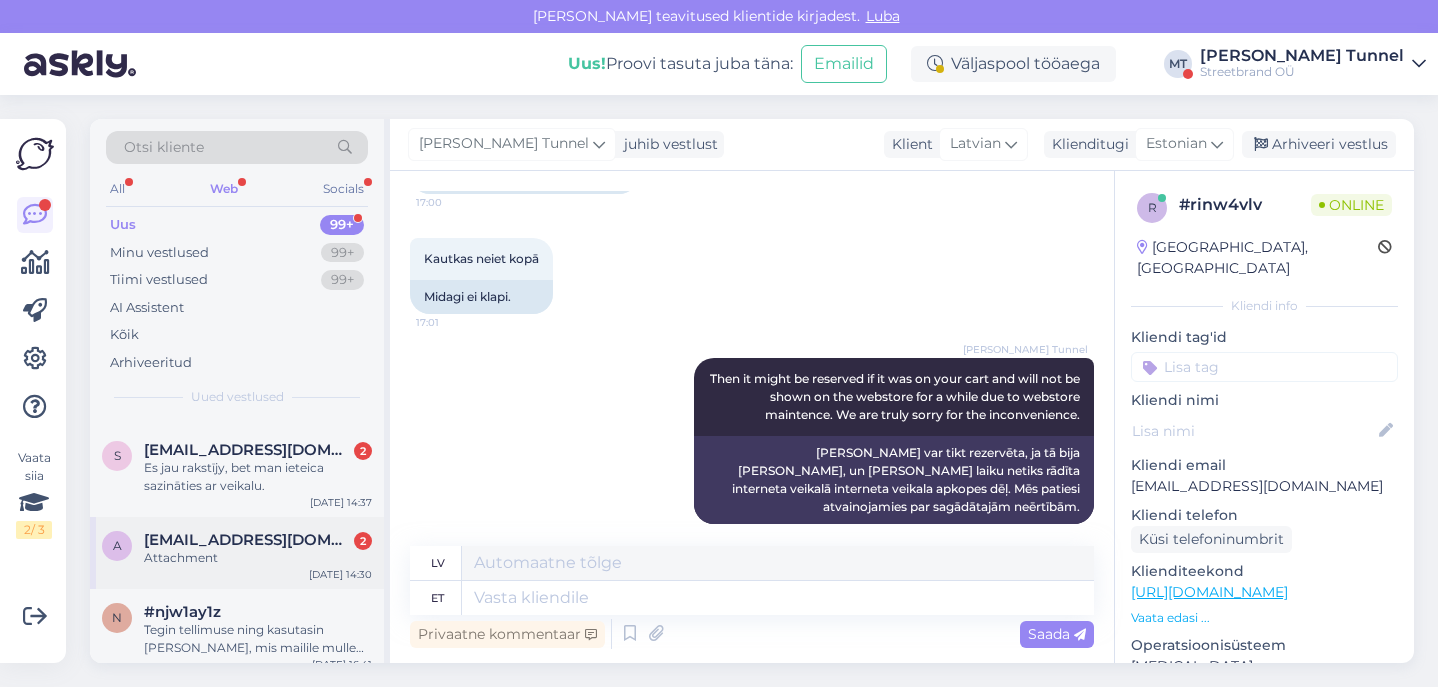click on "Attachment" at bounding box center (258, 558) 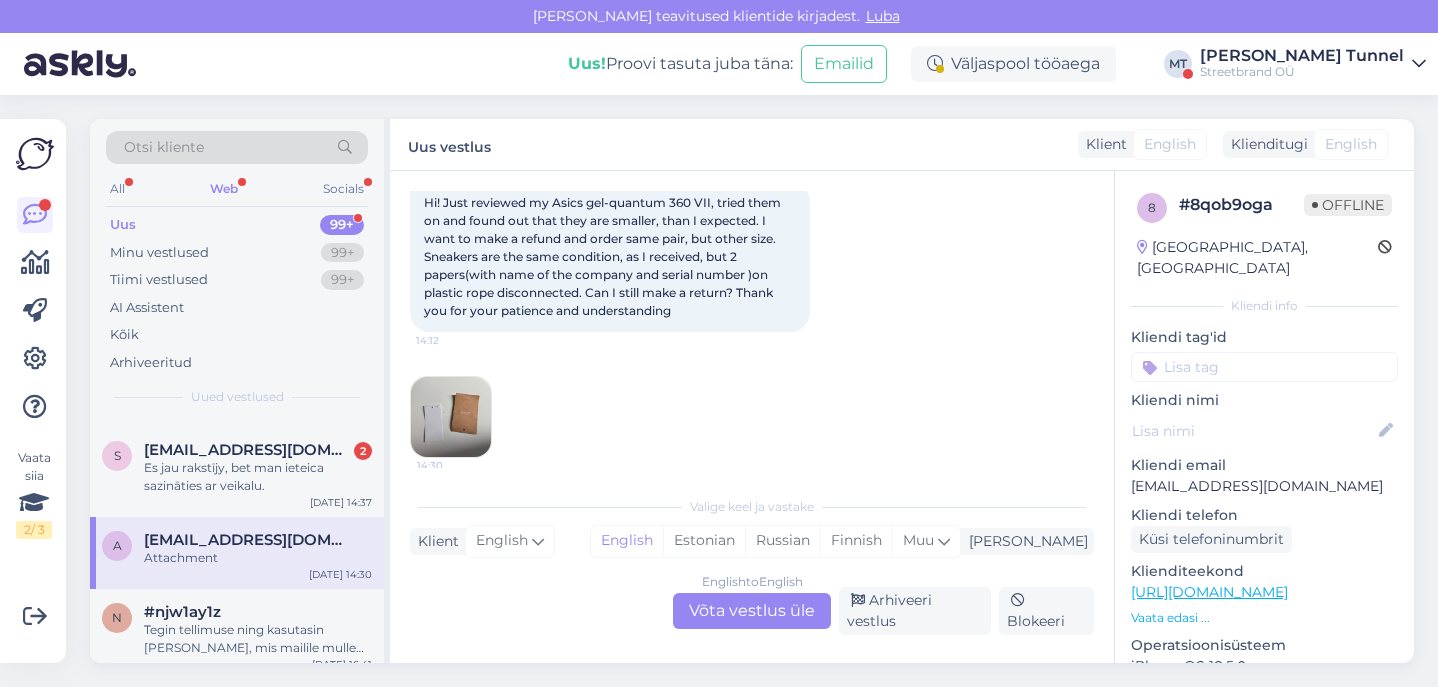scroll, scrollTop: 108, scrollLeft: 0, axis: vertical 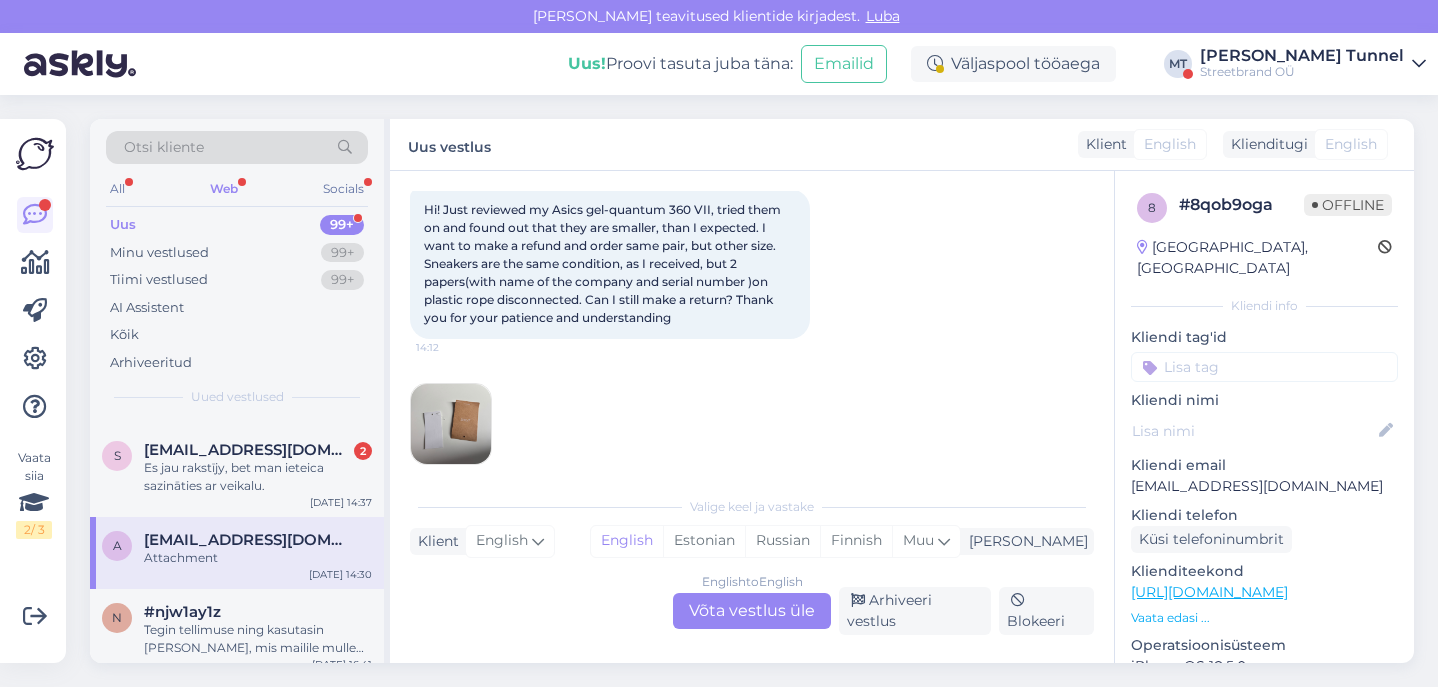 click on "English  to  English Võta vestlus üle" at bounding box center [752, 611] 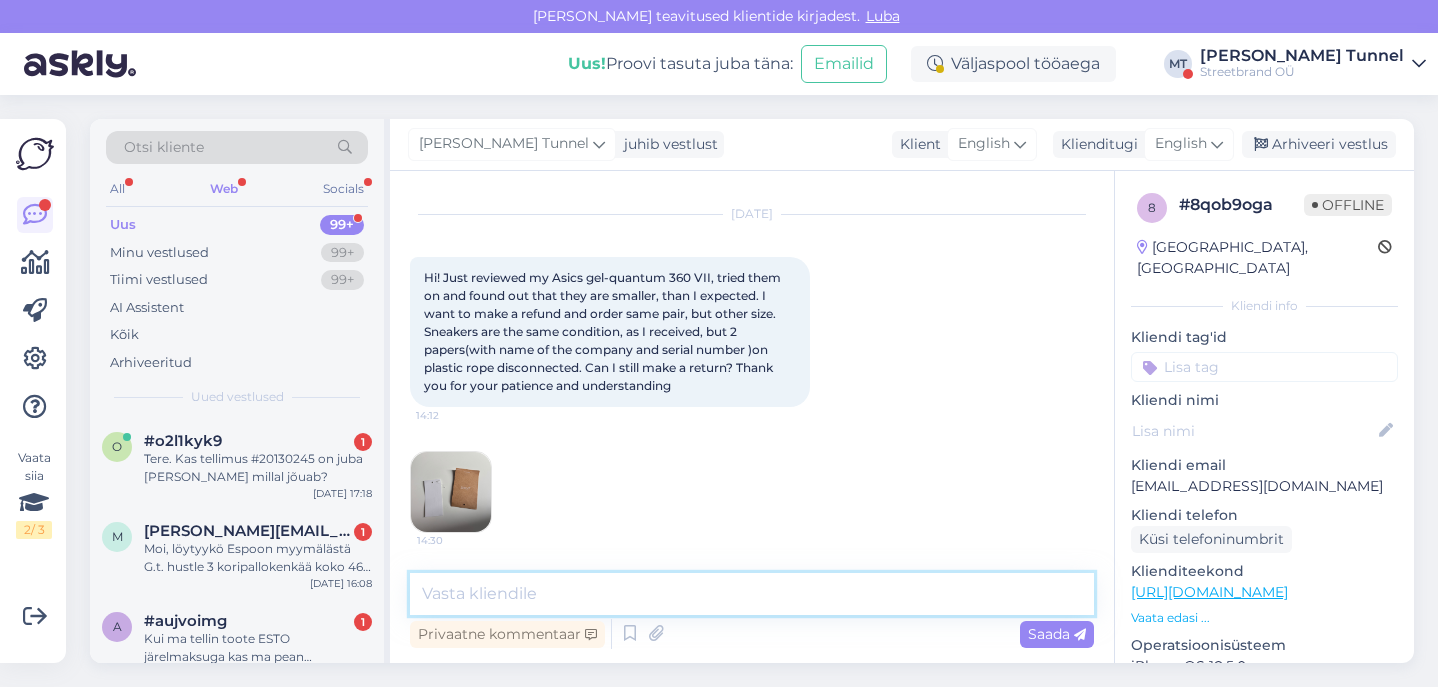 click at bounding box center (752, 594) 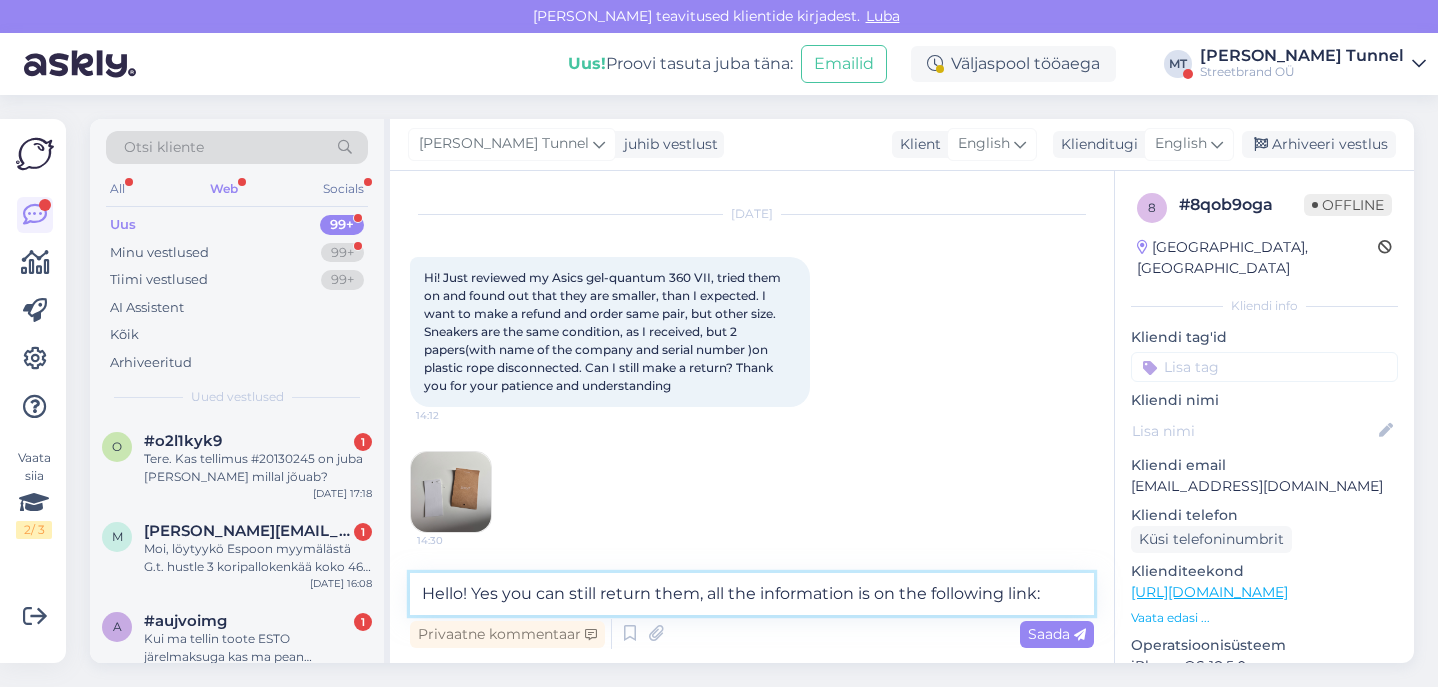 paste on "[URL][DOMAIN_NAME]" 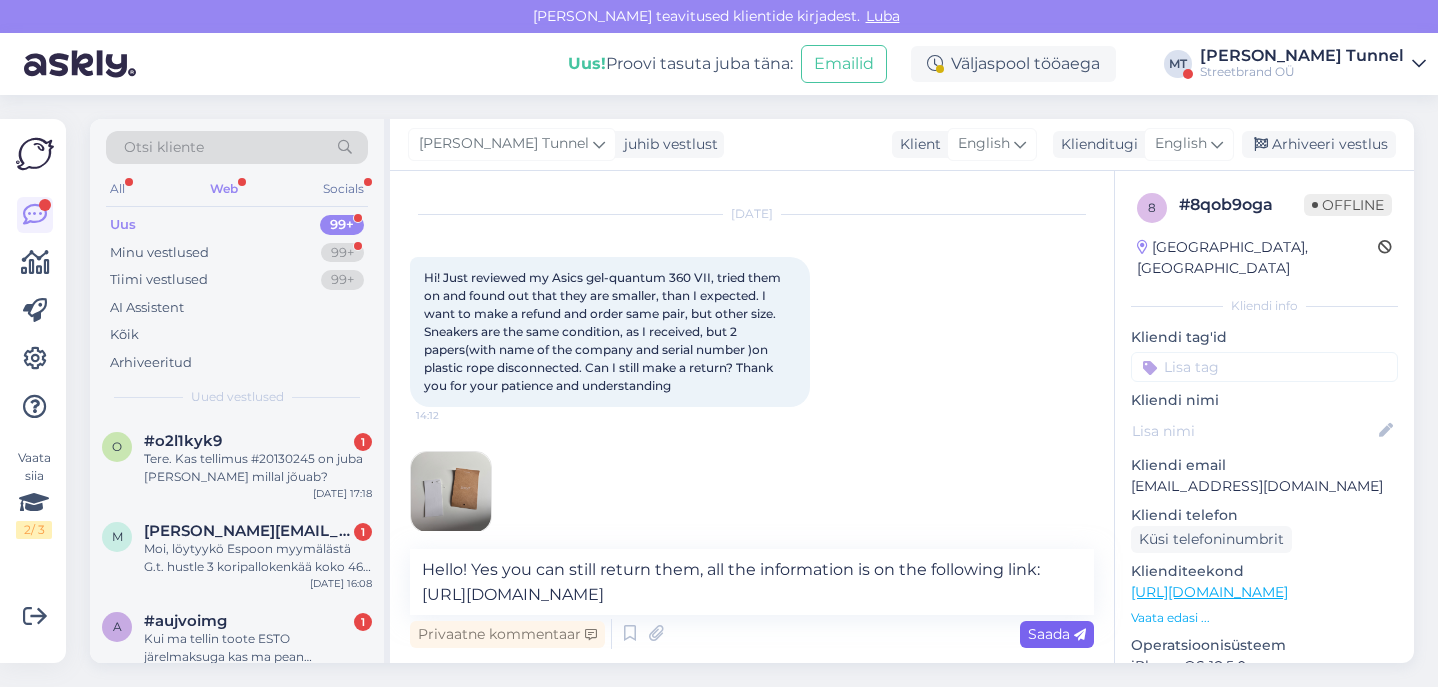 click on "Saada" at bounding box center (1057, 634) 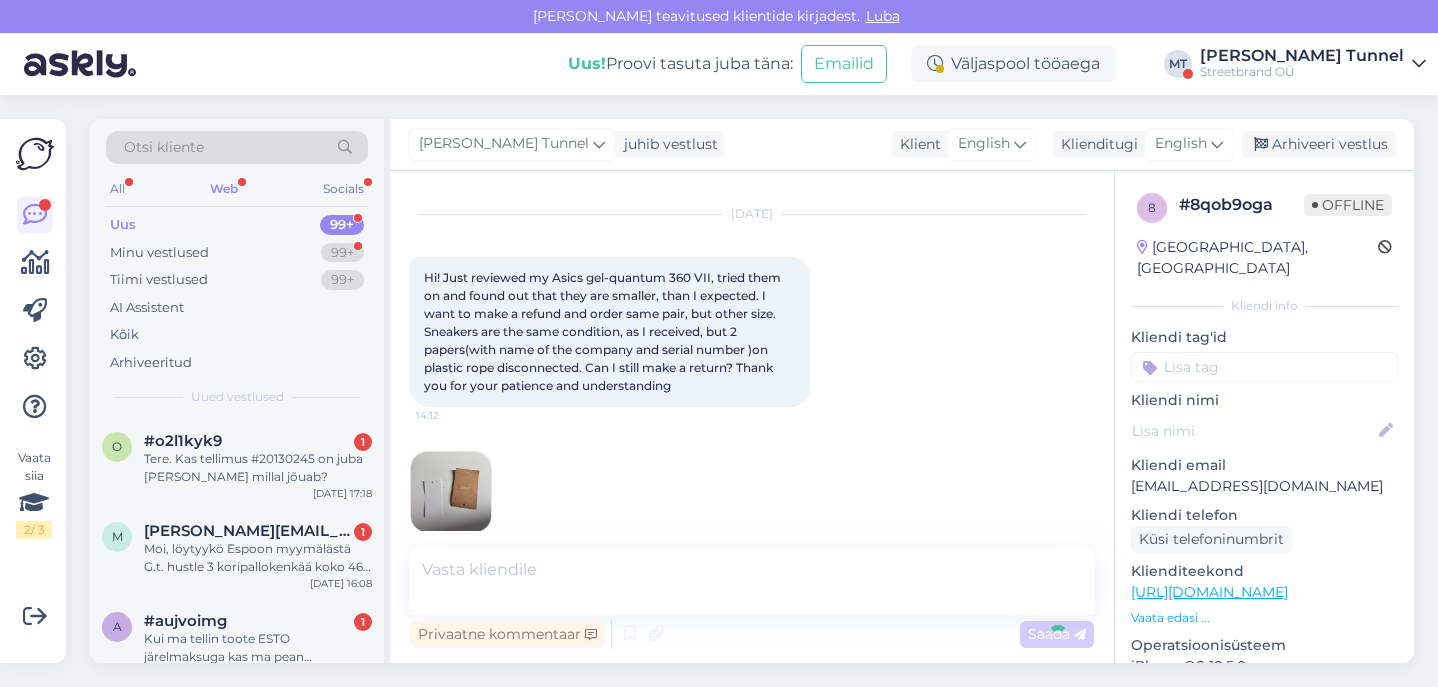 scroll, scrollTop: 162, scrollLeft: 0, axis: vertical 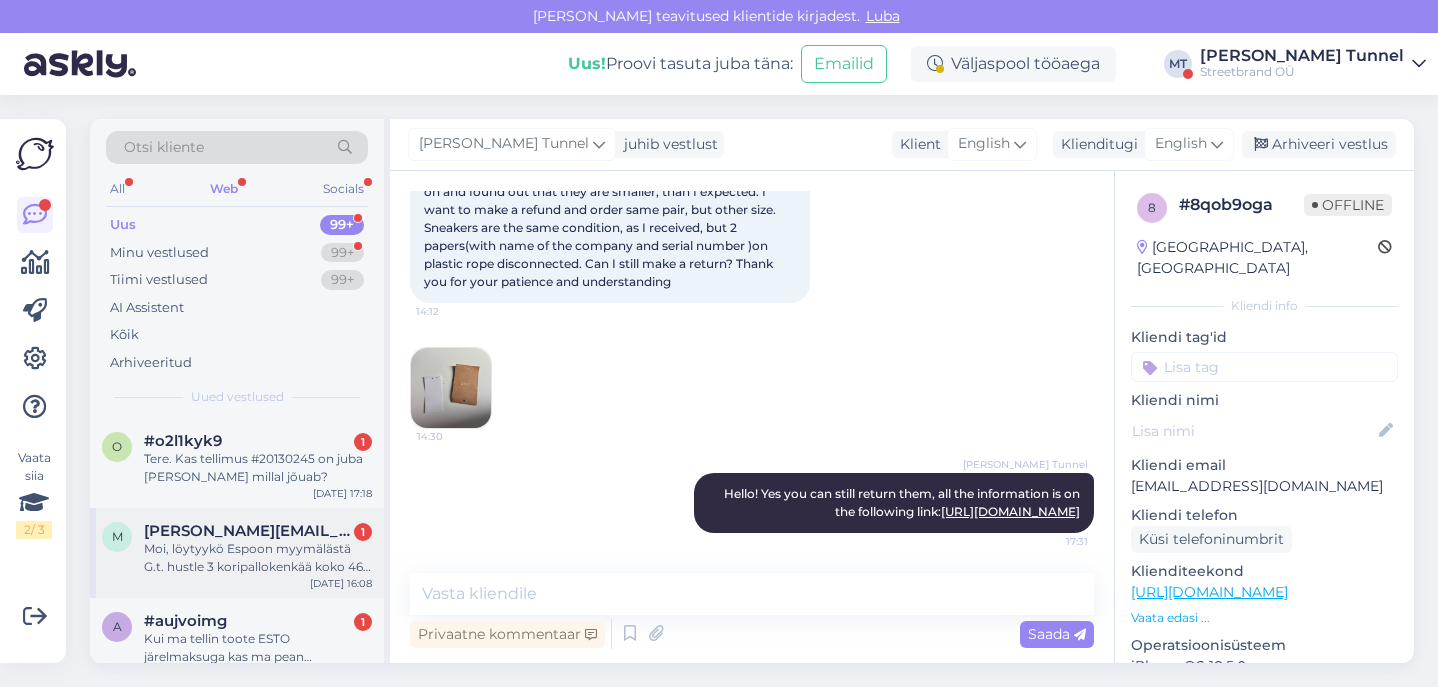 click on "Moi, löytyykö Espoon myymälästä G.t. hustle 3 koripallokenkää koko 46? Liitteenä kengän kuva." at bounding box center [258, 558] 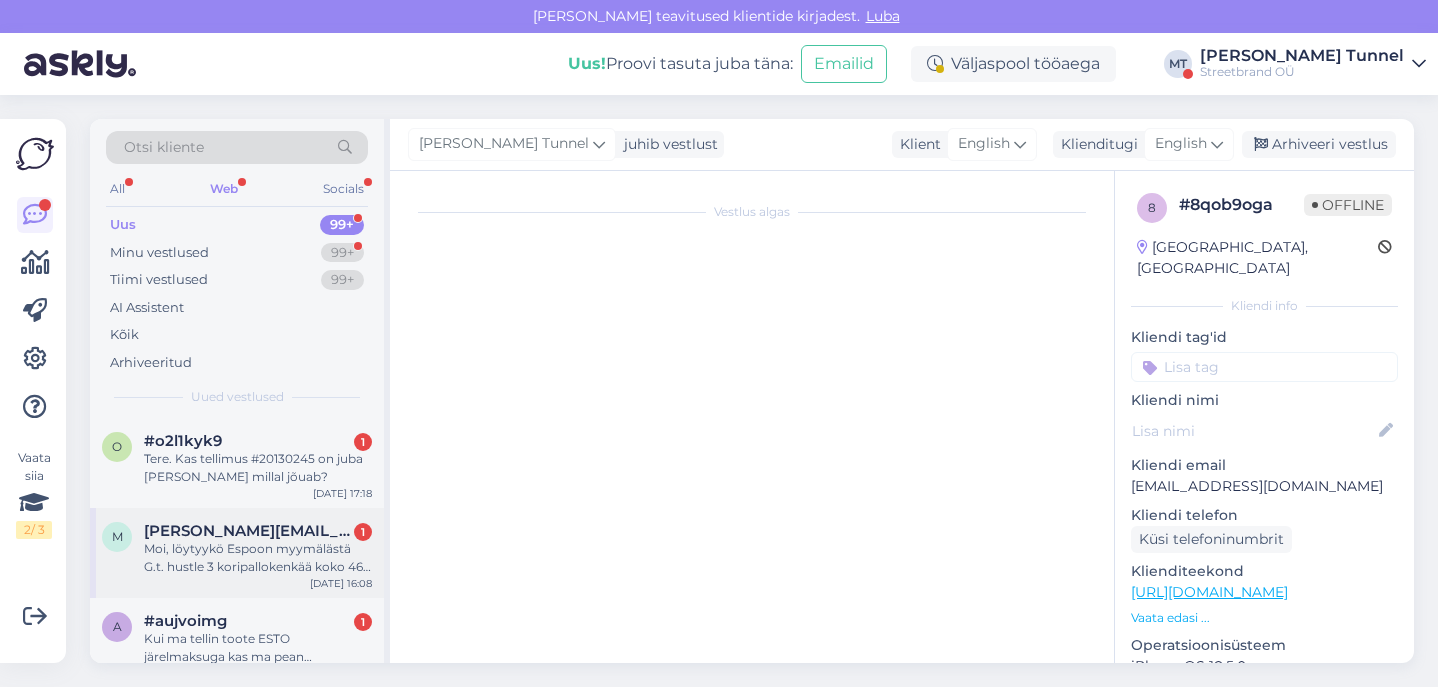 scroll, scrollTop: 25, scrollLeft: 0, axis: vertical 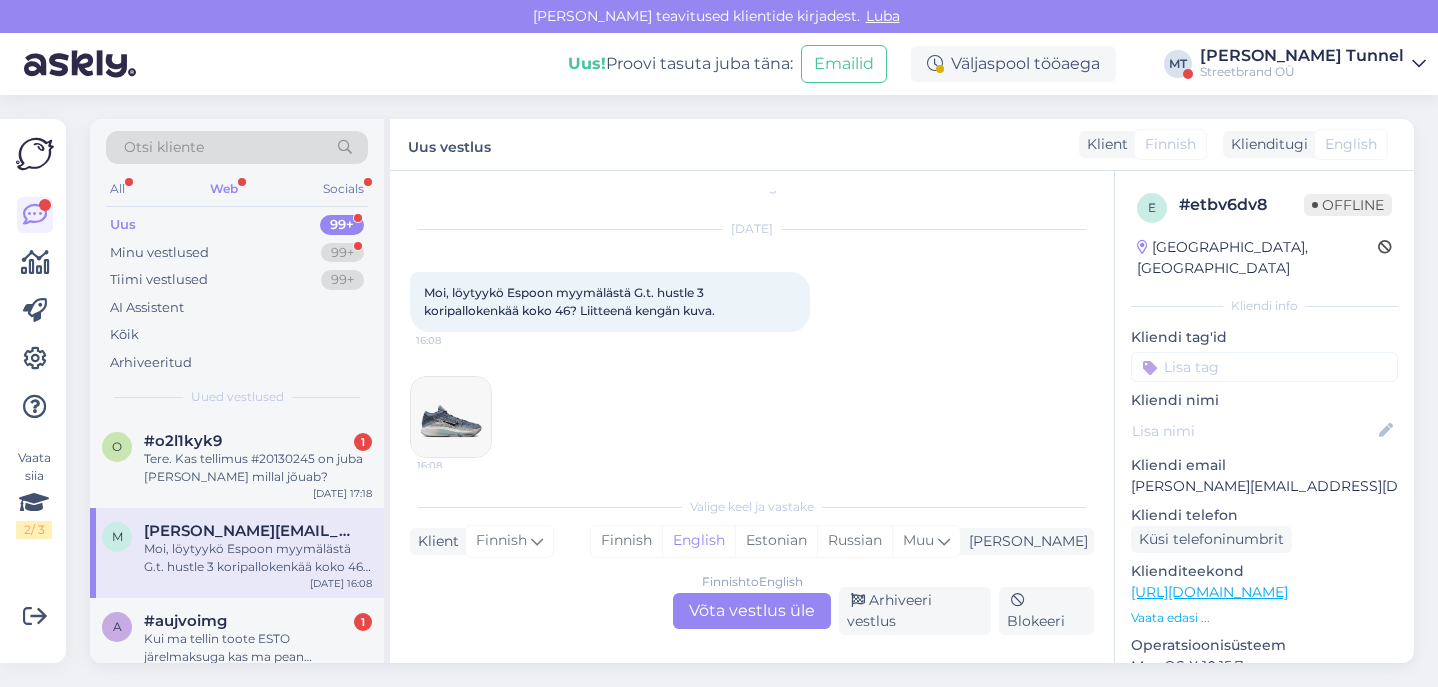 click on "Finnish  to  English Võta vestlus üle" at bounding box center (752, 611) 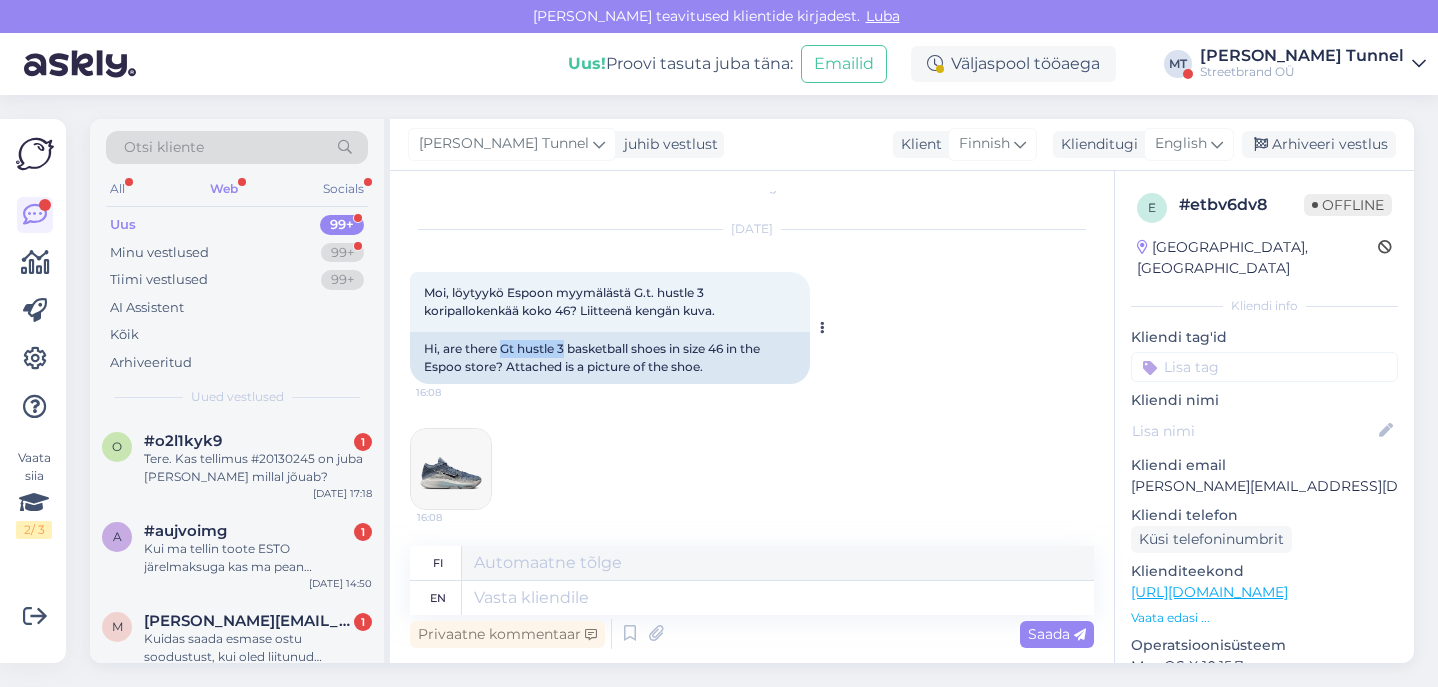 drag, startPoint x: 502, startPoint y: 346, endPoint x: 568, endPoint y: 343, distance: 66.068146 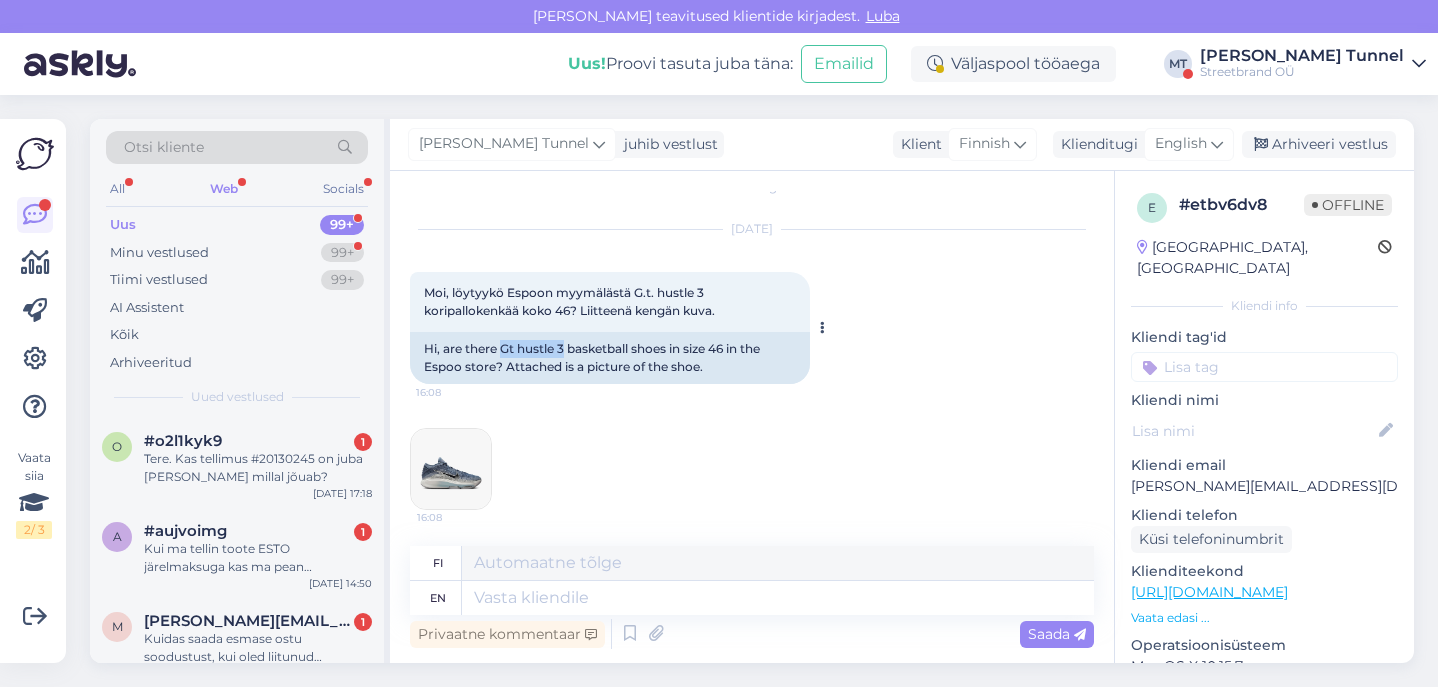 click on "Hi, are there Gt hustle 3 basketball shoes in size 46 in the Espoo store? Attached is a picture of the shoe." at bounding box center (610, 358) 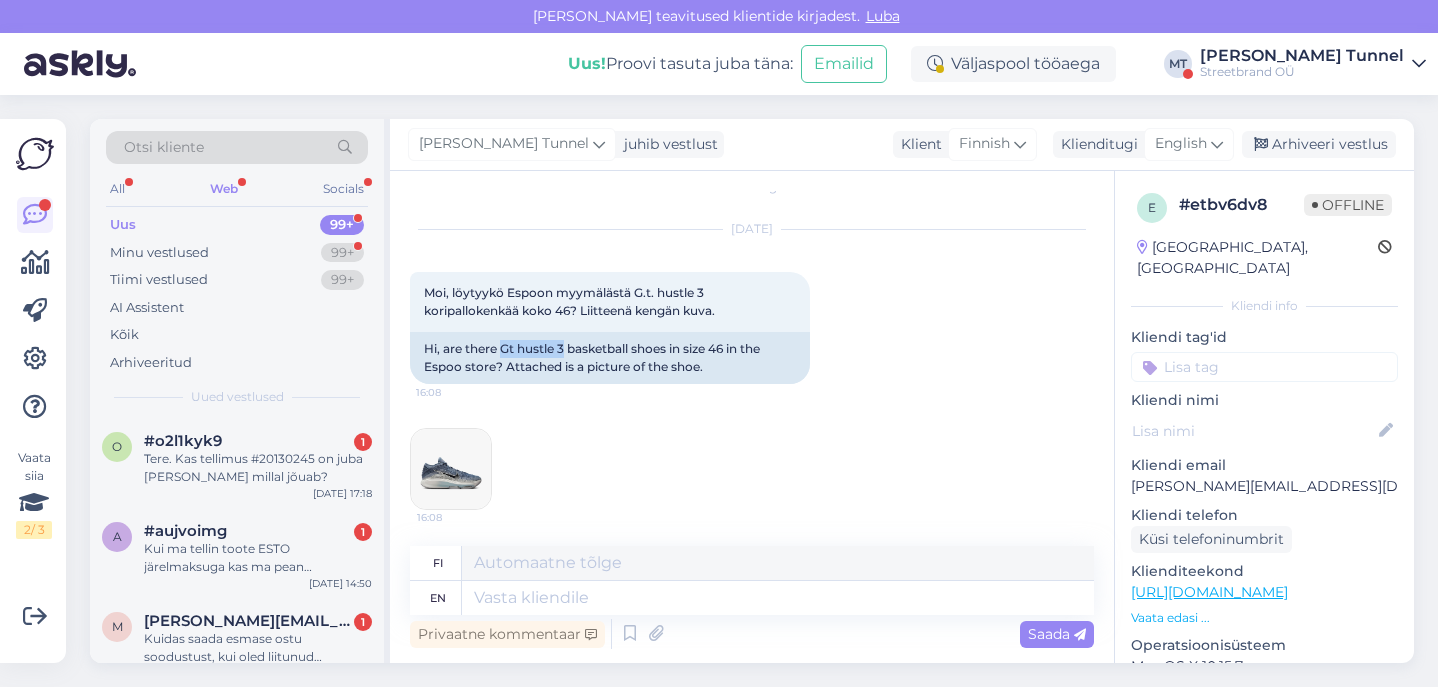 click at bounding box center [451, 469] 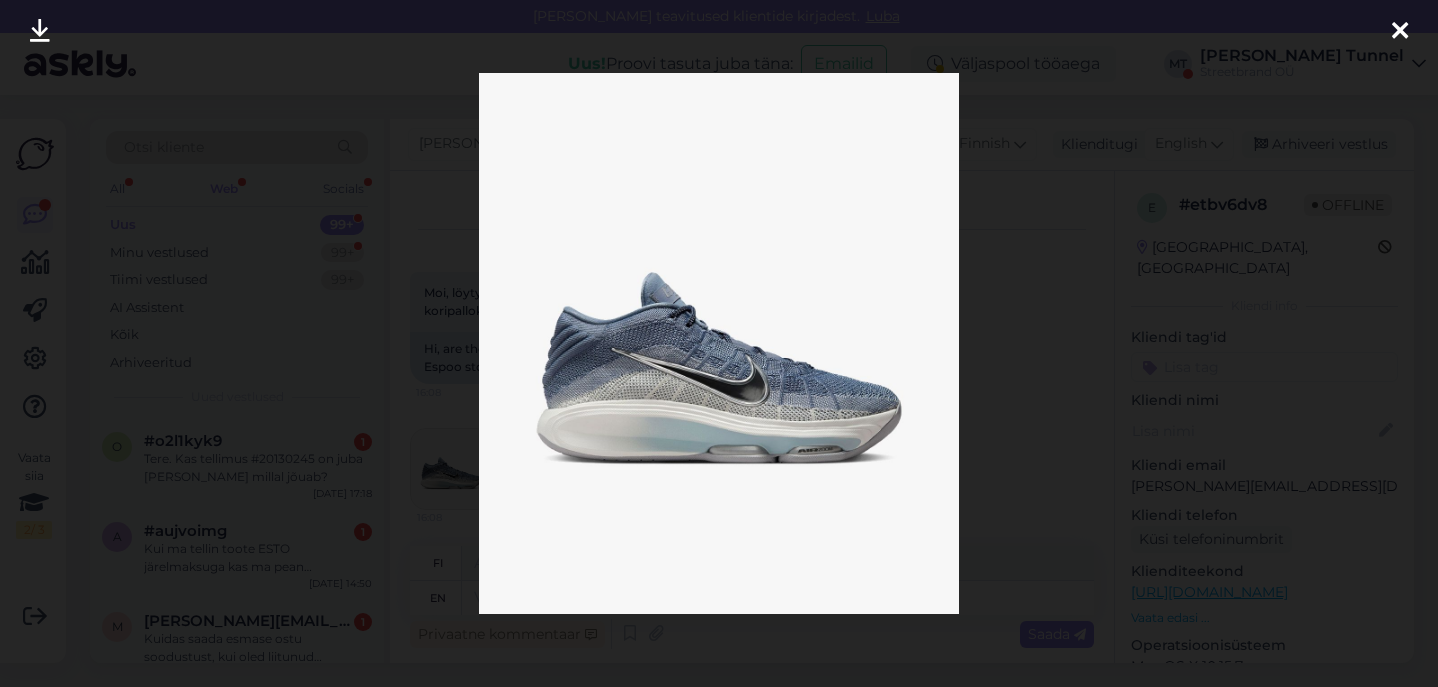 click at bounding box center [1400, 32] 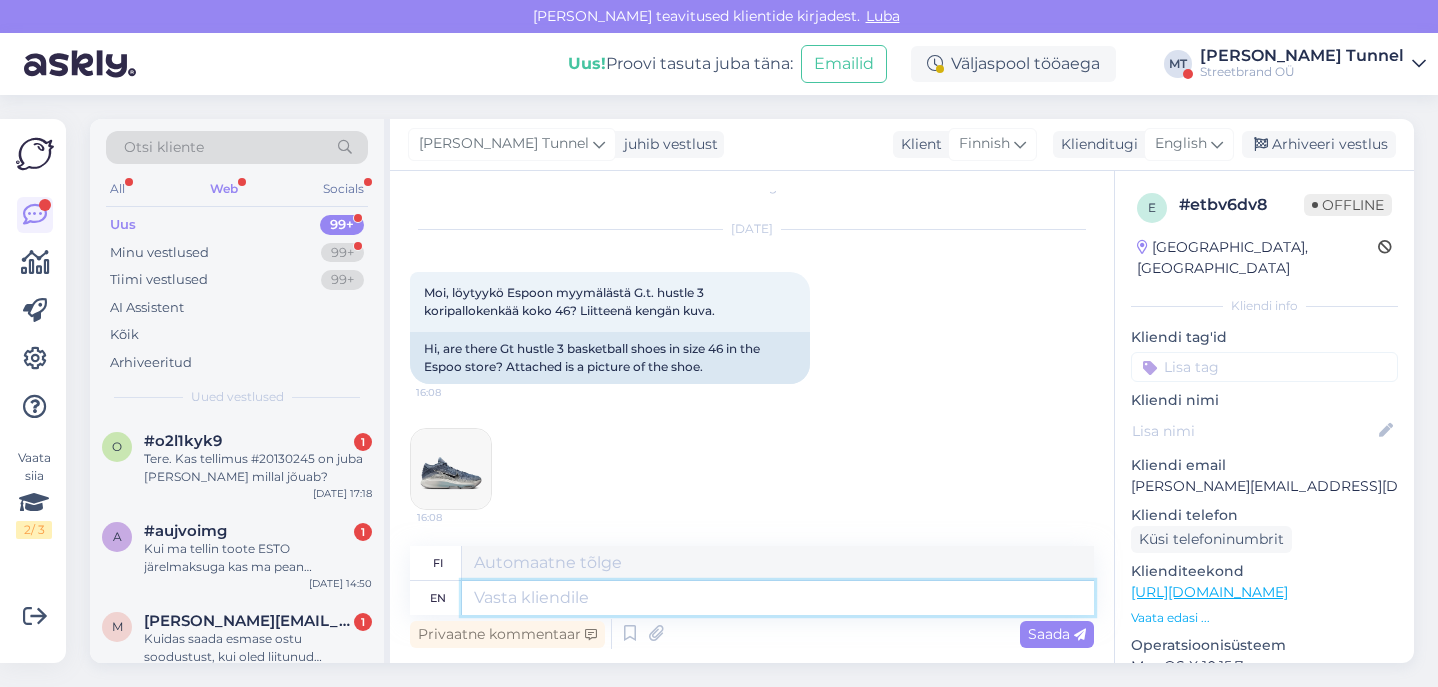 click at bounding box center (778, 598) 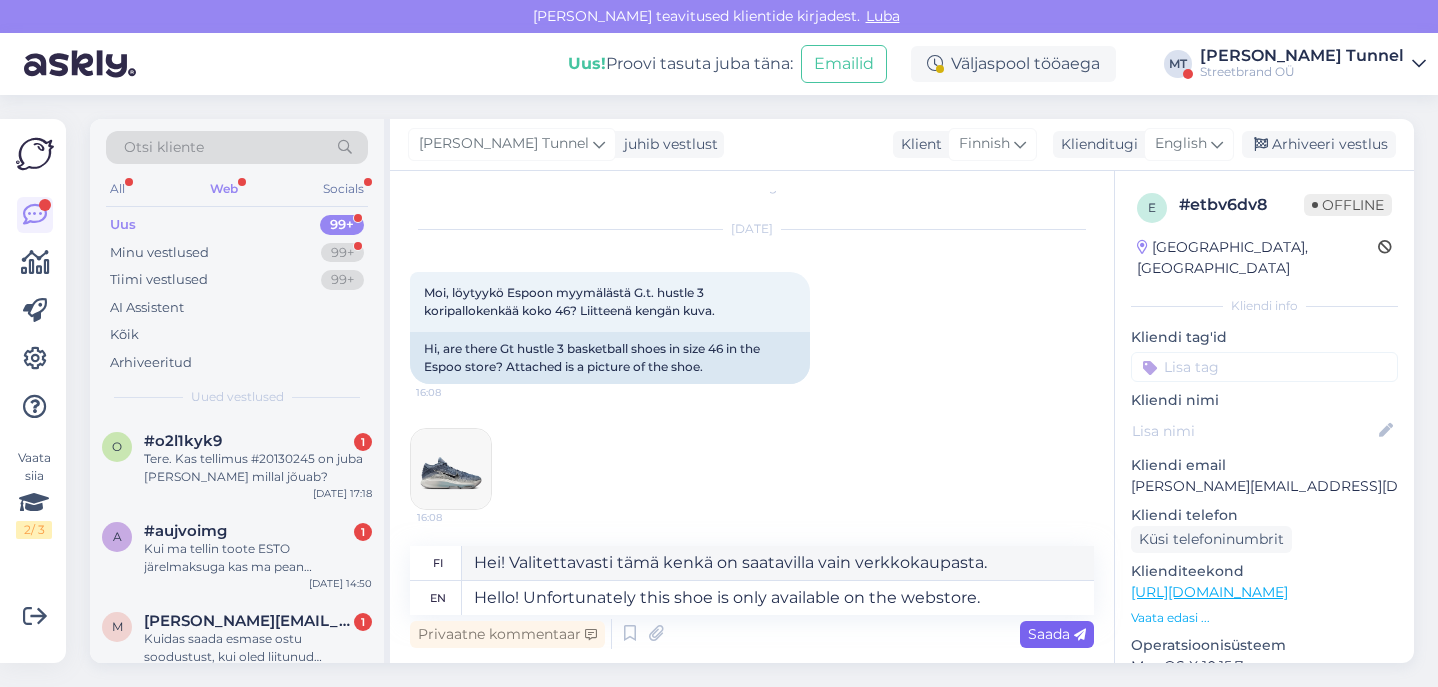 click on "Saada" at bounding box center [1057, 634] 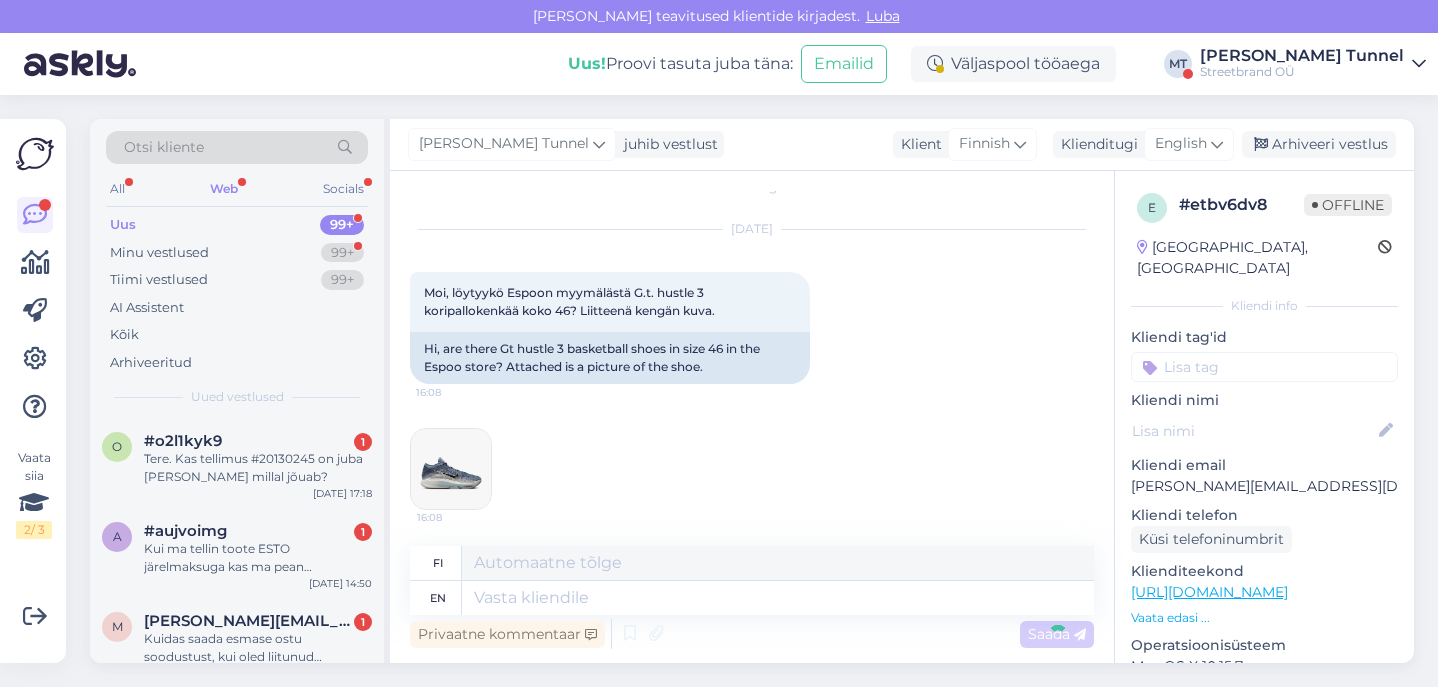 scroll, scrollTop: 185, scrollLeft: 0, axis: vertical 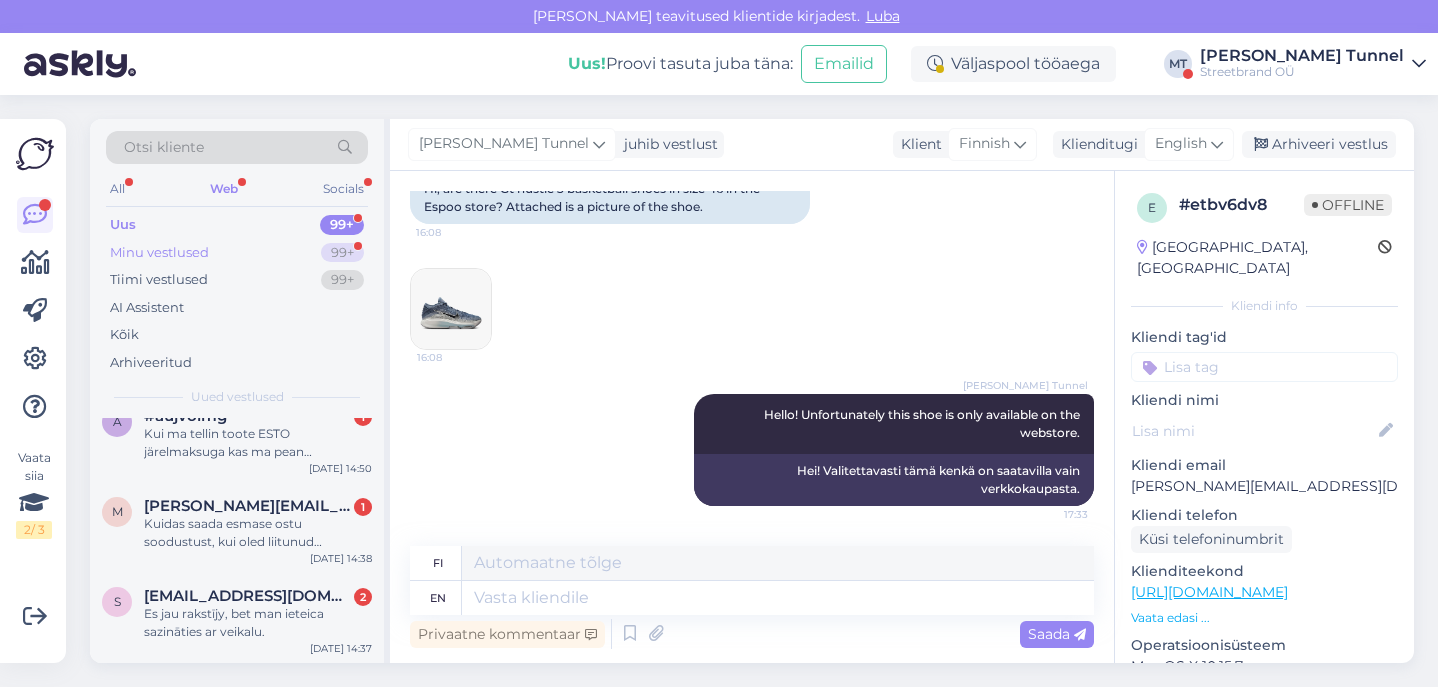 click on "Minu vestlused 99+" at bounding box center [237, 253] 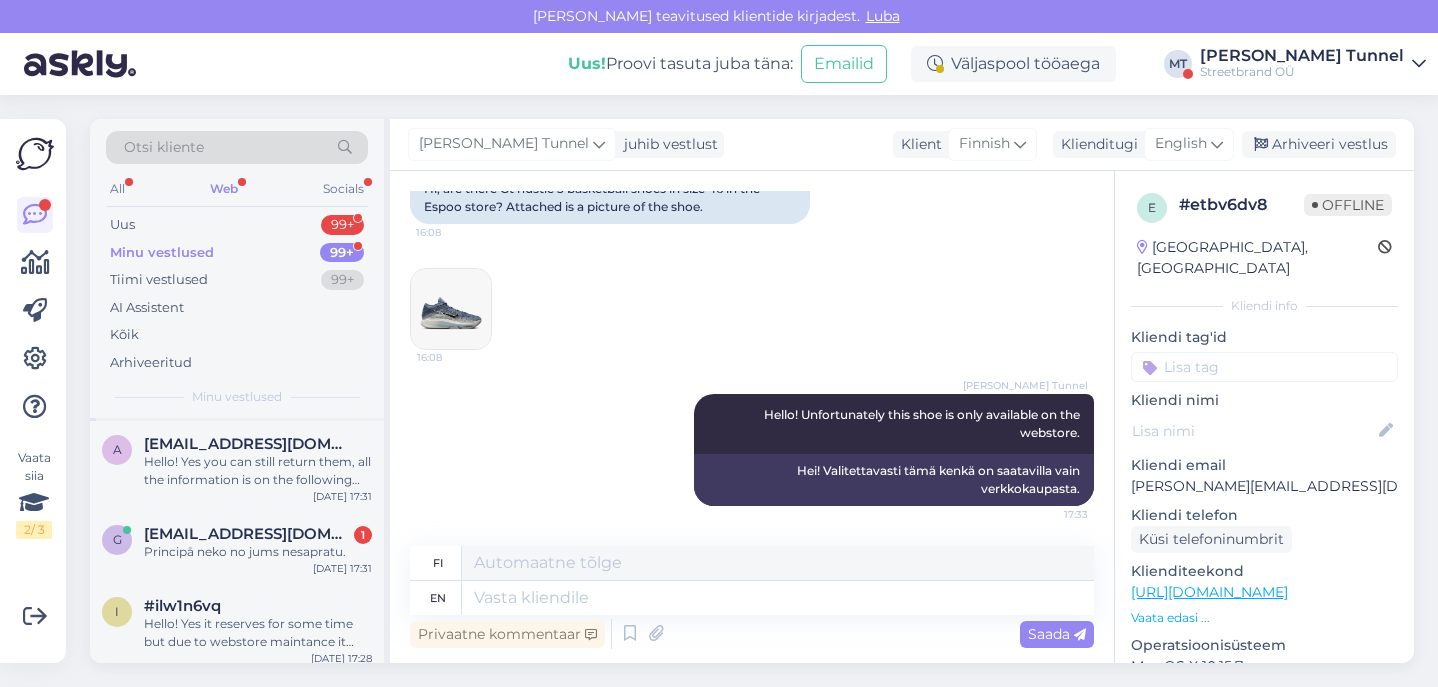 scroll, scrollTop: 90, scrollLeft: 0, axis: vertical 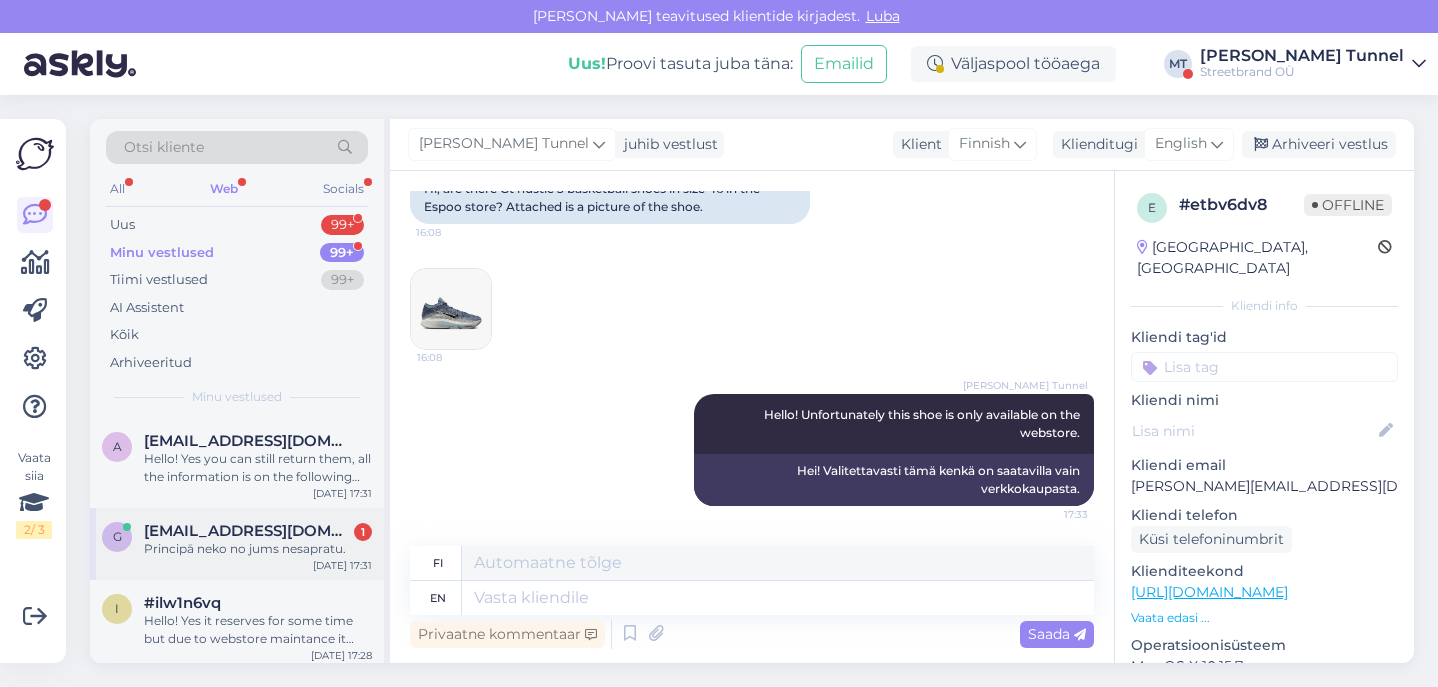 click on "[EMAIL_ADDRESS][DOMAIN_NAME] 1" at bounding box center (258, 531) 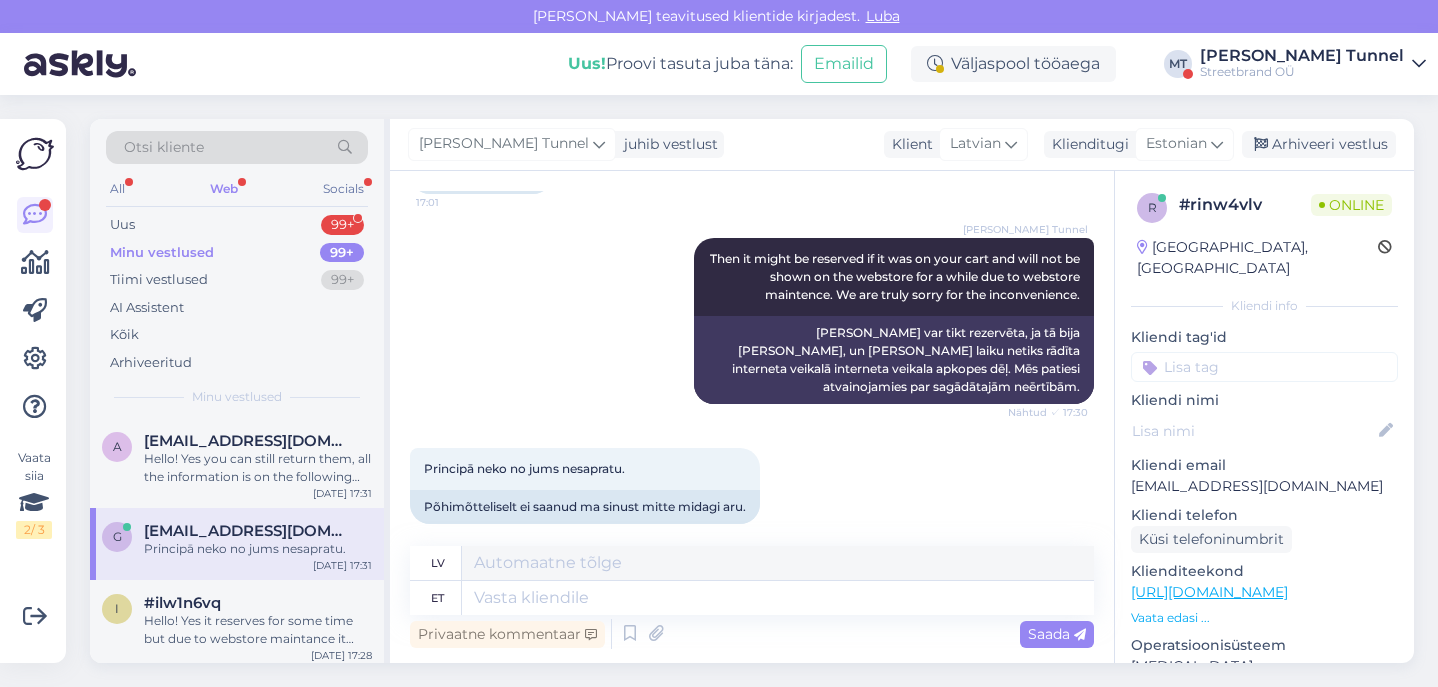 scroll, scrollTop: 91, scrollLeft: 0, axis: vertical 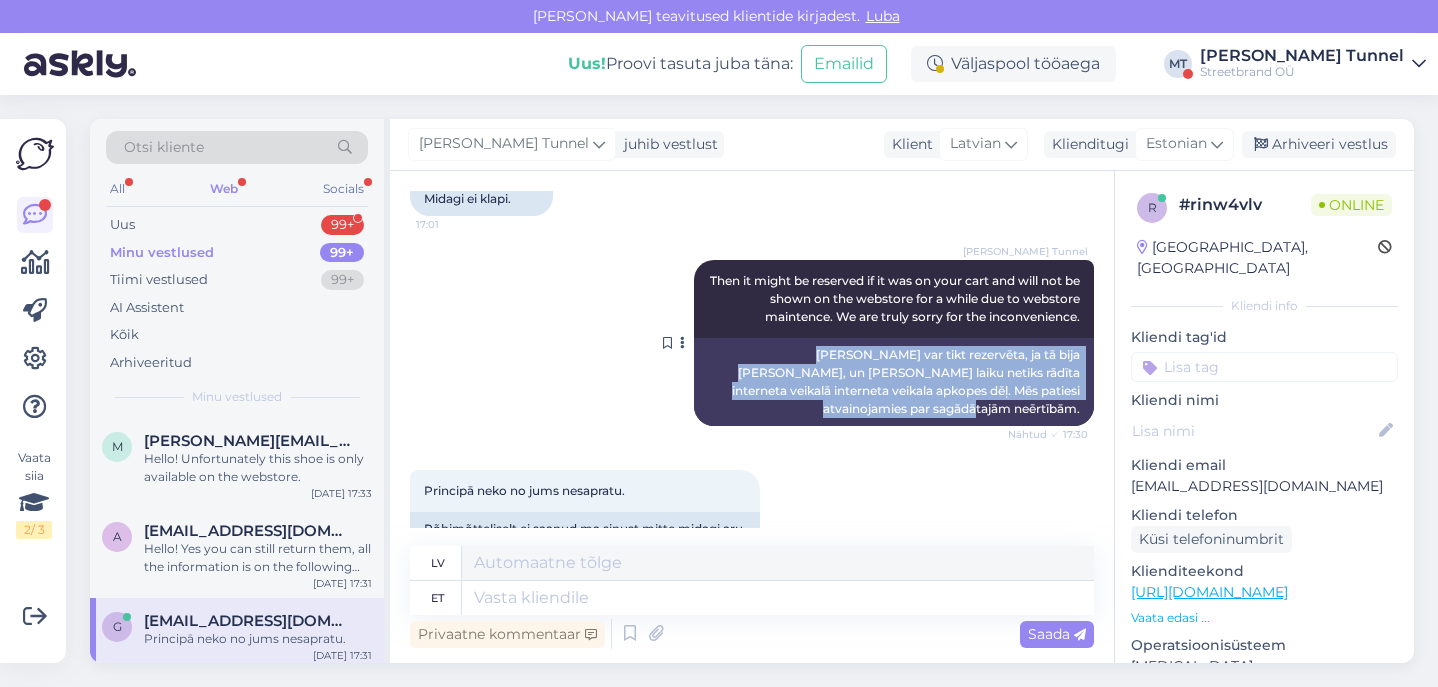 drag, startPoint x: 726, startPoint y: 336, endPoint x: 1087, endPoint y: 406, distance: 367.7241 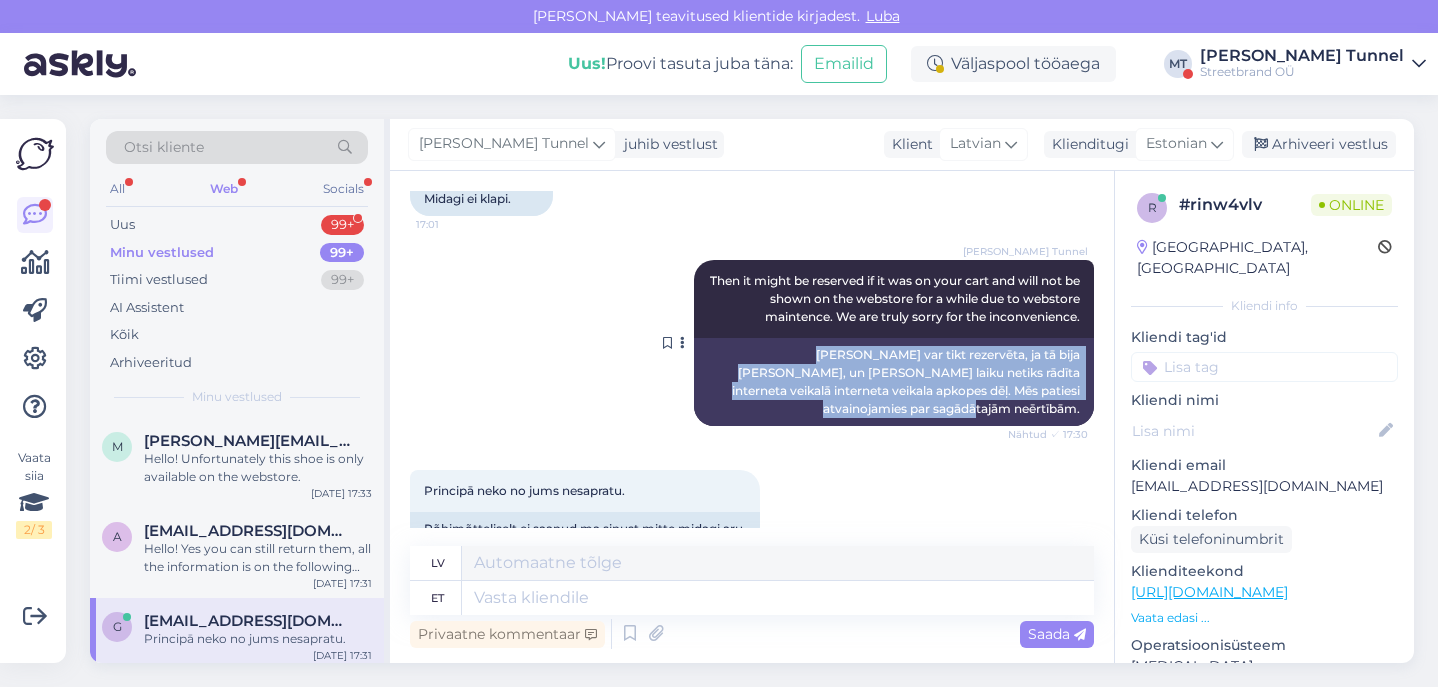 click on "[PERSON_NAME] var tikt rezervēta, ja tā bija [PERSON_NAME], un [PERSON_NAME] laiku netiks rādīta interneta veikalā interneta veikala apkopes dēļ. Mēs patiesi atvainojamies par sagādātajām neērtībām." at bounding box center [894, 382] 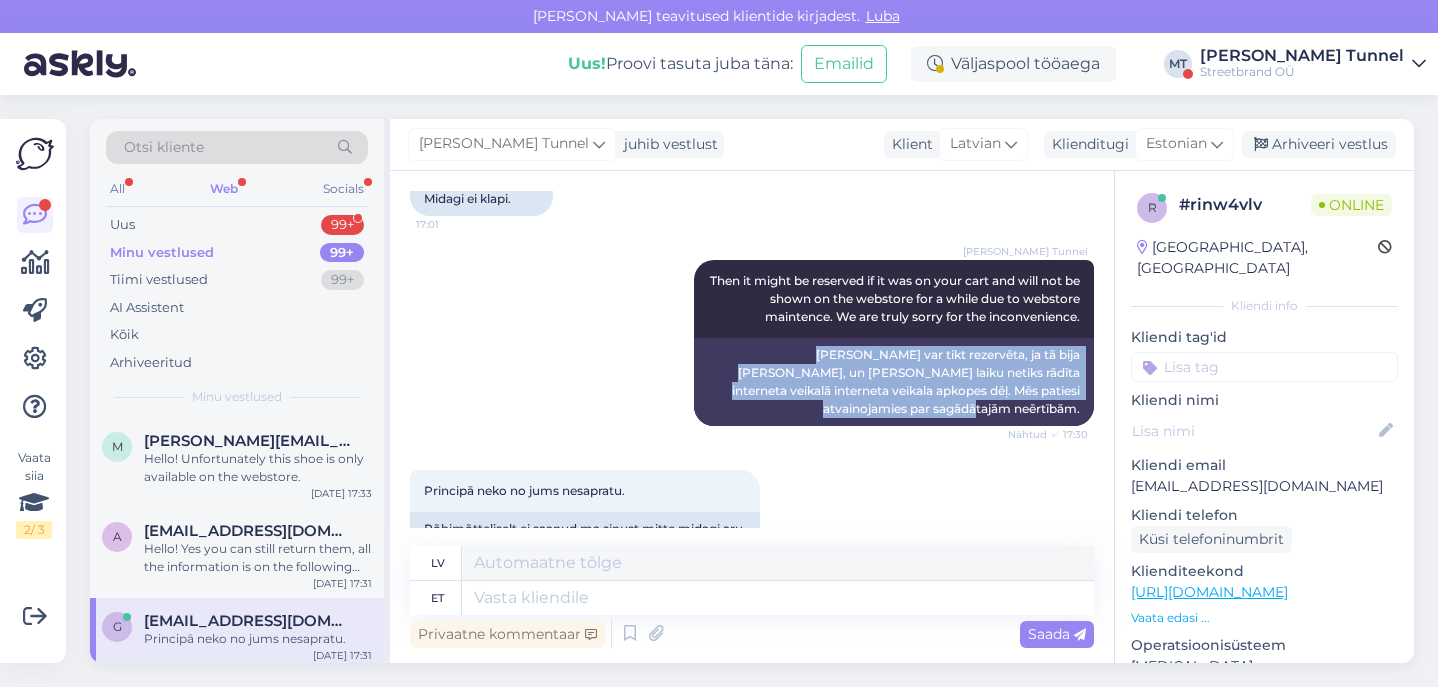 scroll, scrollTop: 0, scrollLeft: 0, axis: both 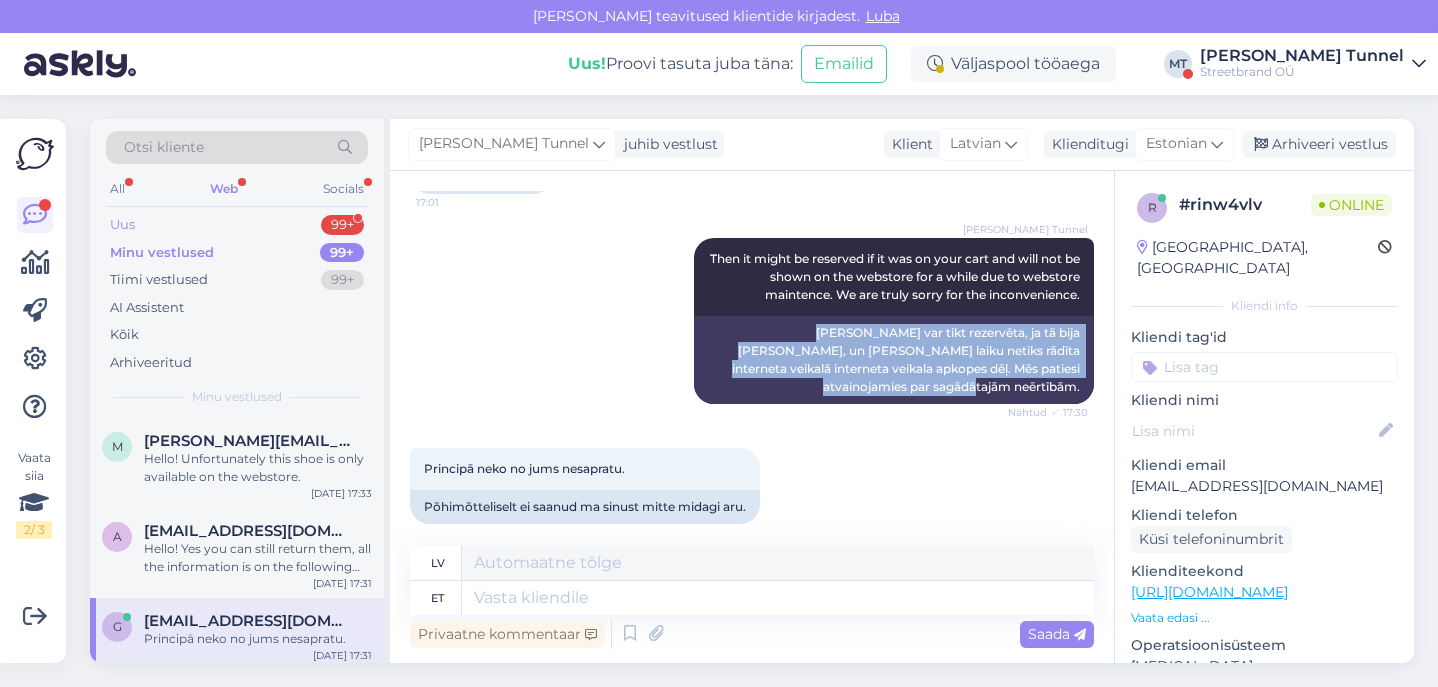 click on "Uus 99+" at bounding box center [237, 225] 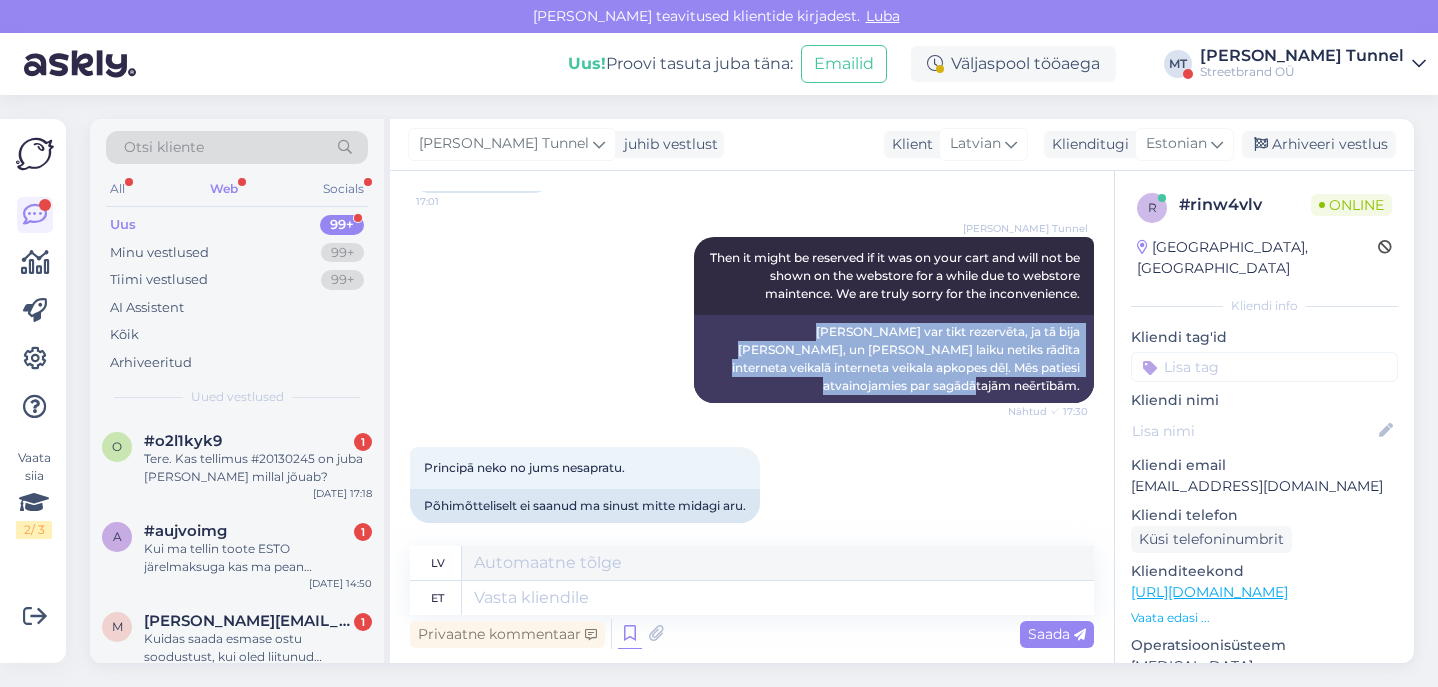 scroll, scrollTop: 2255, scrollLeft: 0, axis: vertical 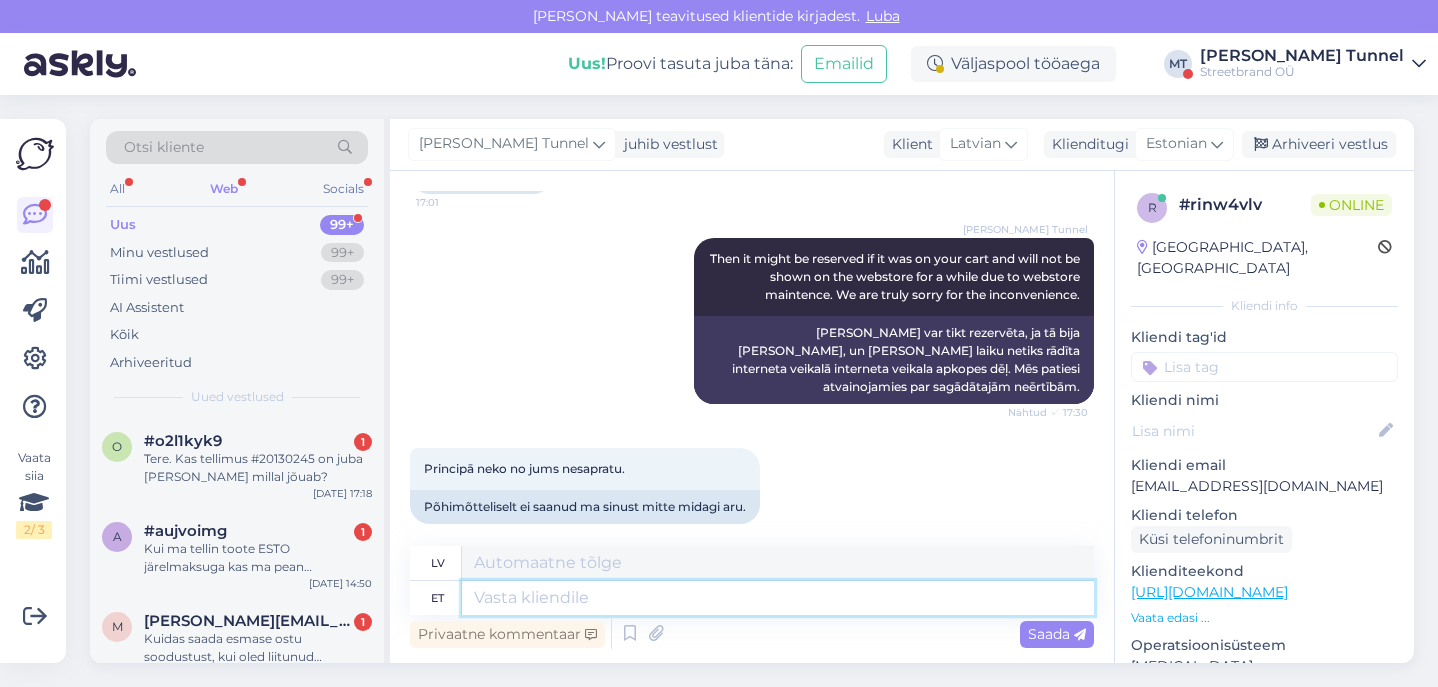 click at bounding box center [778, 598] 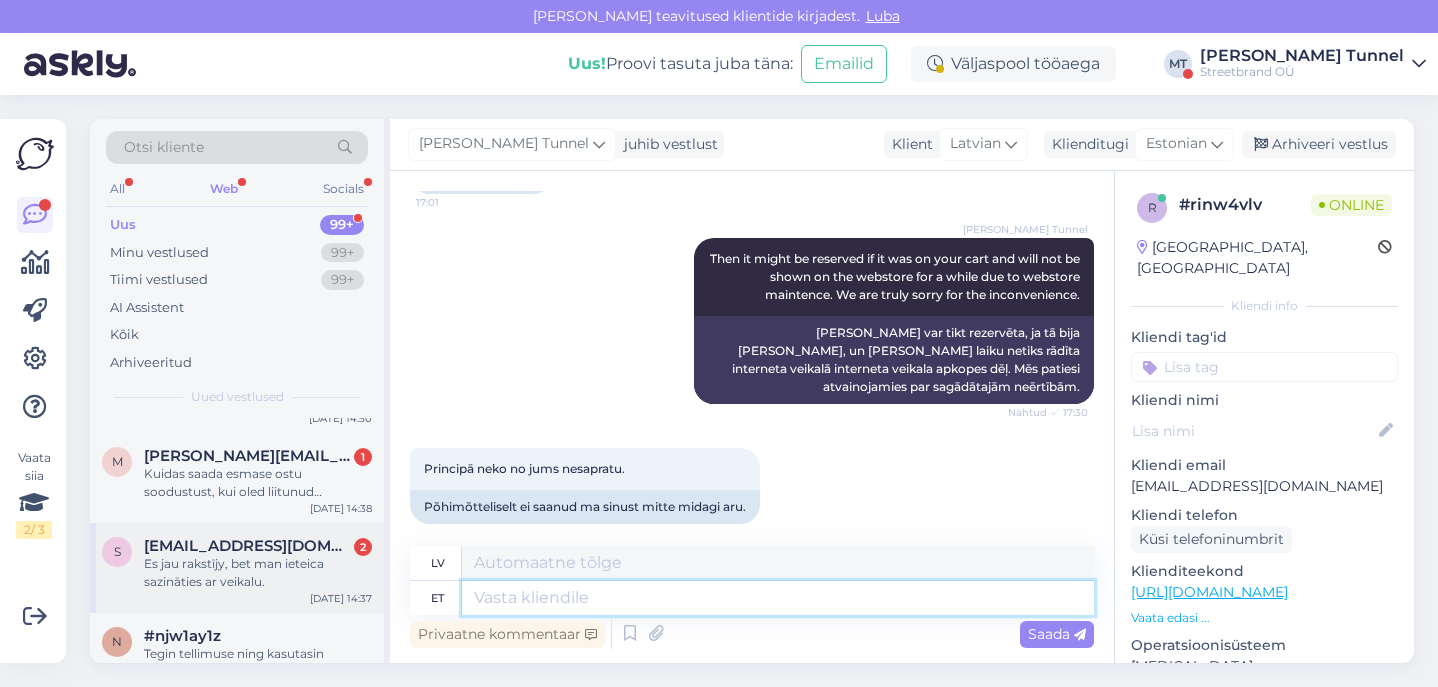scroll, scrollTop: 167, scrollLeft: 0, axis: vertical 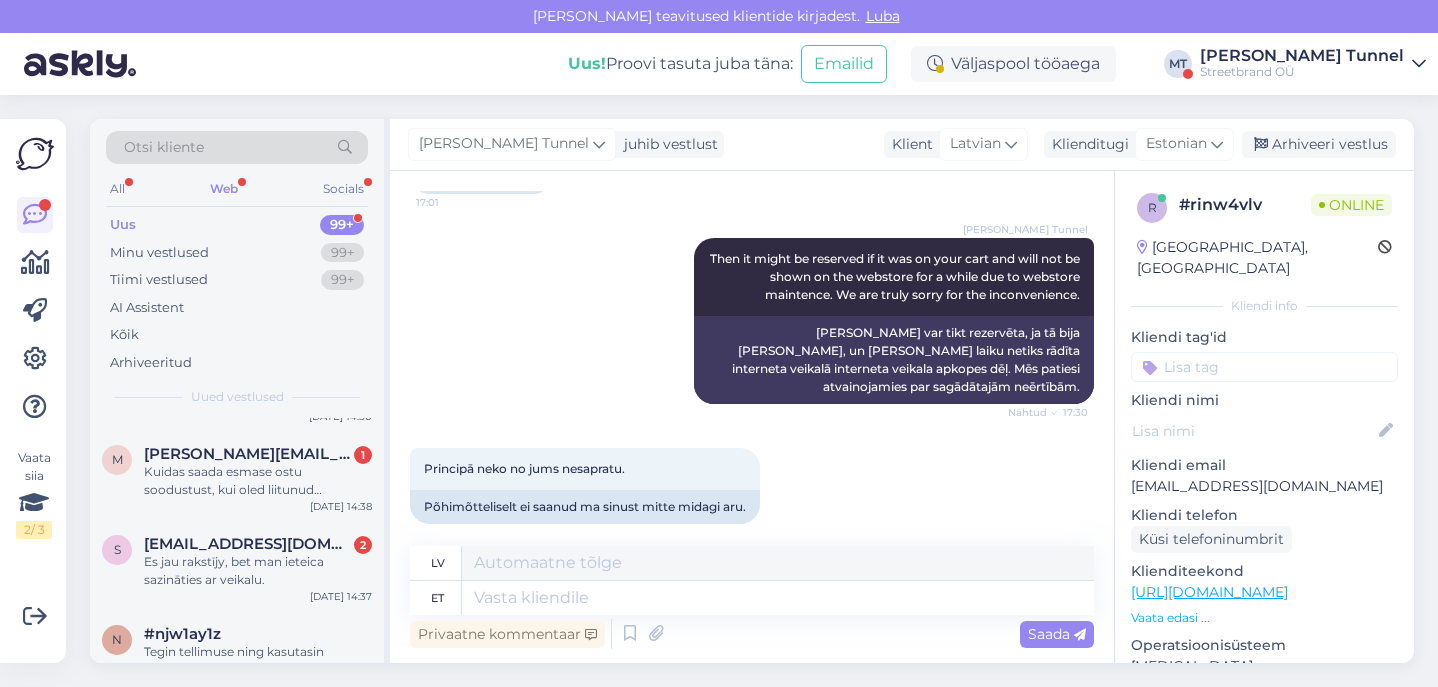 click on "Uus 99+" at bounding box center [237, 225] 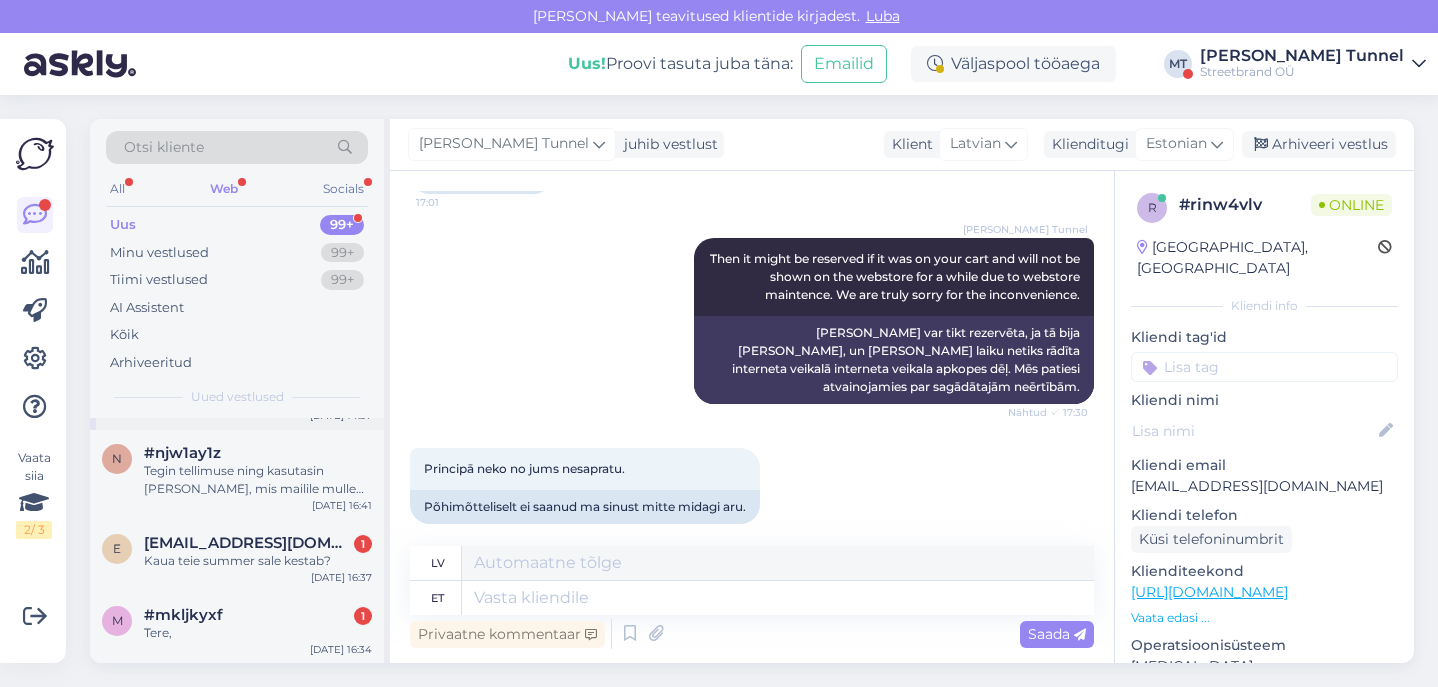 scroll, scrollTop: 360, scrollLeft: 0, axis: vertical 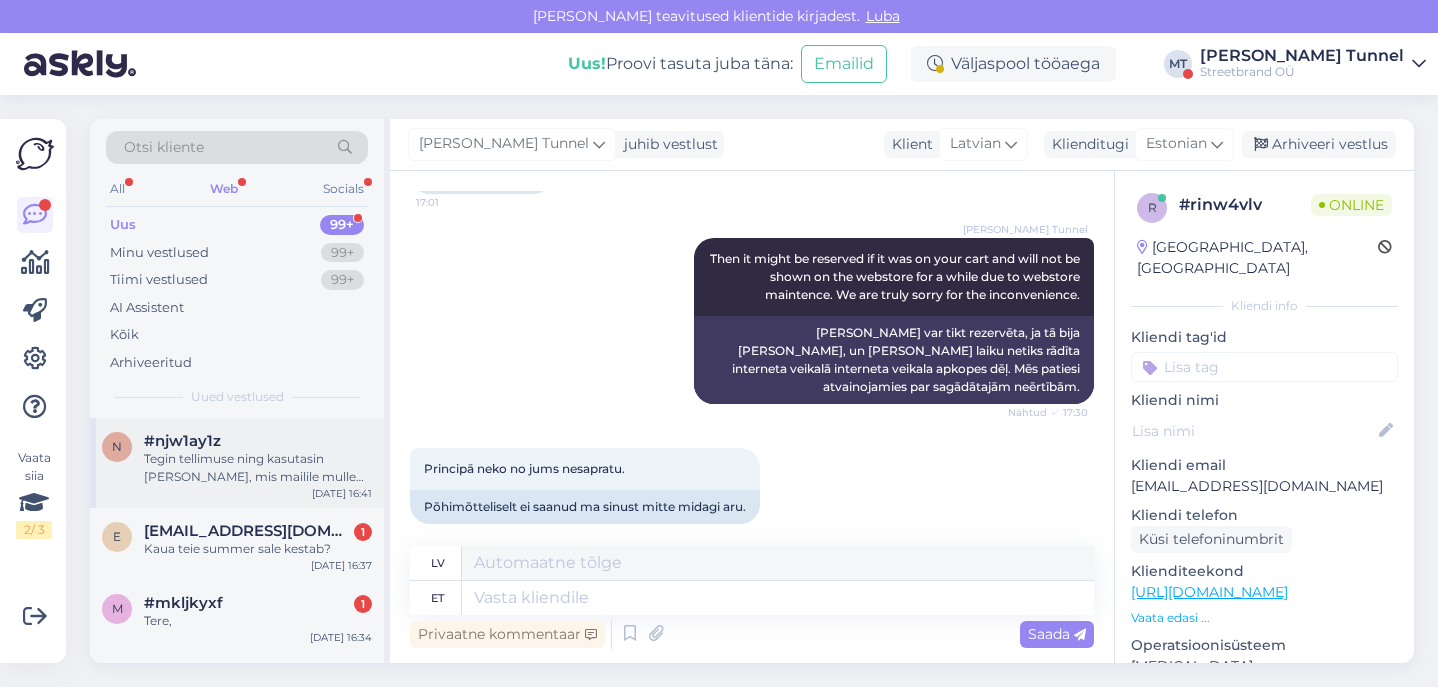 click on "Tegin tellimuse ning kasutasin [PERSON_NAME], mis mailile mulle saadeti, kahjuks on jalanõud väiksed [PERSON_NAME] uue tellimuse tegema. Kas on võimalus, et saaksid tellimuse jaoks uue sarnase koodi?" at bounding box center (258, 468) 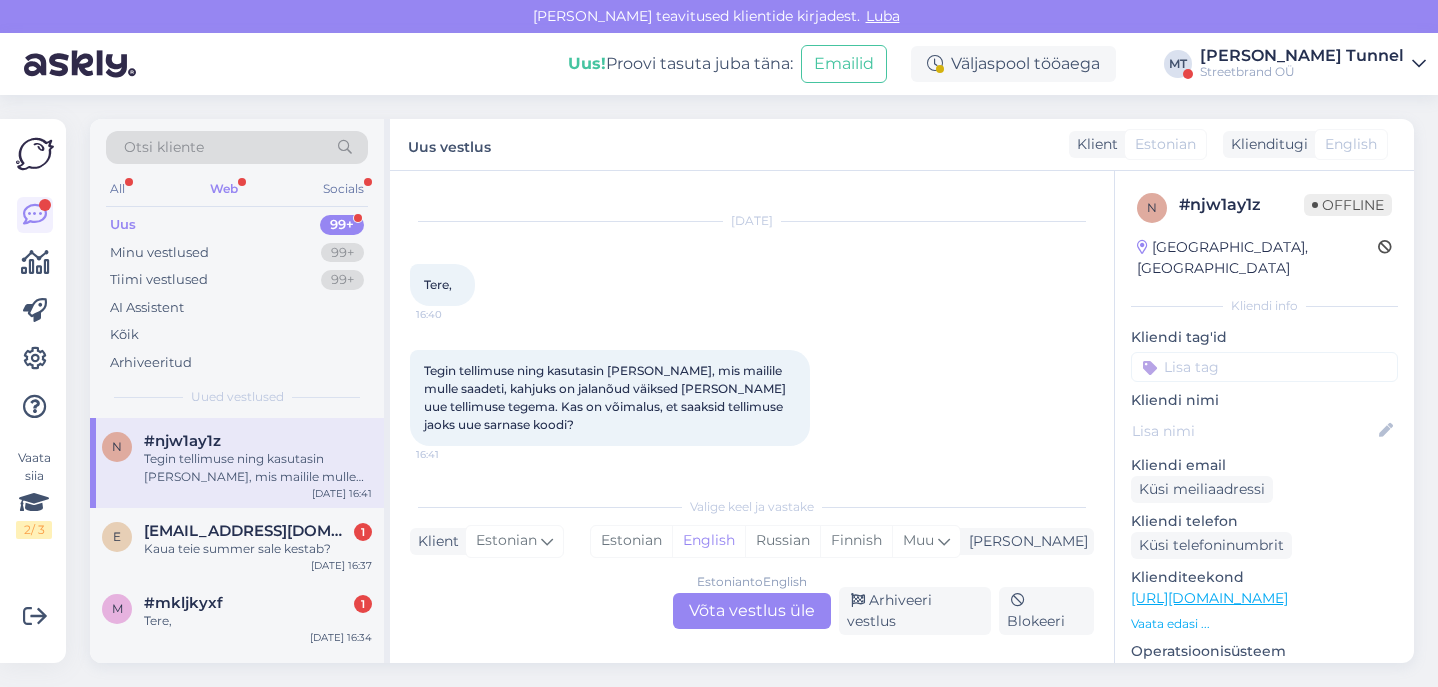 scroll, scrollTop: 21, scrollLeft: 0, axis: vertical 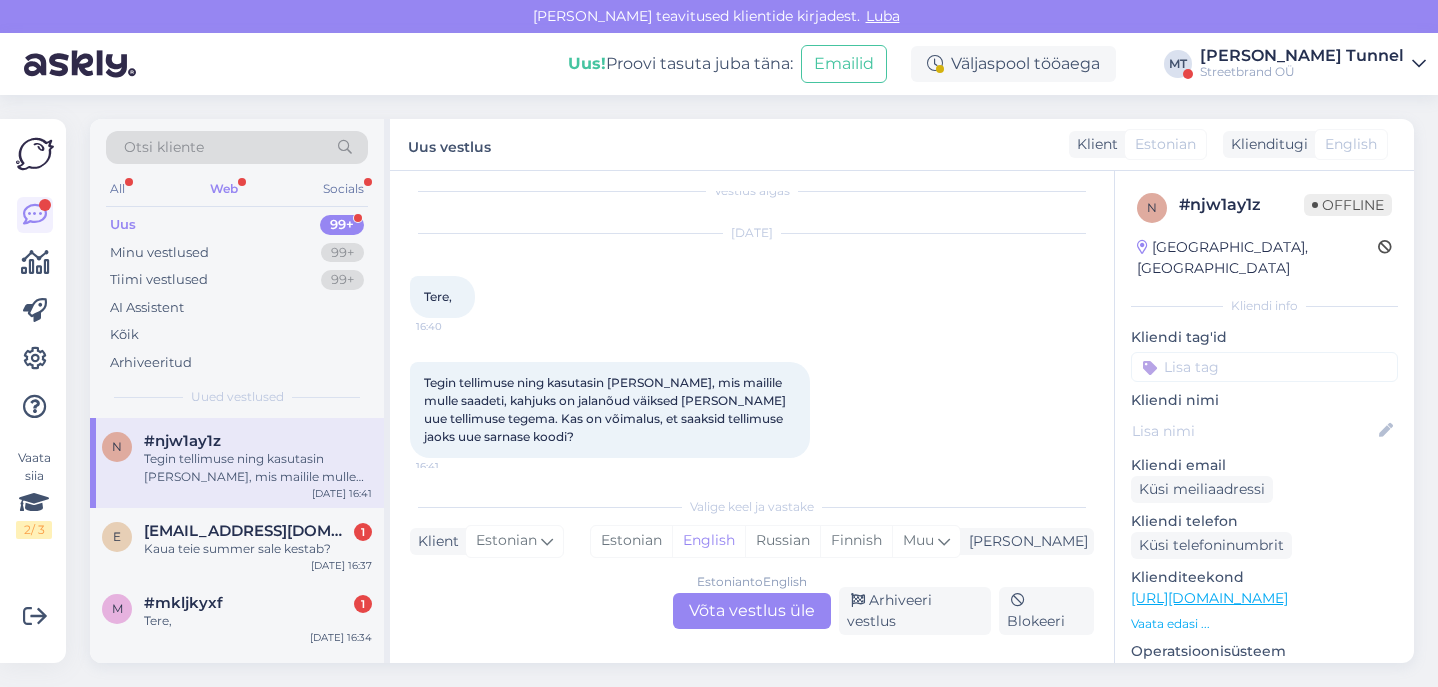 click on "Estonian  to  English Võta vestlus üle" at bounding box center (752, 611) 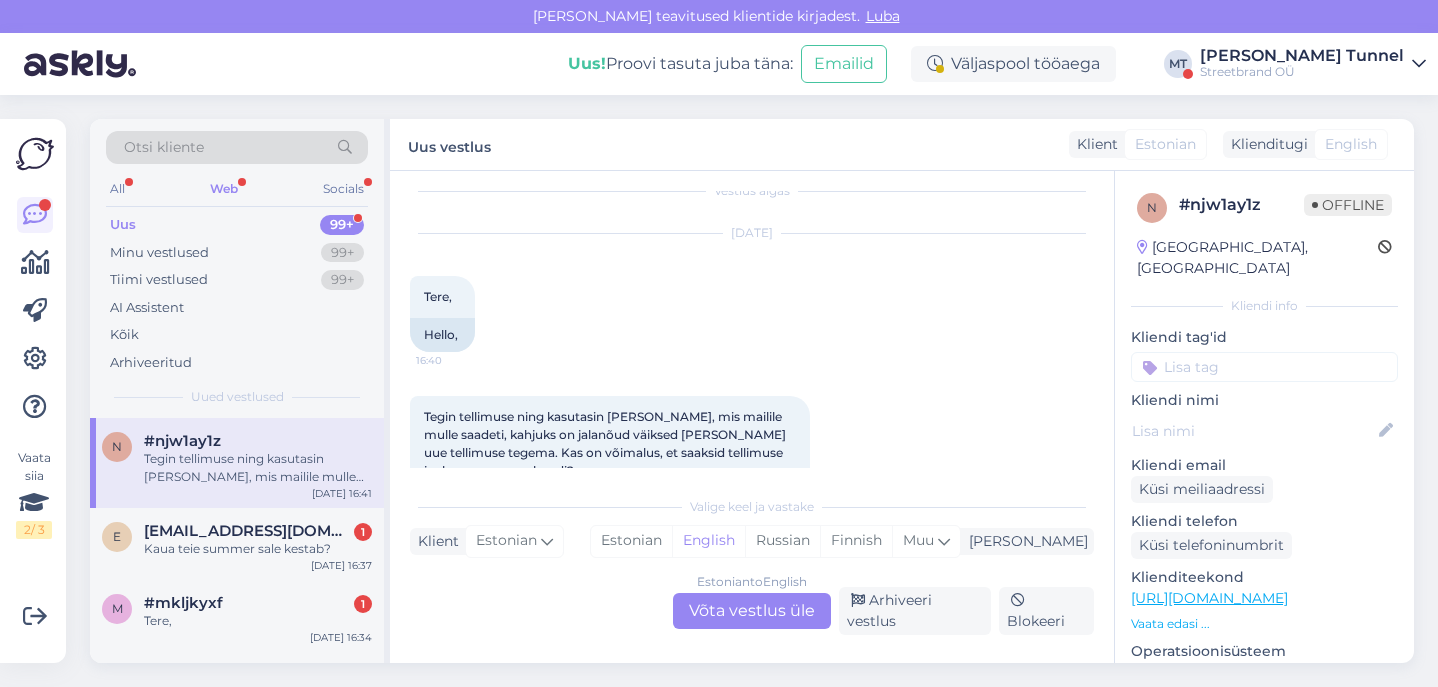 scroll, scrollTop: 0, scrollLeft: 0, axis: both 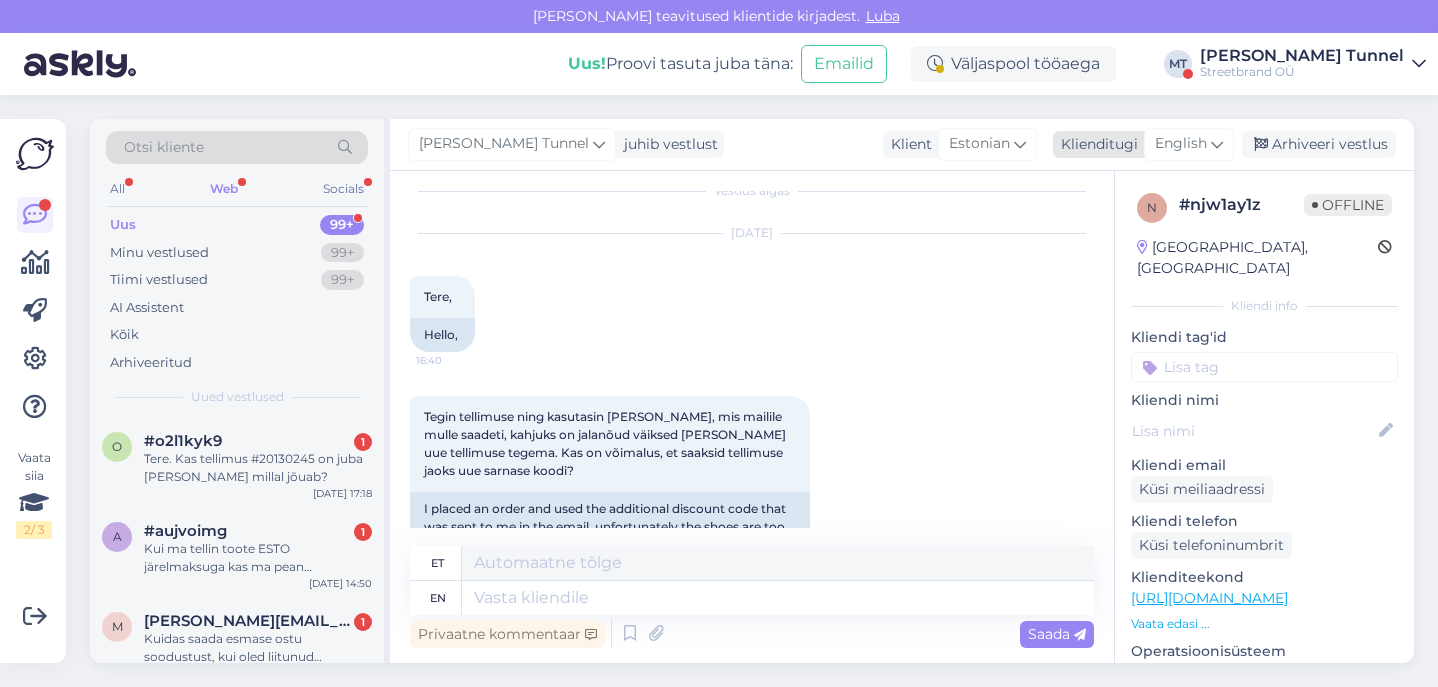 click at bounding box center [1217, 144] 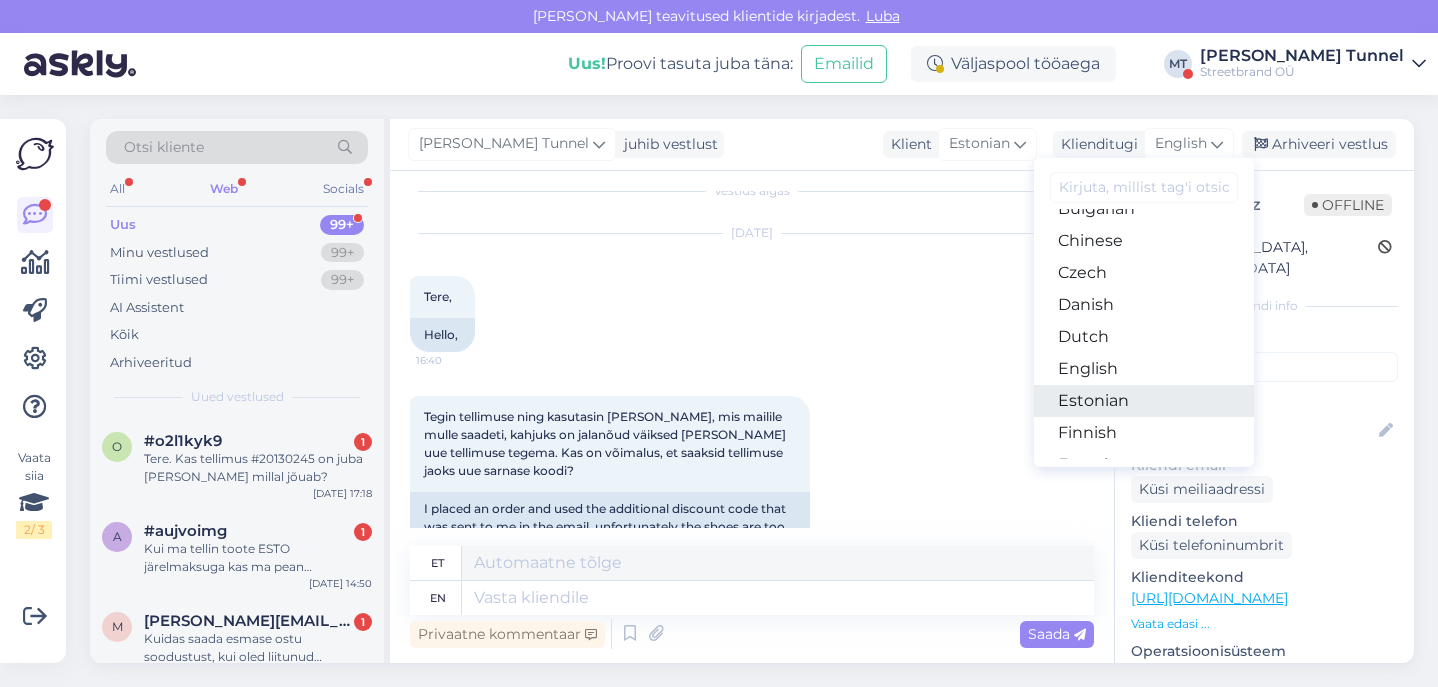 click on "Estonian" at bounding box center [1144, 401] 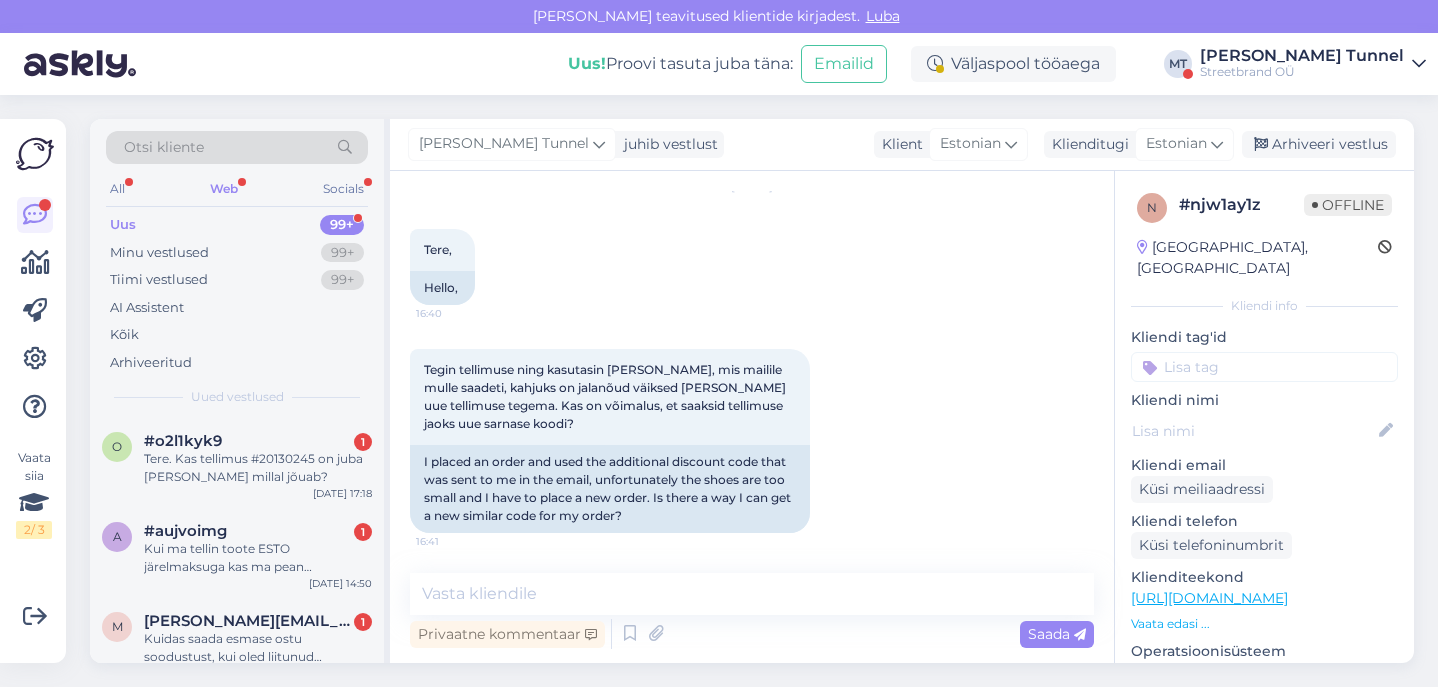 scroll, scrollTop: 68, scrollLeft: 0, axis: vertical 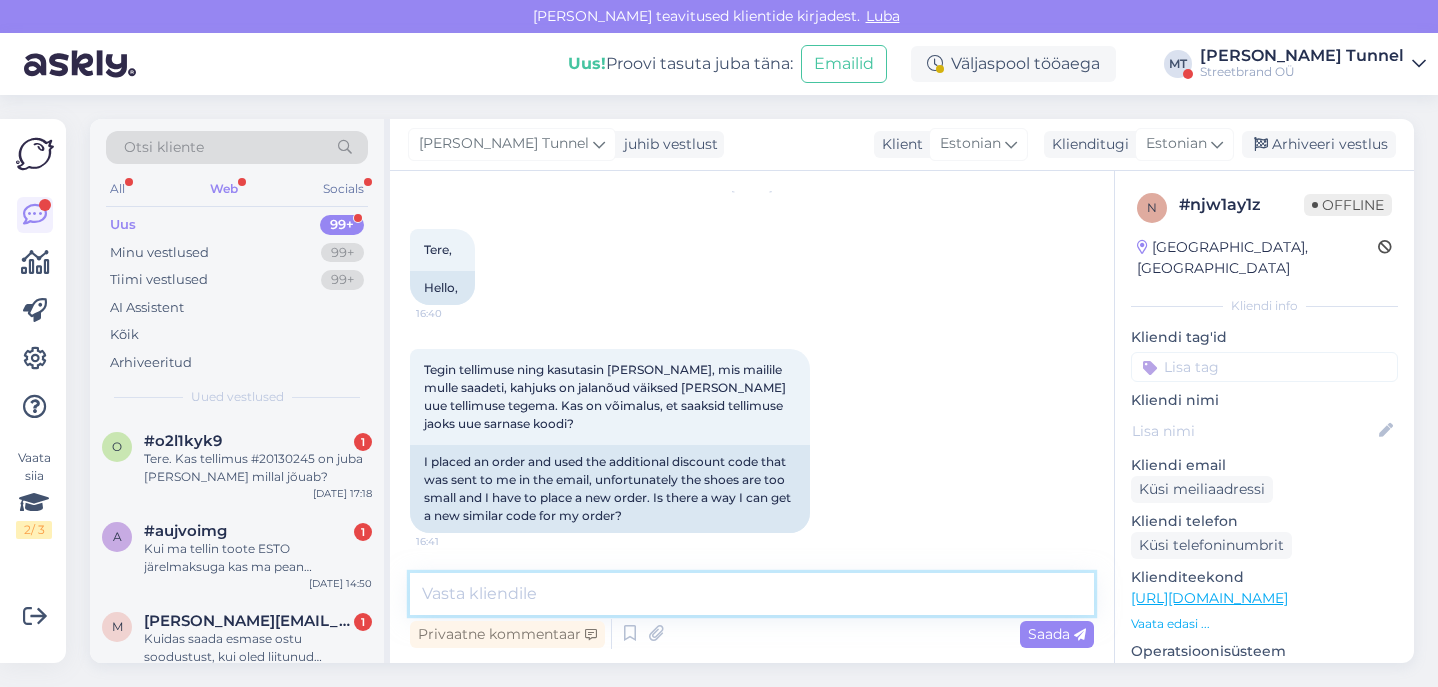click at bounding box center (752, 594) 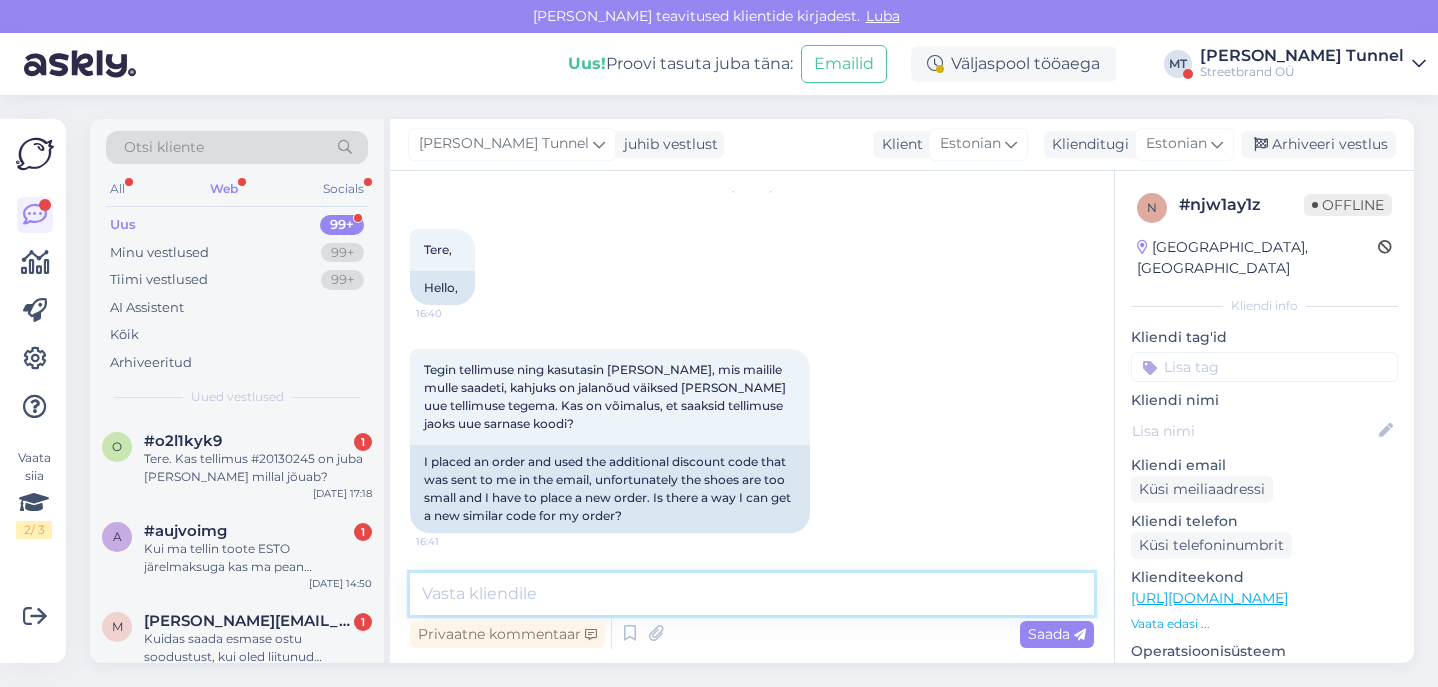 scroll, scrollTop: 196, scrollLeft: 0, axis: vertical 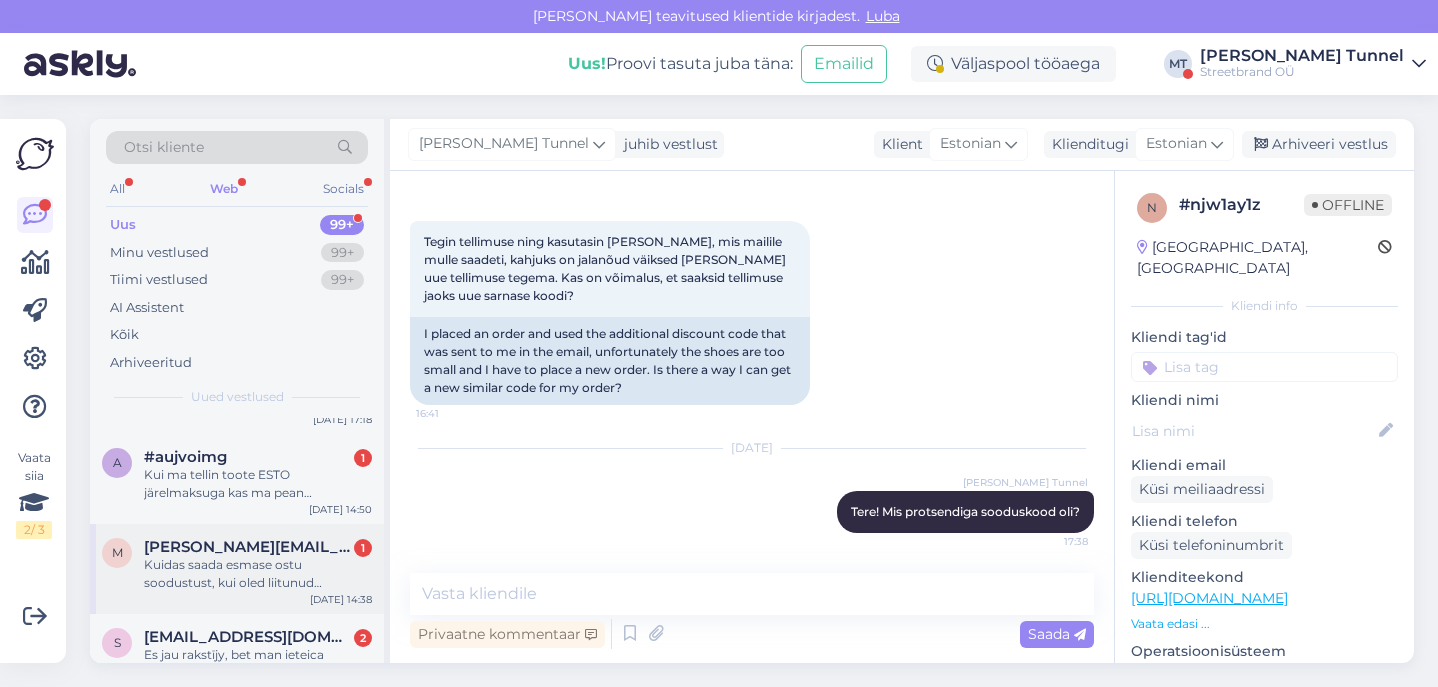 click on "Kuidas saada esmase ostu soodustust, kui oled liitunud uudiskirjadega jne?
Mitmeid päevi ei lasknud ùldse ka sisse logida, nüüd lasi aga soodustust ei rakendu" at bounding box center (258, 574) 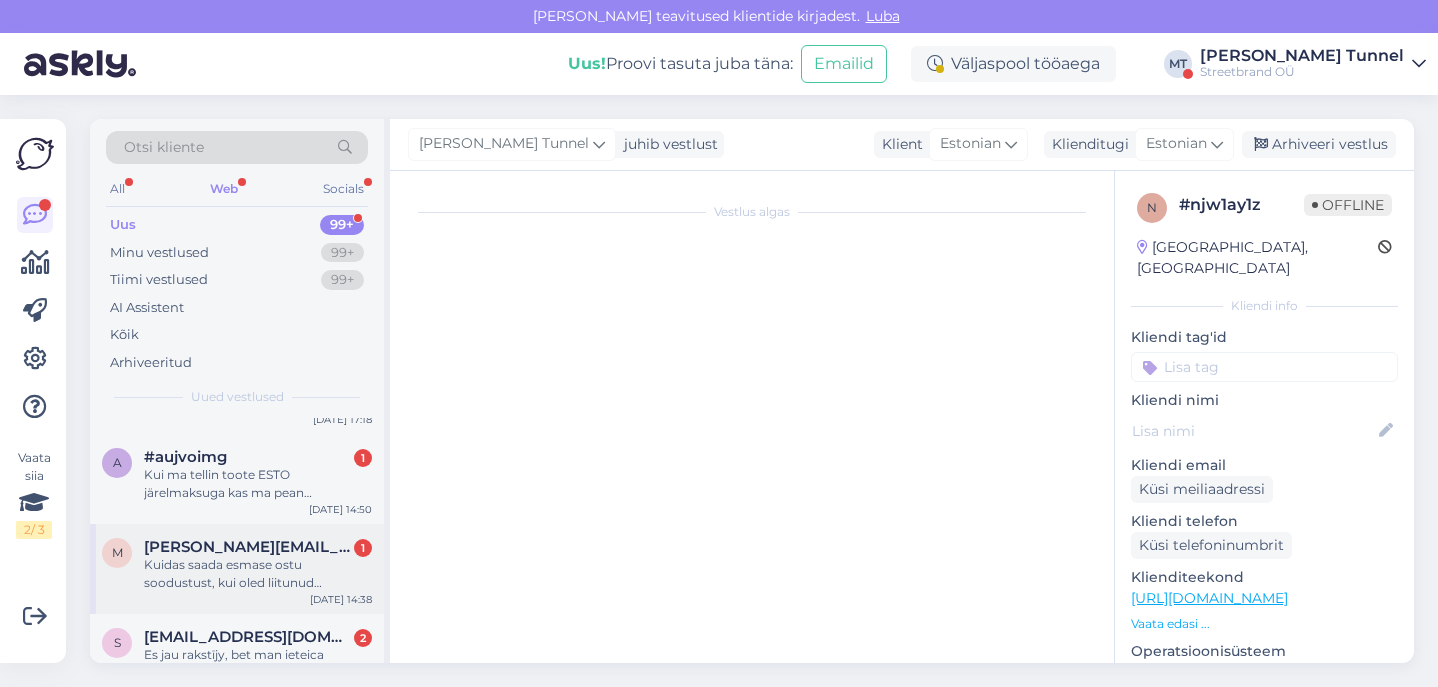 scroll, scrollTop: 0, scrollLeft: 0, axis: both 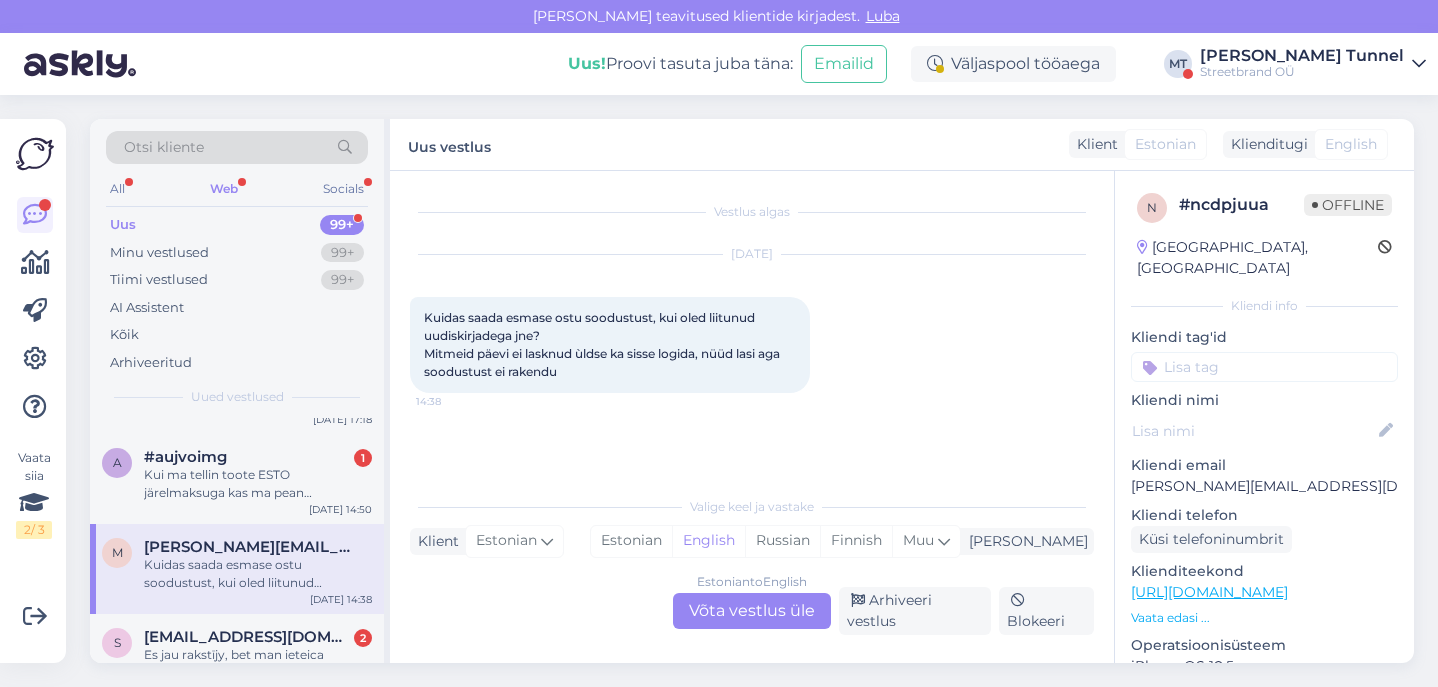 click on "Estonian  to  English Võta vestlus üle" at bounding box center [752, 611] 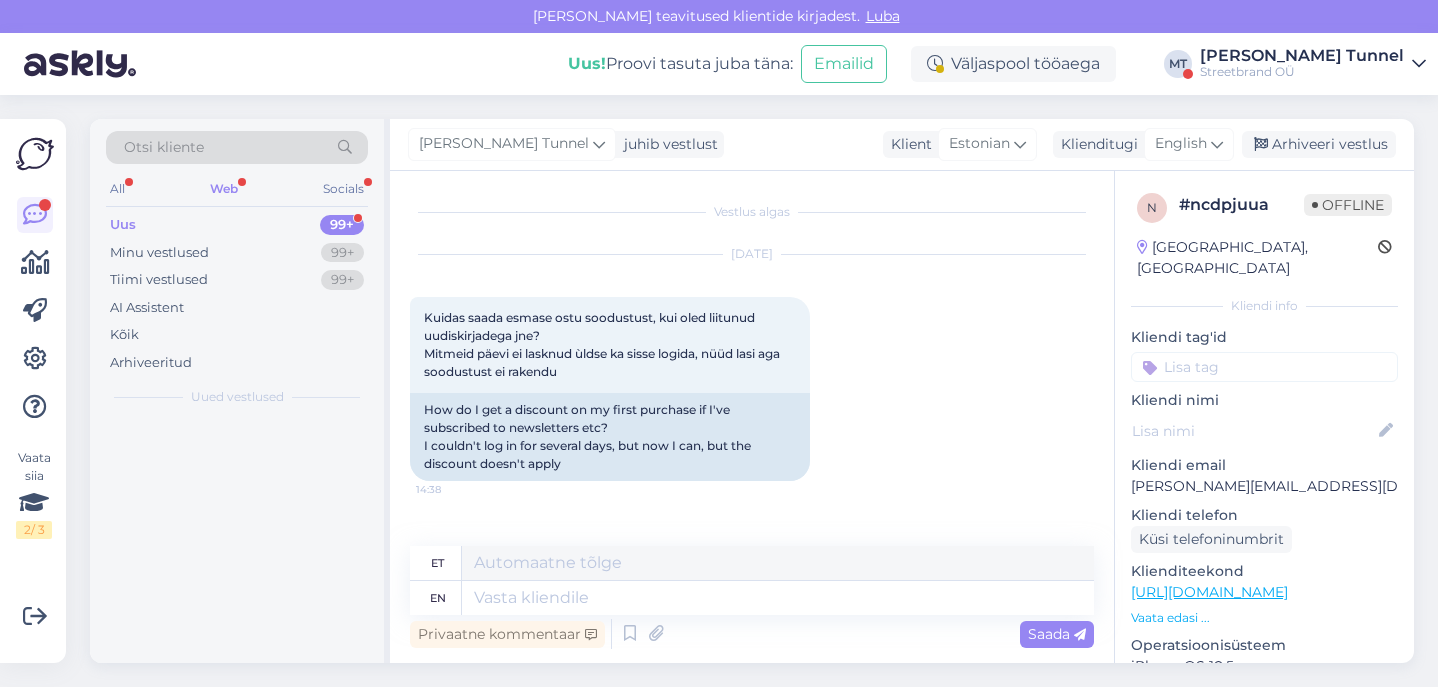scroll, scrollTop: 0, scrollLeft: 0, axis: both 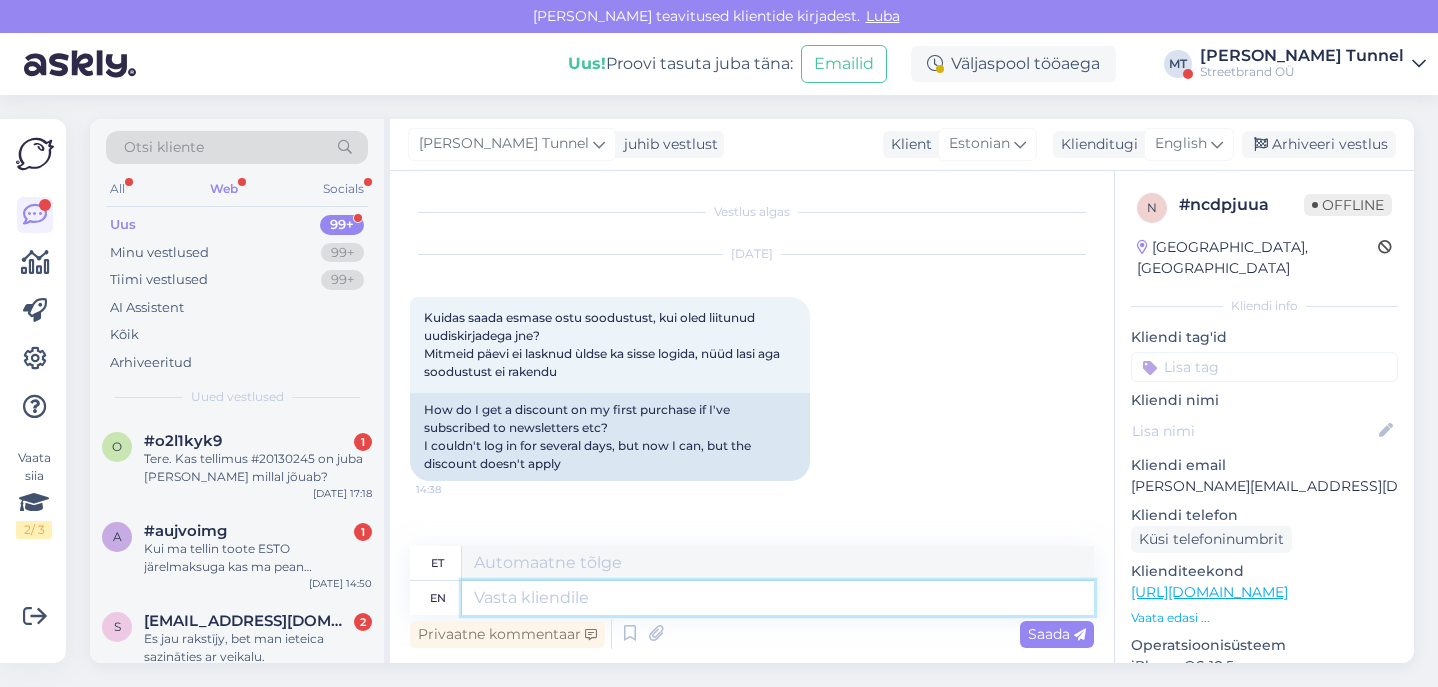 click at bounding box center [778, 598] 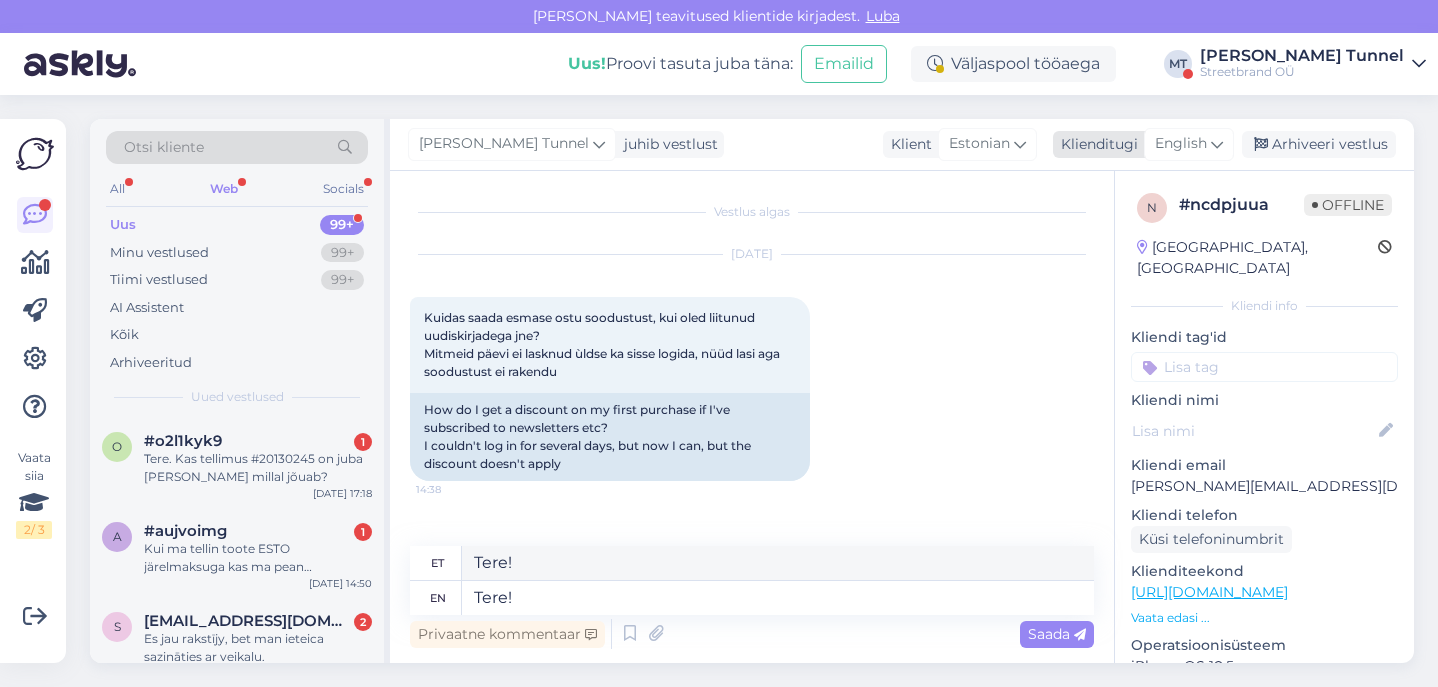 click on "English" at bounding box center (1189, 144) 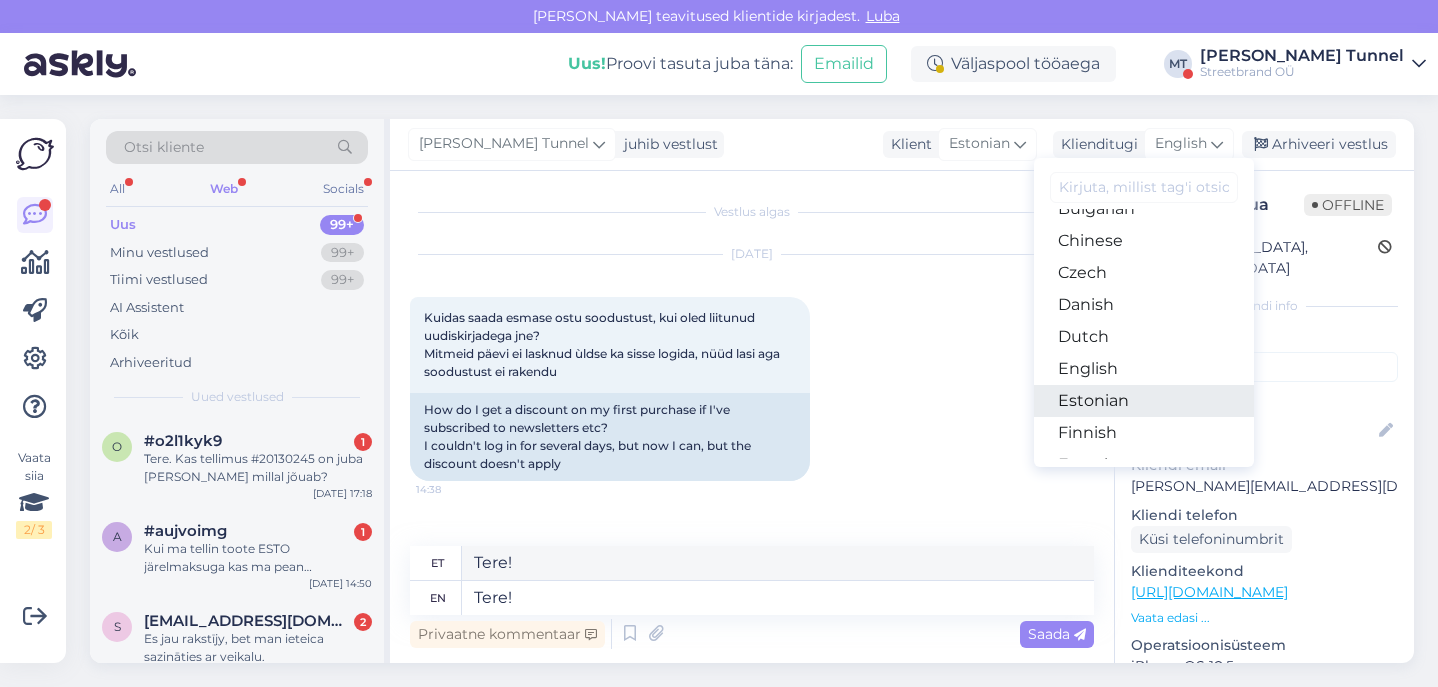 click on "Estonian" at bounding box center [1144, 401] 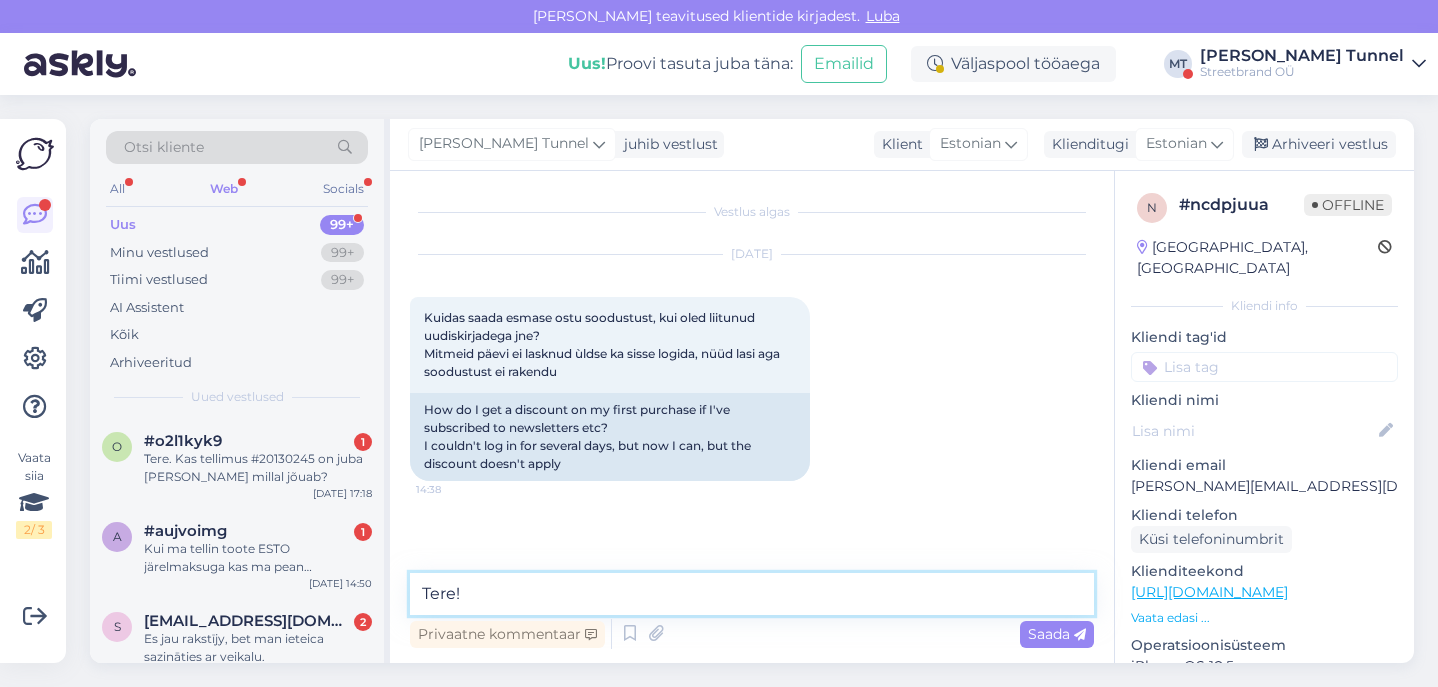 click on "Tere!" at bounding box center (752, 594) 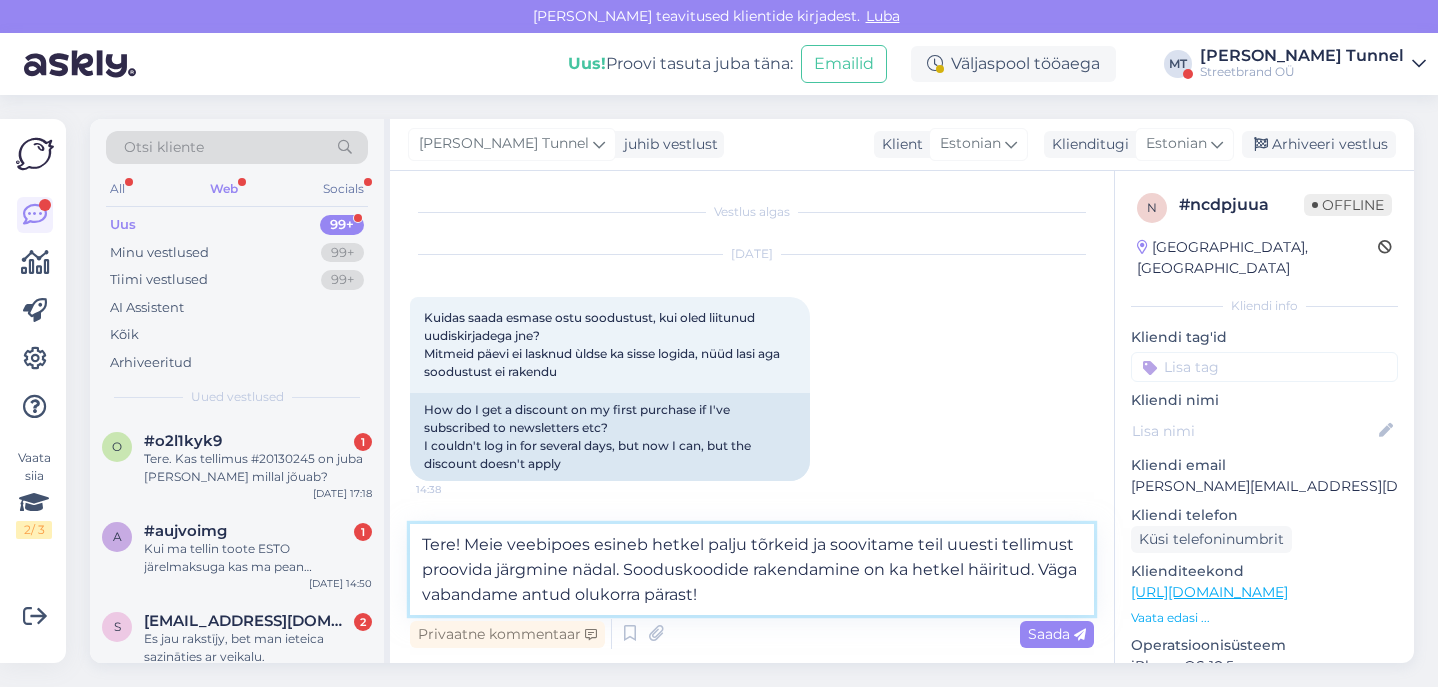 click on "Tere! Meie veebipoes esineb hetkel palju tõrkeid ja soovitame teil uuesti tellimust proovida järgmine nädal. Sooduskoodide rakendamine on ka hetkel häiritud. Väga vabandame antud olukorra pärast!" at bounding box center (752, 569) 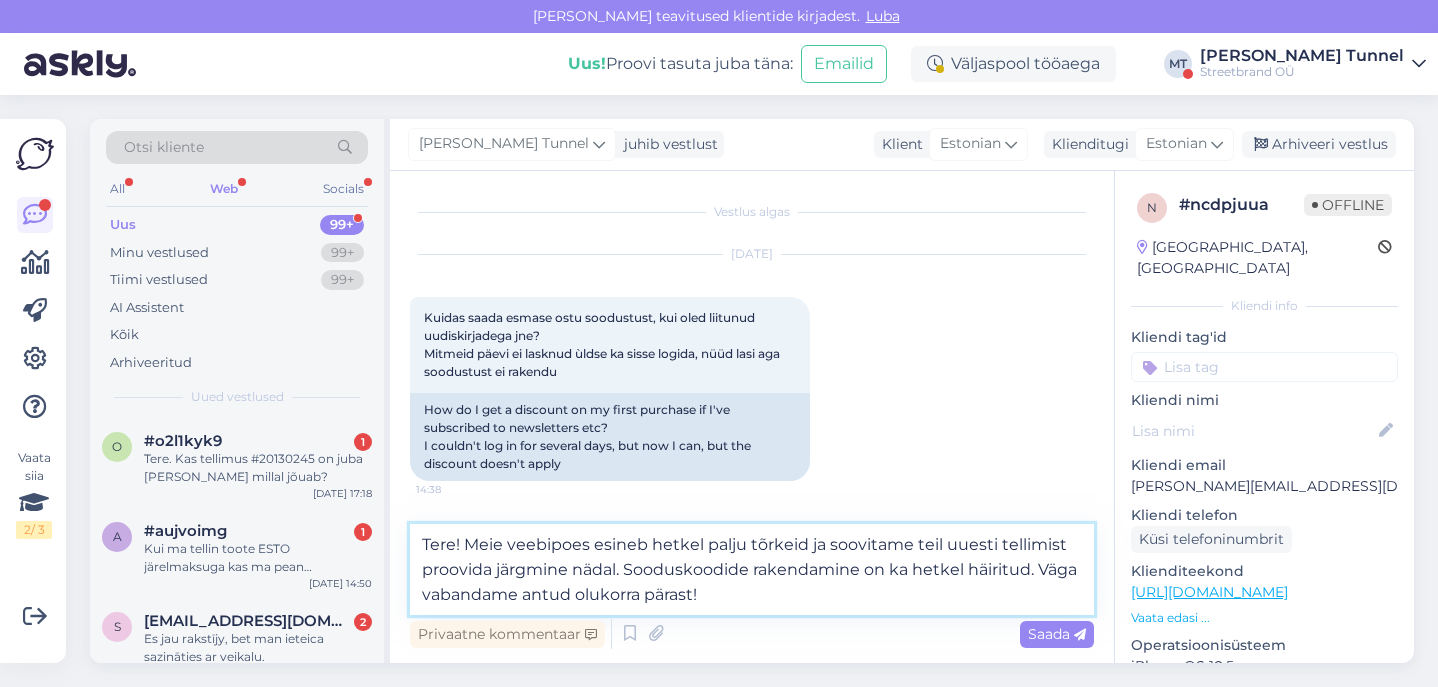 click on "Tere! Meie veebipoes esineb hetkel palju tõrkeid ja soovitame teil uuesti tellimist proovida järgmine nädal. Sooduskoodide rakendamine on ka hetkel häiritud. Väga vabandame antud olukorra pärast!" at bounding box center (752, 569) 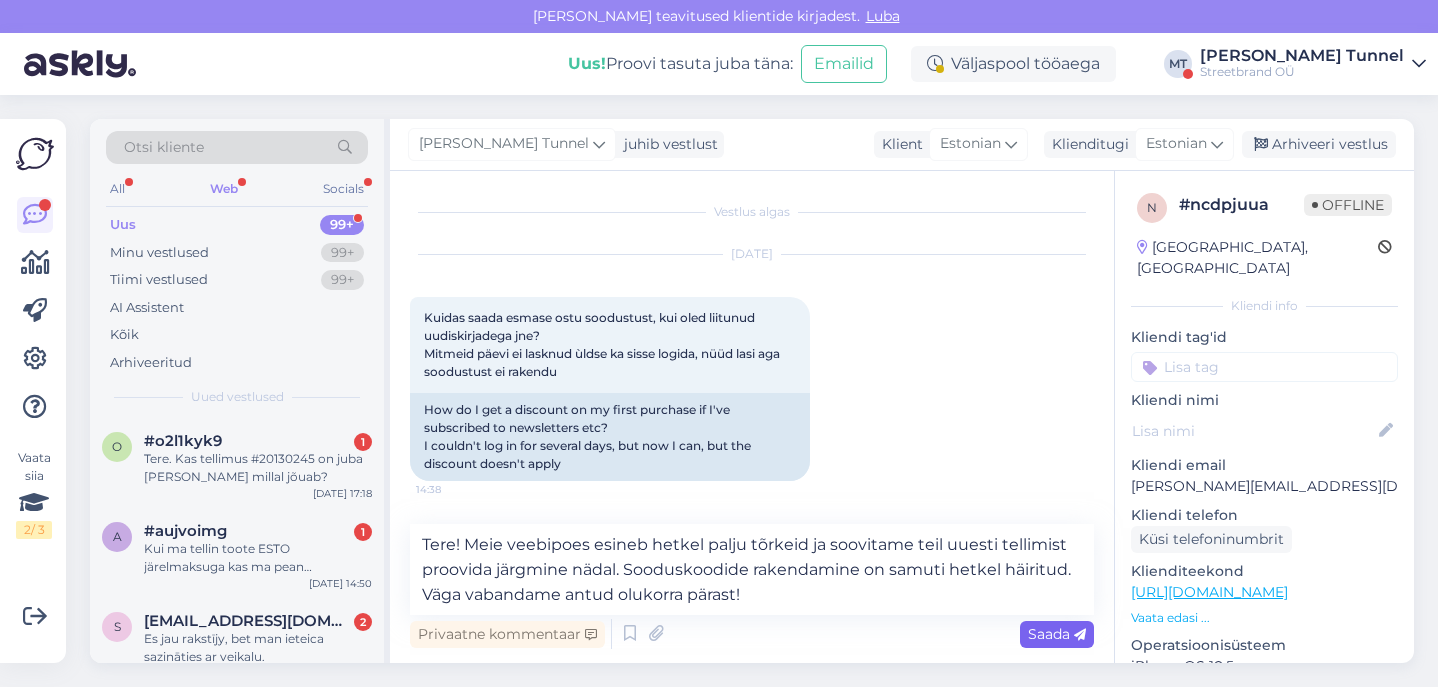 click on "Saada" at bounding box center (1057, 634) 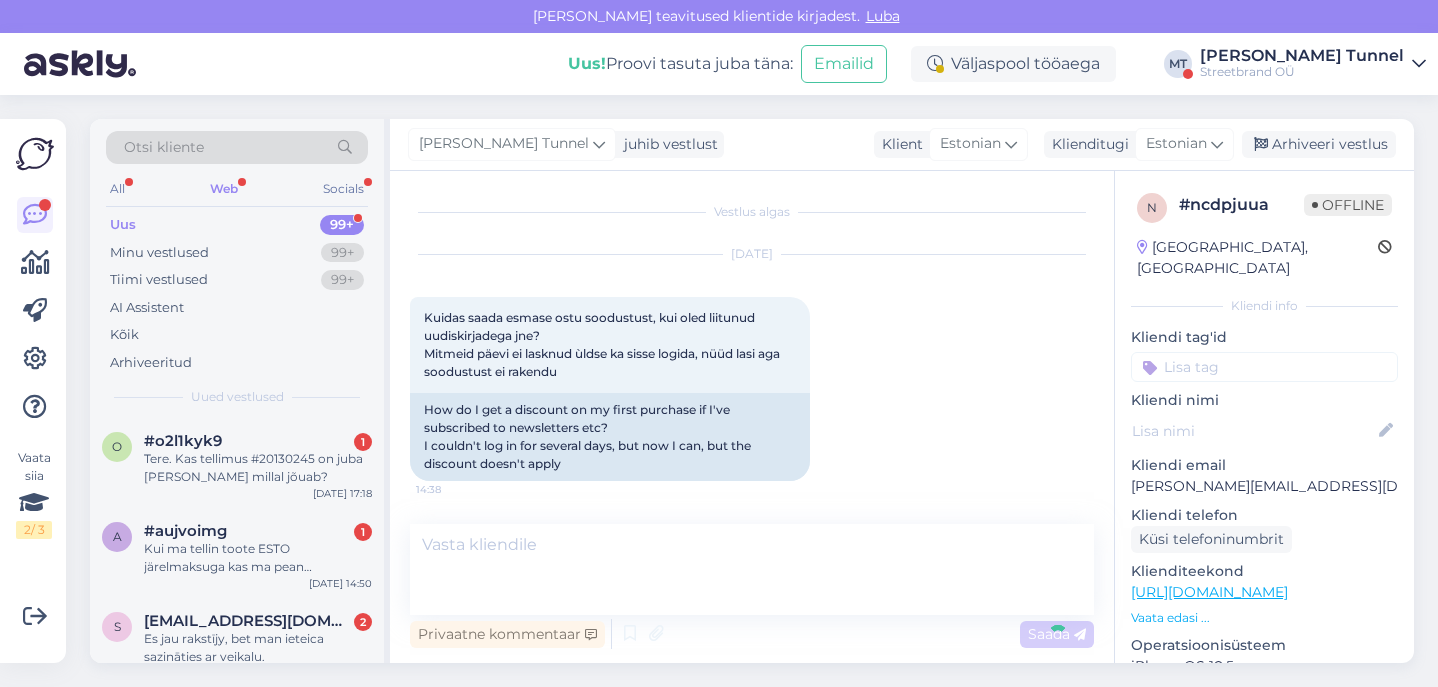 scroll, scrollTop: 88, scrollLeft: 0, axis: vertical 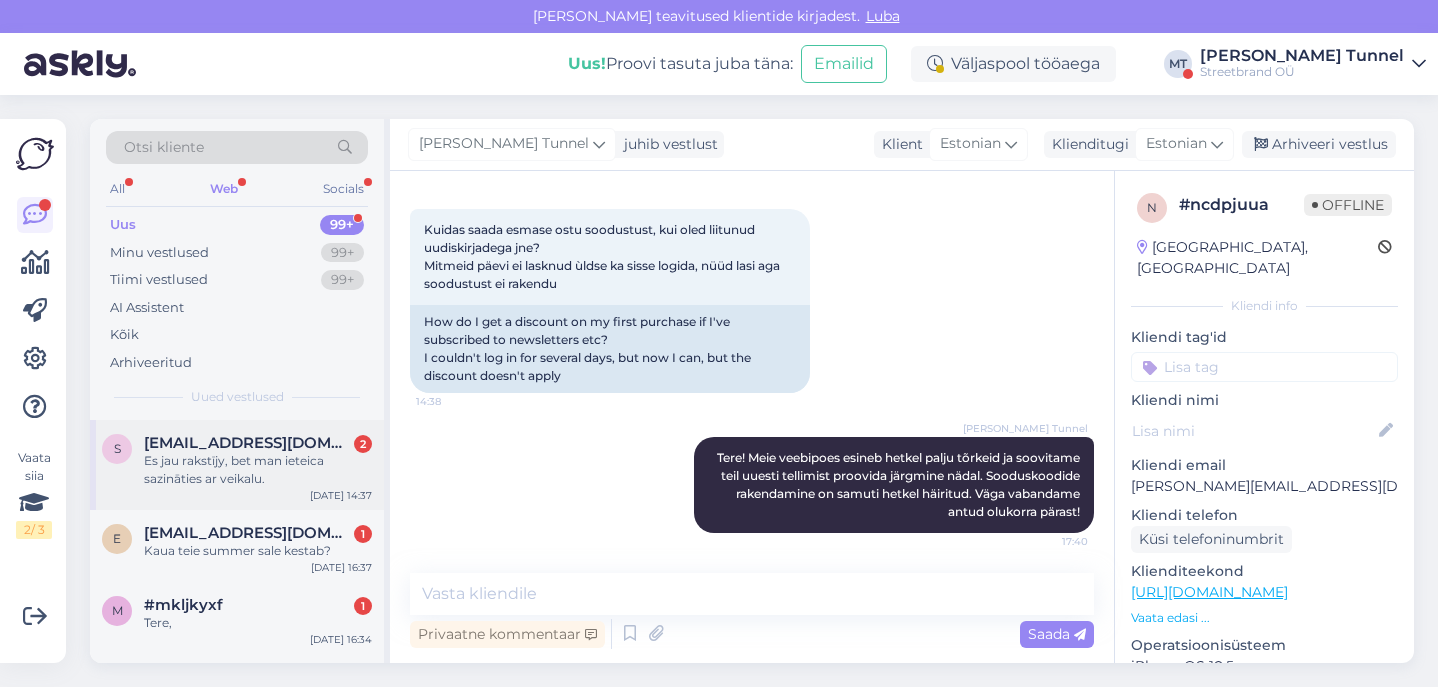 click on "Es jau rakstījy, bet man ieteica sazināties ar veikalu." at bounding box center (258, 470) 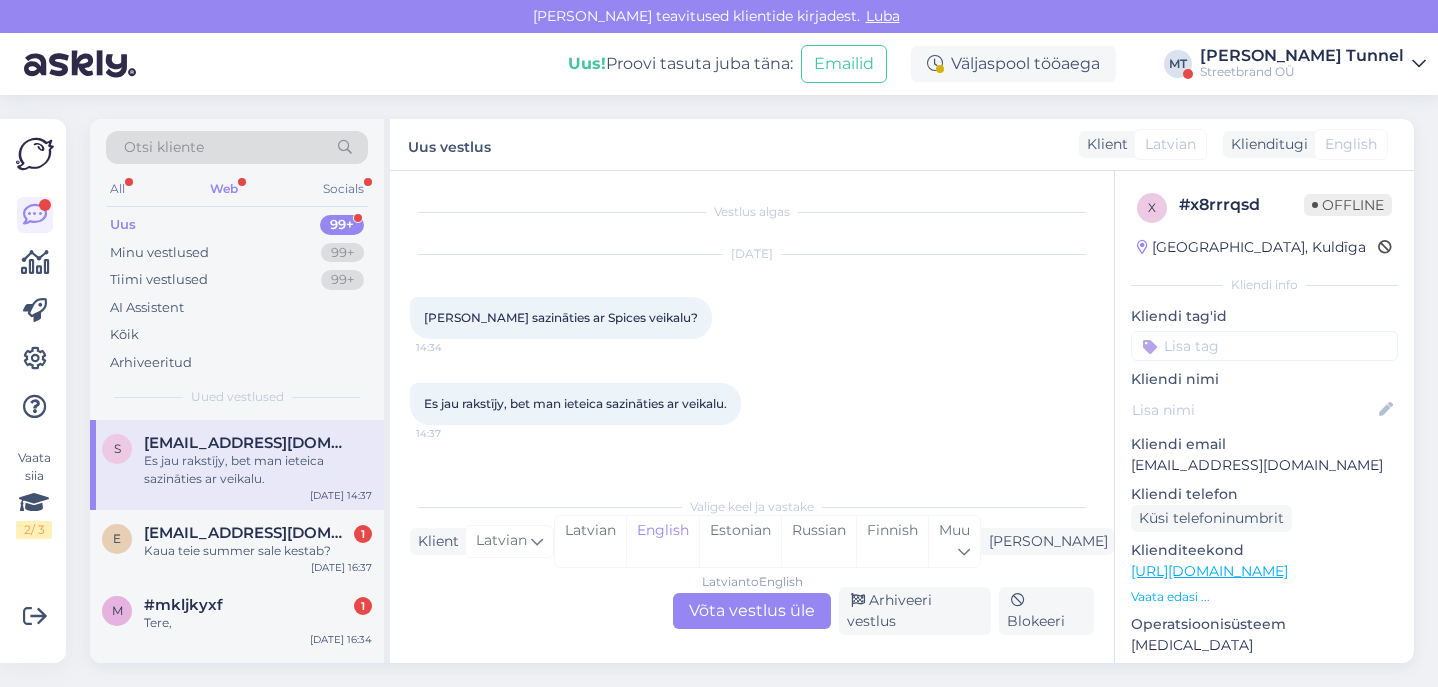 click on "Latvian  to  English Võta vestlus üle" at bounding box center (752, 611) 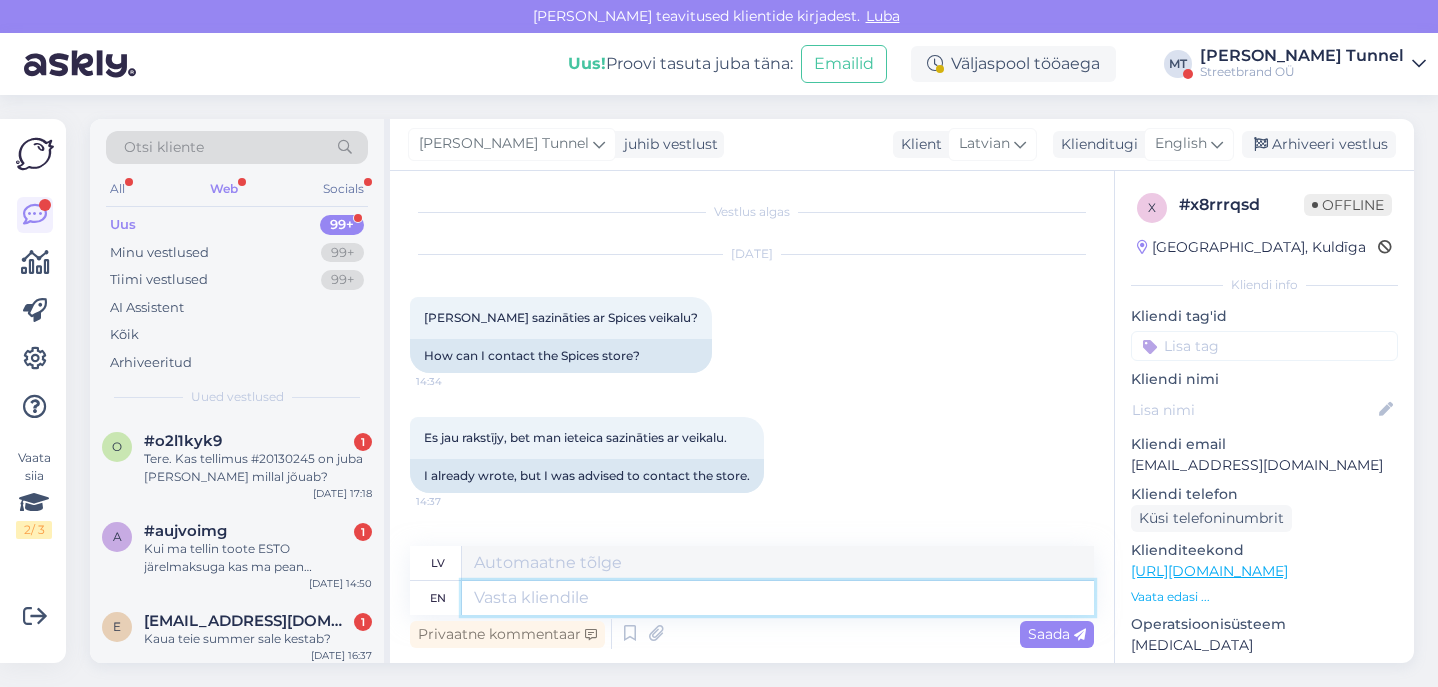 click at bounding box center [778, 598] 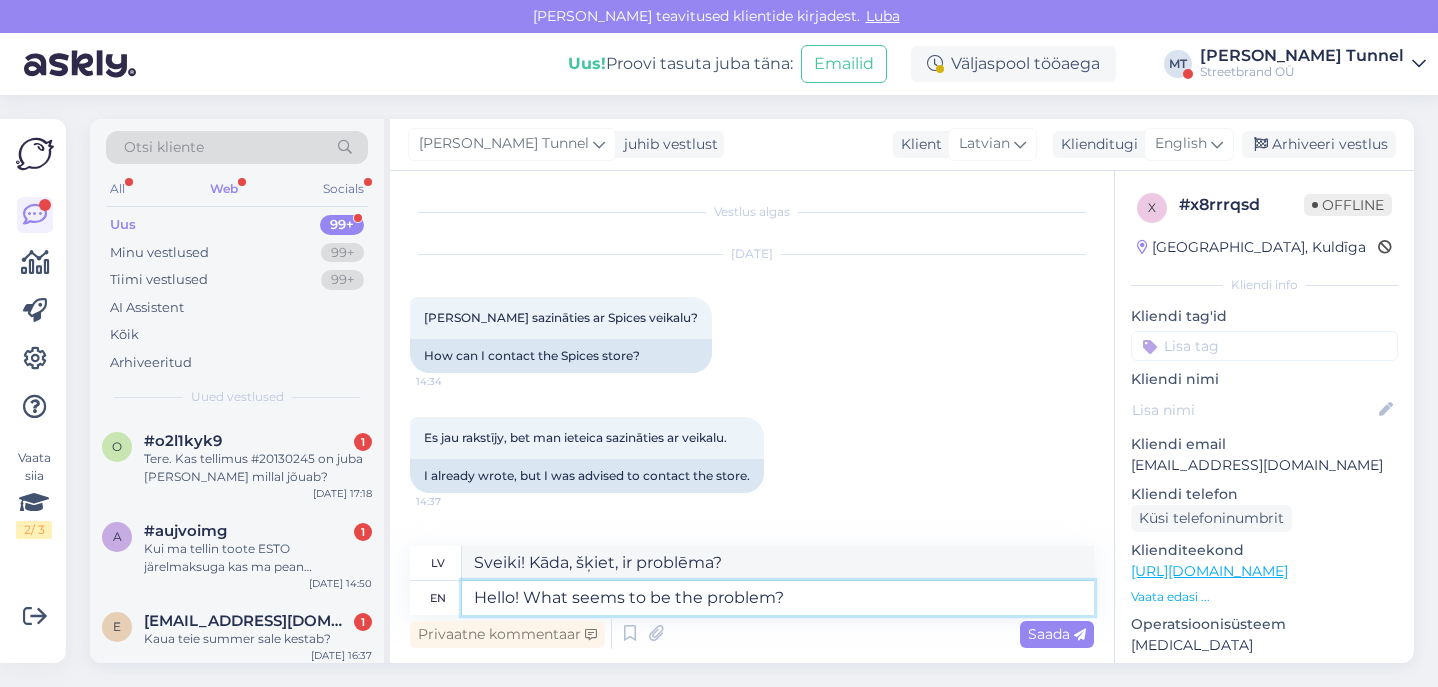 drag, startPoint x: 573, startPoint y: 599, endPoint x: 767, endPoint y: 601, distance: 194.01031 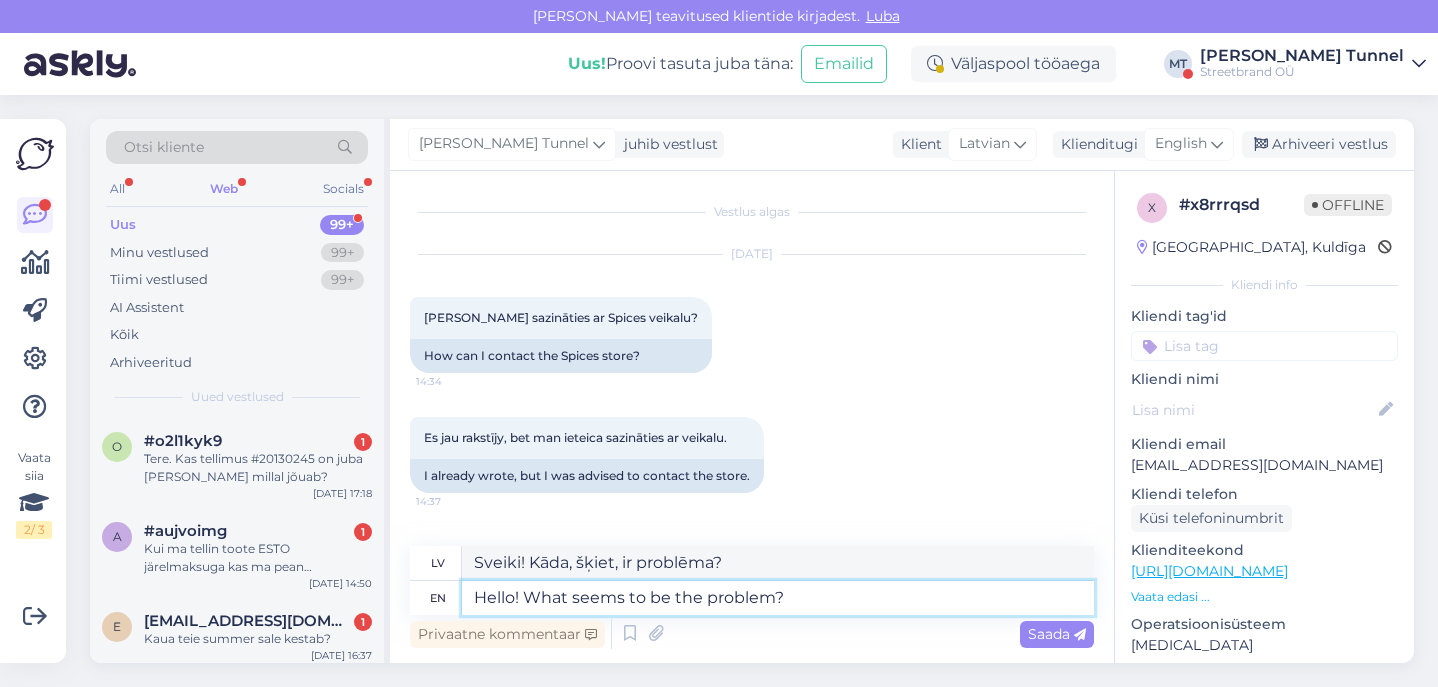 click on "Hello! What seems to be the problem?" at bounding box center [778, 598] 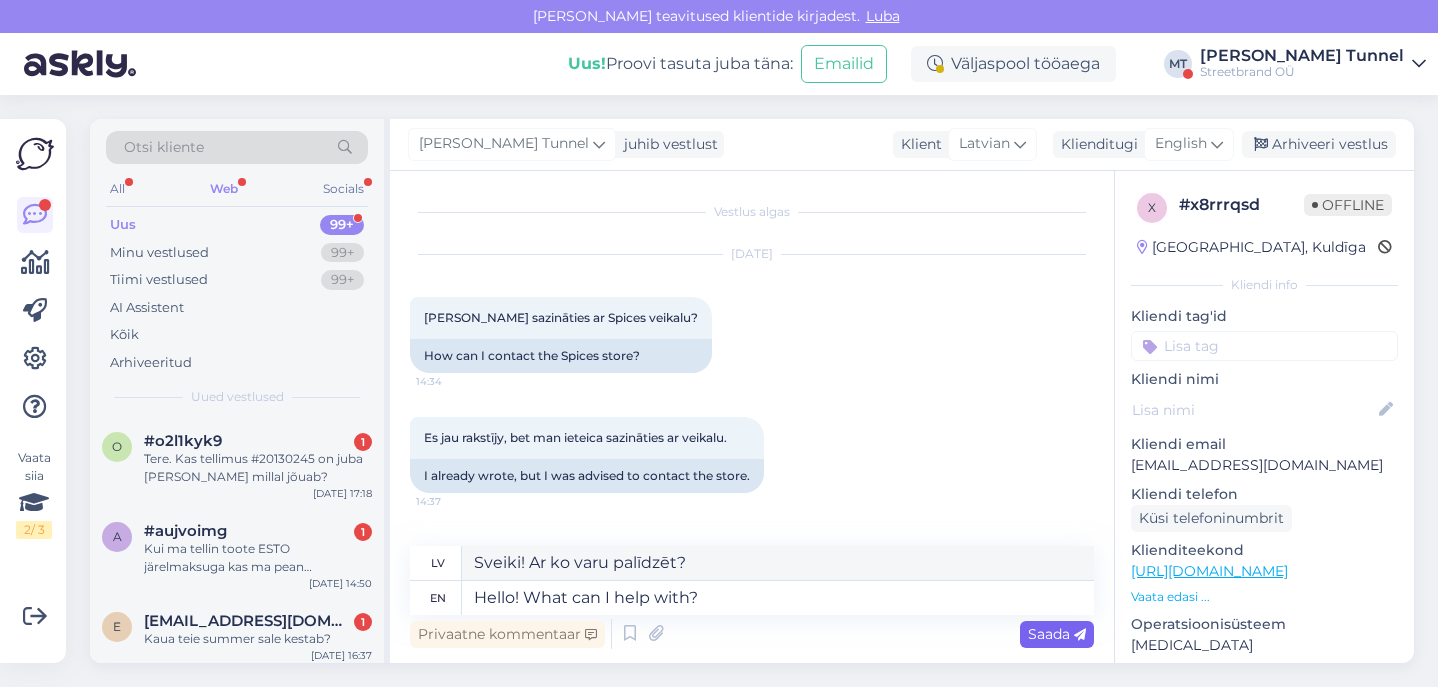 click on "Saada" at bounding box center [1057, 634] 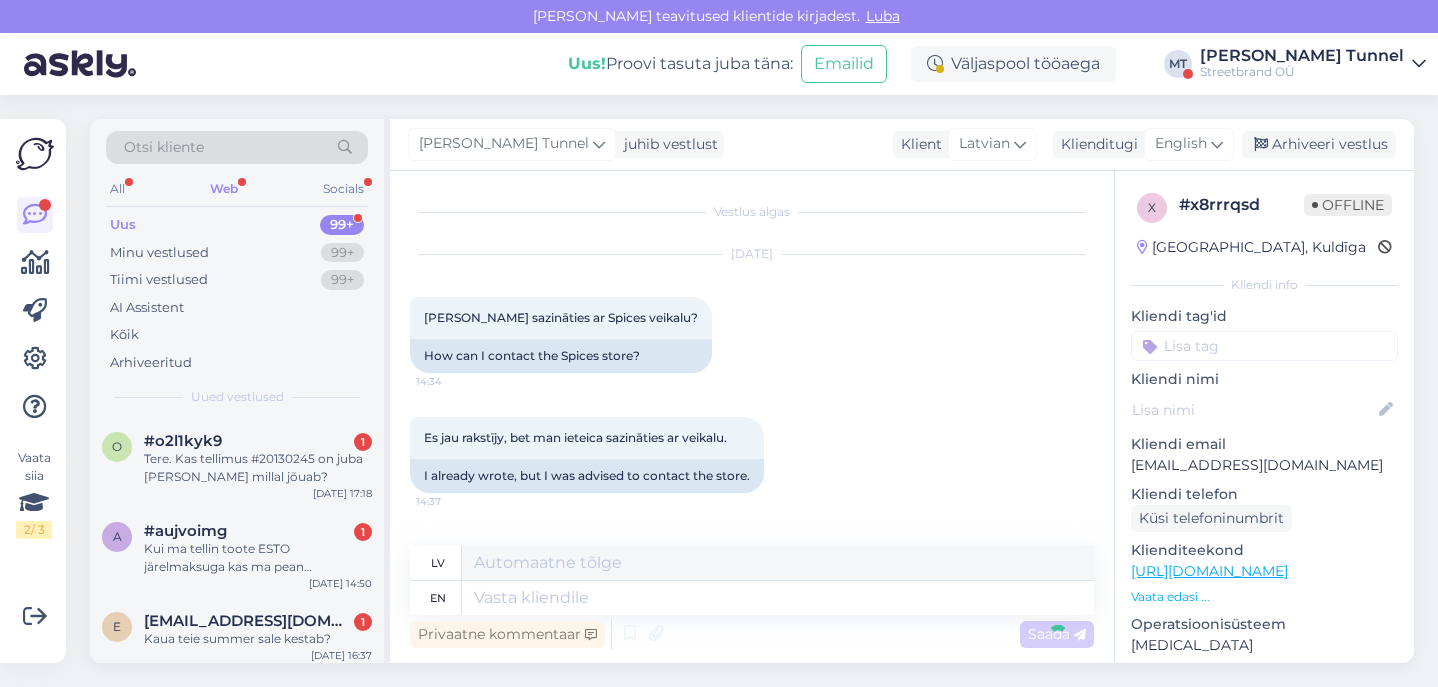 scroll, scrollTop: 107, scrollLeft: 0, axis: vertical 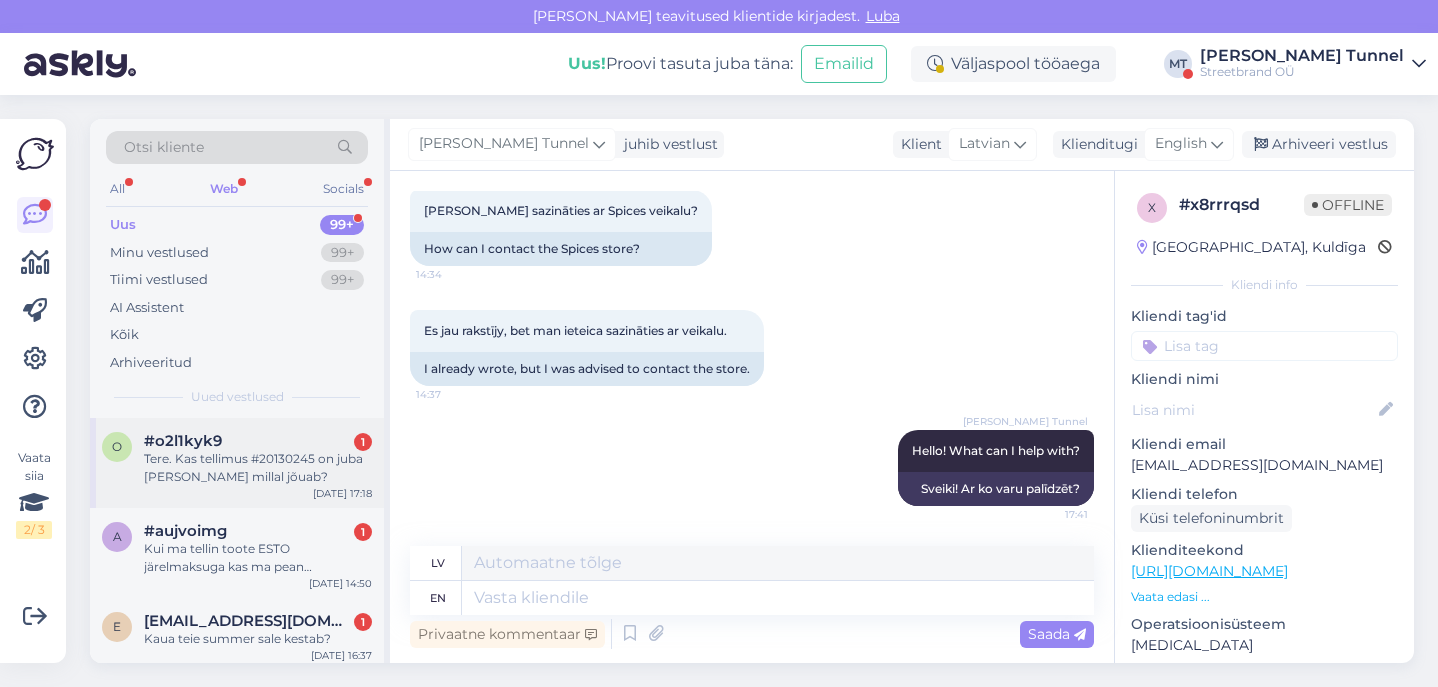 click on "#o2l1kyk9 1" at bounding box center (258, 441) 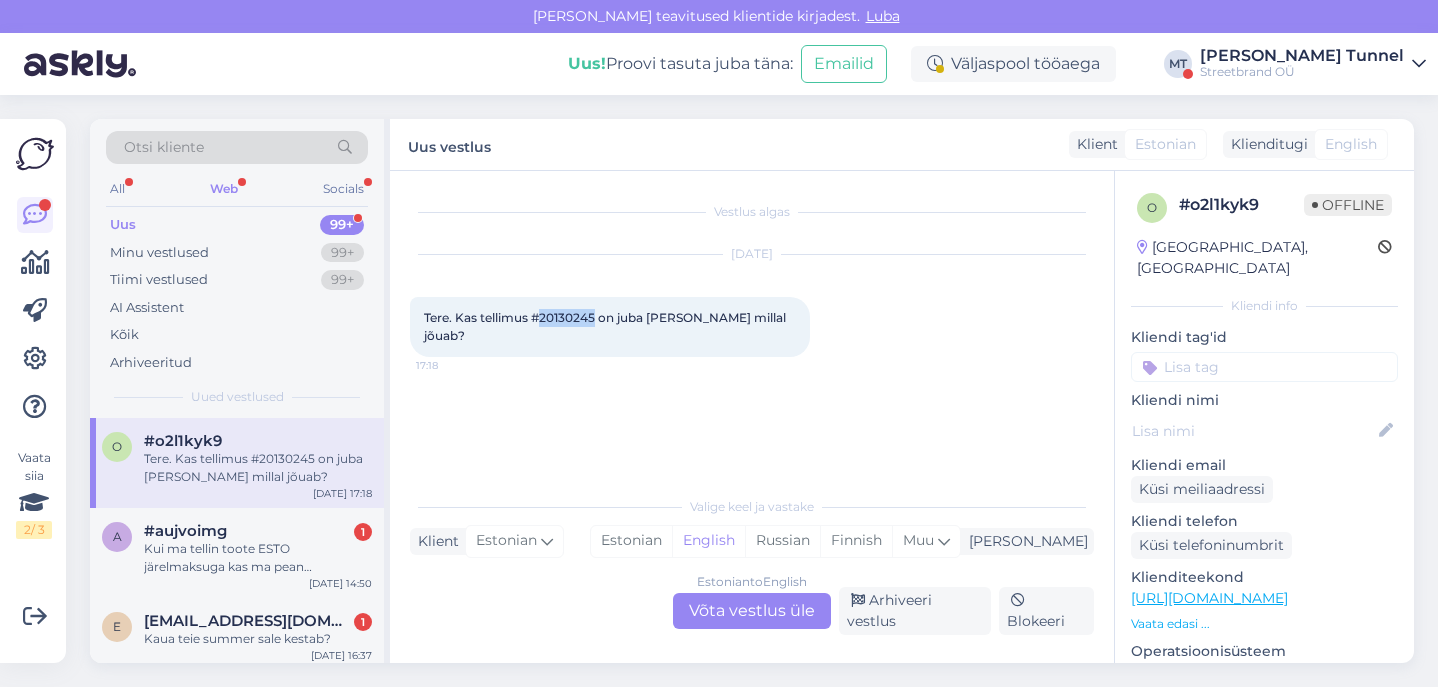 drag, startPoint x: 544, startPoint y: 316, endPoint x: 595, endPoint y: 320, distance: 51.156624 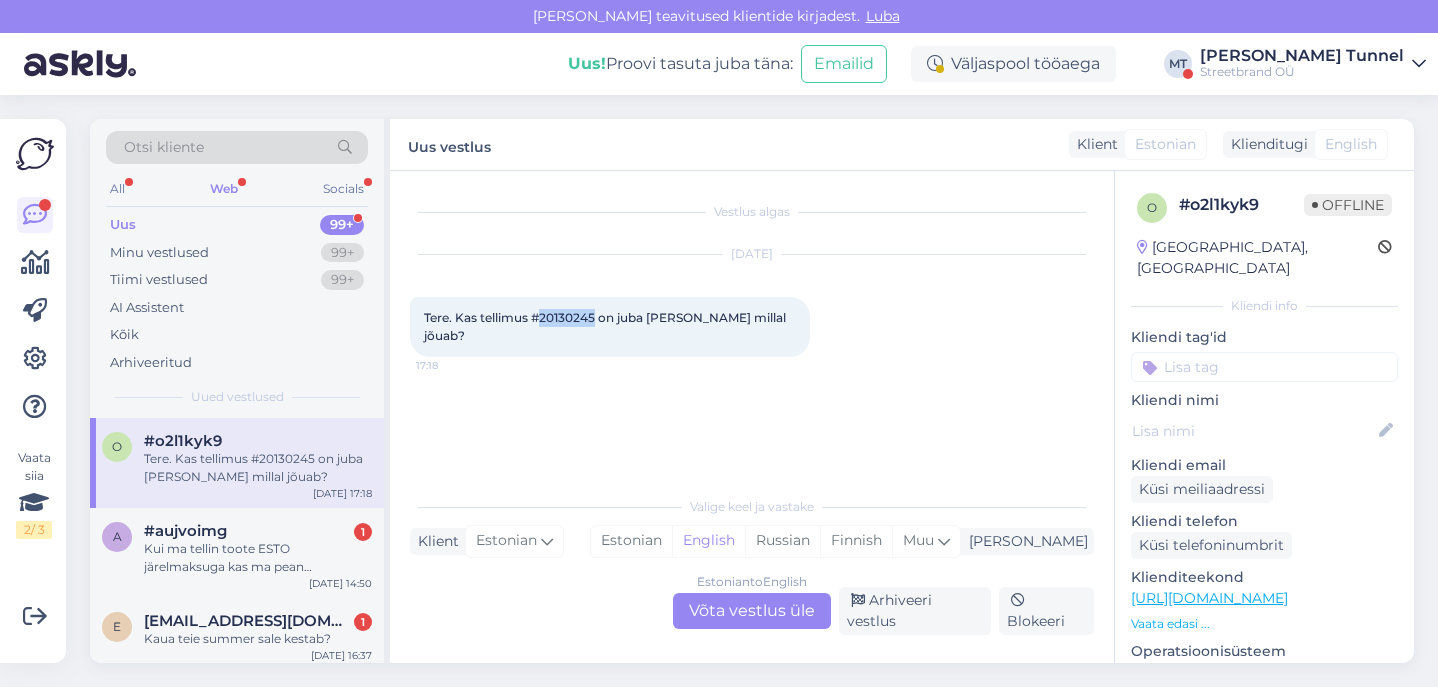 click on "Tere. Kas tellimus #20130245 on juba [PERSON_NAME] millal jõuab?" at bounding box center (606, 326) 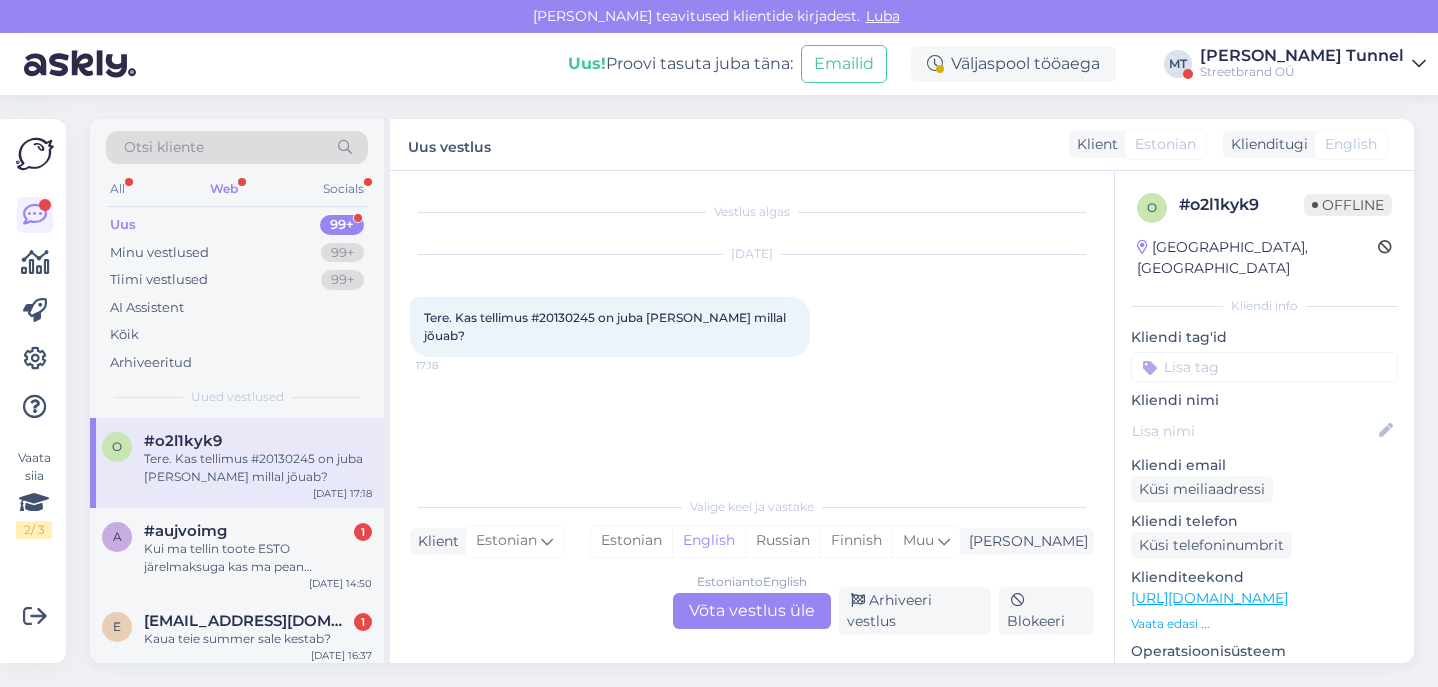 click on "Estonian  to  English Võta vestlus üle" at bounding box center (752, 611) 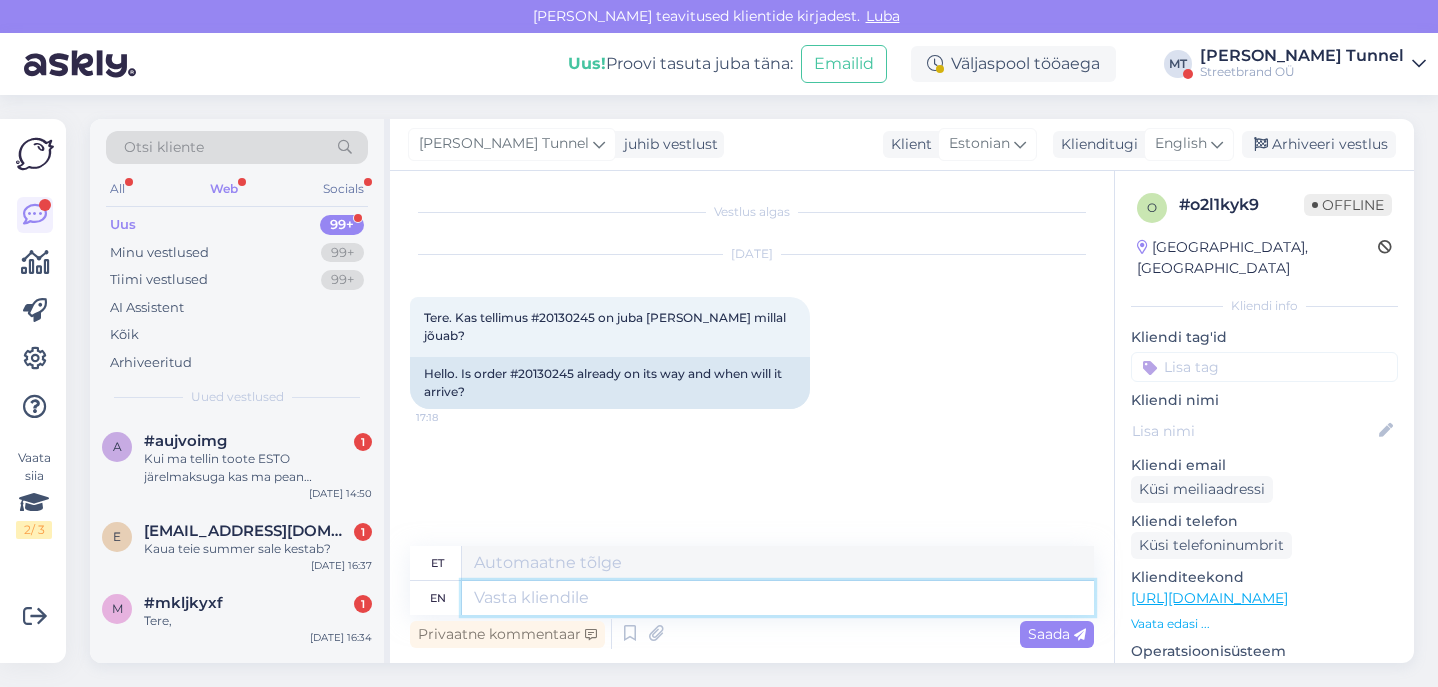 click at bounding box center (778, 598) 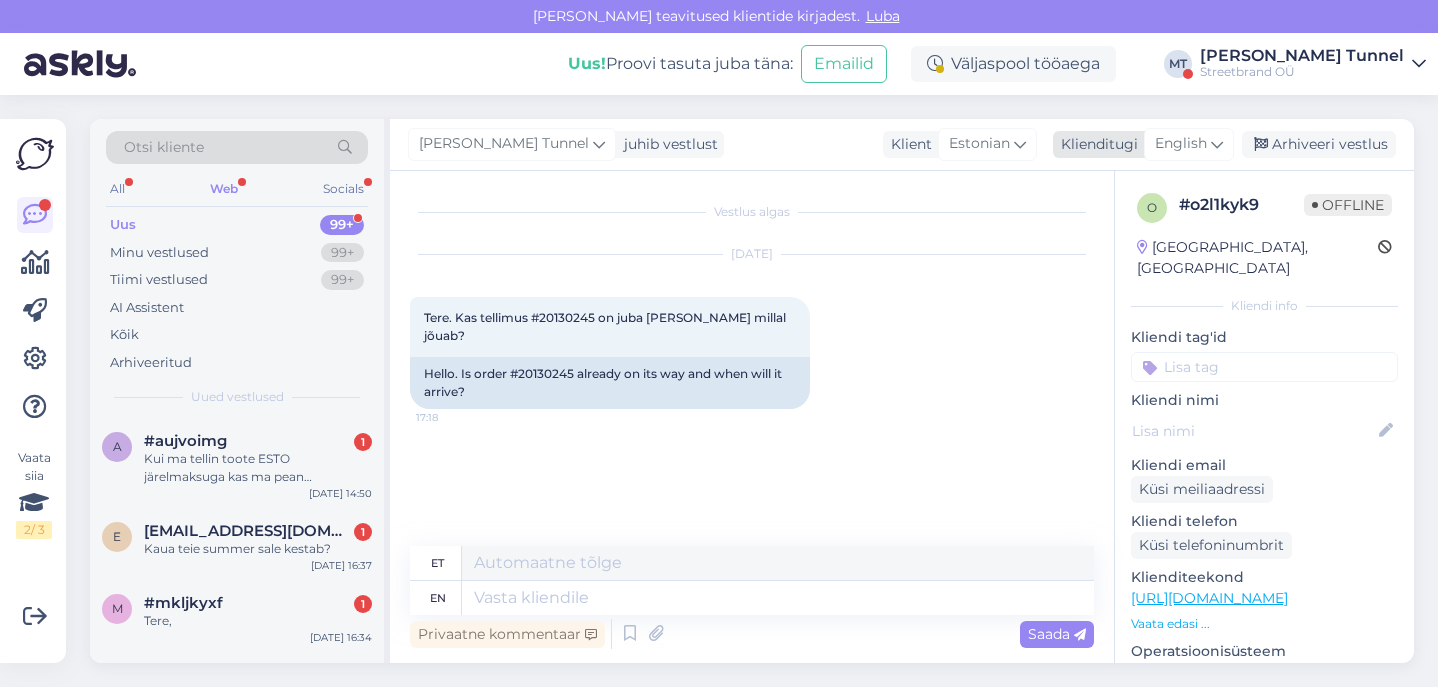click at bounding box center (1217, 144) 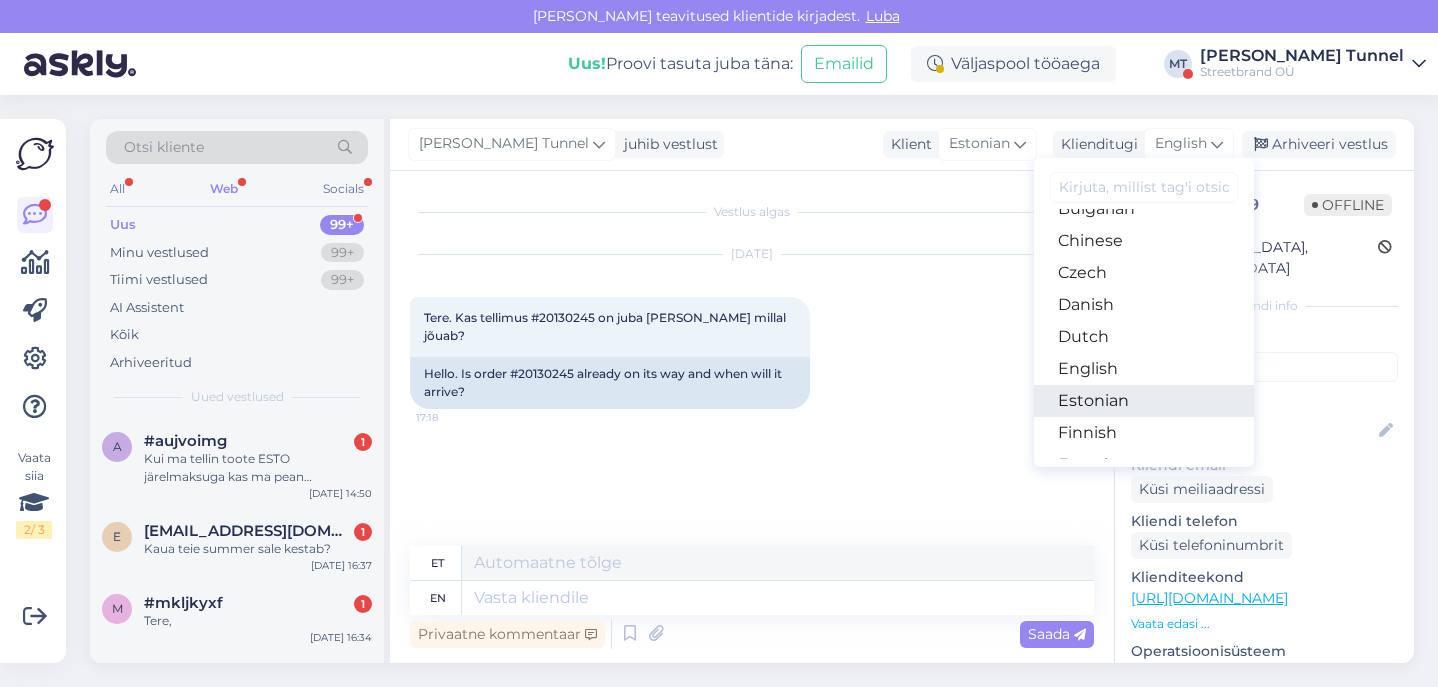 click on "Estonian" at bounding box center (1144, 401) 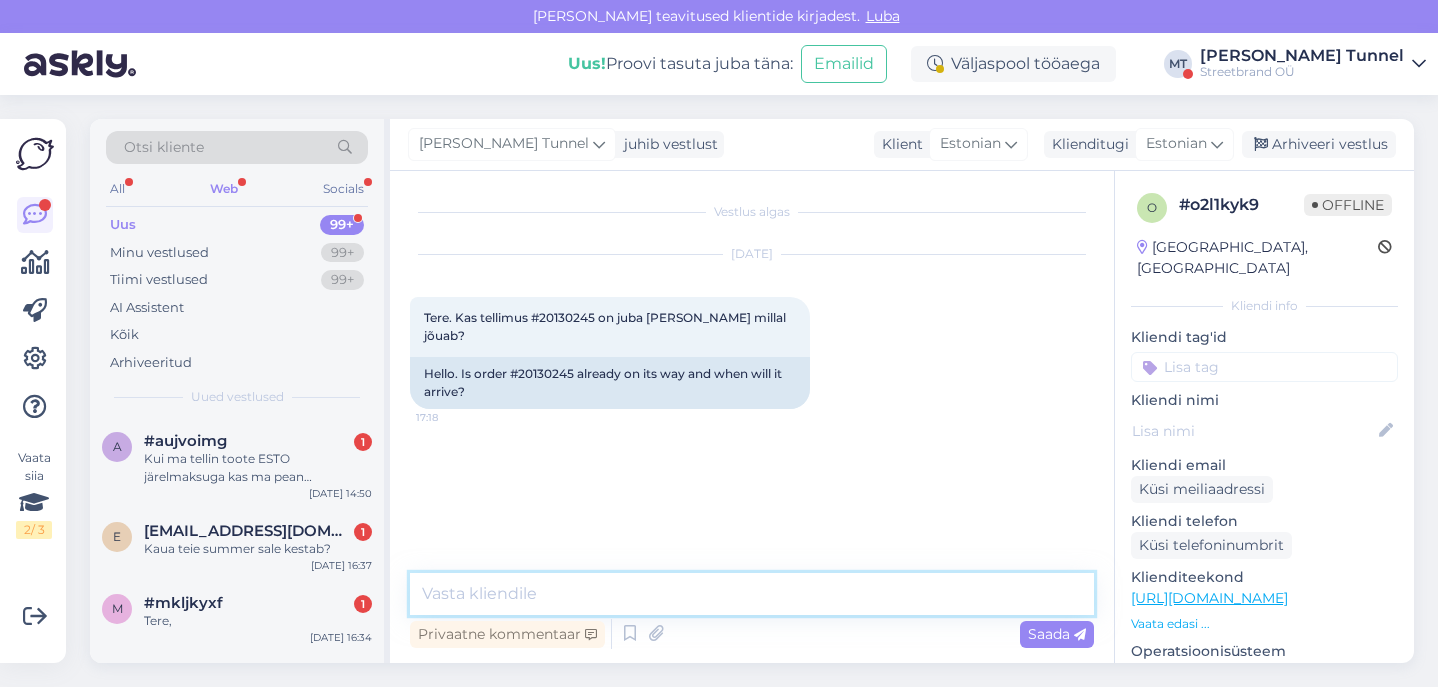 click at bounding box center (752, 594) 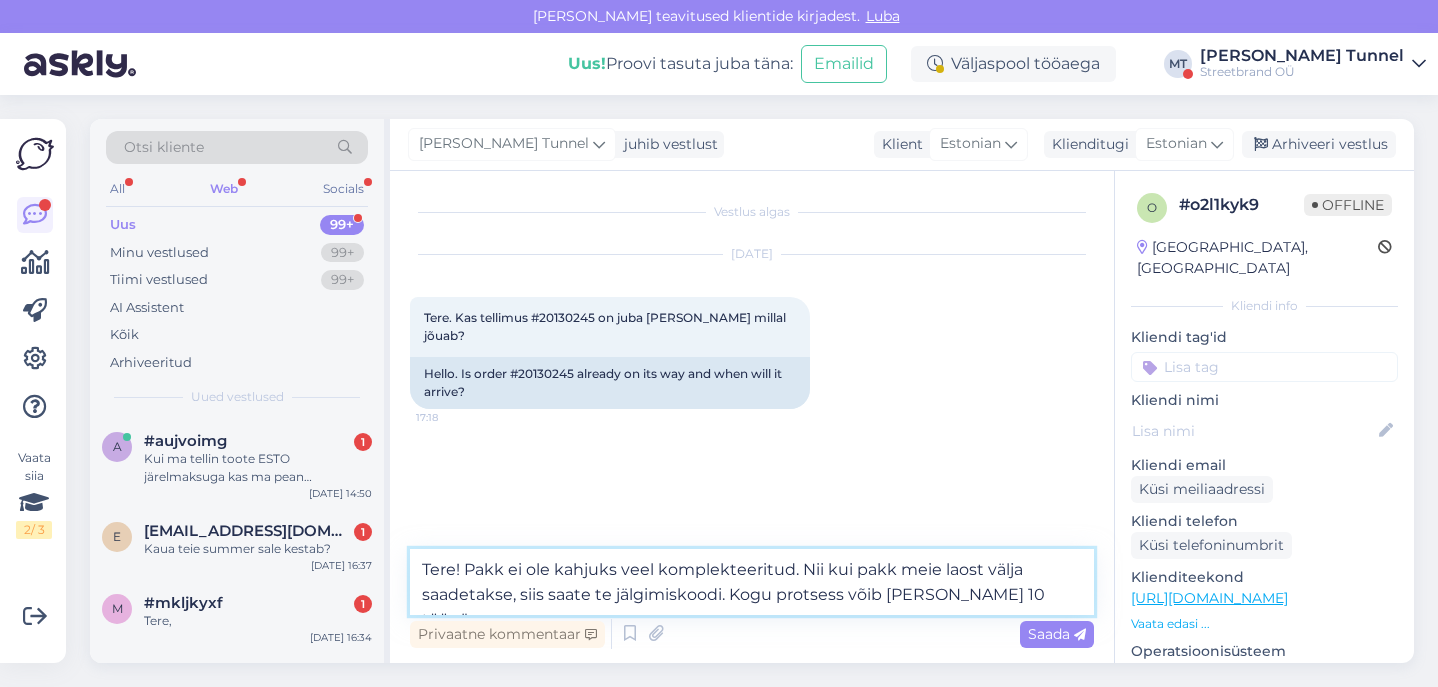 click on "Tere! Pakk ei ole kahjuks veel komplekteeritud. Nii kui pakk meie laost välja saadetakse, siis saate te jälgimiskoodi. Kogu protsess võib [PERSON_NAME] 10 tööpäeva." at bounding box center (752, 582) 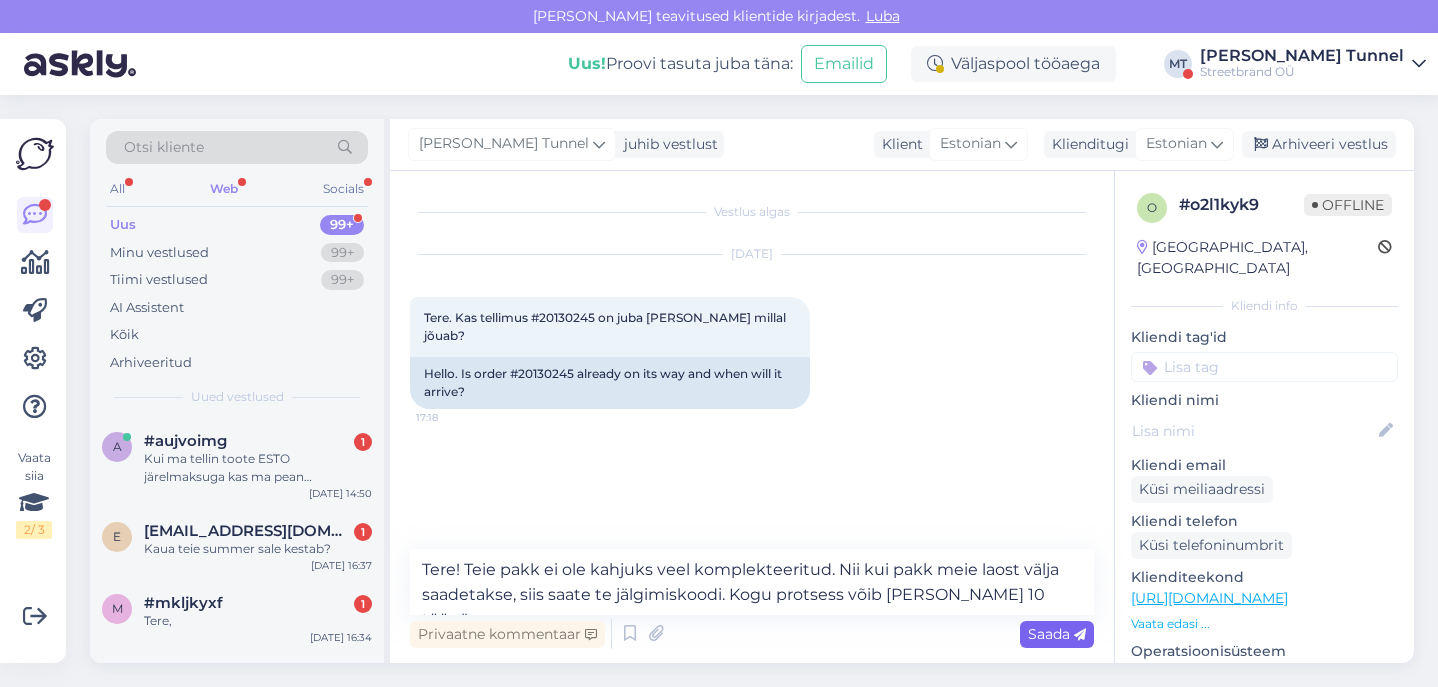 click on "Saada" at bounding box center [1057, 634] 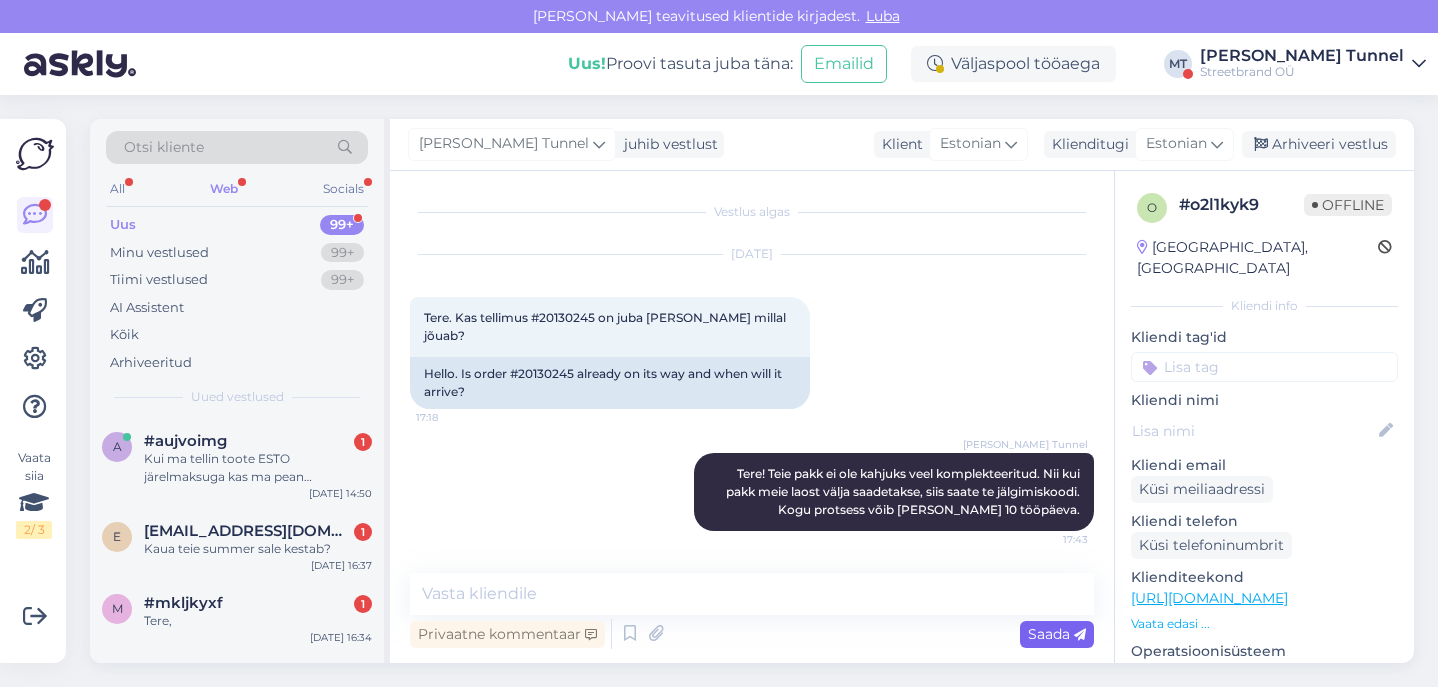 scroll, scrollTop: 0, scrollLeft: 0, axis: both 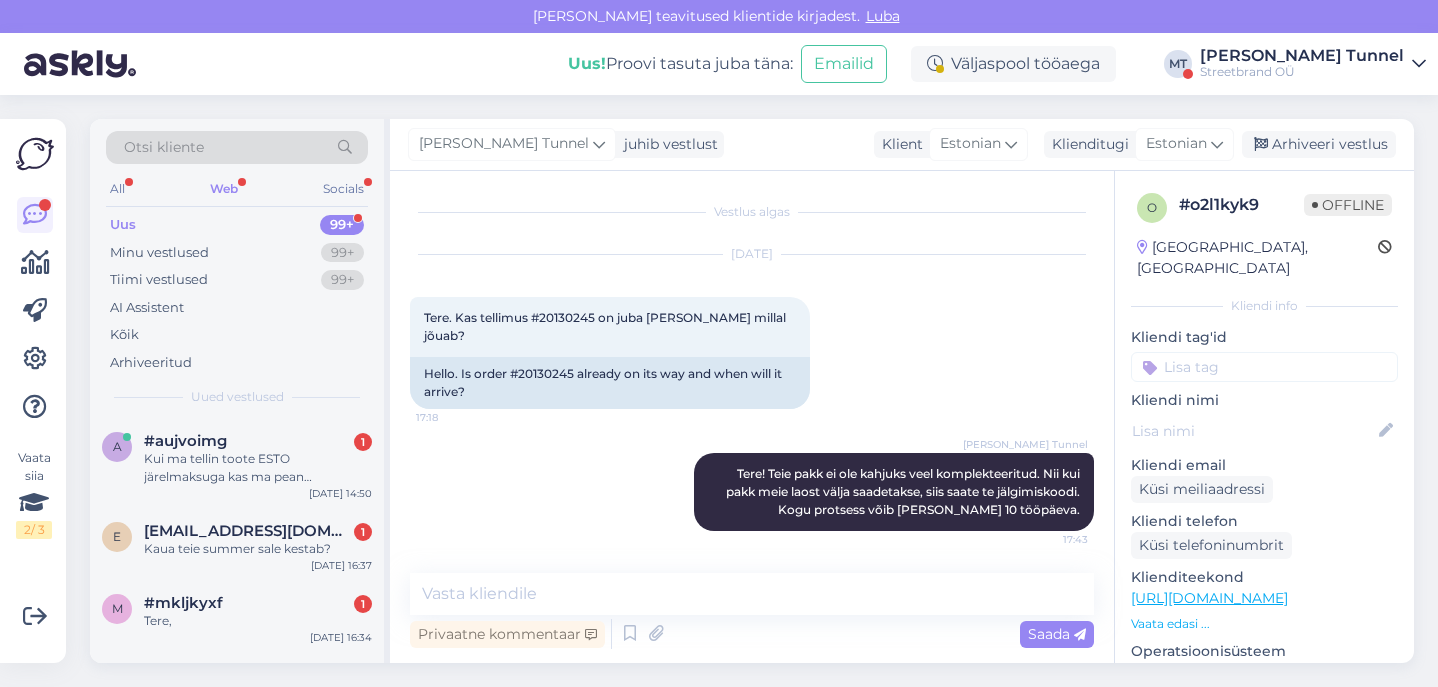 click on "Uus!  Proovi tasuta [PERSON_NAME]: Emailid Väljaspool tööaega MT [PERSON_NAME][GEOGRAPHIC_DATA] OÜ" at bounding box center (719, 64) 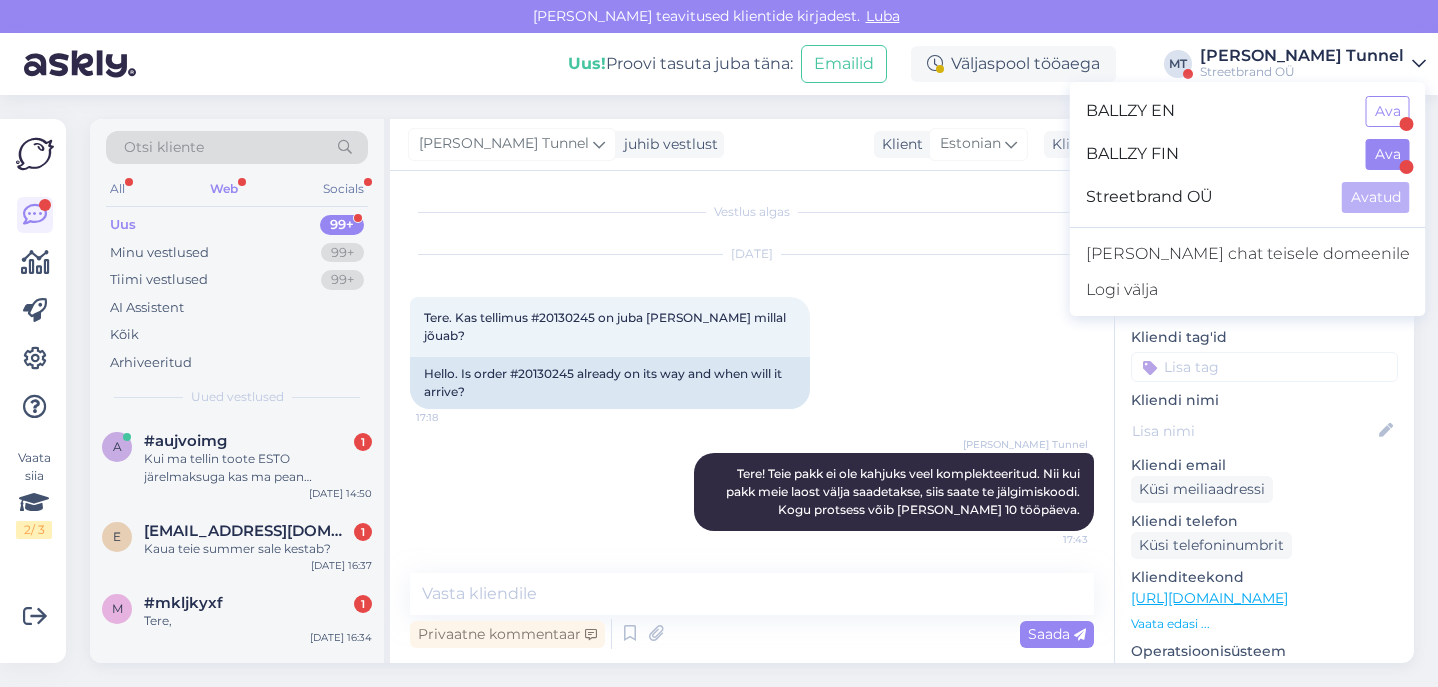 click on "Ava" at bounding box center (1388, 154) 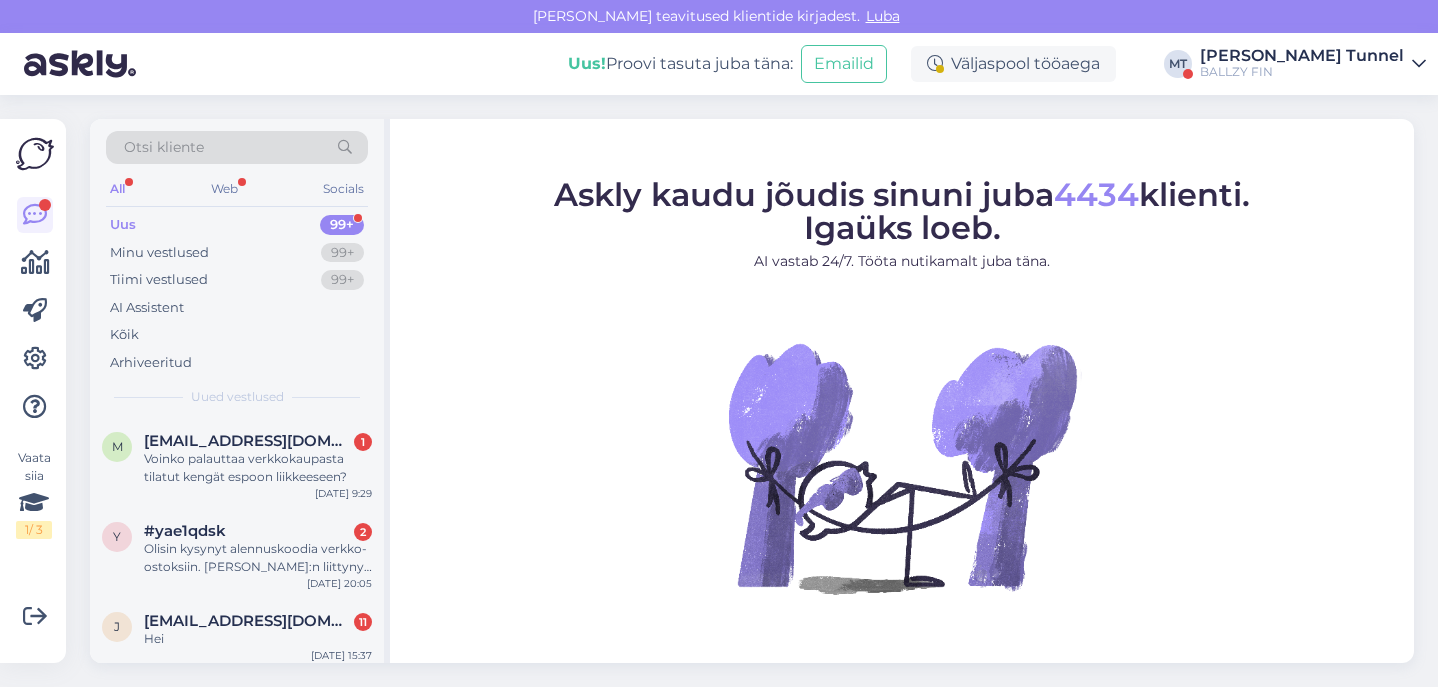 click on "[PERSON_NAME] Tunnel BALLZY FIN" at bounding box center [1313, 64] 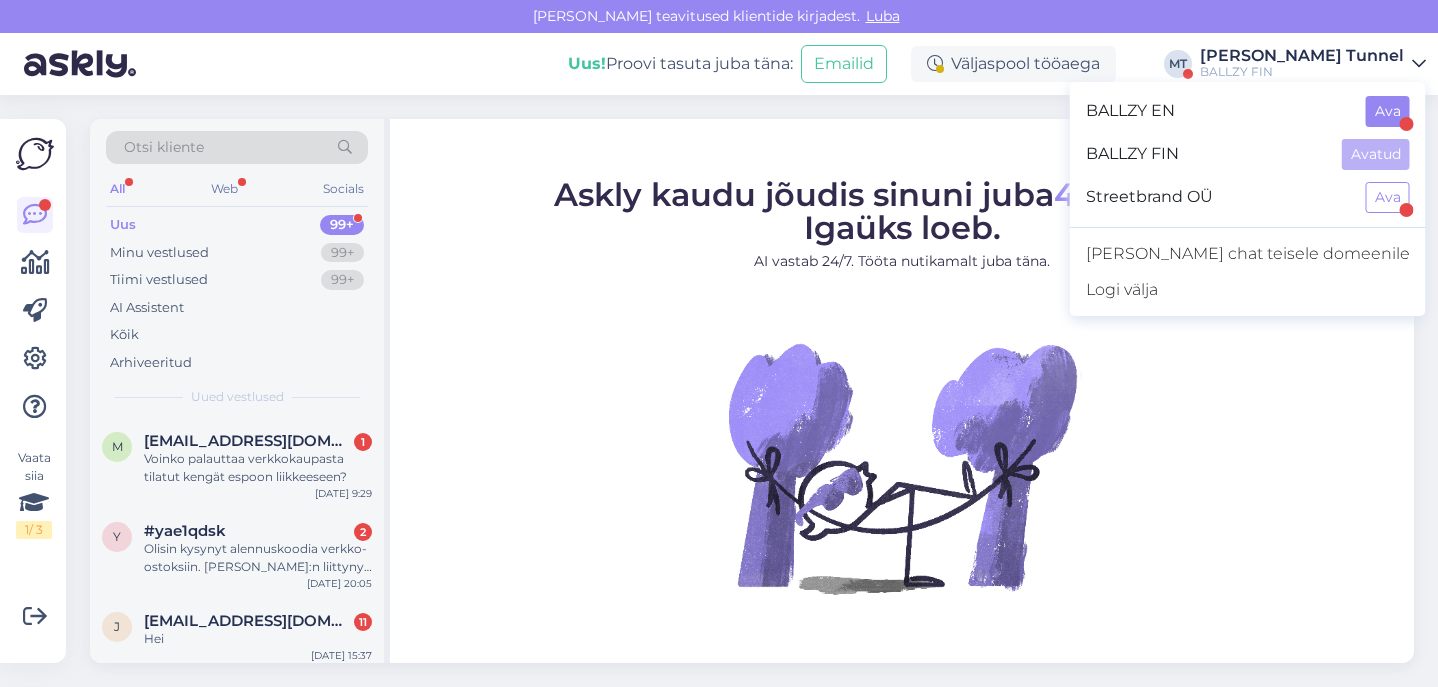 click on "Ava" at bounding box center (1388, 111) 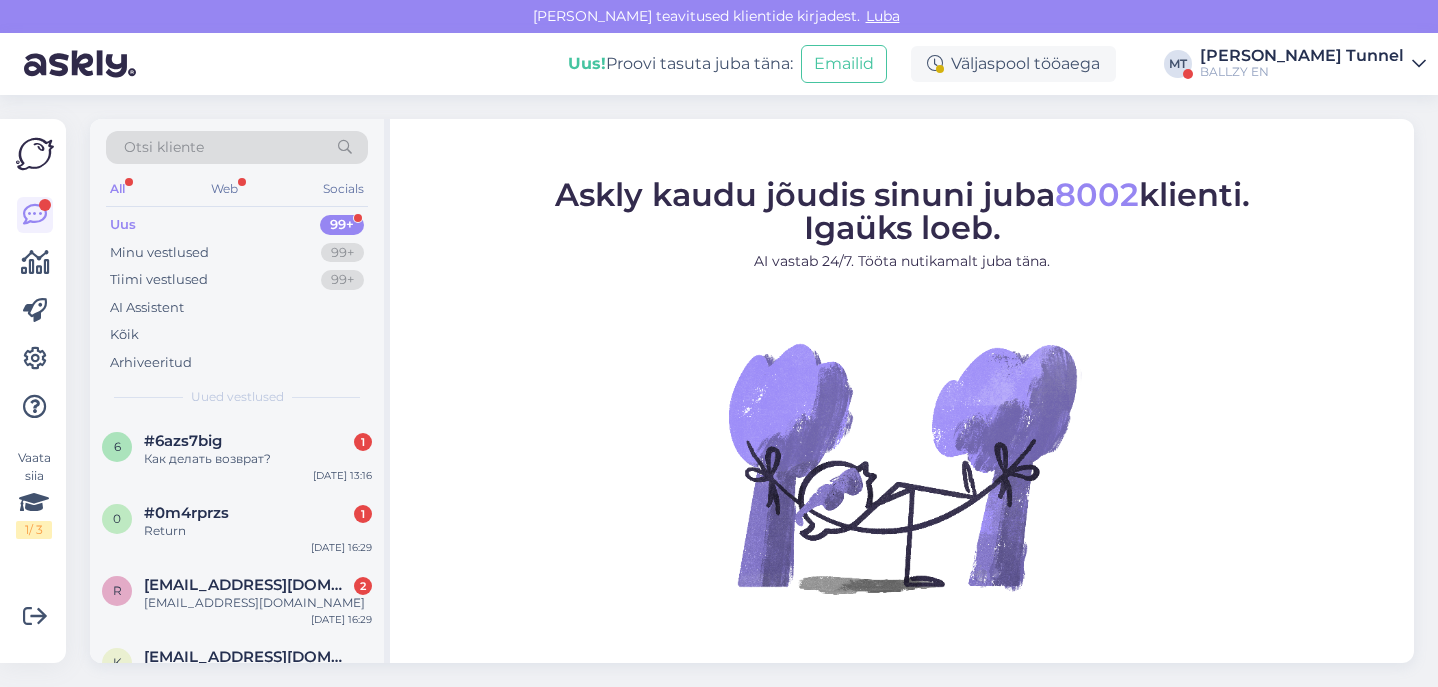 click on "[PERSON_NAME] Tunnel" at bounding box center [1302, 56] 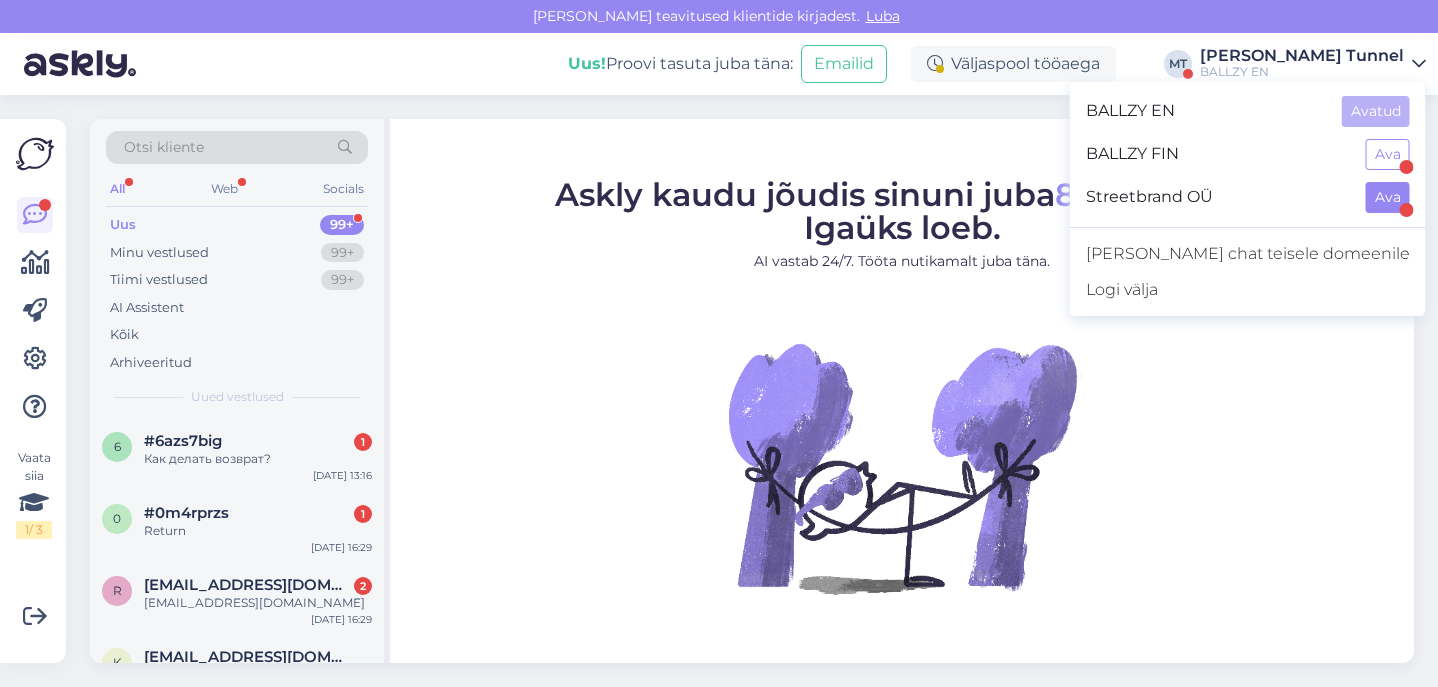 click on "Ava" at bounding box center (1388, 197) 